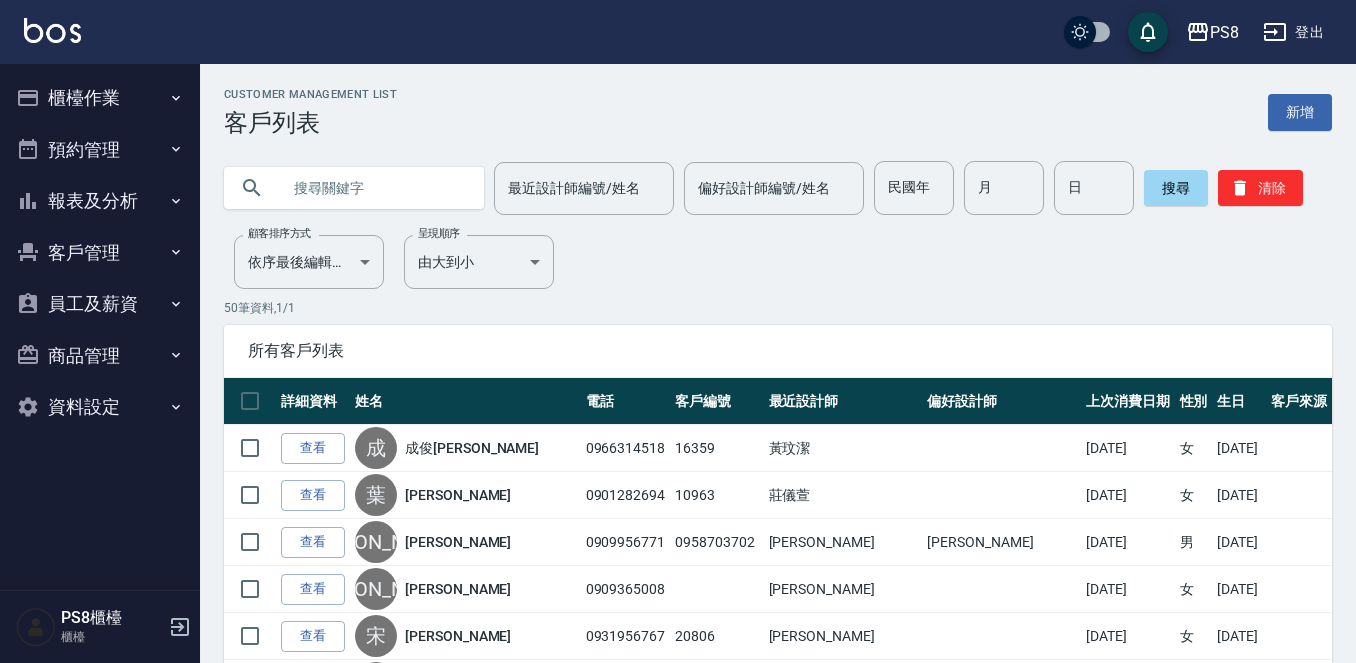 scroll, scrollTop: 0, scrollLeft: 0, axis: both 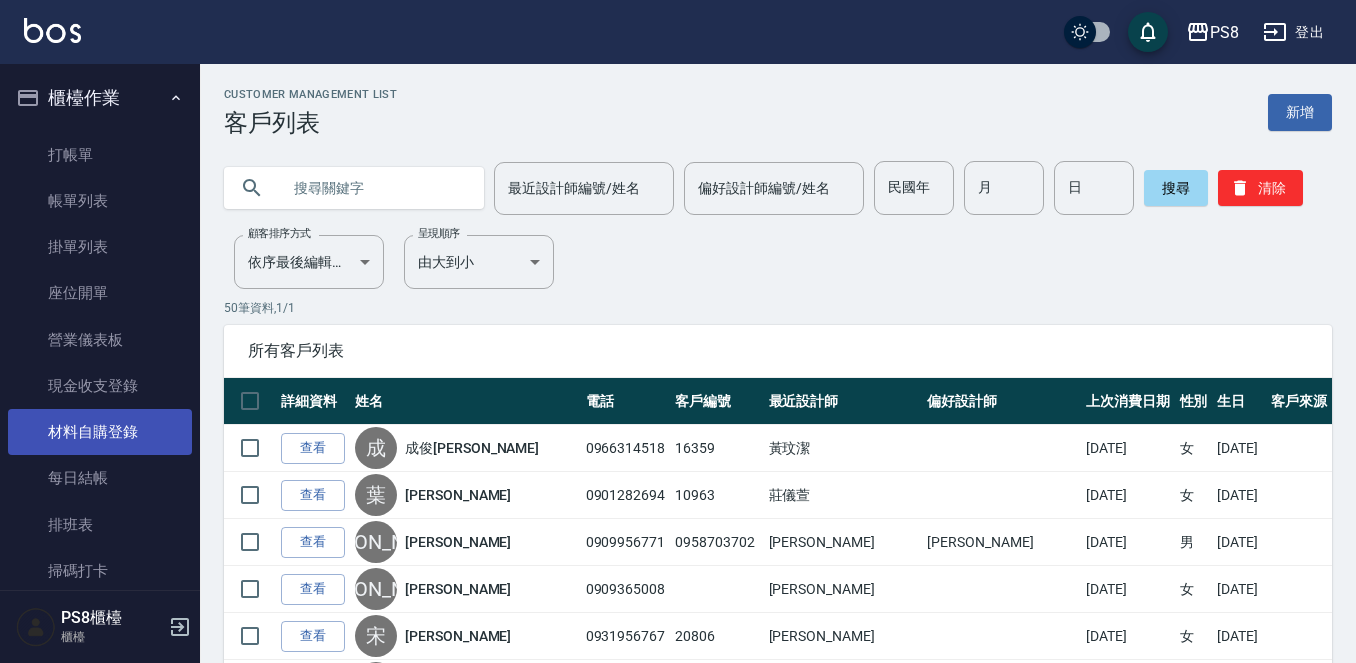 click on "材料自購登錄" at bounding box center [100, 432] 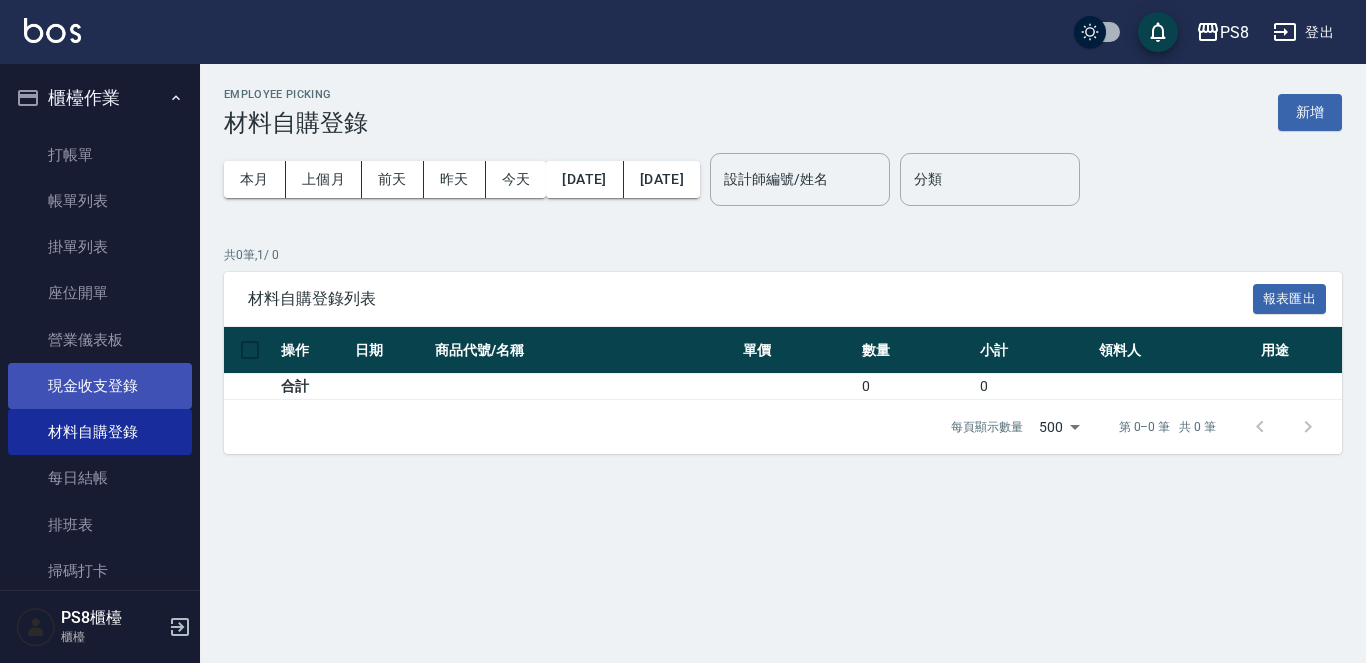 click on "現金收支登錄" at bounding box center (100, 386) 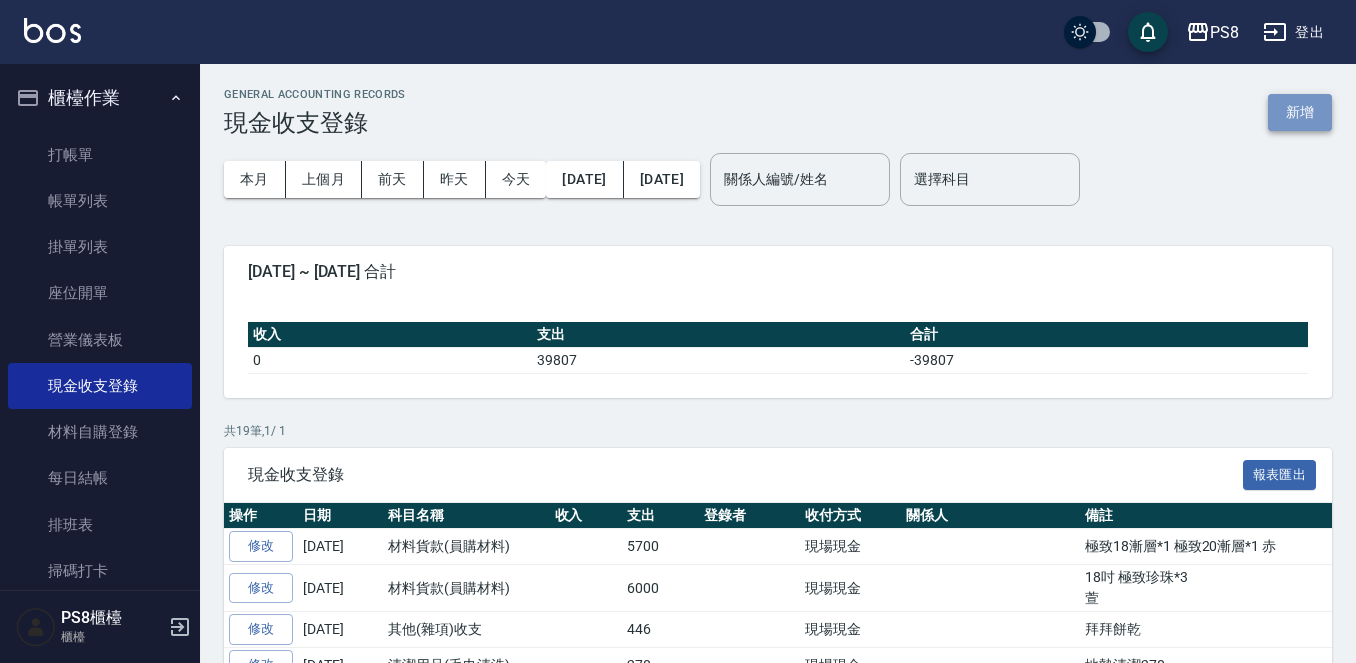 click on "新增" at bounding box center [1300, 112] 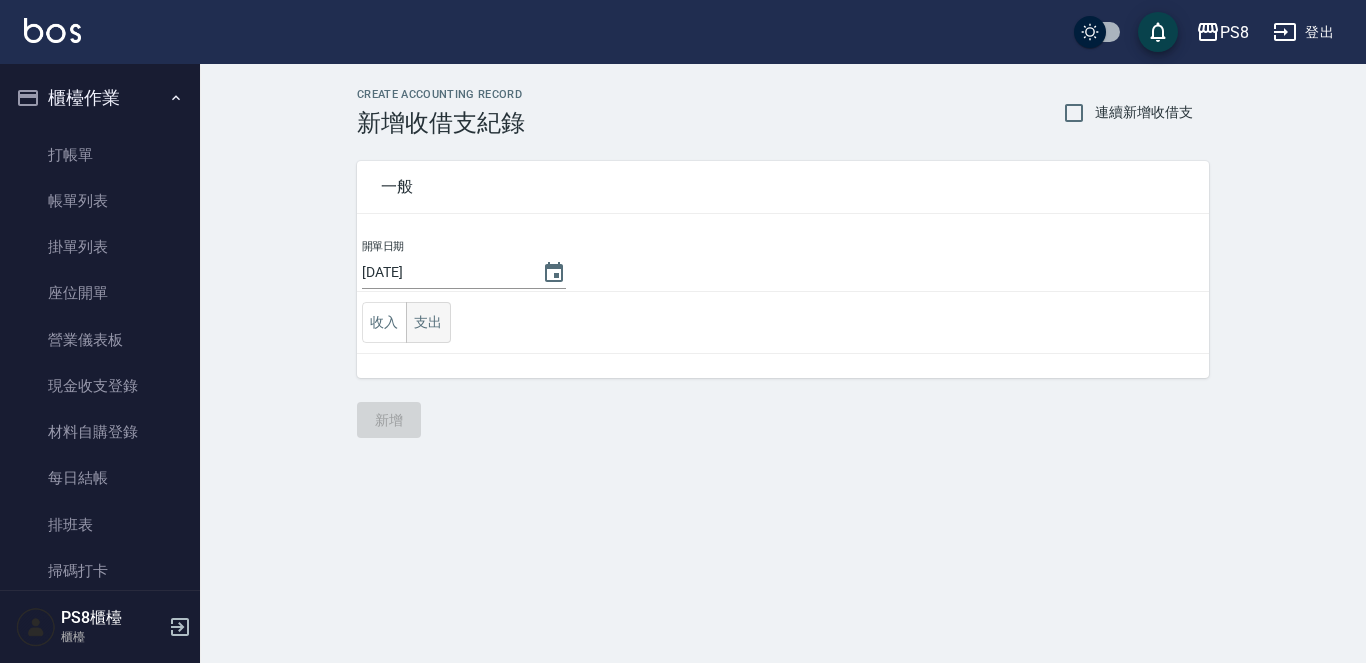 click on "支出" at bounding box center (428, 322) 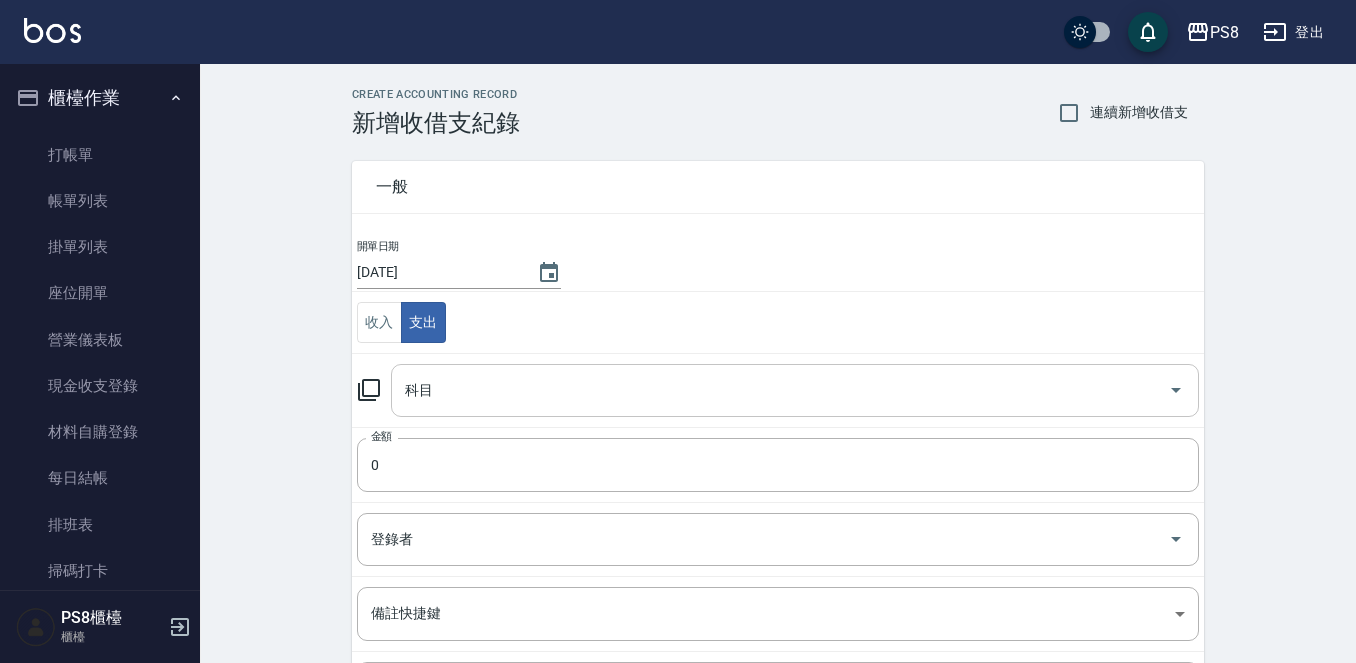 click on "科目" at bounding box center (780, 390) 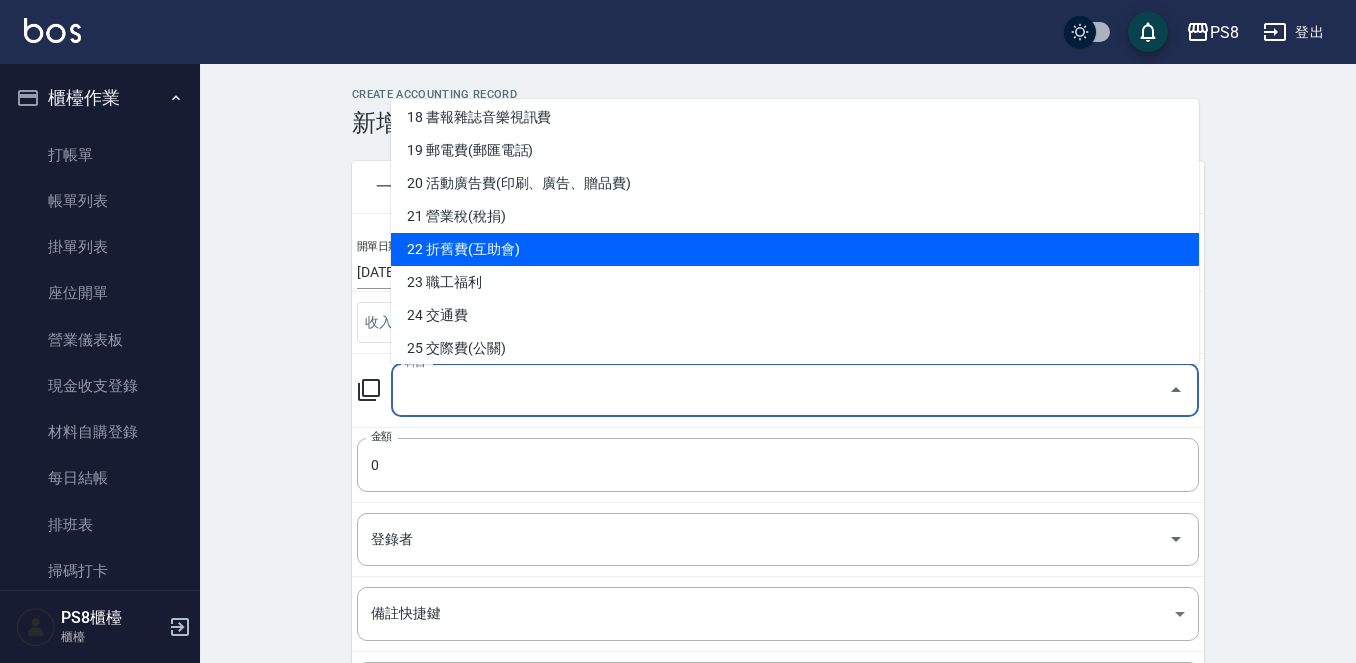 scroll, scrollTop: 700, scrollLeft: 0, axis: vertical 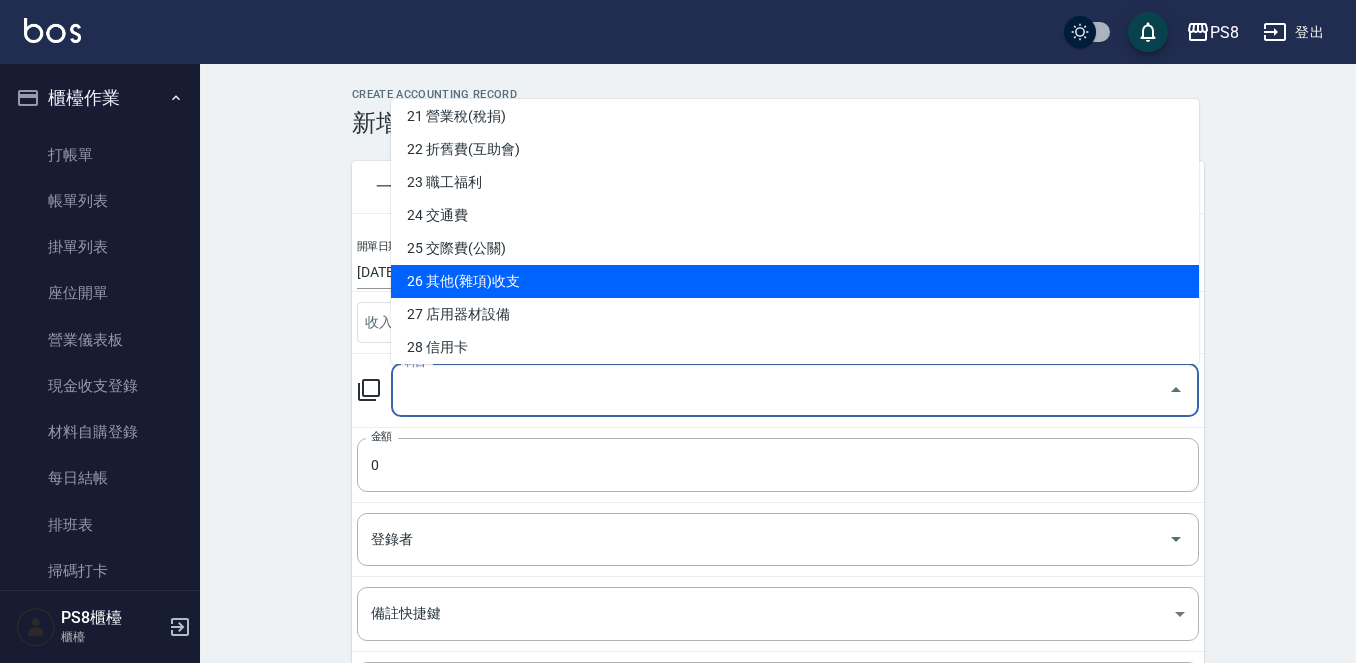 click on "26 其他(雜項)收支" at bounding box center (795, 281) 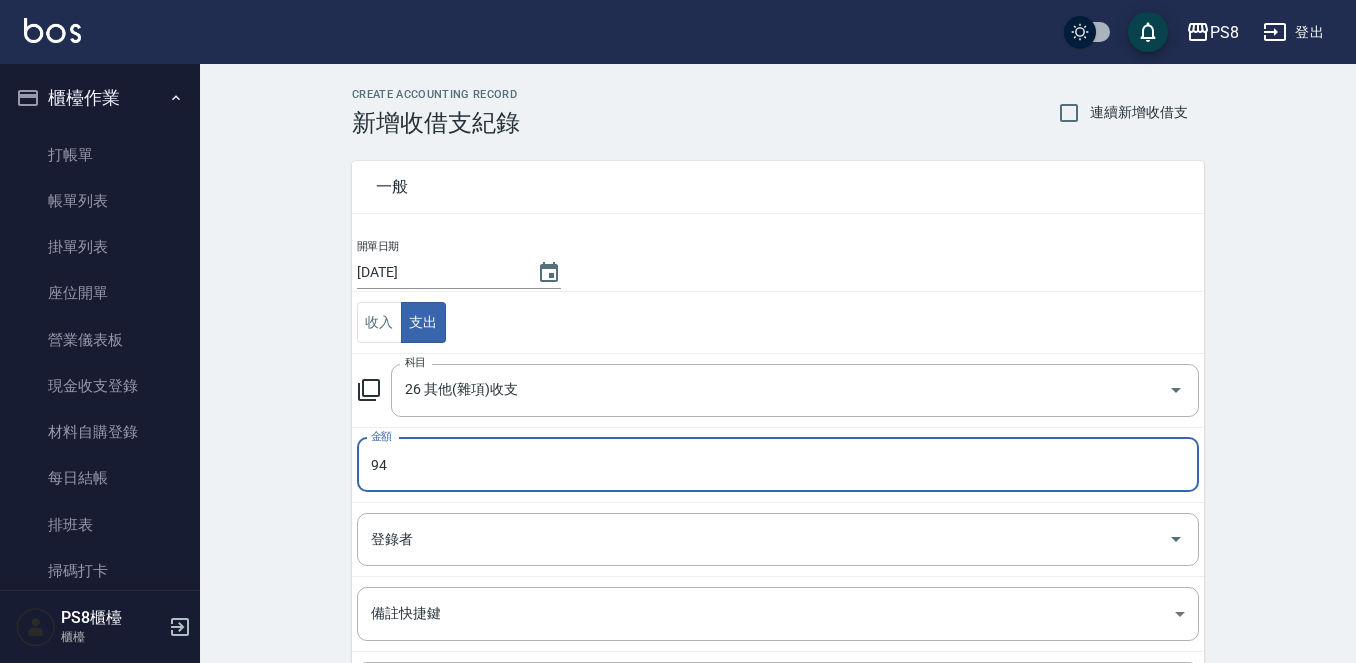 type on "94" 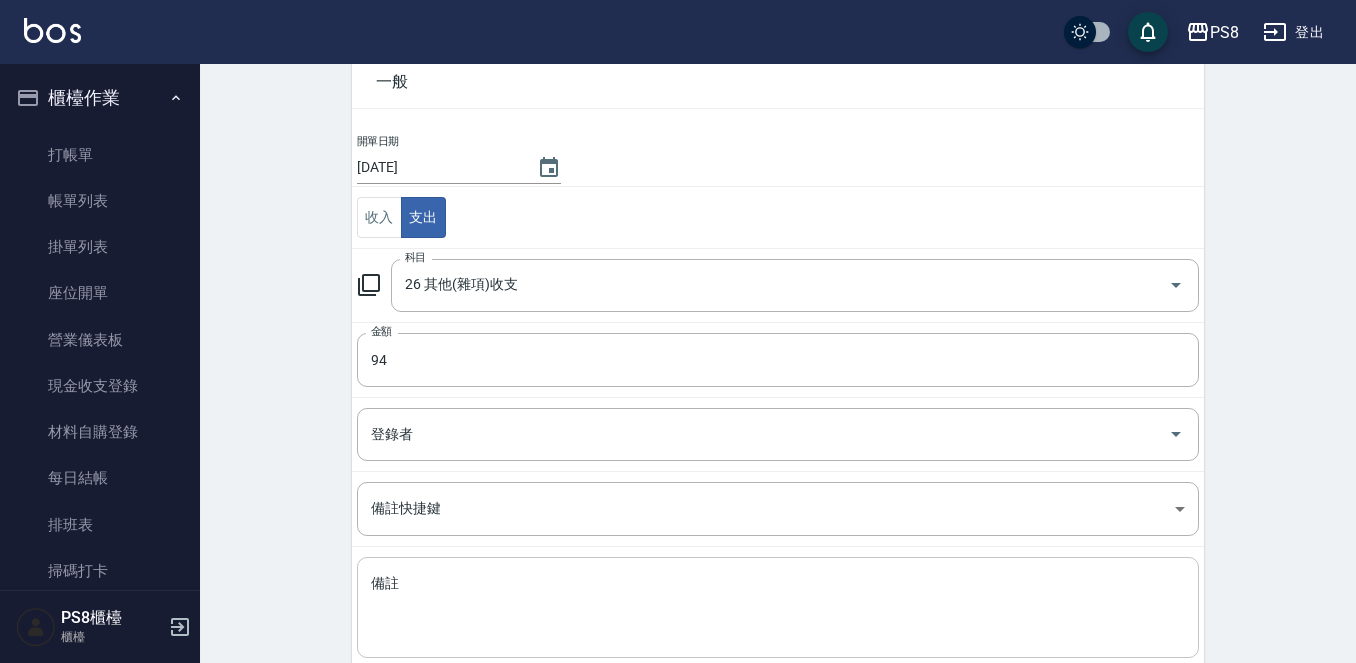 scroll, scrollTop: 220, scrollLeft: 0, axis: vertical 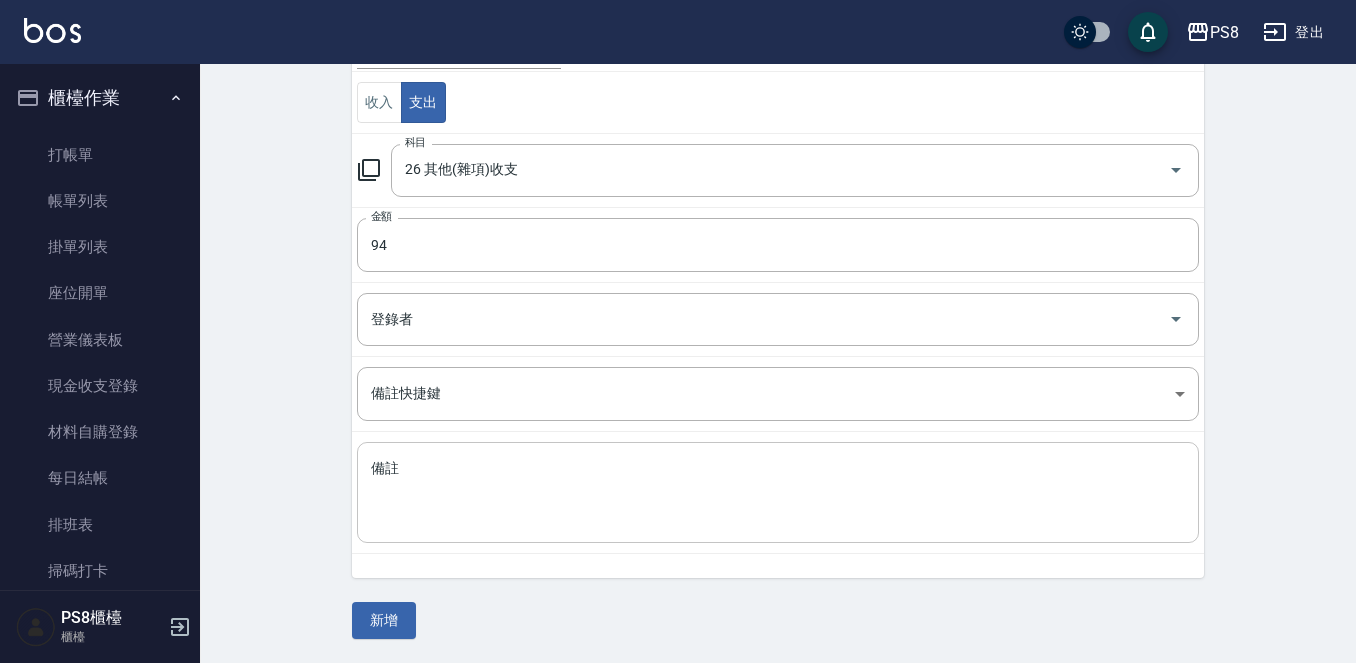 click on "備註" at bounding box center [778, 493] 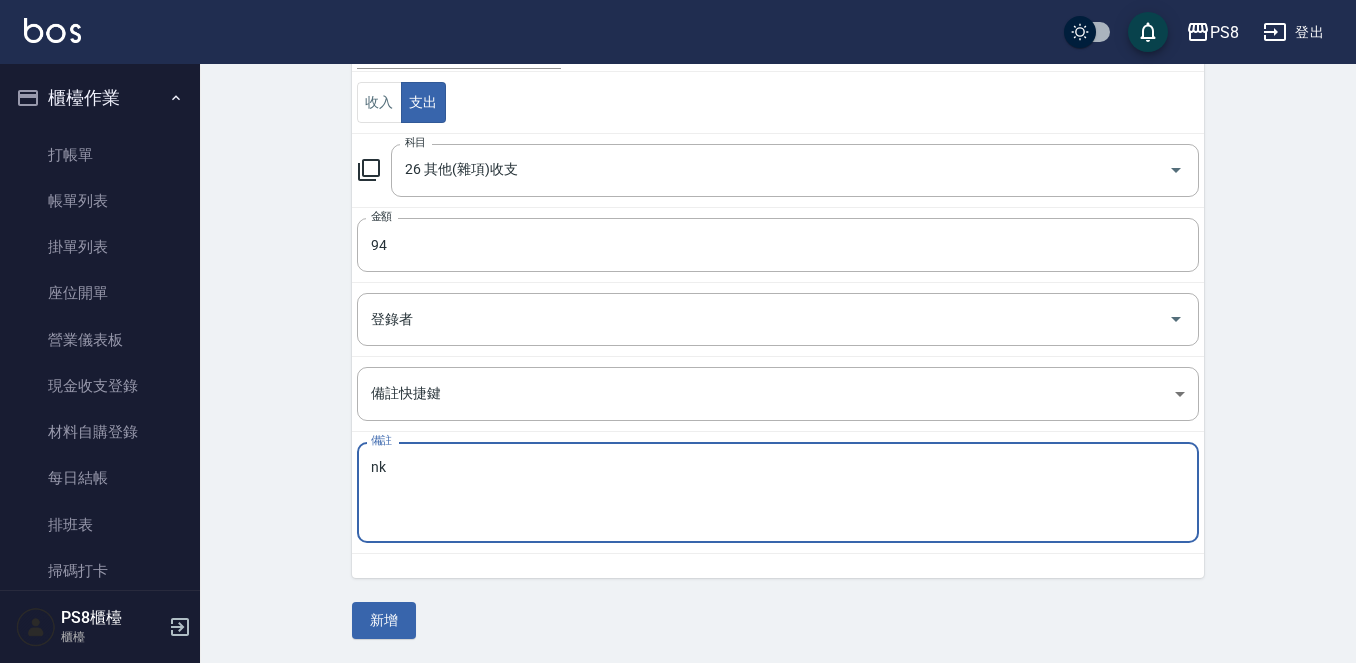 type on "n" 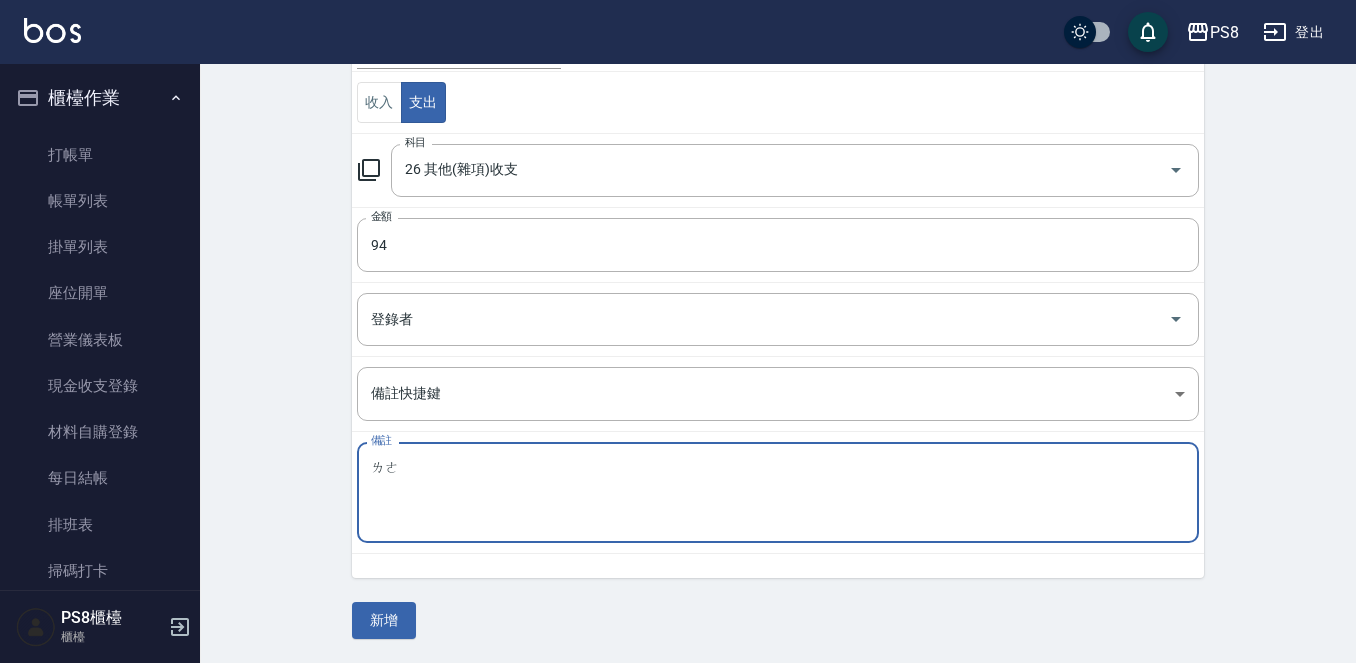 type on "樂" 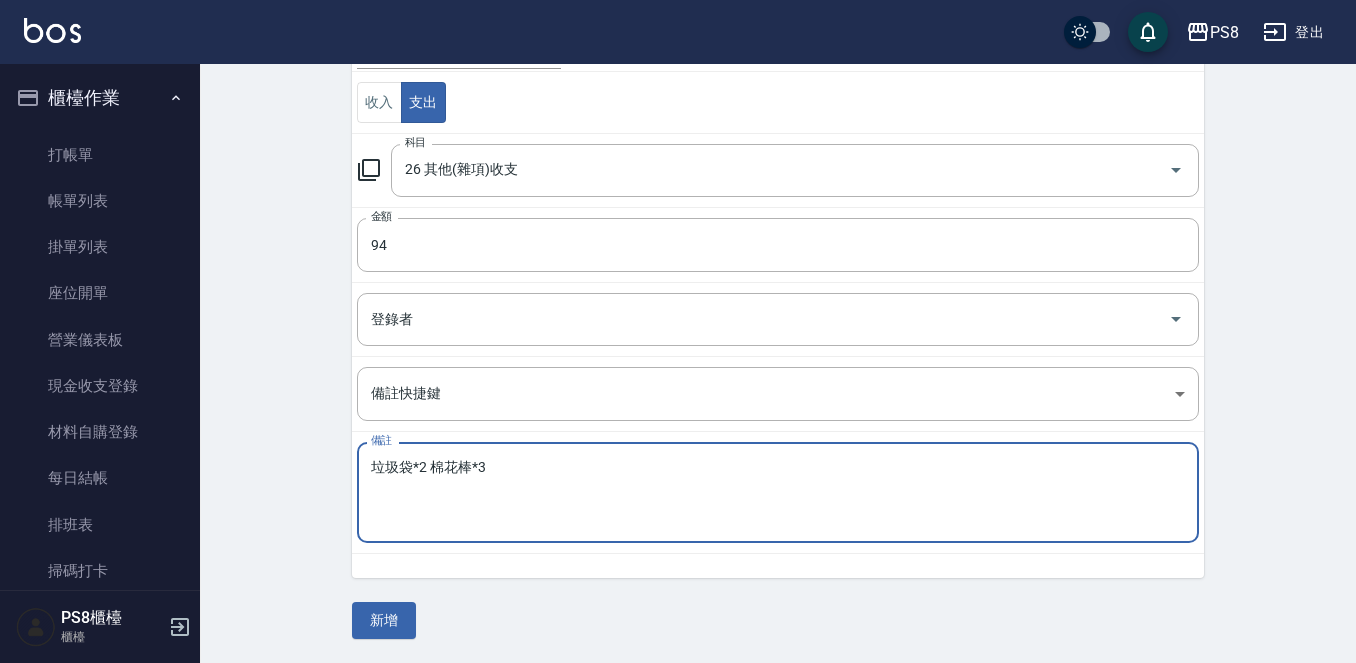 type on "垃圾袋*2 棉花棒*3" 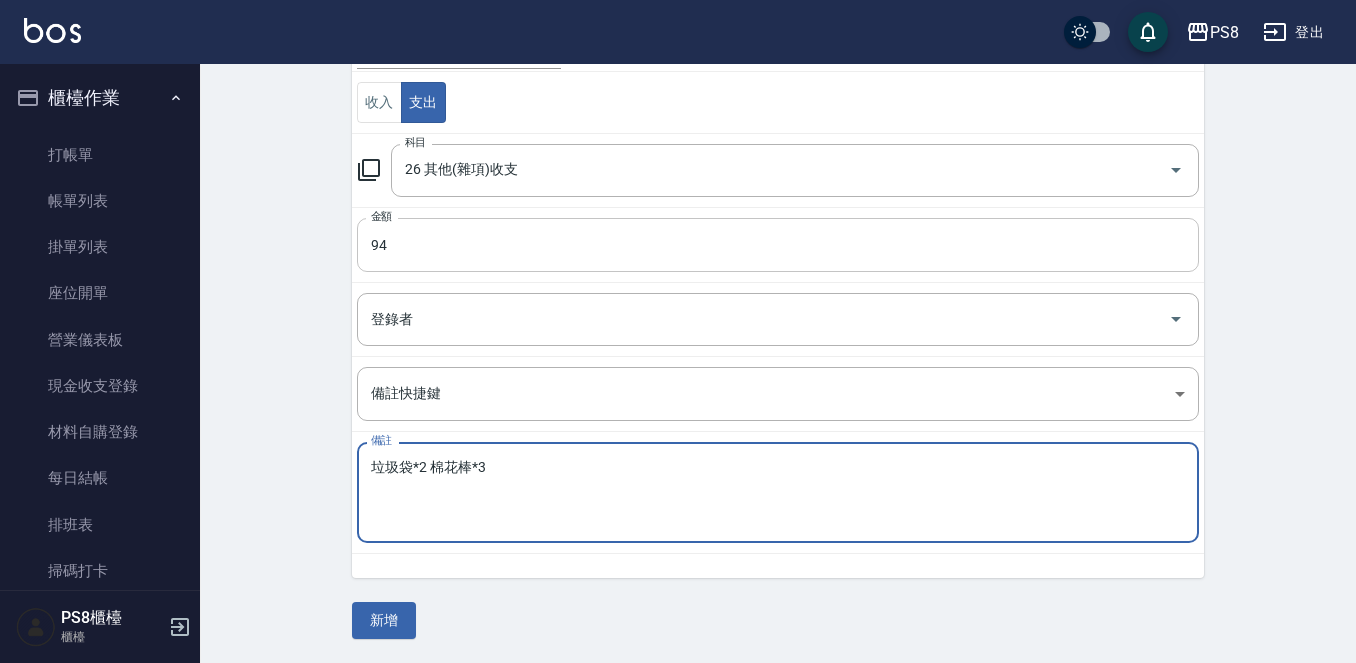 click on "94" at bounding box center [778, 245] 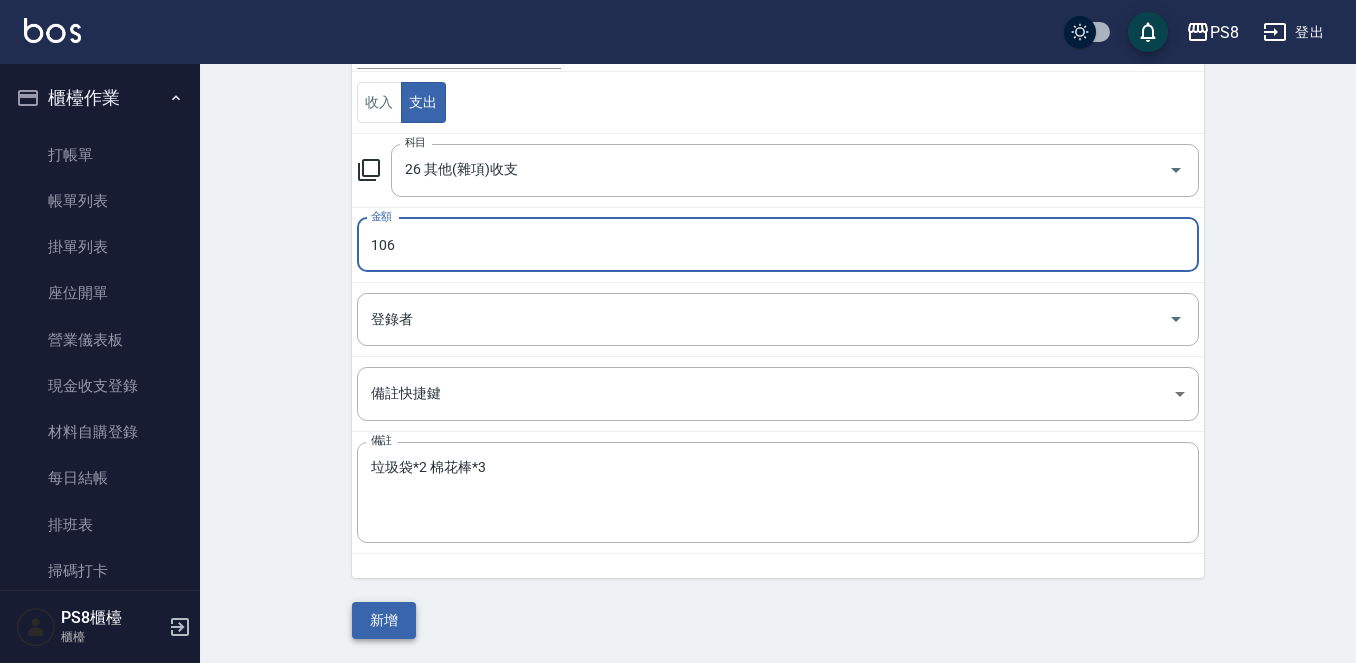 type on "106" 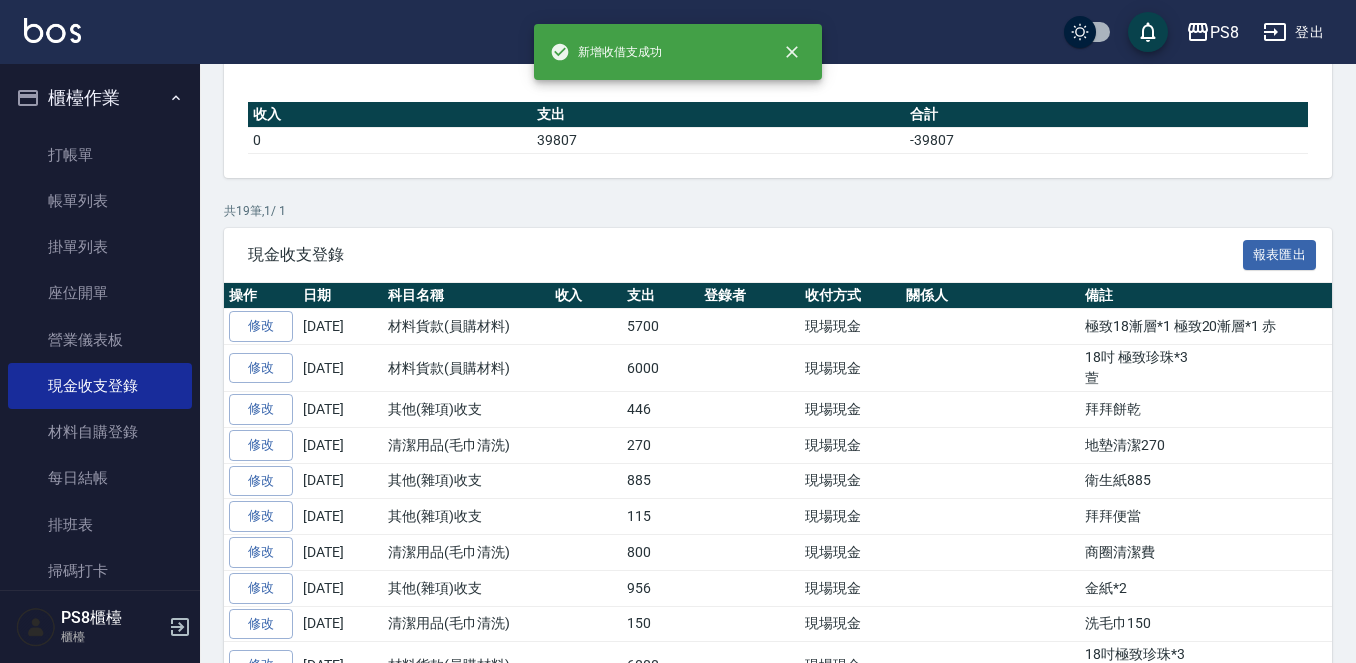 scroll, scrollTop: 0, scrollLeft: 0, axis: both 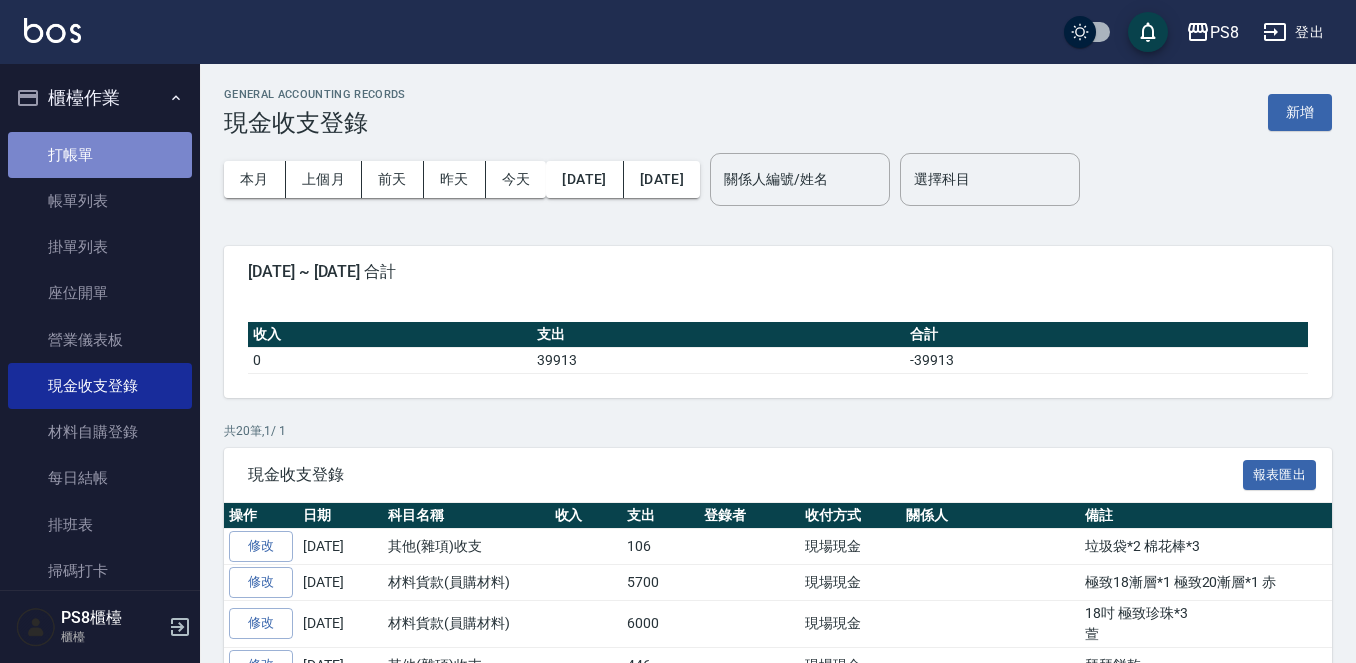 click on "打帳單" at bounding box center [100, 155] 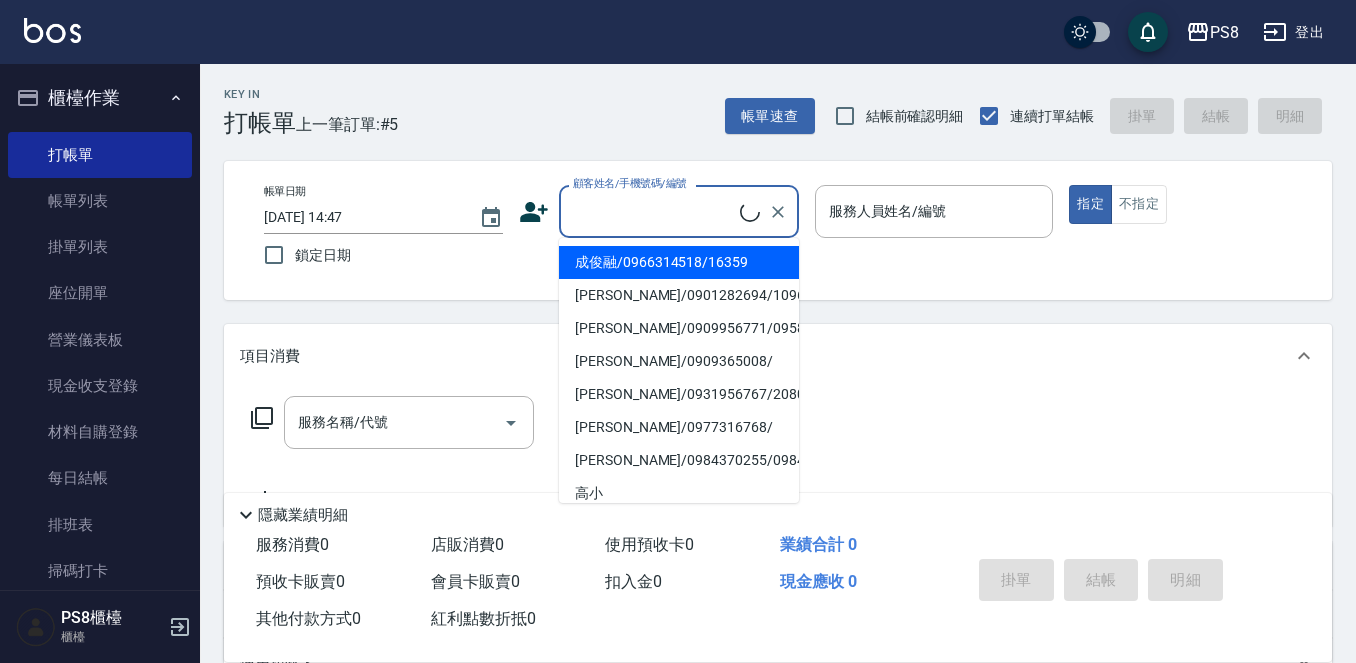 click on "顧客姓名/手機號碼/編號" at bounding box center [654, 211] 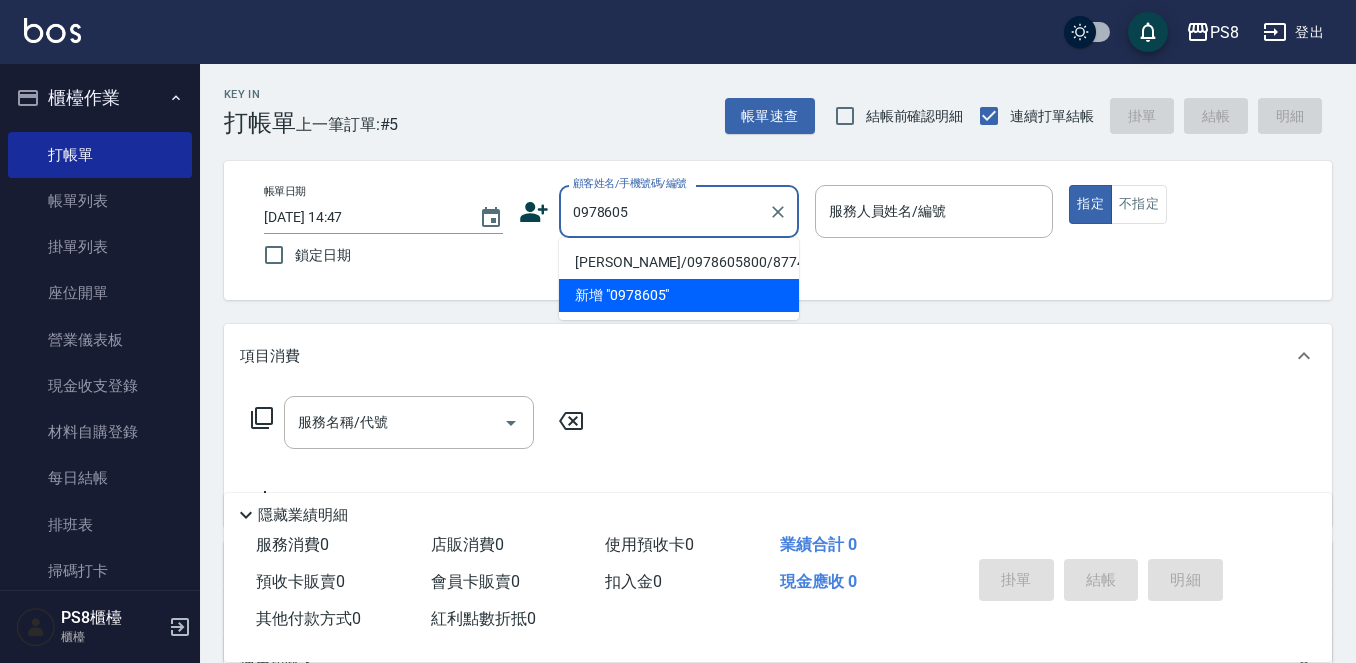 click on "0978605" at bounding box center [664, 211] 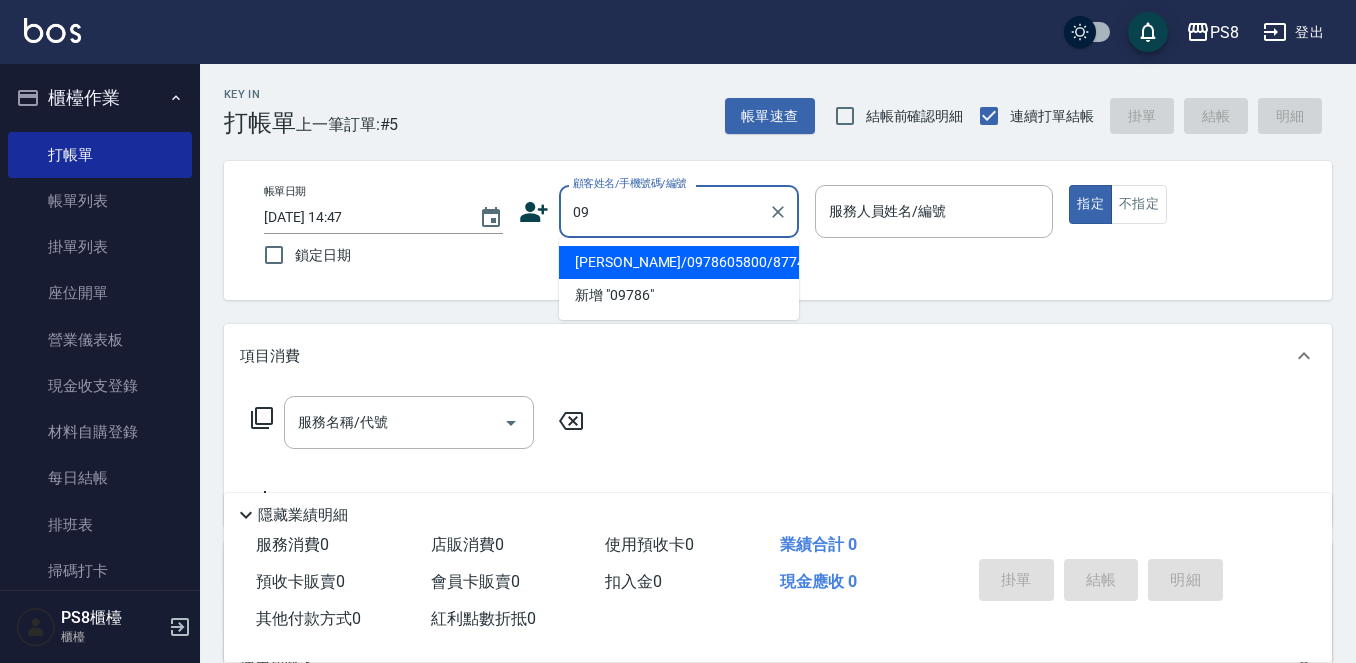 type on "0" 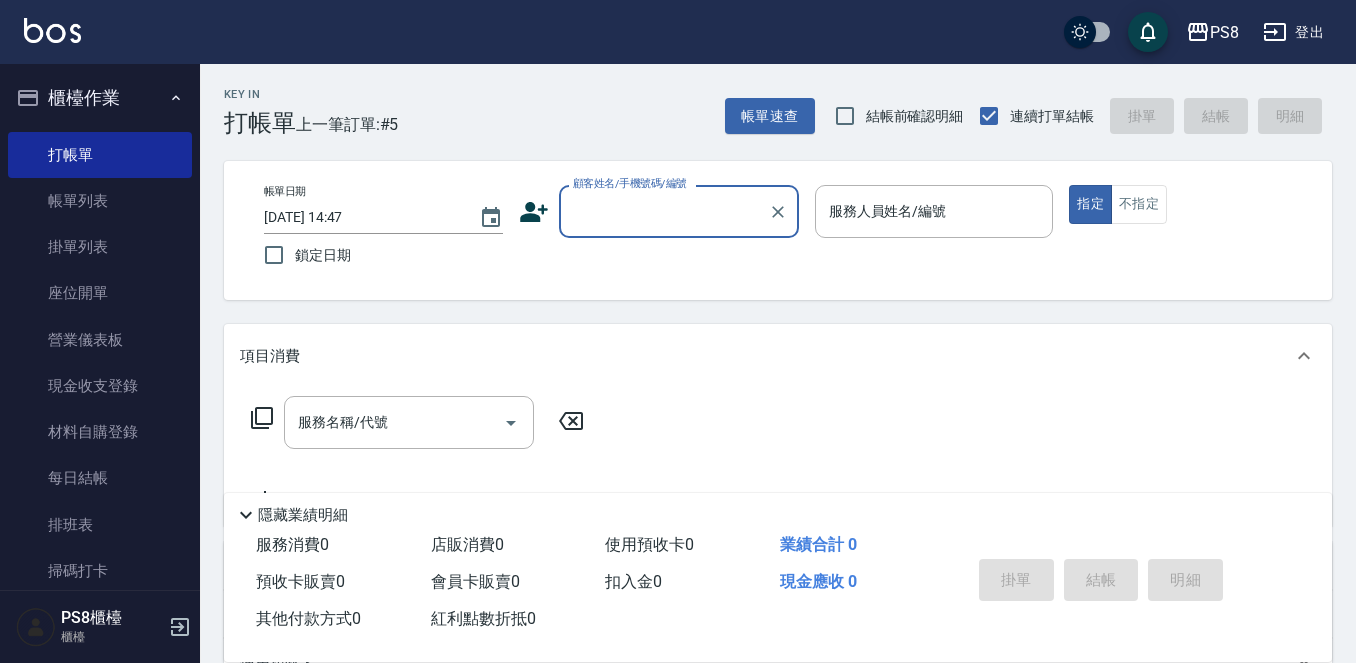 click on "顧客姓名/手機號碼/編號" at bounding box center (664, 211) 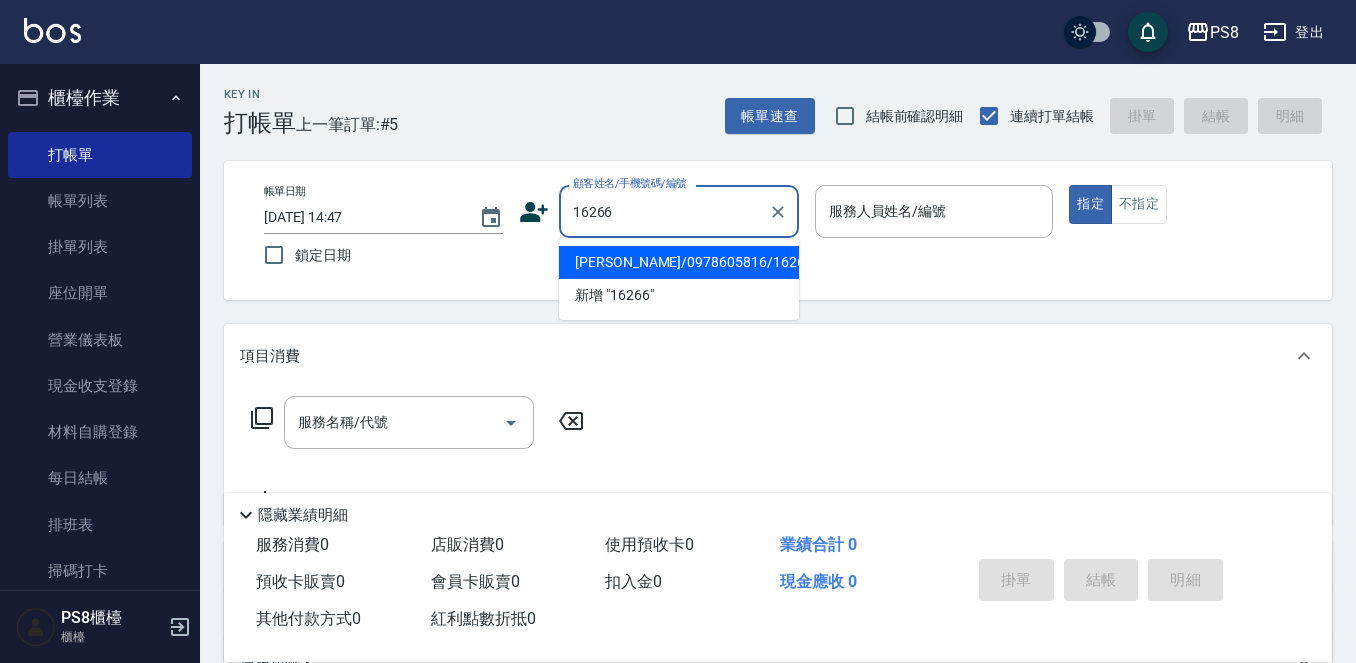 click on "[PERSON_NAME]/0978605816/16266" at bounding box center [679, 262] 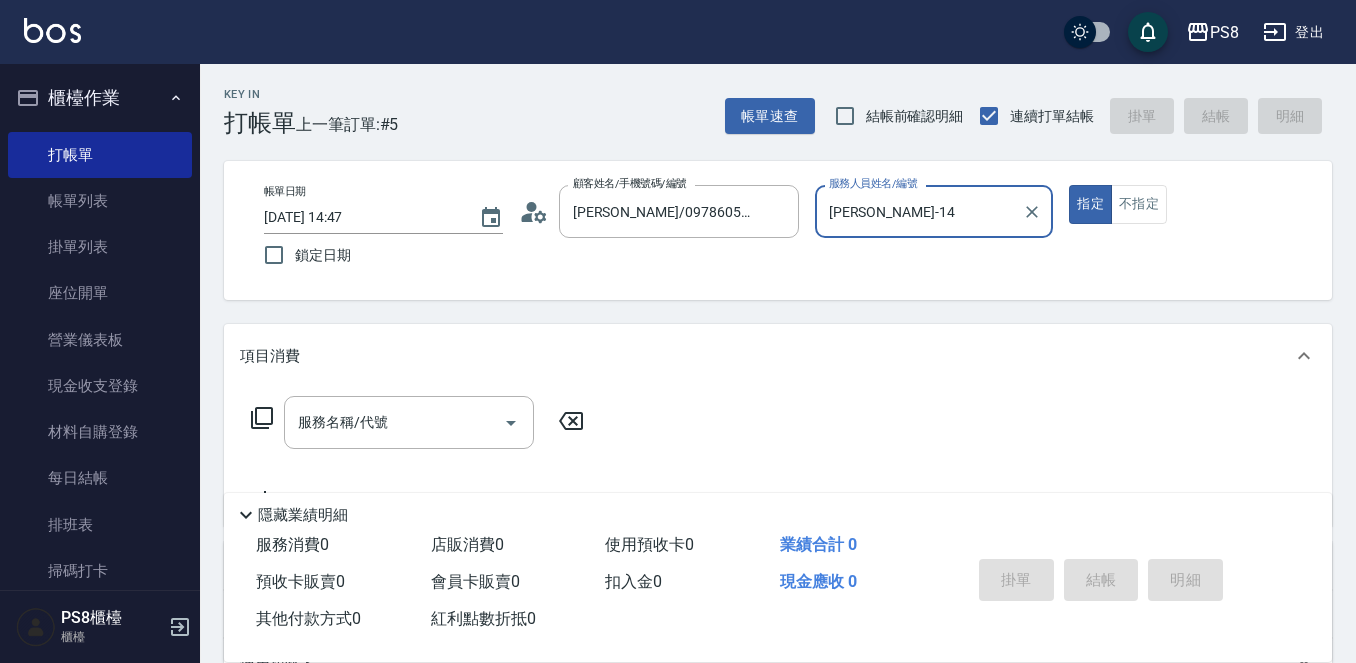 type on "Joan-14" 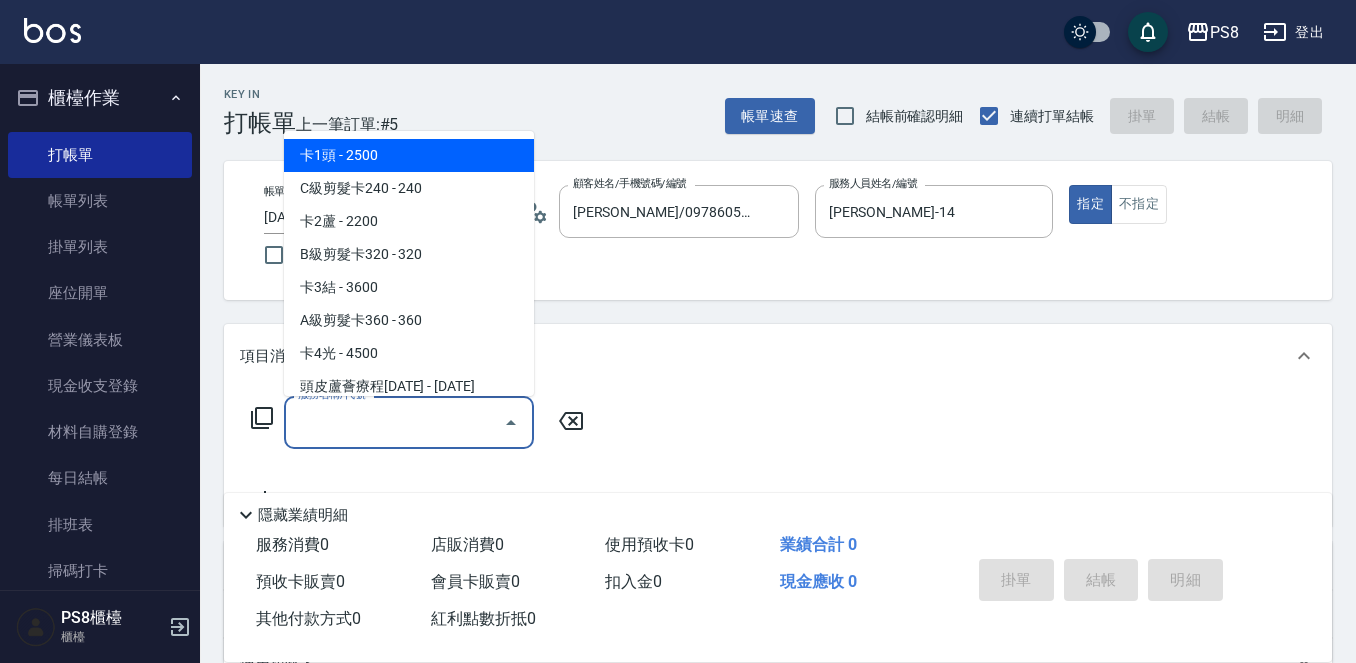click on "服務名稱/代號 服務名稱/代號" at bounding box center [409, 422] 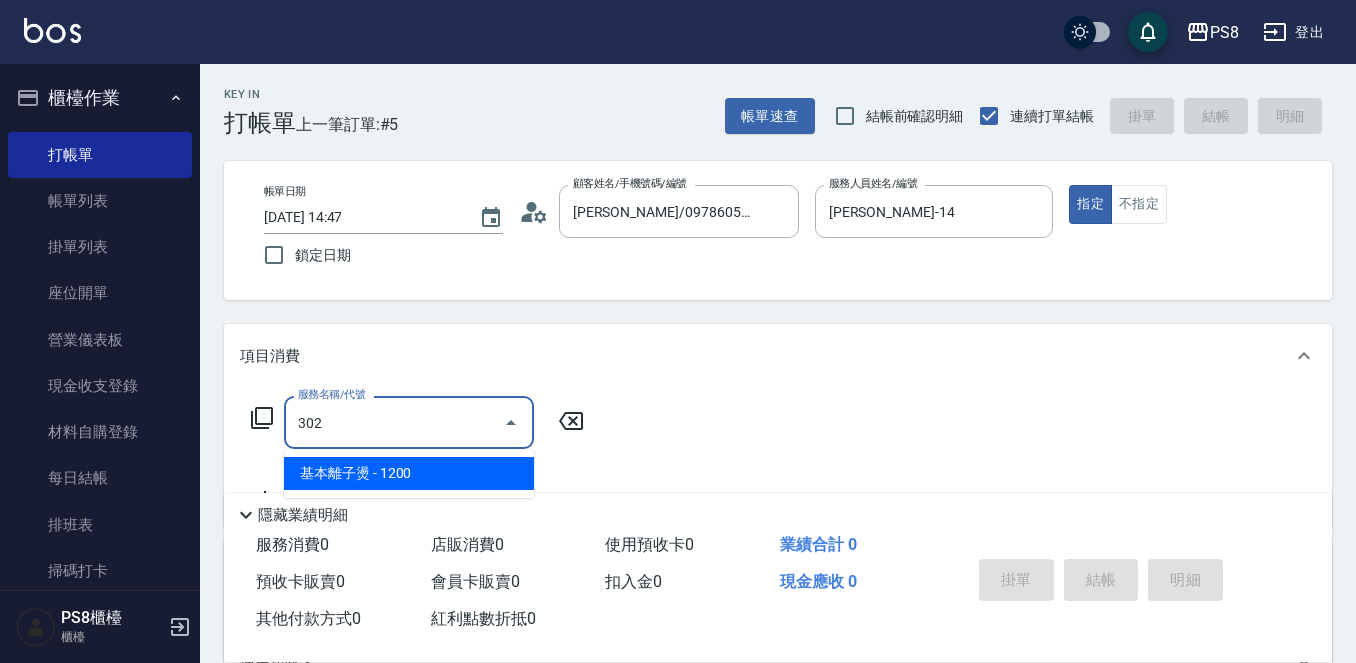 click on "基本離子燙 - 1200" at bounding box center (409, 473) 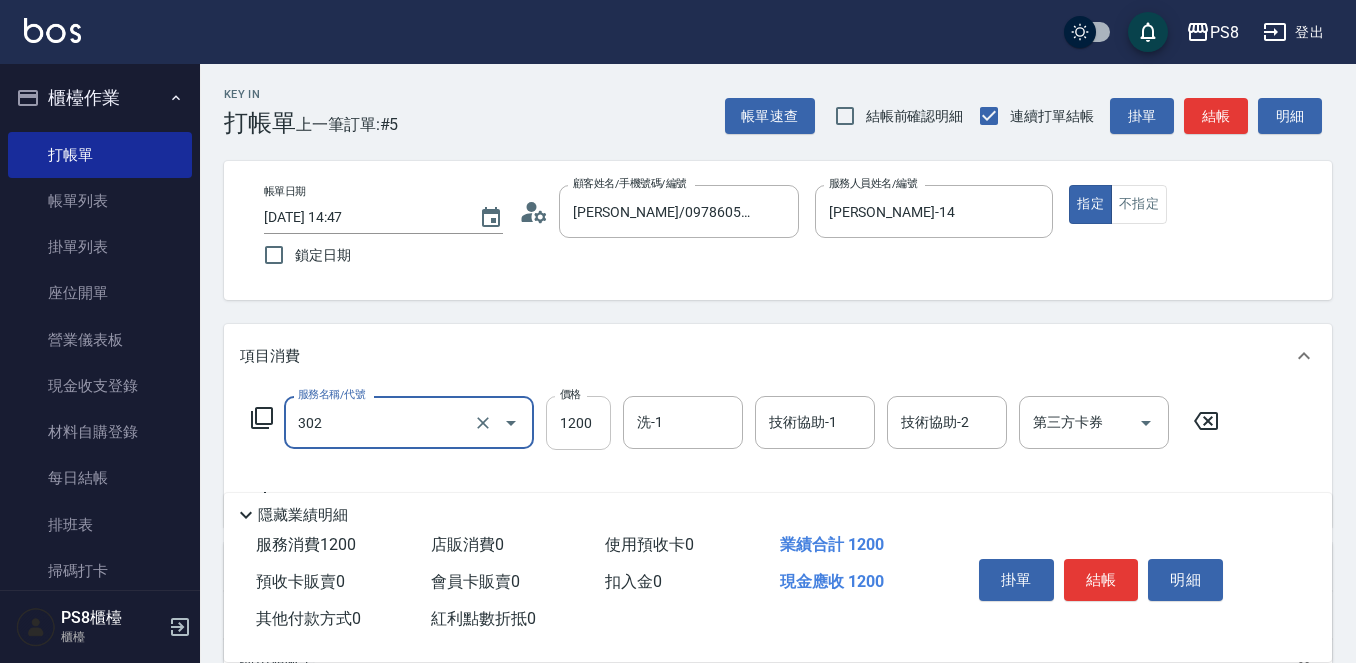 type on "基本離子燙(302)" 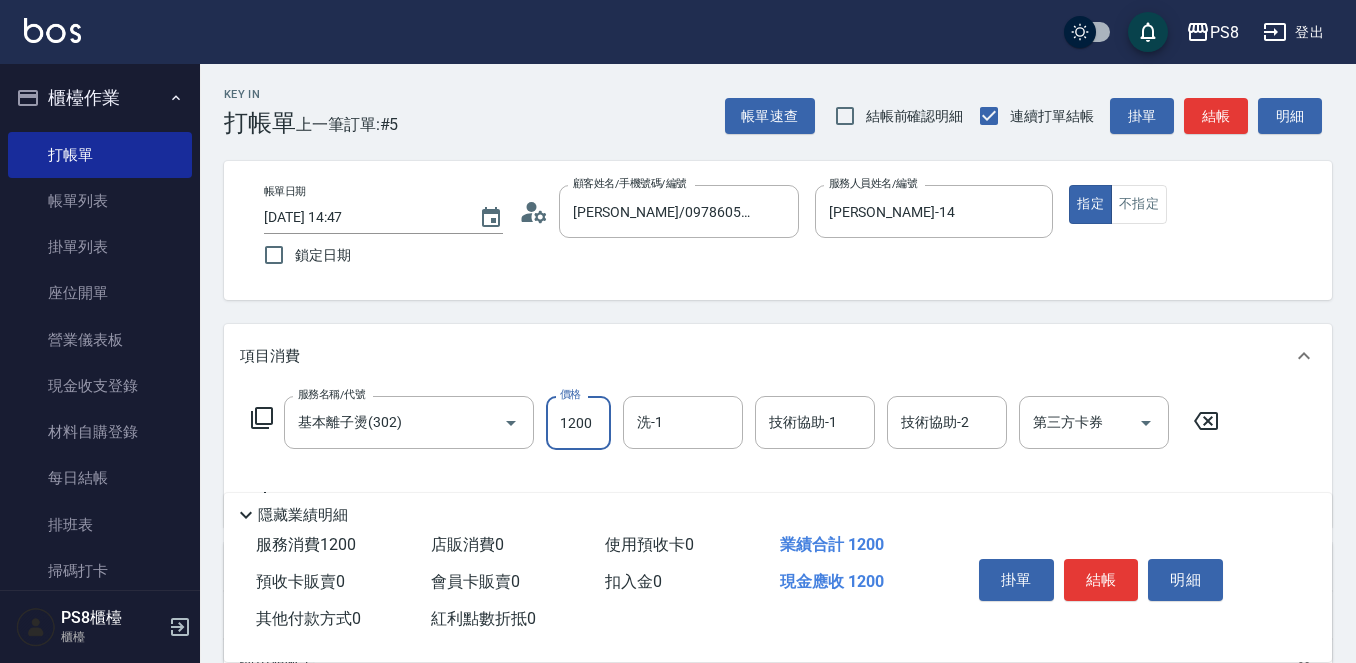 click on "1200" at bounding box center [578, 423] 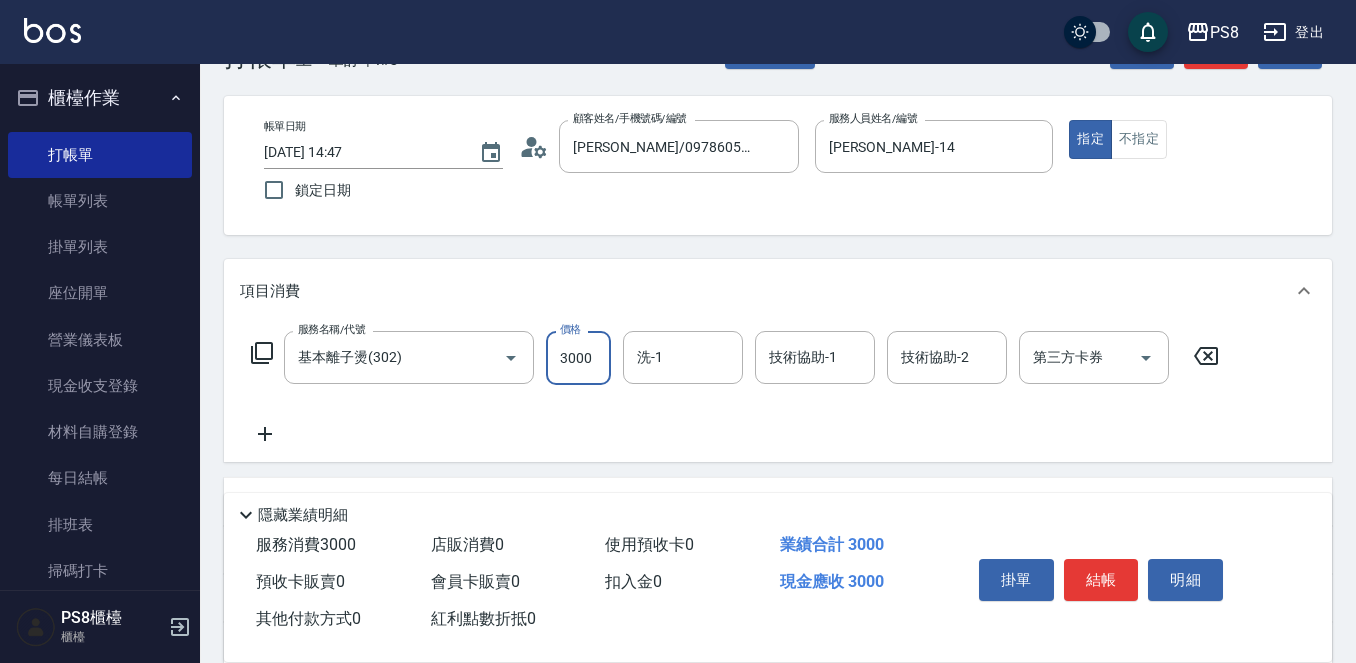 scroll, scrollTop: 100, scrollLeft: 0, axis: vertical 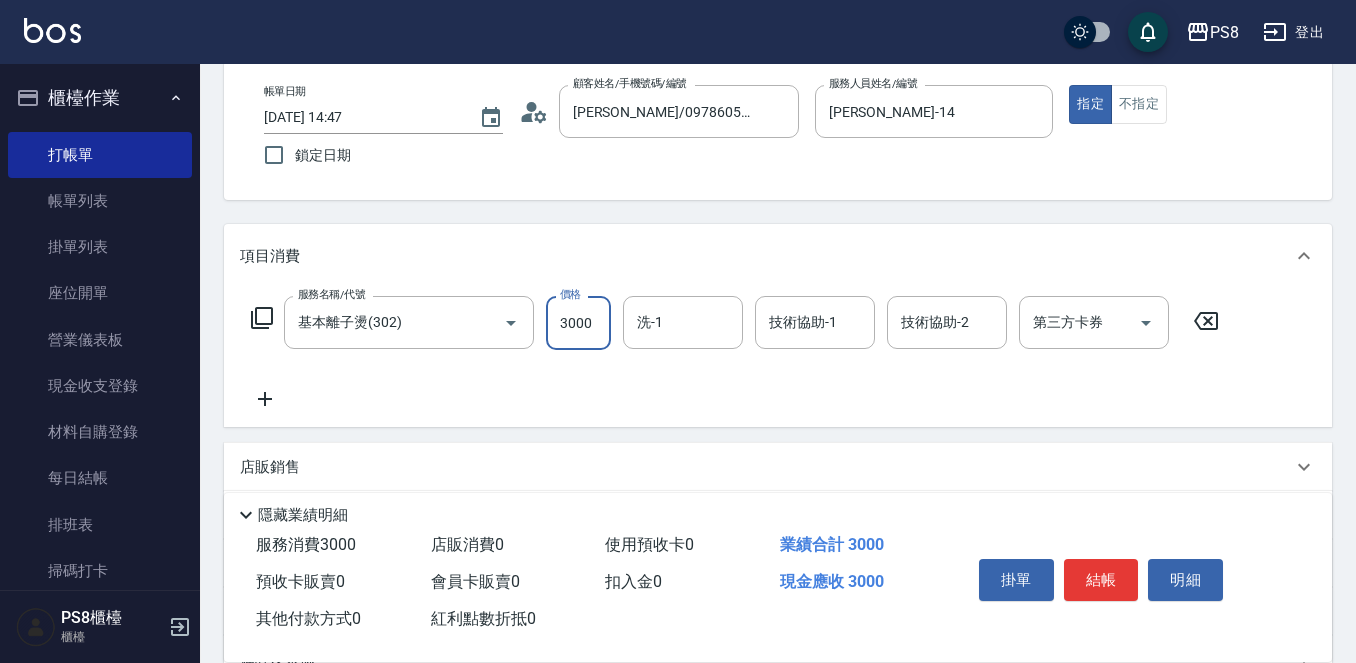 type on "3000" 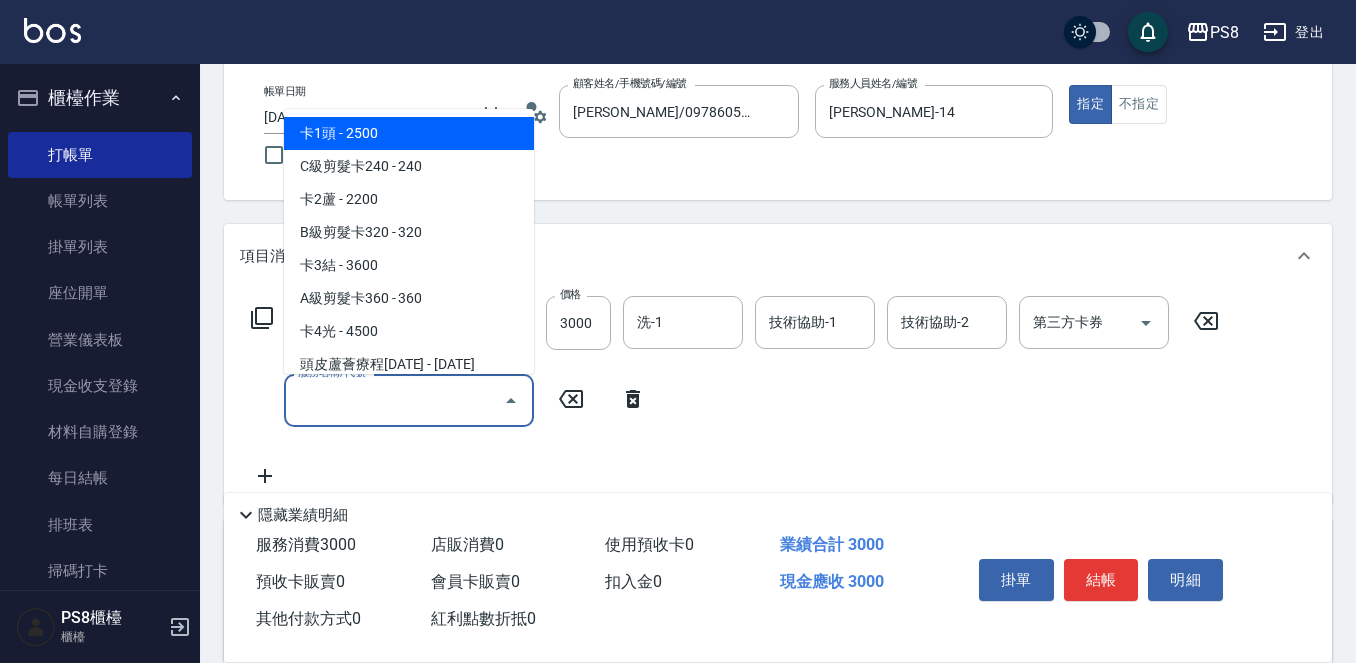 click on "服務名稱/代號" at bounding box center [394, 400] 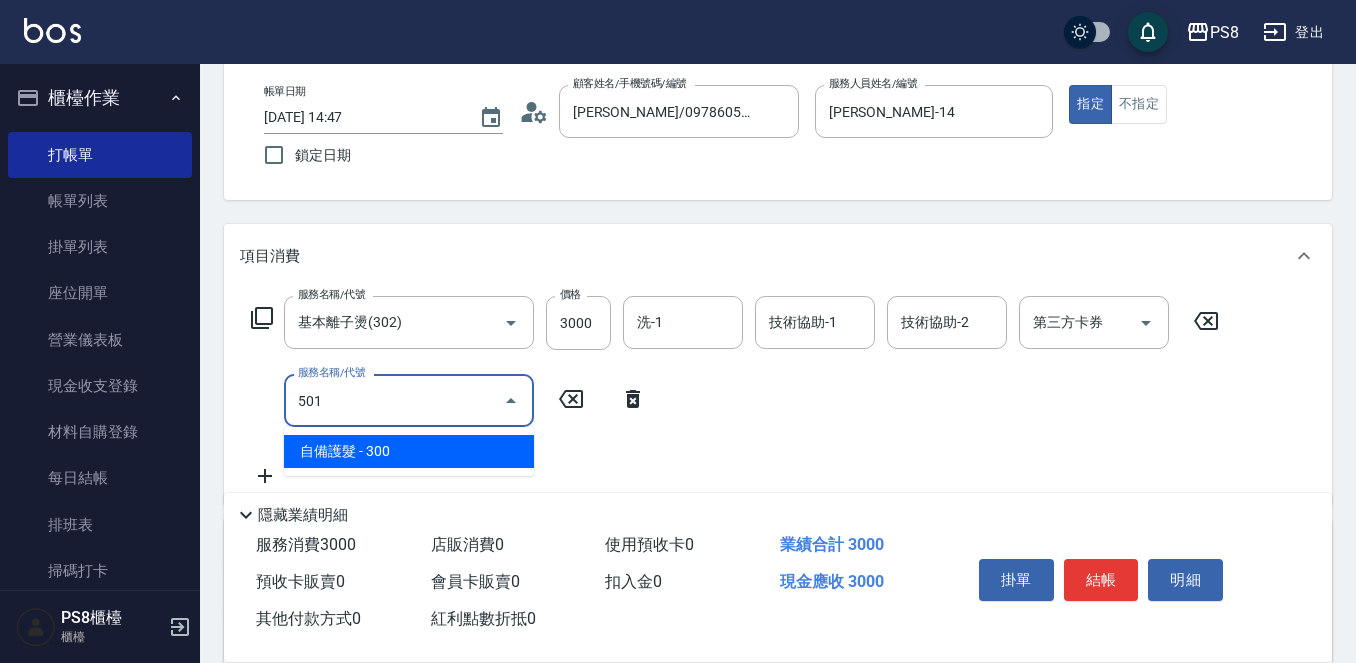 click on "自備護髮 - 300" at bounding box center [409, 451] 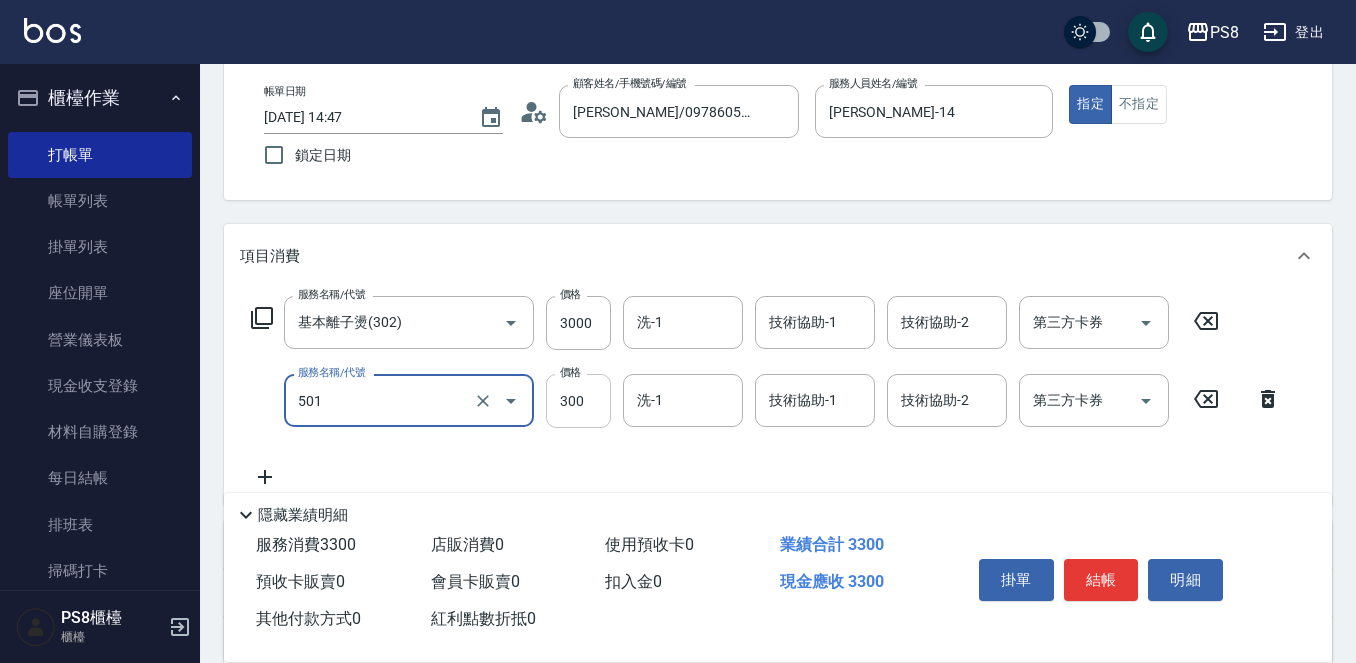 type on "自備護髮(501)" 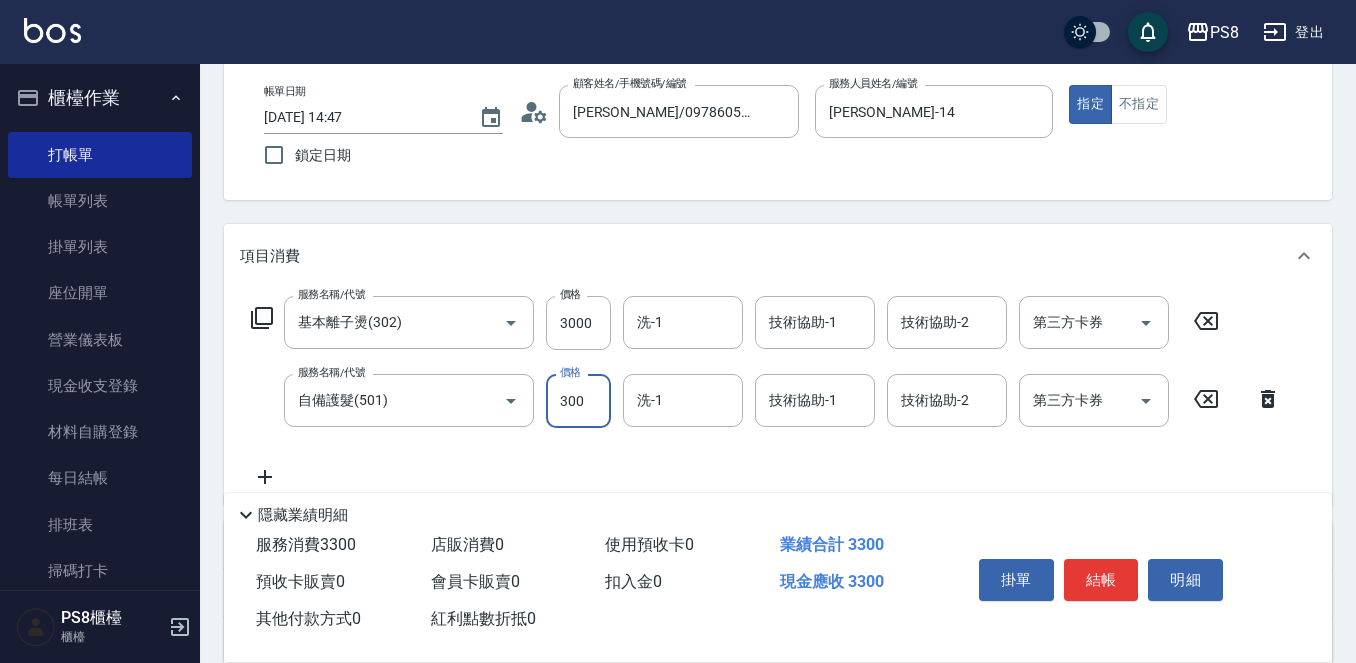 click on "300" at bounding box center [578, 401] 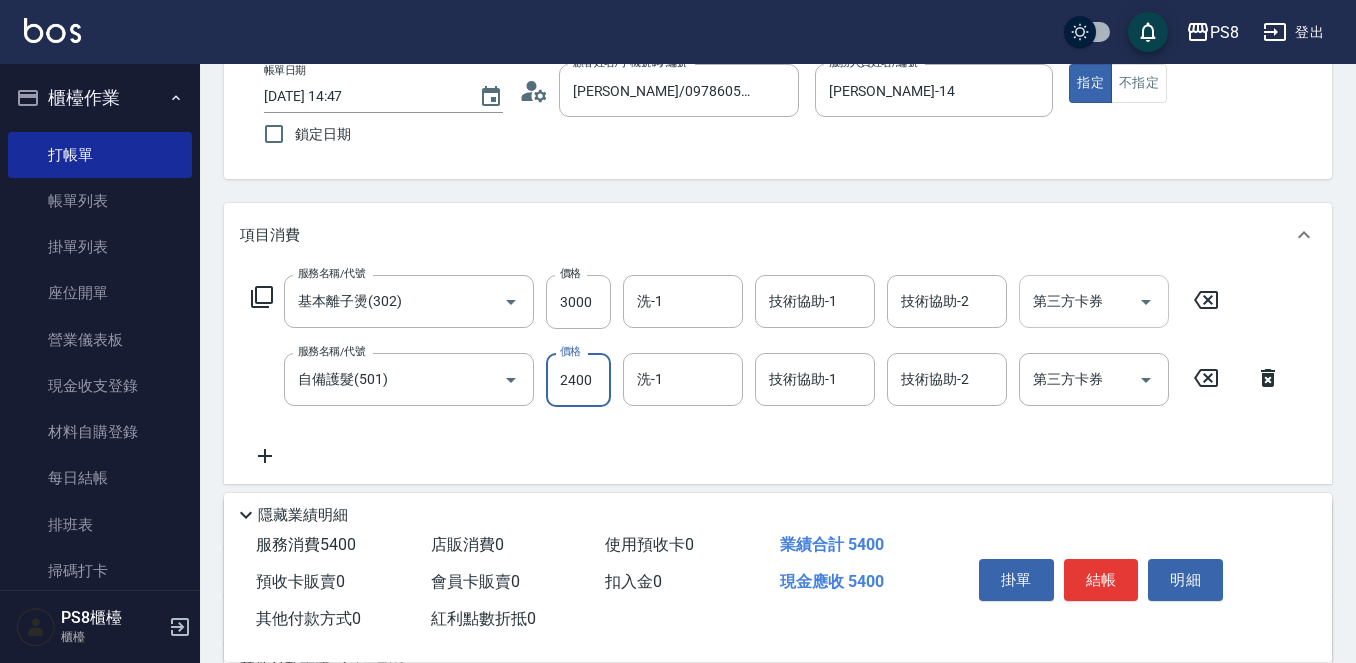 scroll, scrollTop: 100, scrollLeft: 0, axis: vertical 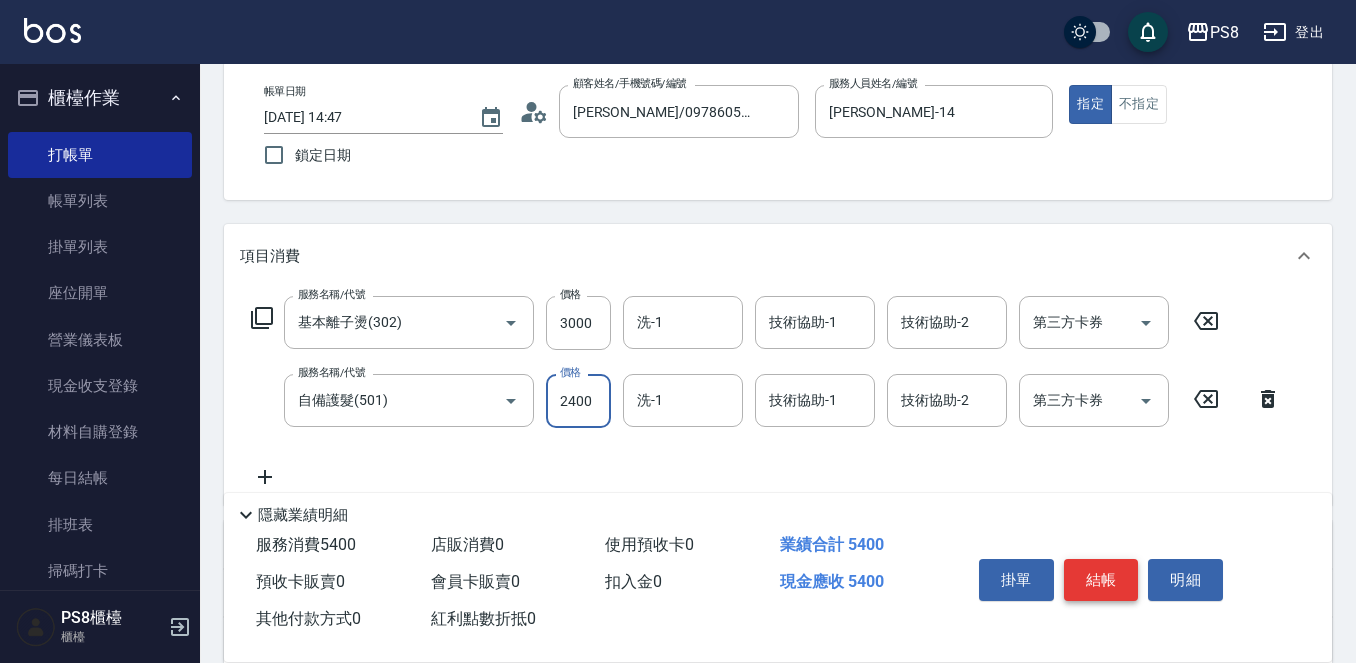 type on "2400" 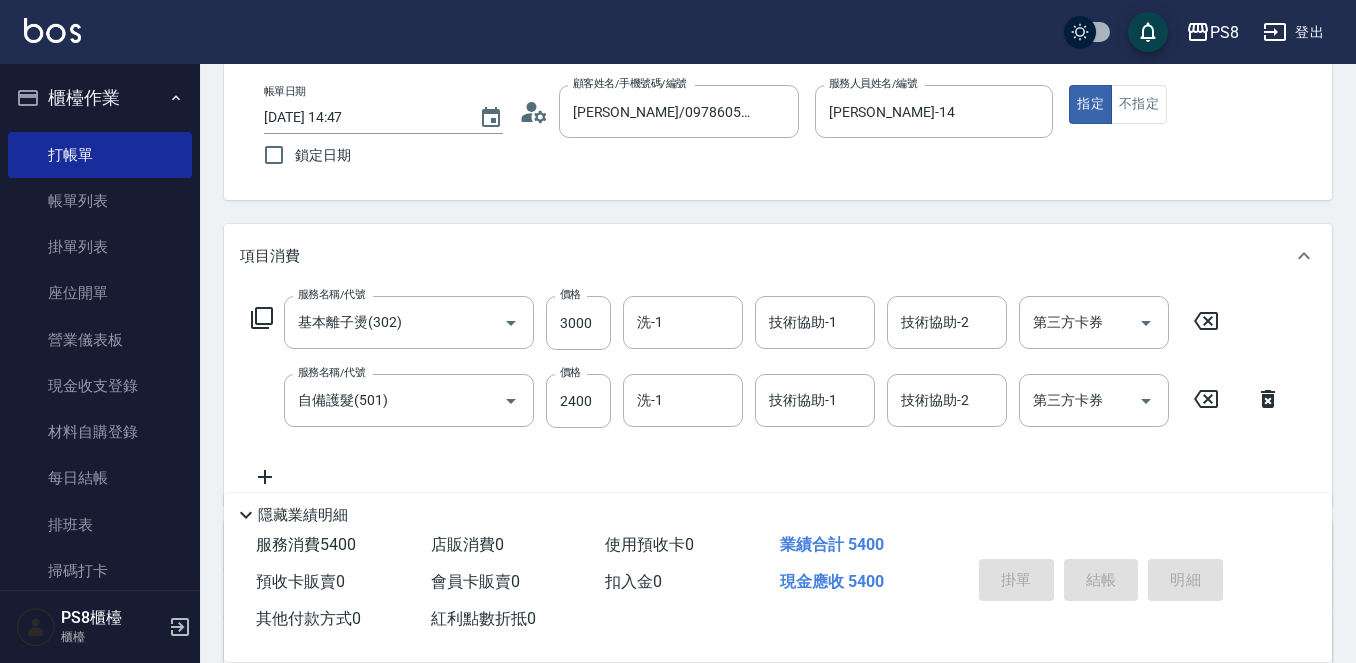 type on "2025/07/11 14:49" 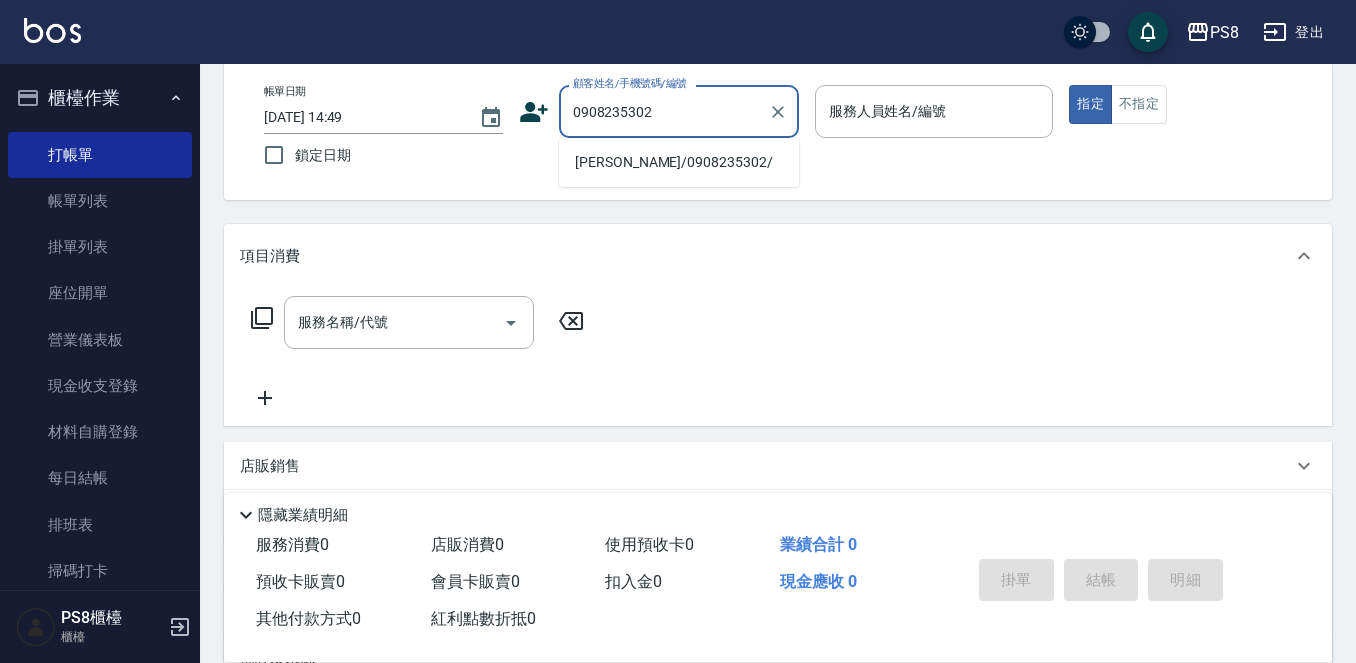 click on "[PERSON_NAME]/0908235302/" at bounding box center (679, 162) 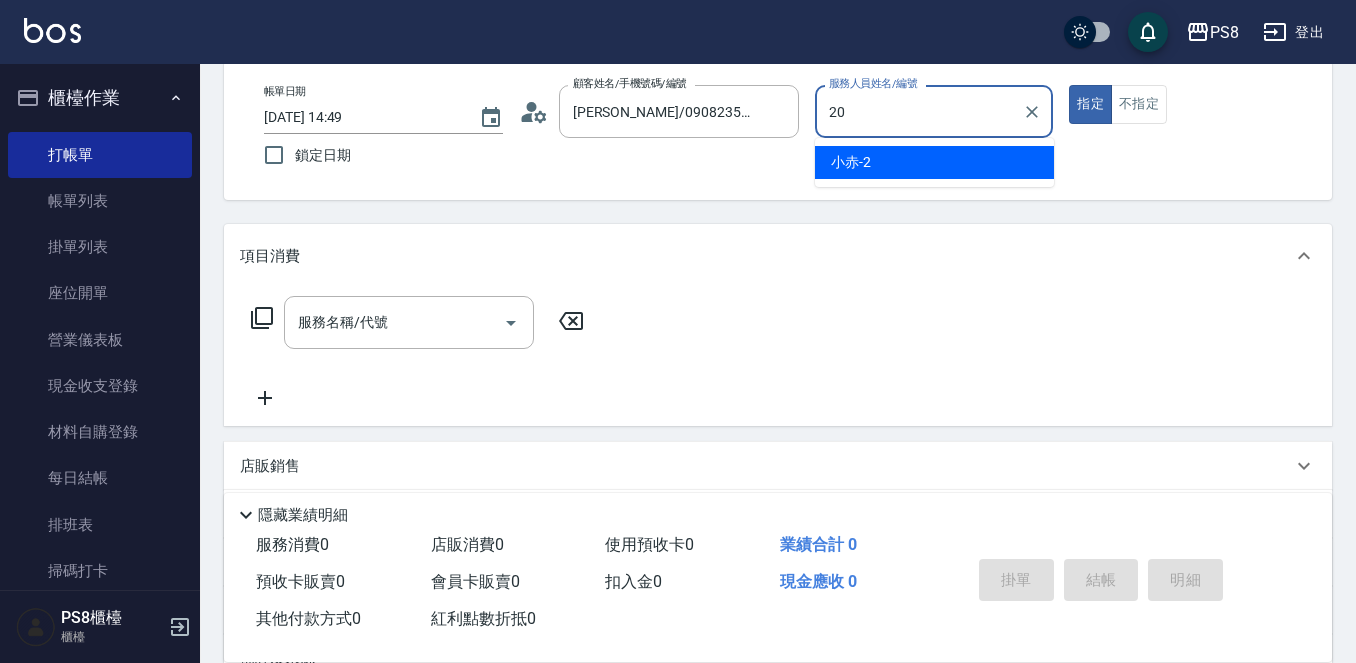 type on "KJ-20" 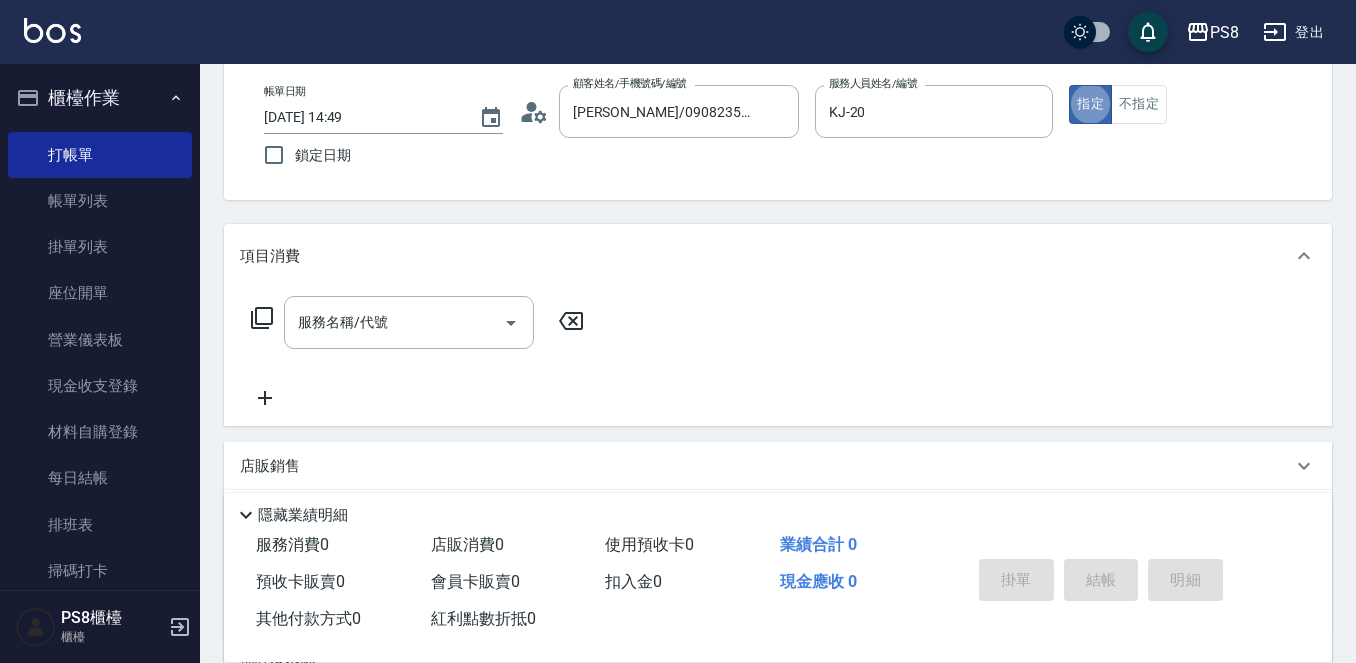 type on "true" 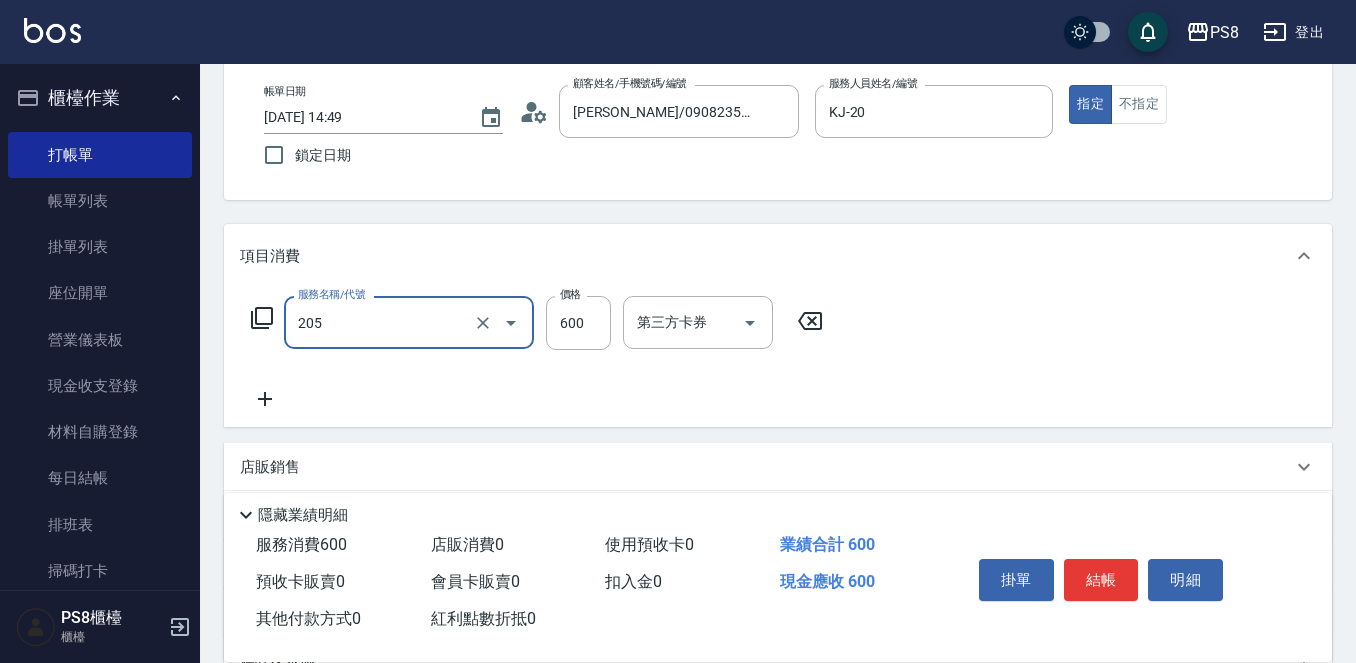 type on "A級洗剪600(205)" 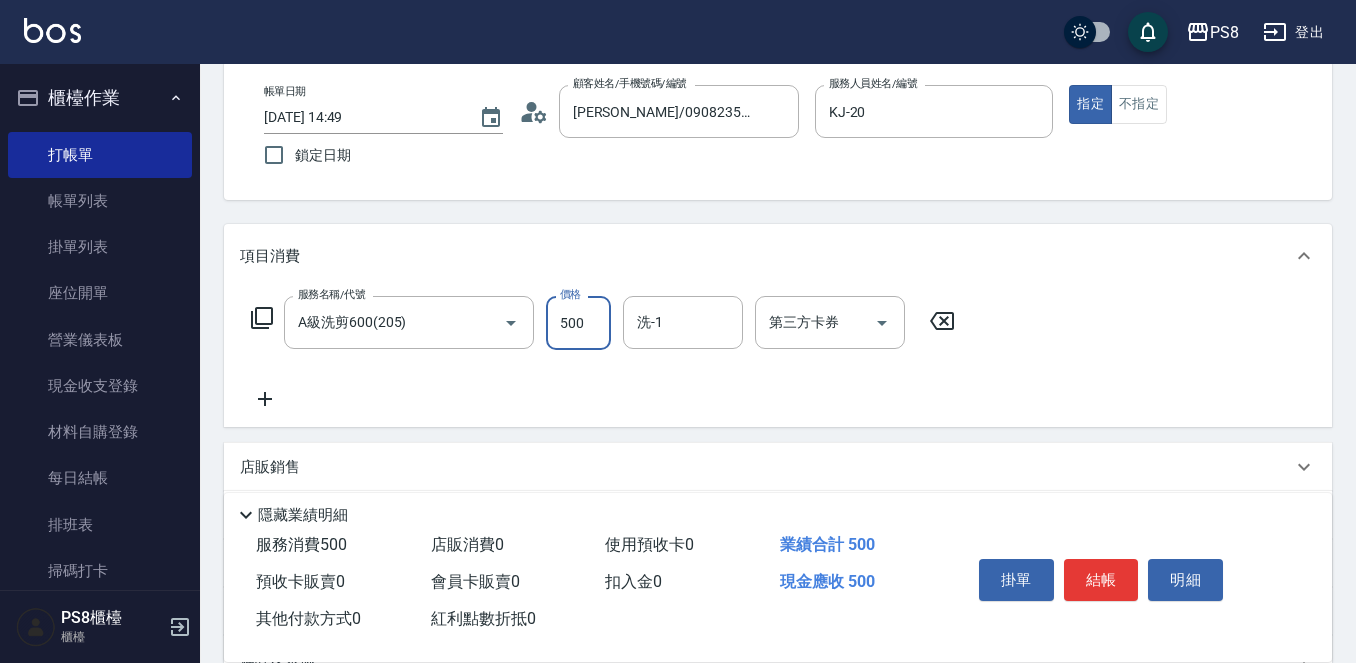 type on "500" 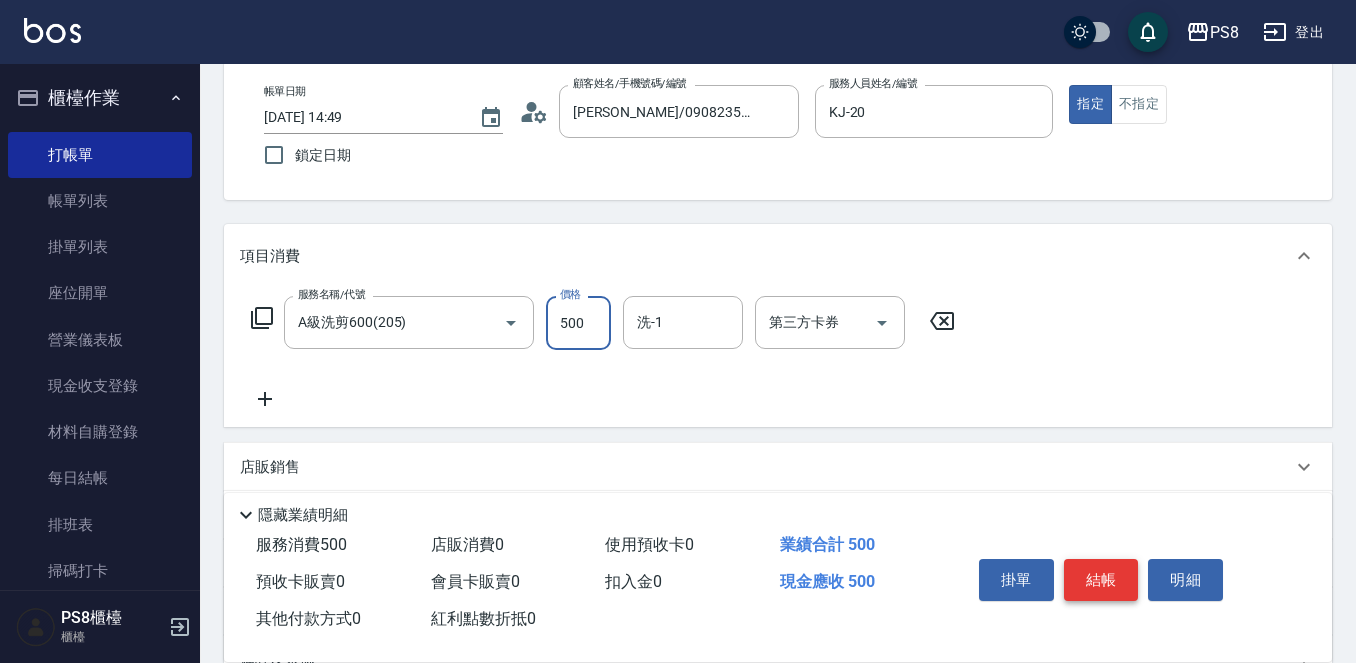 click on "掛單 結帳 明細" at bounding box center [1101, 582] 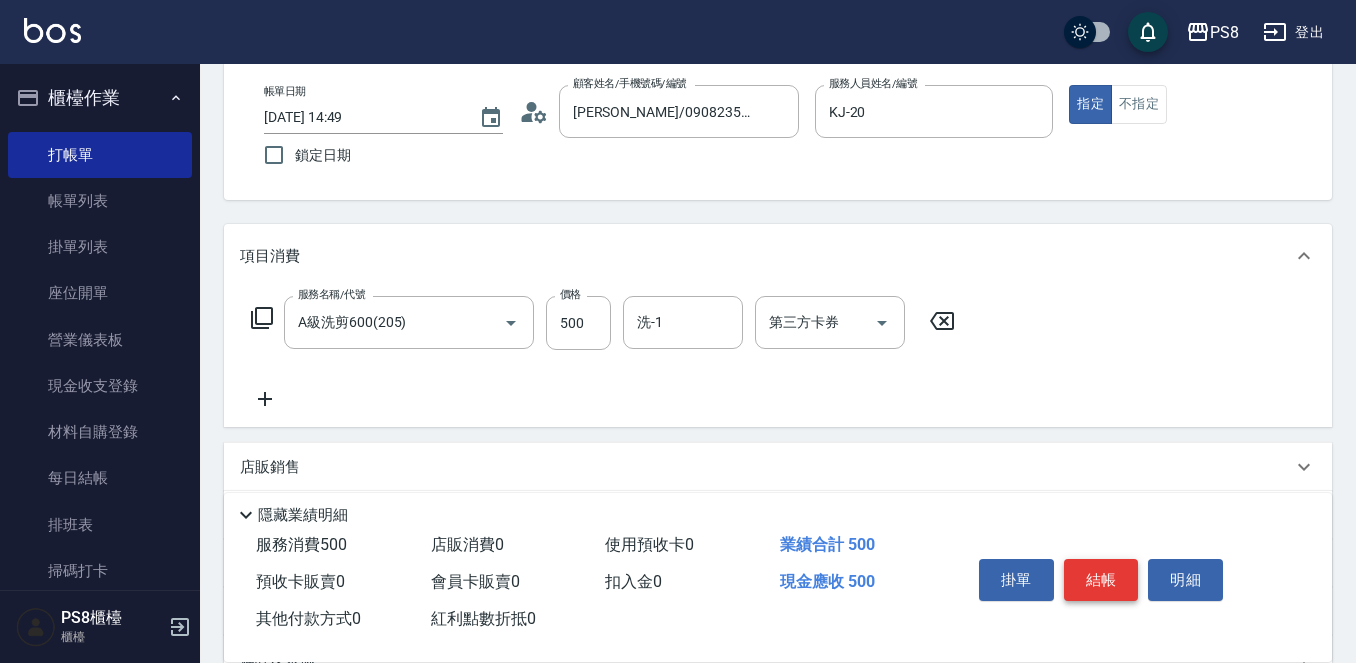 click on "結帳" at bounding box center (1101, 580) 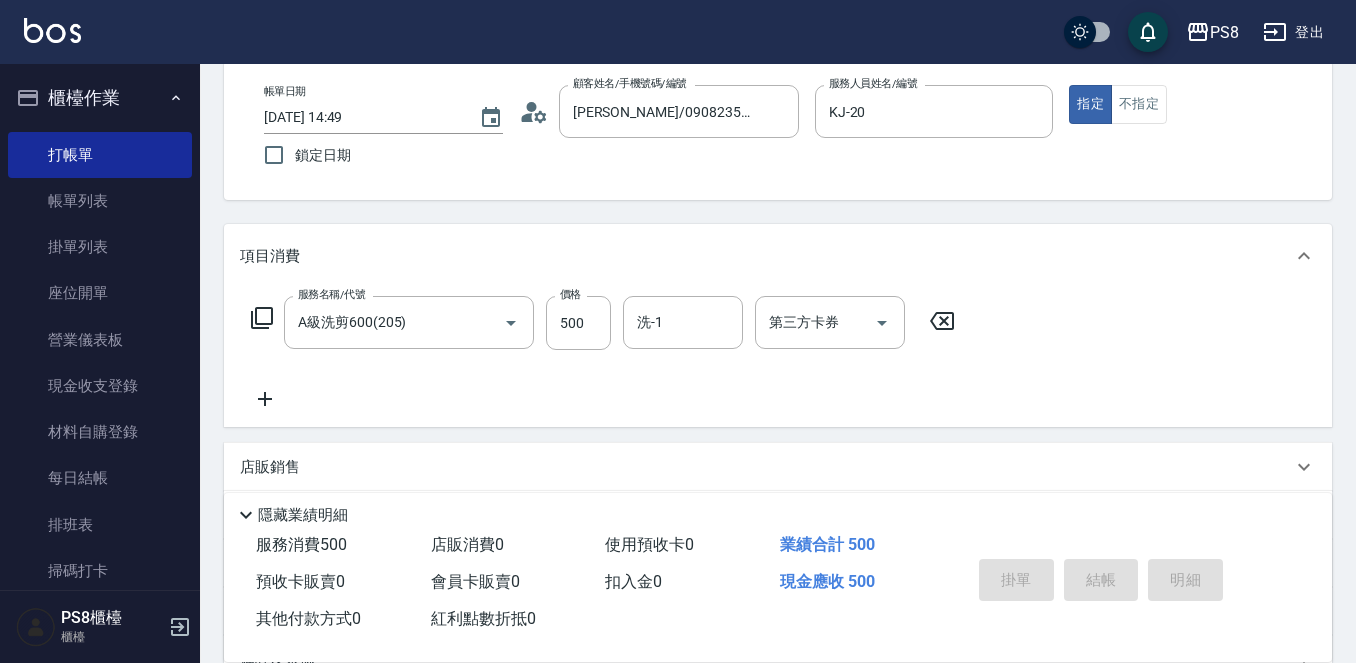 type on "2025/07/11 15:11" 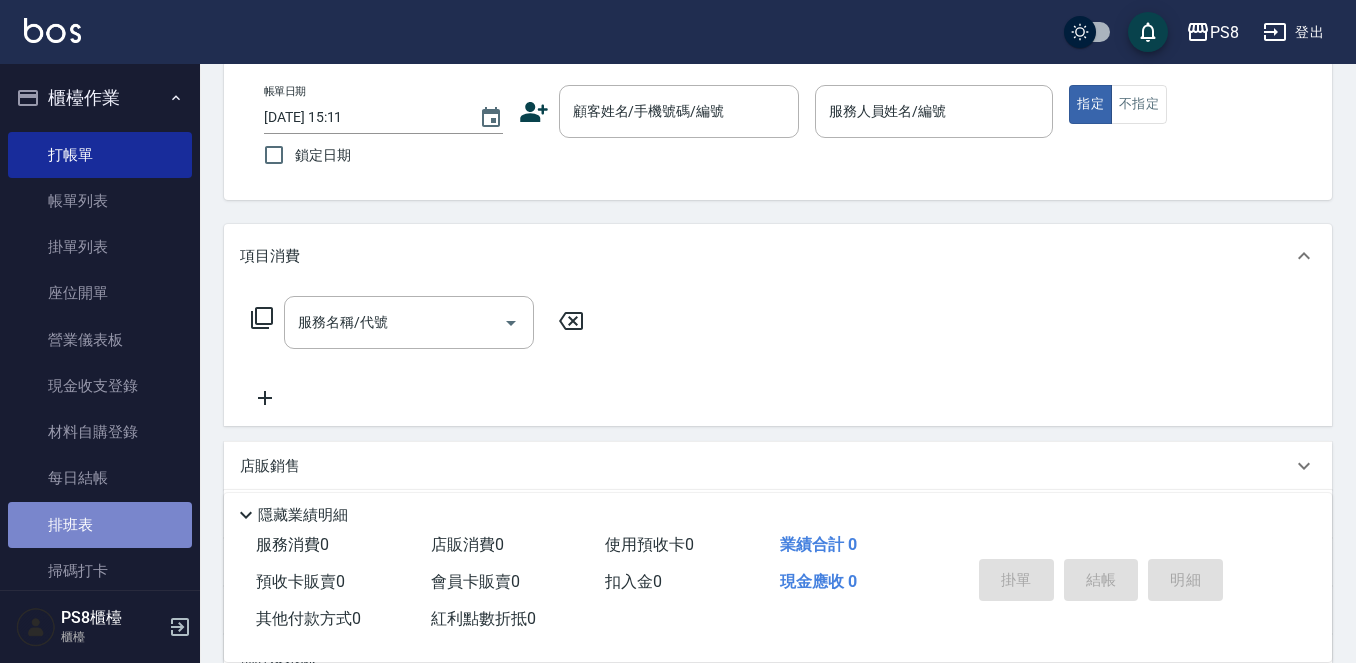 click on "排班表" at bounding box center (100, 525) 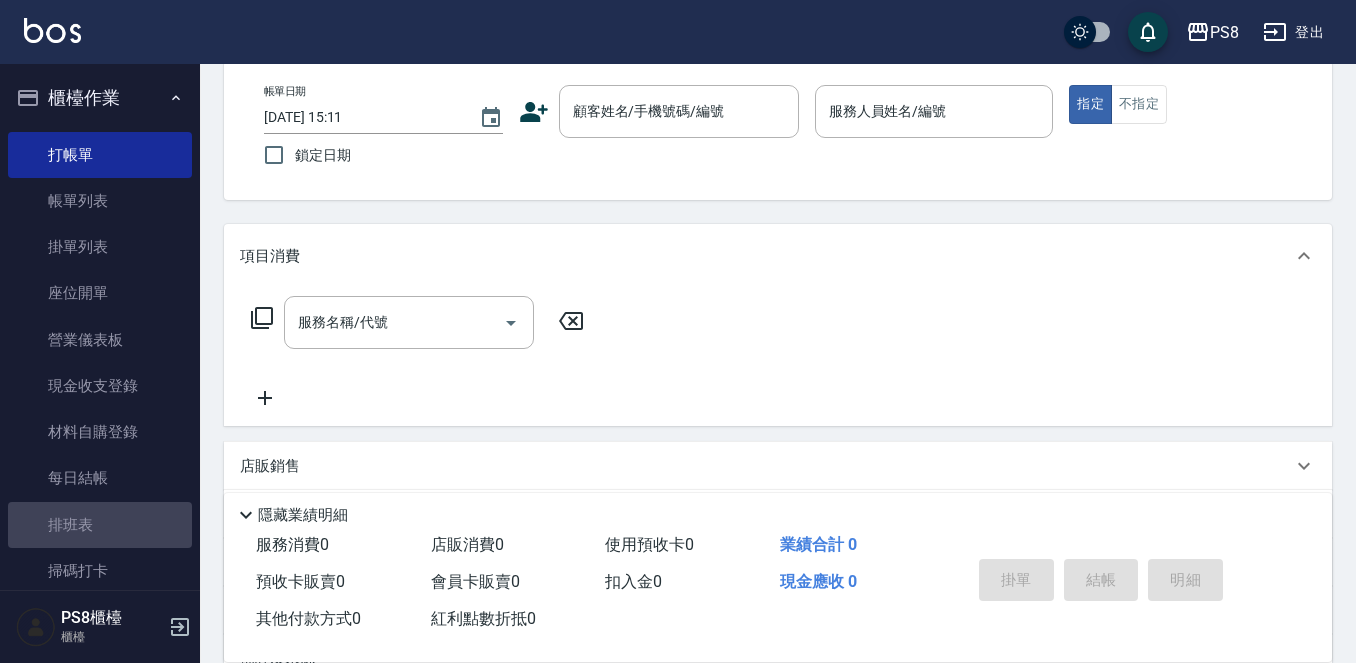 scroll, scrollTop: 0, scrollLeft: 0, axis: both 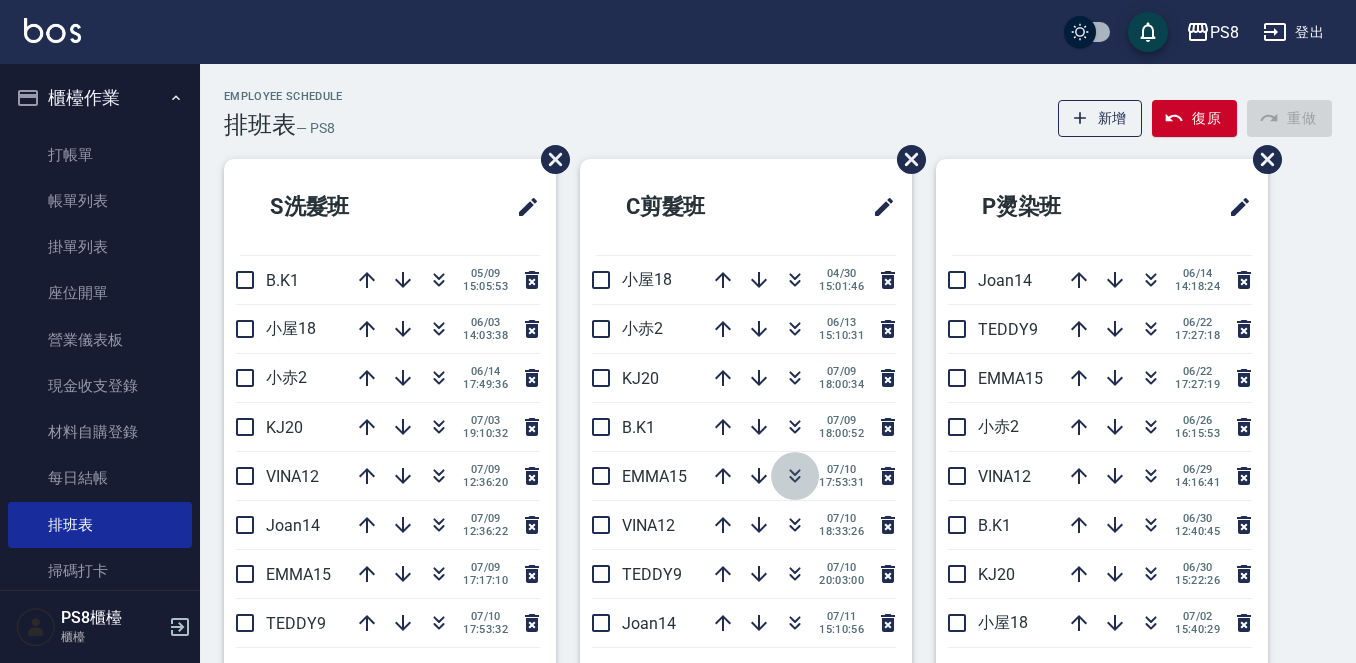 click 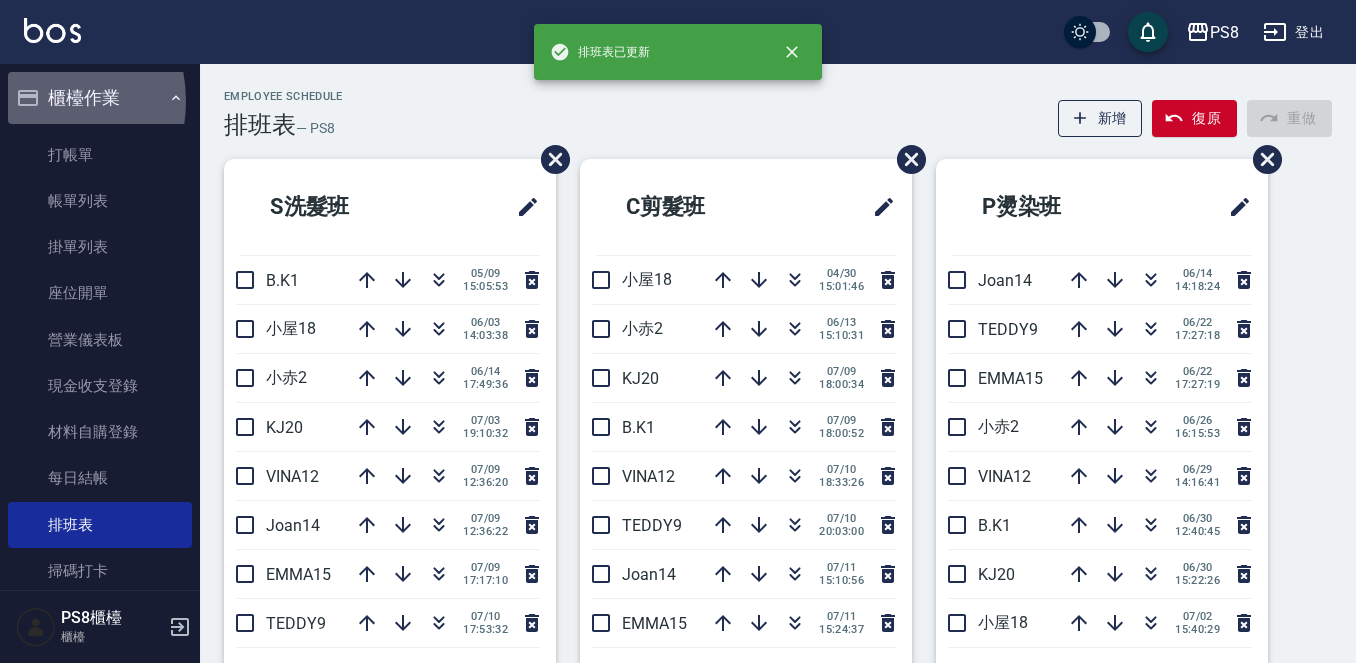click 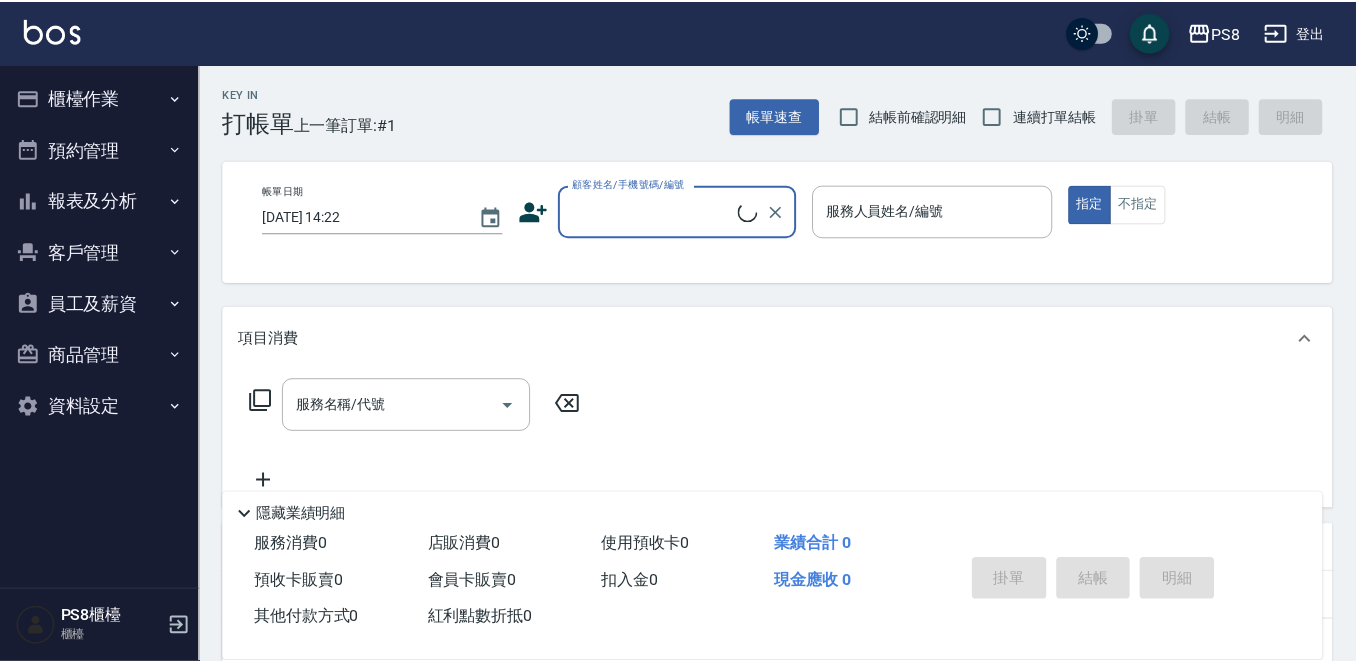 scroll, scrollTop: 0, scrollLeft: 0, axis: both 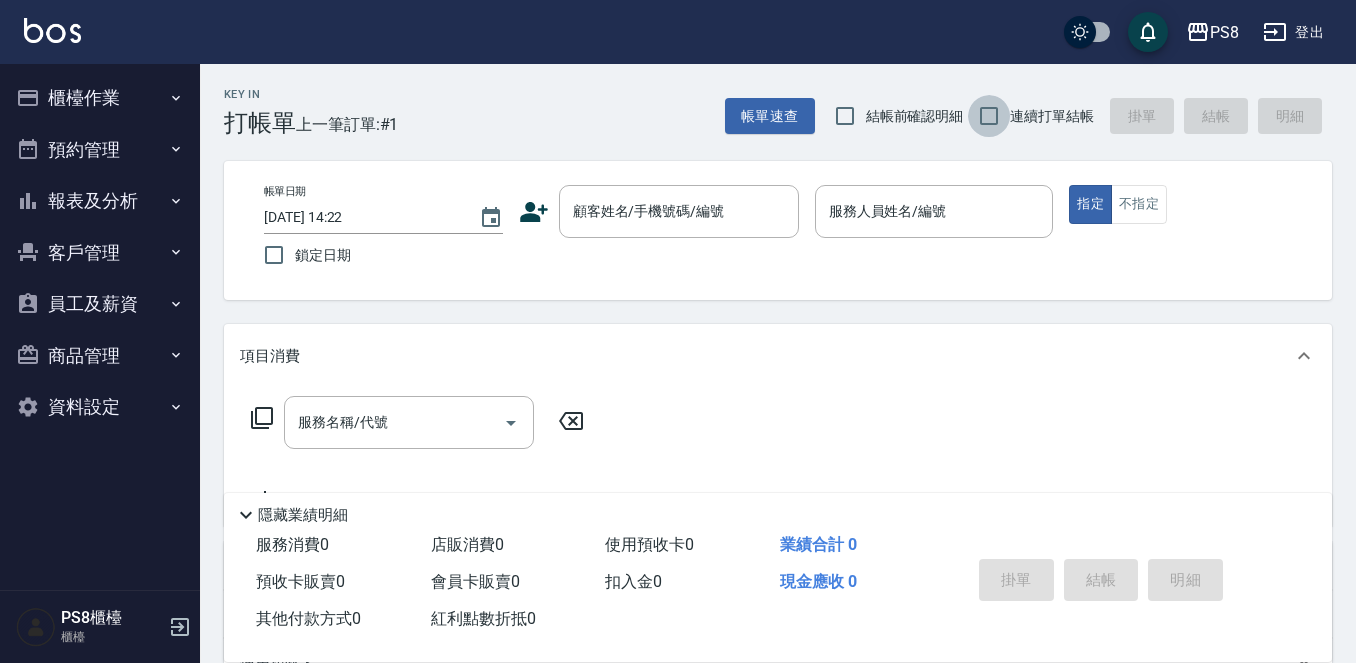 click on "連續打單結帳" at bounding box center [989, 116] 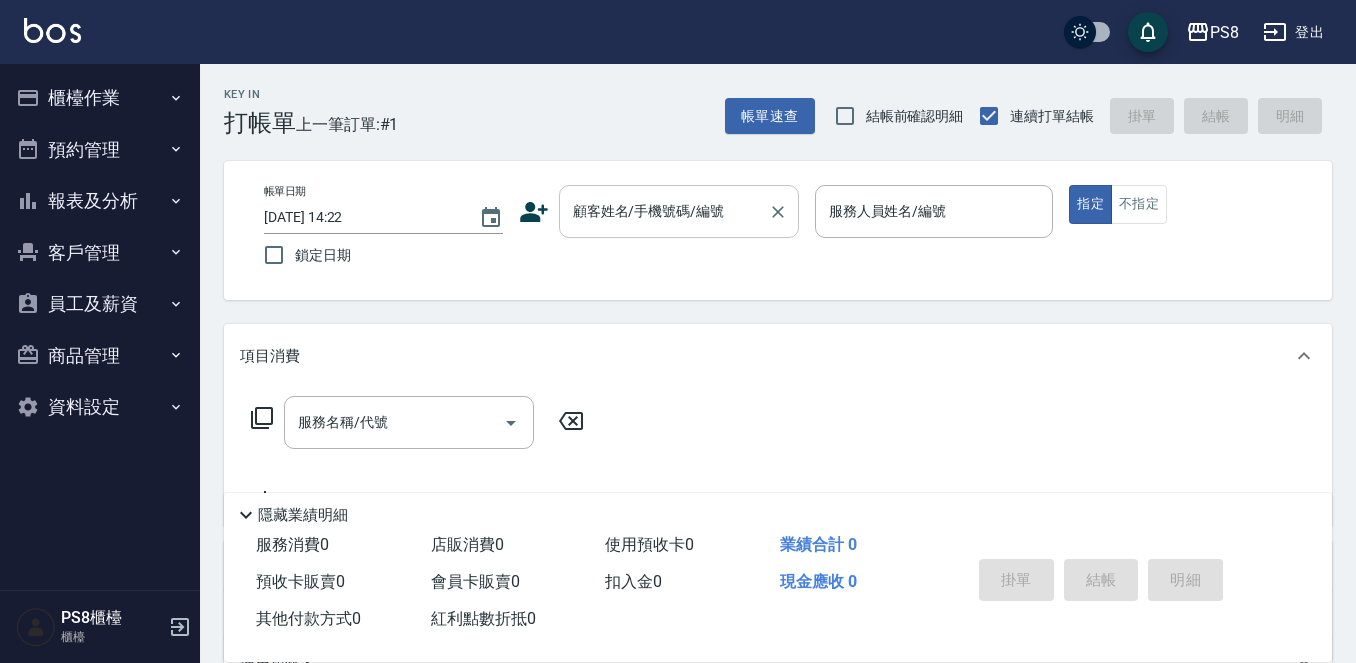 click on "顧客姓名/手機號碼/編號" at bounding box center (664, 211) 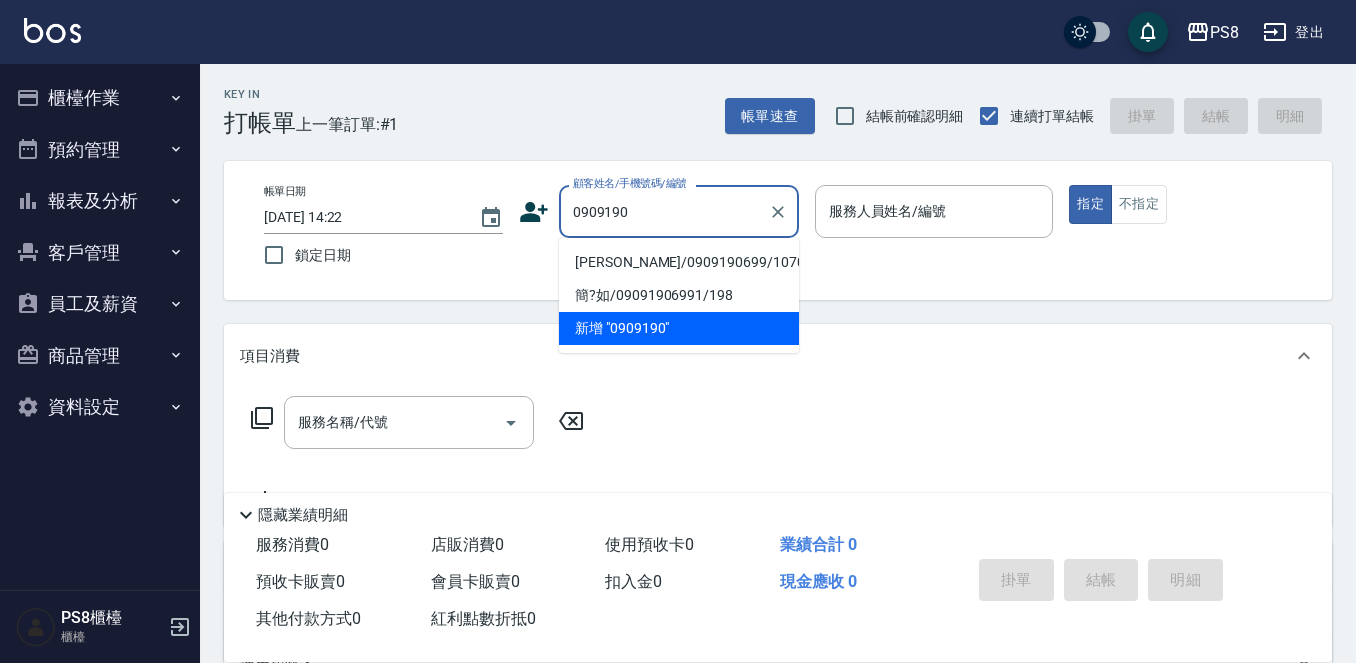 click on "[PERSON_NAME]/0909190699/10700" at bounding box center (679, 262) 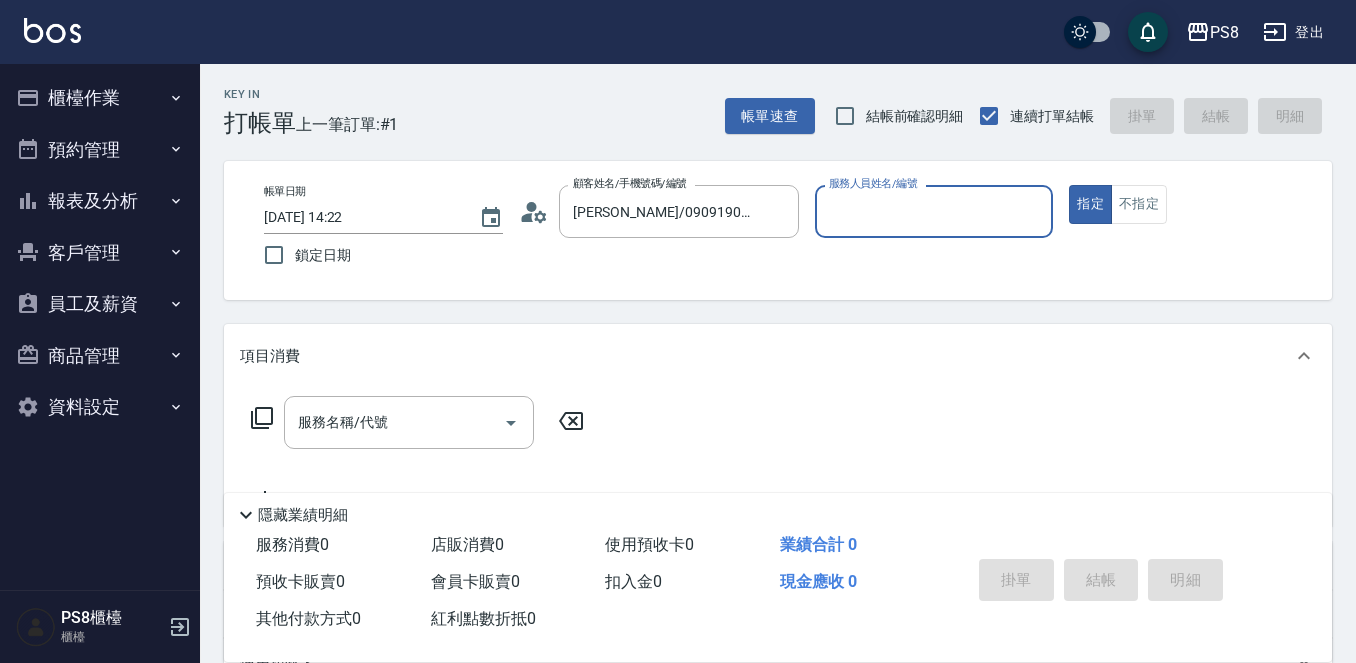 type on "B.K-1" 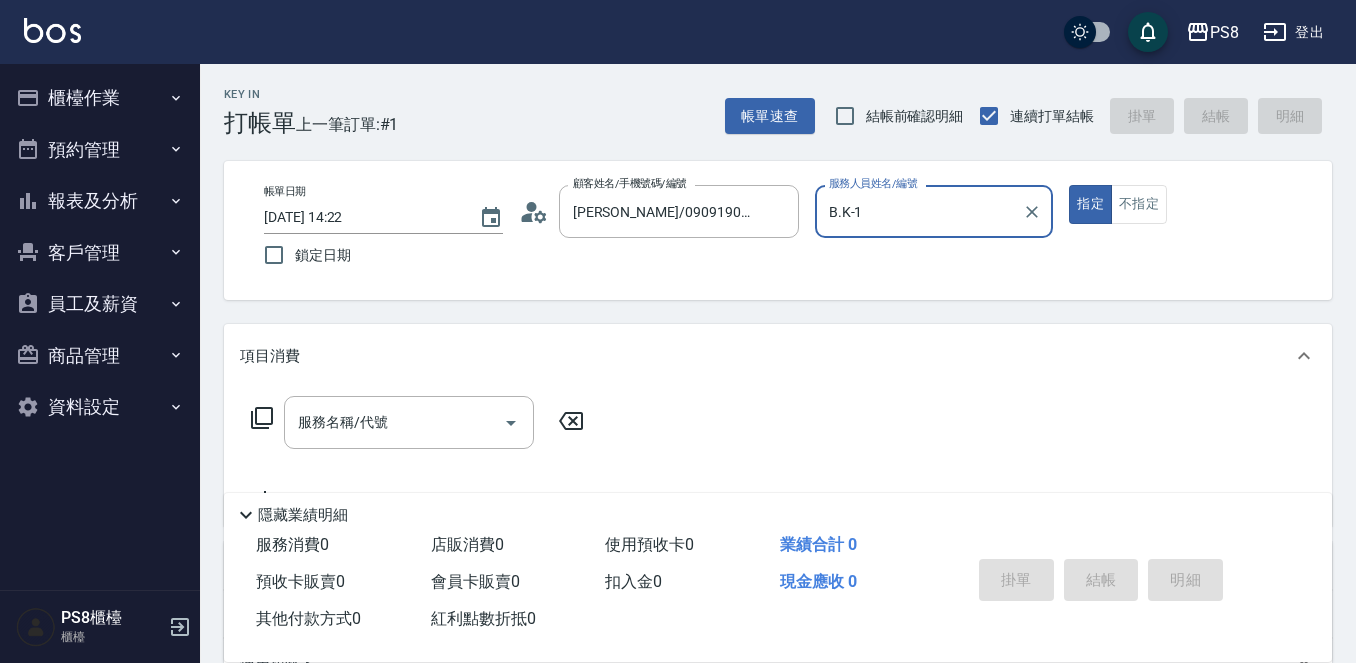 click on "指定" at bounding box center [1090, 204] 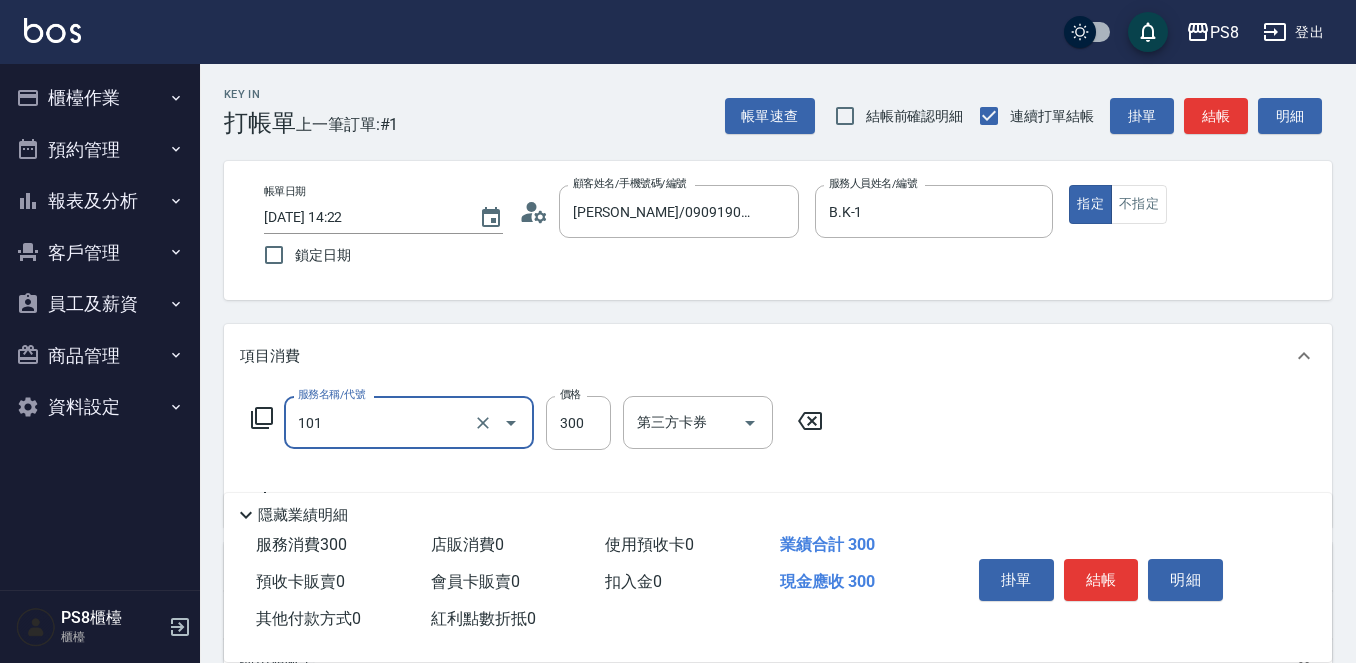 type on "洗髮(101)" 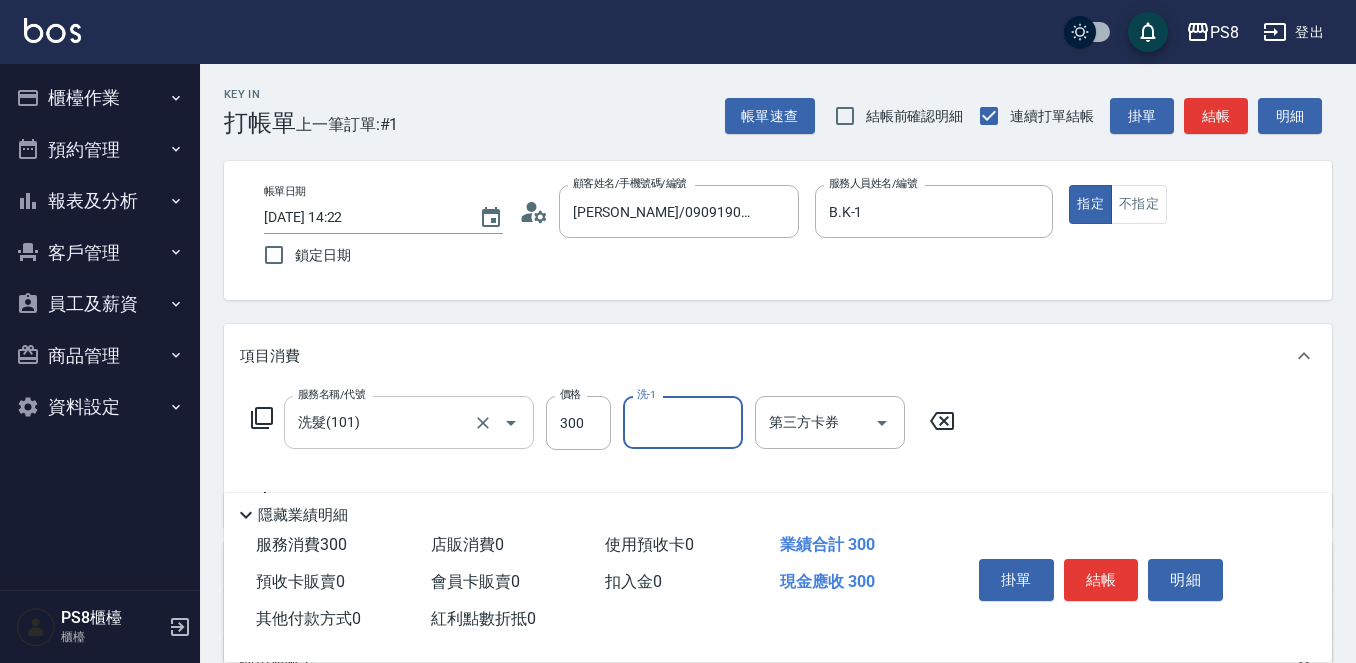 click on "洗髮(101)" at bounding box center [381, 422] 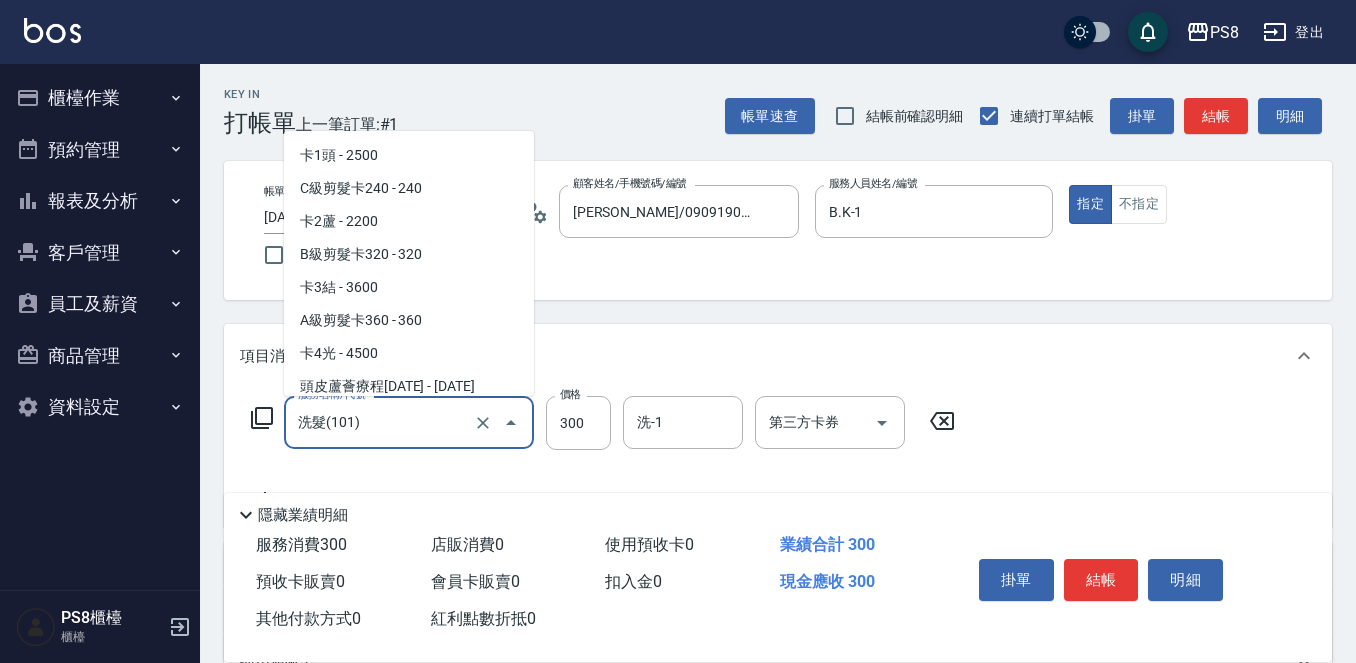 scroll, scrollTop: 40, scrollLeft: 0, axis: vertical 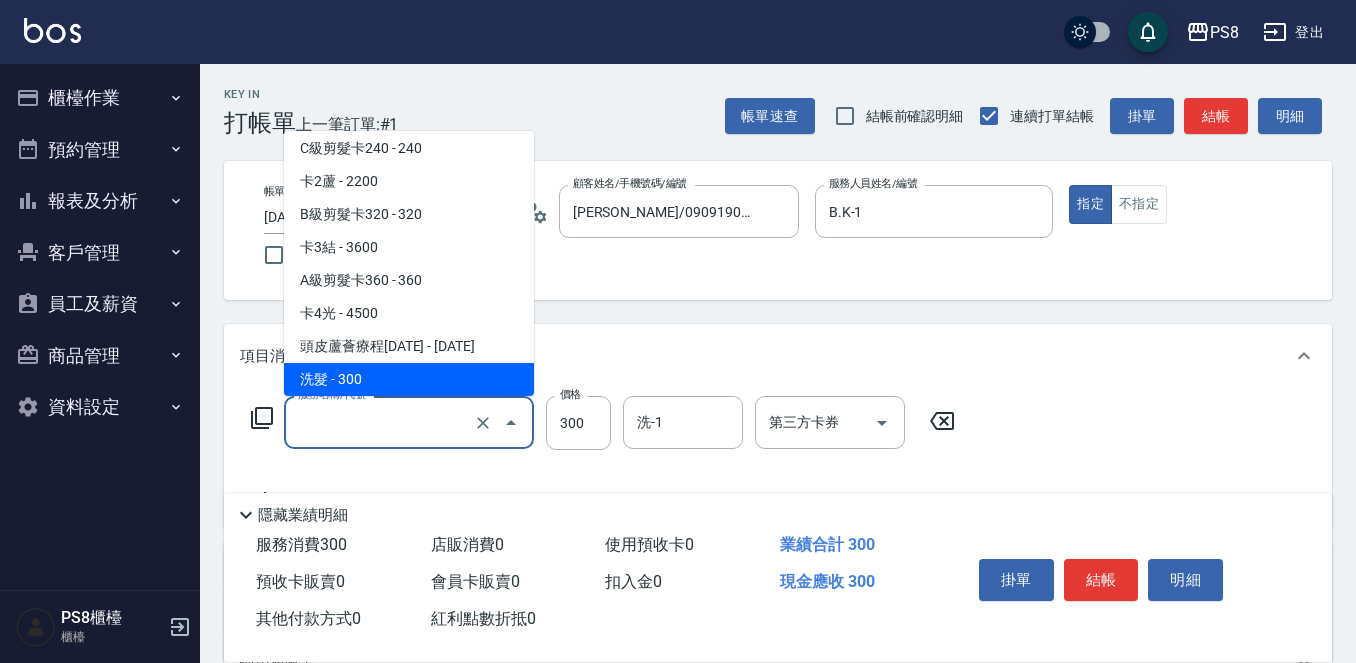 type on "0" 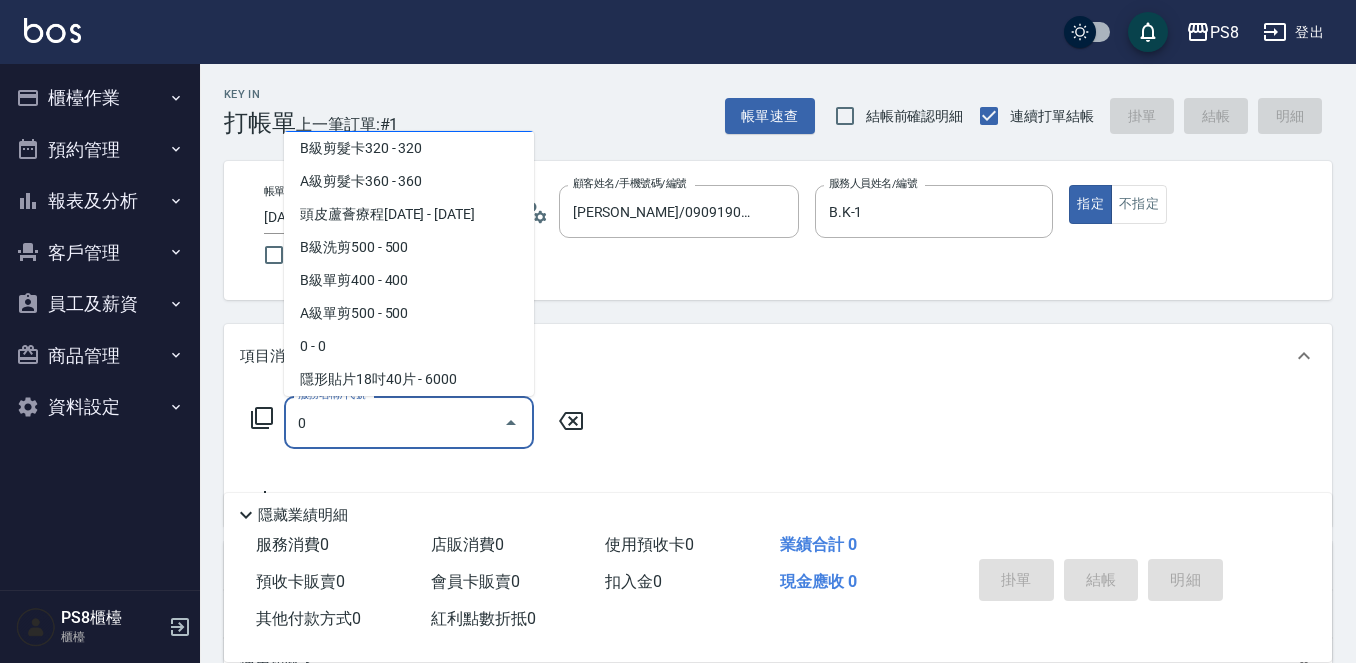 scroll, scrollTop: 0, scrollLeft: 0, axis: both 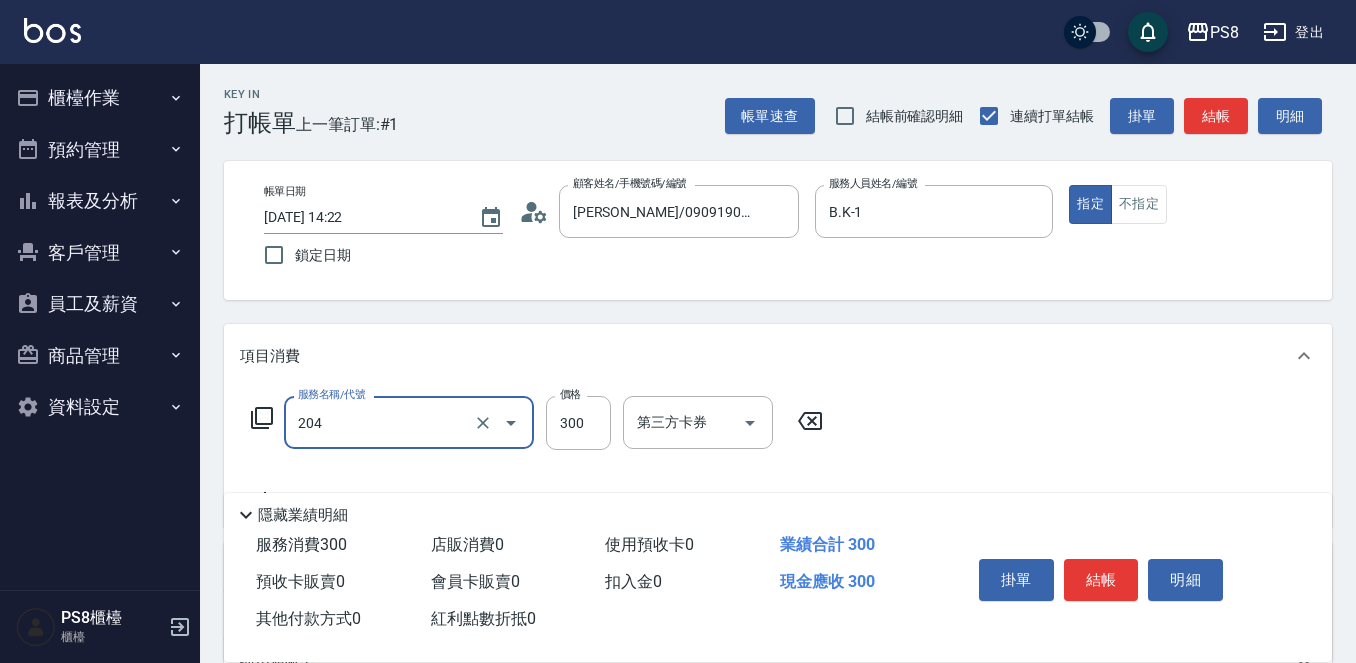 type on "單剪髮300(204)" 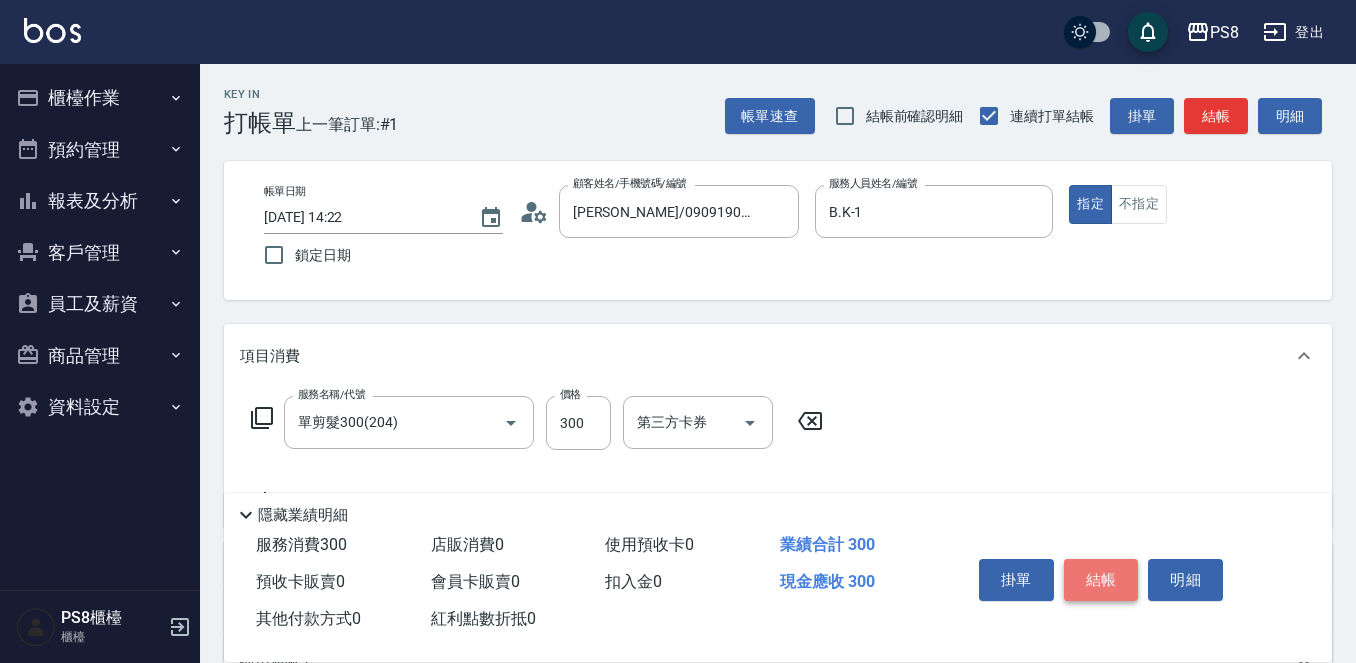 click on "結帳" at bounding box center [1101, 580] 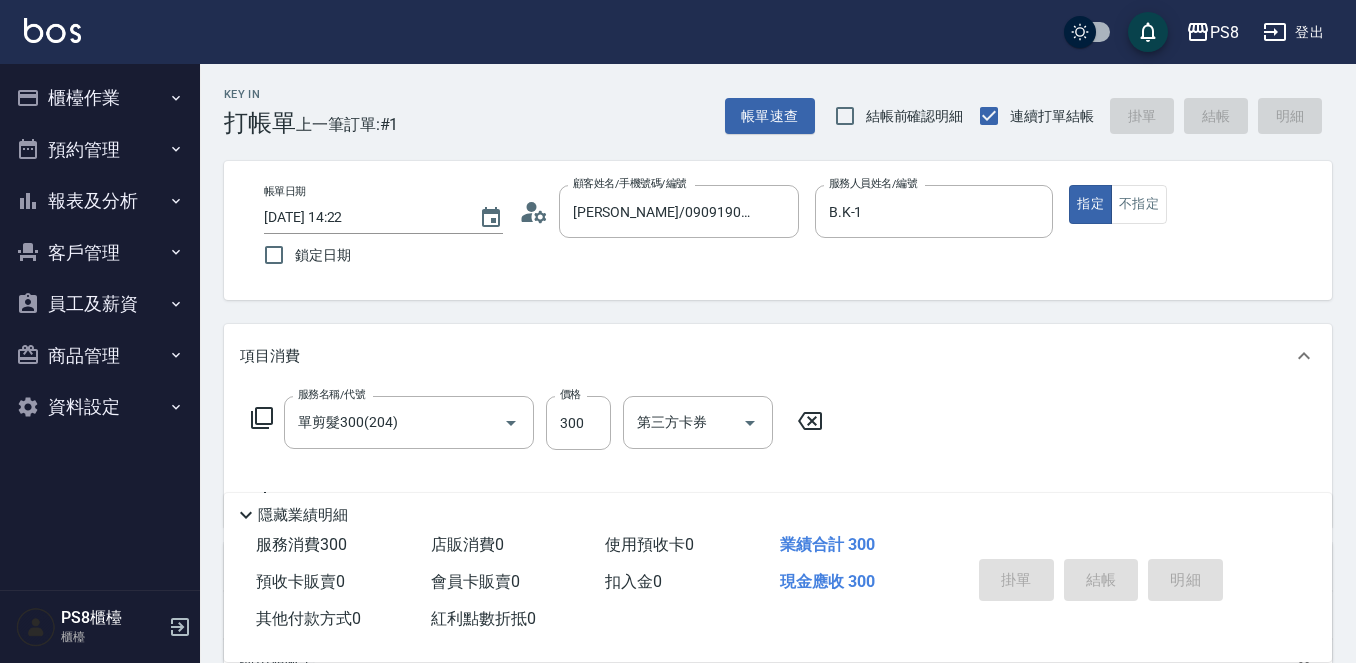 type on "2025/07/11 14:26" 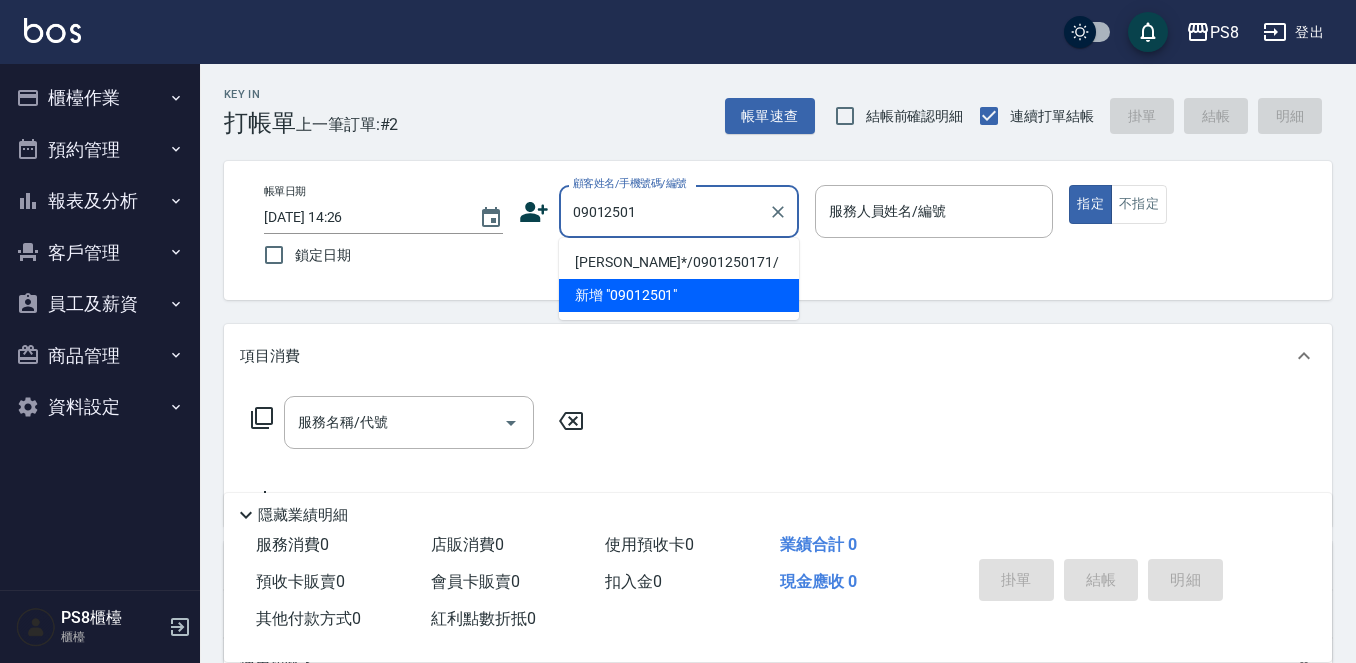 click on "[PERSON_NAME]*/0901250171/" at bounding box center (679, 262) 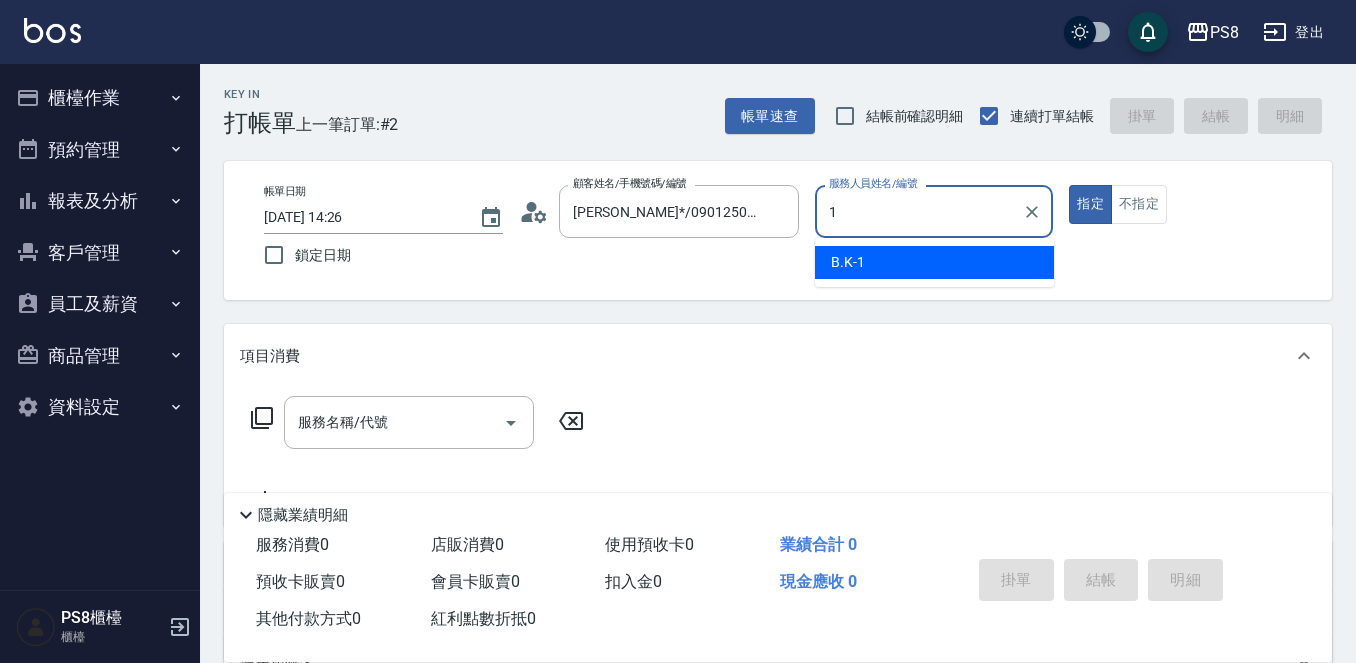 type on "B.K-1" 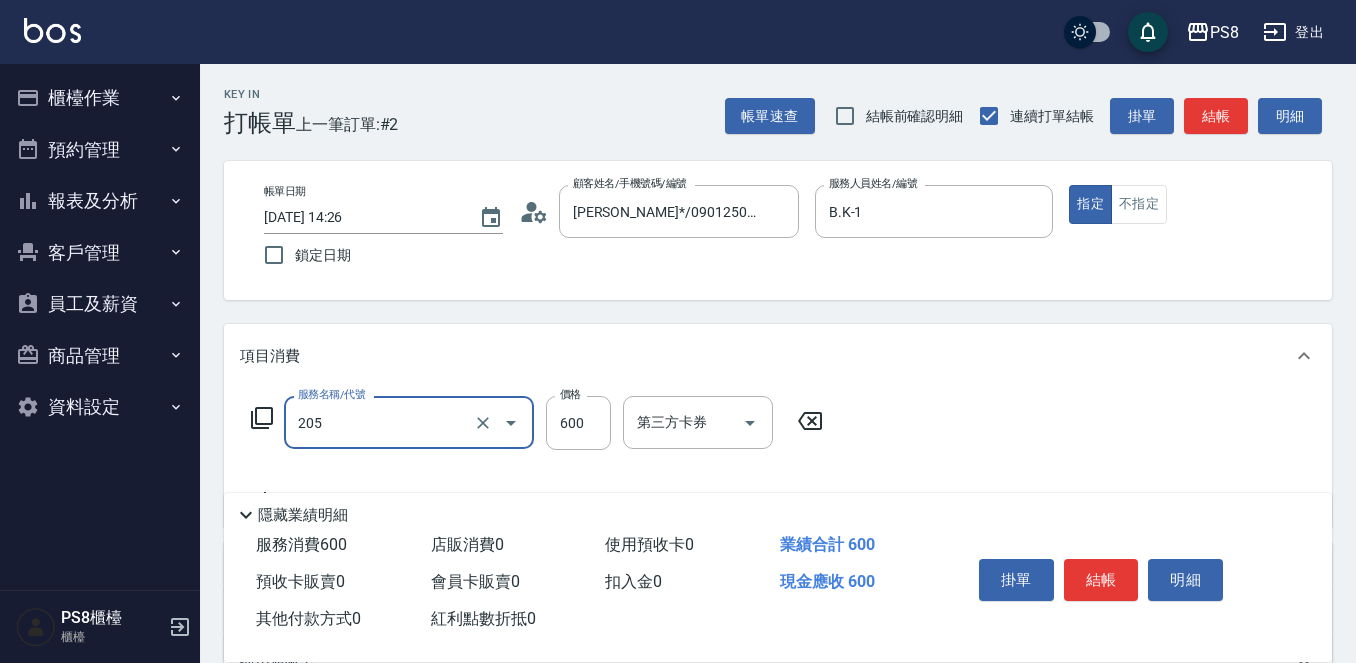 type on "A級洗剪600(205)" 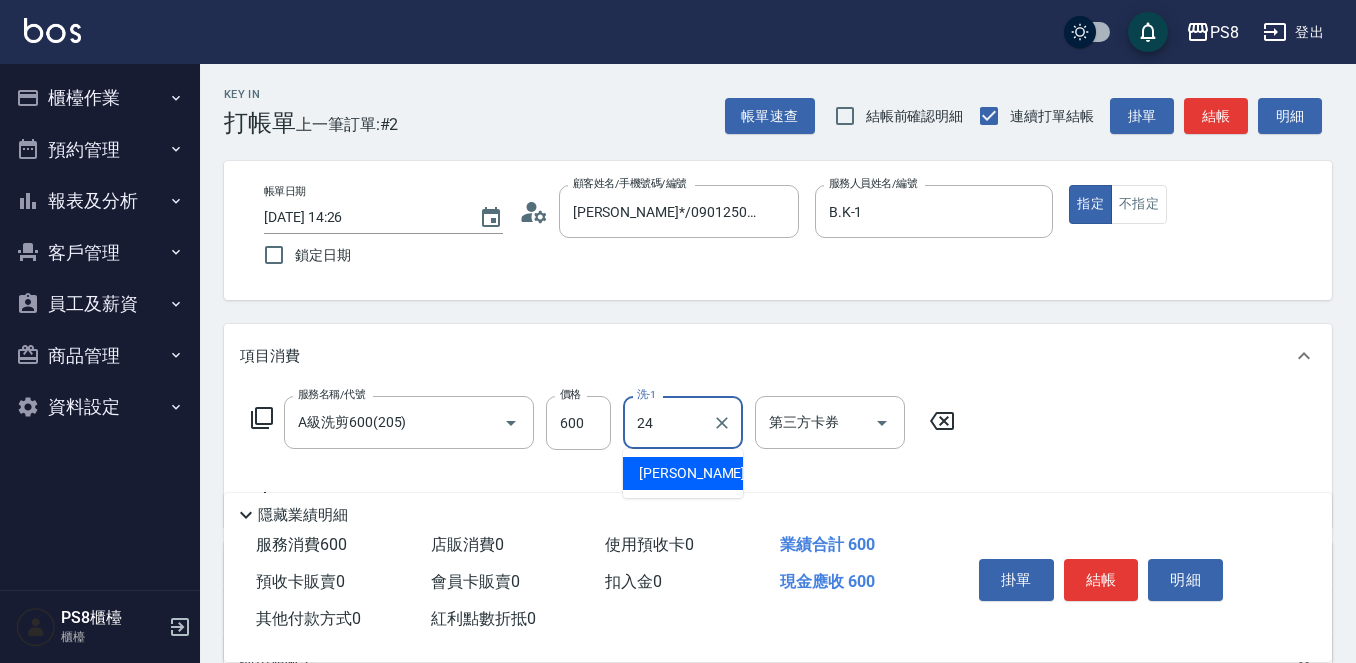 type on "婷婷-24" 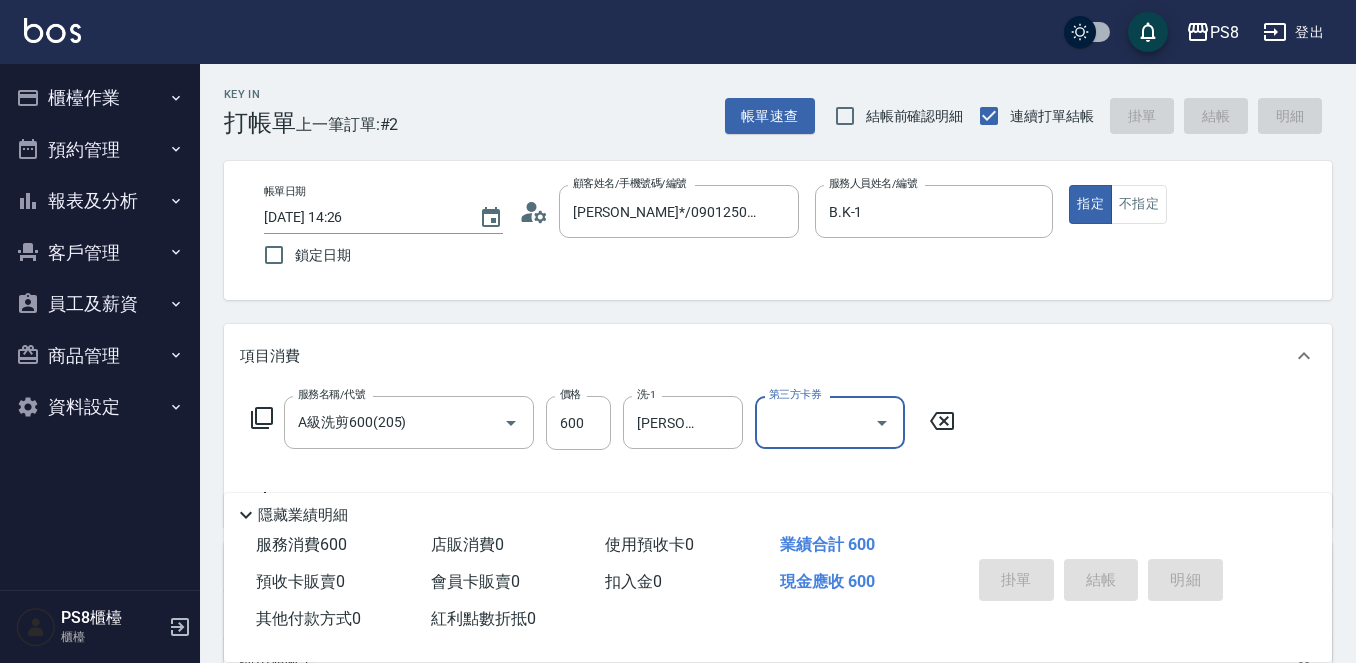 type 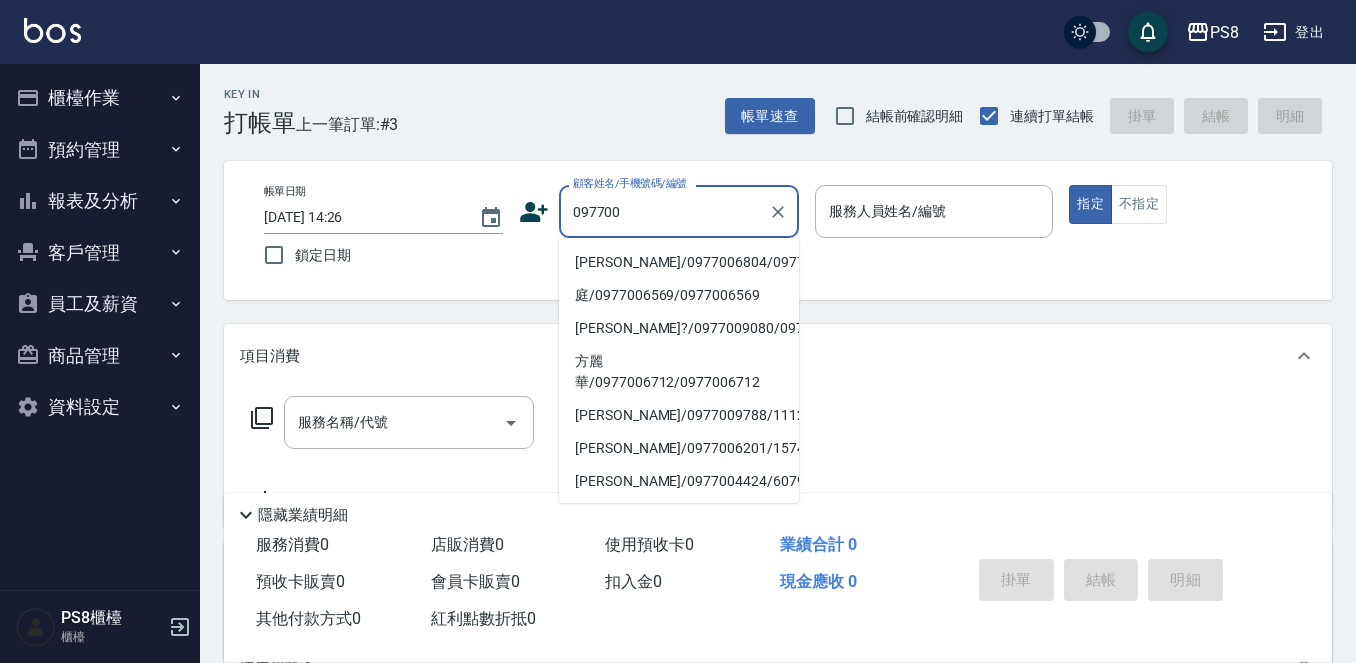 click on "[PERSON_NAME]/0977006804/0977006804" at bounding box center [679, 262] 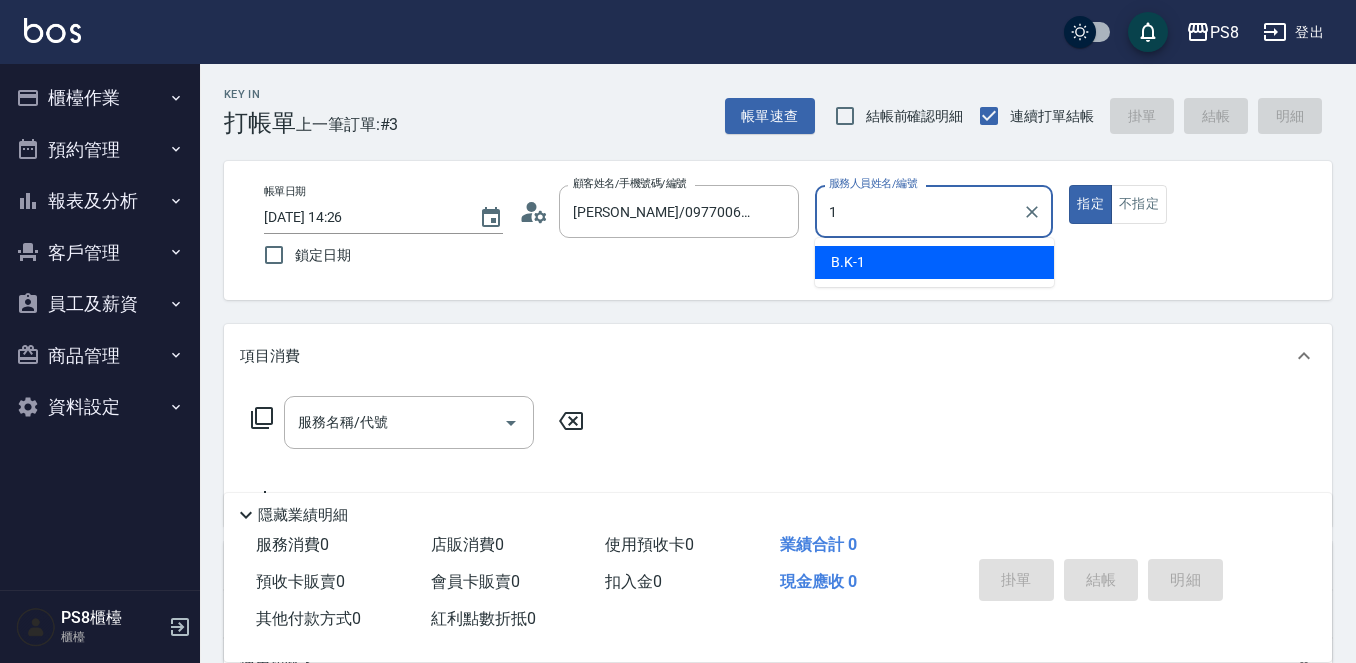 type on "B.K-1" 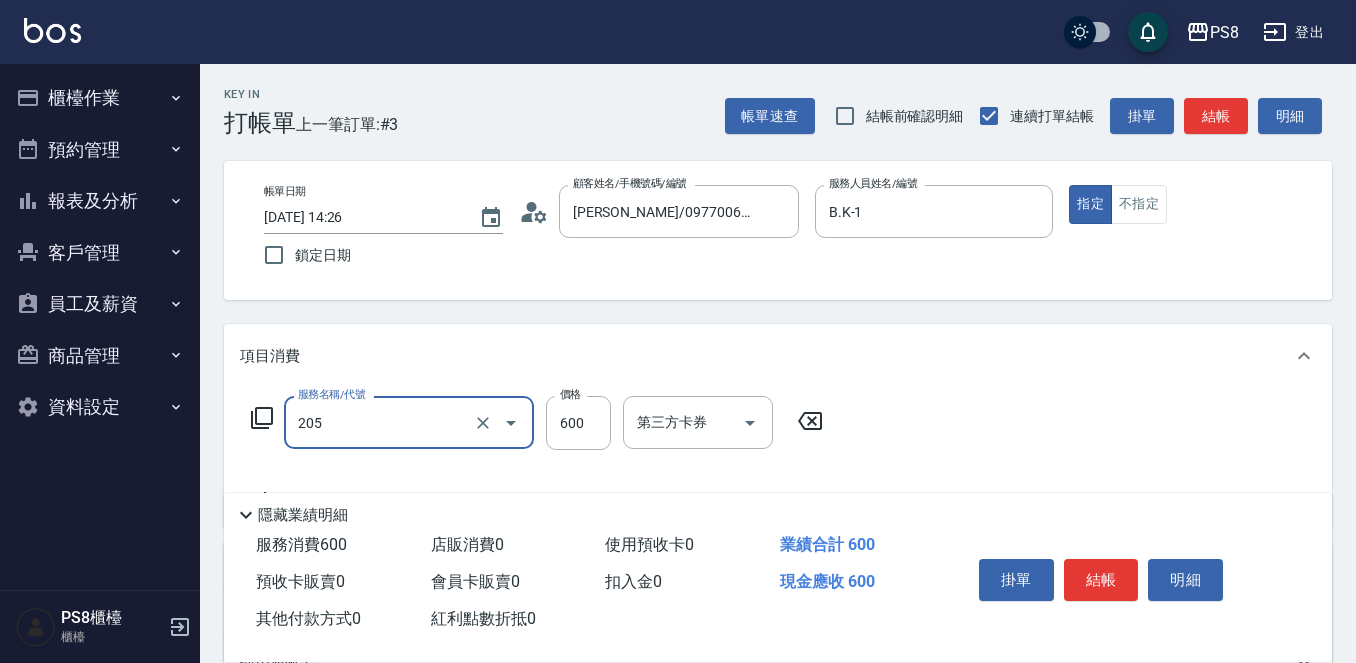 type on "A級洗剪600(205)" 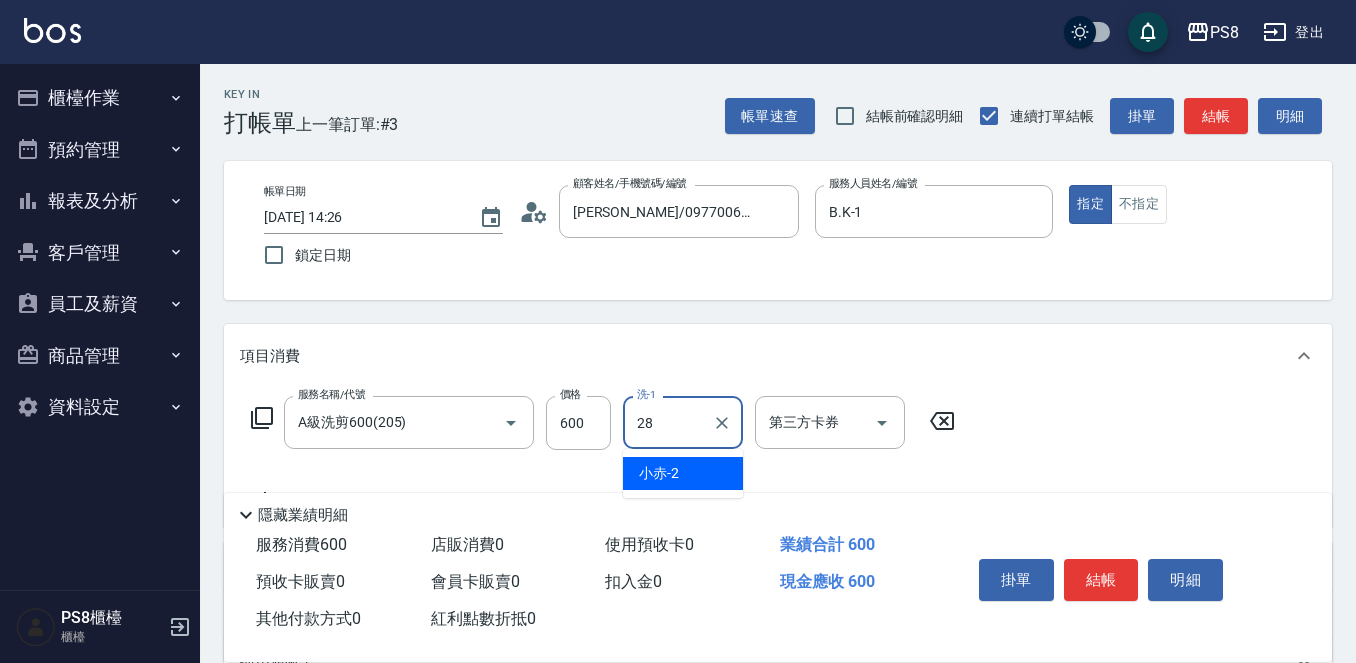type on "[PERSON_NAME]-28" 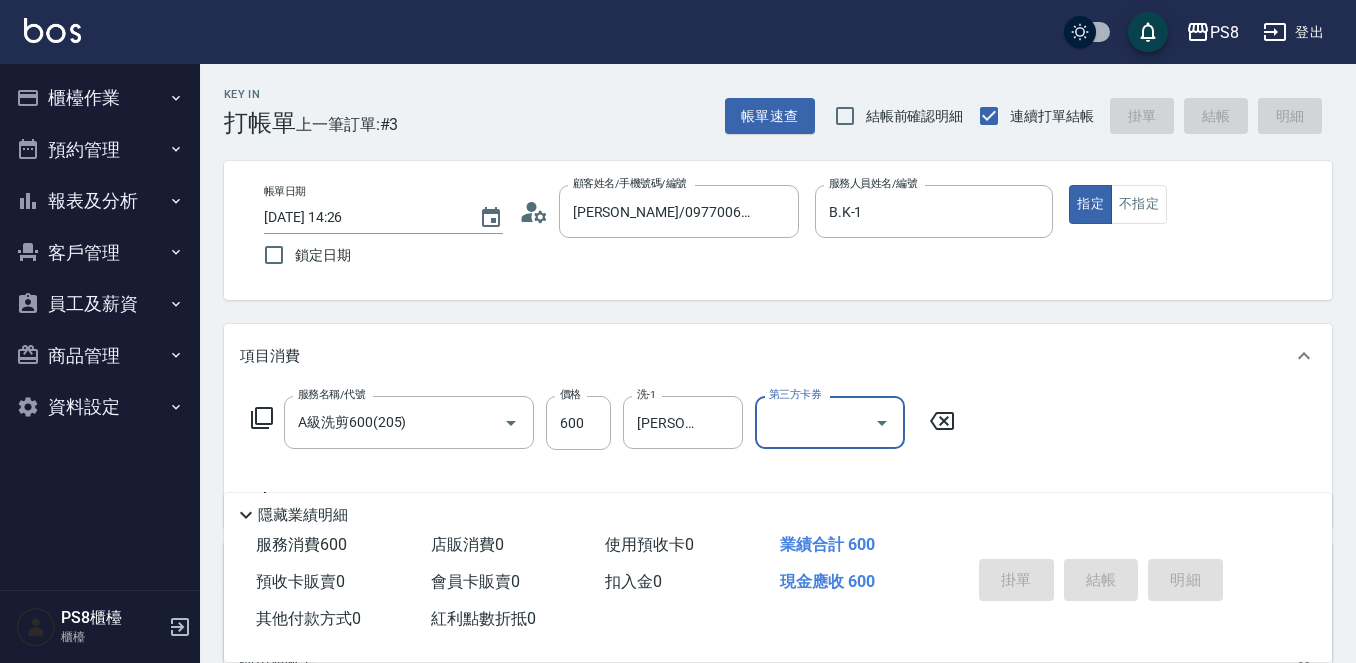 type on "2025/07/11 14:27" 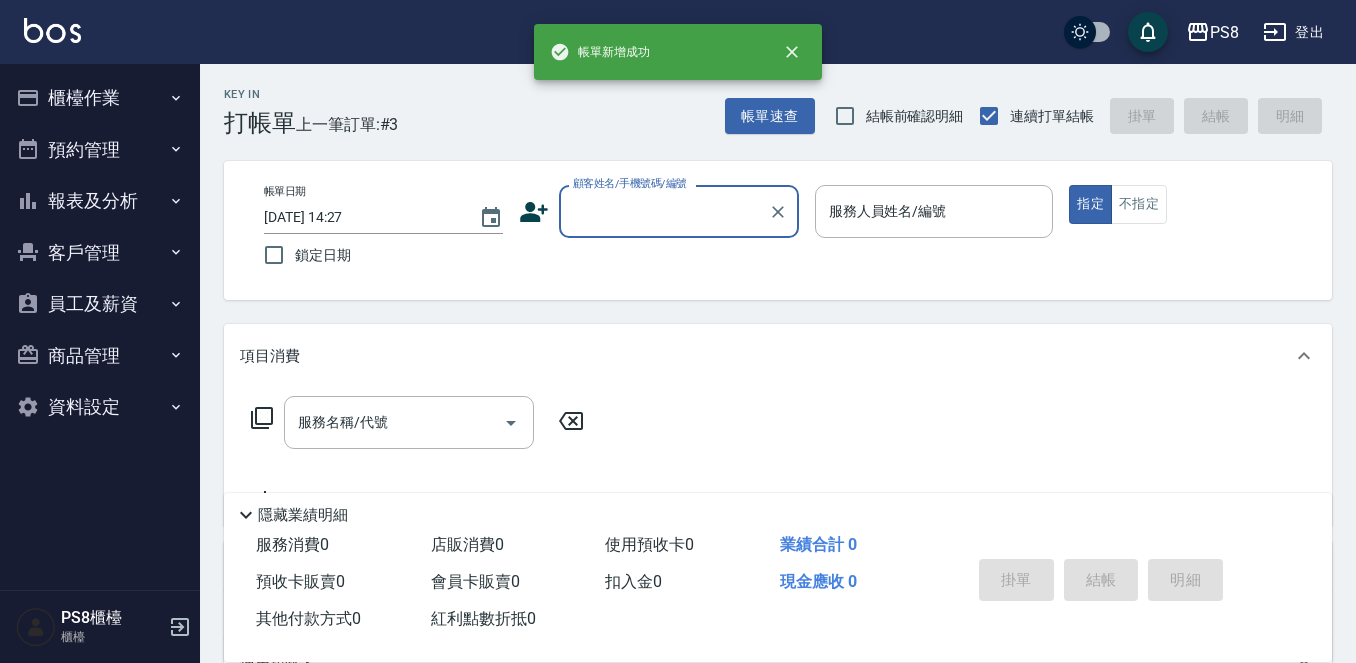 scroll, scrollTop: 0, scrollLeft: 0, axis: both 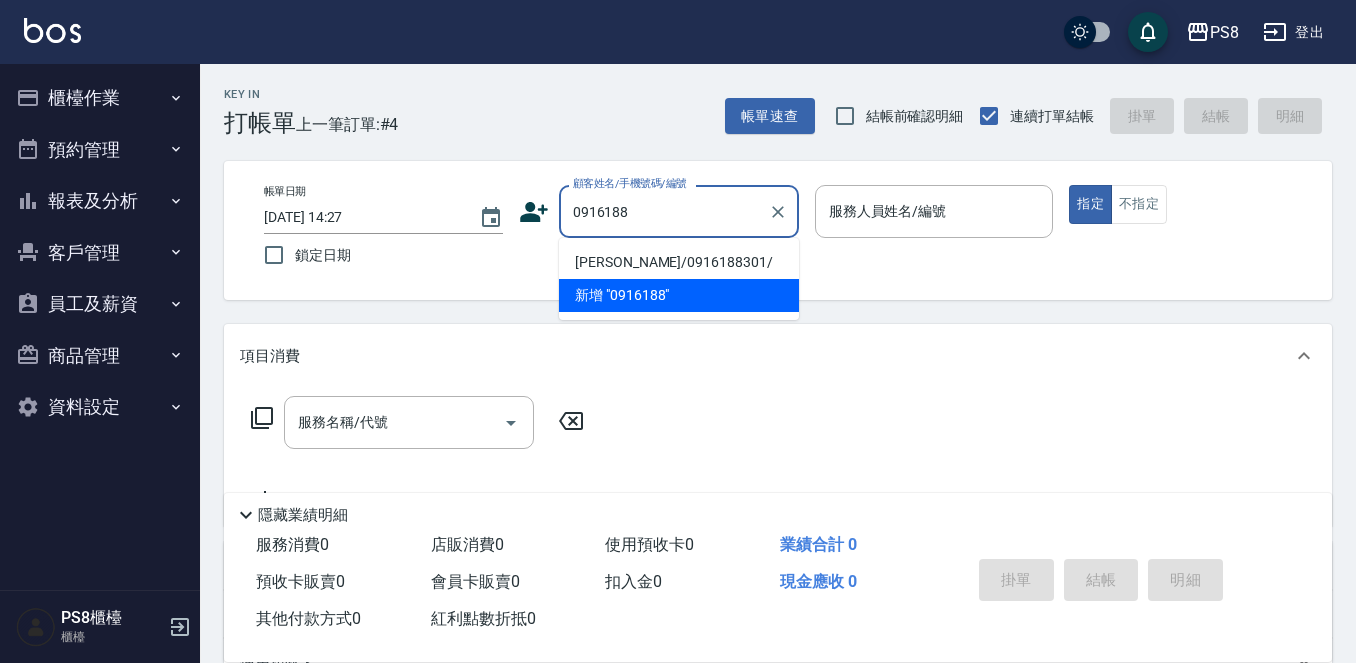 click on "[PERSON_NAME]/0916188301/" at bounding box center (679, 262) 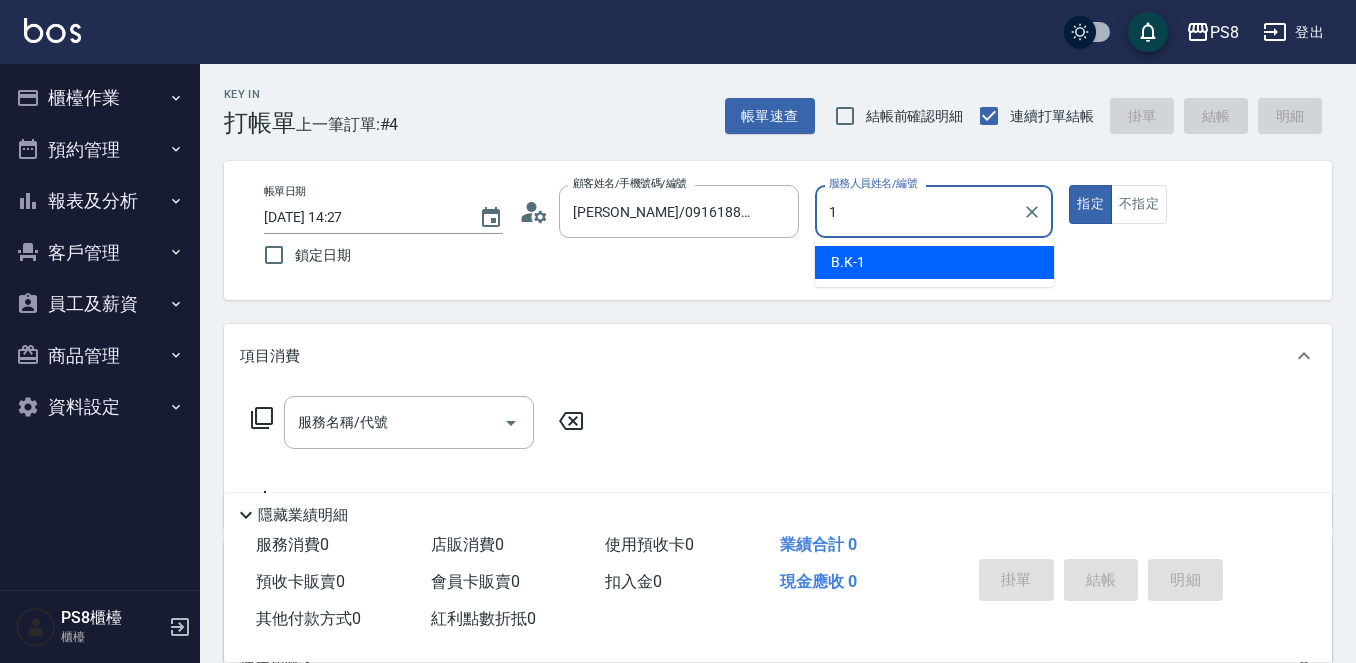 type on "B.K-1" 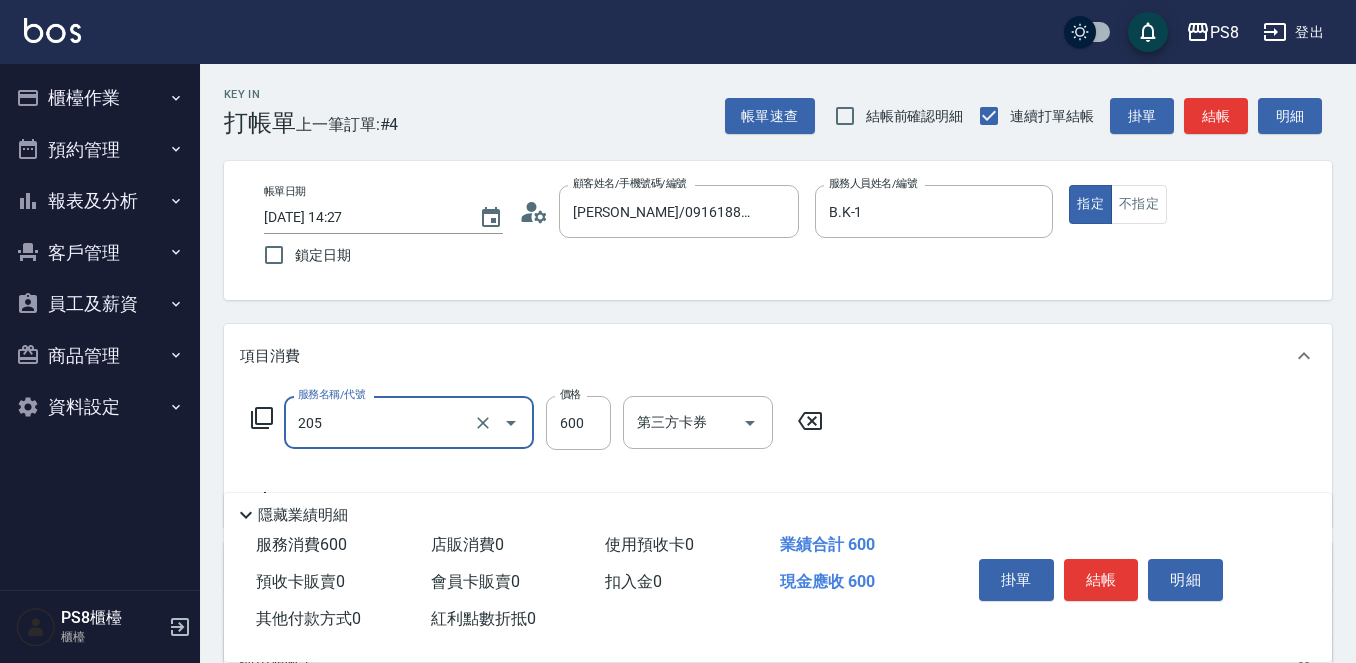 type on "A級洗剪600(205)" 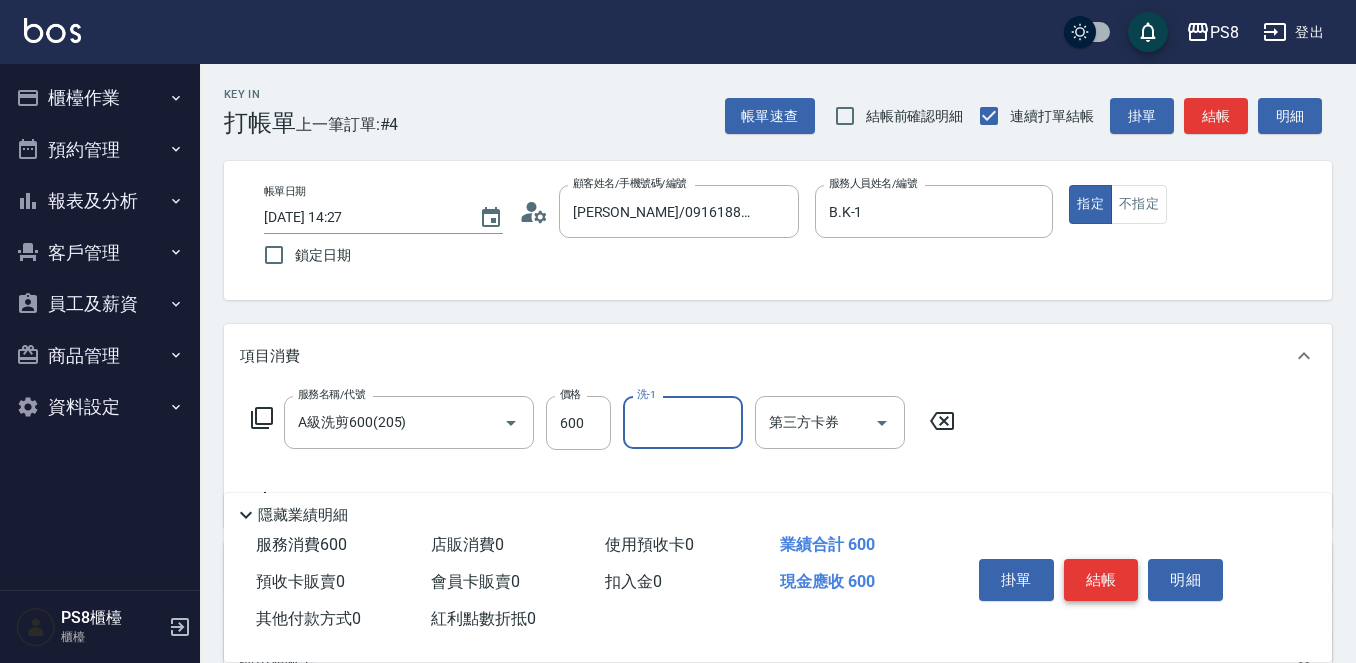 click on "結帳" at bounding box center (1101, 580) 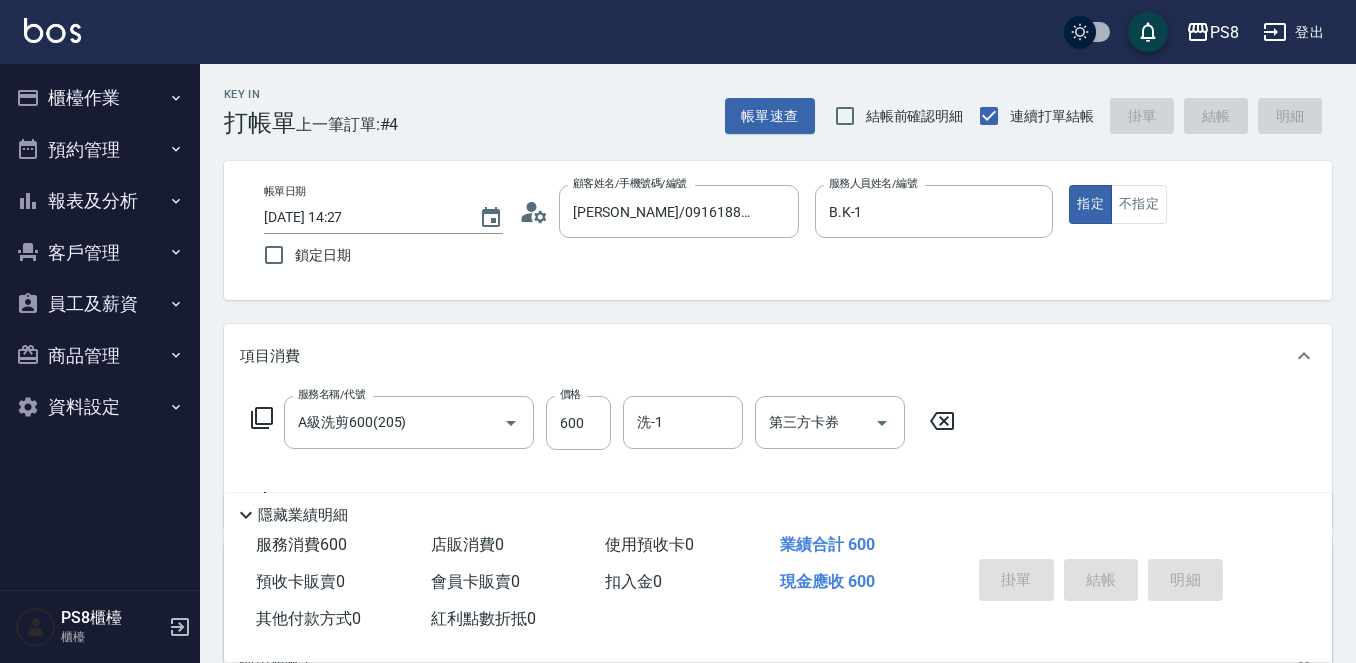 type 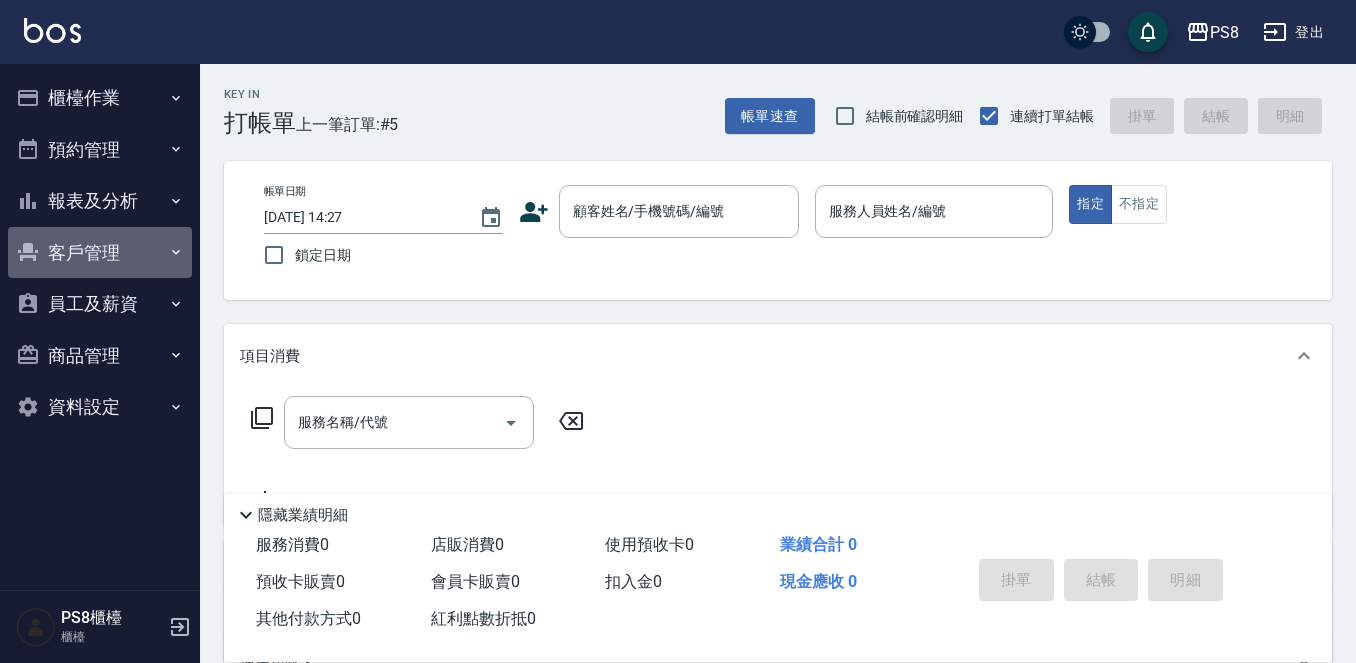 click on "客戶管理" at bounding box center (100, 253) 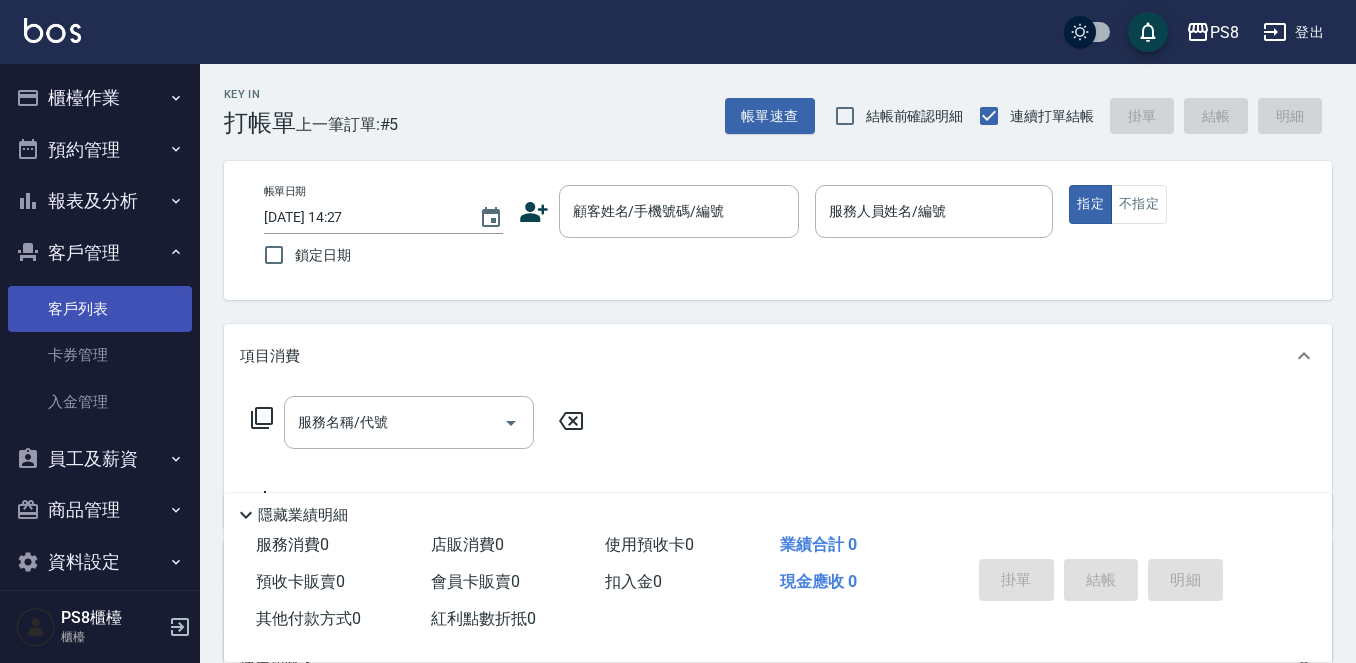 click on "客戶列表" at bounding box center [100, 309] 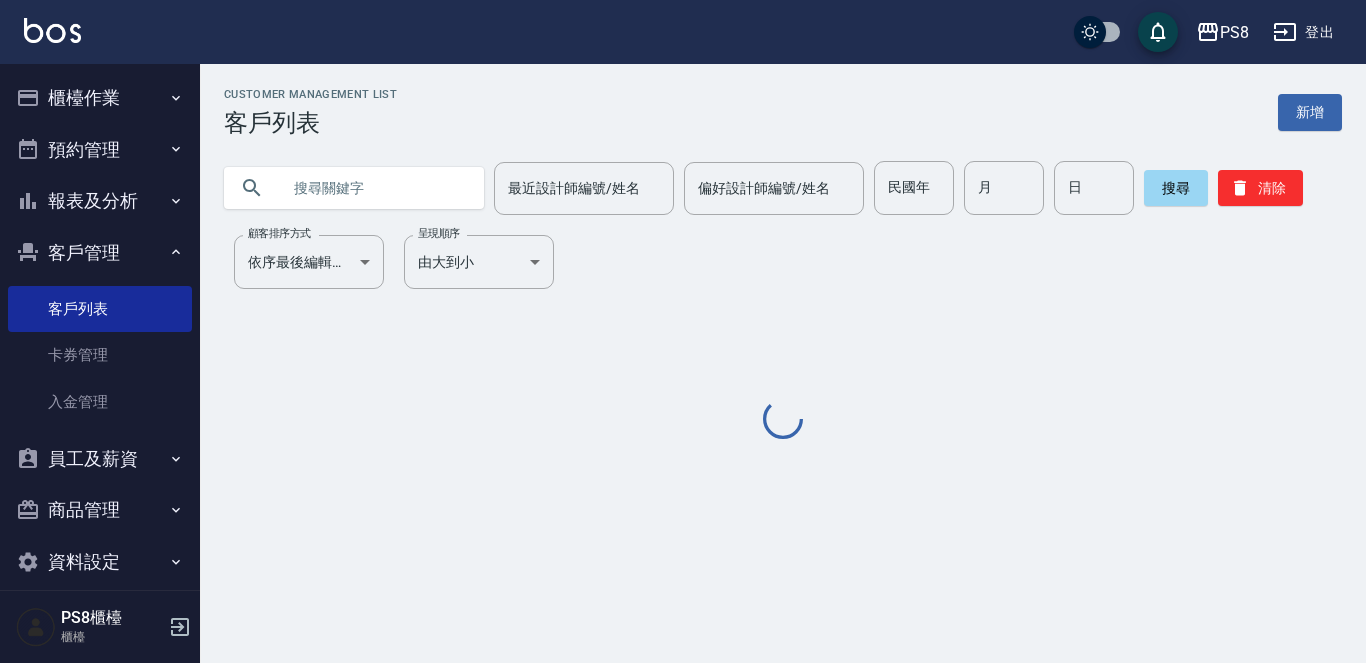 click at bounding box center [374, 188] 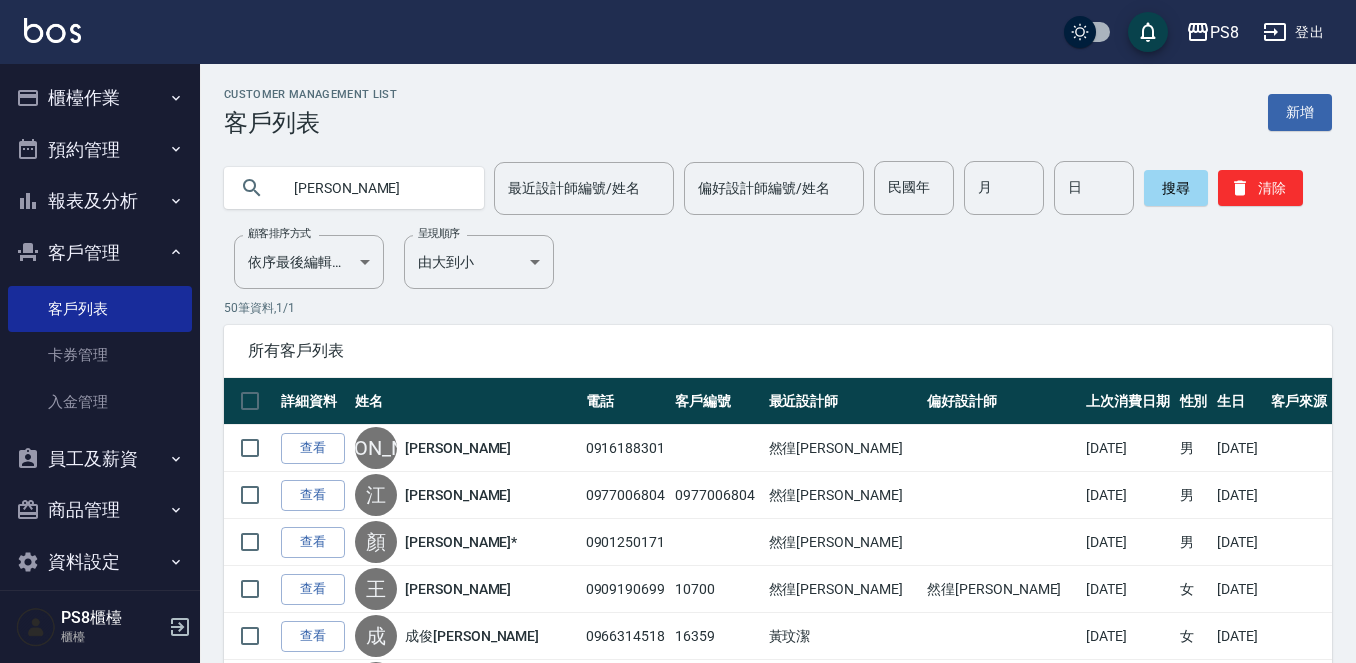 type on "蔡雨" 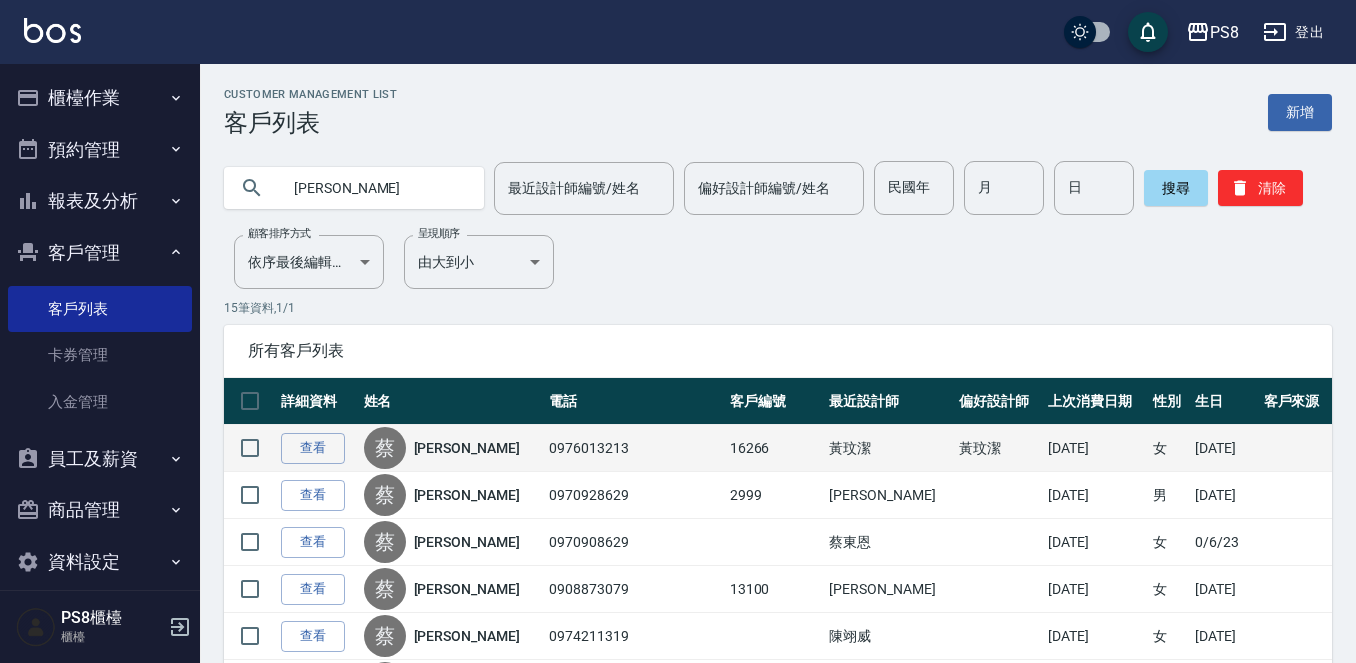 click on "[PERSON_NAME]" at bounding box center [467, 448] 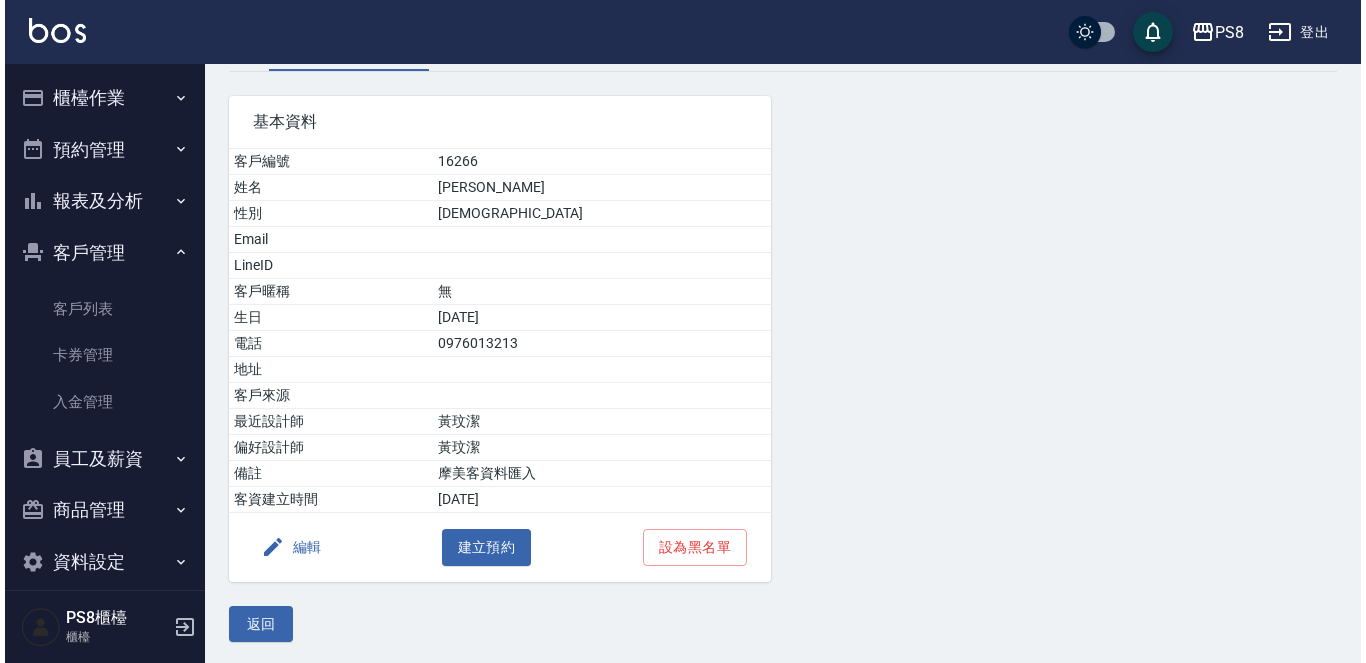 scroll, scrollTop: 125, scrollLeft: 0, axis: vertical 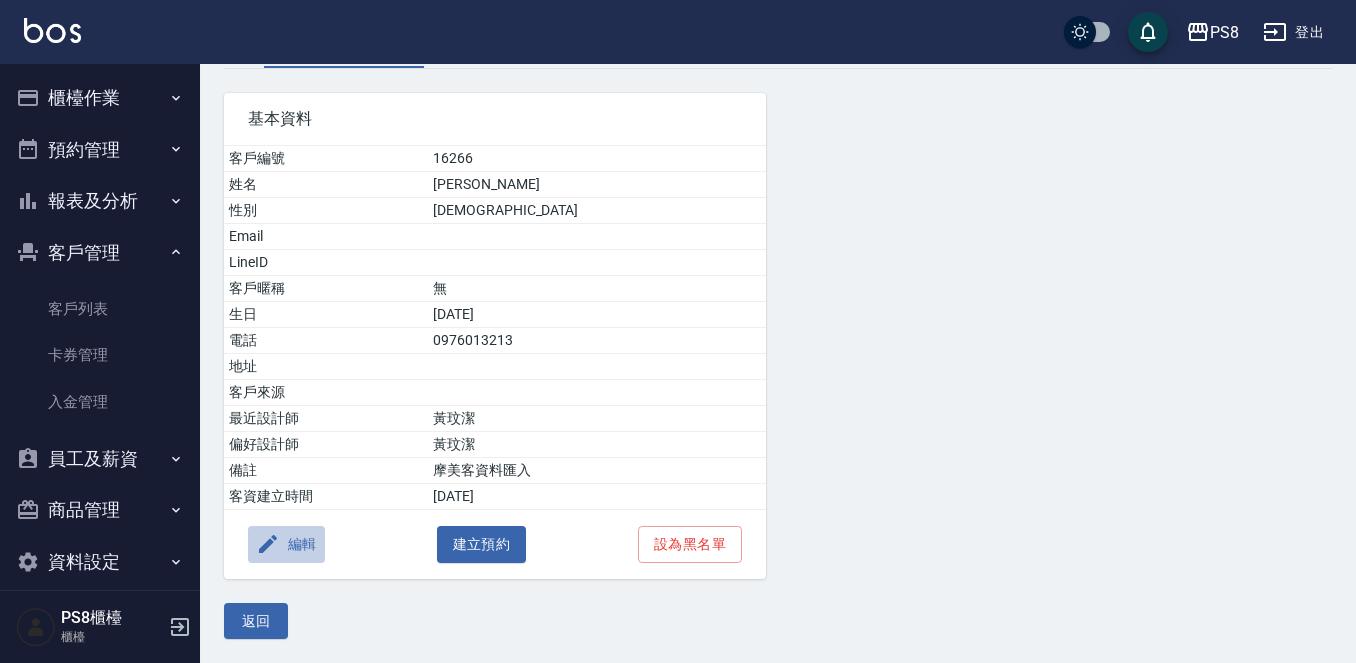 click on "編輯" at bounding box center (286, 544) 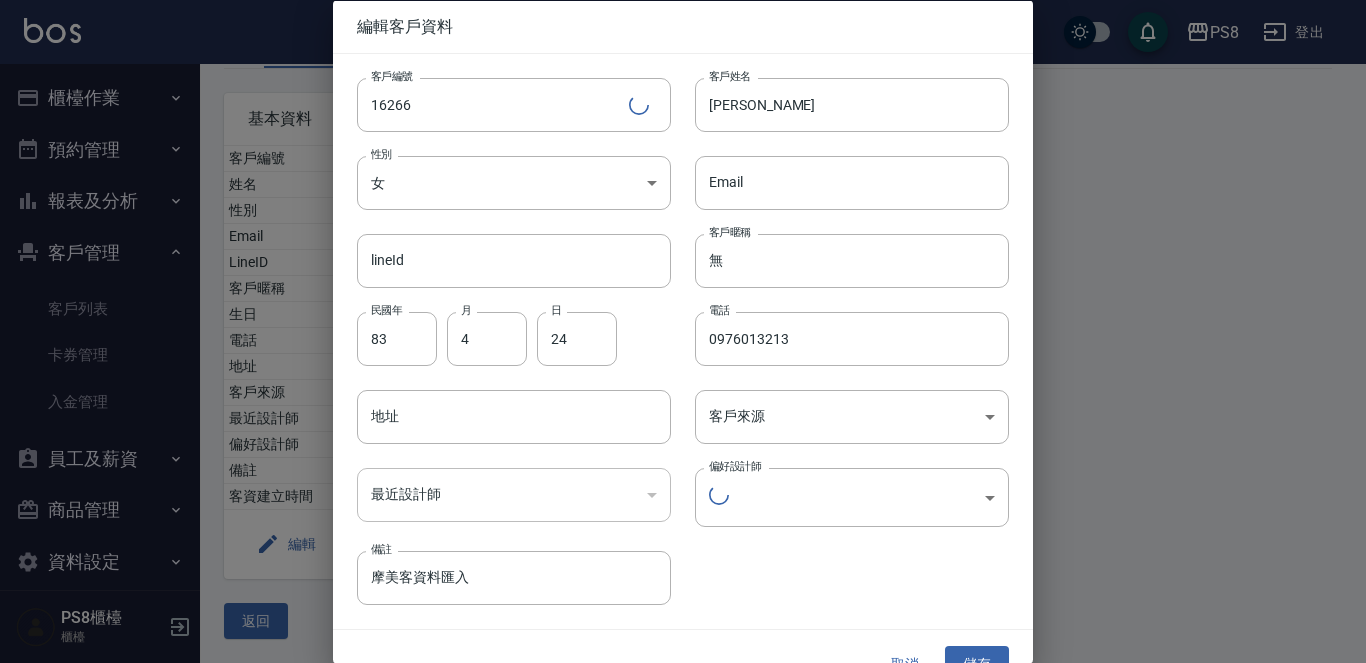 type 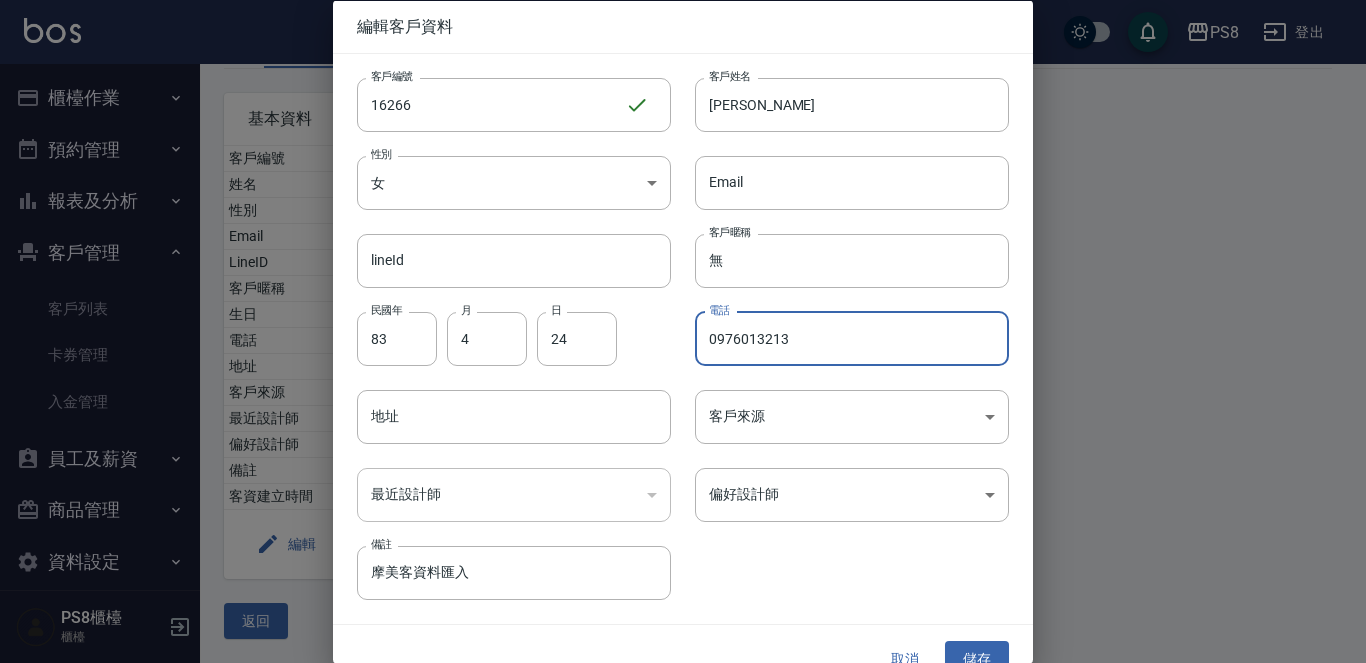 click on "0976013213" at bounding box center (852, 338) 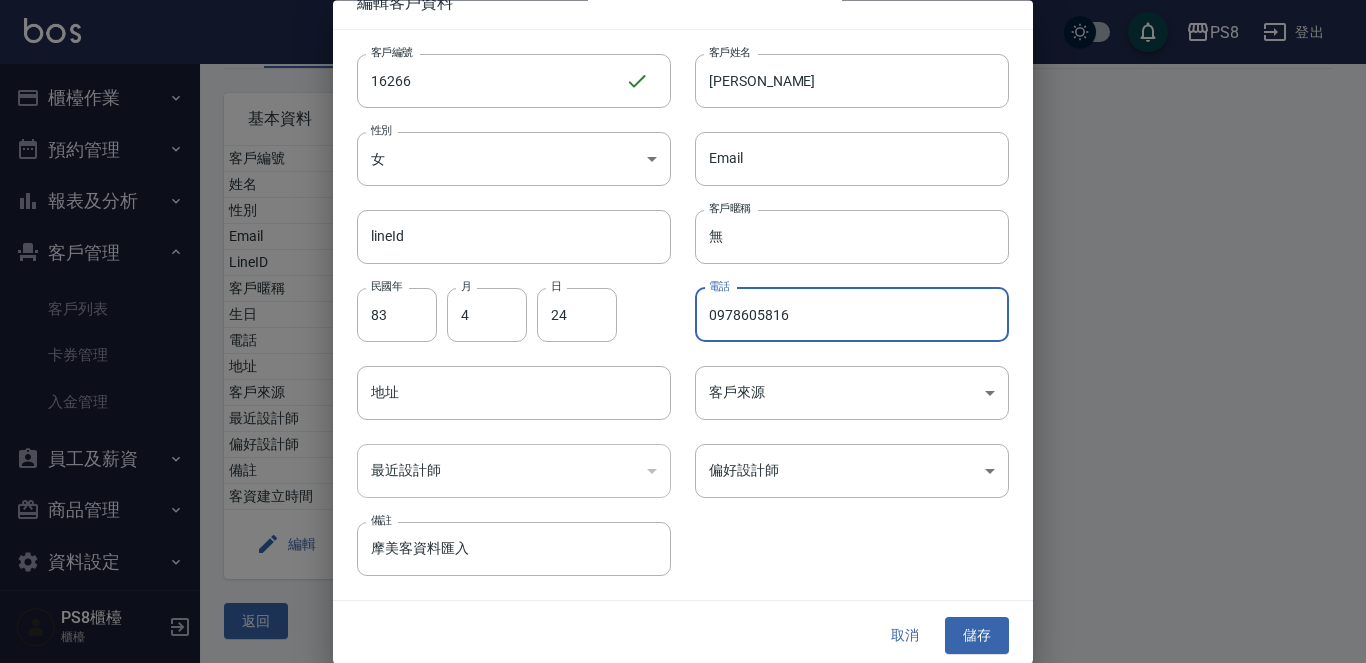 scroll, scrollTop: 30, scrollLeft: 0, axis: vertical 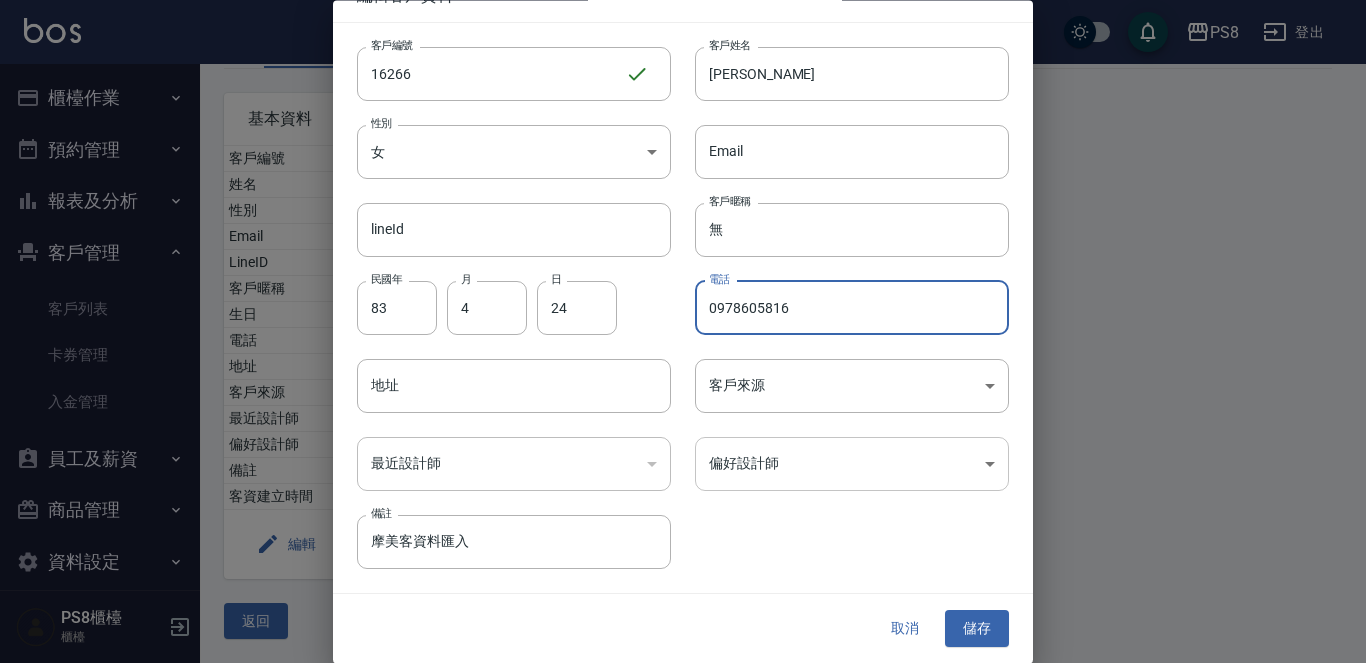 type on "0978605816" 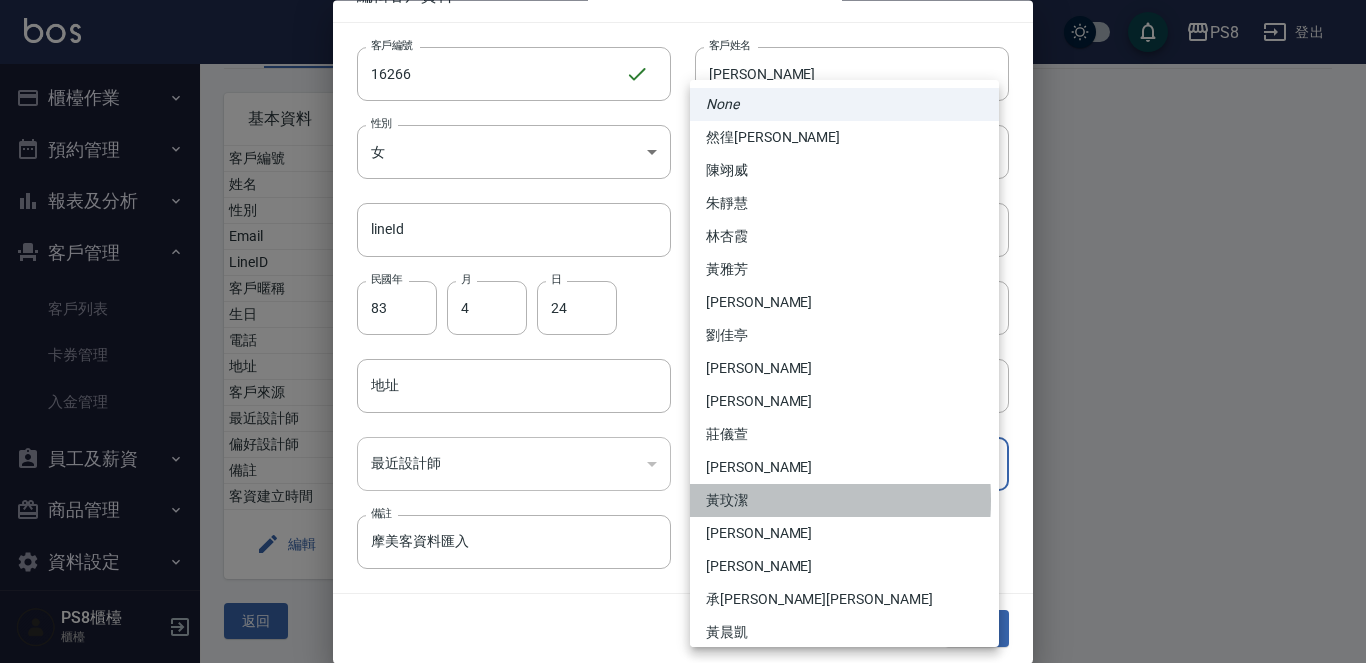 click on "黃玟潔" at bounding box center (844, 500) 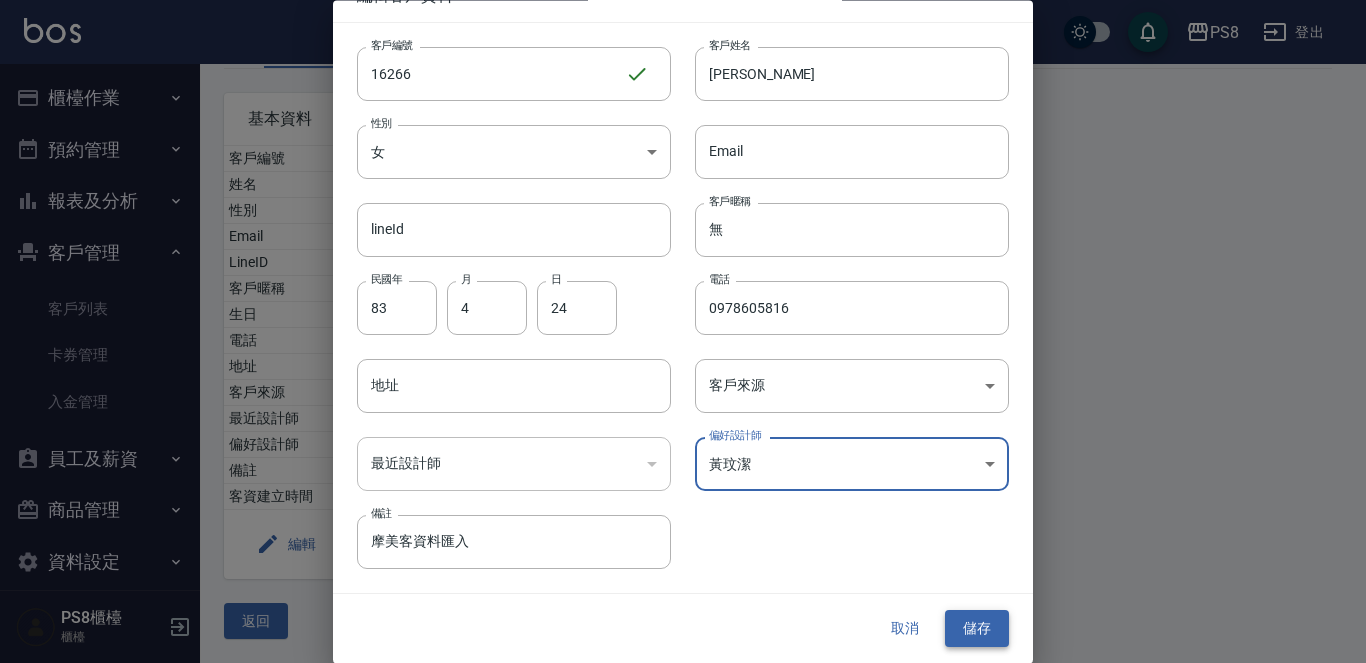 click on "儲存" at bounding box center [977, 629] 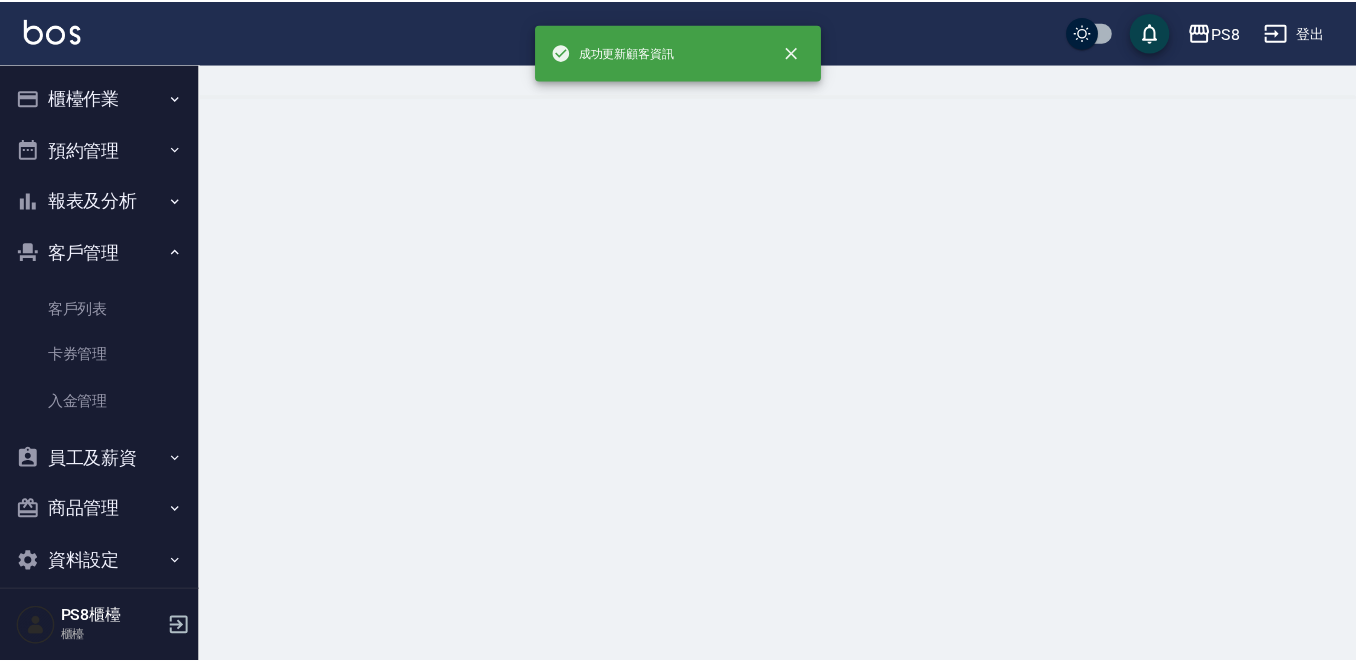 scroll, scrollTop: 0, scrollLeft: 0, axis: both 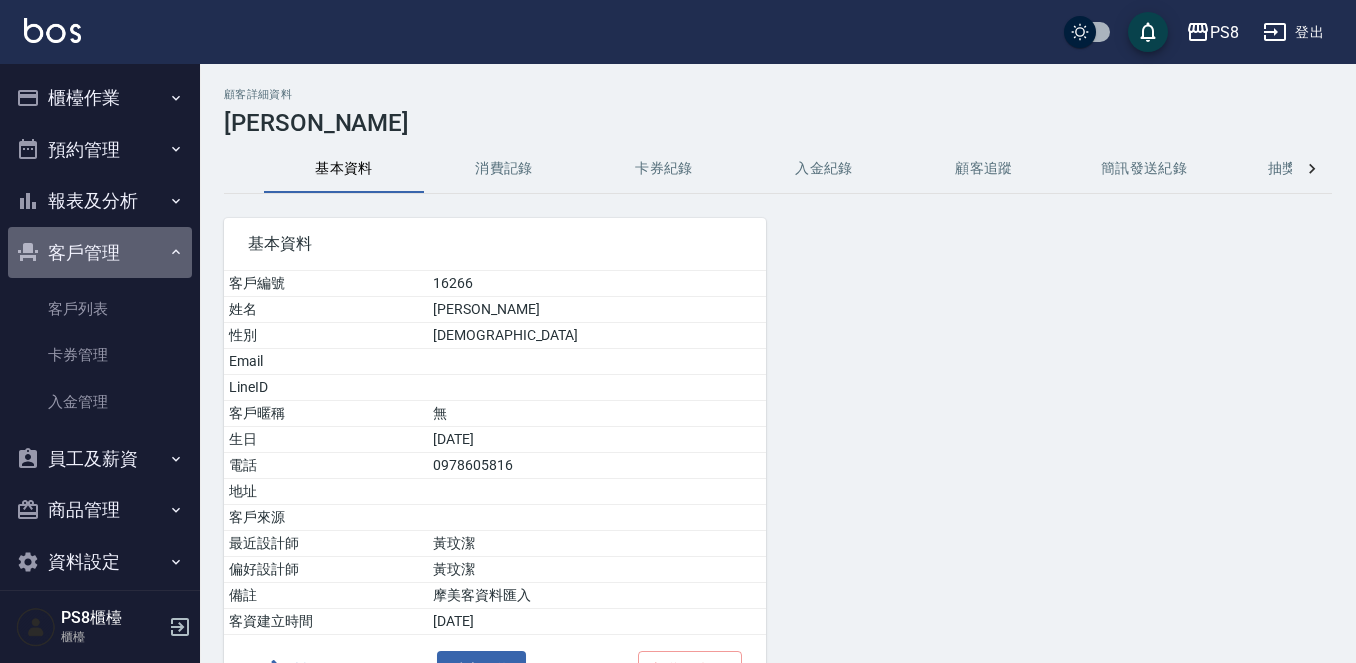 click on "客戶管理" at bounding box center [100, 253] 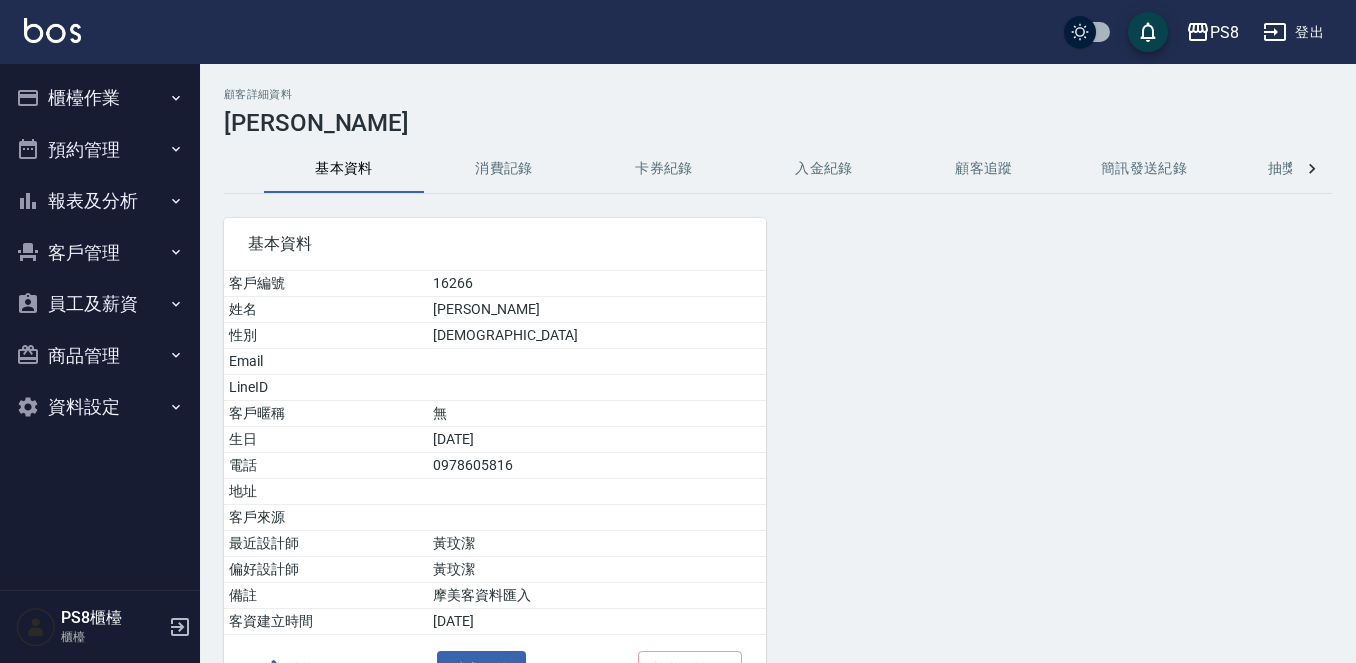 click on "報表及分析" at bounding box center (100, 201) 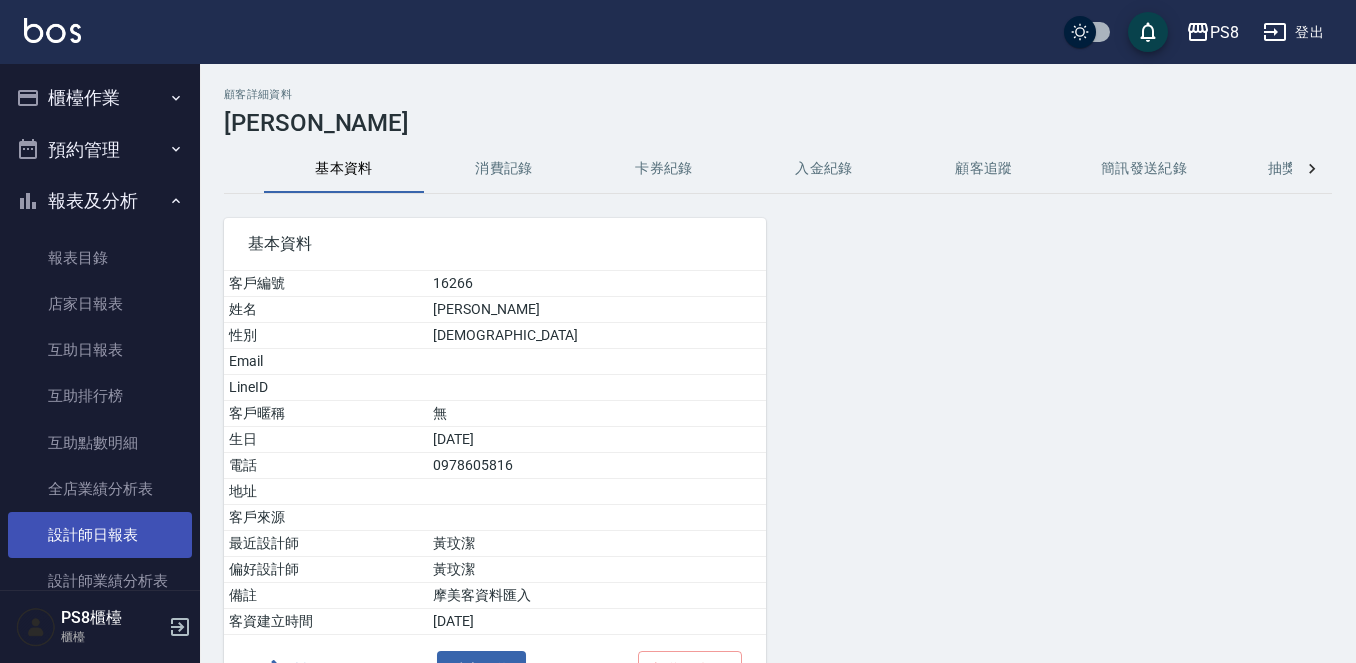 click on "設計師日報表" at bounding box center [100, 535] 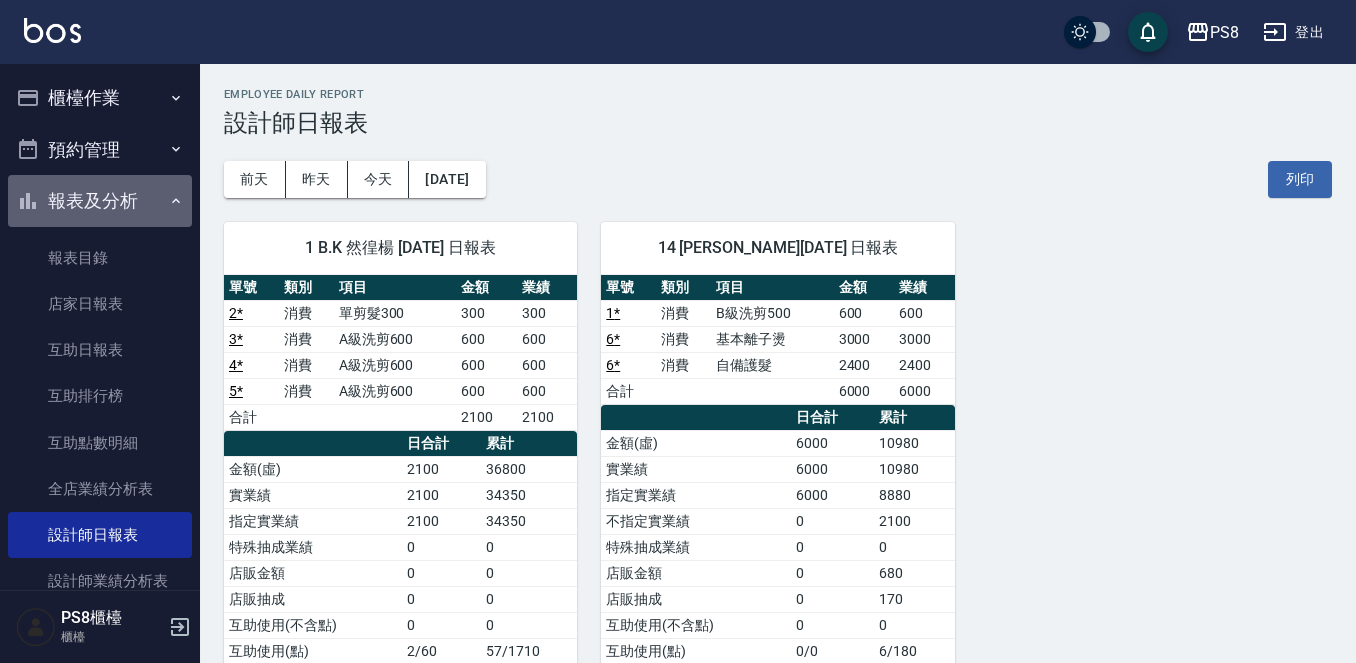 click on "報表及分析" at bounding box center [100, 201] 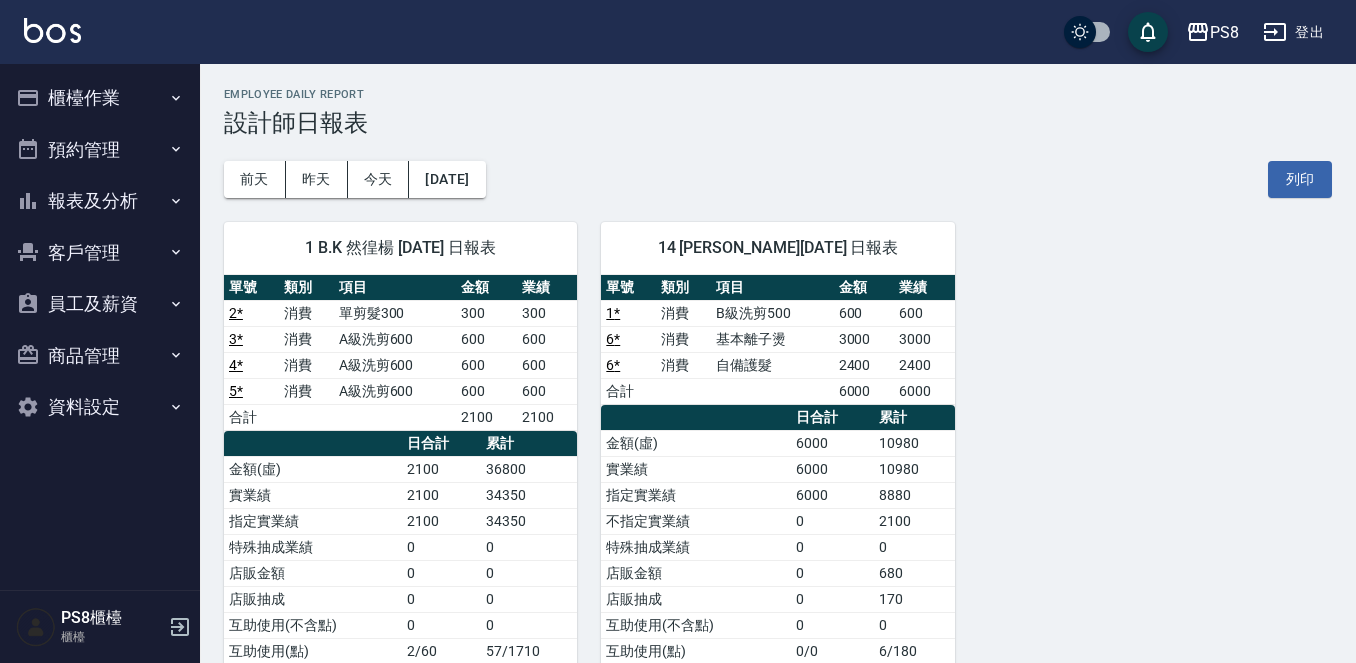 click on "櫃檯作業" at bounding box center [100, 98] 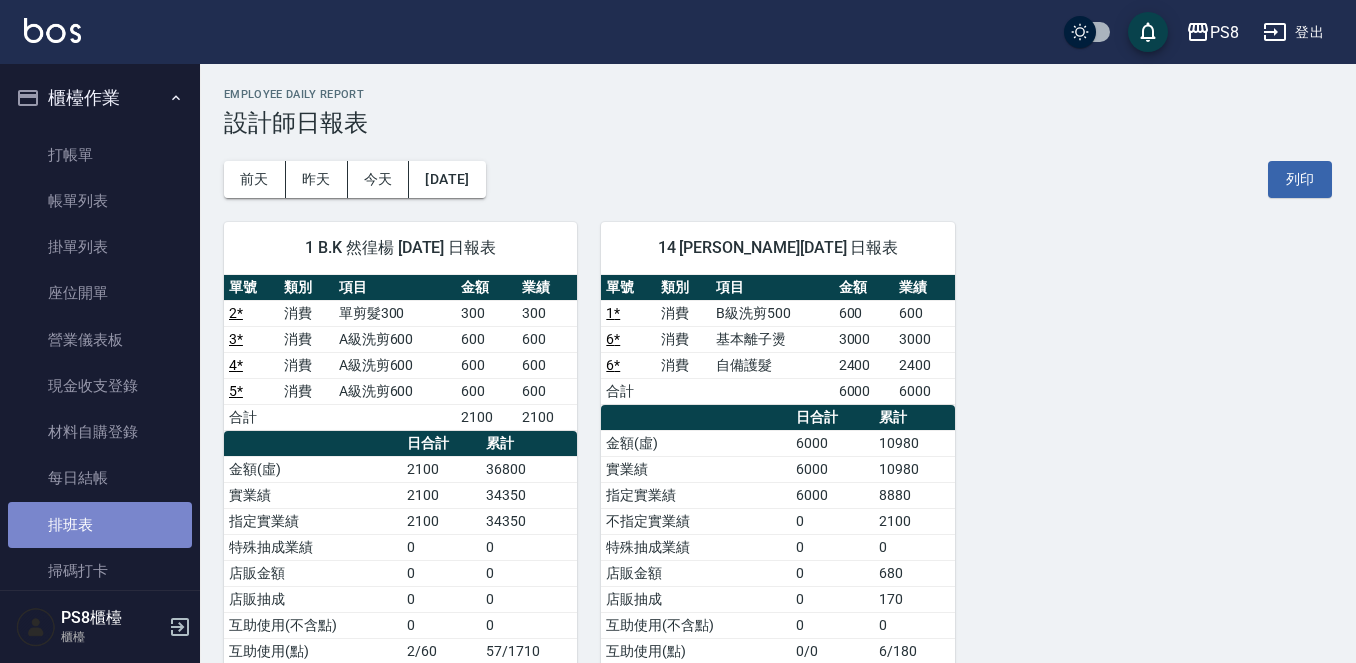click on "排班表" at bounding box center (100, 525) 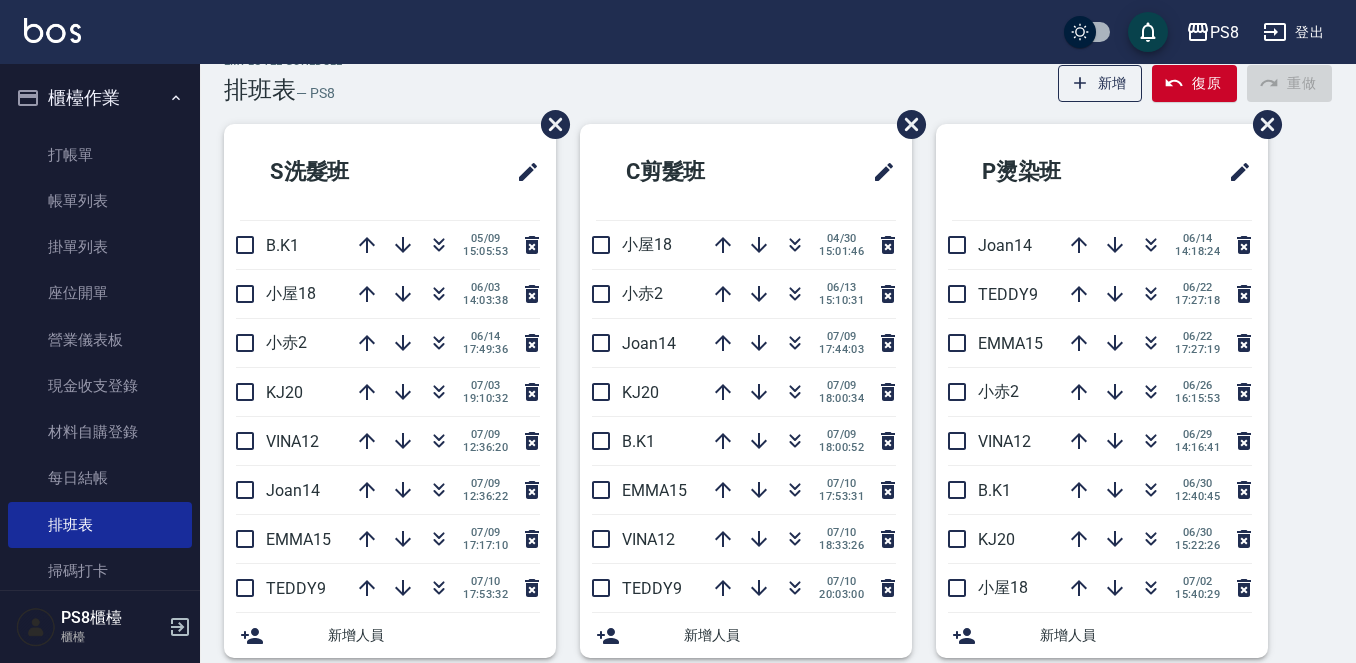 scroll, scrollTop: 0, scrollLeft: 0, axis: both 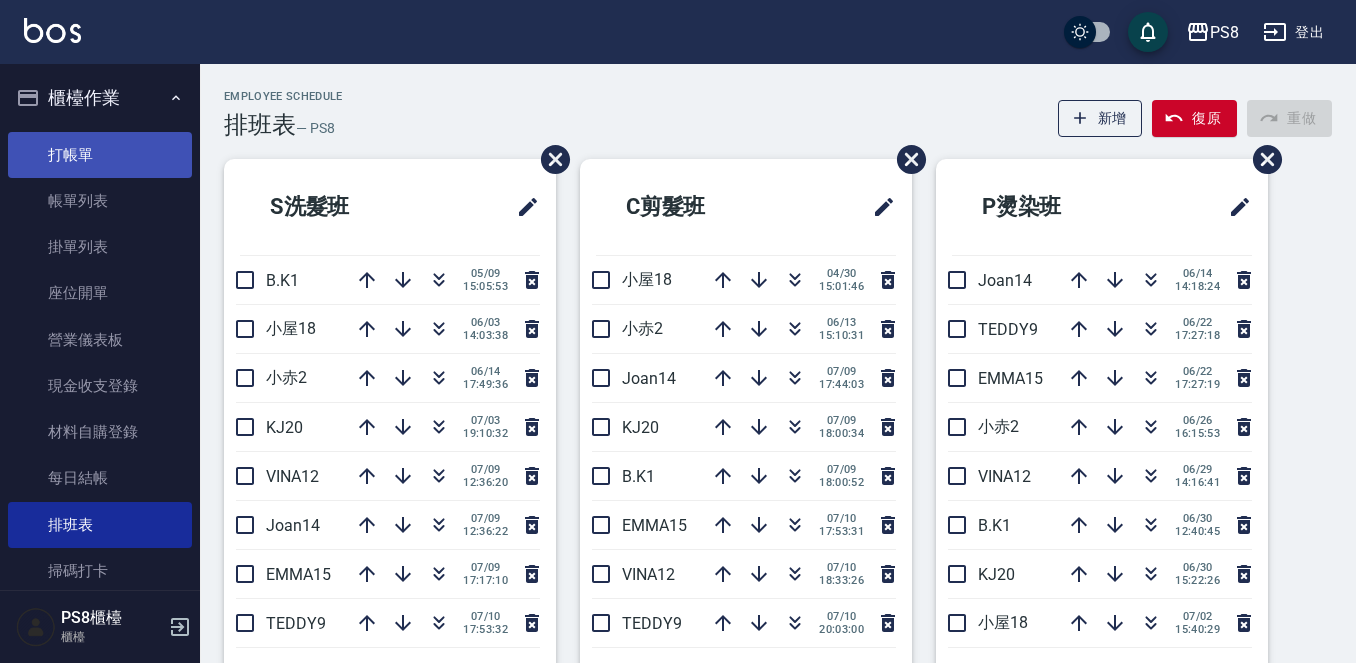 click on "打帳單" at bounding box center (100, 155) 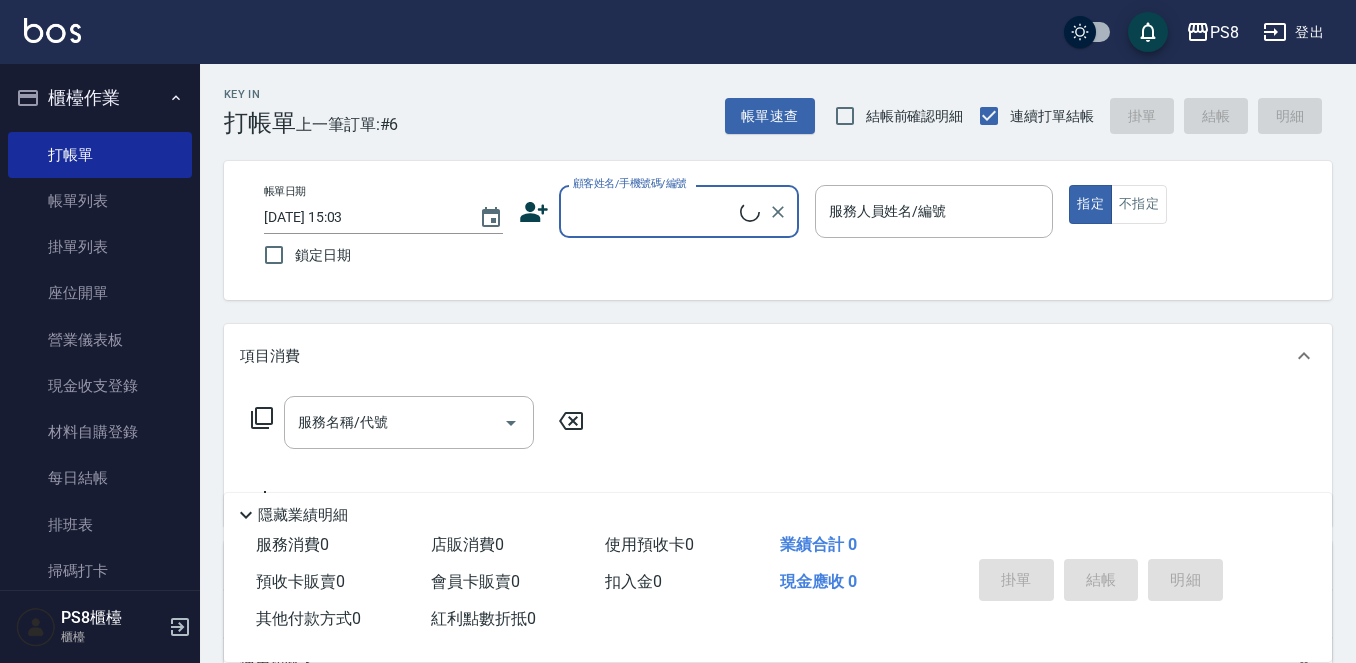 click on "顧客姓名/手機號碼/編號" at bounding box center (630, 183) 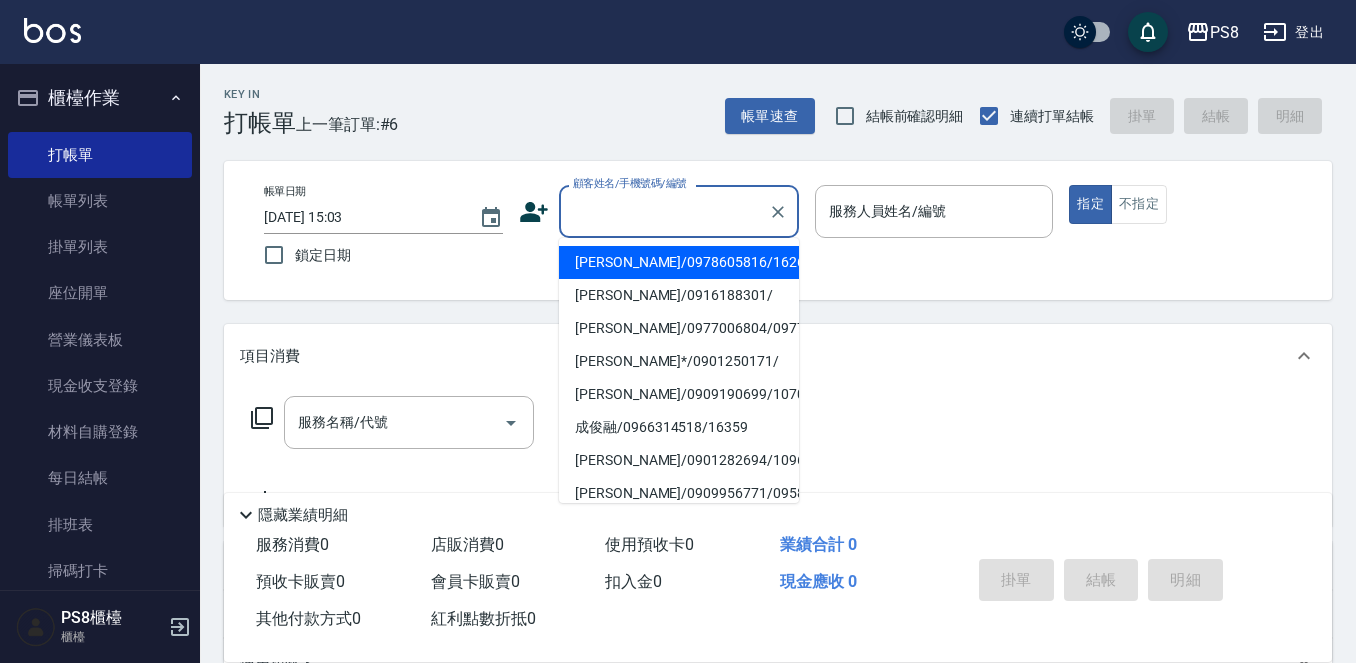 click on "顧客姓名/手機號碼/編號" at bounding box center [664, 211] 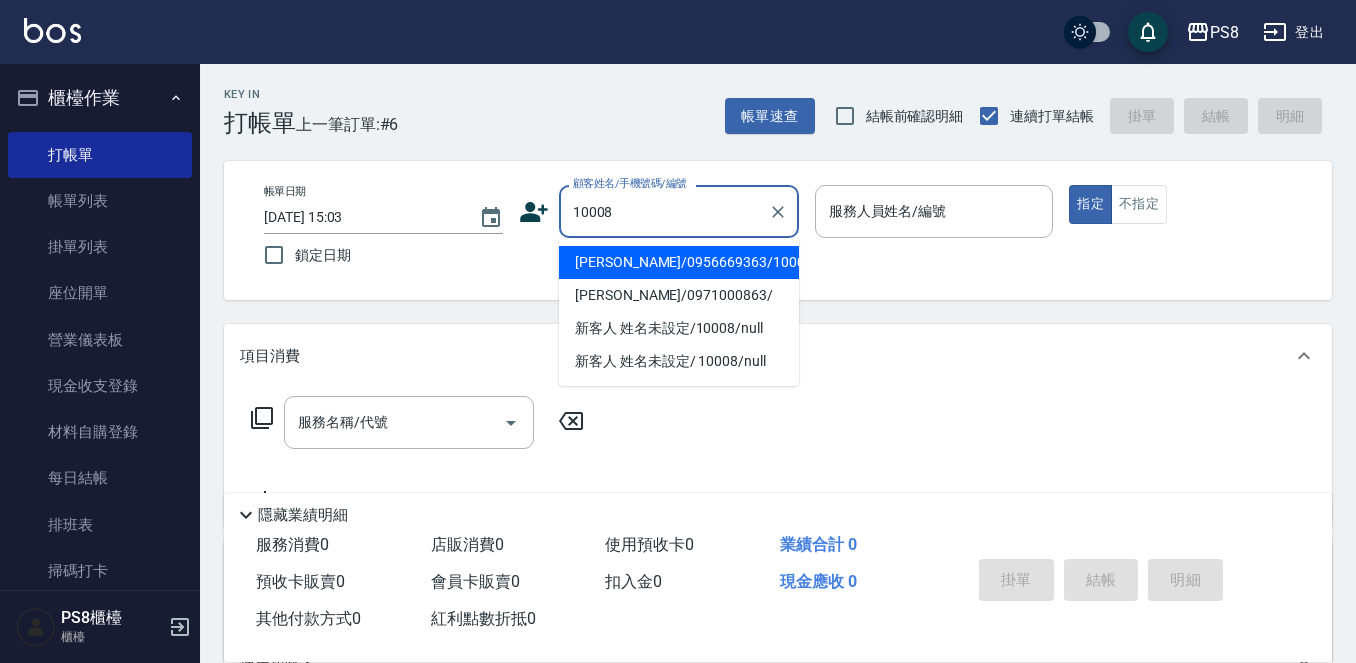 click on "[PERSON_NAME]/0956669363/10008" at bounding box center (679, 262) 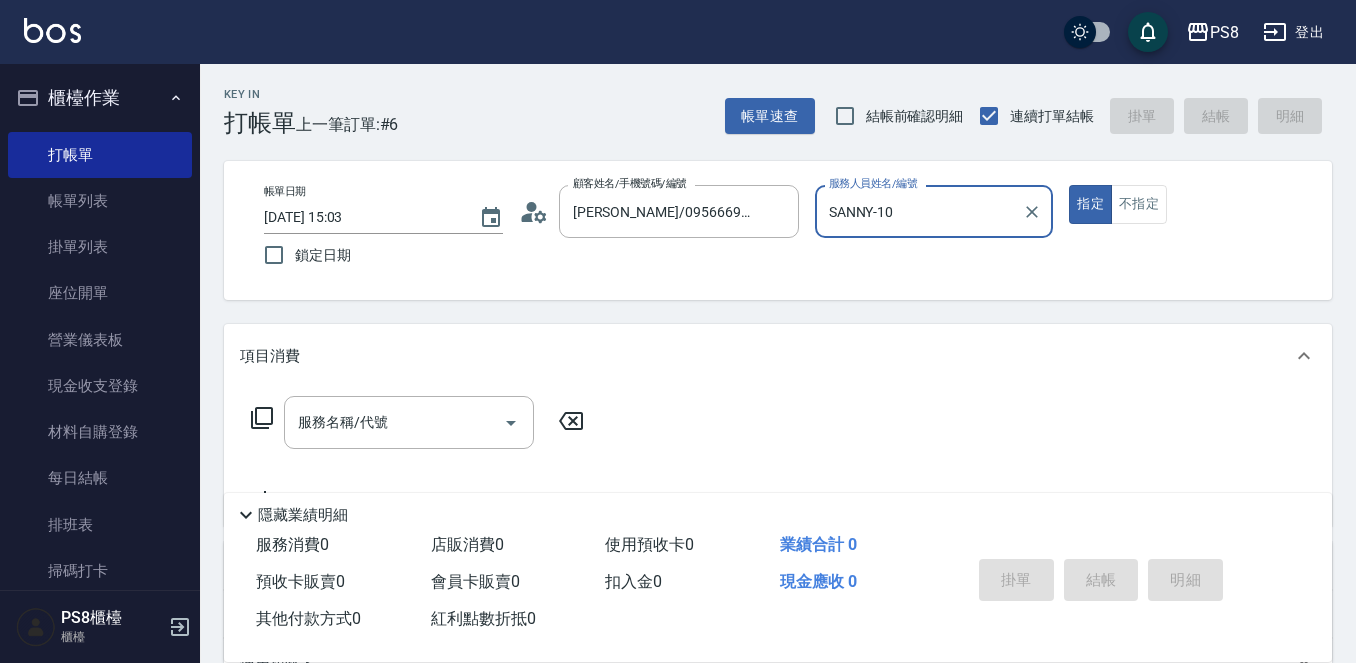 type on "SANNY-10" 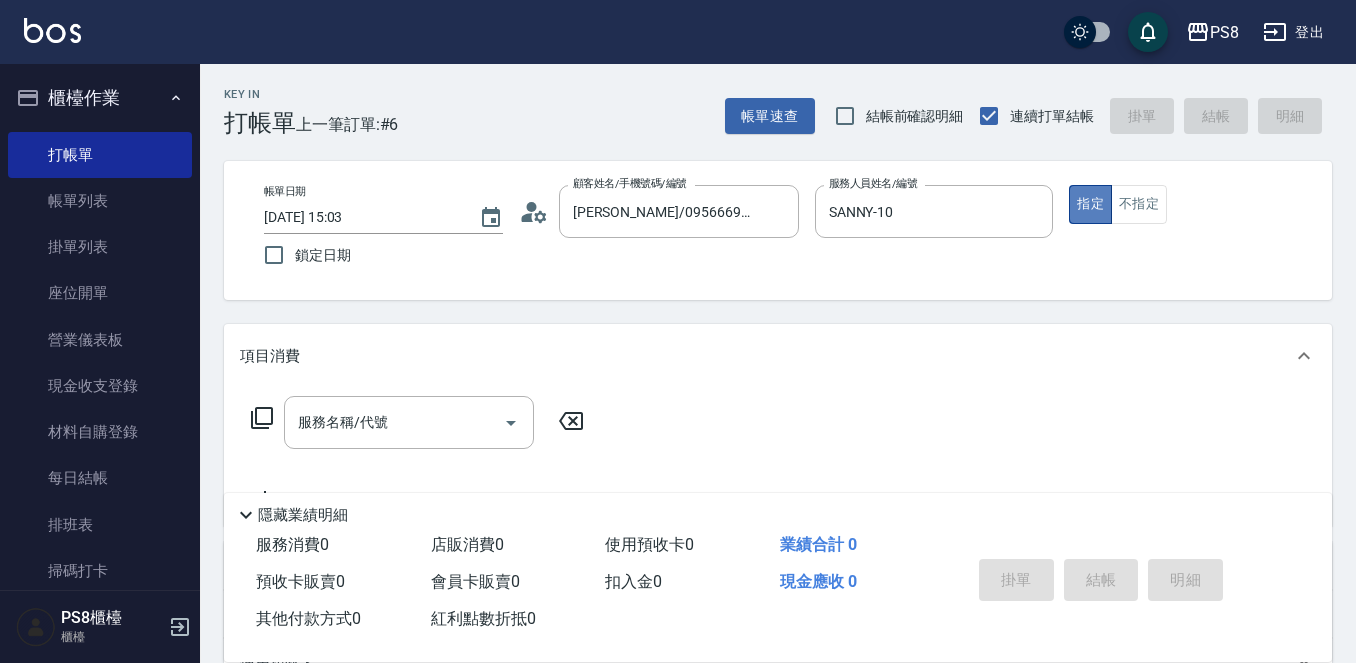 click on "指定" at bounding box center [1090, 204] 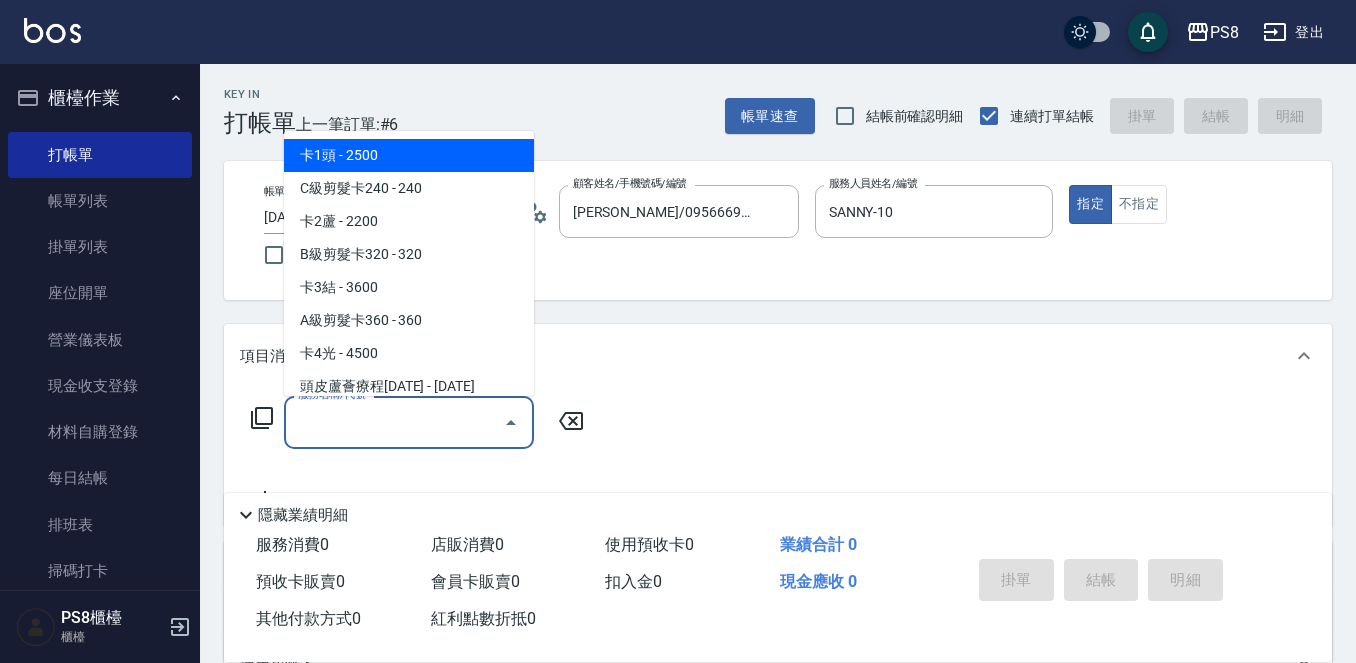 click on "服務名稱/代號" at bounding box center [394, 422] 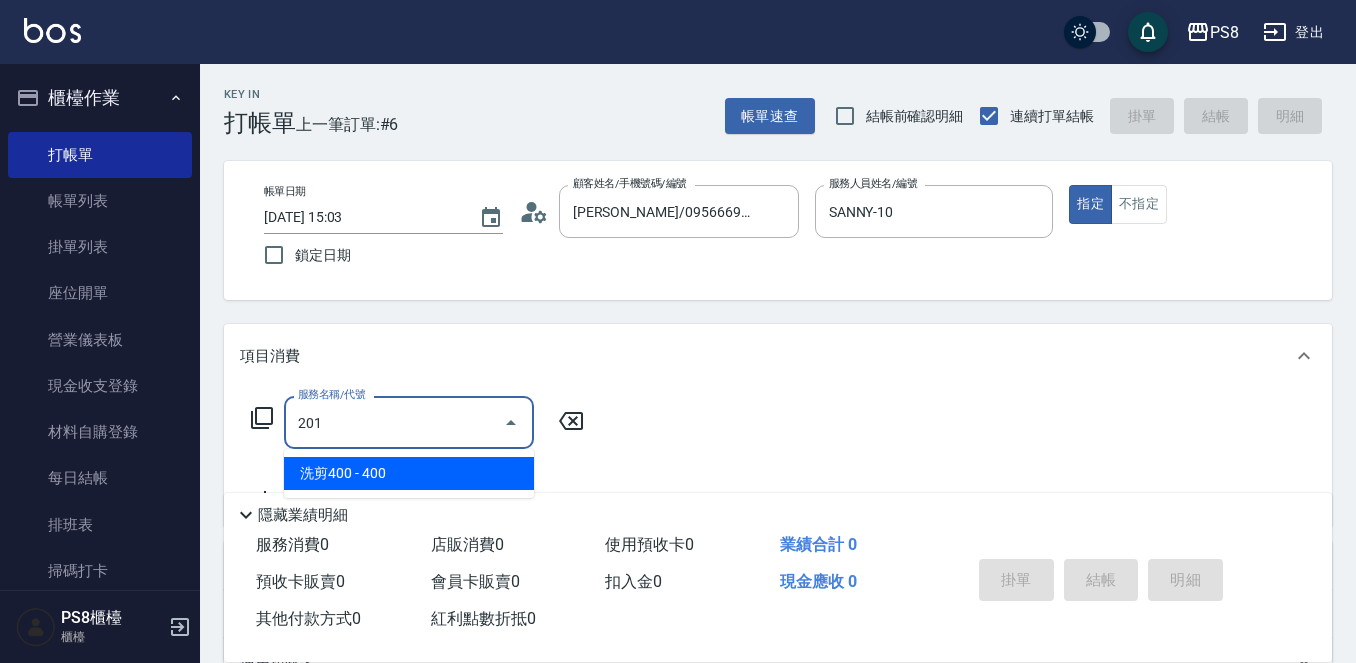 drag, startPoint x: 431, startPoint y: 464, endPoint x: 538, endPoint y: 446, distance: 108.503456 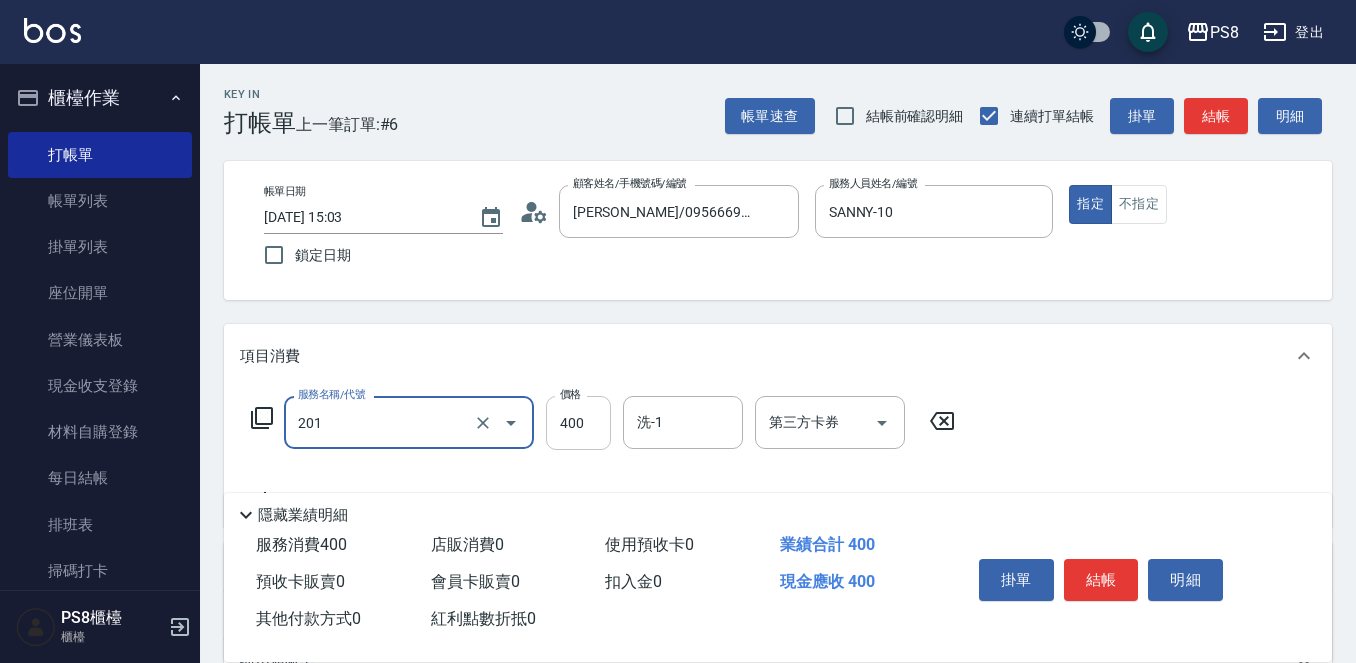 type on "洗剪400(201)" 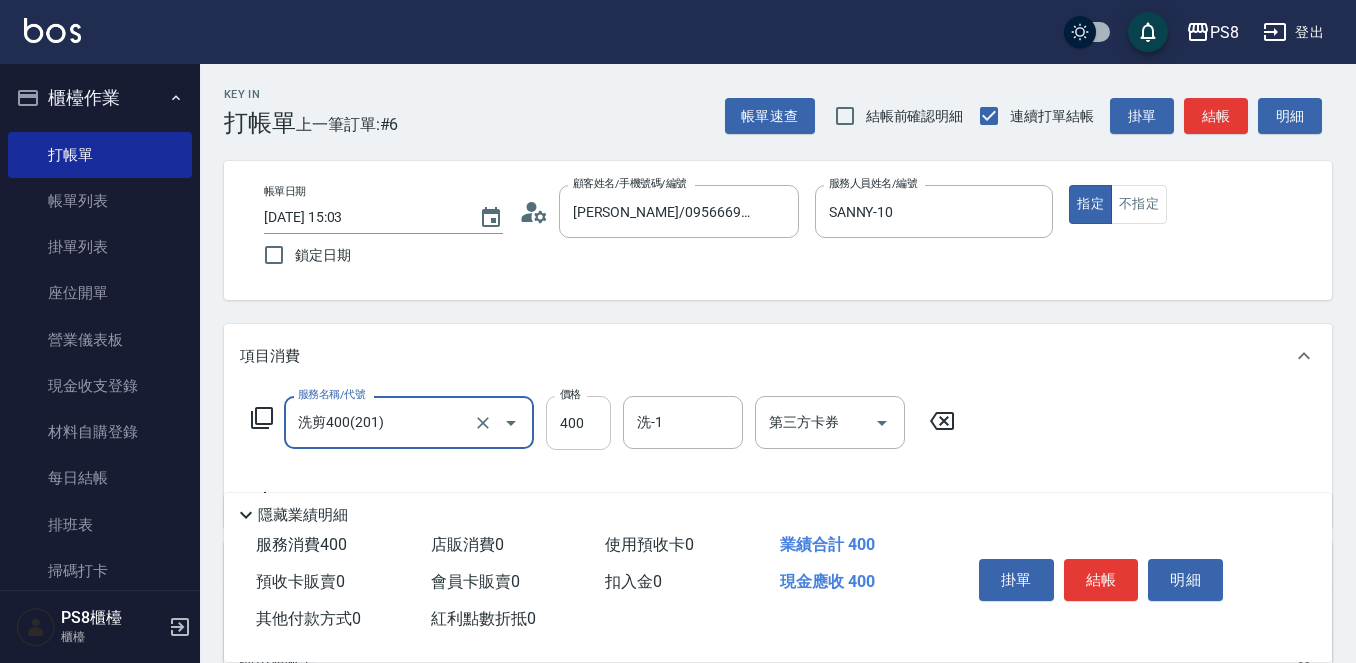 click on "400" at bounding box center [578, 423] 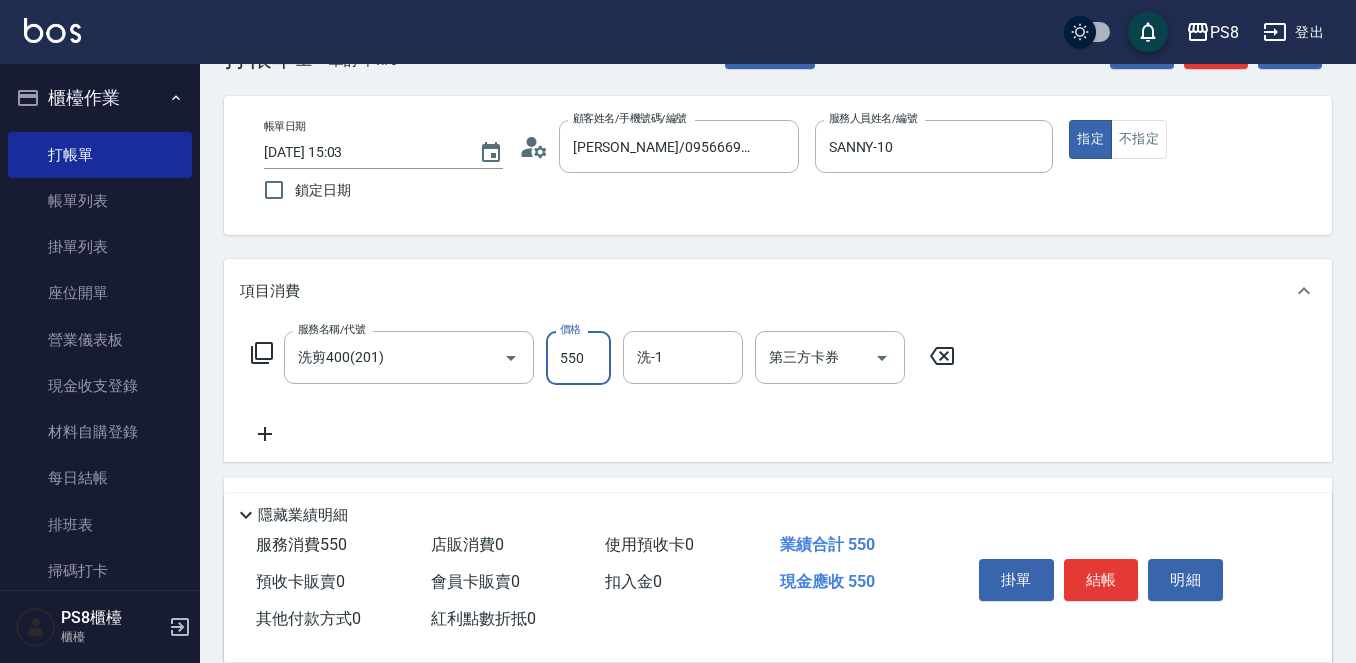 scroll, scrollTop: 100, scrollLeft: 0, axis: vertical 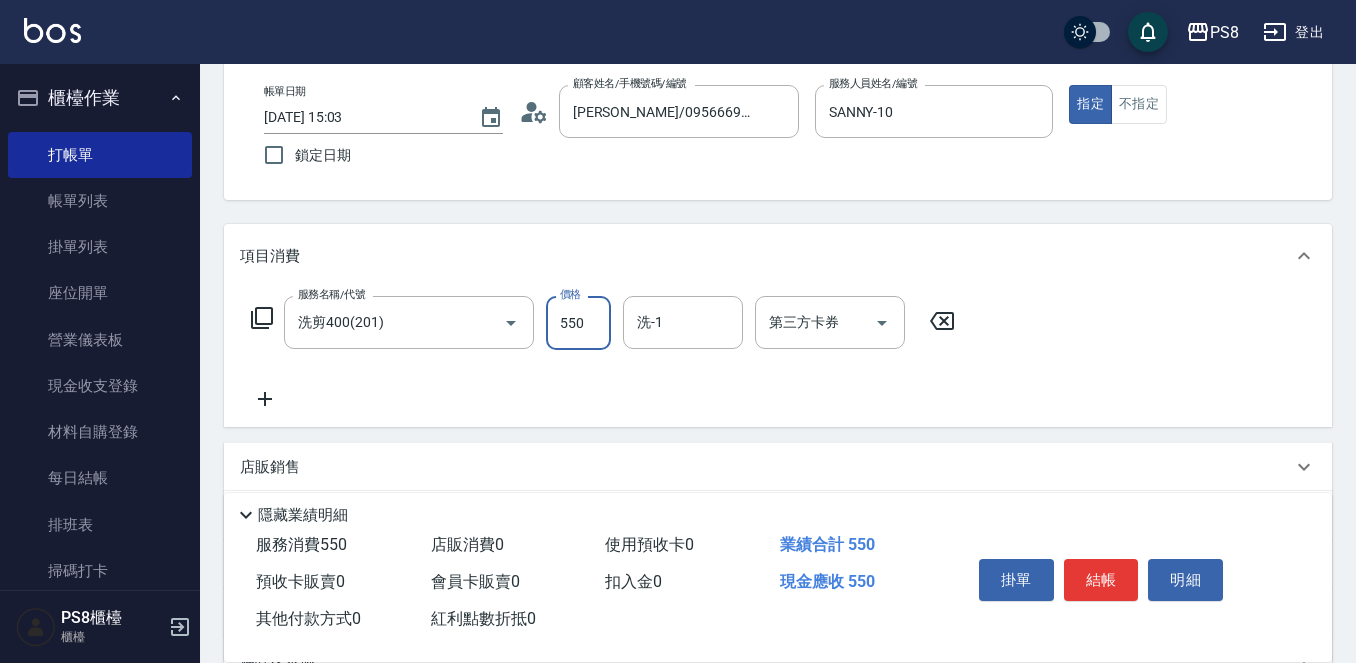 type on "550" 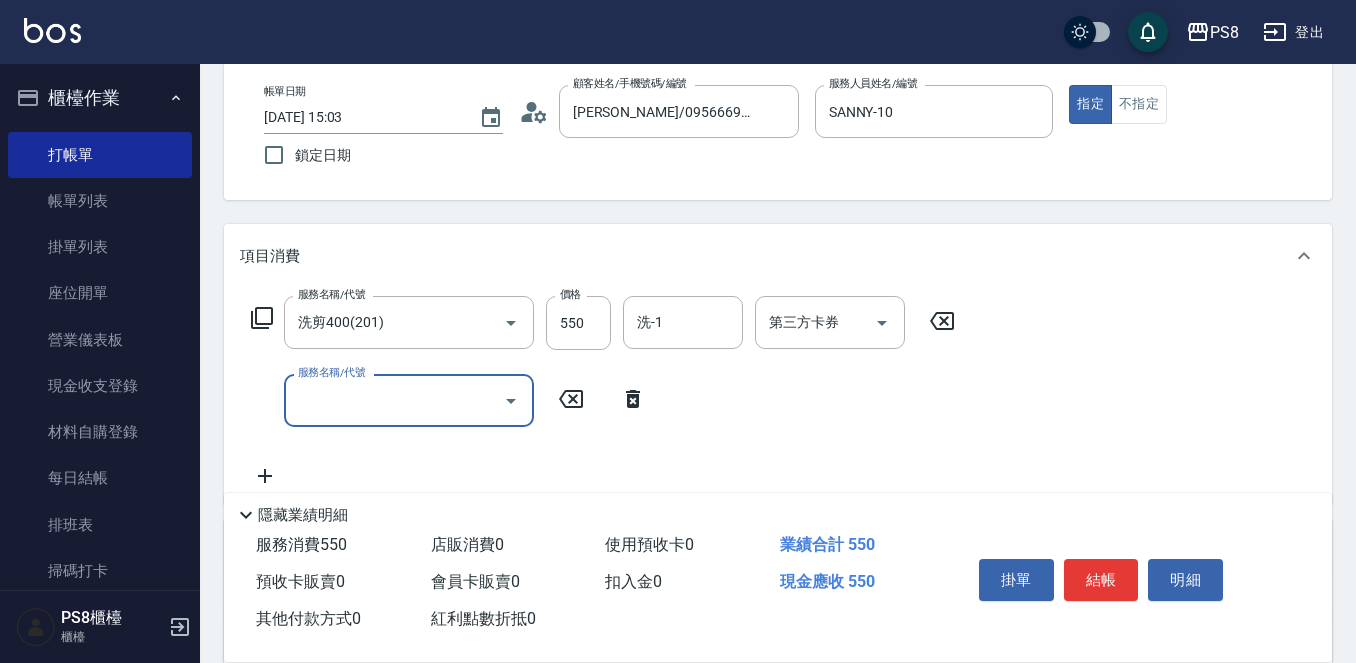 click on "服務名稱/代號 服務名稱/代號" at bounding box center [449, 400] 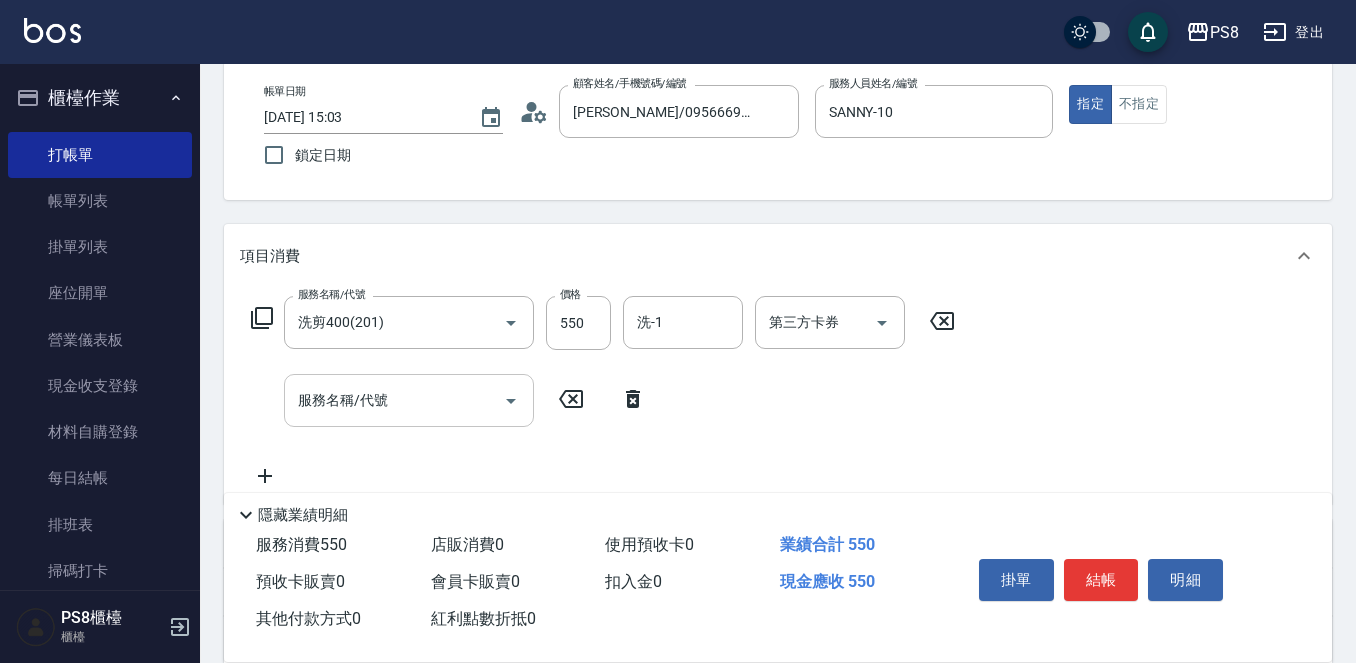 drag, startPoint x: 285, startPoint y: 396, endPoint x: 298, endPoint y: 405, distance: 15.811388 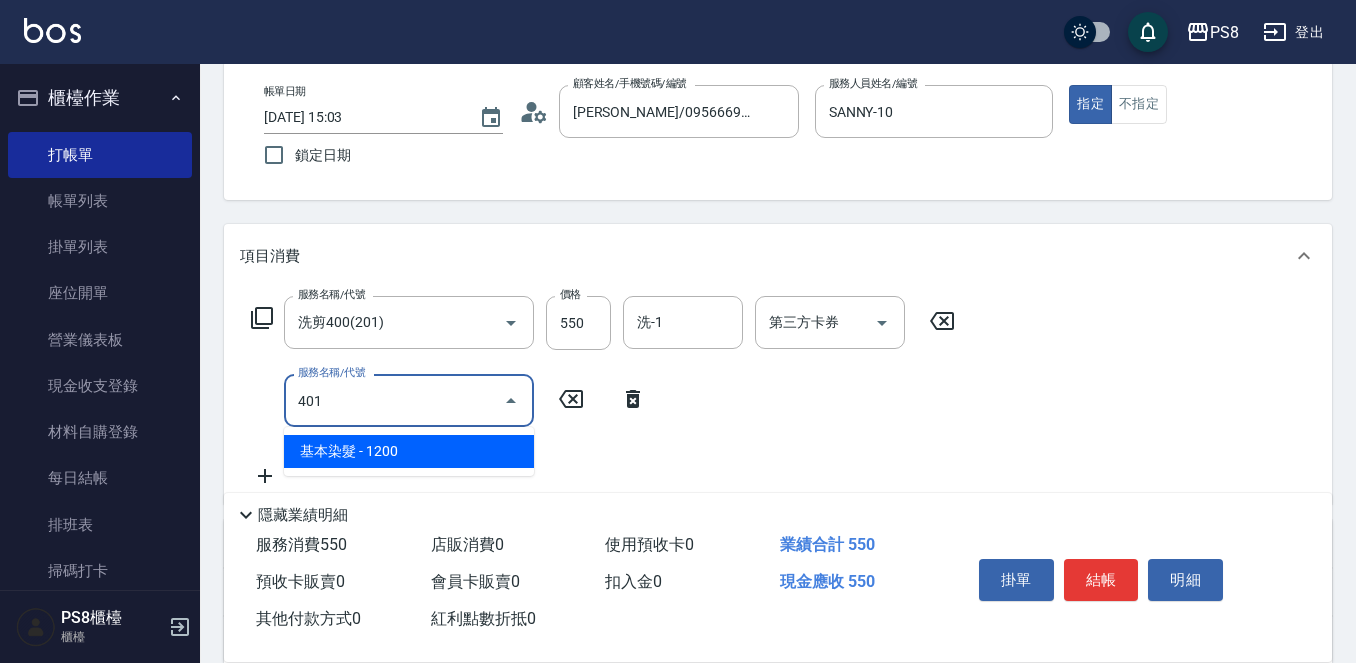 click on "基本染髮 - 1200" at bounding box center [409, 451] 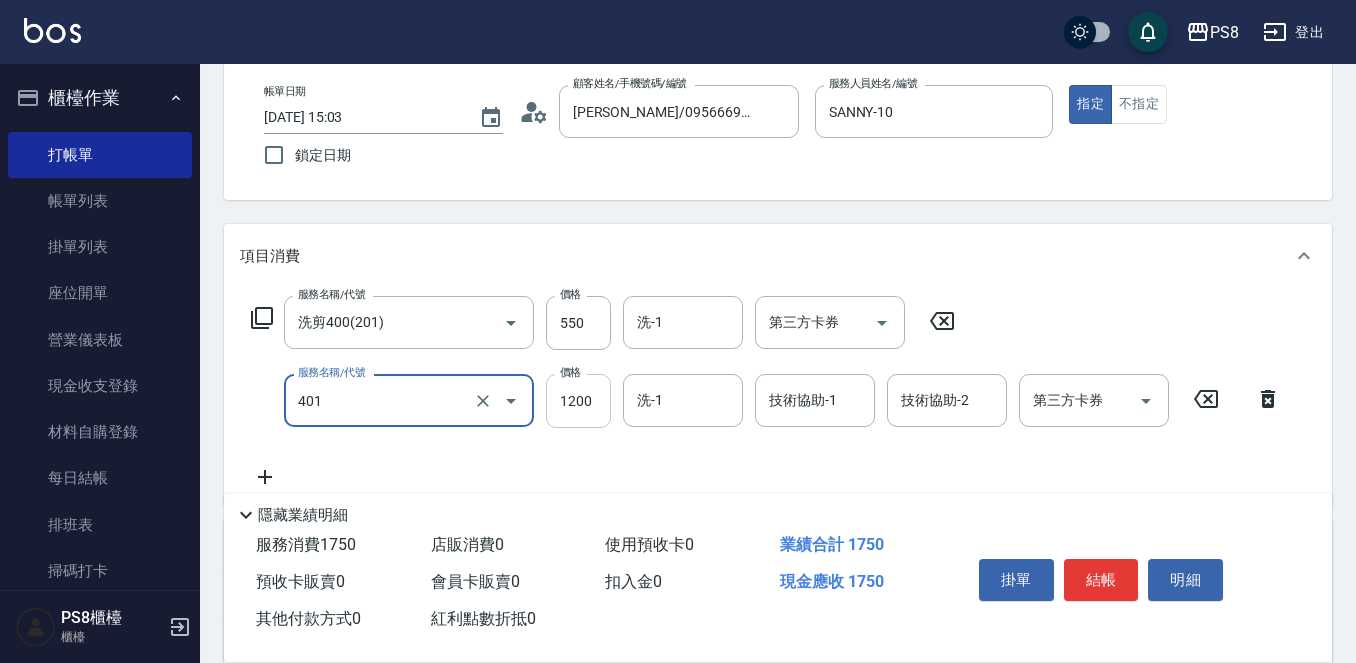 type on "基本染髮(401)" 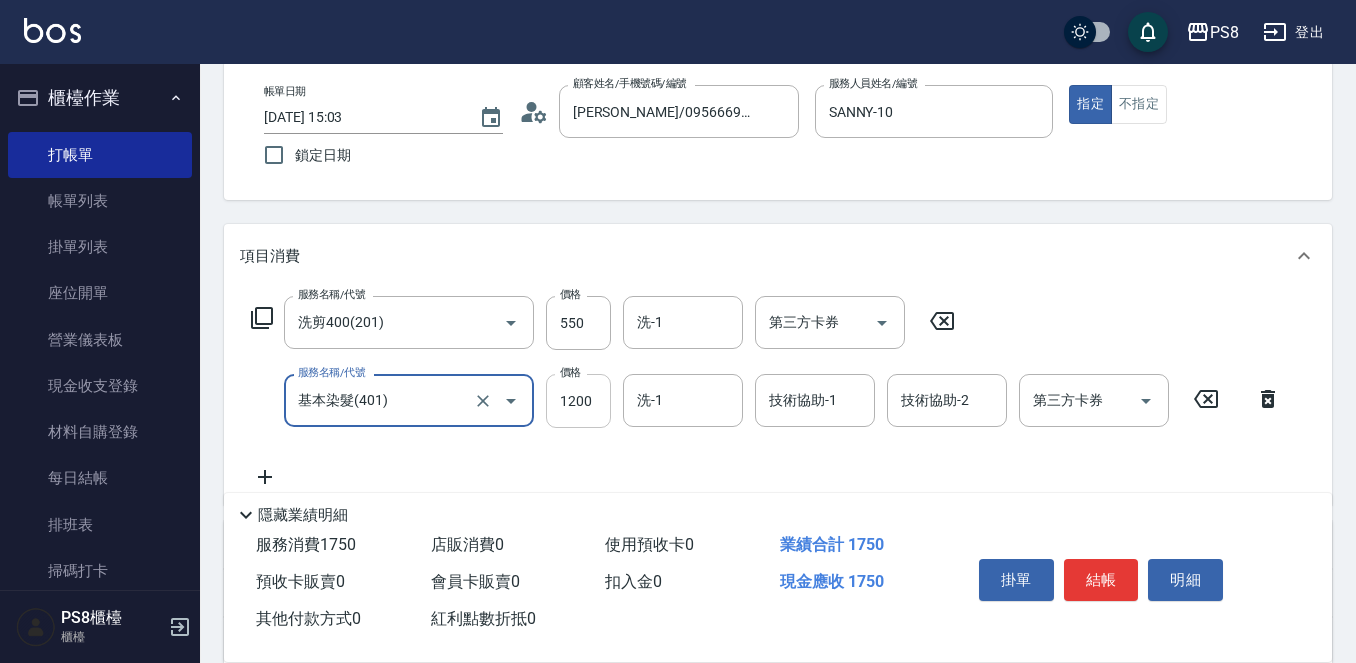 click on "1200" at bounding box center (578, 401) 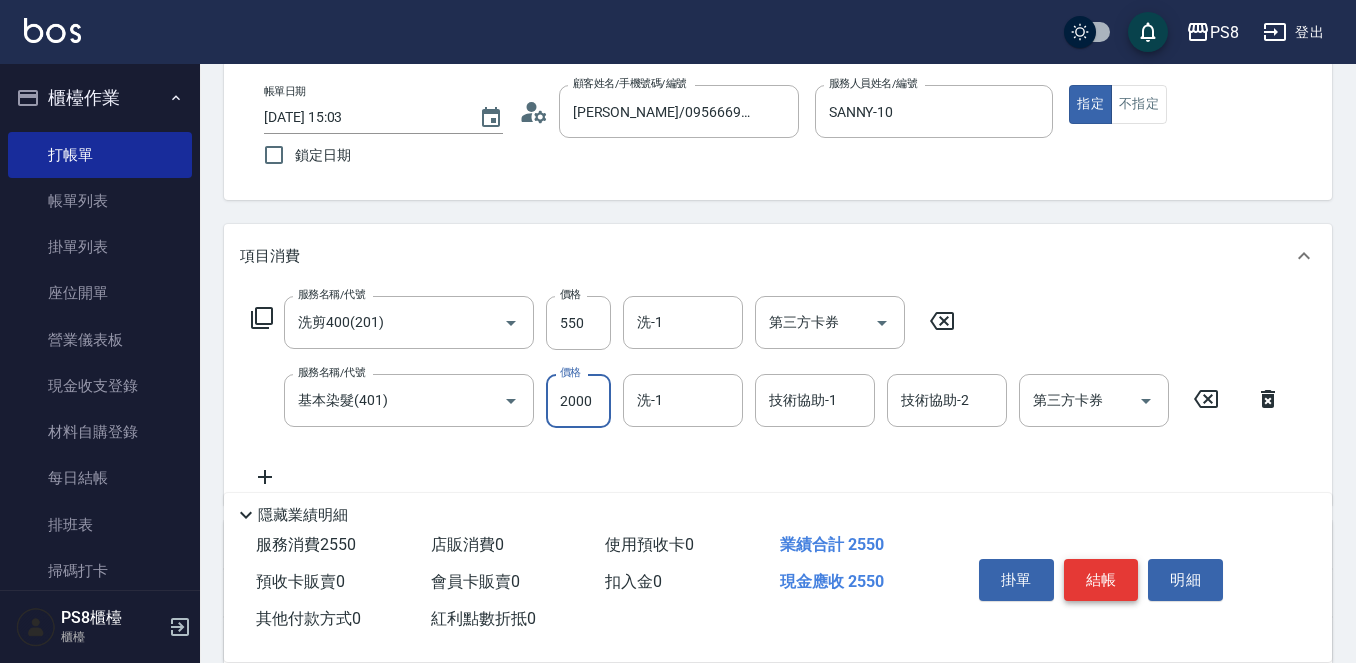 type on "2000" 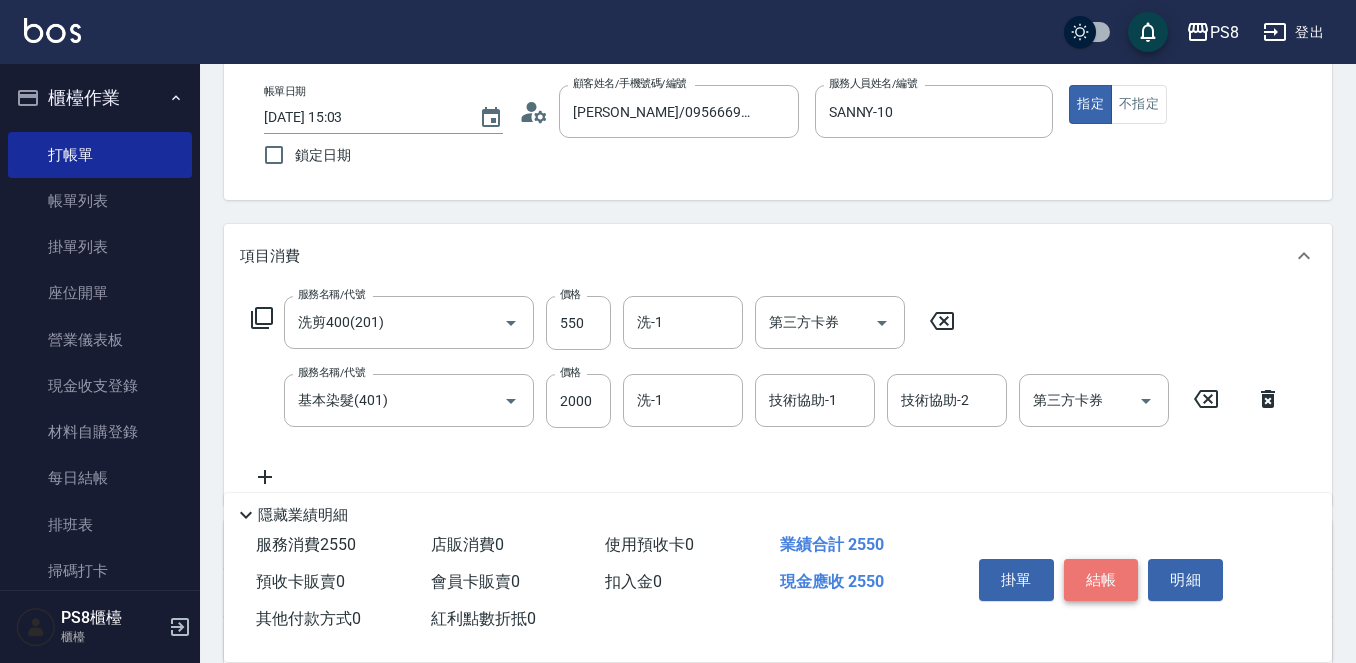 click on "結帳" at bounding box center (1101, 580) 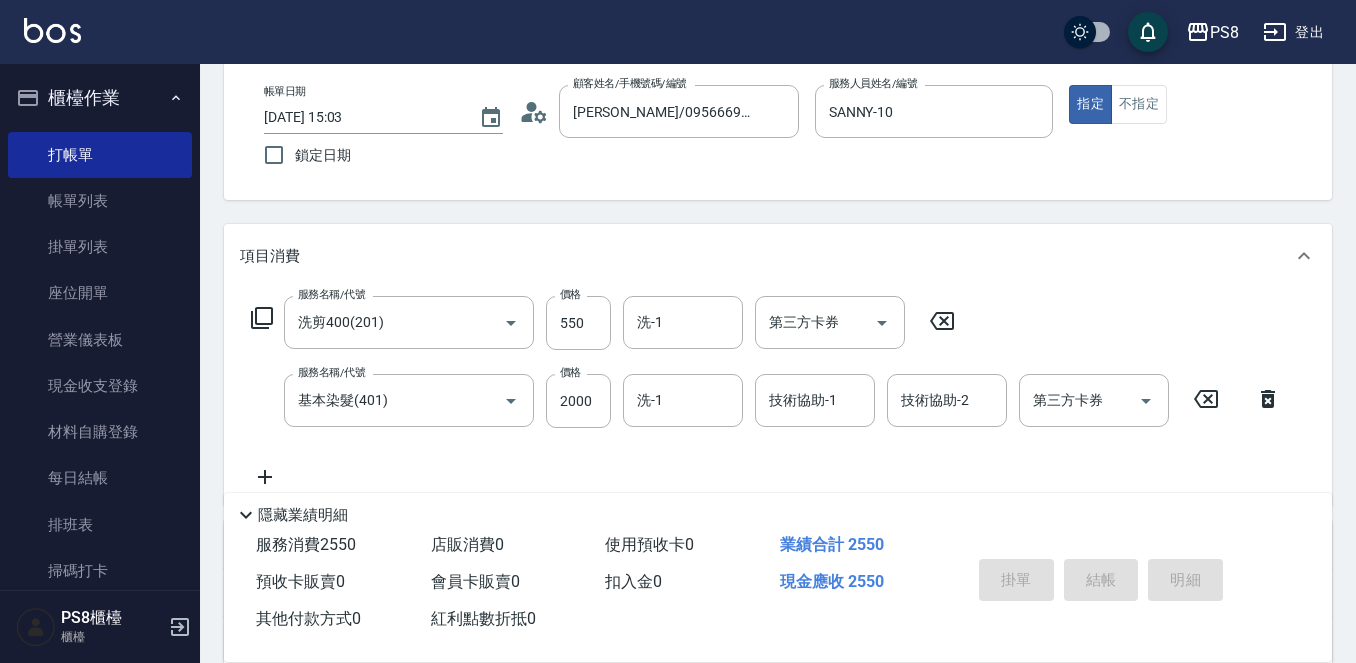 type 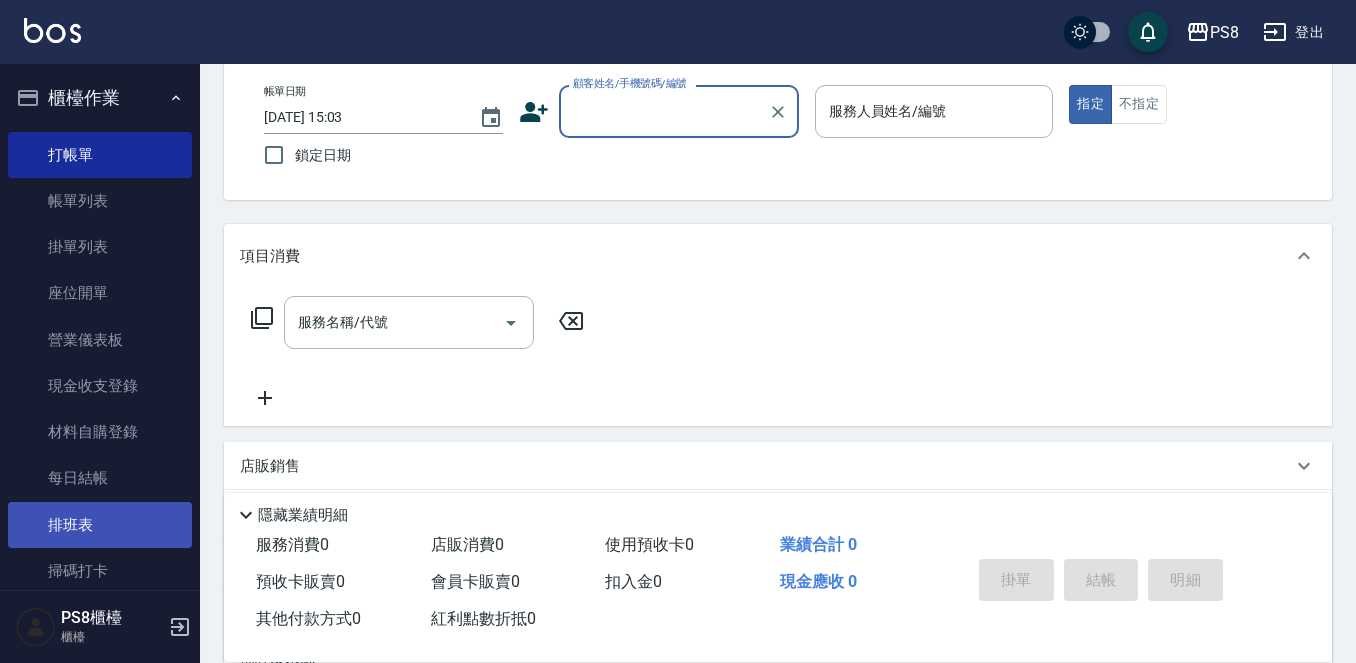 click on "排班表" at bounding box center [100, 525] 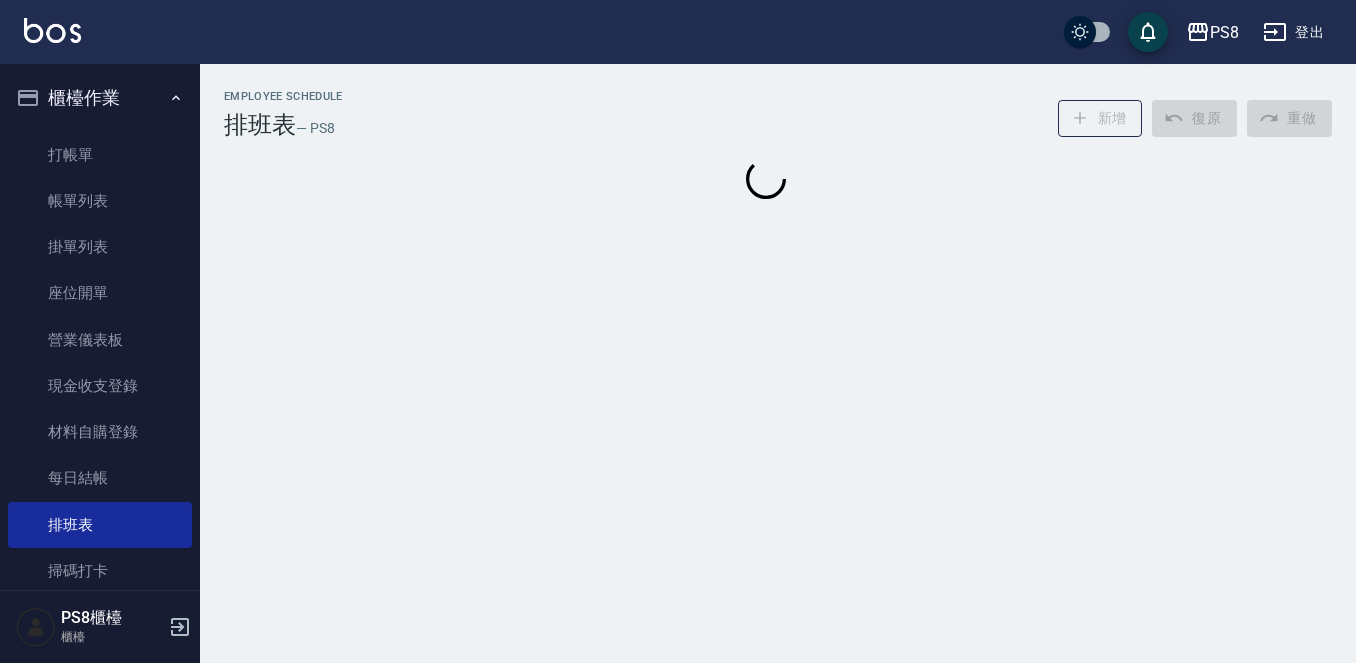 scroll, scrollTop: 0, scrollLeft: 0, axis: both 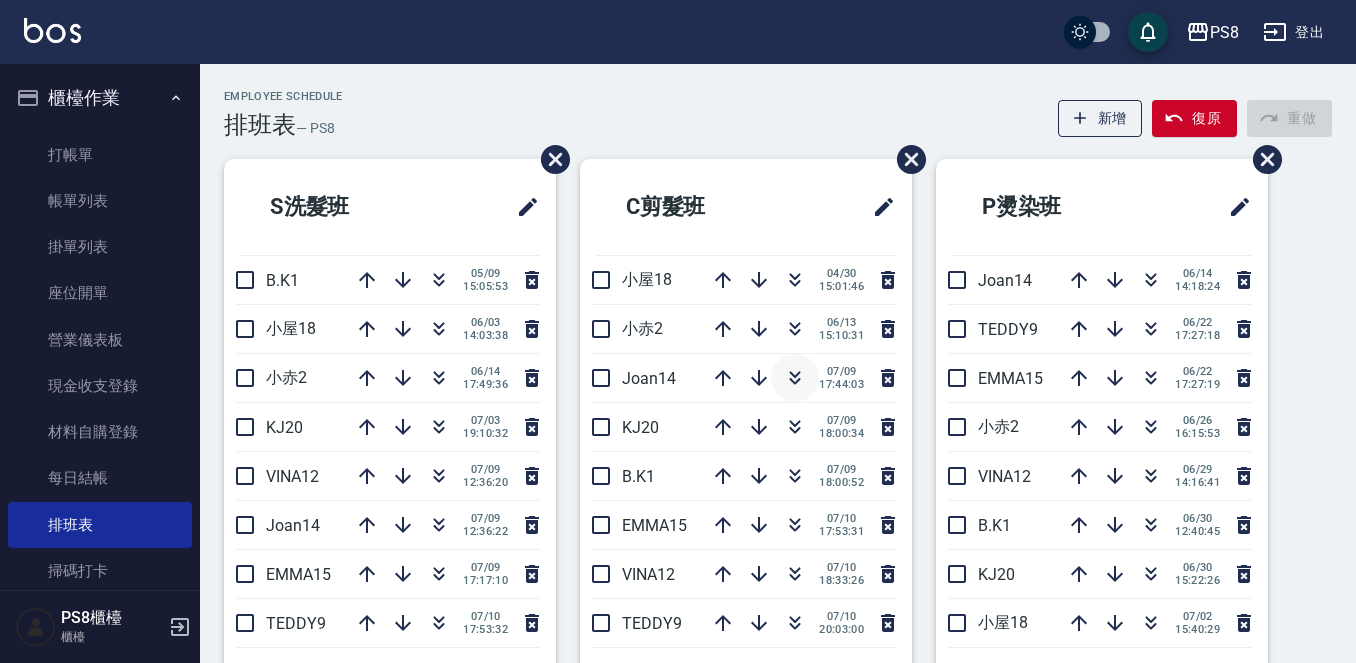 click 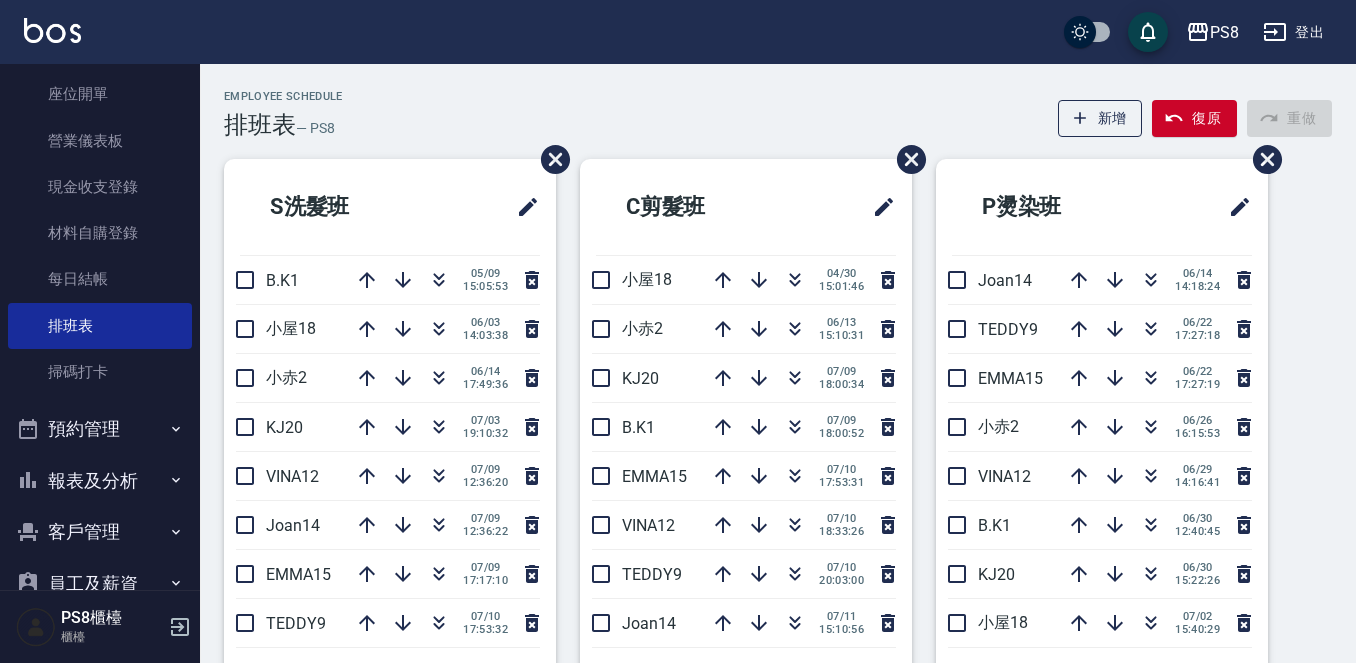 scroll, scrollTop: 200, scrollLeft: 0, axis: vertical 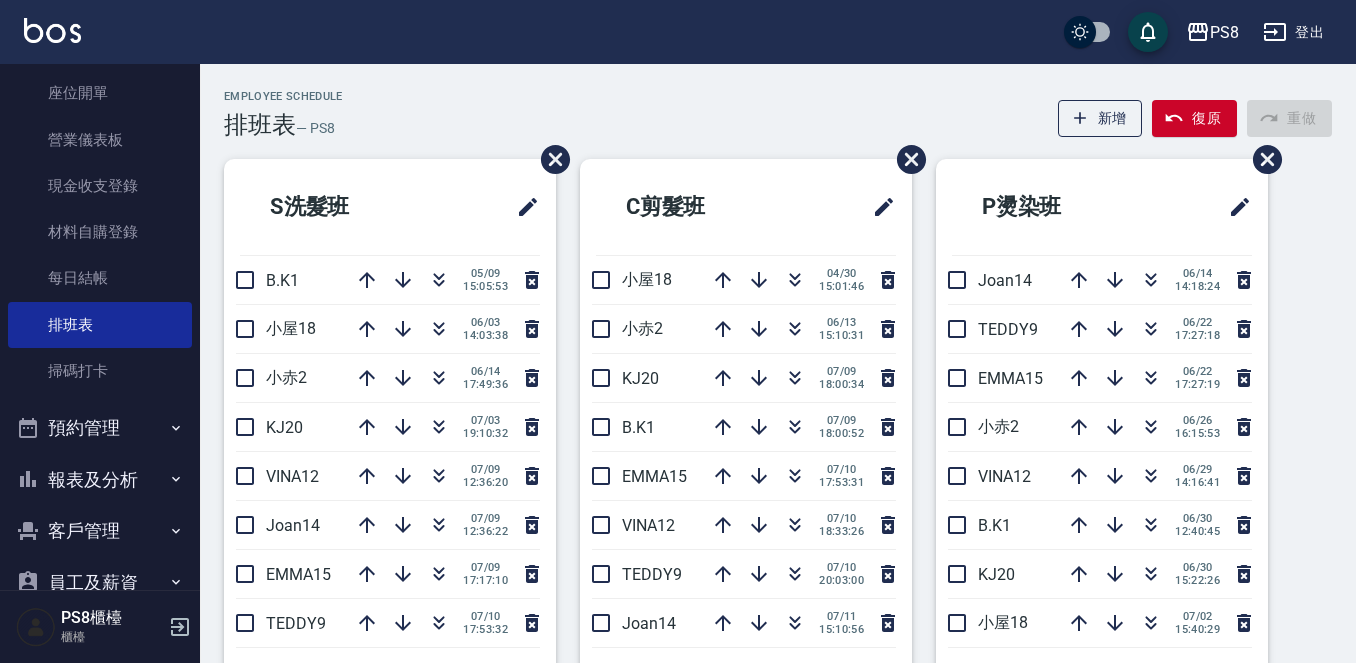 click on "報表及分析" at bounding box center (100, 480) 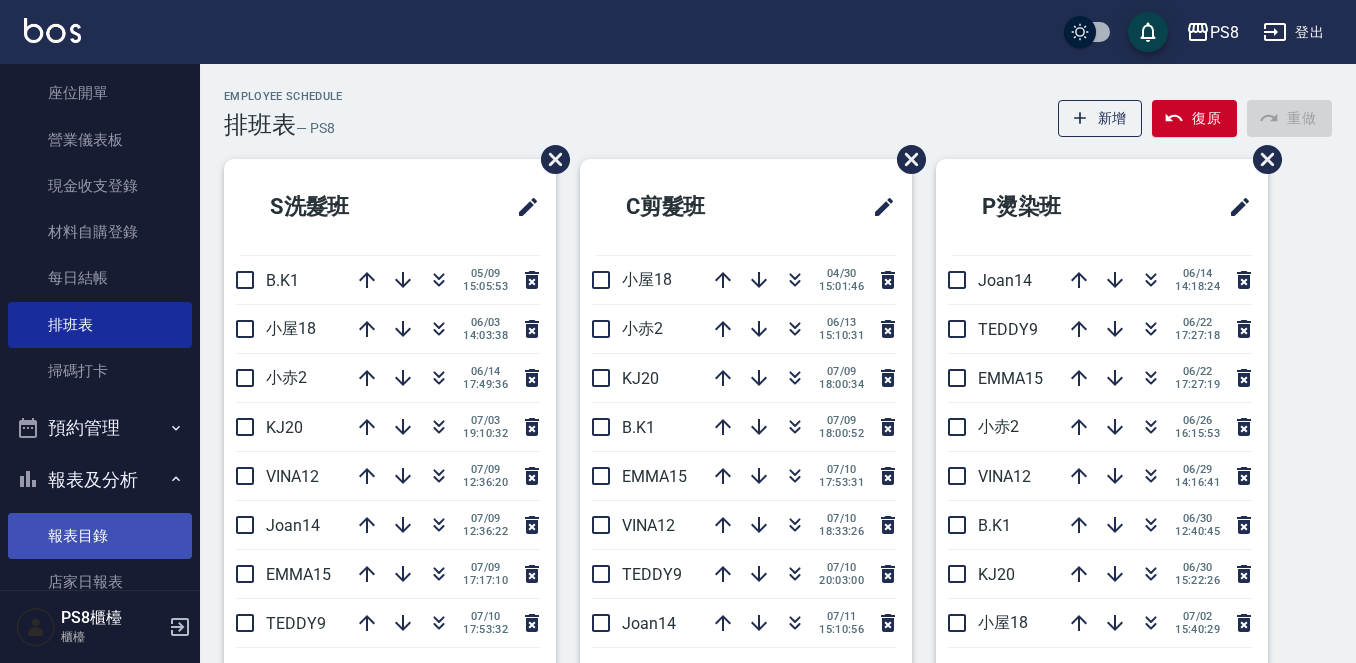 scroll, scrollTop: 300, scrollLeft: 0, axis: vertical 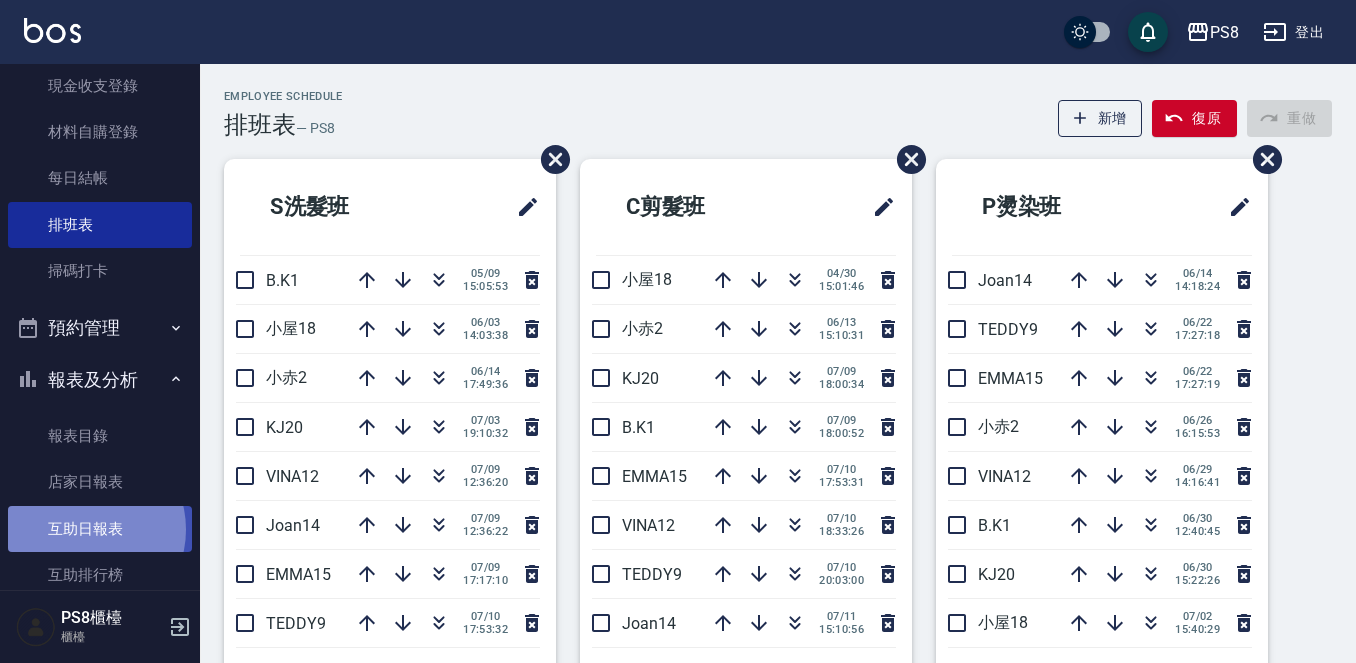 click on "互助日報表" at bounding box center (100, 529) 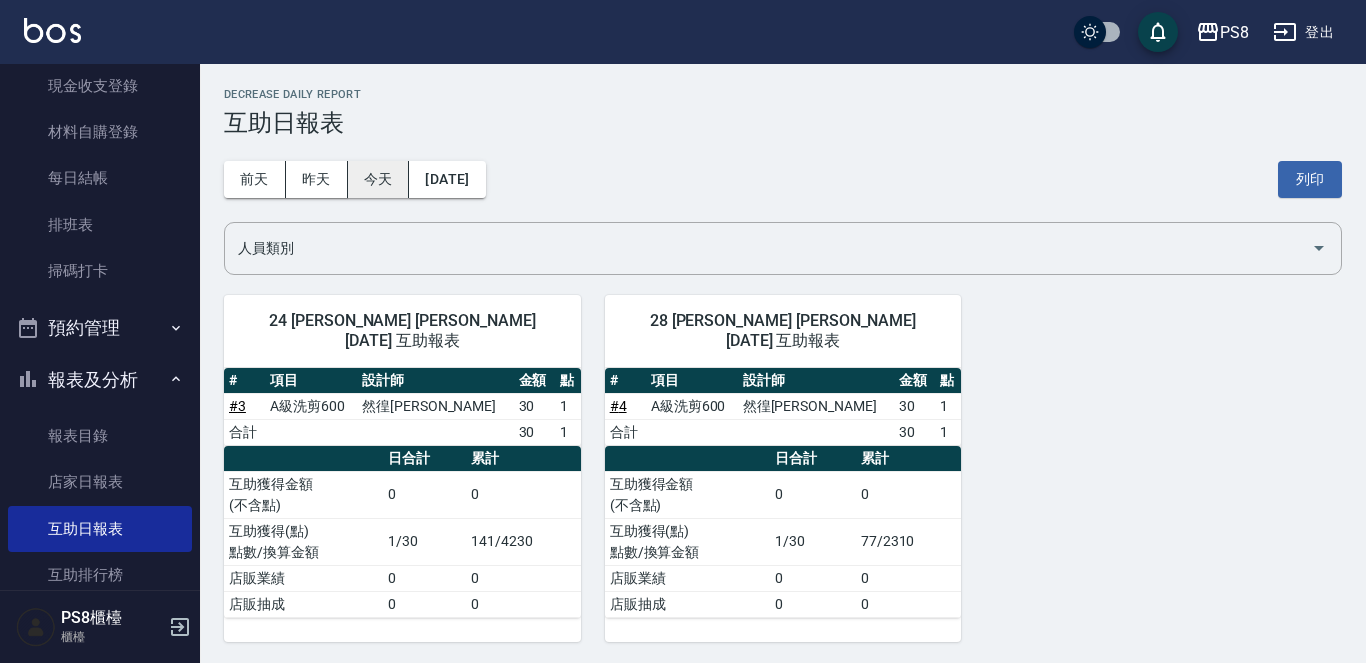 click on "今天" at bounding box center (379, 179) 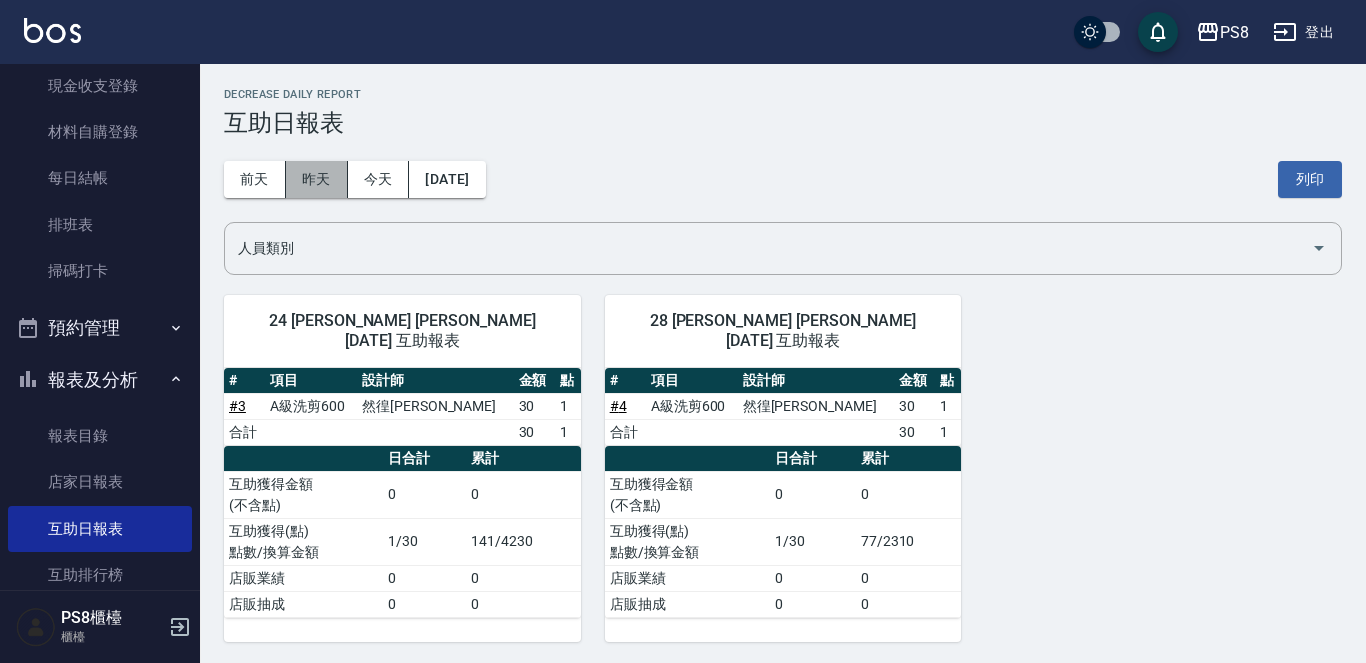 click on "昨天" at bounding box center (317, 179) 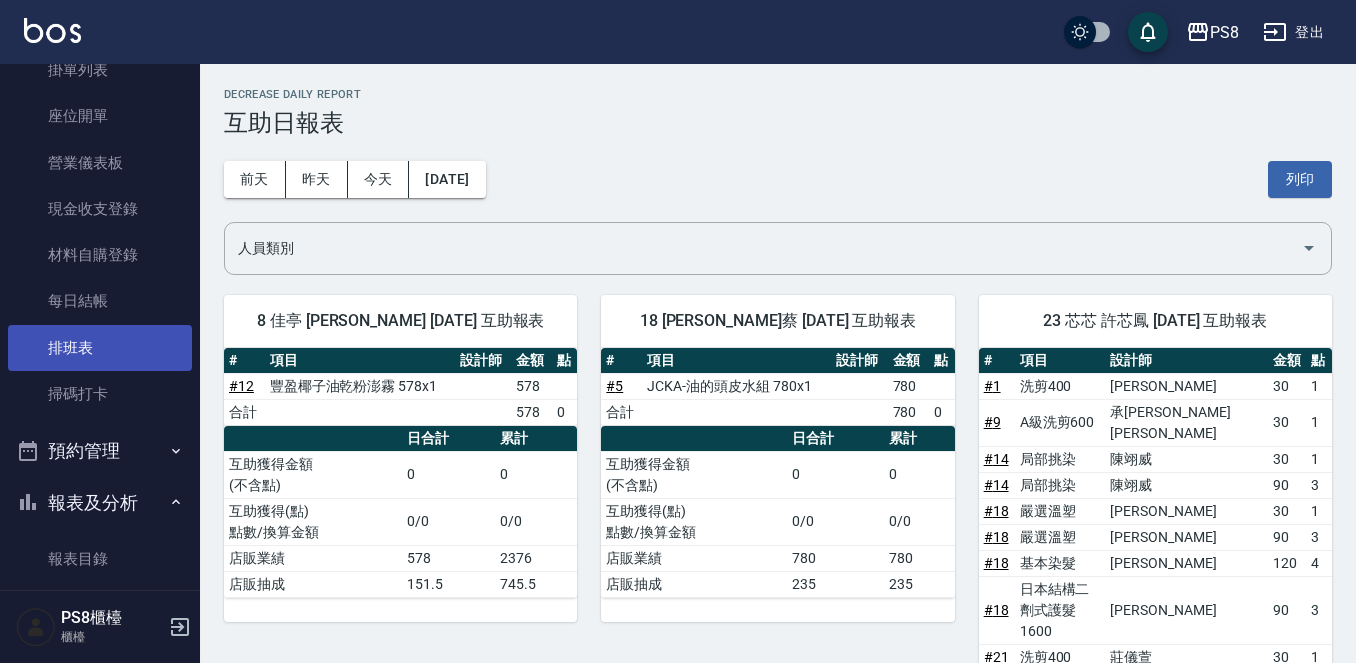 scroll, scrollTop: 0, scrollLeft: 0, axis: both 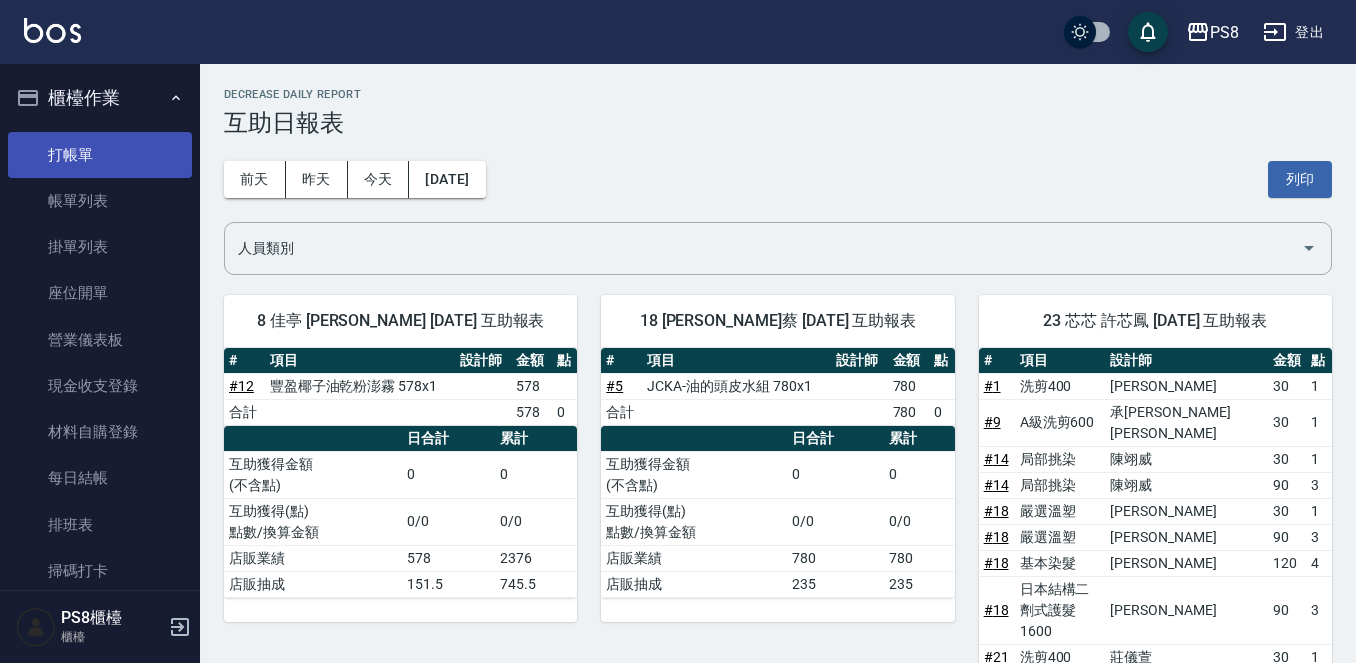click on "打帳單" at bounding box center [100, 155] 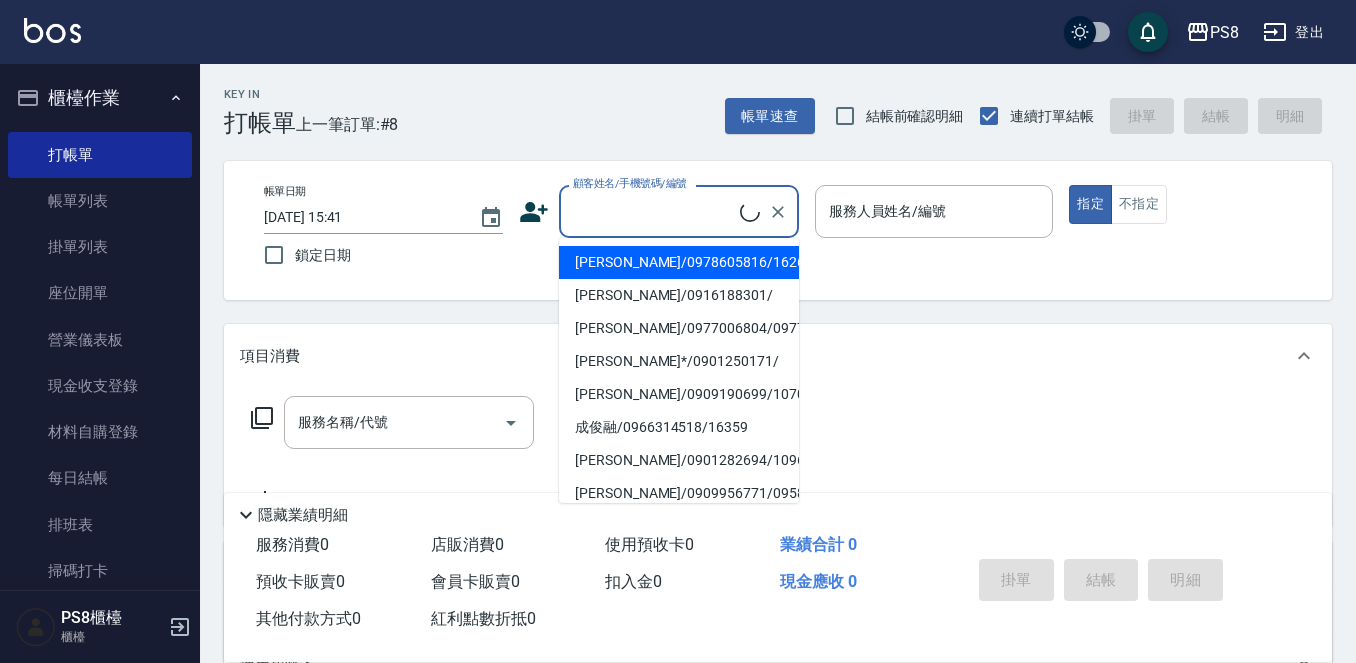 click on "顧客姓名/手機號碼/編號" at bounding box center (654, 211) 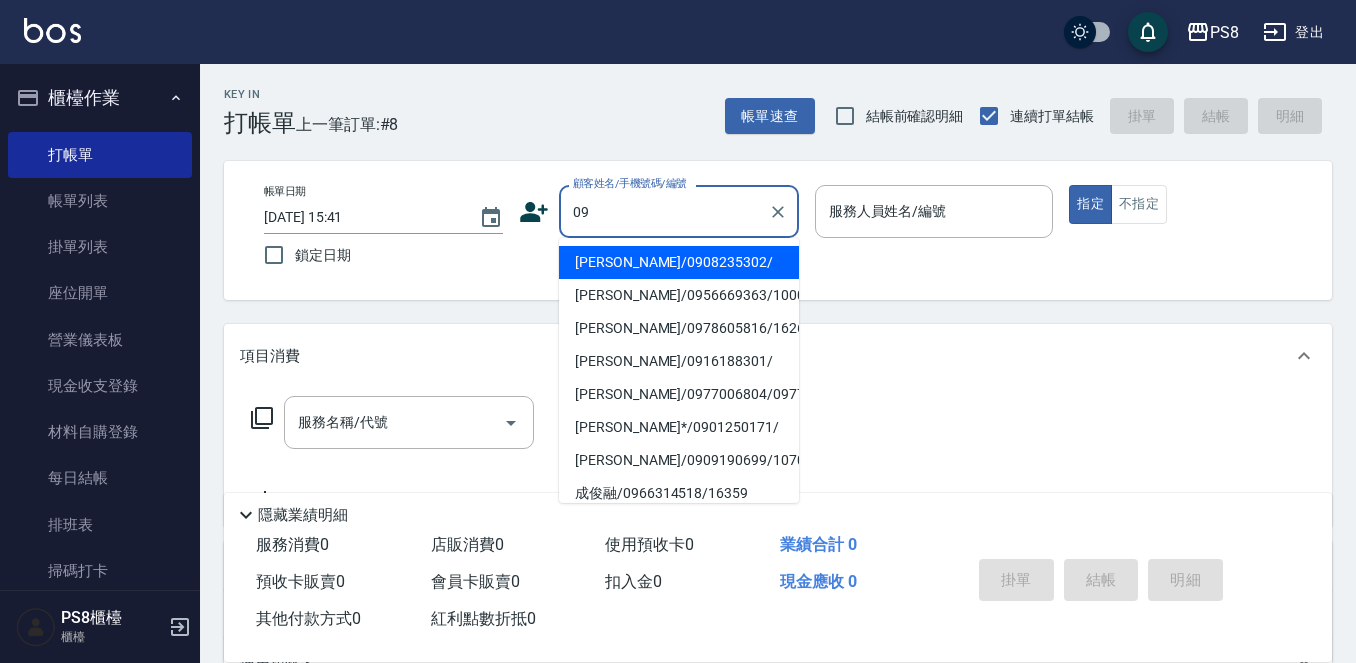 type on "09" 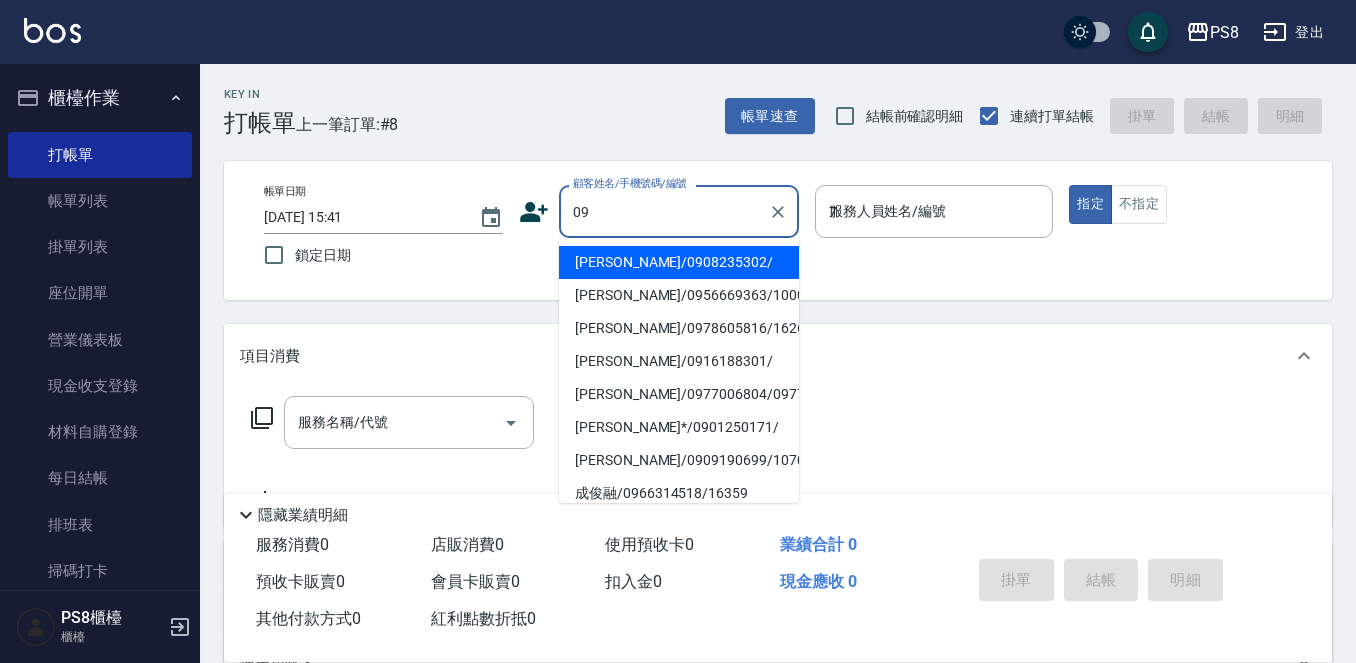 type on "黃冠霖/0908235302/" 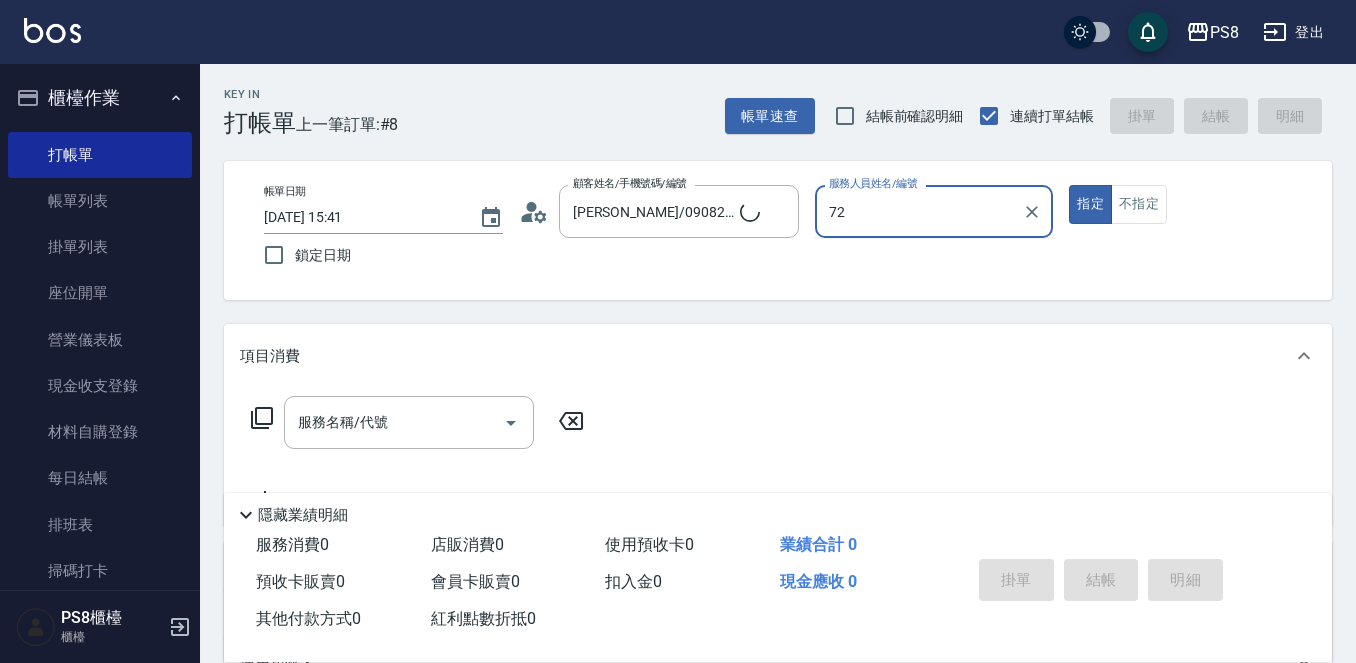 type on "729" 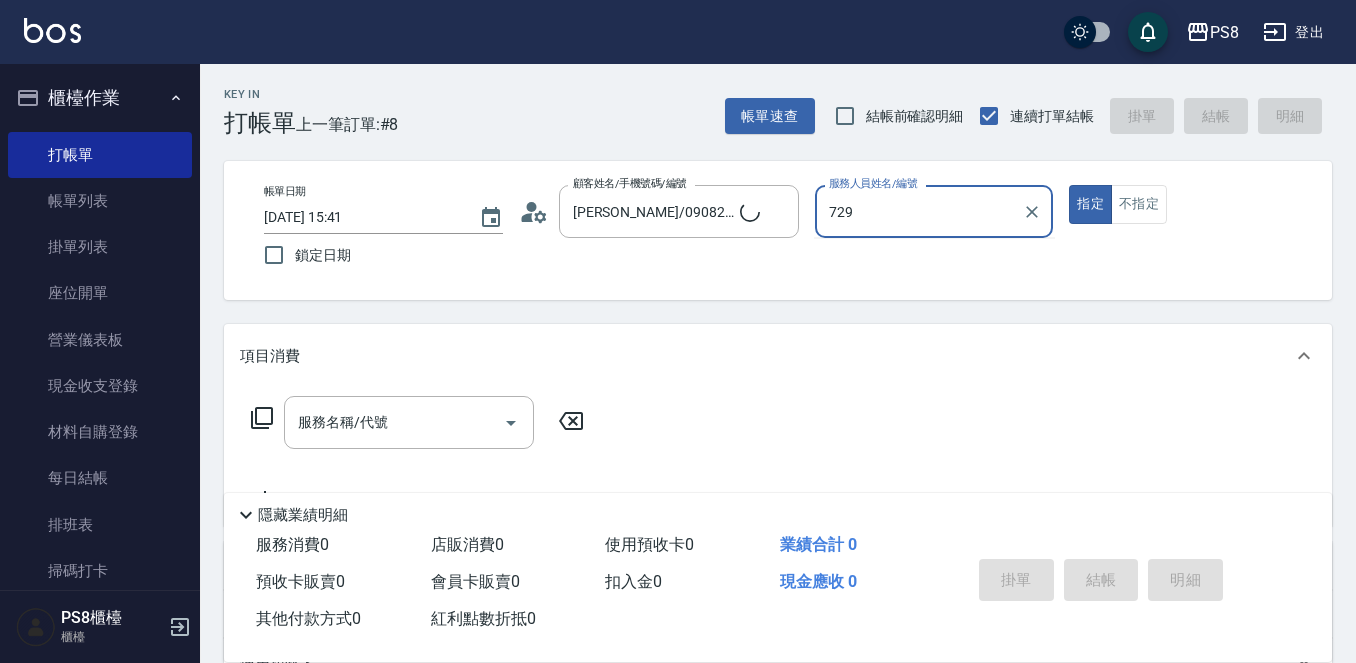 type on "莉莉/莉莉/09" 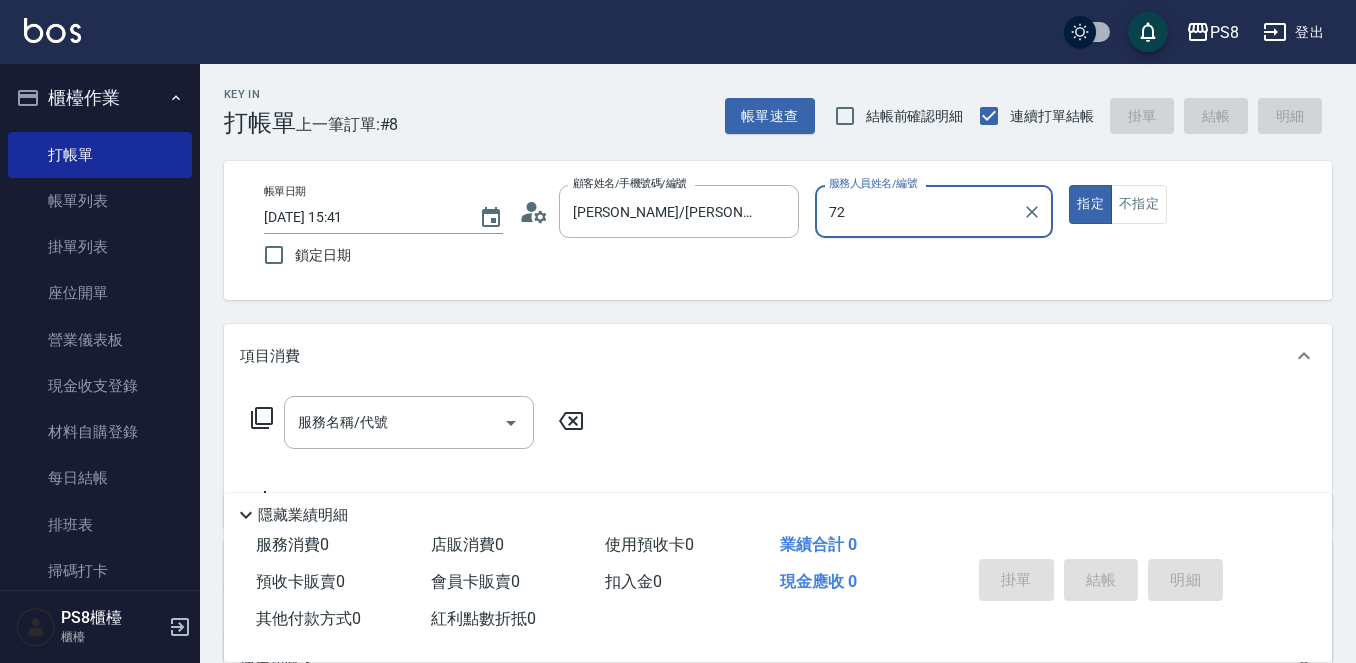 type on "7" 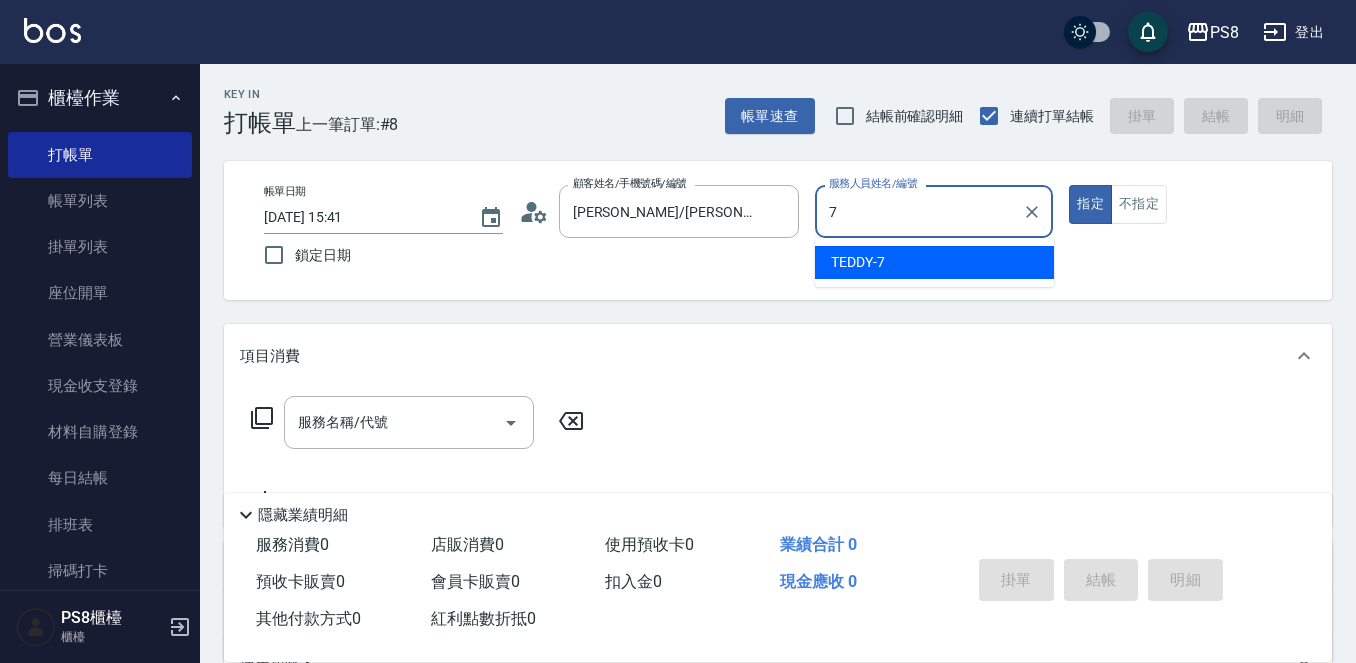 type 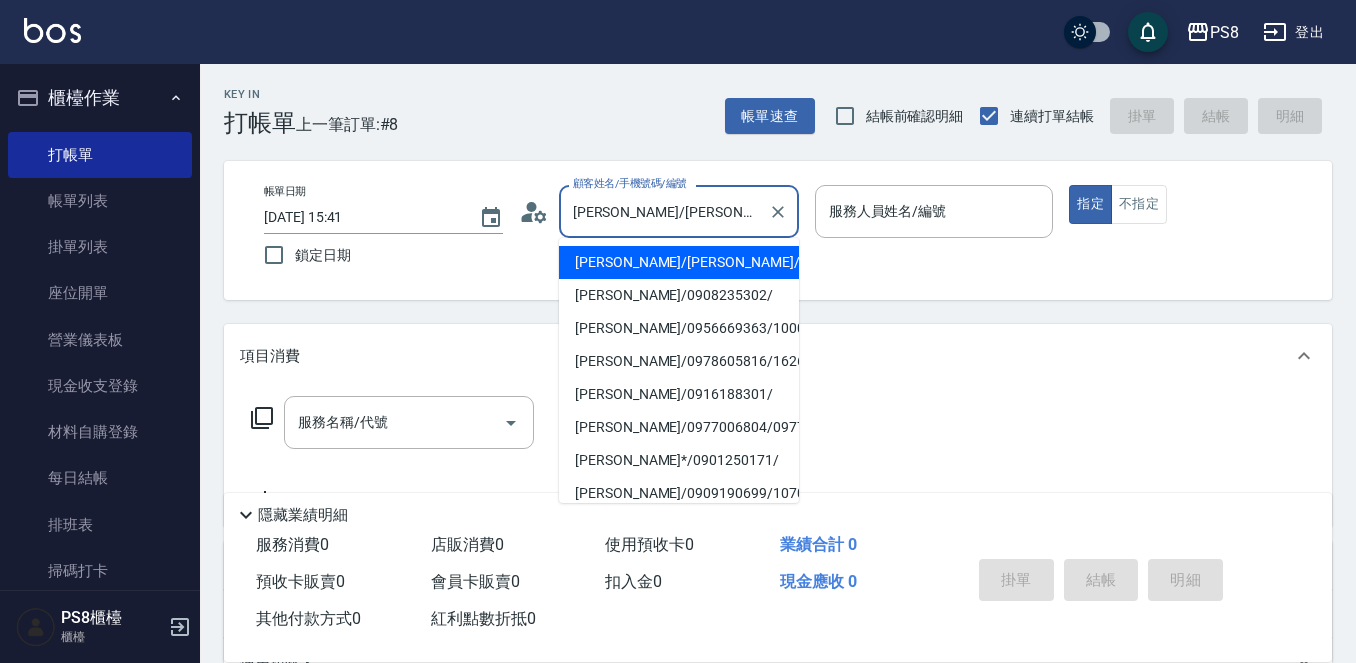 click on "莉莉/莉莉/09" at bounding box center [664, 211] 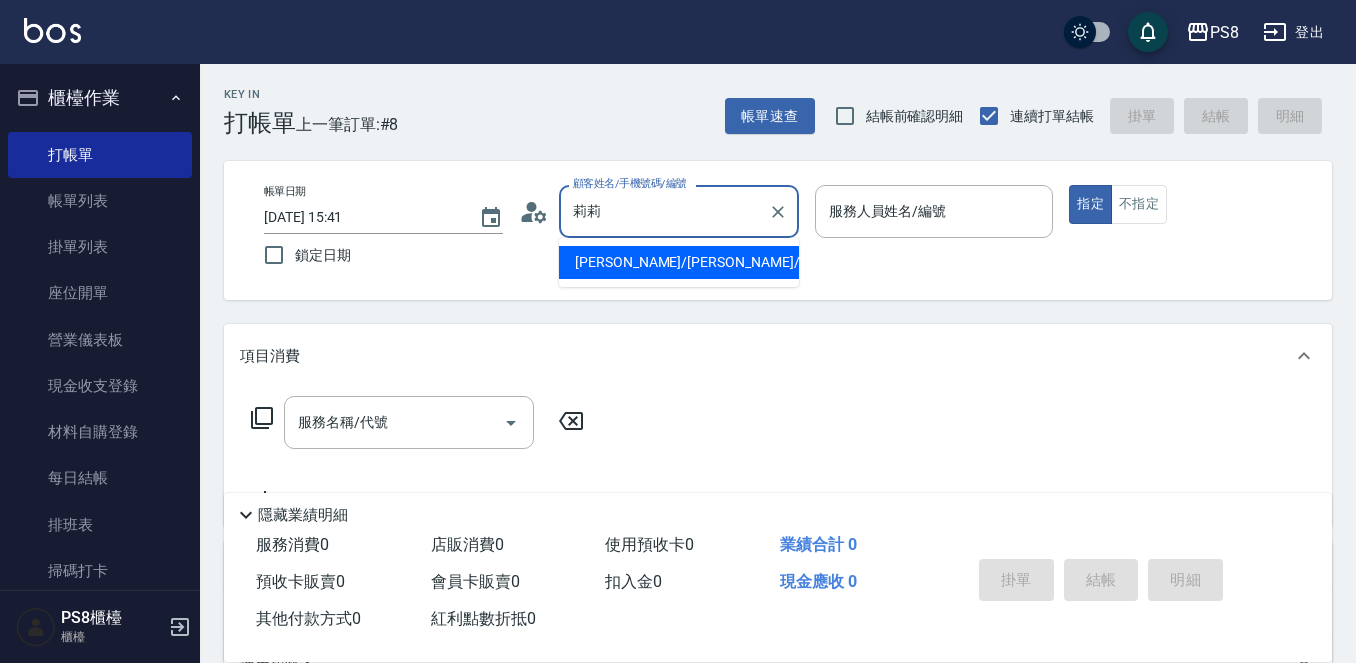 type on "莉" 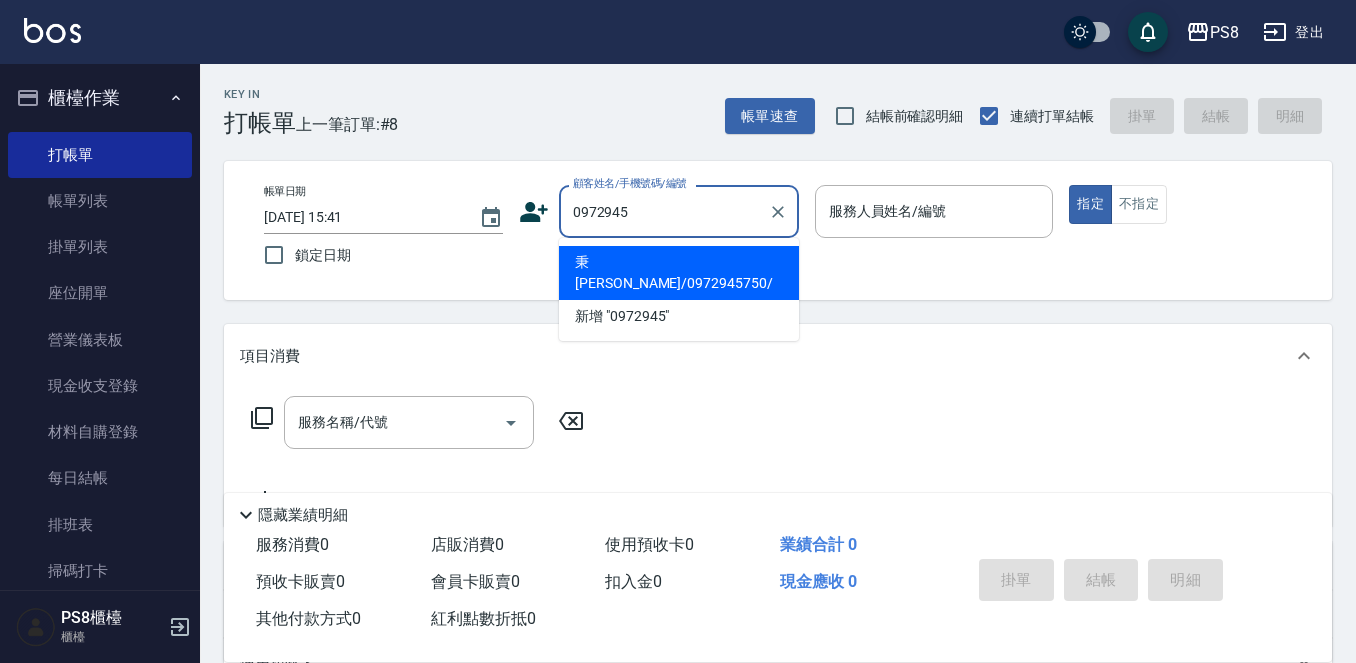 click on "秉晉羽/0972945750/" at bounding box center [679, 273] 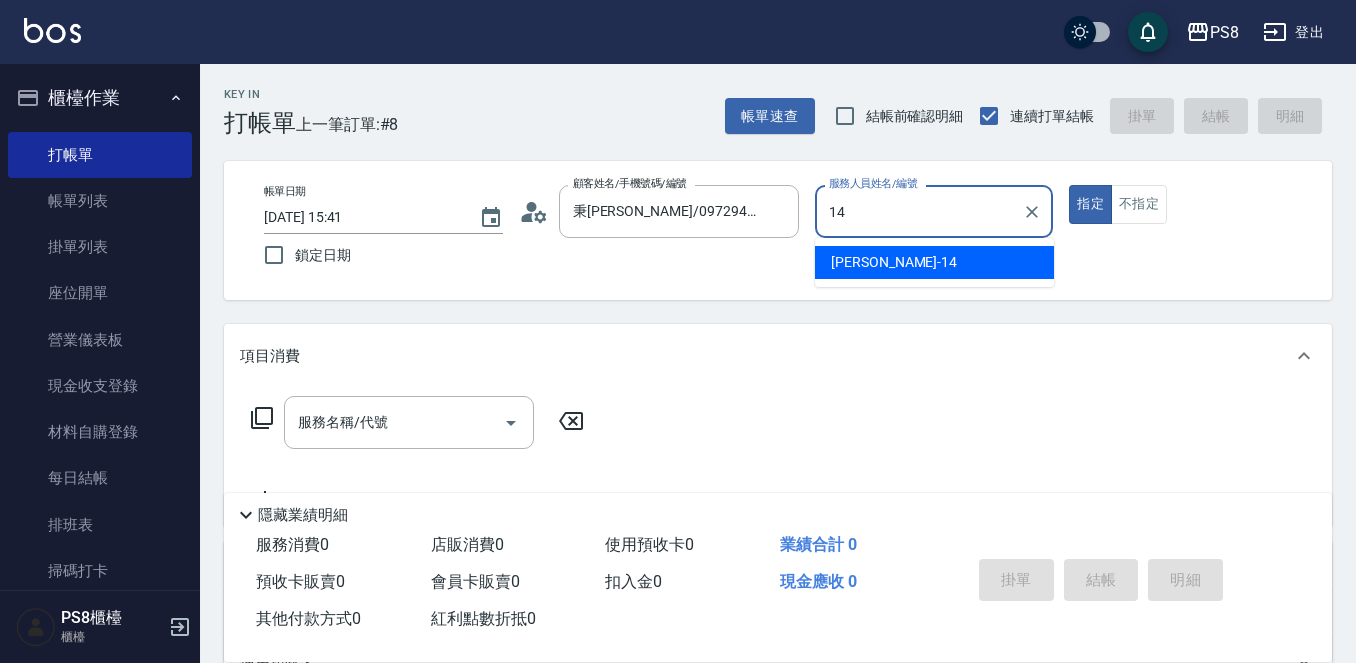 type on "Joan-14" 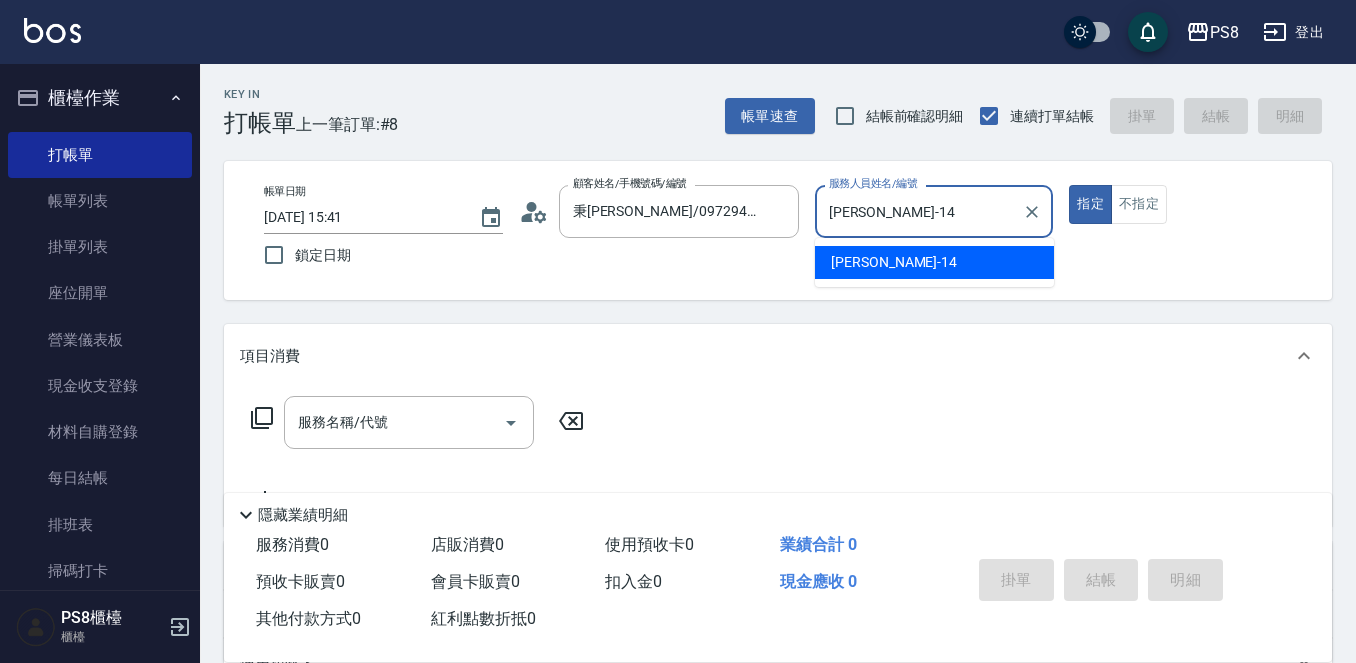 type on "true" 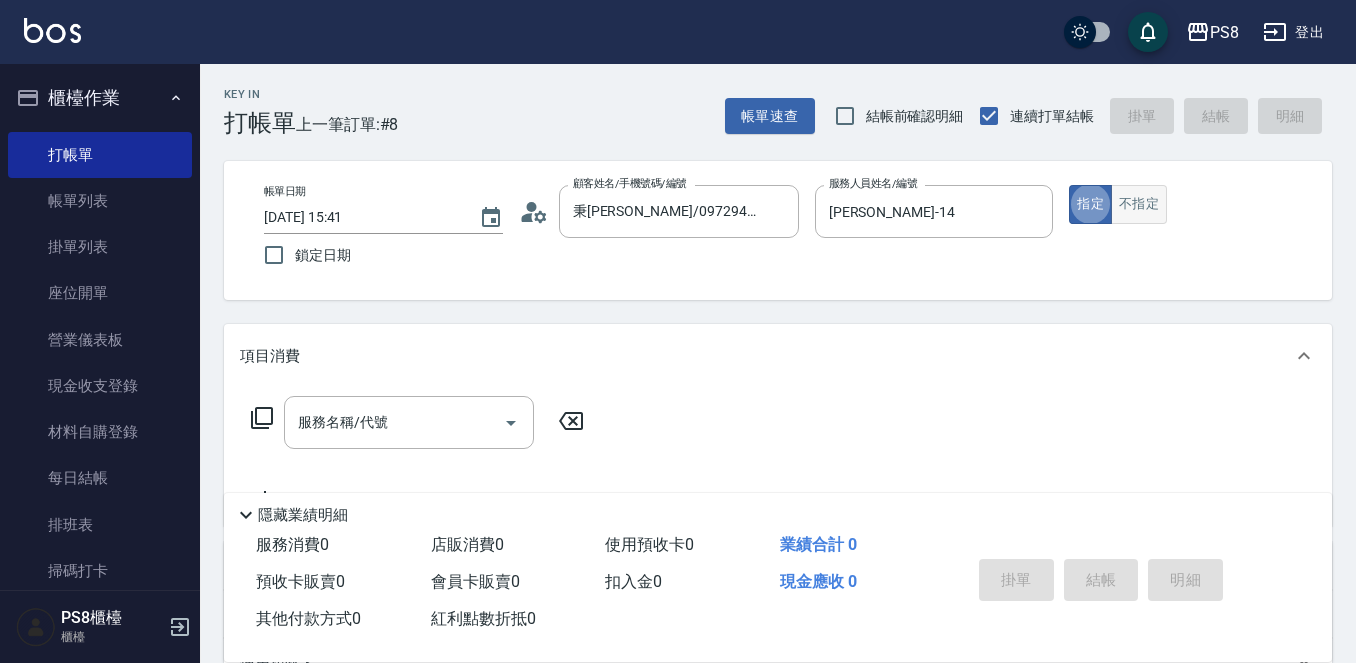 click on "不指定" at bounding box center (1139, 204) 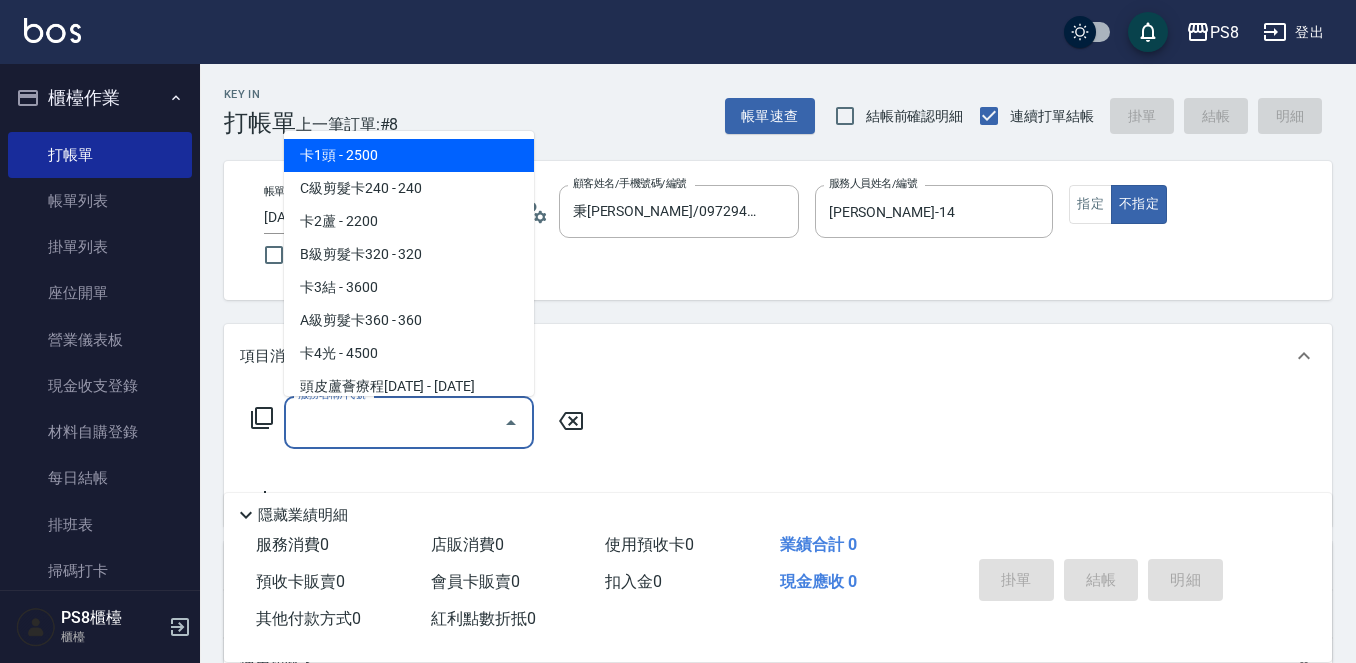 click on "服務名稱/代號" at bounding box center (394, 422) 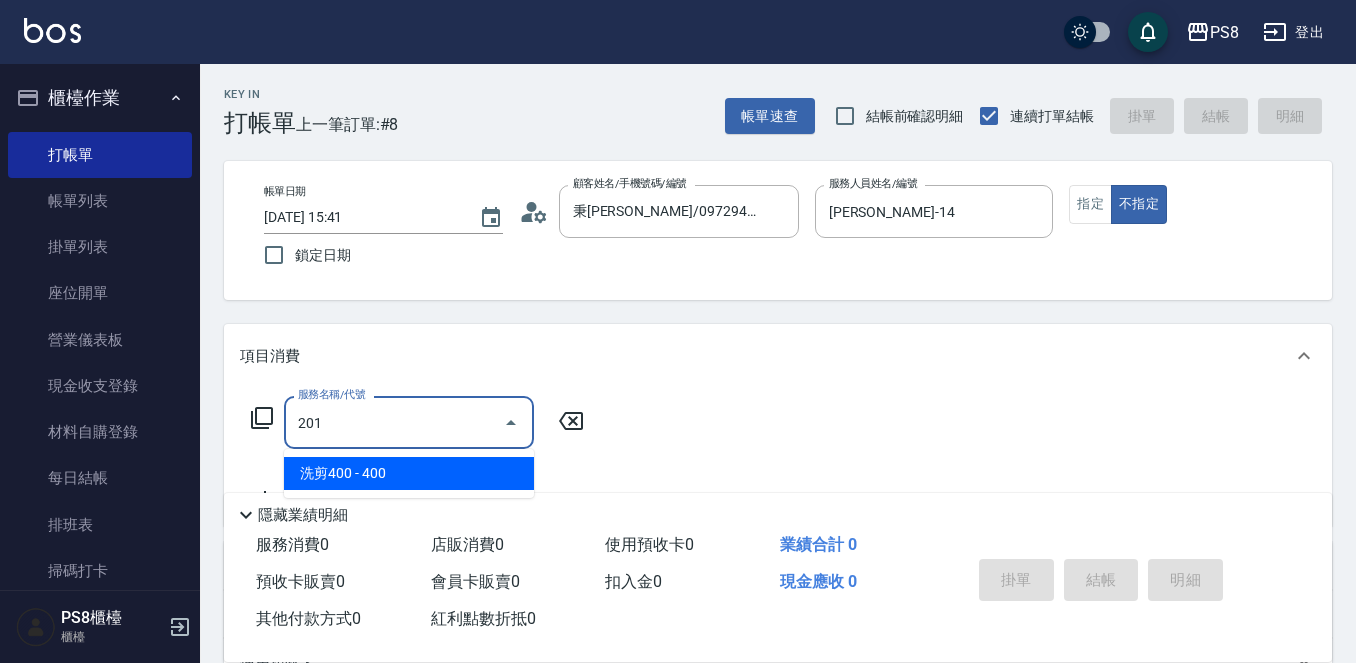click on "洗剪400 - 400" at bounding box center (409, 473) 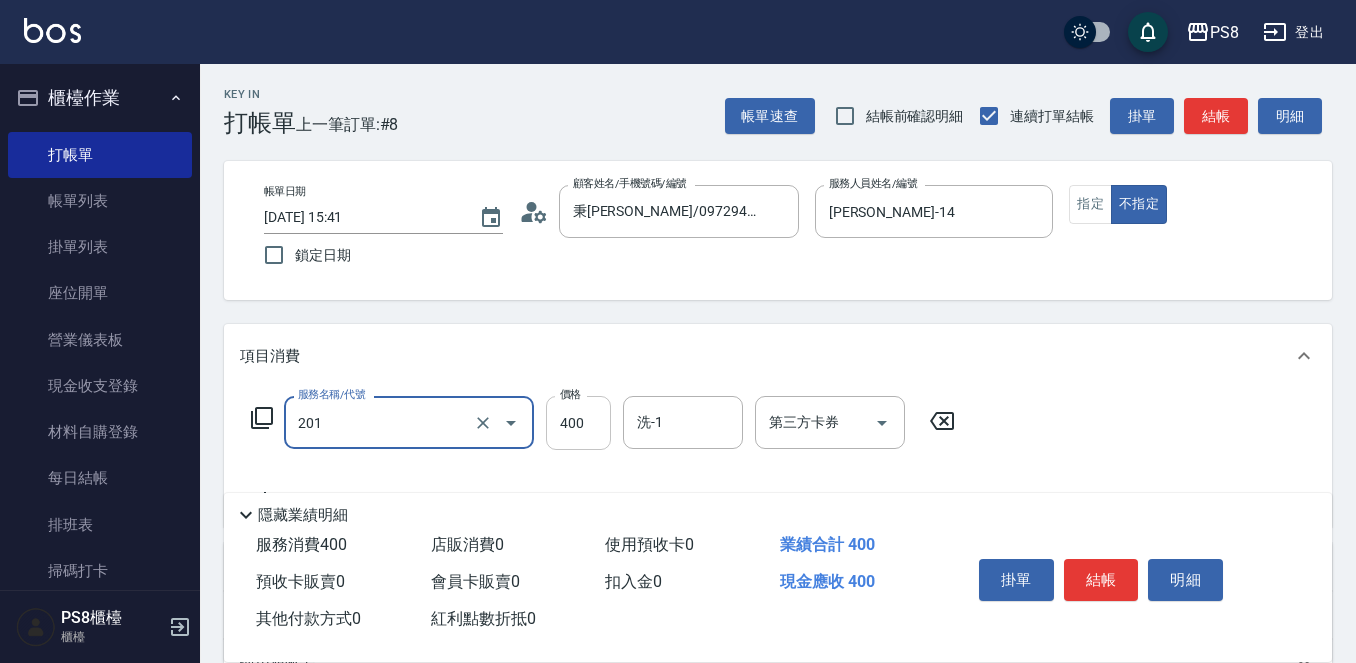 type on "洗剪400(201)" 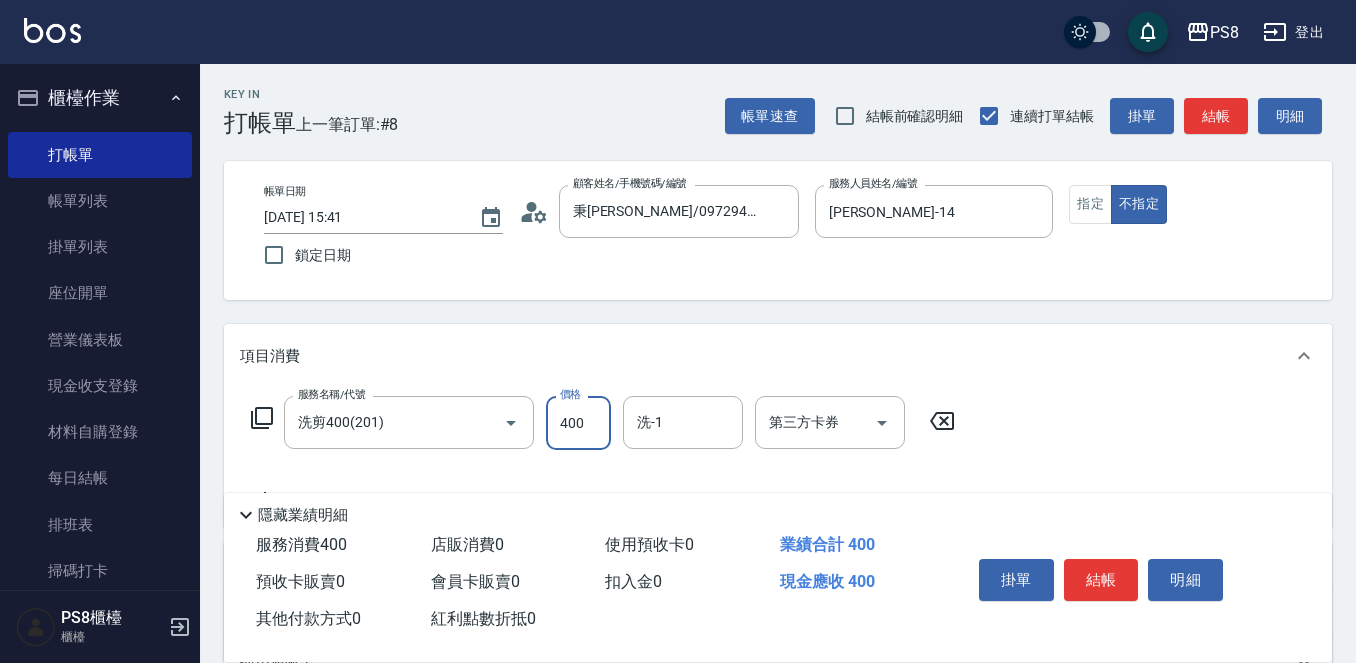click on "400" at bounding box center (578, 423) 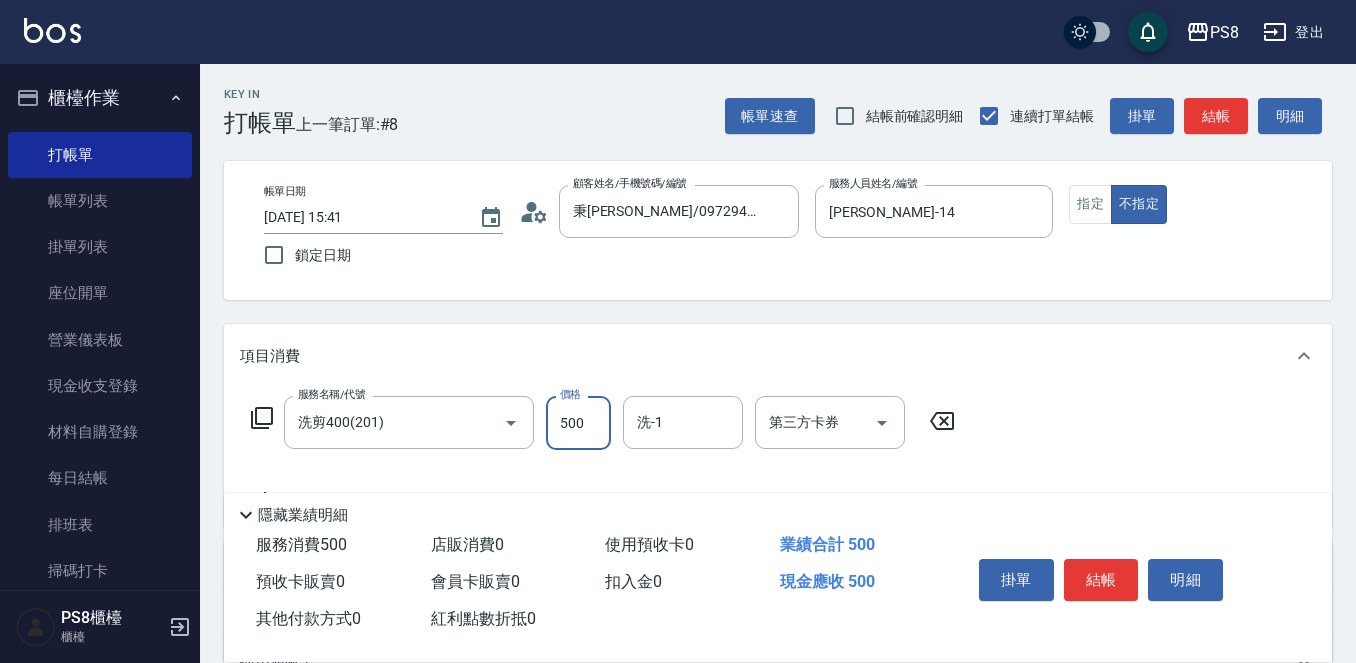 type on "500" 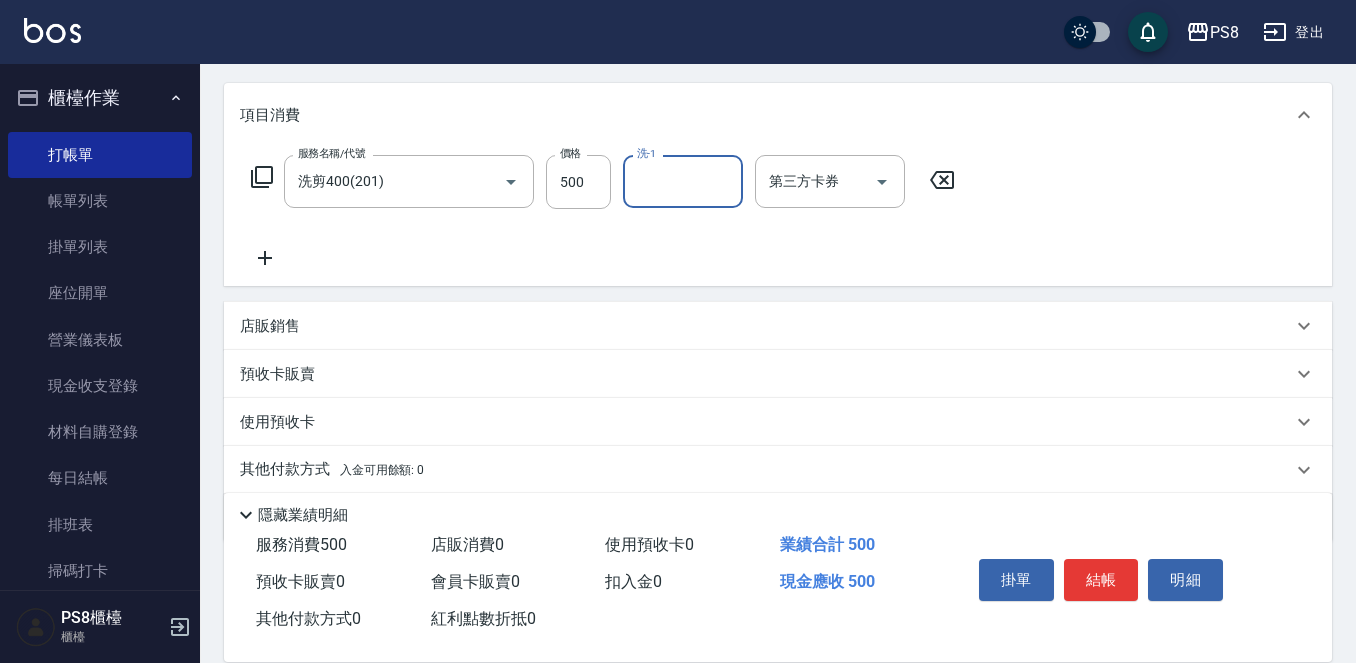scroll, scrollTop: 312, scrollLeft: 0, axis: vertical 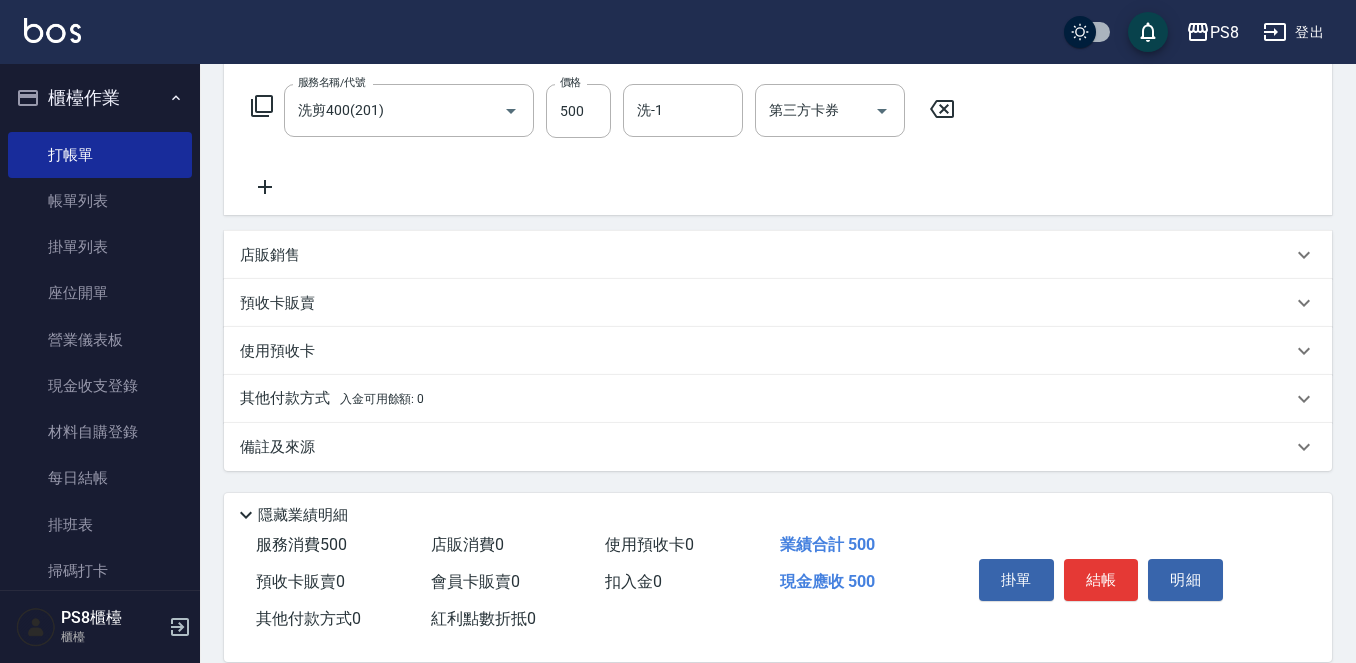 click on "店販銷售" at bounding box center [270, 255] 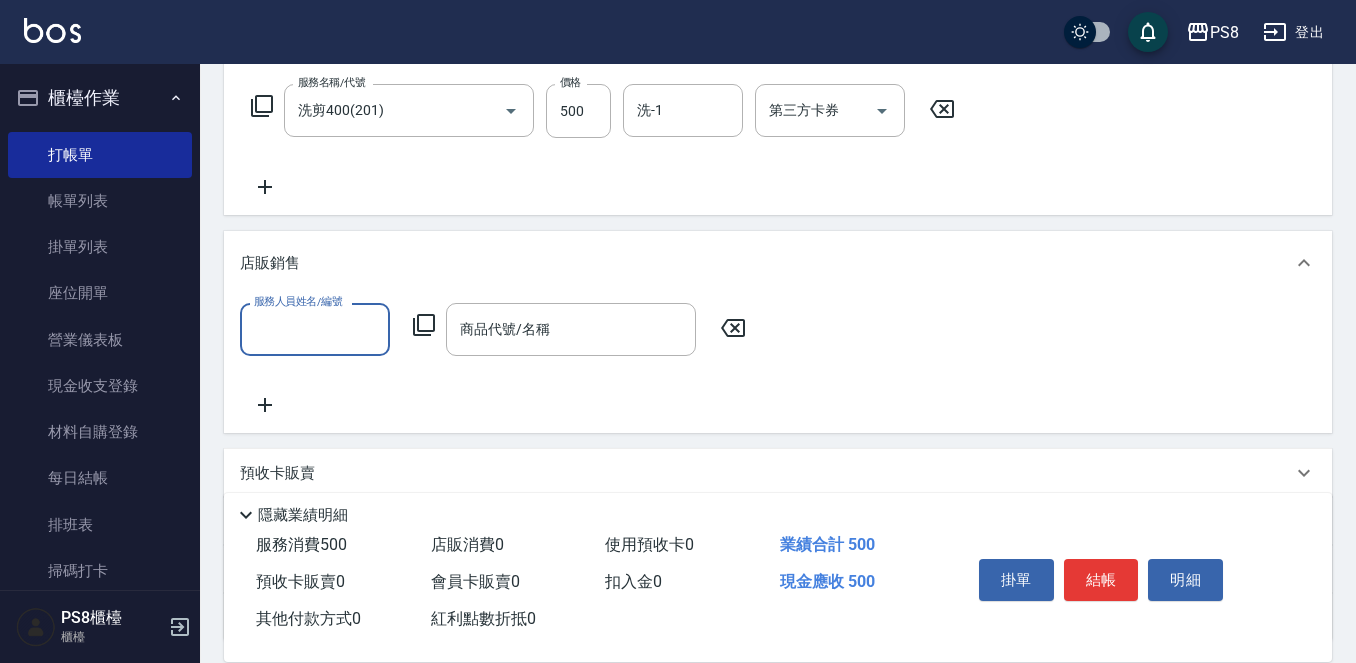 scroll, scrollTop: 0, scrollLeft: 0, axis: both 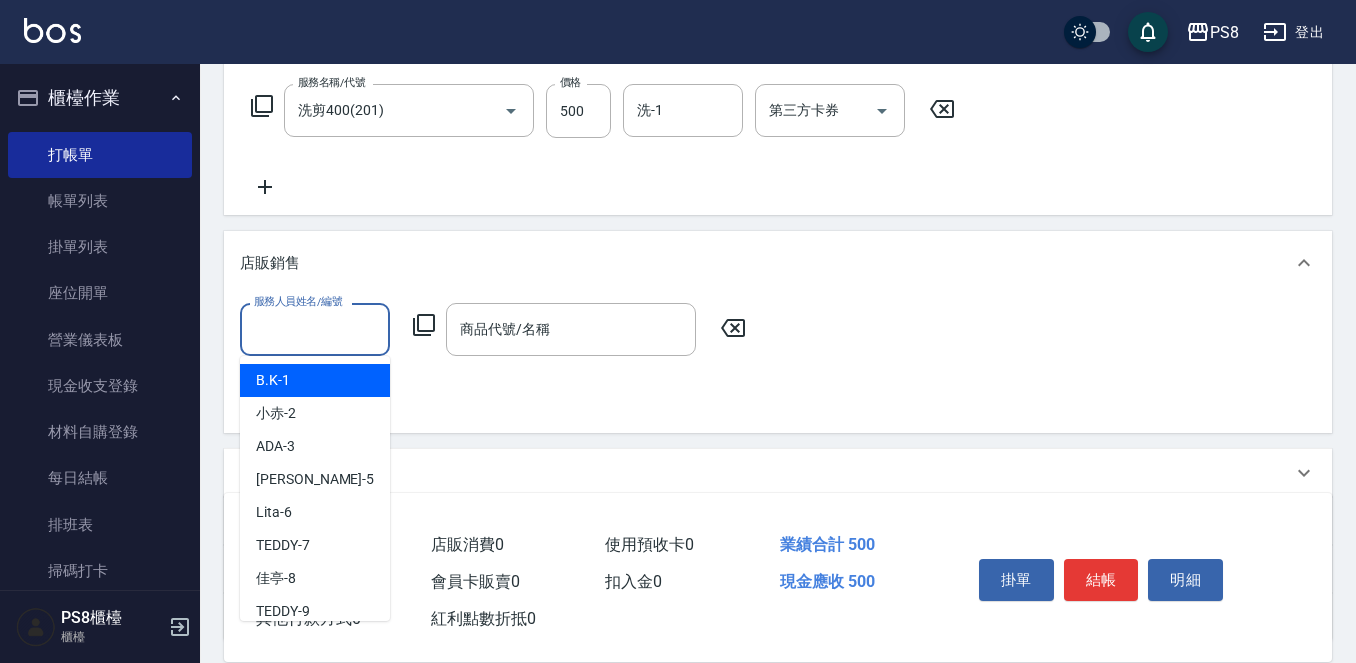 click on "服務人員姓名/編號" at bounding box center (315, 329) 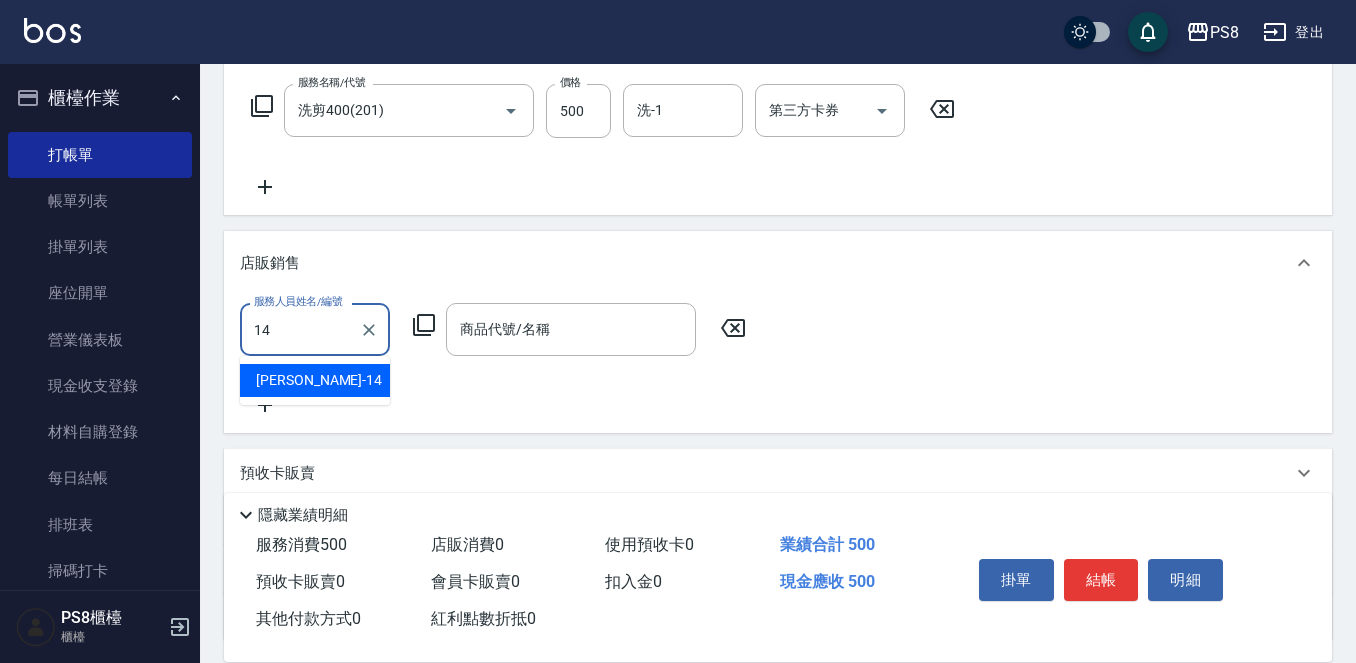 type on "Joan-14" 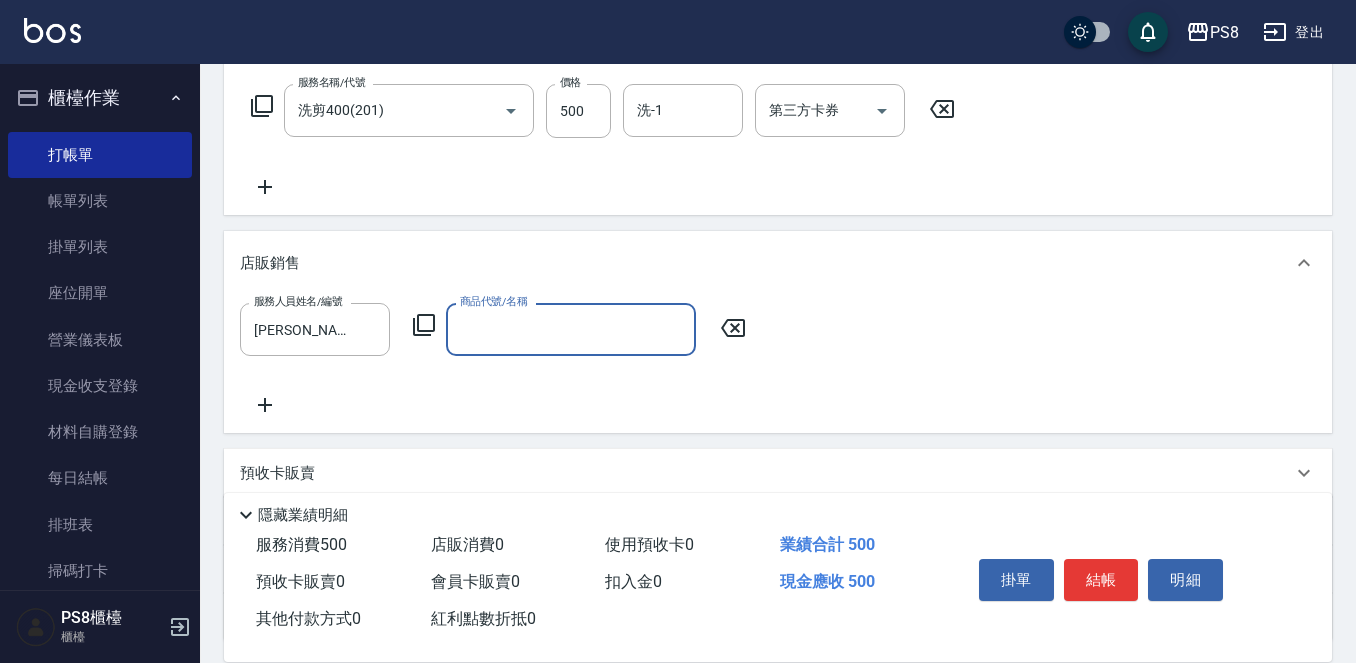 click on "商品代號/名稱" at bounding box center (571, 329) 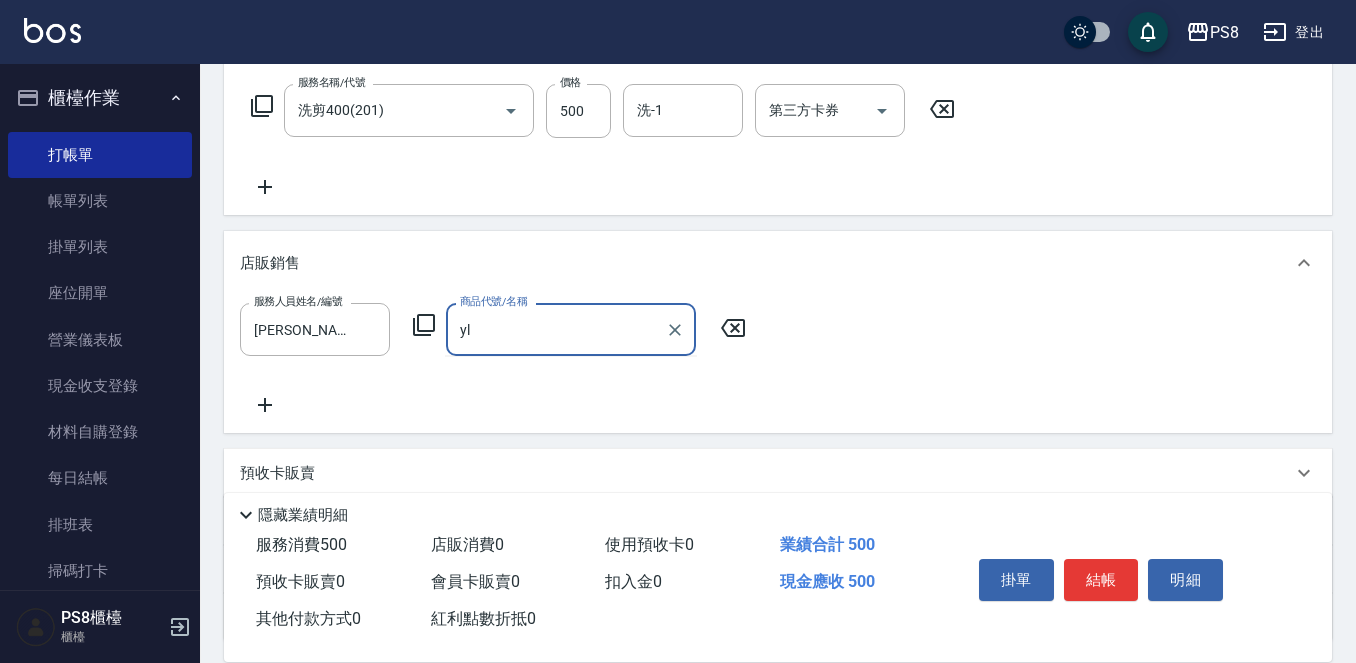type on "y" 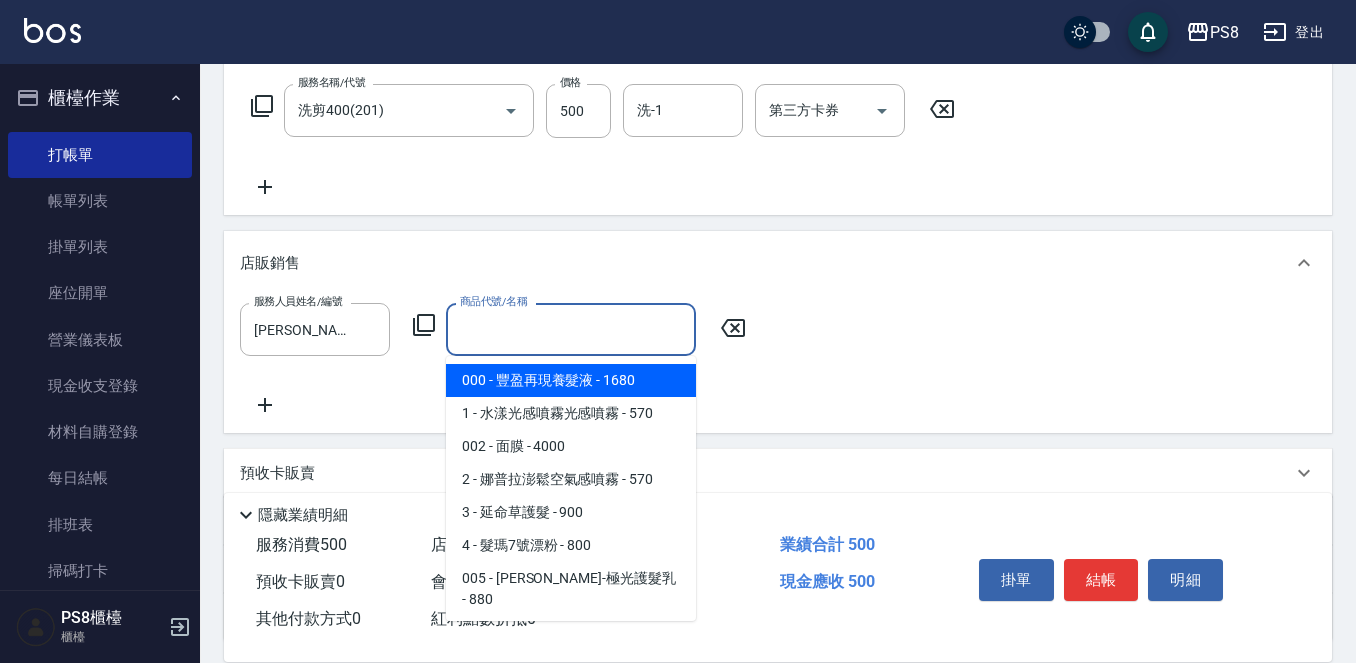 type on "h" 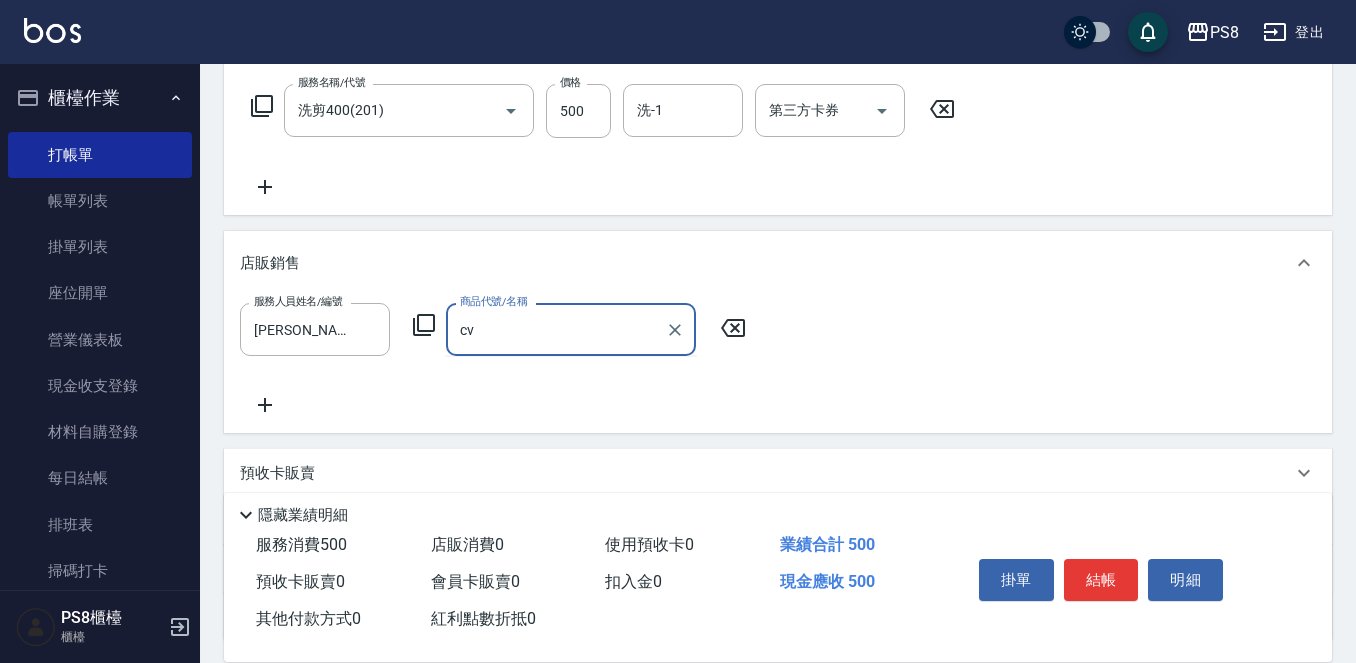type on "c" 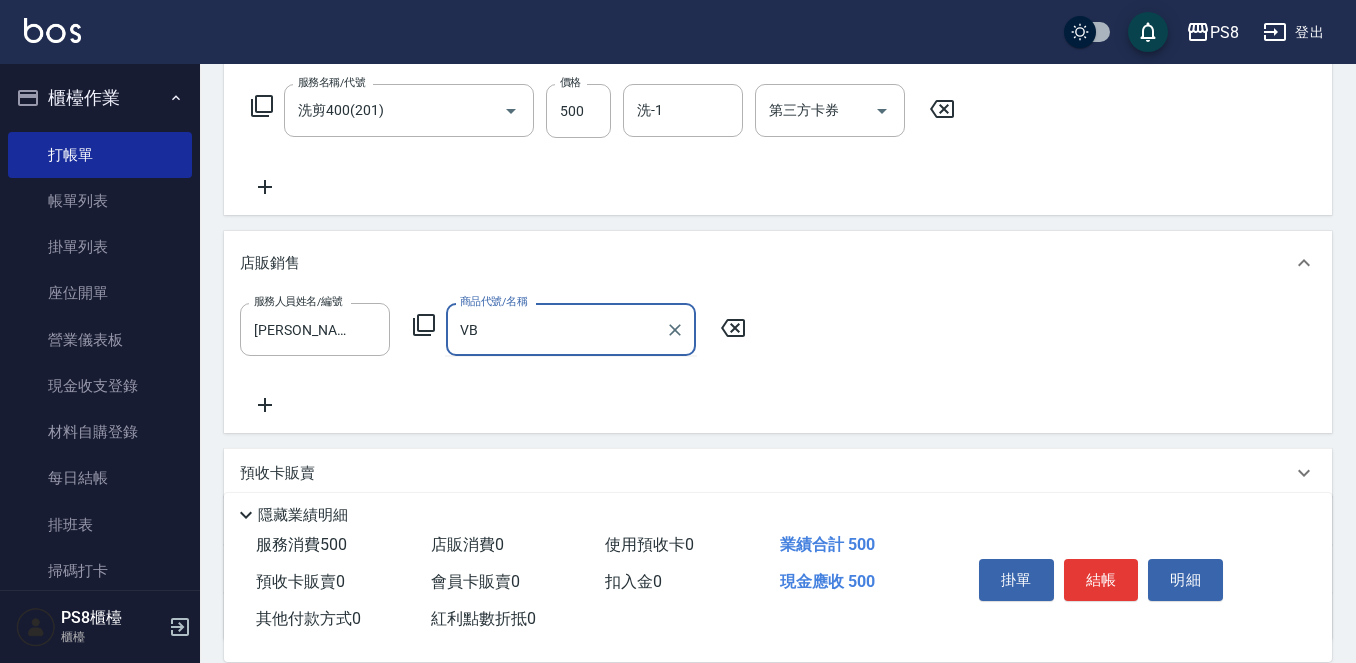 type on "V" 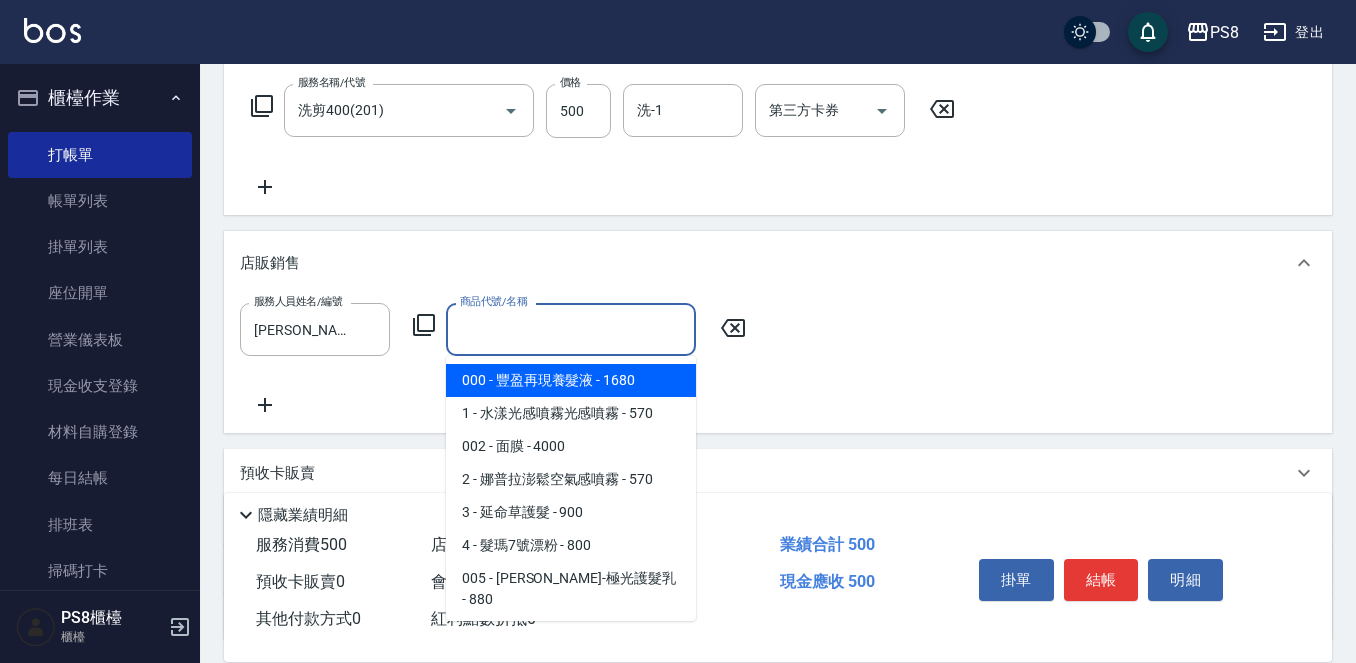 paste on "y" 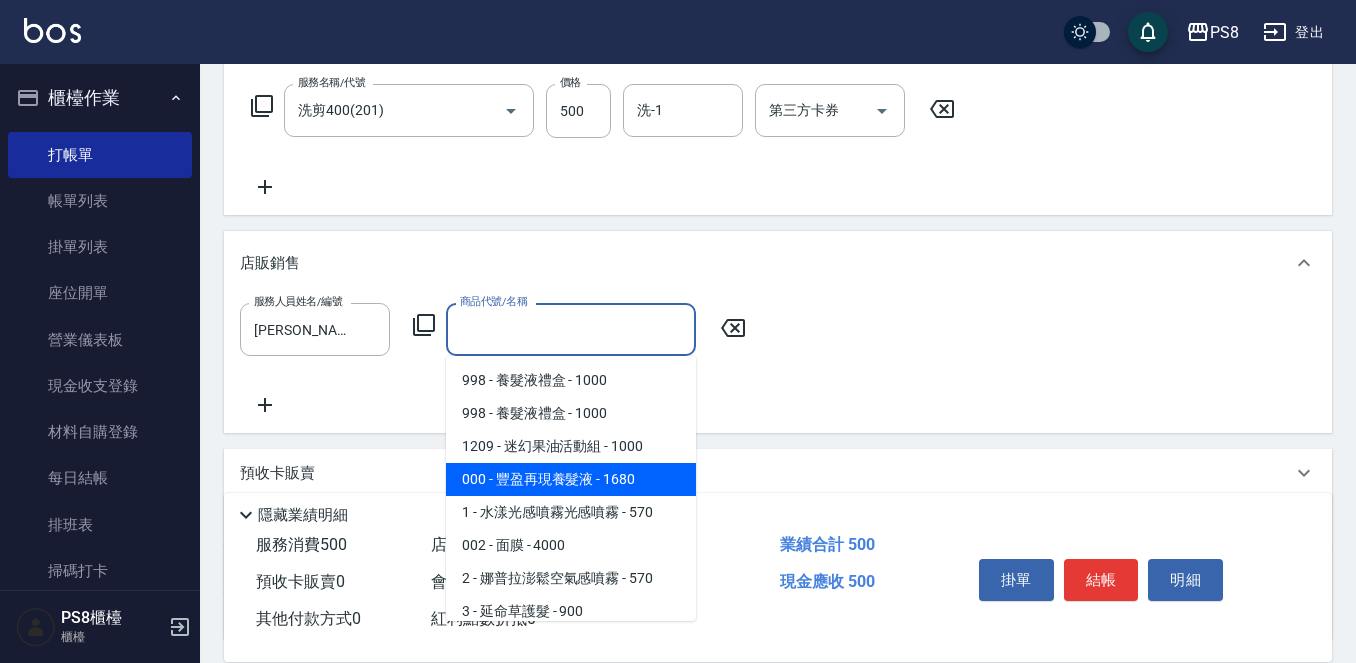 type on "b" 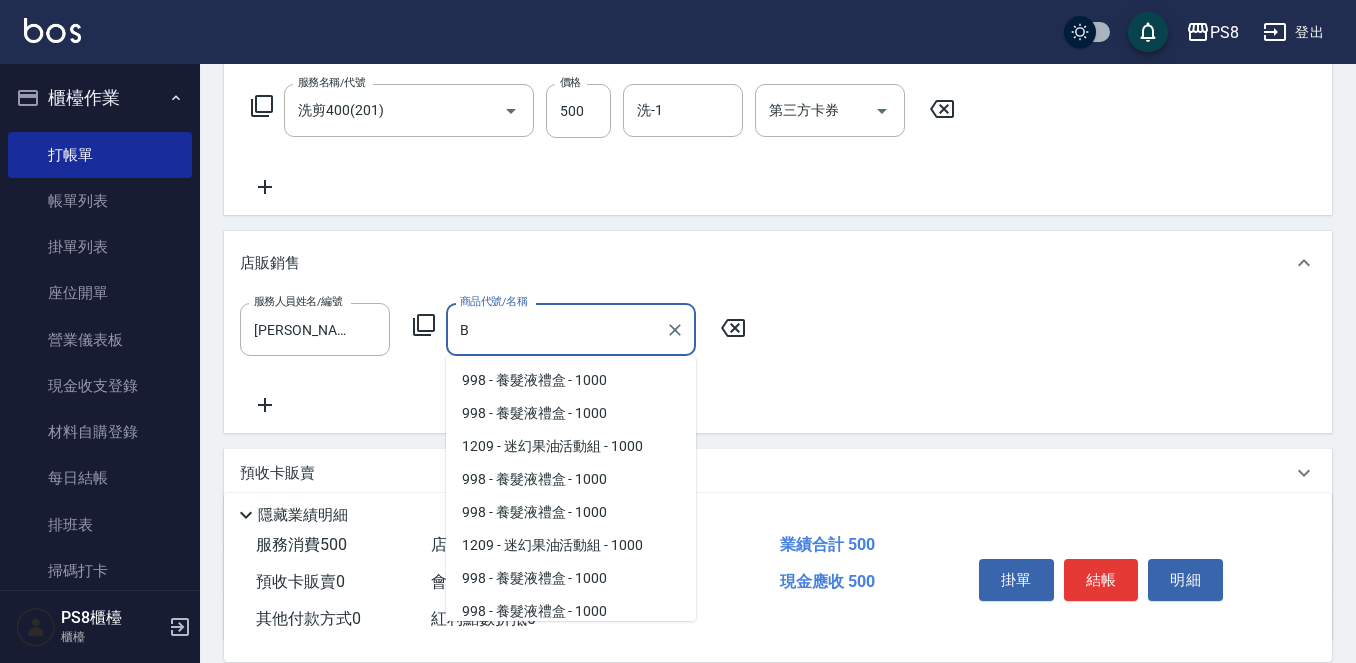 scroll, scrollTop: 73, scrollLeft: 0, axis: vertical 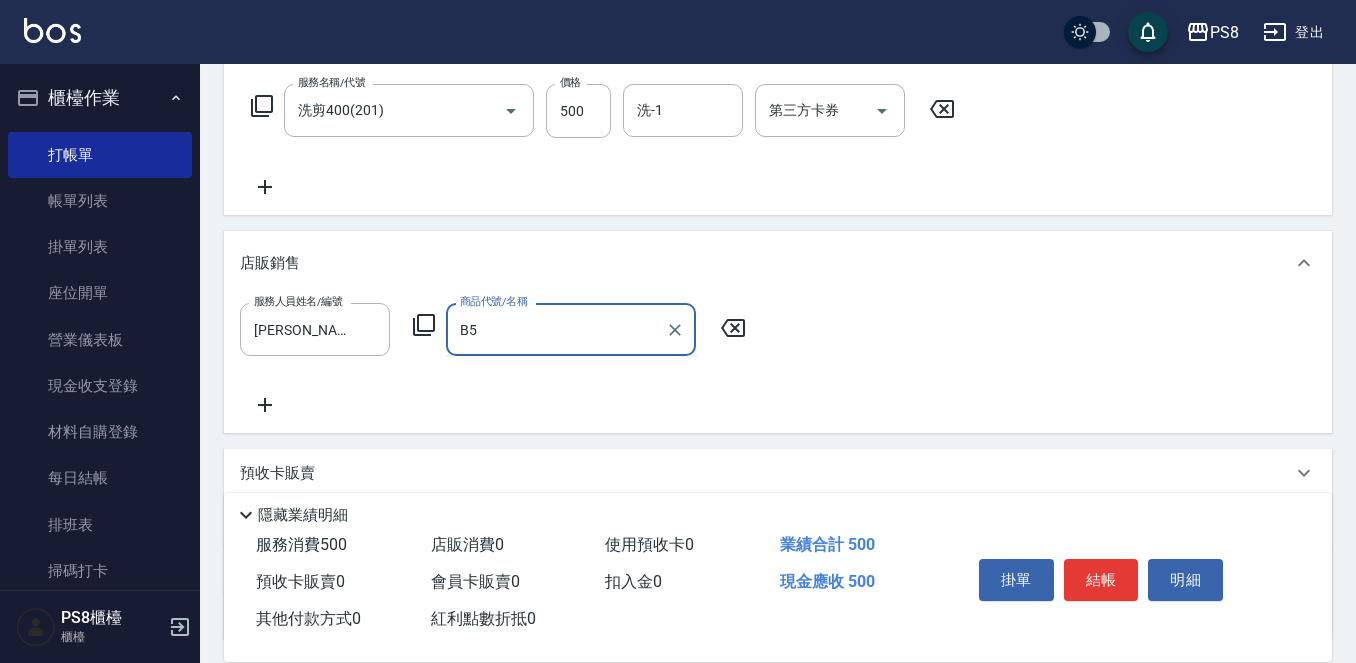 click on "B5" at bounding box center [556, 329] 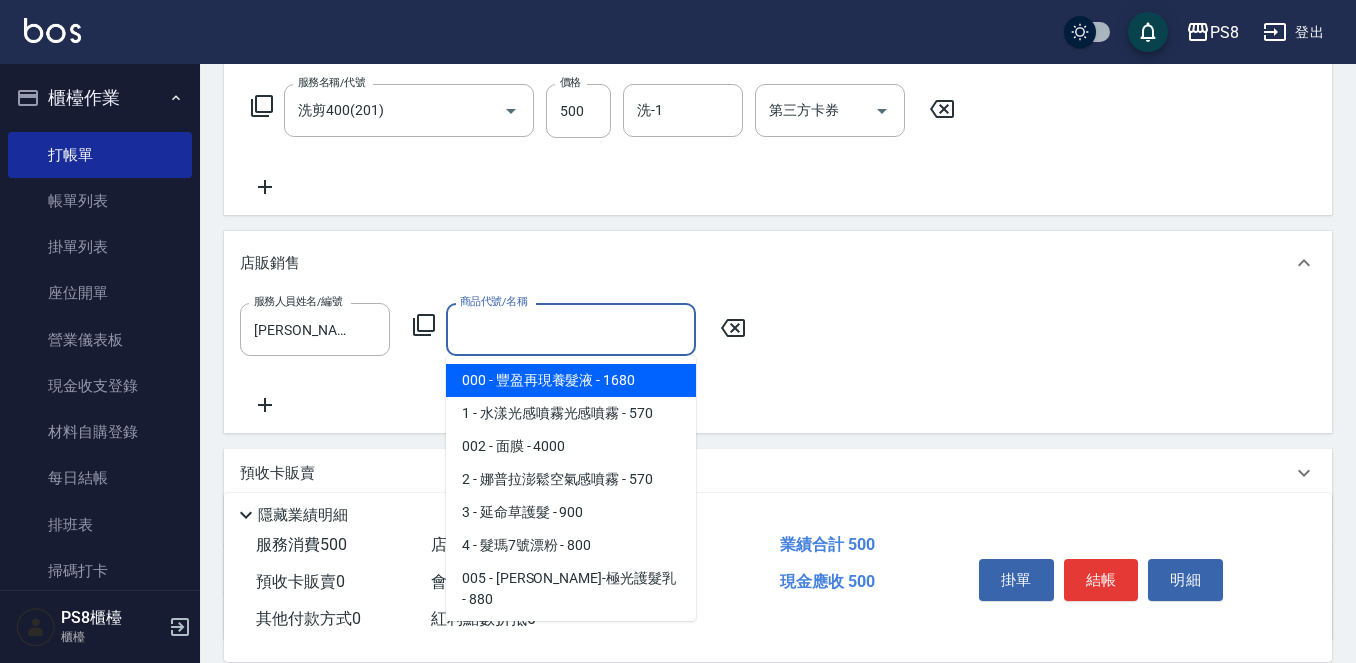 type on "Y" 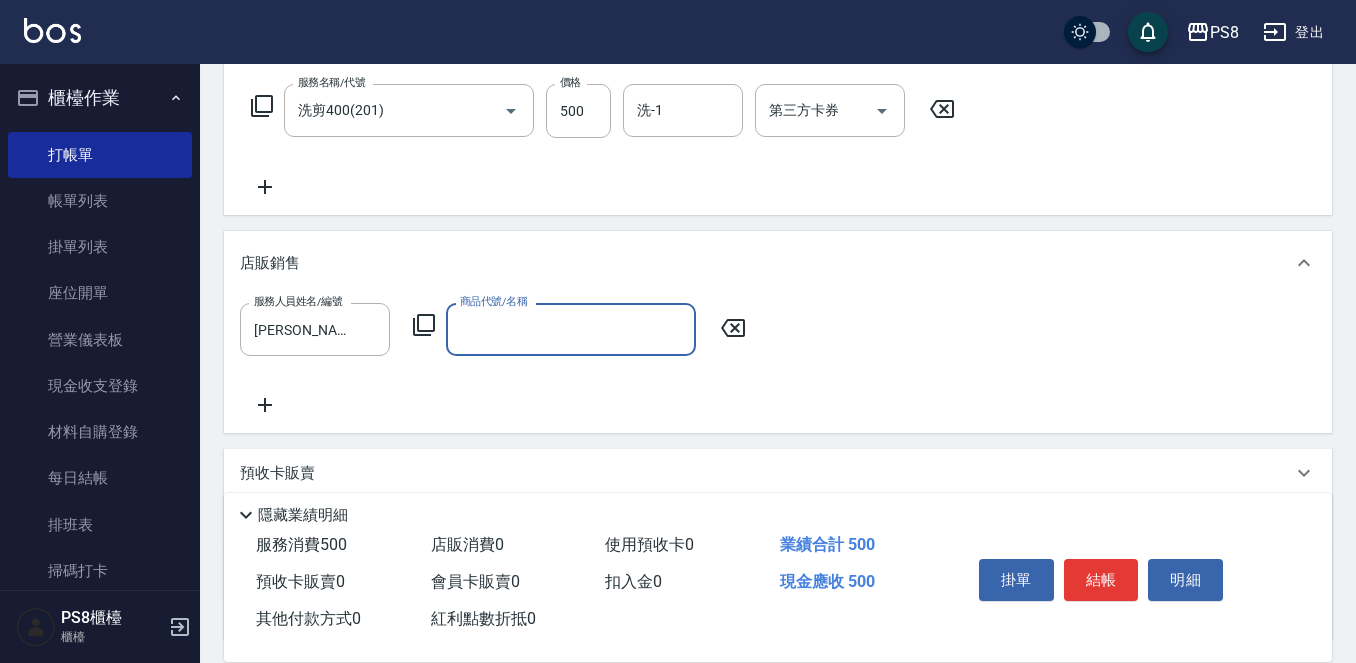 click on "商品代號/名稱" at bounding box center [571, 329] 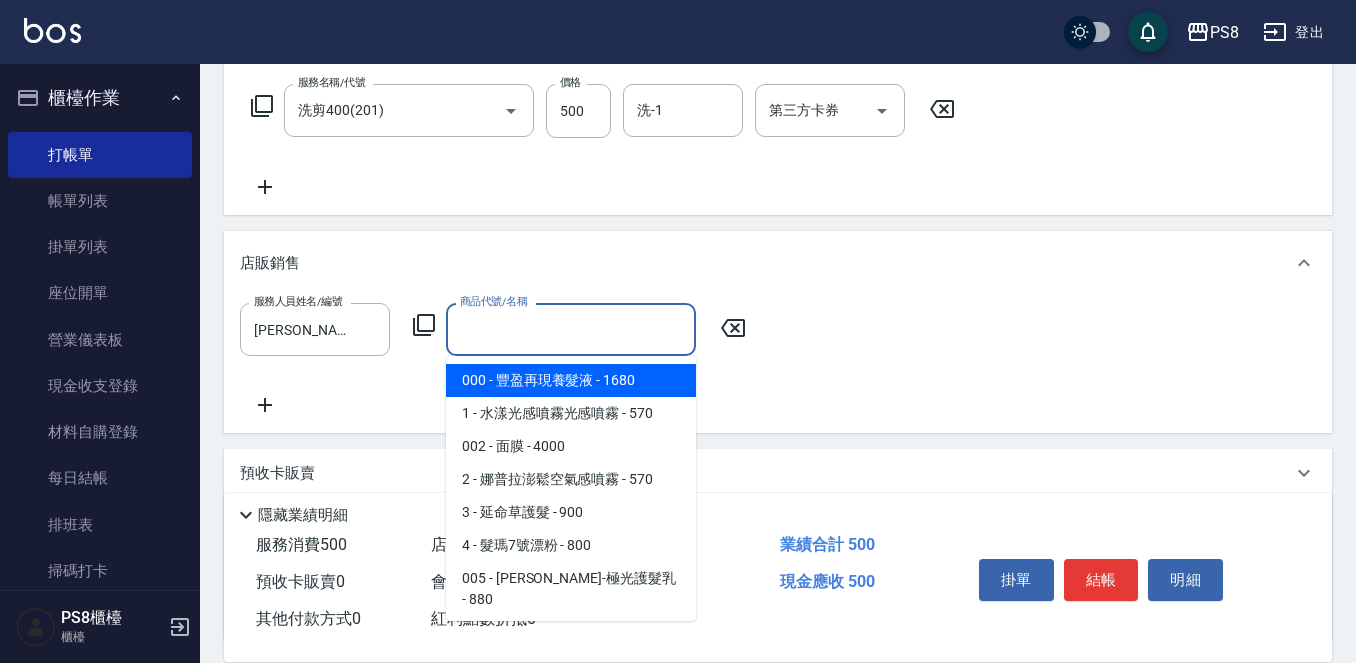 type on "G" 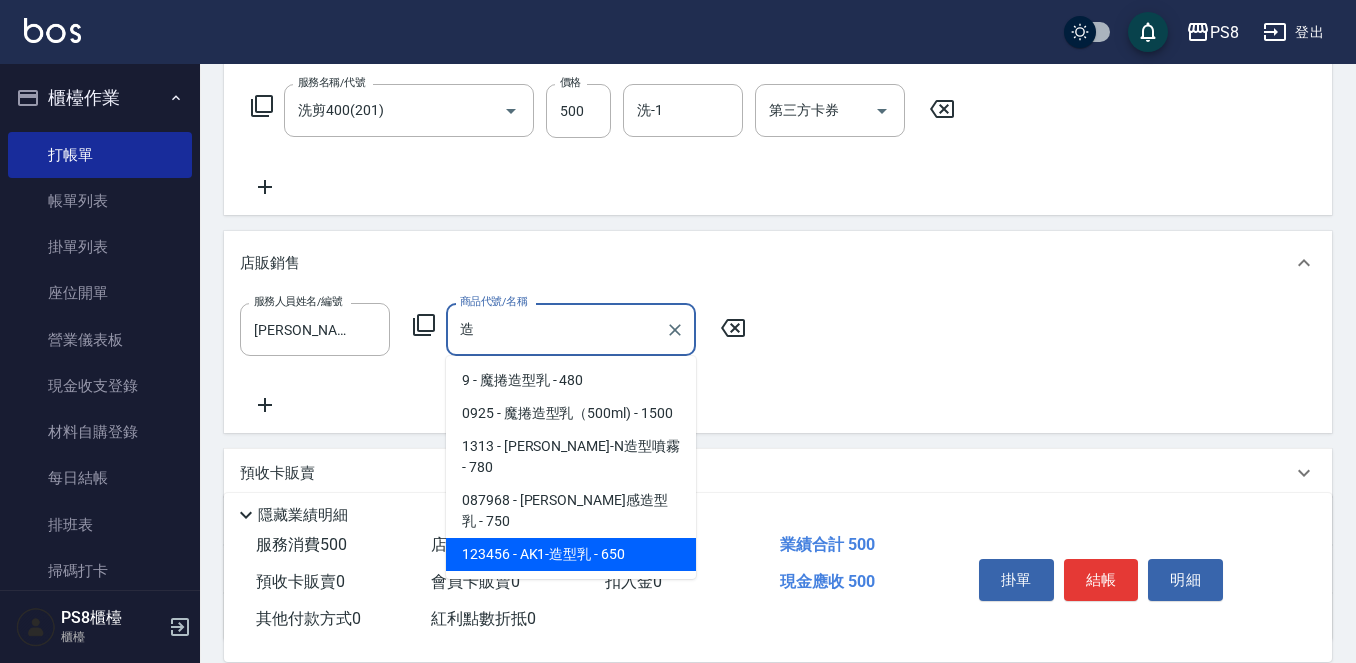 click on "123456 - AK1-造型乳 - 650" at bounding box center [571, 554] 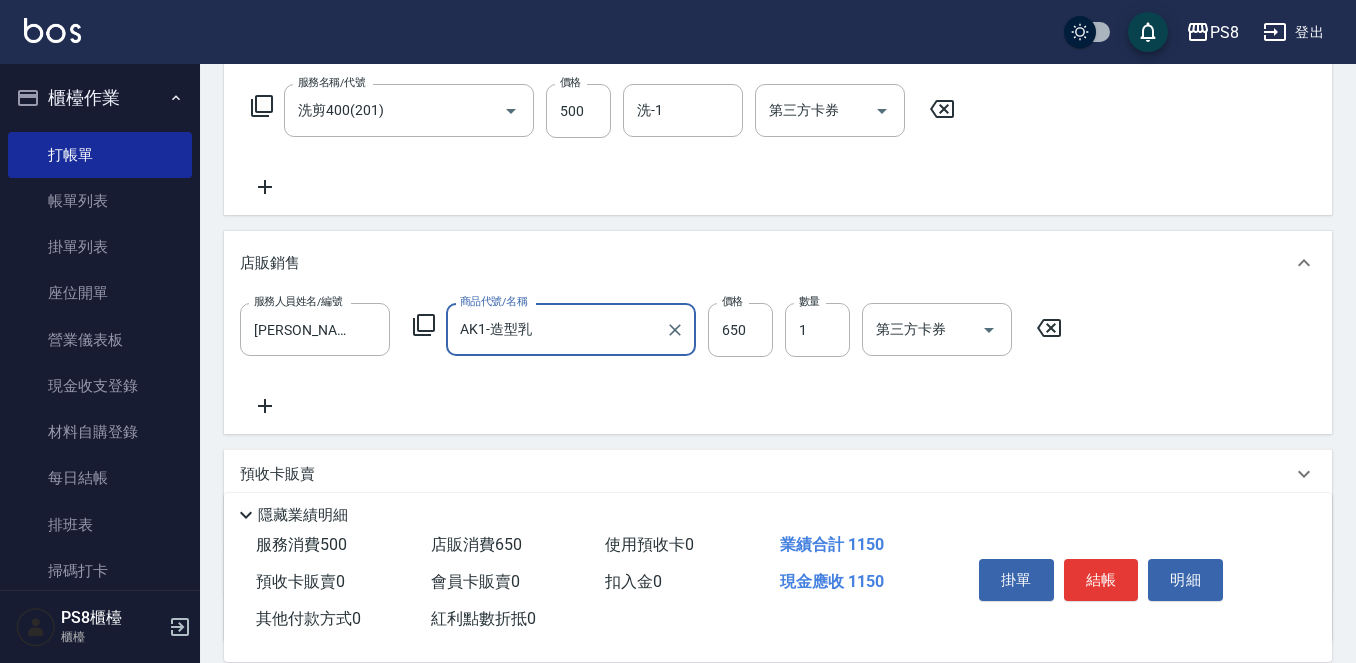 scroll, scrollTop: 412, scrollLeft: 0, axis: vertical 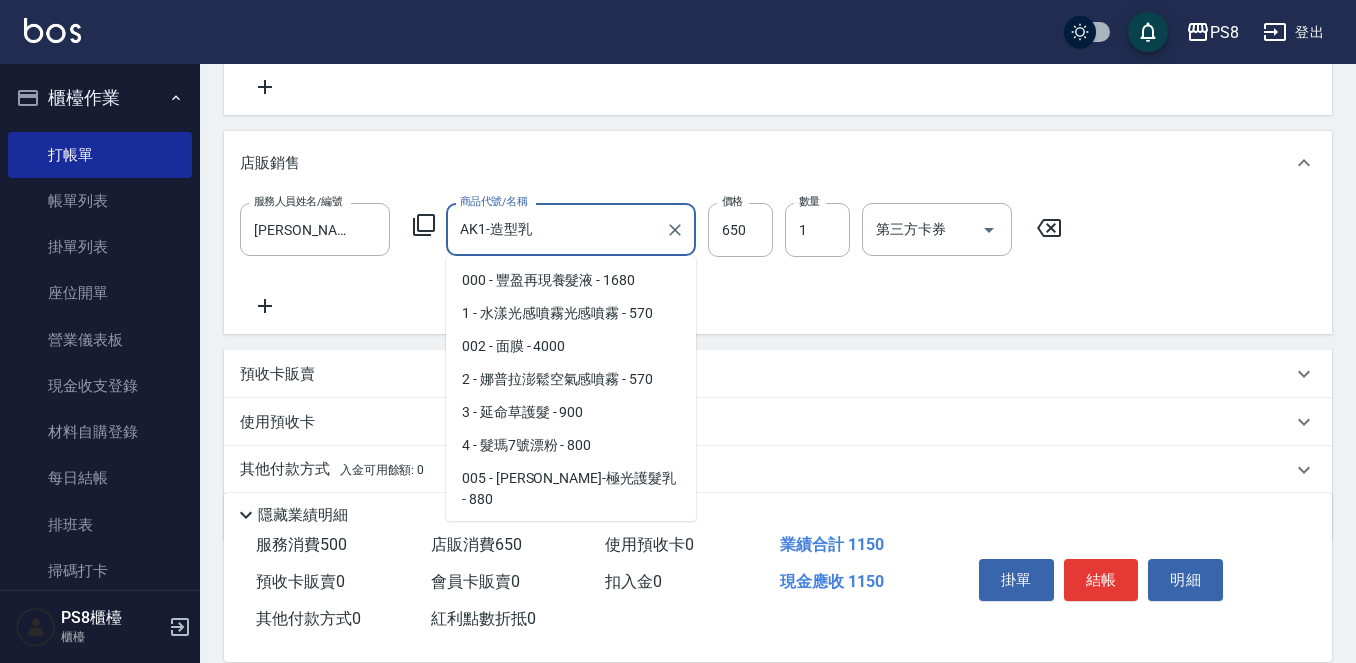 click on "AK1-造型乳" at bounding box center [556, 229] 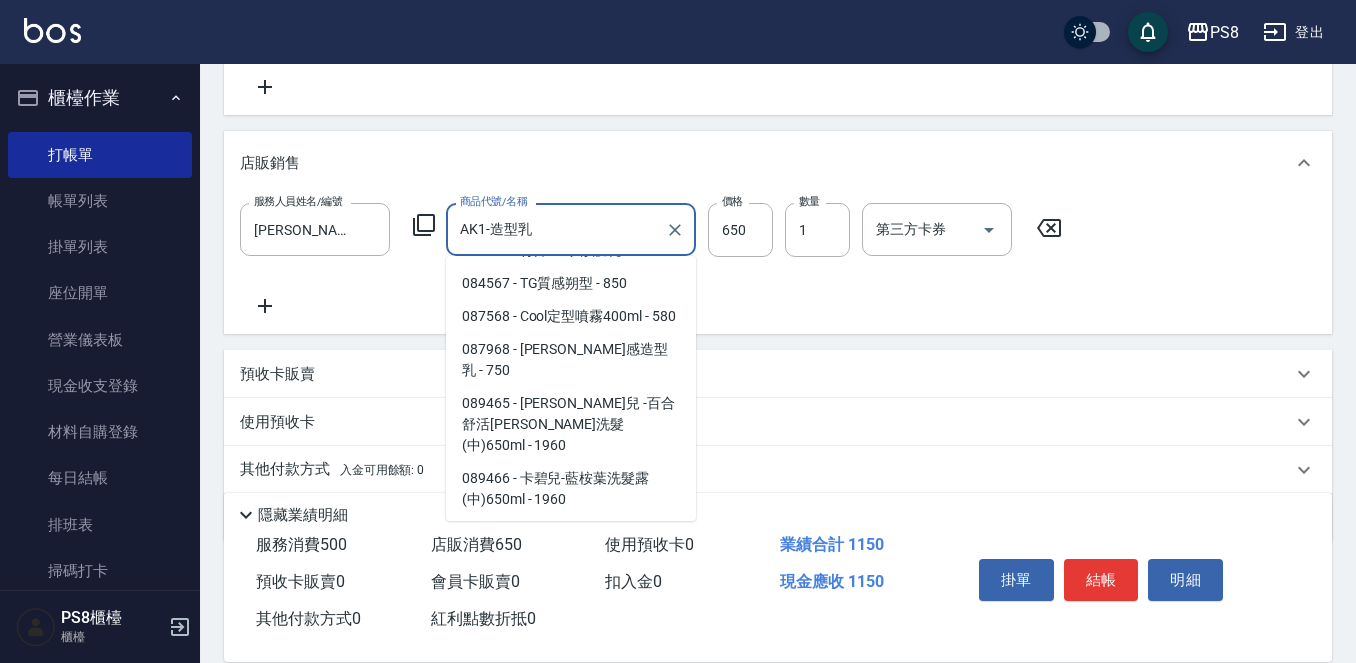 scroll, scrollTop: 11146, scrollLeft: 0, axis: vertical 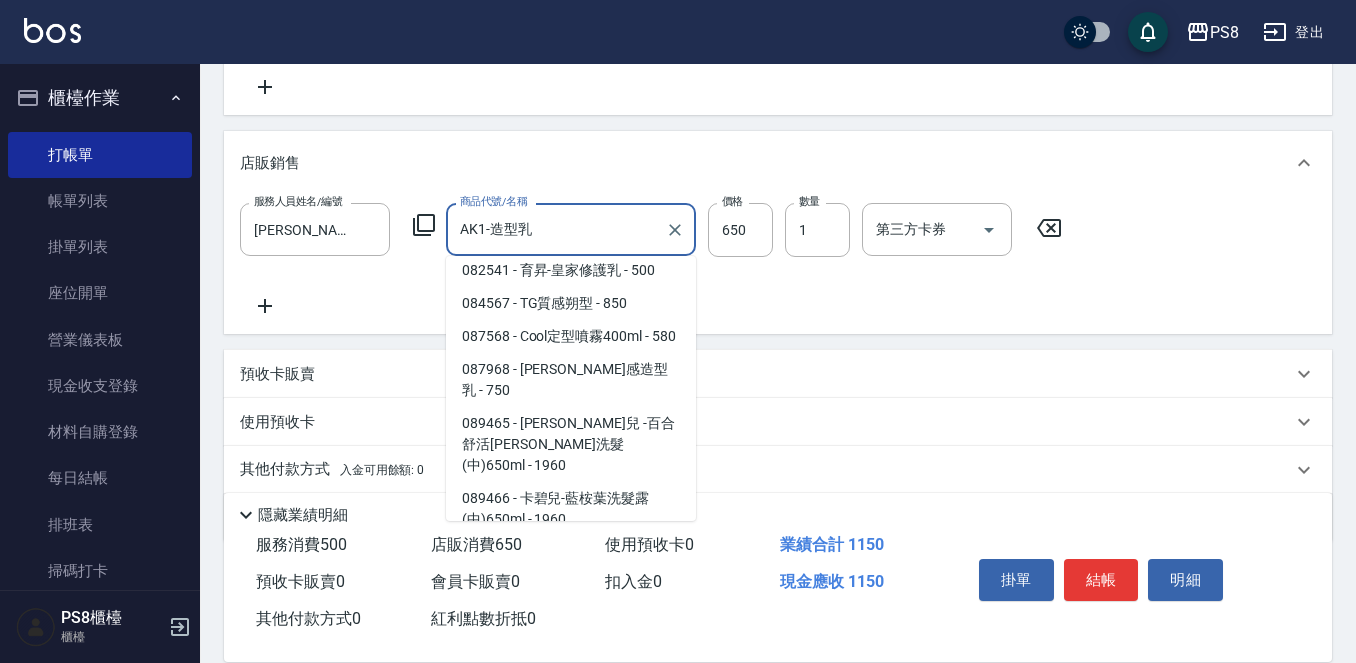 click on "123456 - AK1-造型乳 - 650" at bounding box center [571, 618] 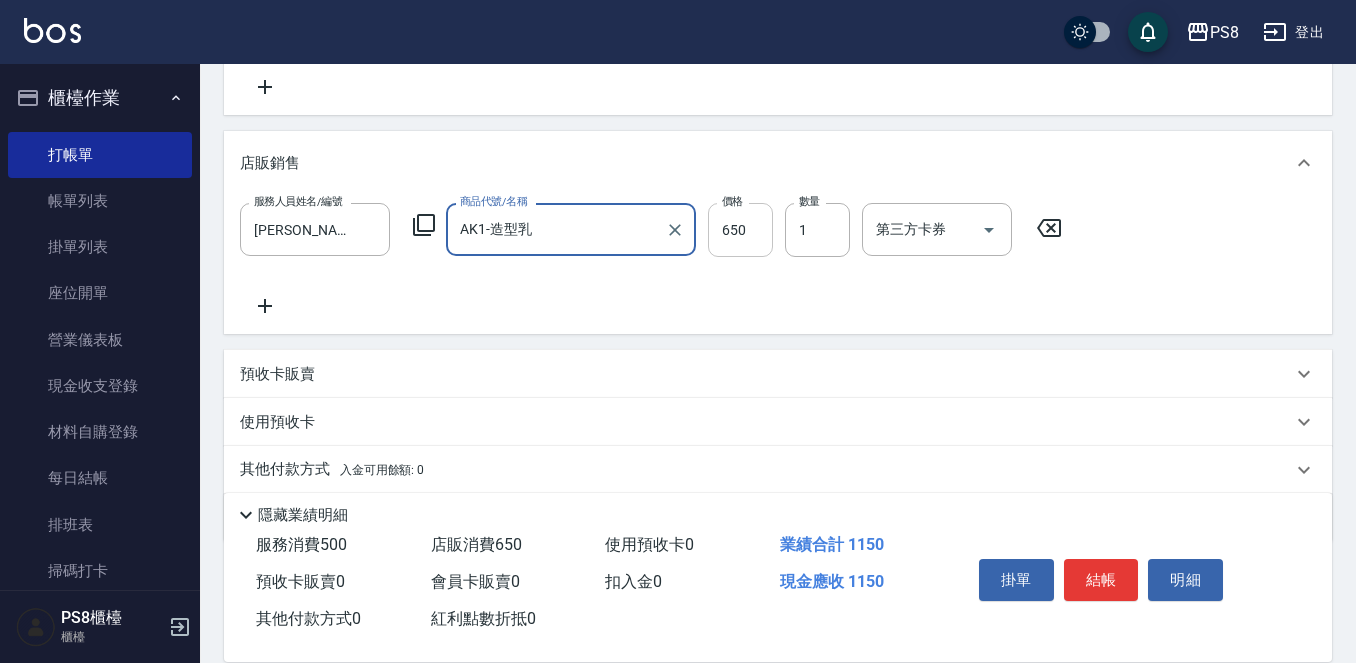 type on "AK1-造型乳" 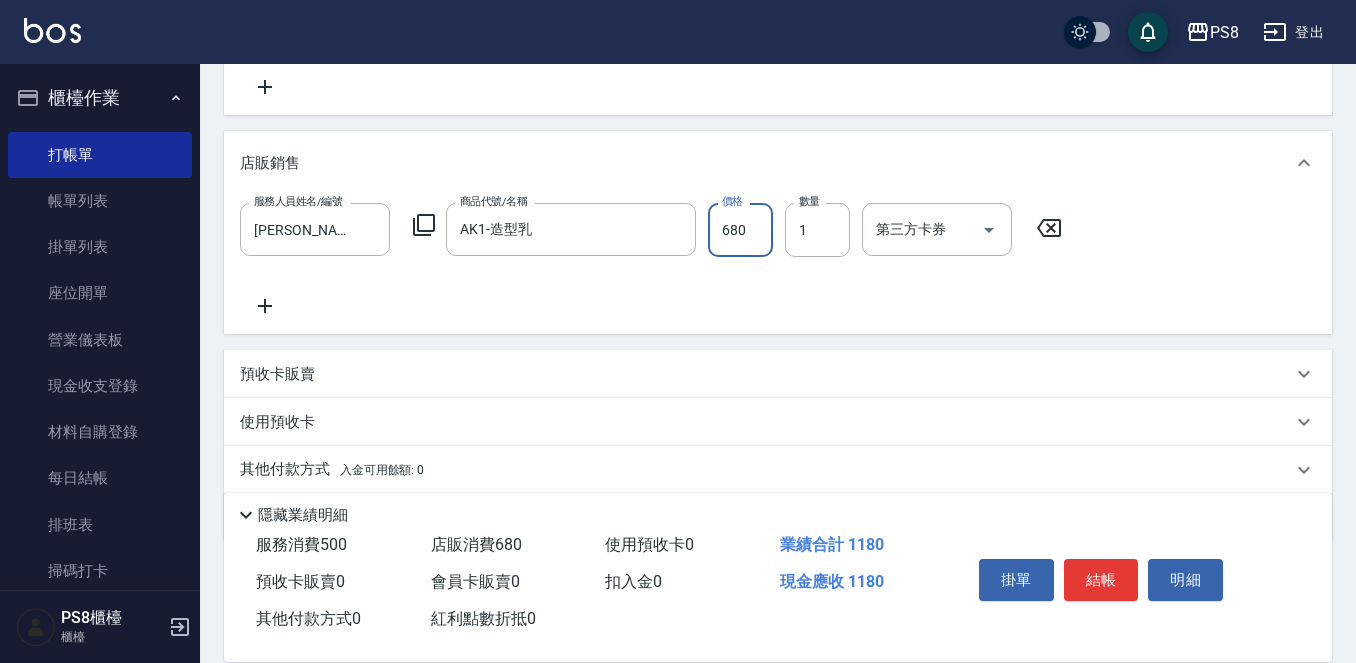 type on "680" 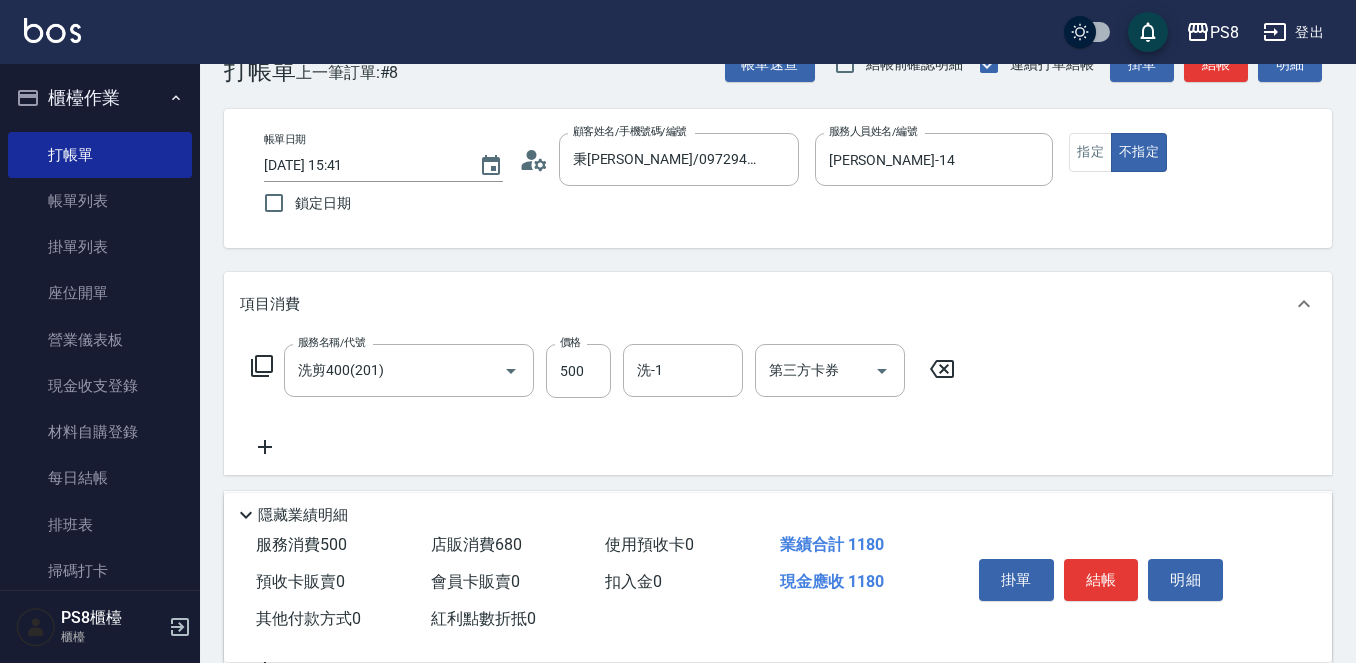 scroll, scrollTop: 12, scrollLeft: 0, axis: vertical 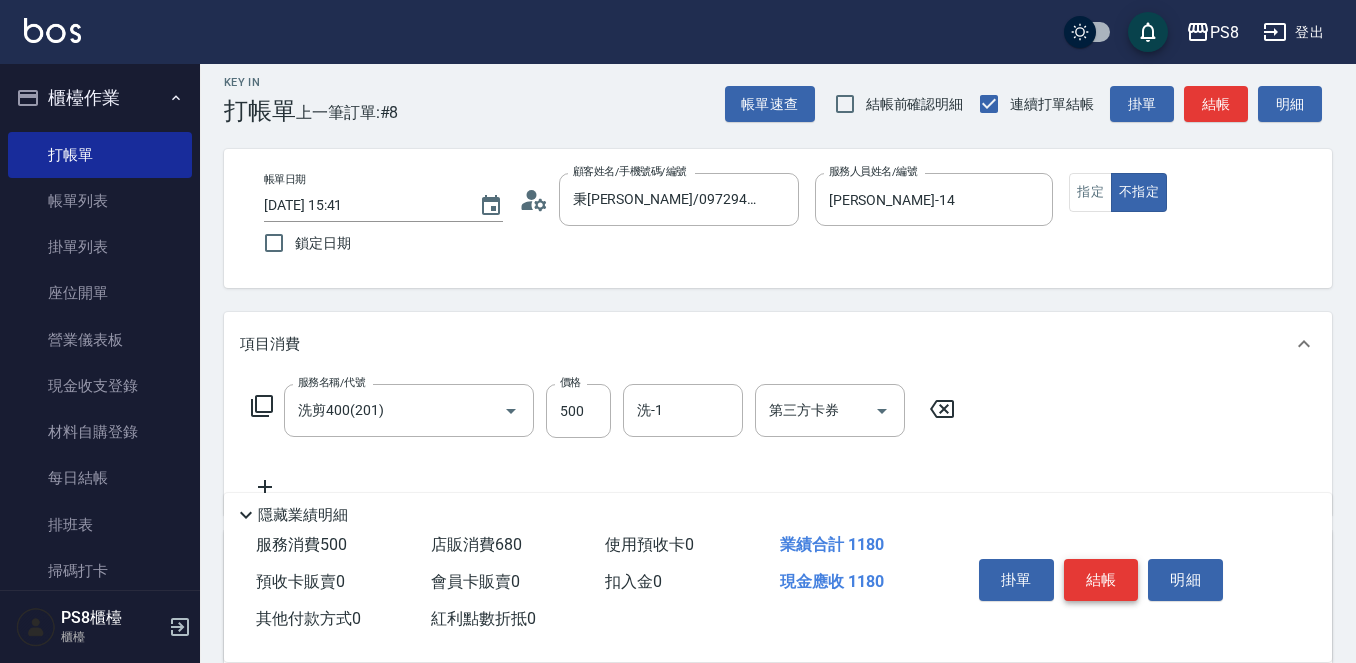 click on "結帳" at bounding box center (1101, 580) 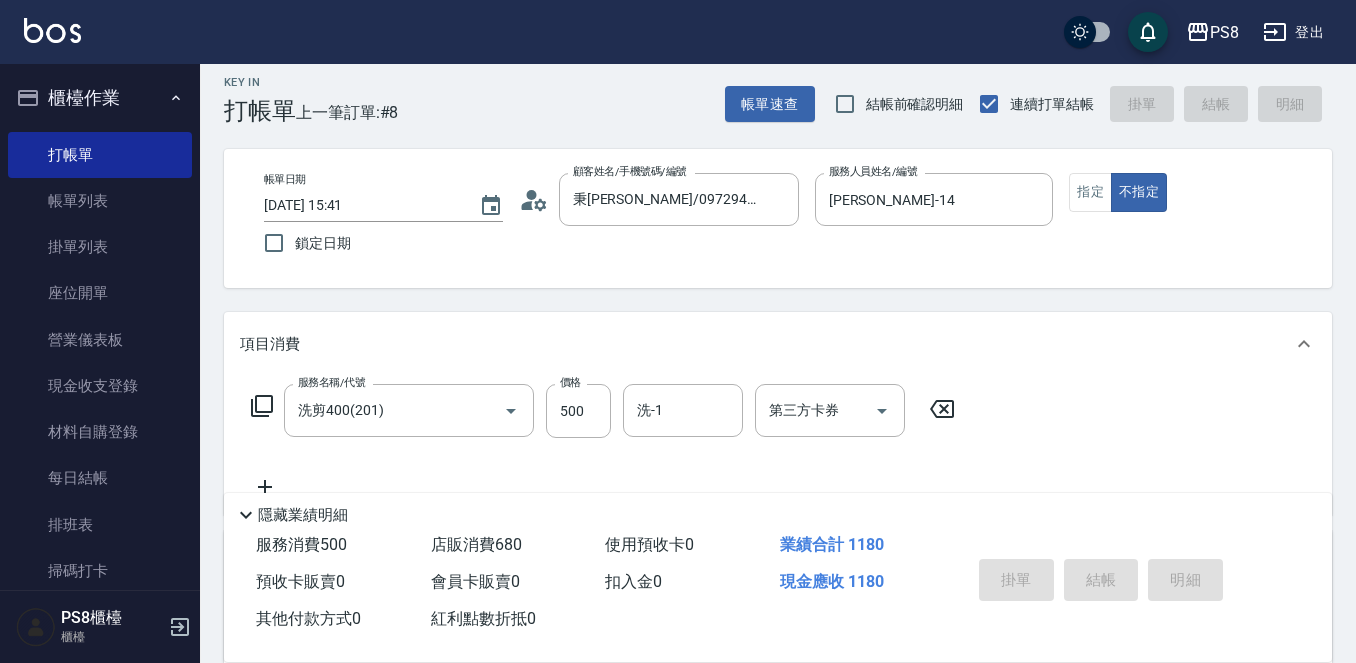 type on "2025/07/11 15:47" 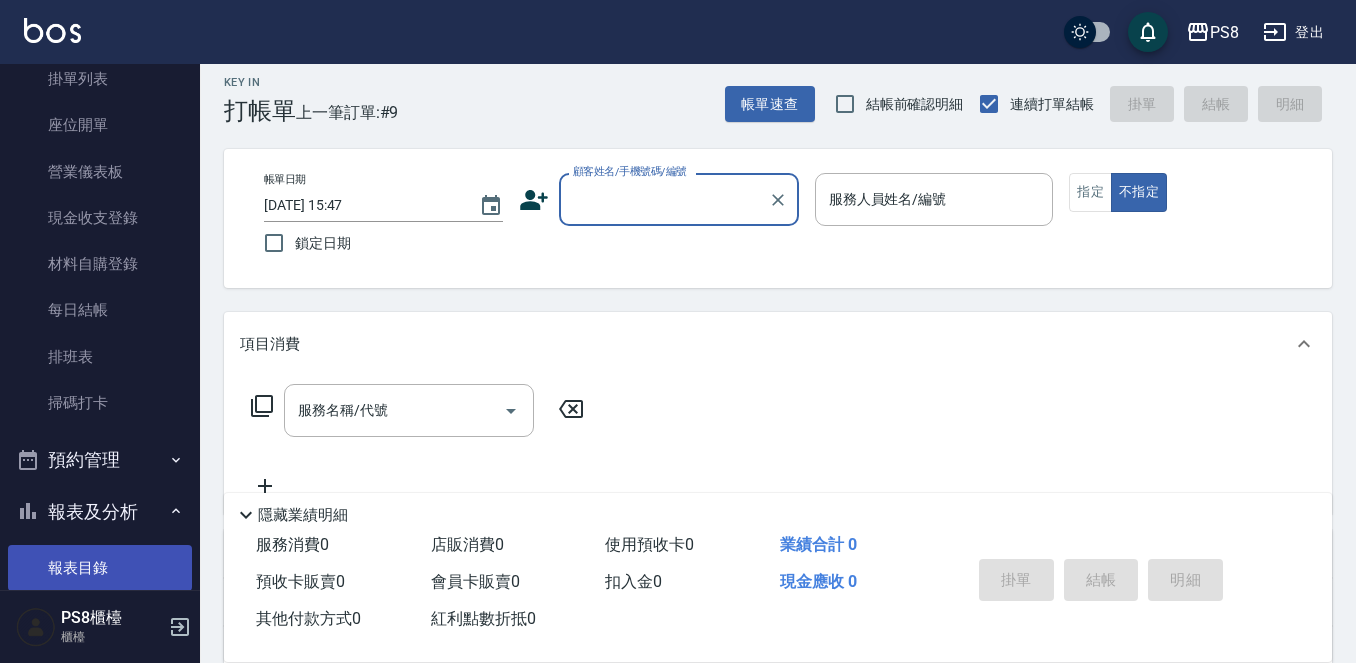 scroll, scrollTop: 500, scrollLeft: 0, axis: vertical 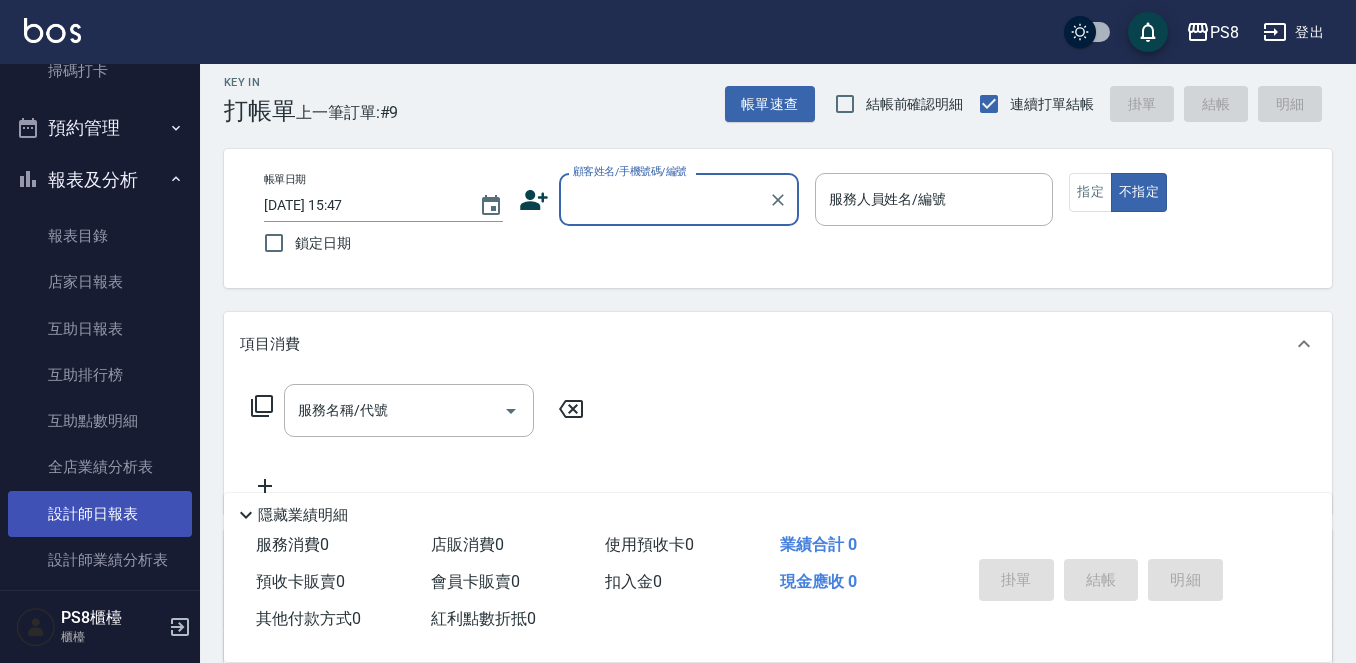 click on "設計師日報表" at bounding box center (100, 514) 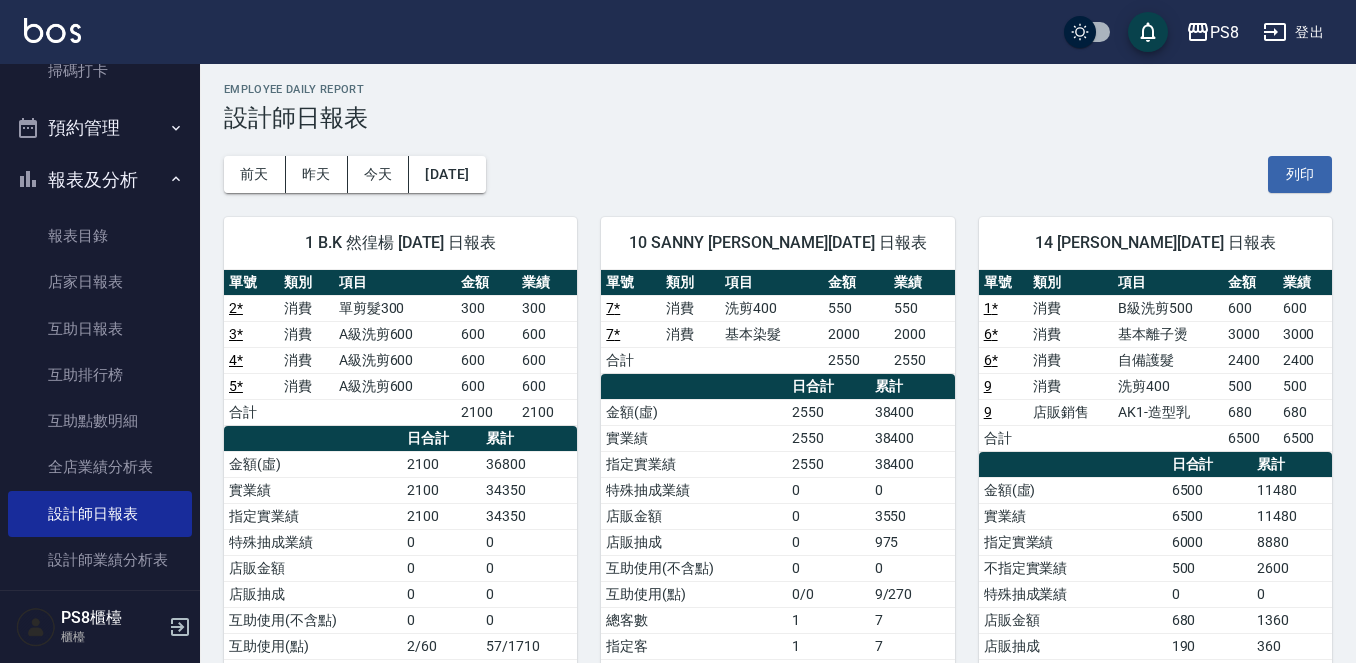 scroll, scrollTop: 0, scrollLeft: 0, axis: both 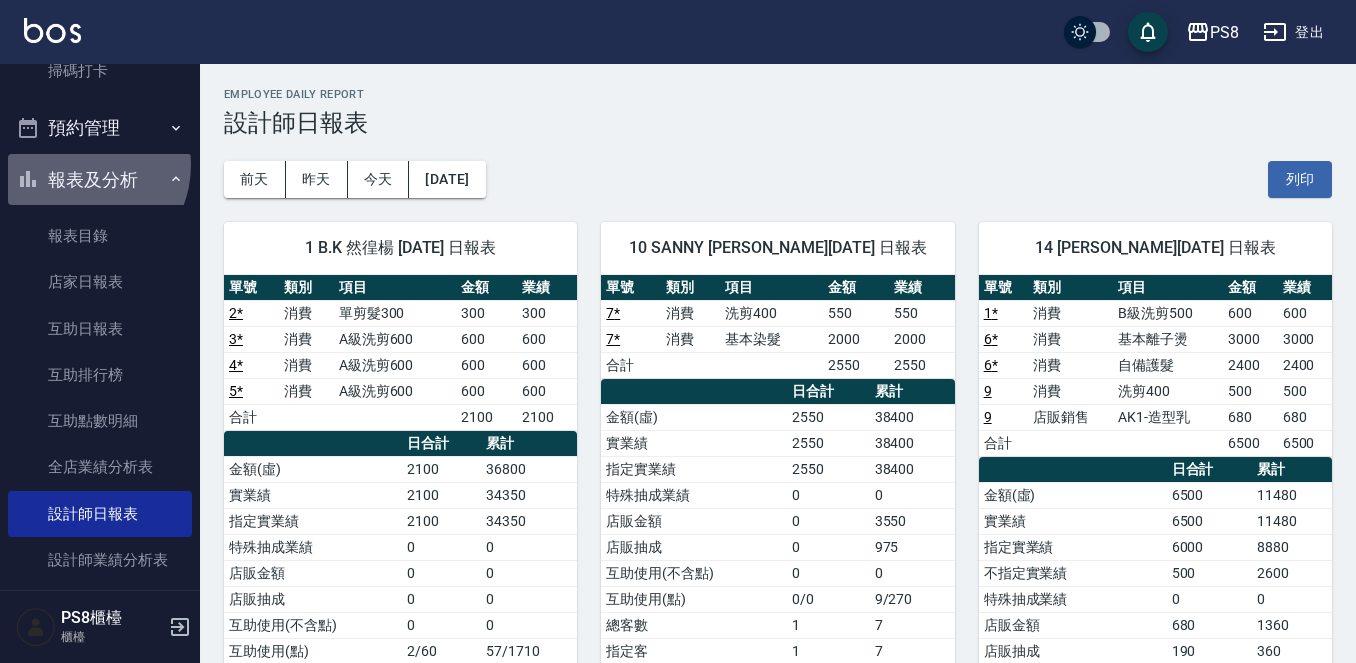 click on "報表及分析" at bounding box center [100, 180] 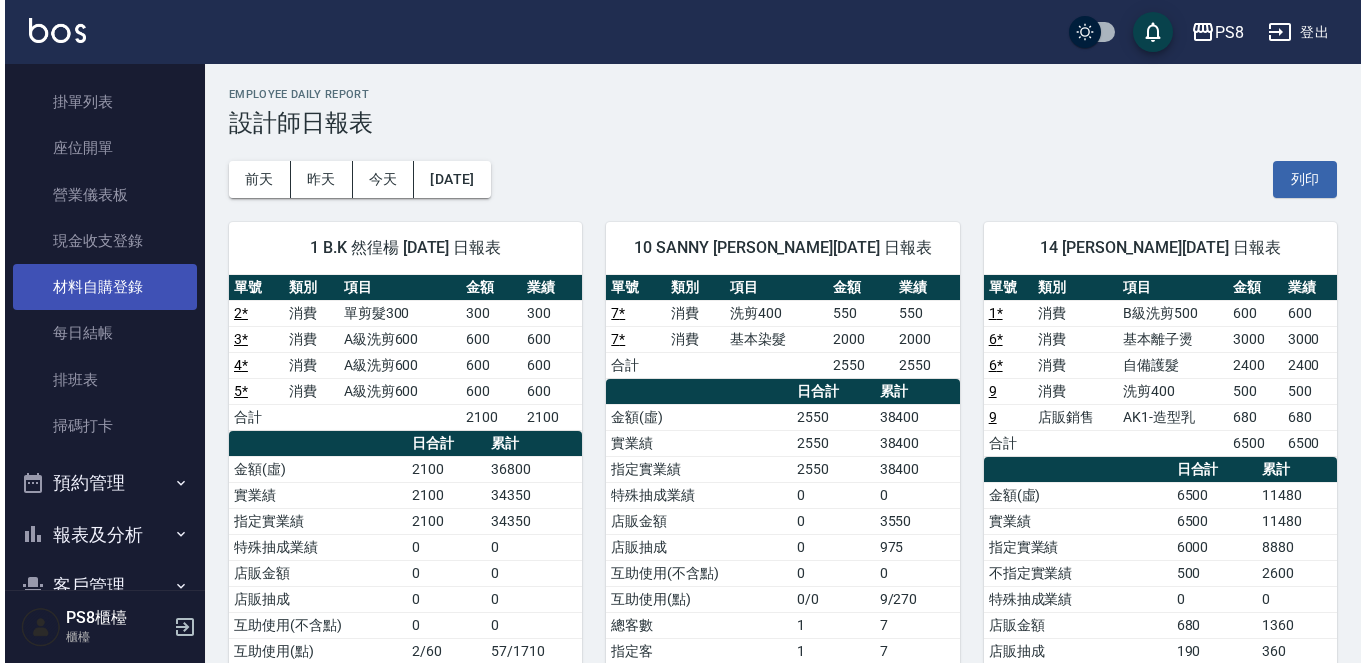 scroll, scrollTop: 0, scrollLeft: 0, axis: both 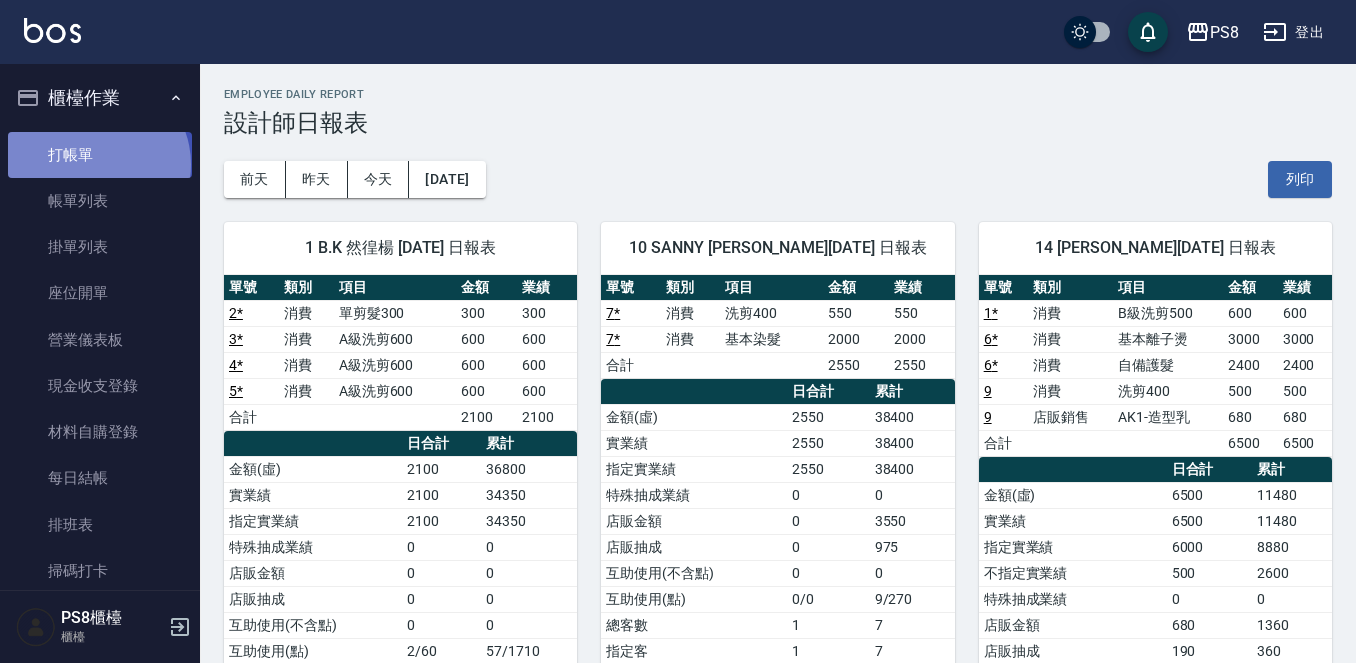 click on "打帳單" at bounding box center [100, 155] 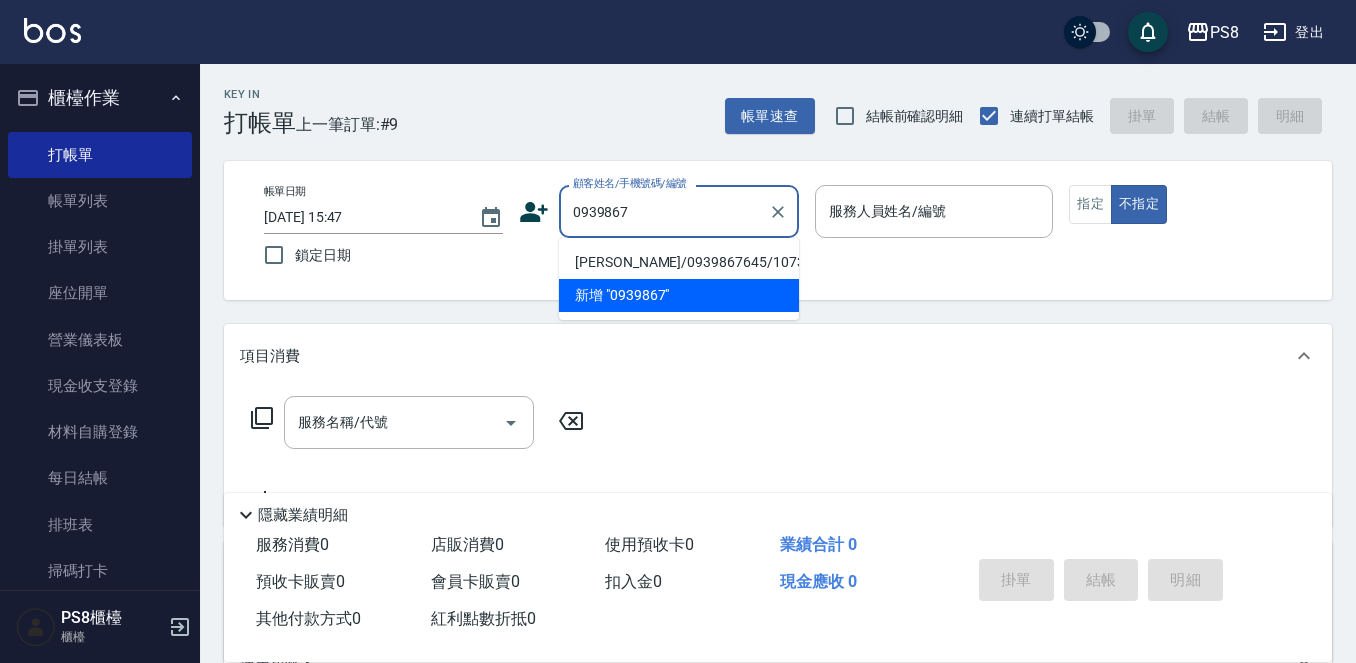 click on "郭有祥/0939867645/10730" at bounding box center (679, 262) 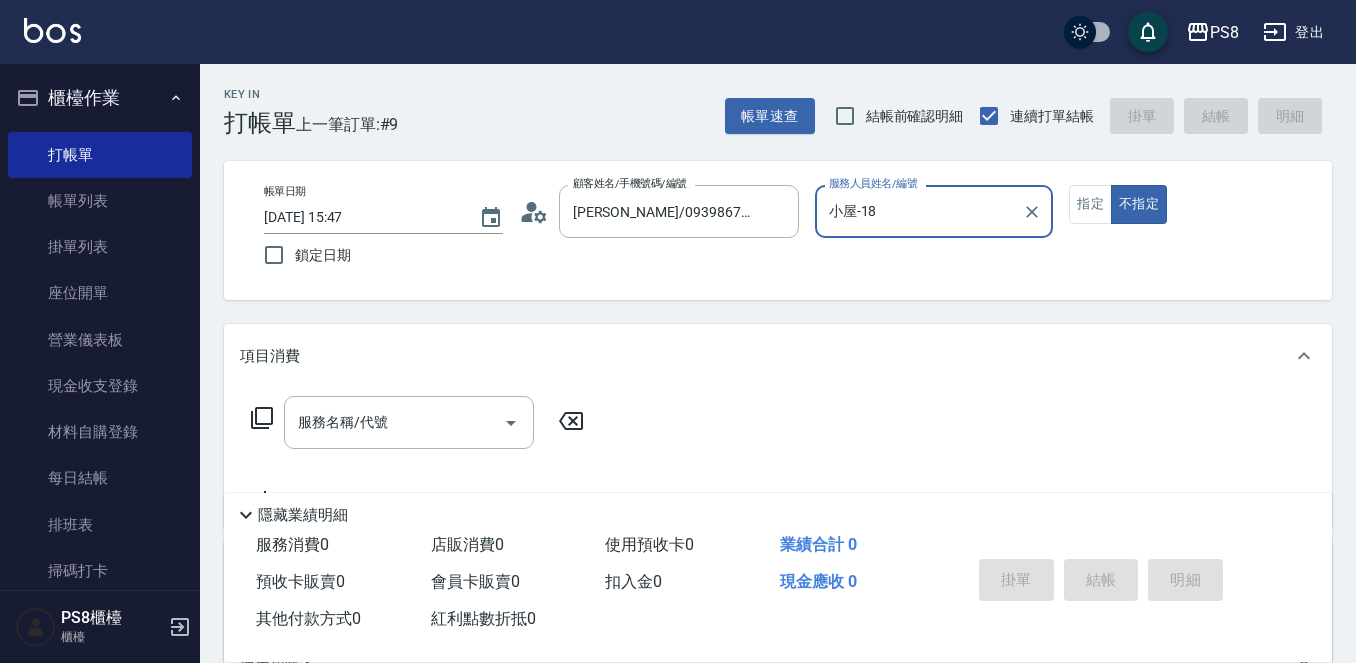 type on "小屋-18" 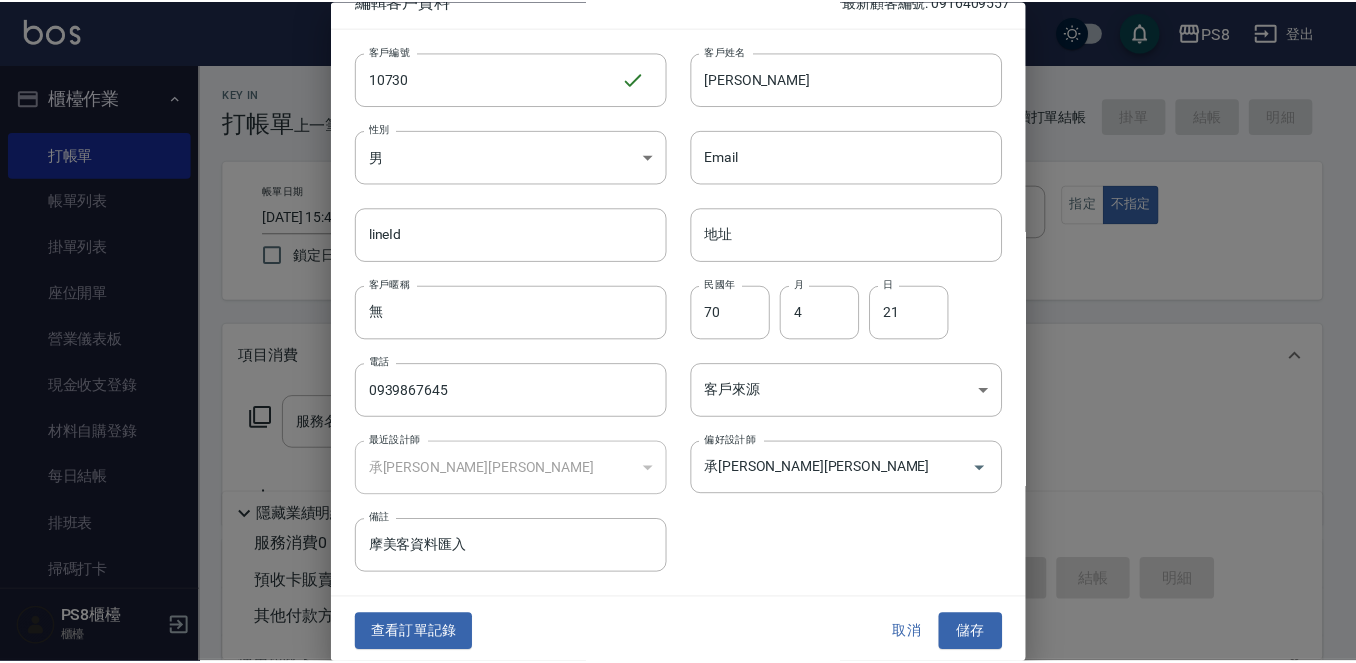 scroll, scrollTop: 30, scrollLeft: 0, axis: vertical 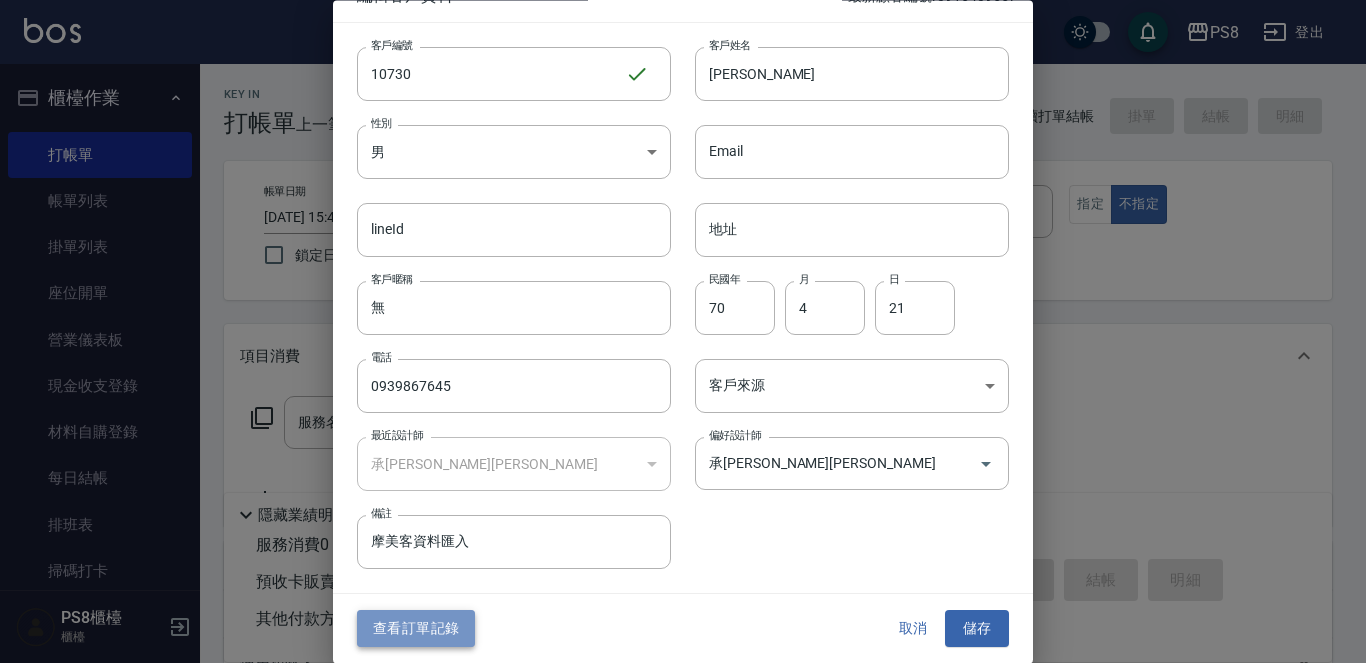 click on "查看訂單記錄" at bounding box center [416, 629] 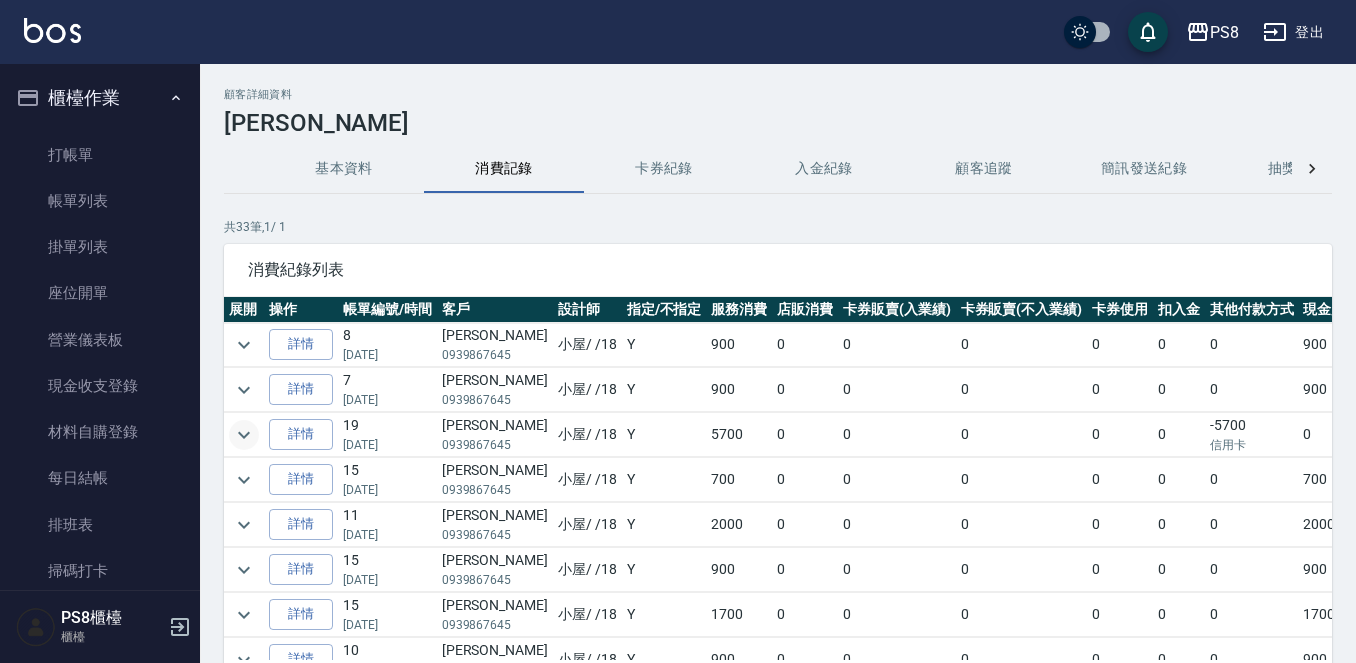 click 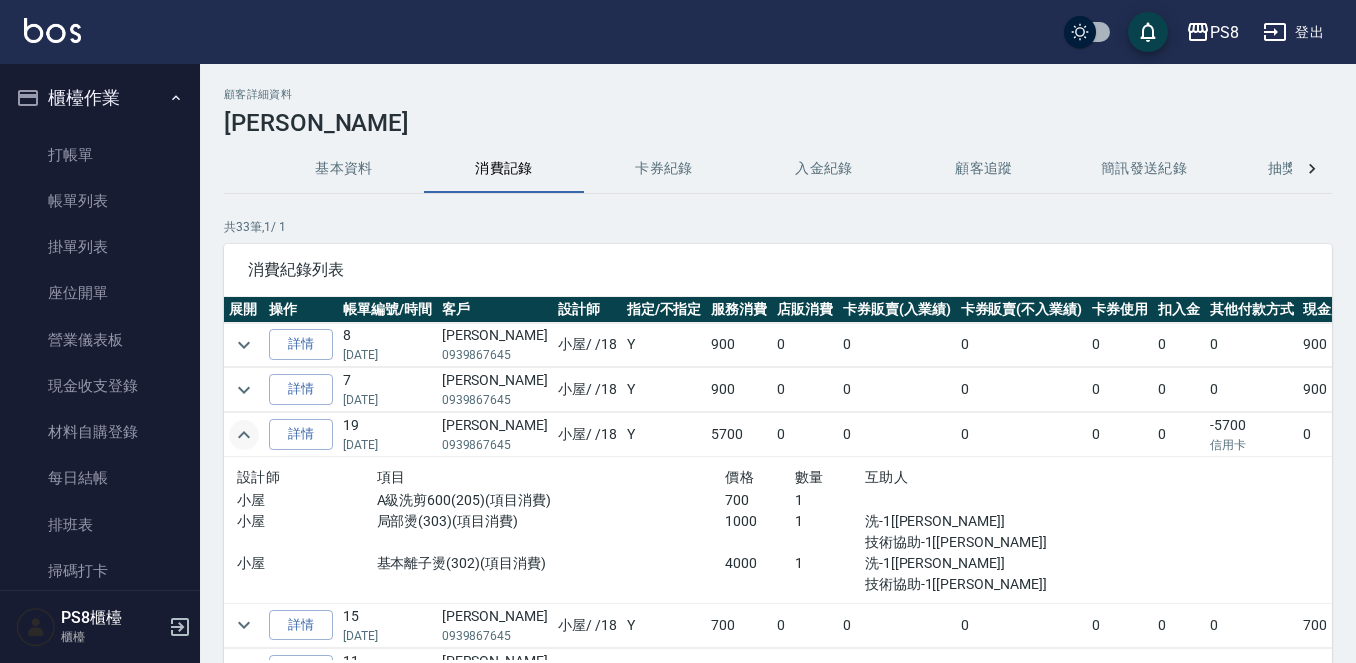 scroll, scrollTop: 100, scrollLeft: 0, axis: vertical 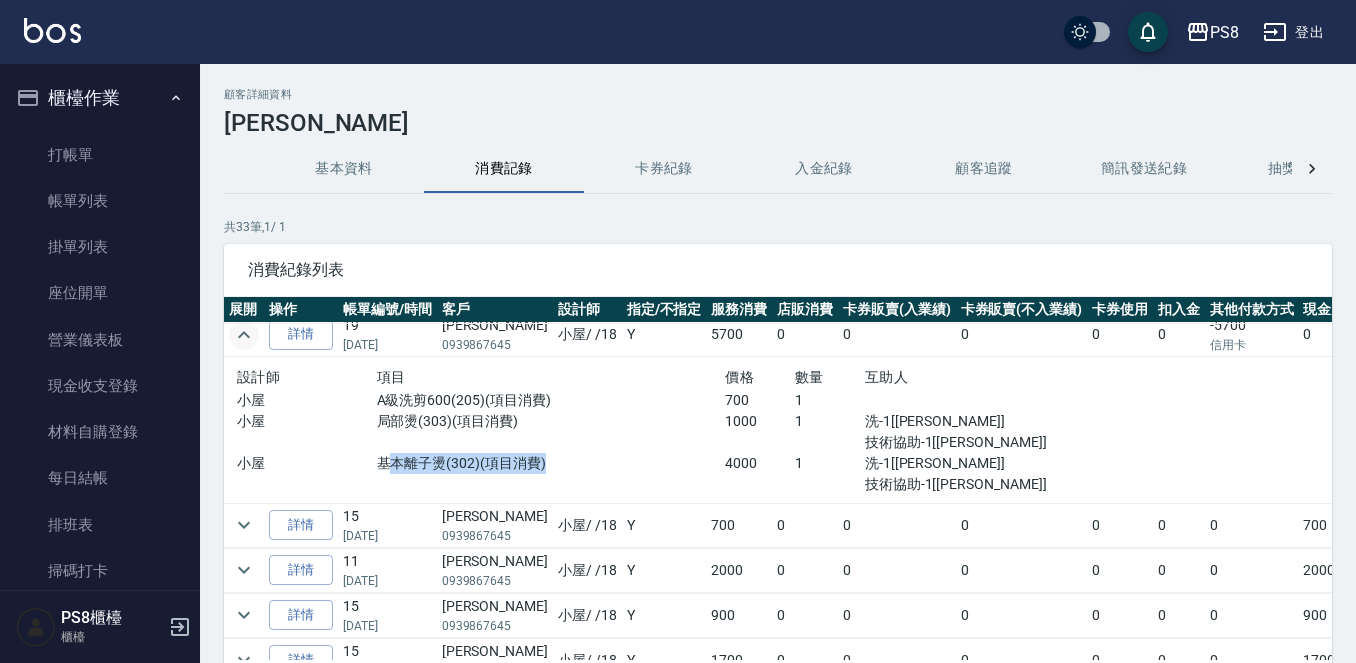 drag, startPoint x: 379, startPoint y: 463, endPoint x: 655, endPoint y: 463, distance: 276 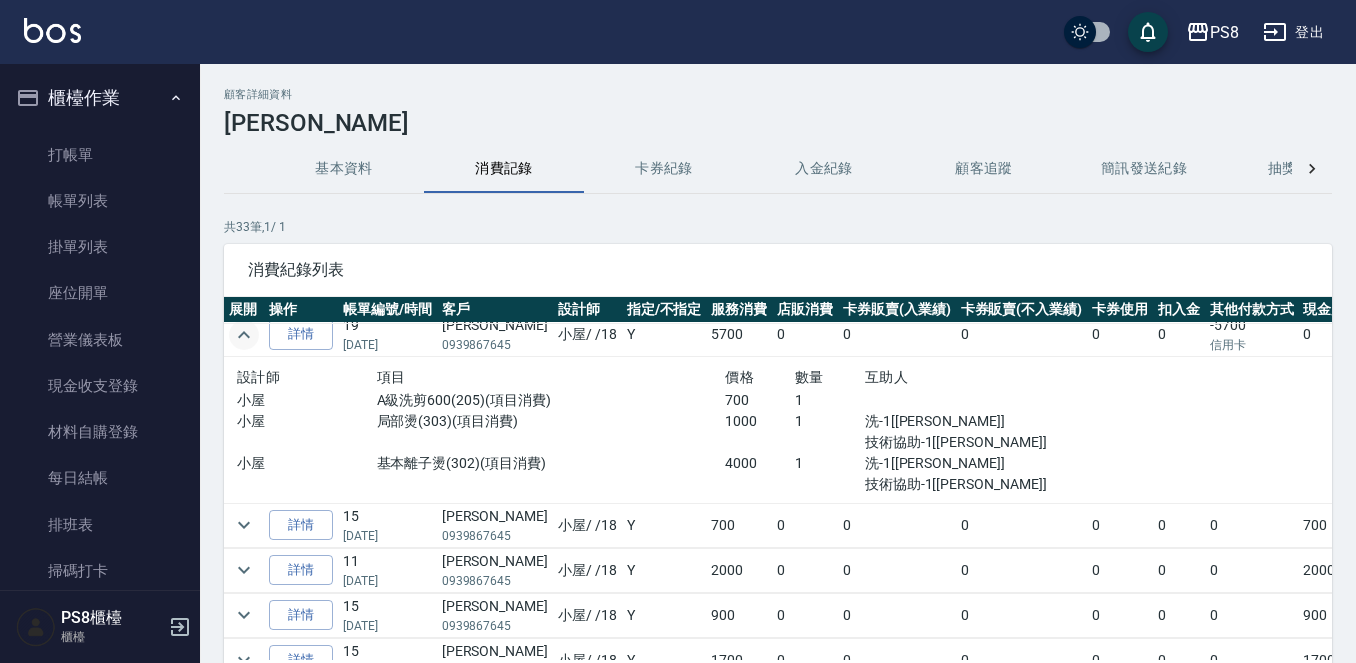 scroll, scrollTop: 0, scrollLeft: 0, axis: both 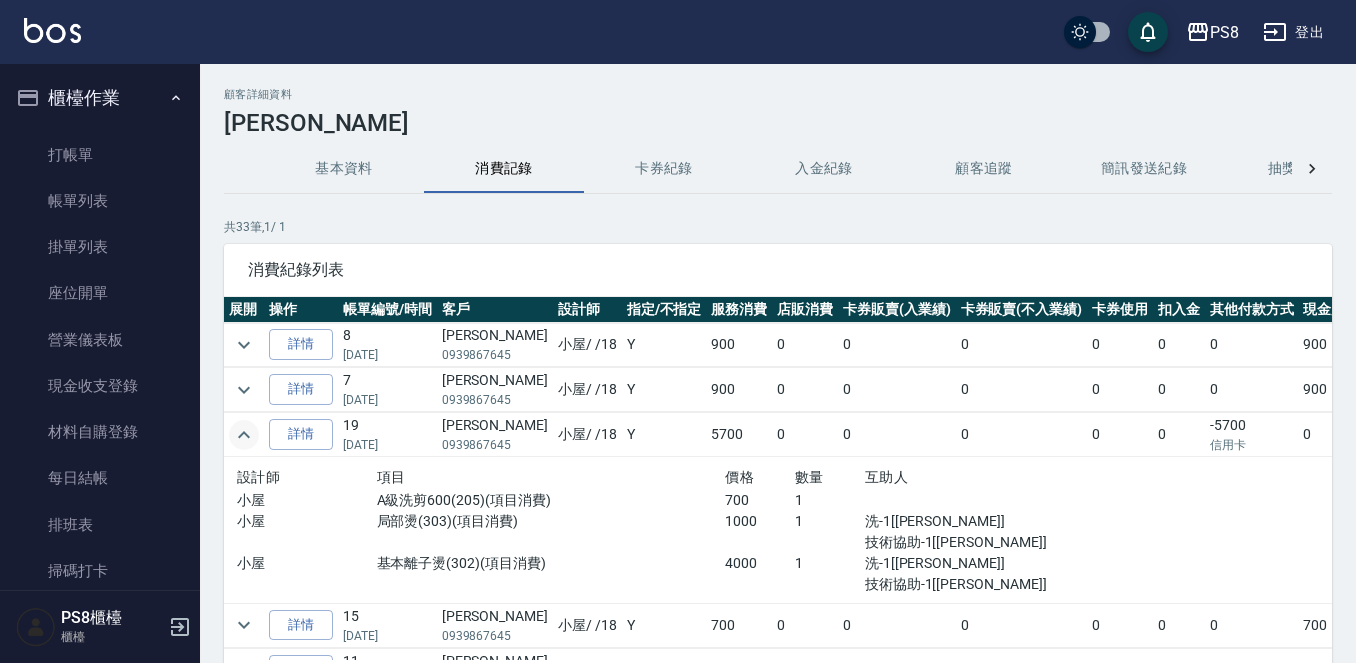 click 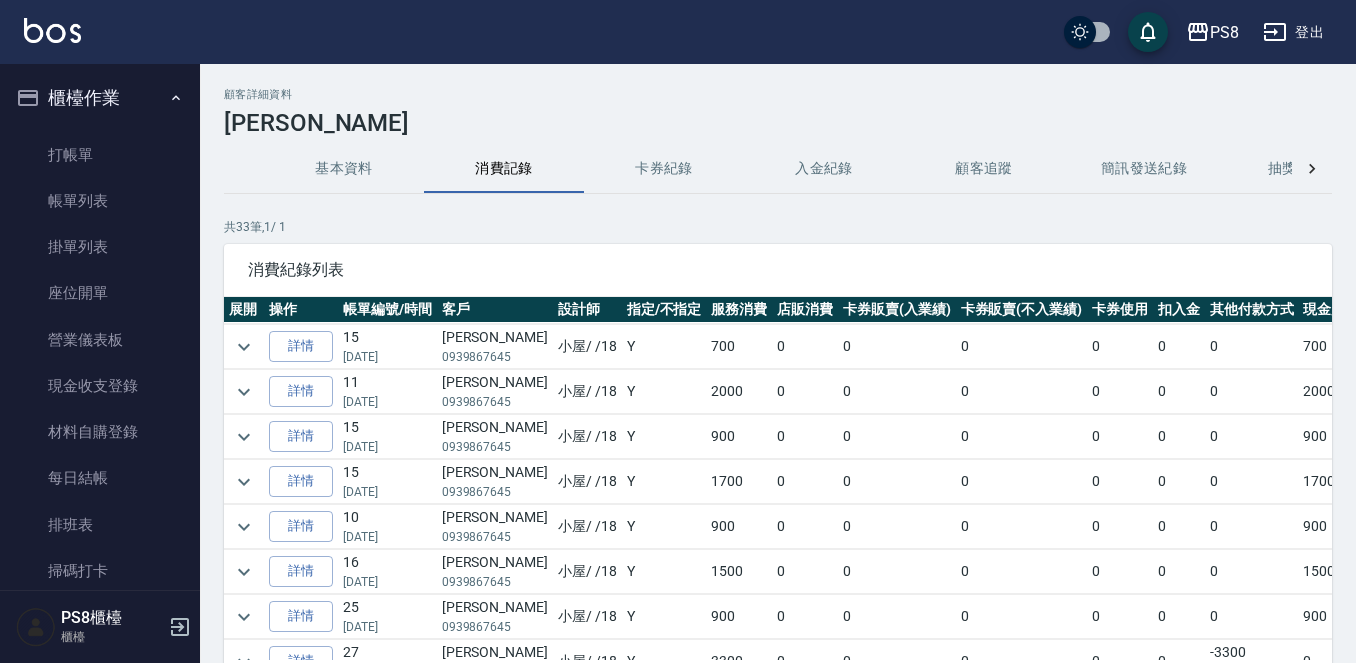 scroll, scrollTop: 100, scrollLeft: 0, axis: vertical 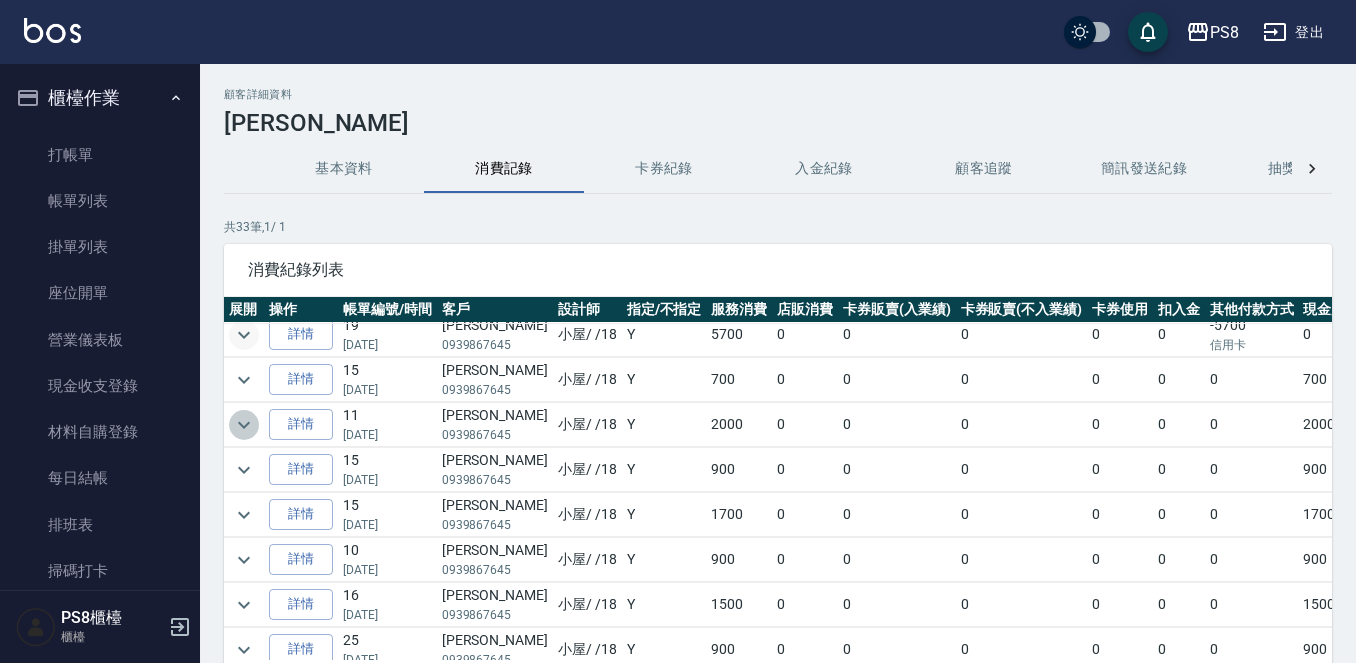 click 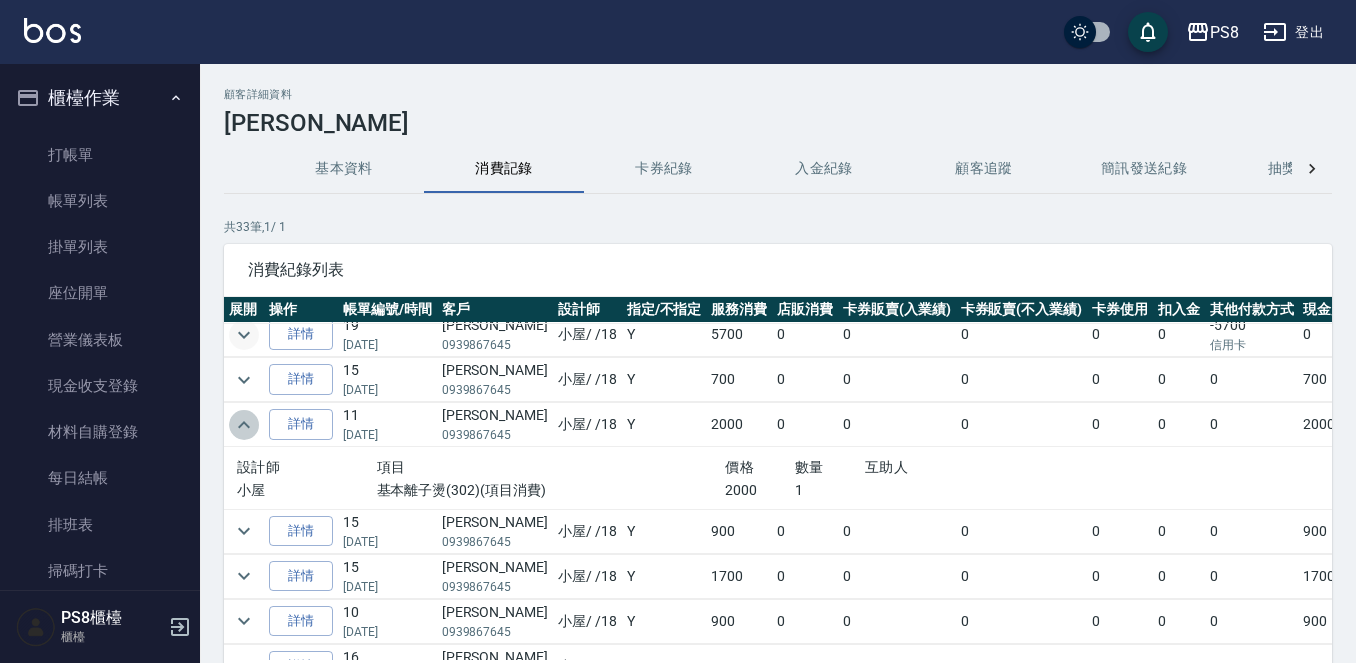 click 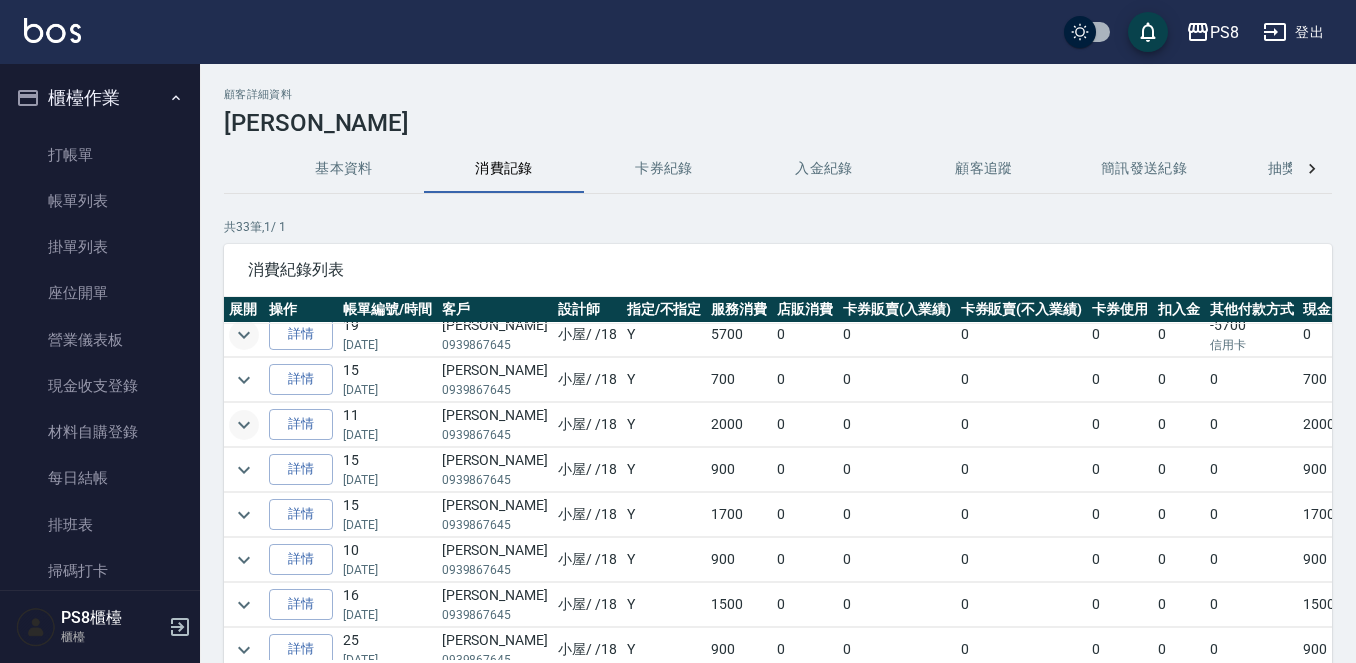 scroll, scrollTop: 0, scrollLeft: 0, axis: both 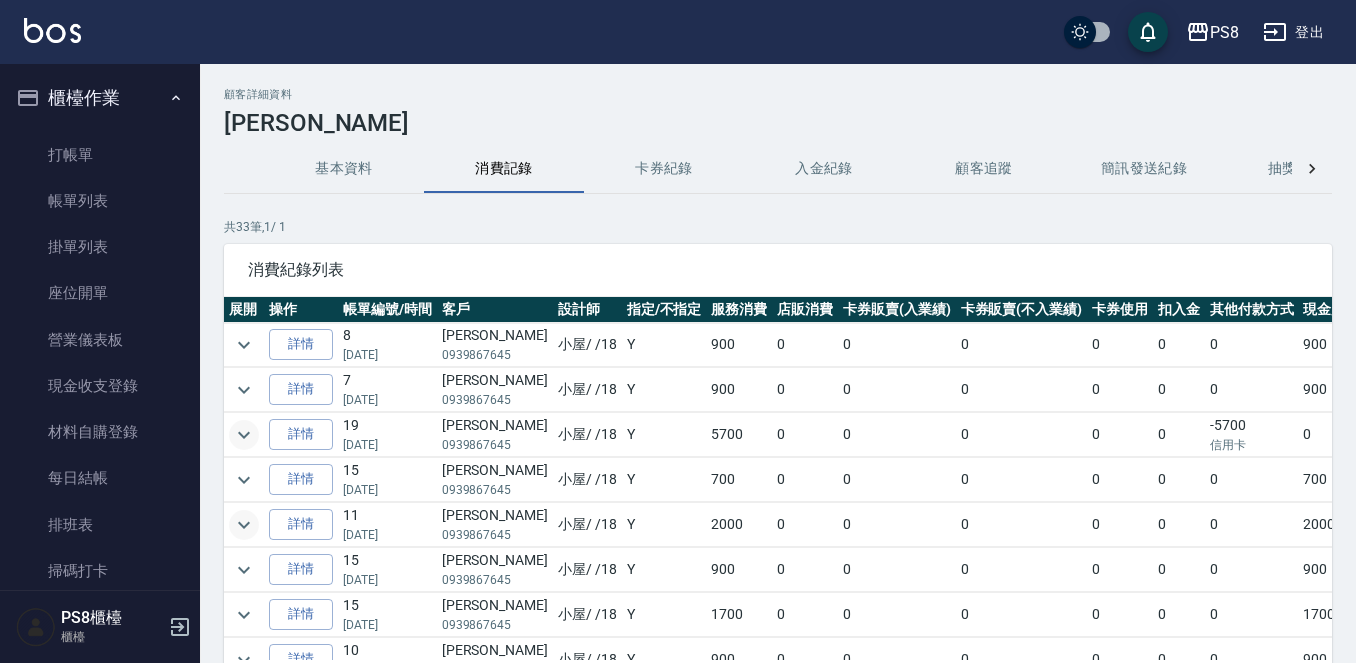 click at bounding box center (52, 30) 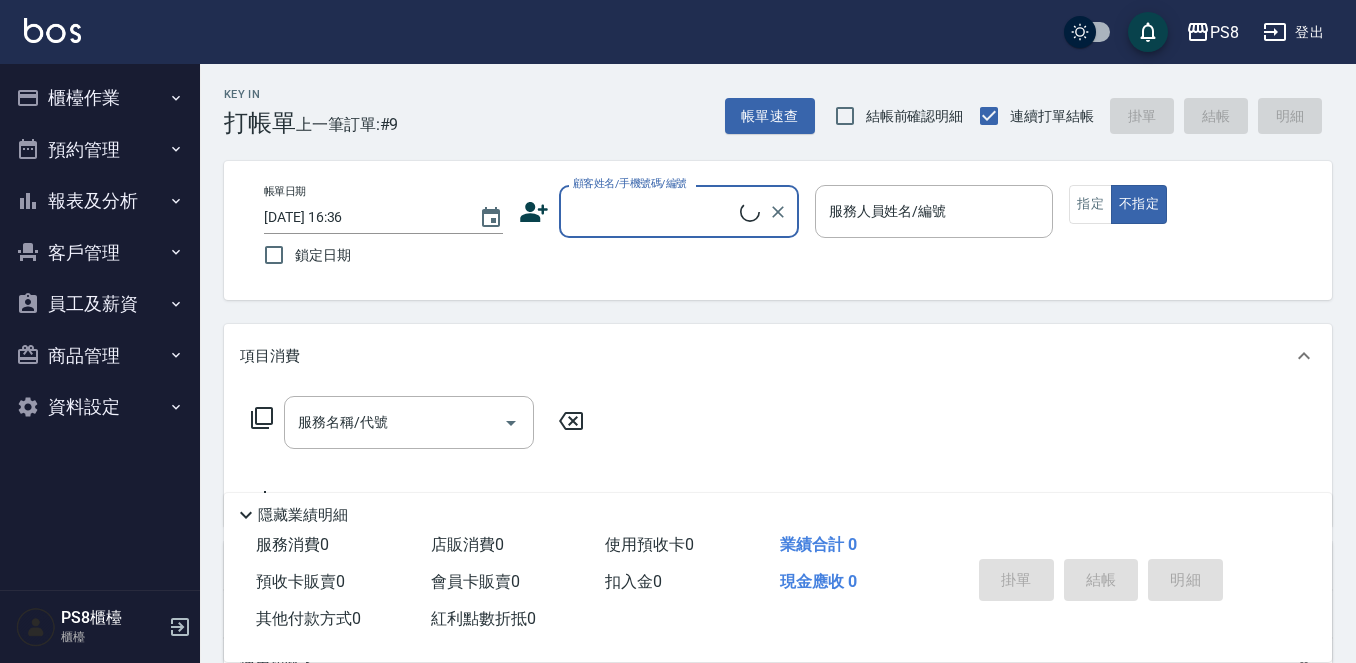 click on "顧客姓名/手機號碼/編號" at bounding box center (654, 211) 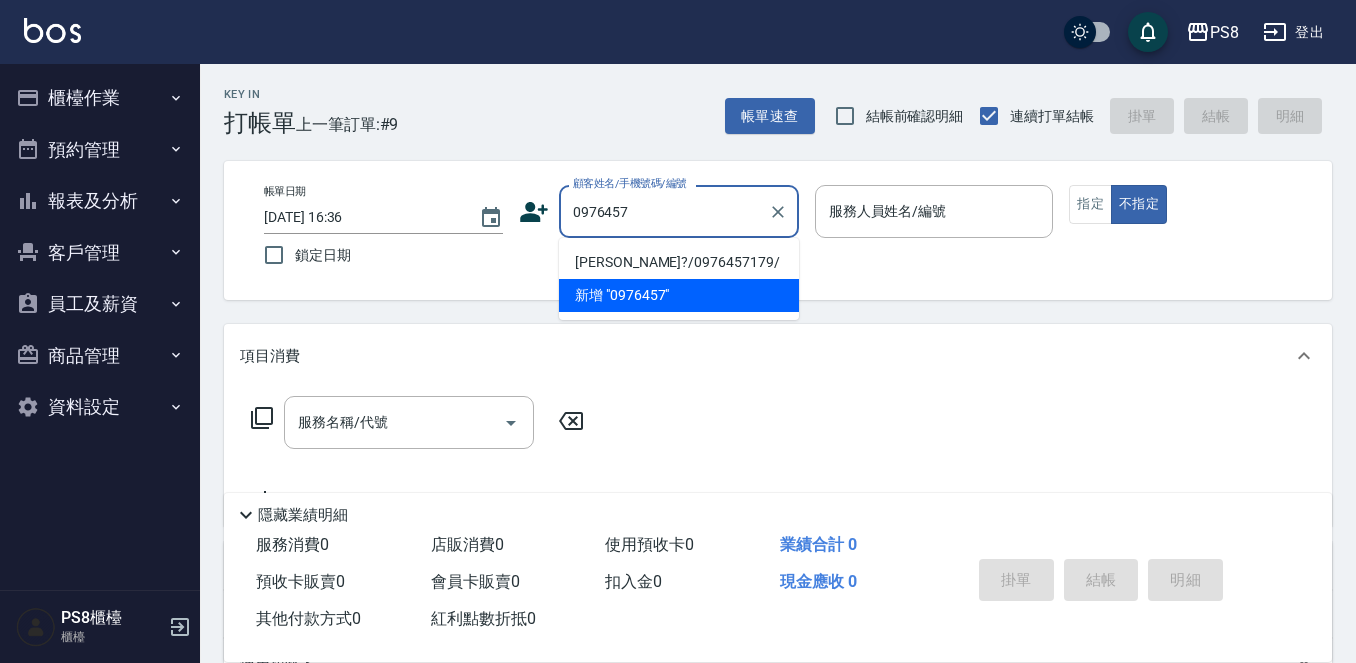 click on "洪子?/0976457179/" at bounding box center [679, 262] 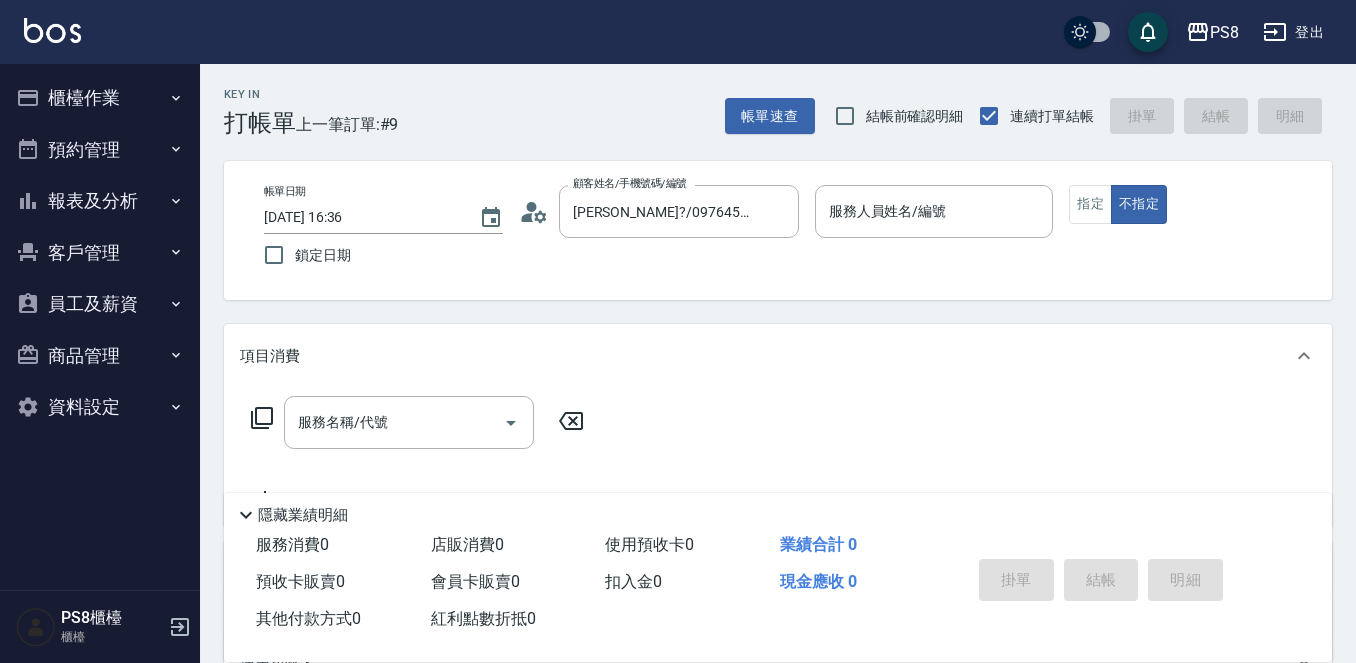 click 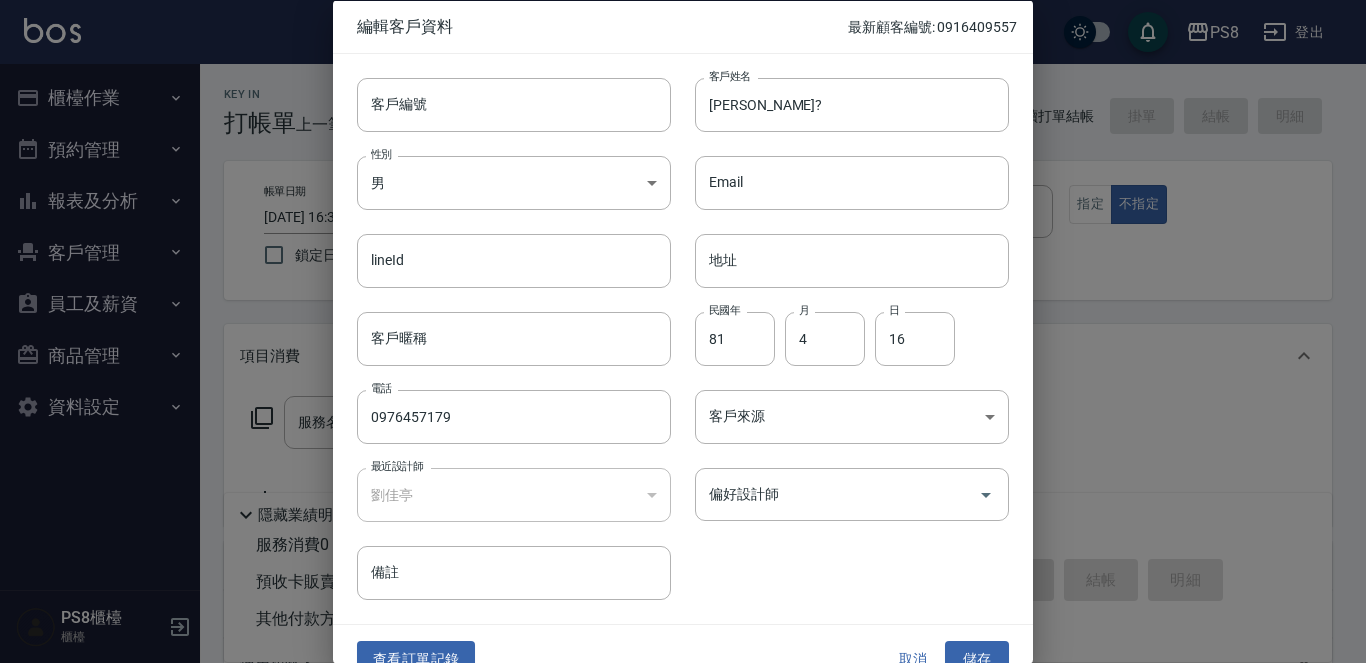 click on "查看訂單記錄" at bounding box center [416, 659] 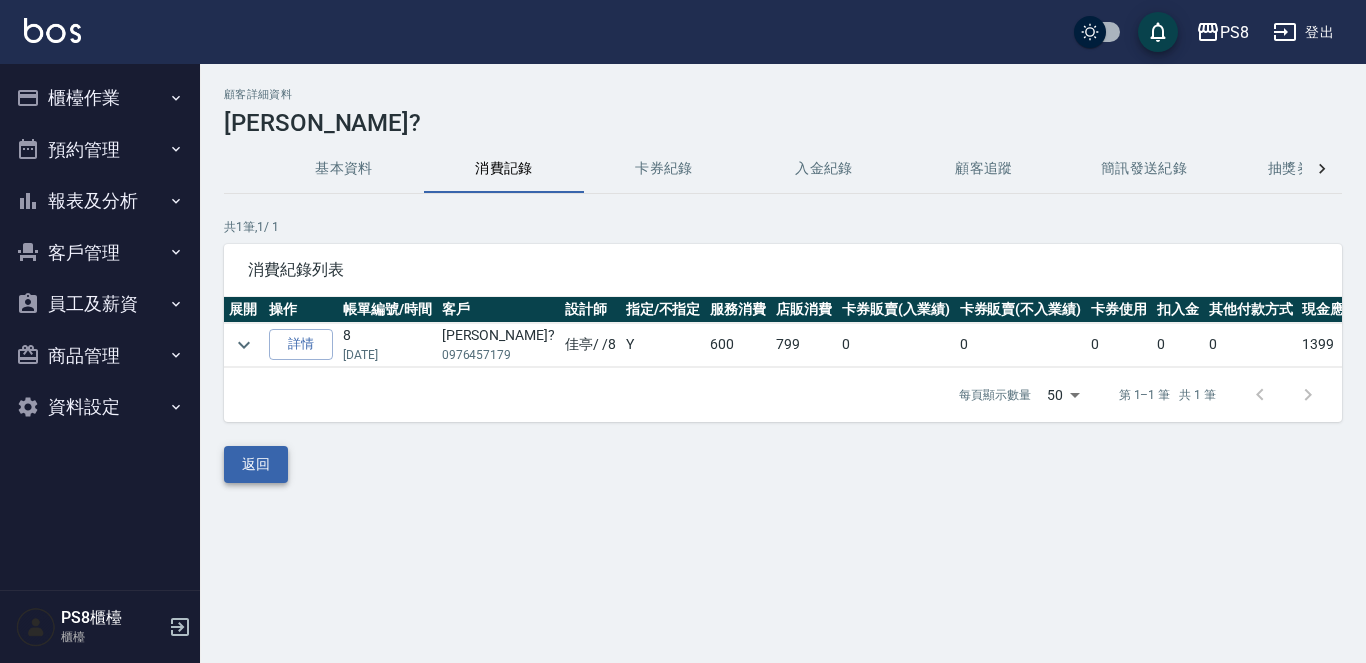 click on "返回" at bounding box center (256, 464) 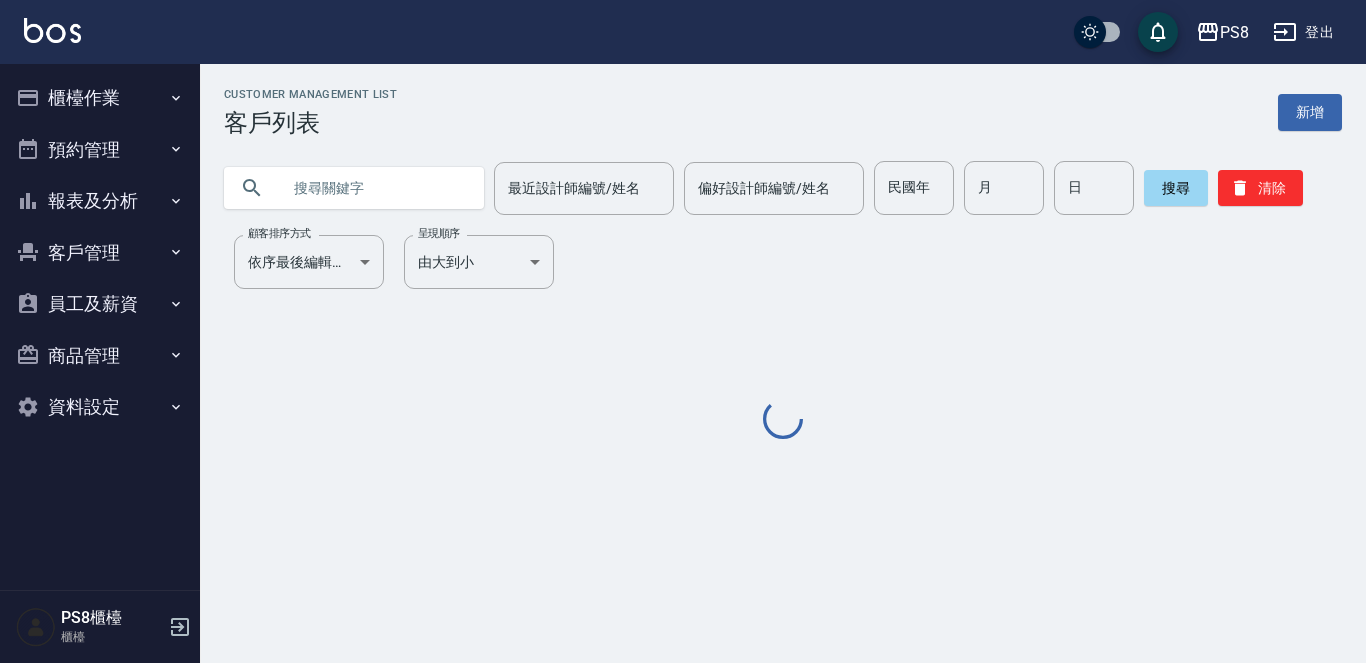 click at bounding box center [374, 188] 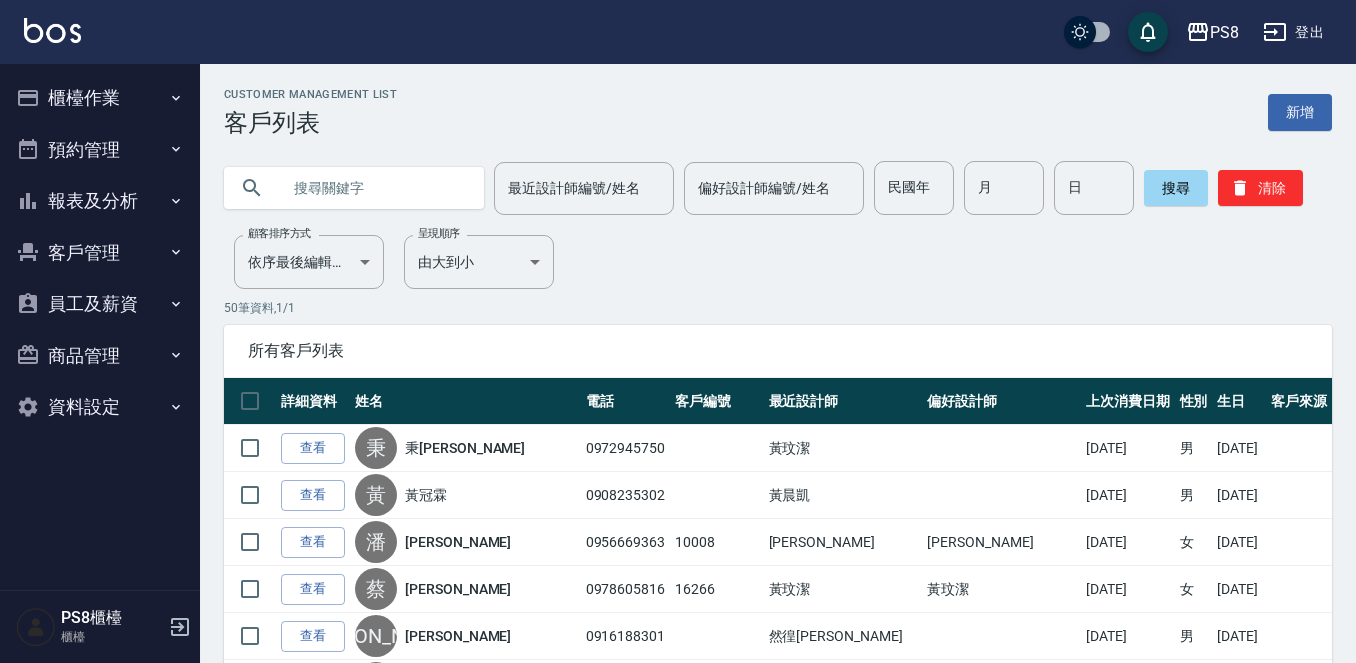 click at bounding box center (52, 30) 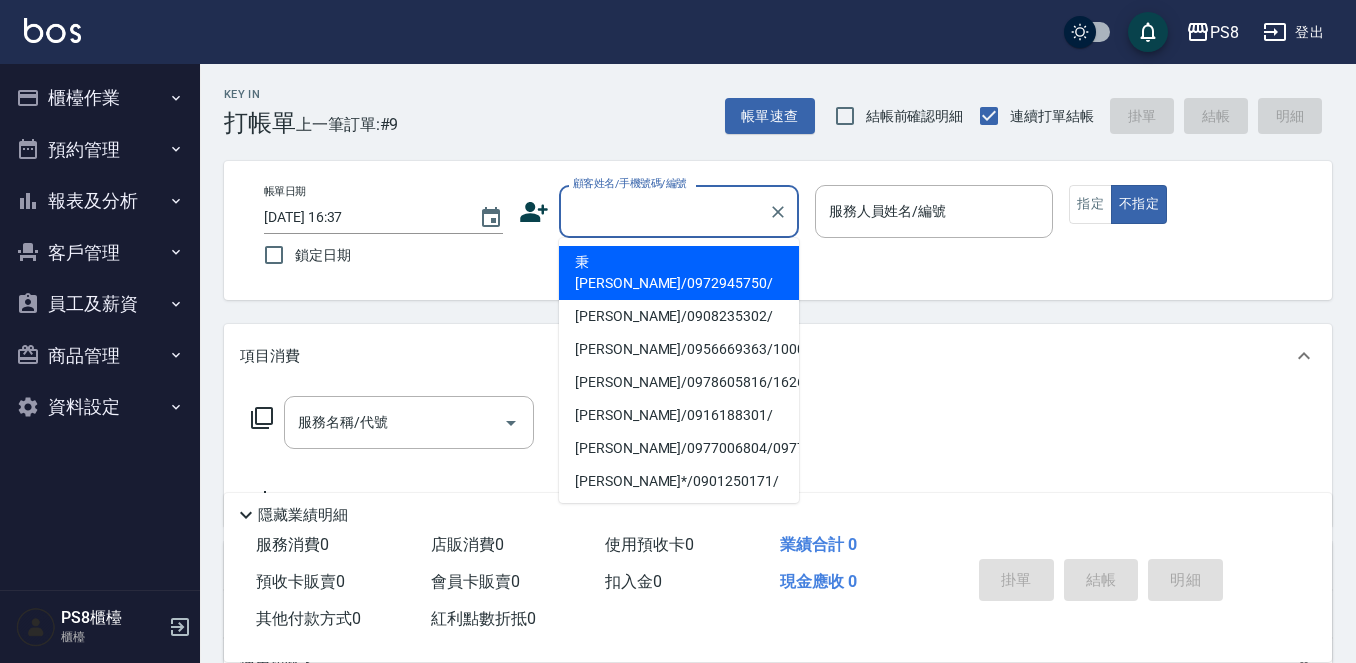 click on "顧客姓名/手機號碼/編號" at bounding box center (664, 211) 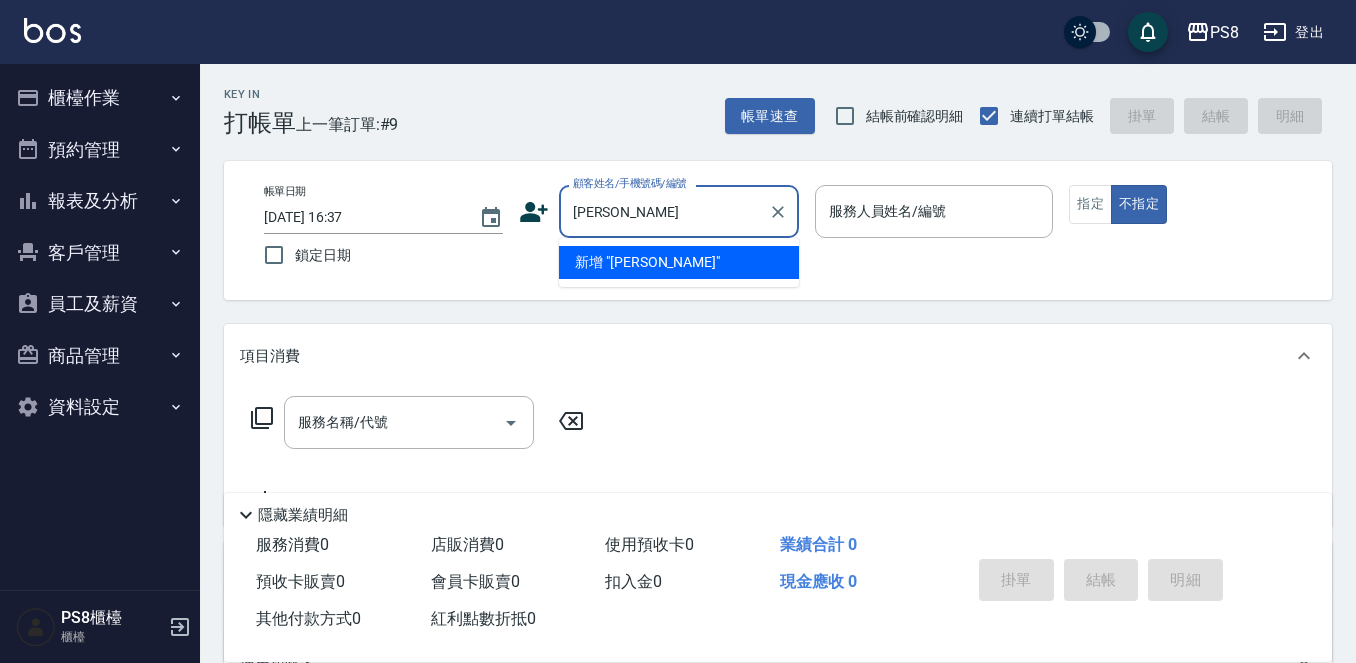 click on "洪子元" at bounding box center (664, 211) 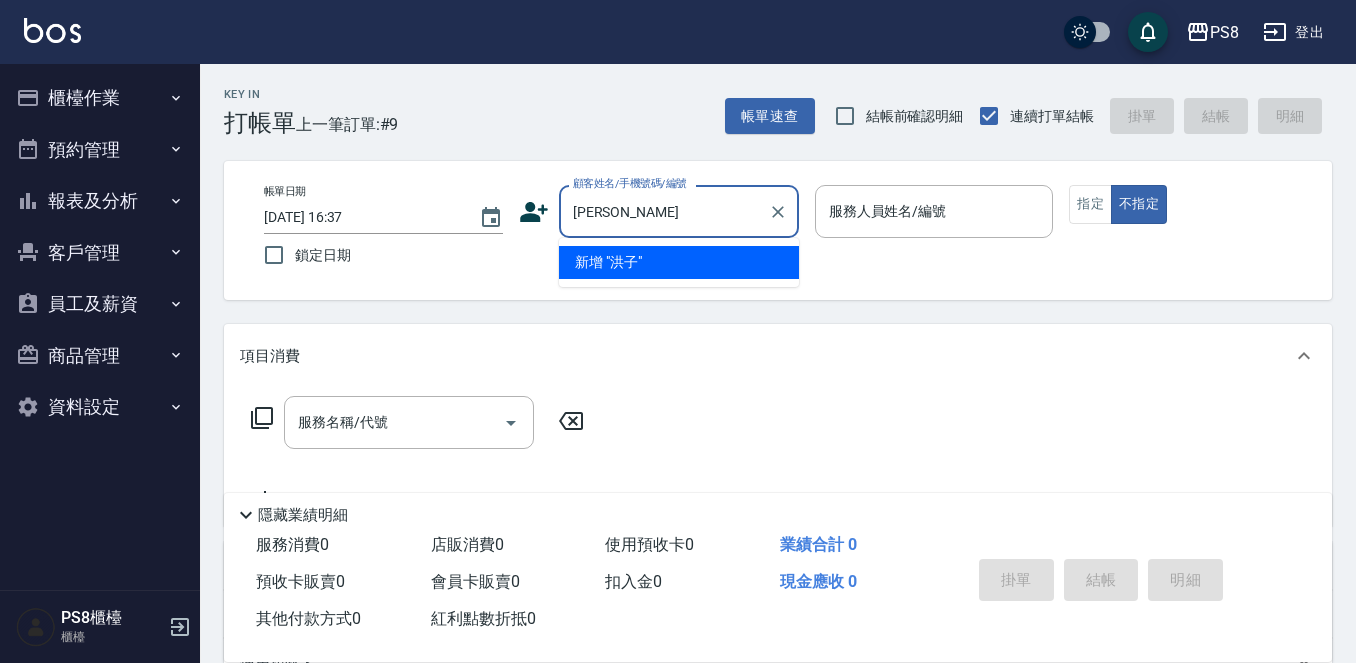 type on "洪" 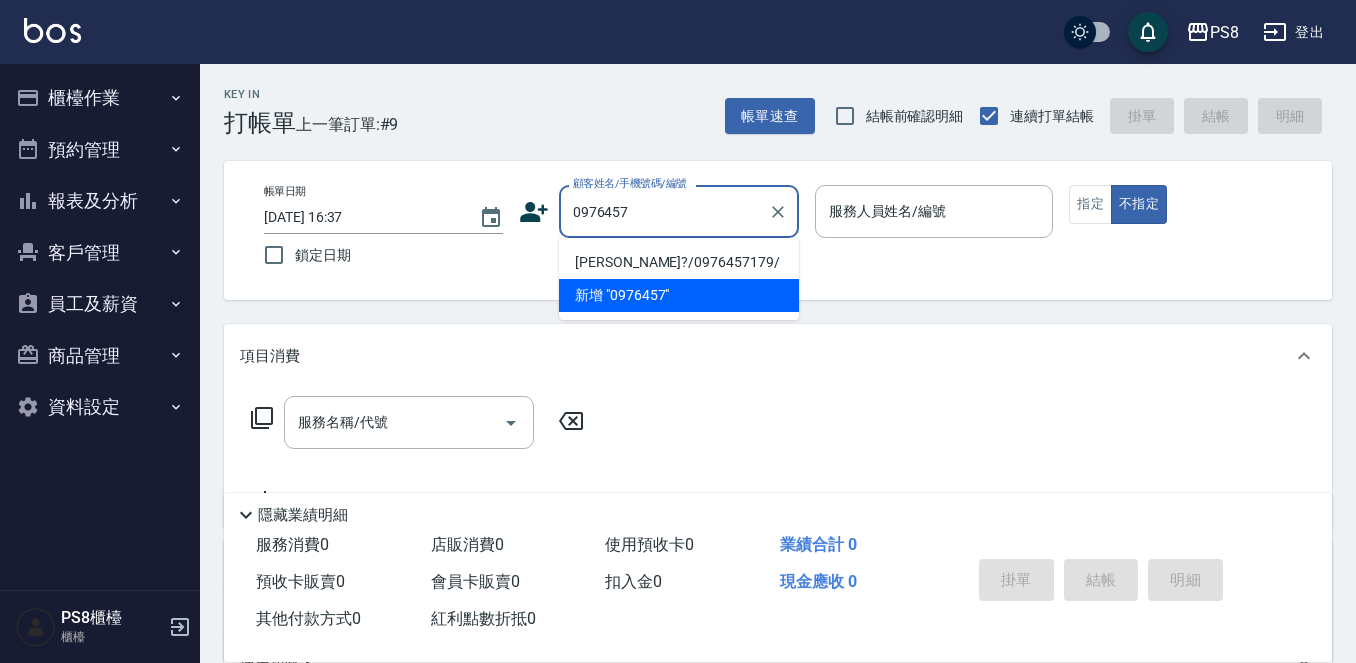 click on "洪子?/0976457179/" at bounding box center [679, 262] 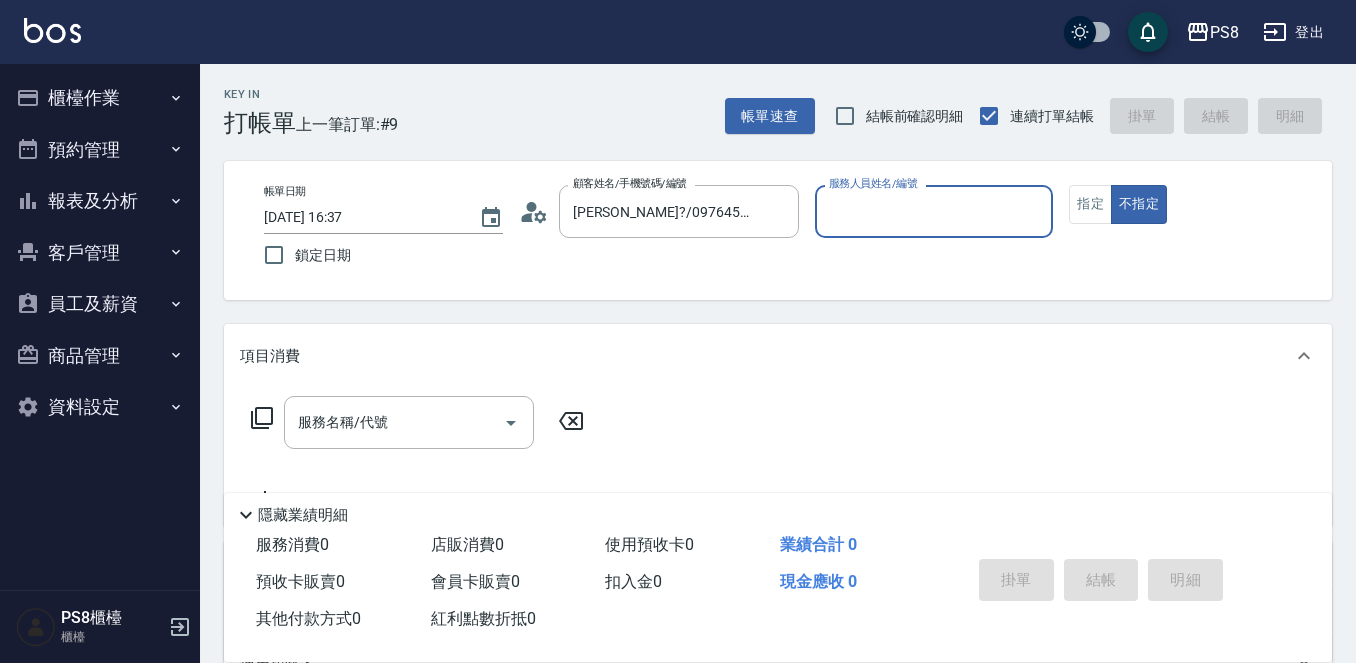 click 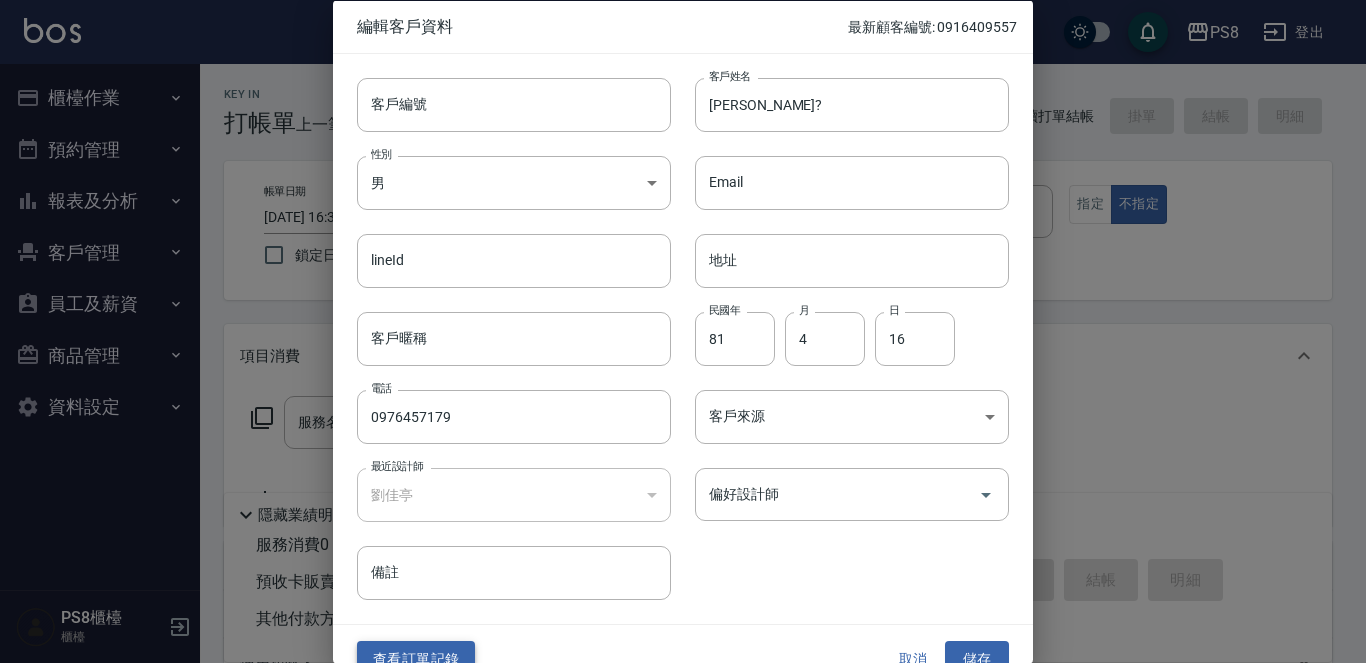 click on "查看訂單記錄" at bounding box center (416, 659) 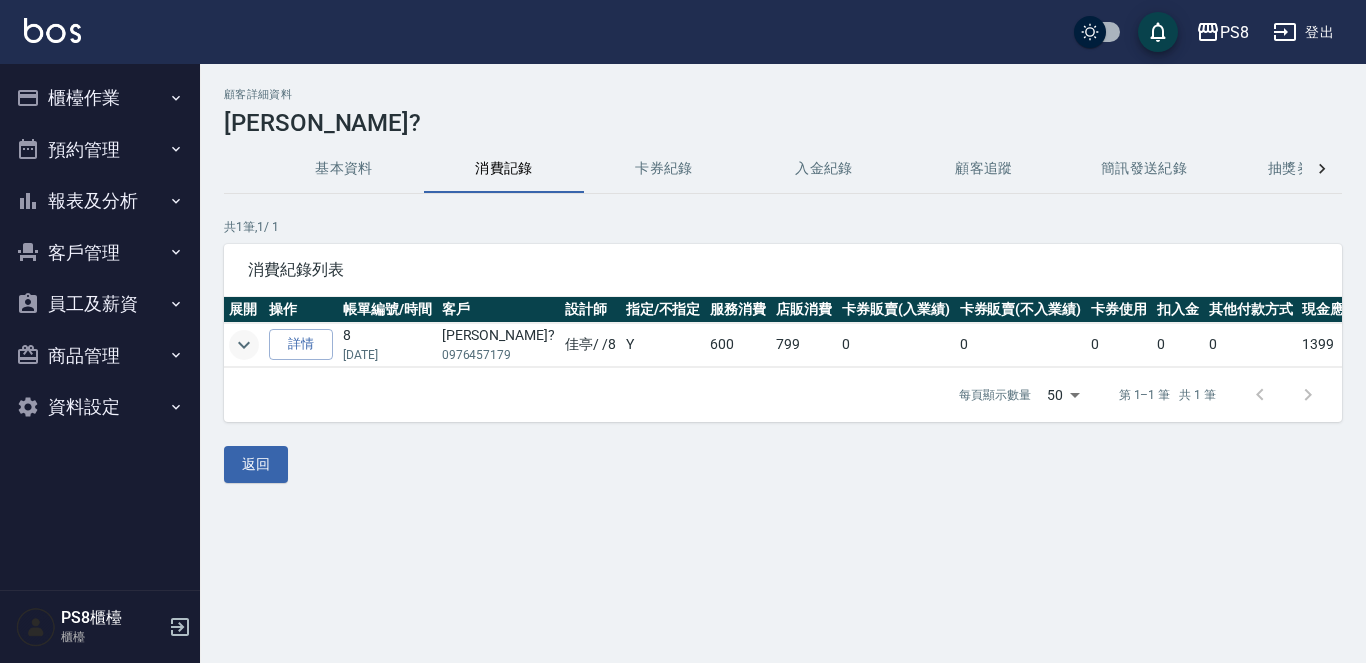 click 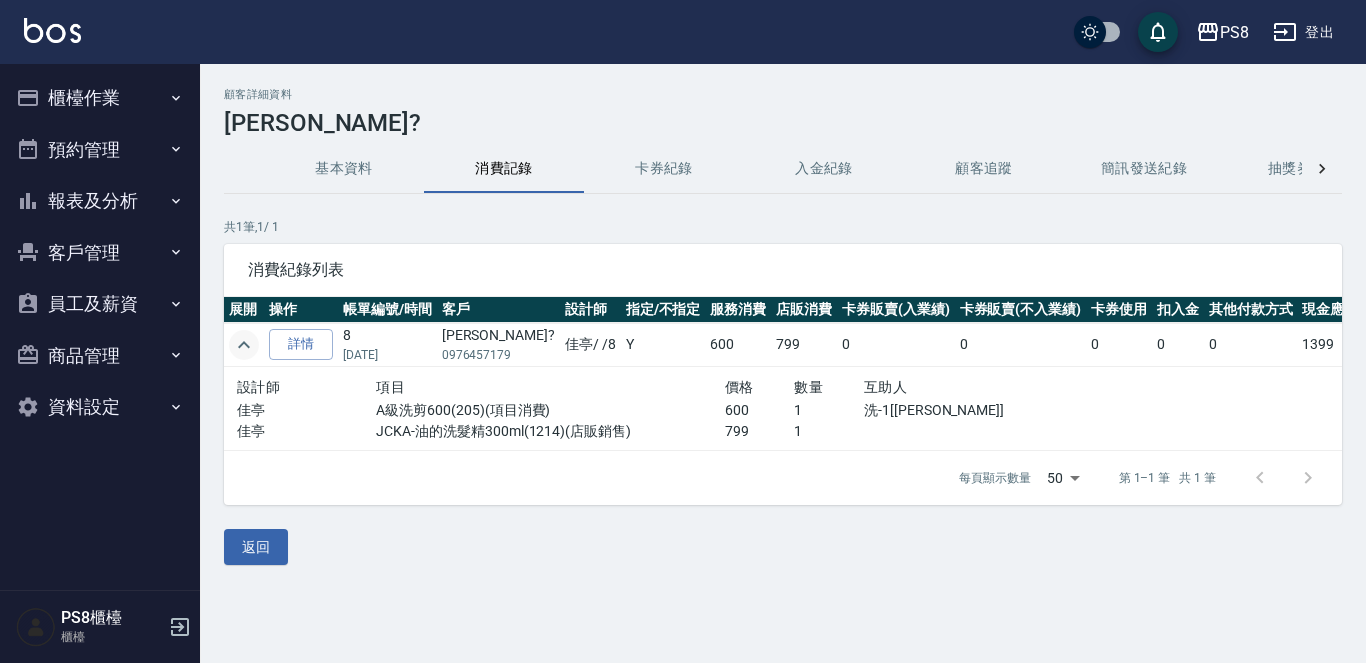 click at bounding box center [52, 32] 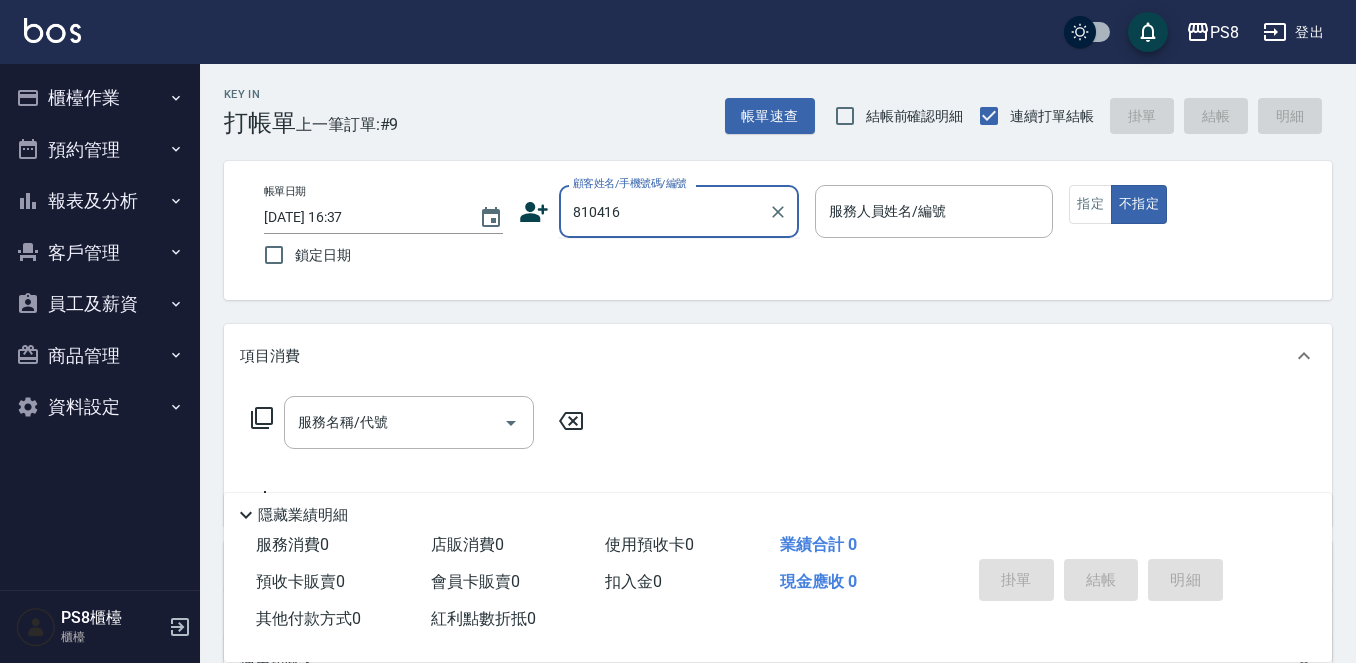 click on "810416" at bounding box center [664, 211] 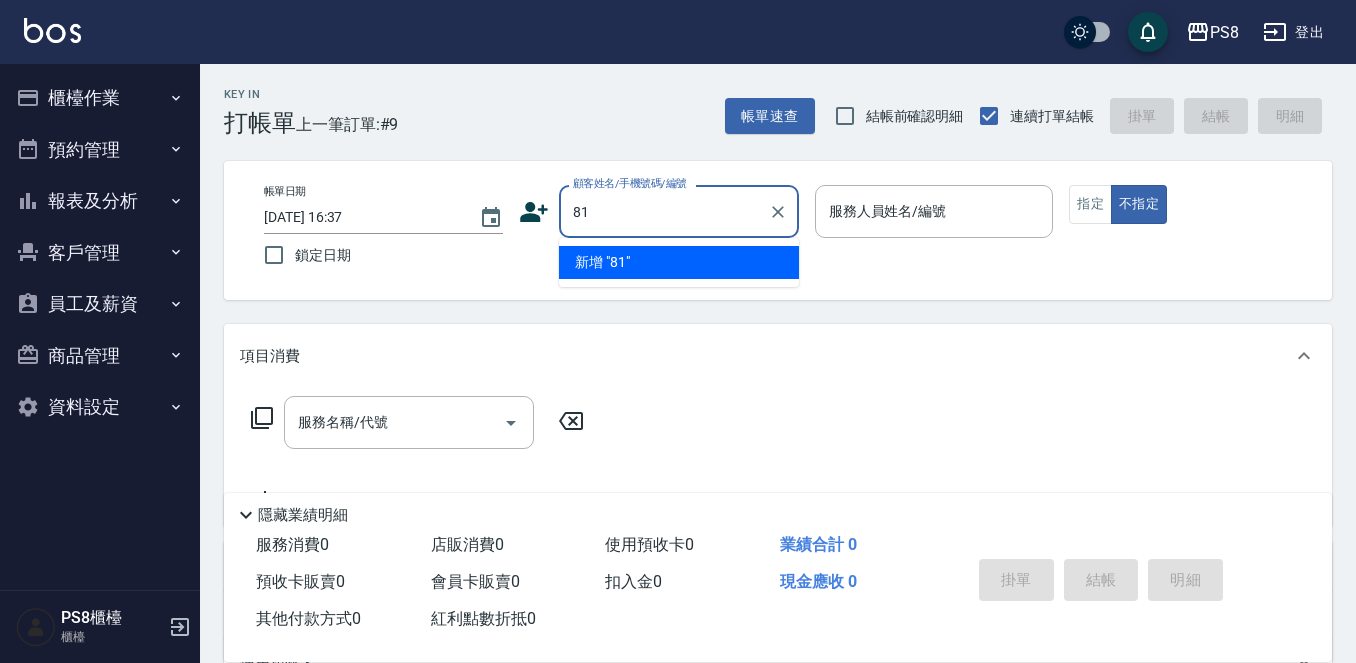 type on "8" 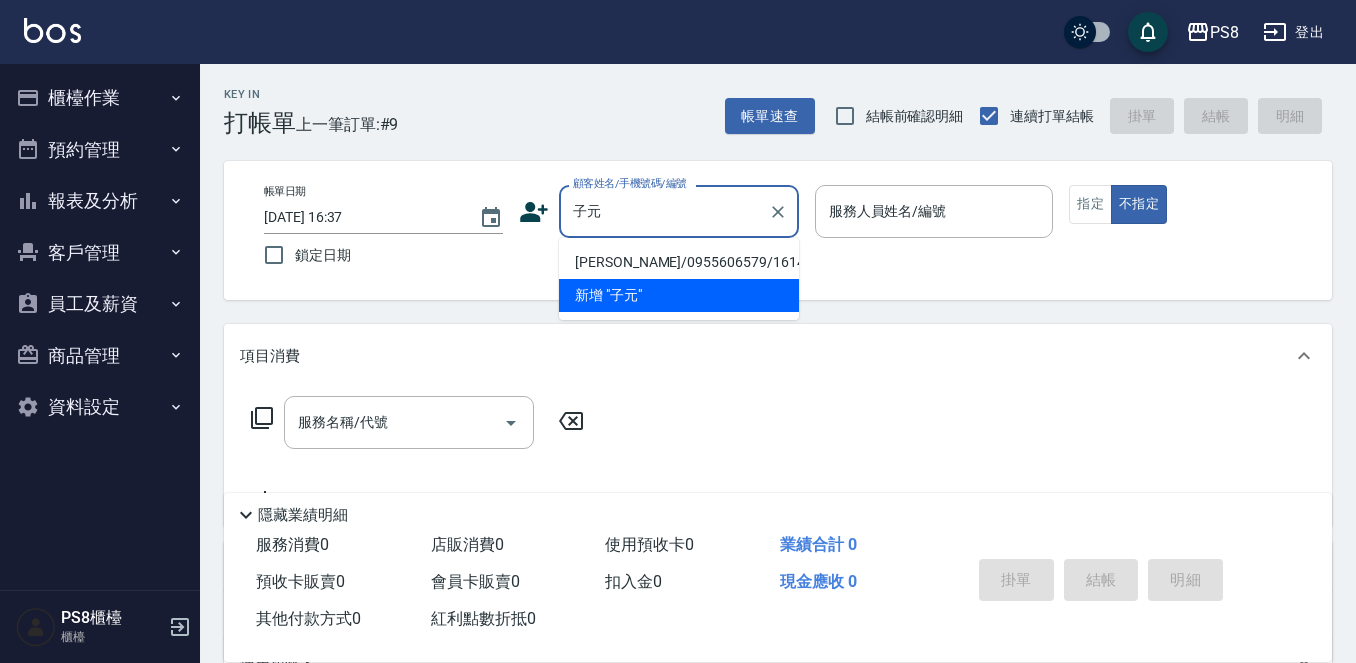 click on "林子元/0955606579/1614" at bounding box center [679, 262] 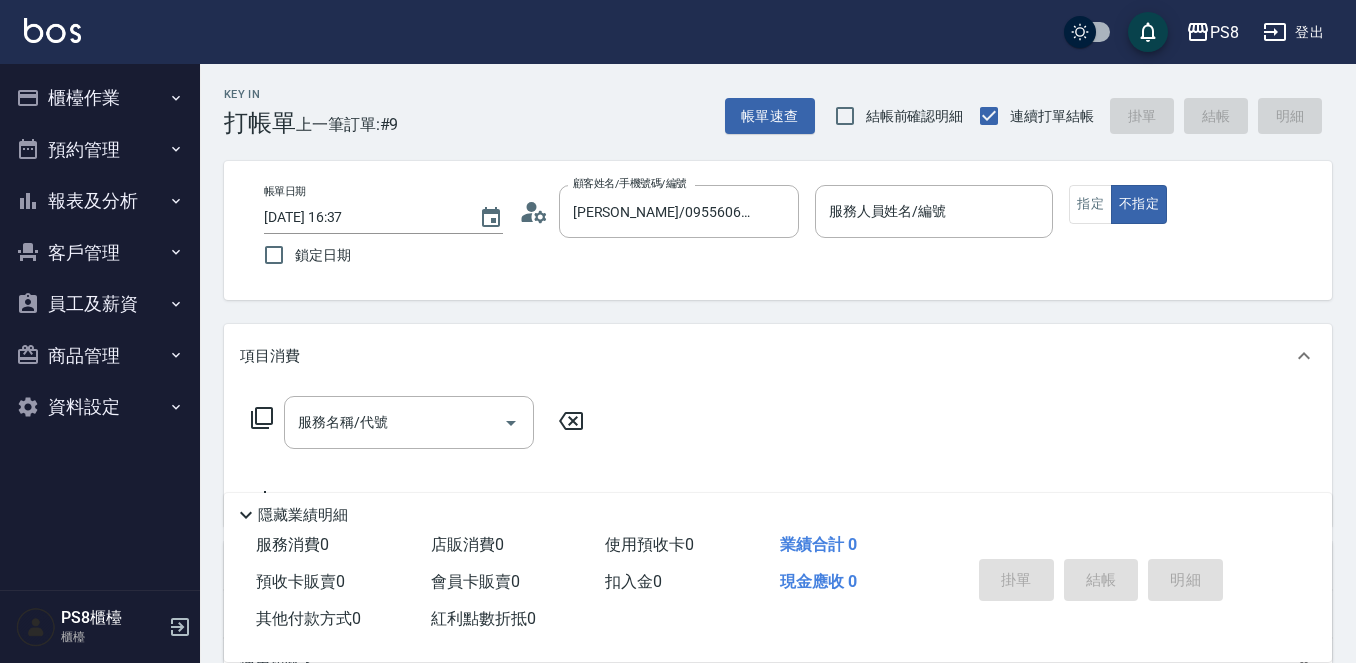 click 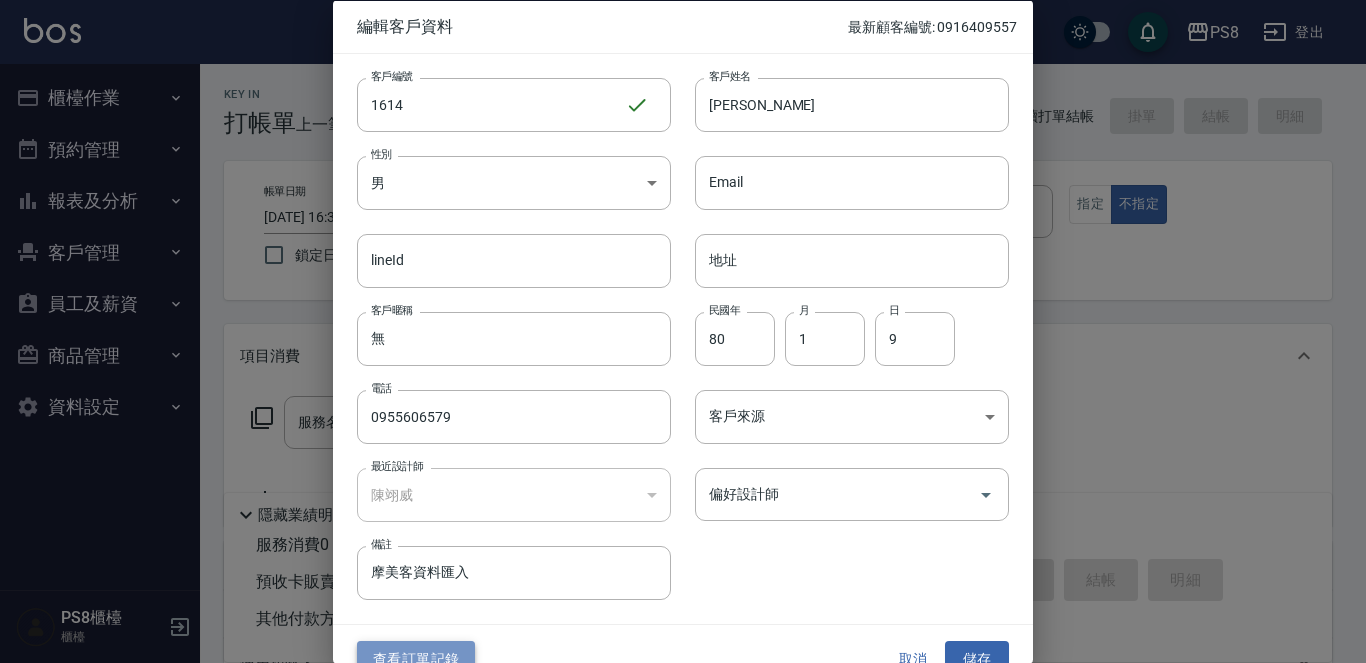 click on "查看訂單記錄" at bounding box center [416, 659] 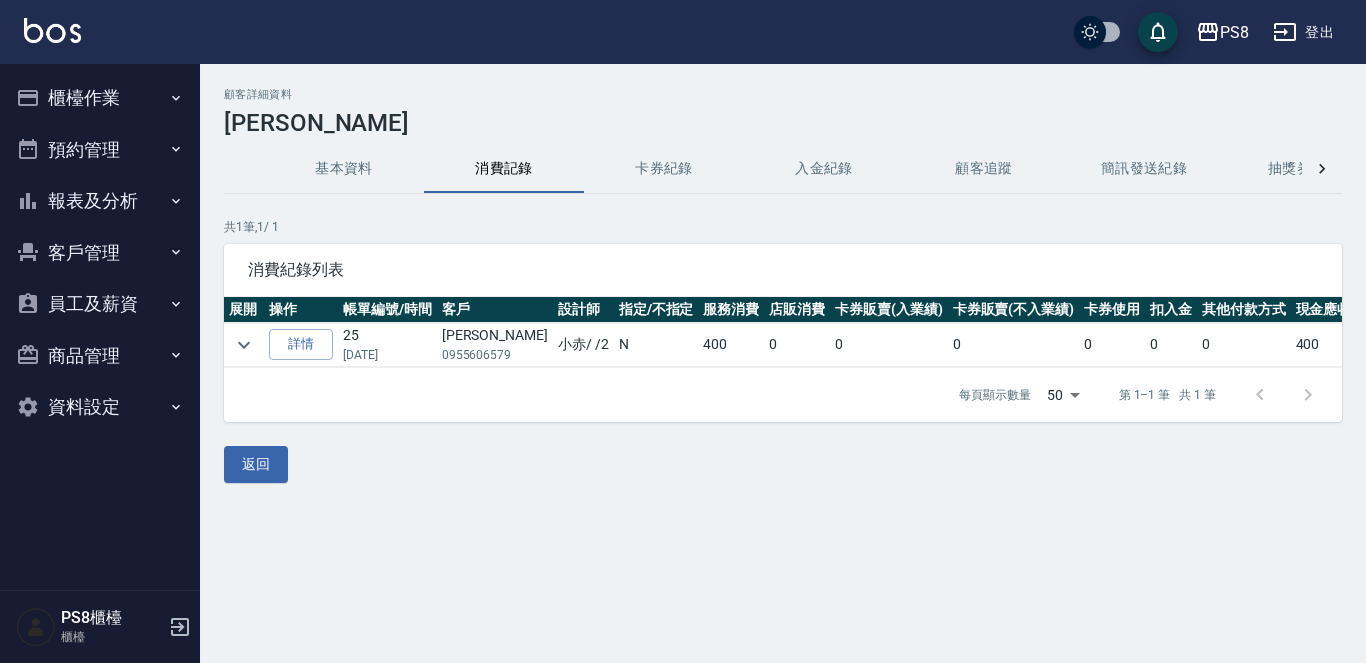 click at bounding box center (52, 30) 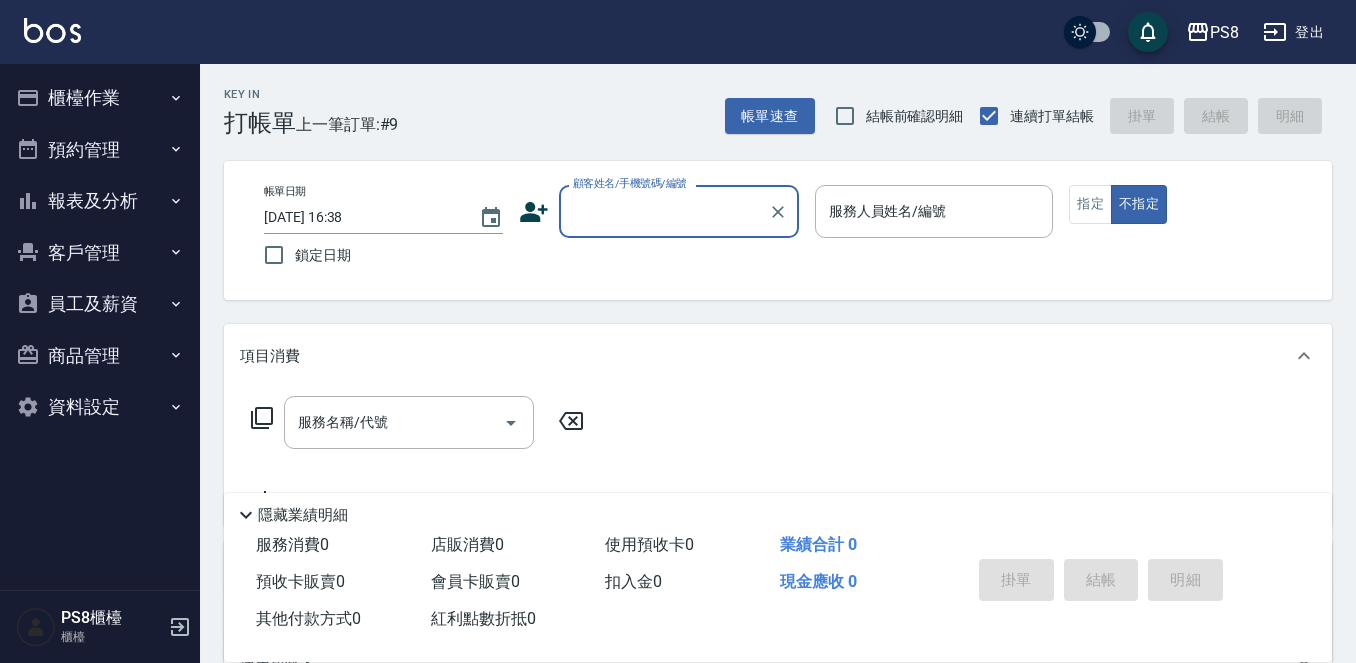 click on "顧客姓名/手機號碼/編號" at bounding box center (664, 211) 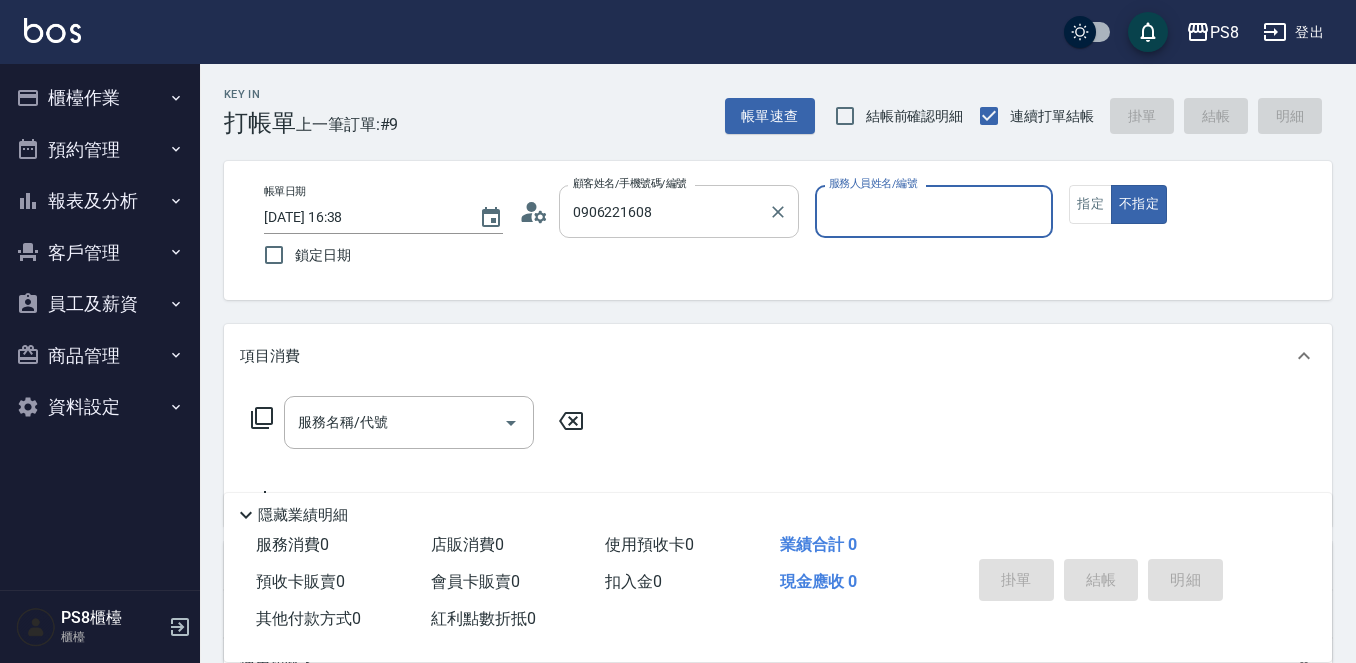 type on "黃伈妘/0906221608/0906221608" 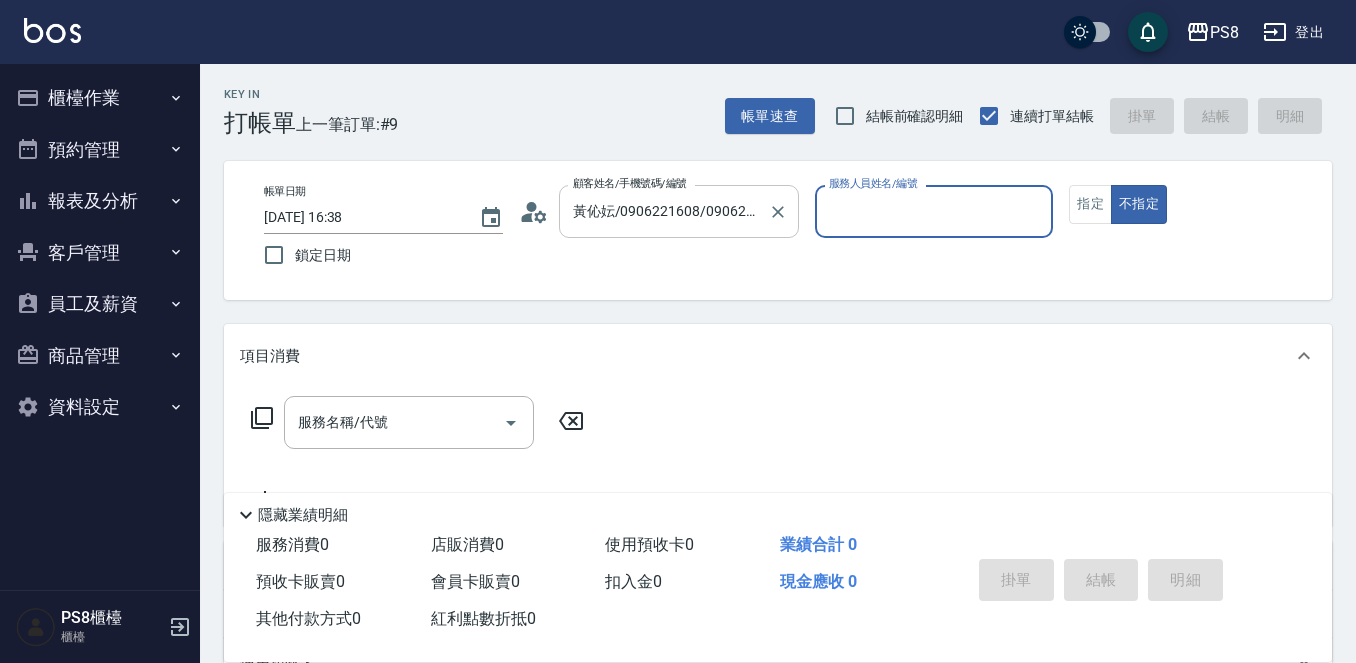 type on "佳亭-8" 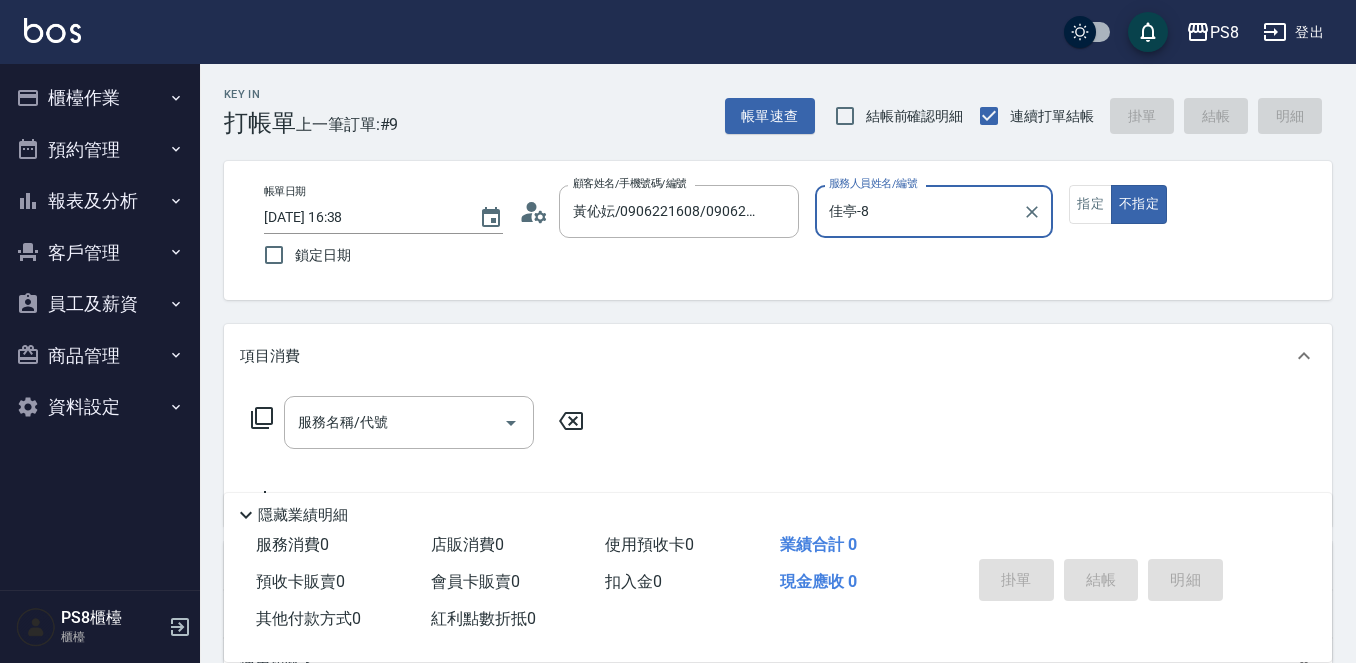 click 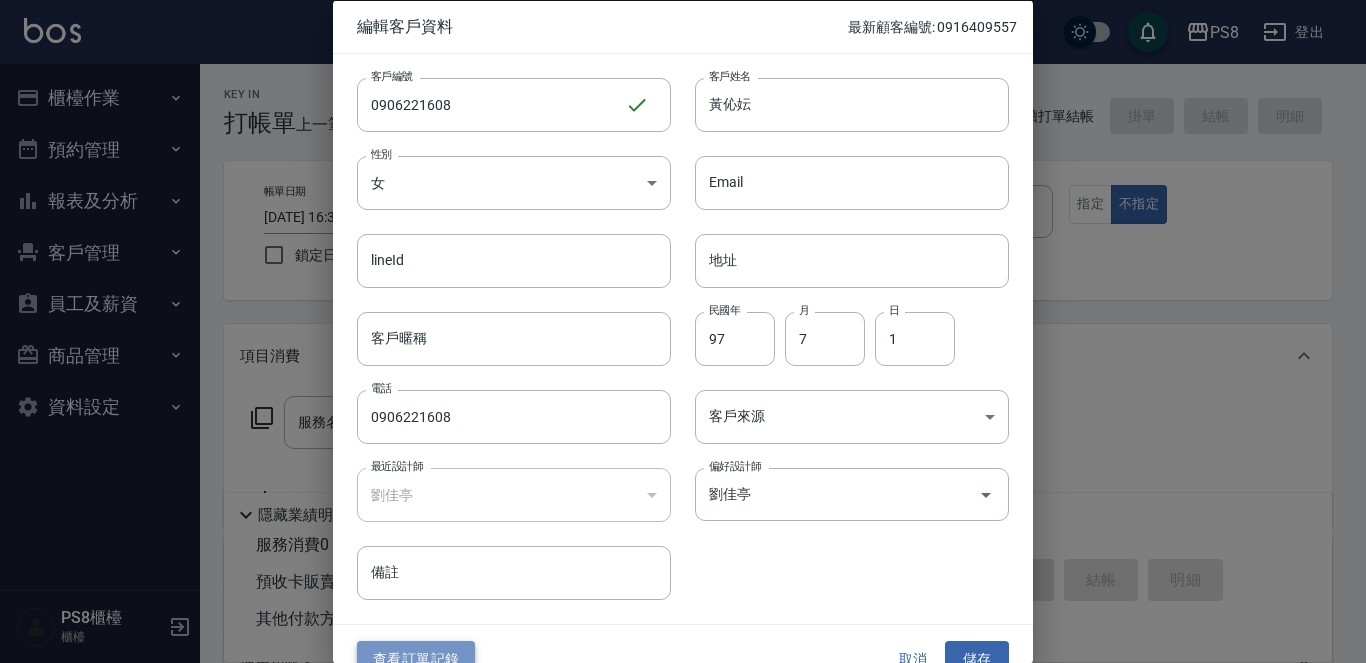 click on "查看訂單記錄" at bounding box center (416, 659) 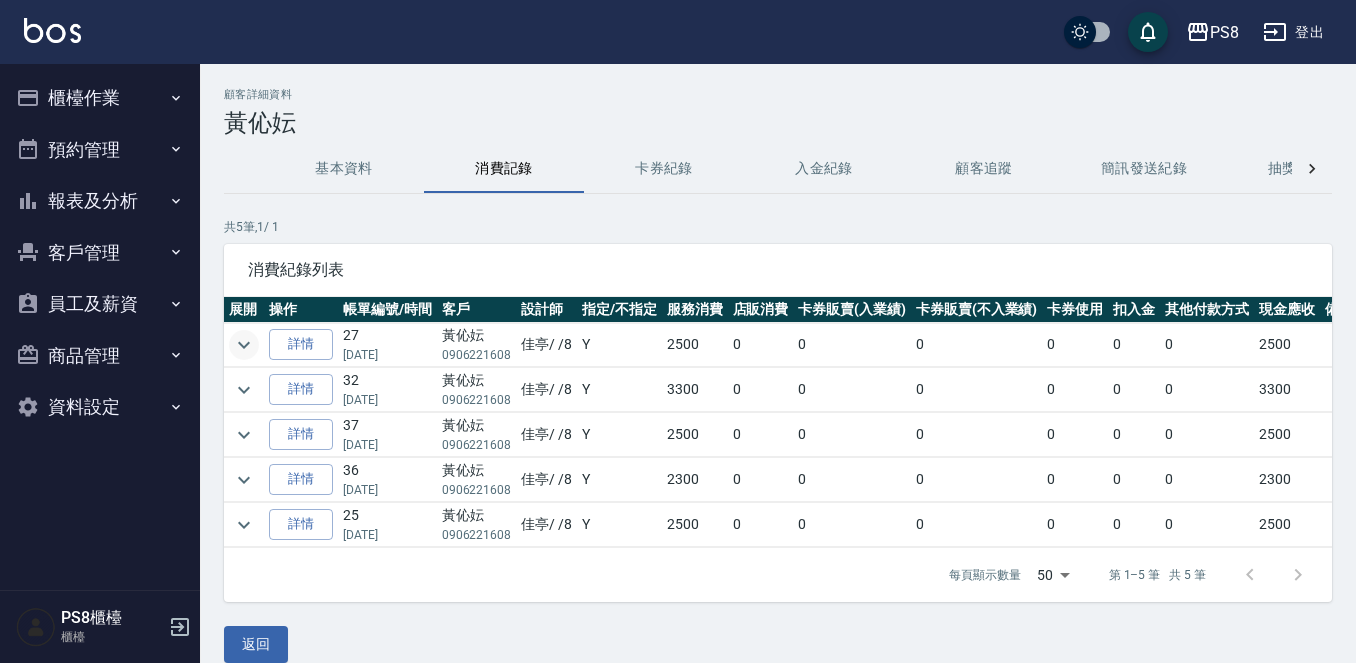 click 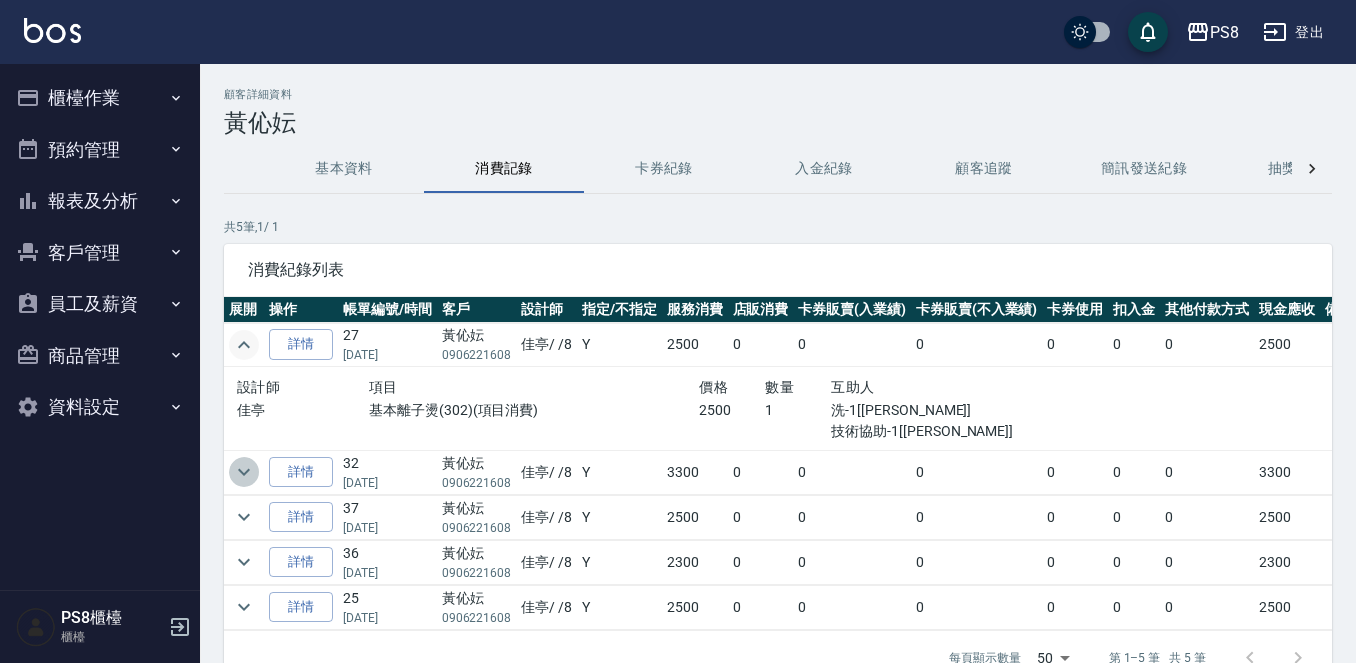 click 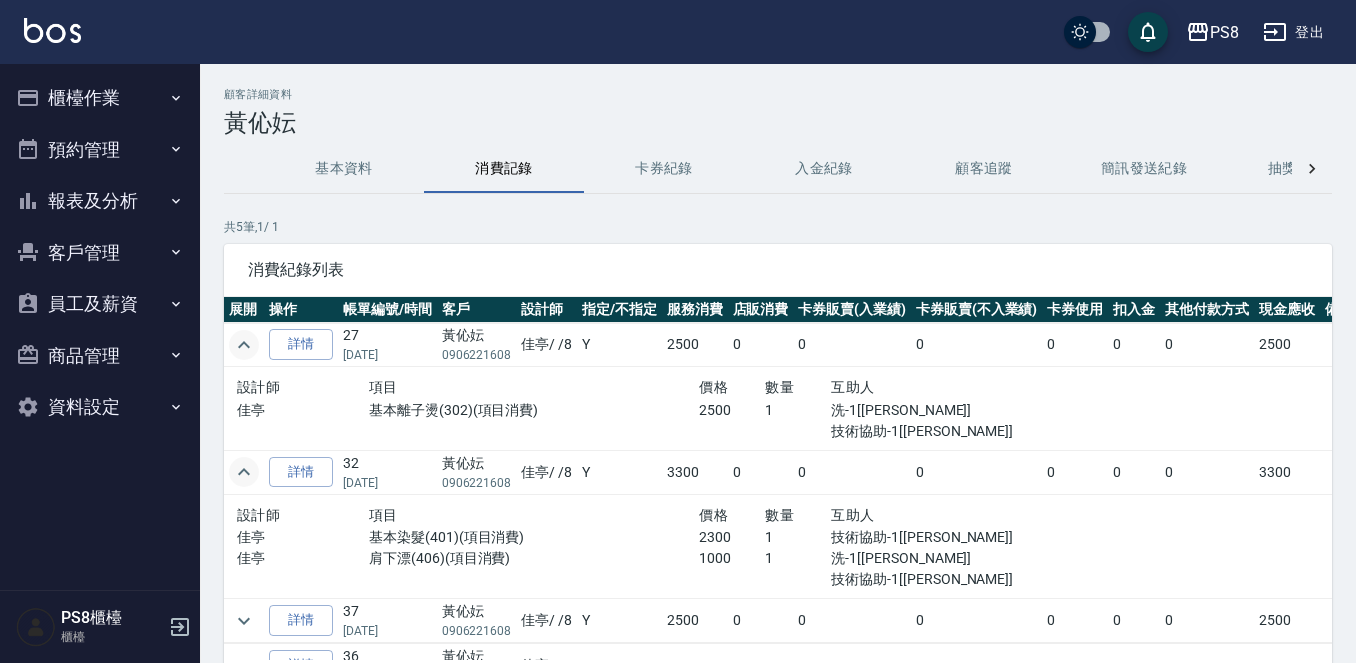 scroll, scrollTop: 91, scrollLeft: 0, axis: vertical 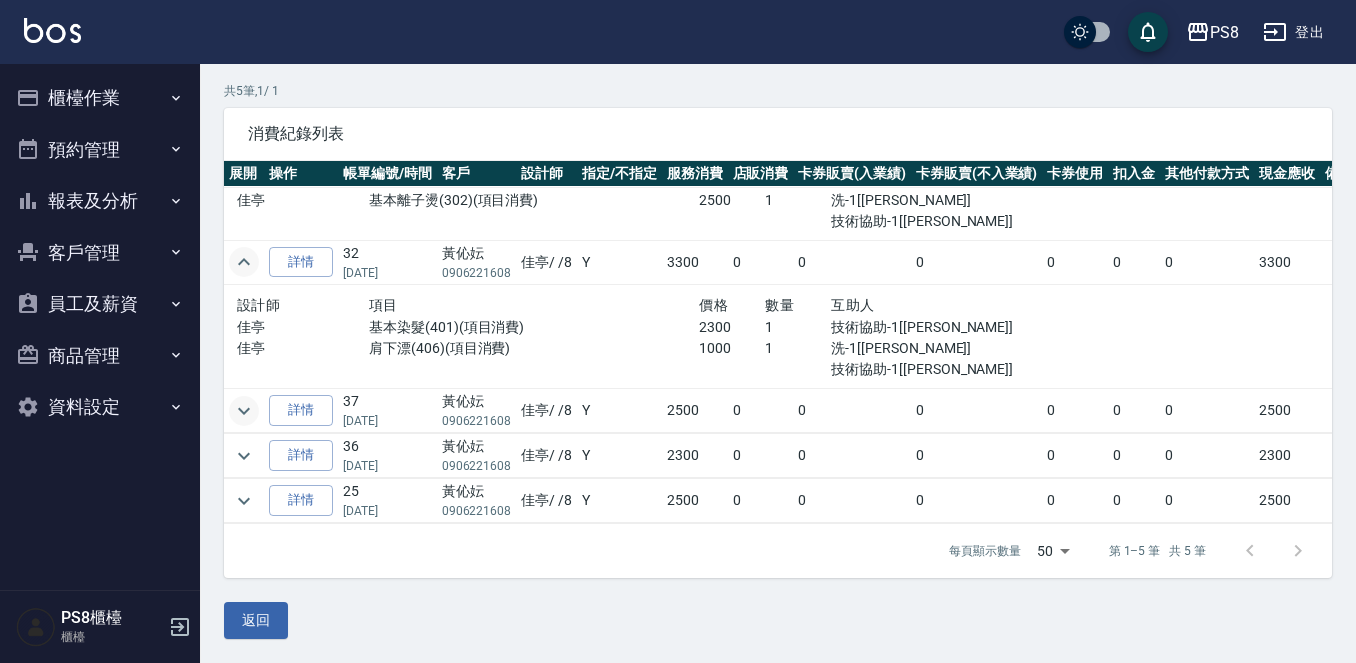 click 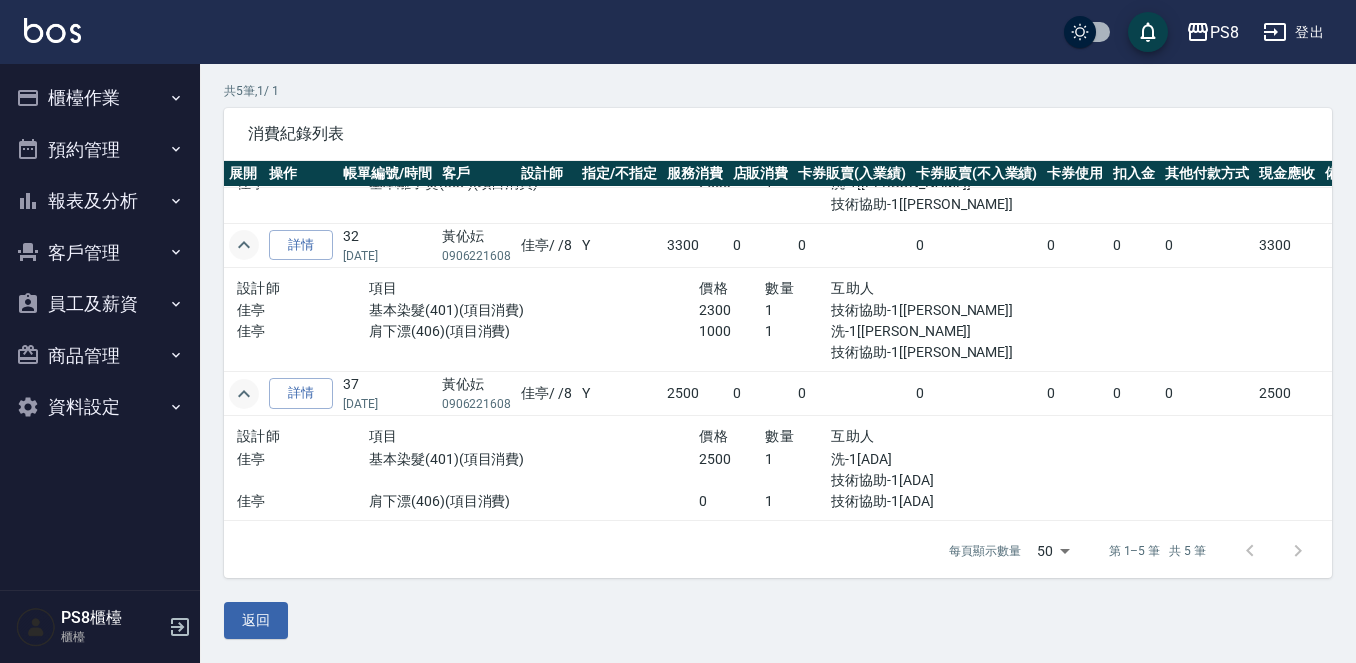 scroll, scrollTop: 191, scrollLeft: 0, axis: vertical 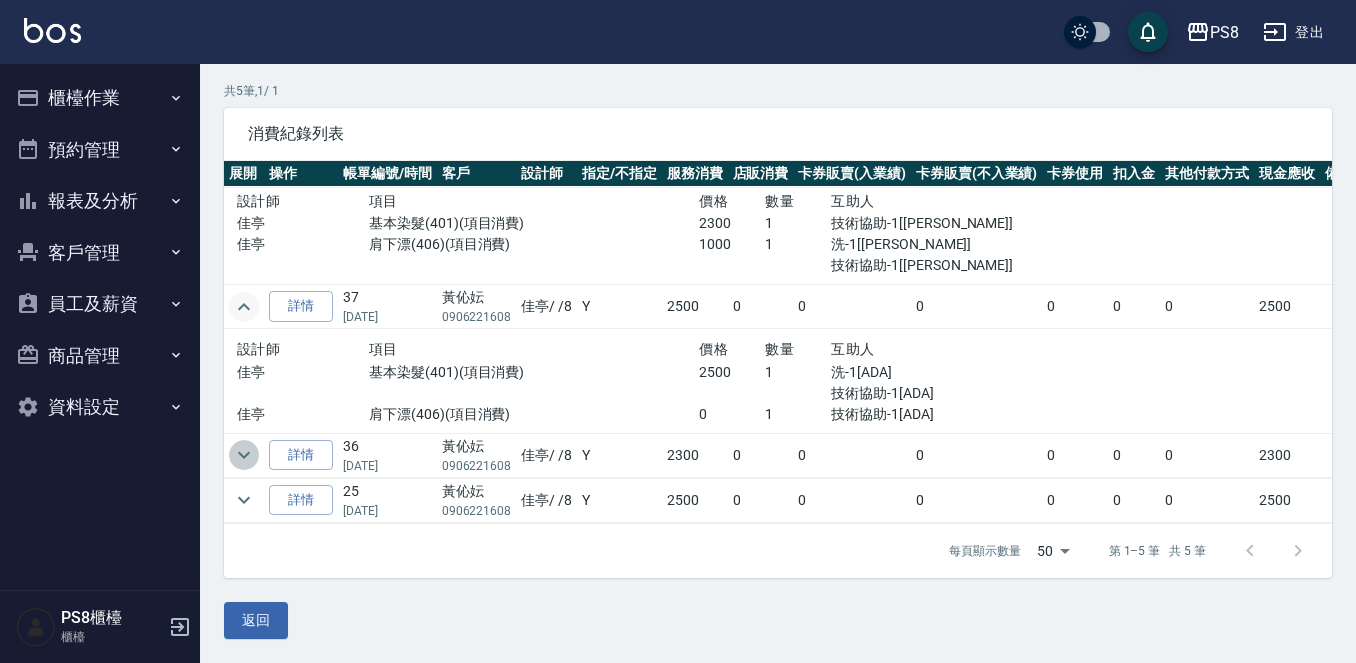 click 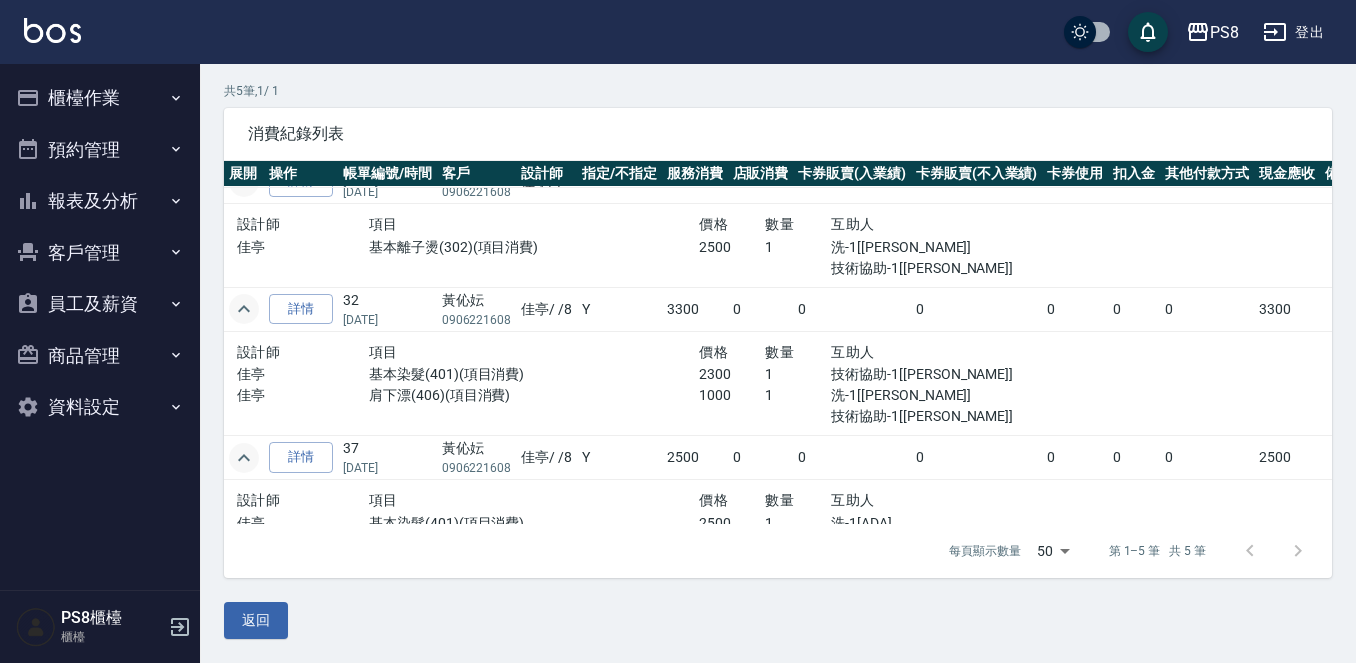 scroll, scrollTop: 0, scrollLeft: 0, axis: both 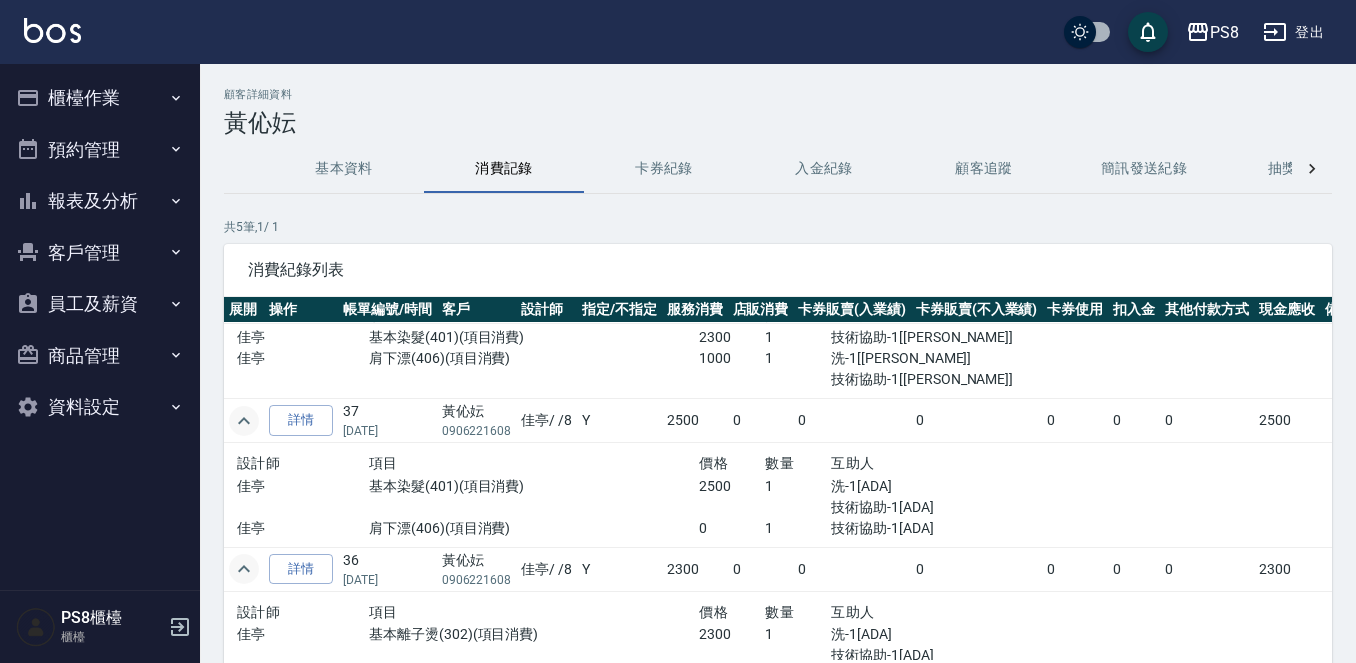click at bounding box center (52, 30) 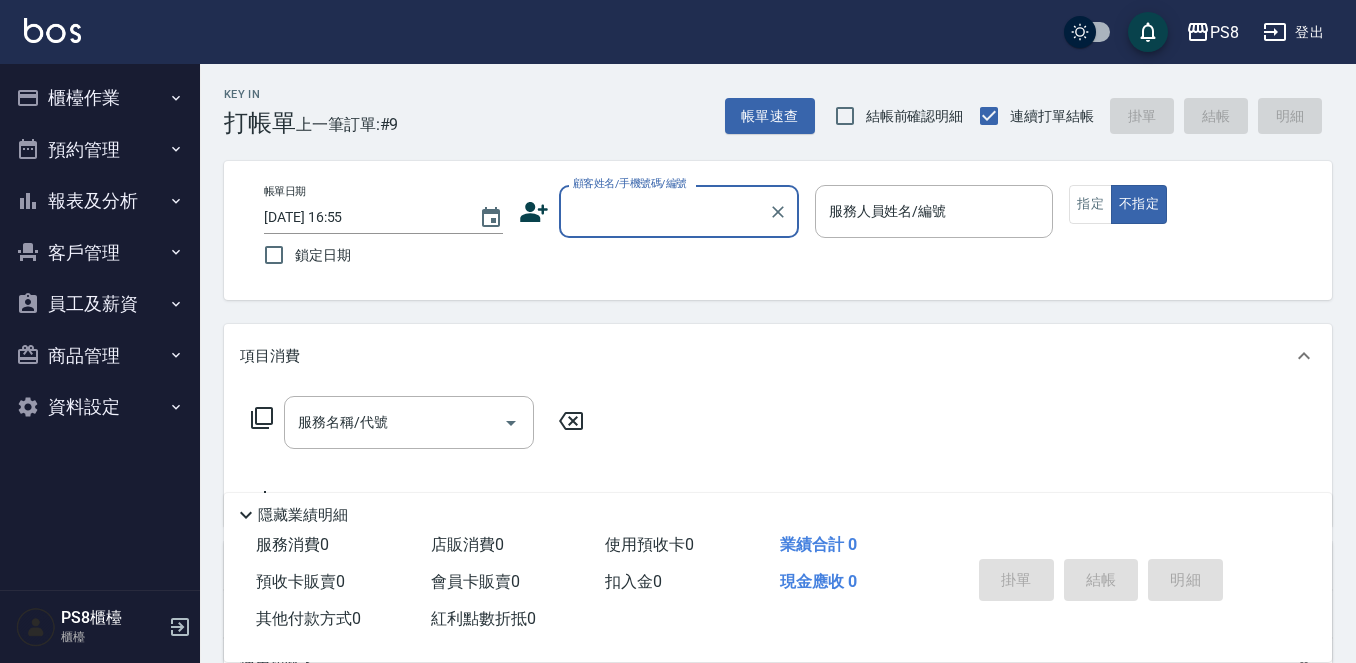 click on "櫃檯作業" at bounding box center (100, 98) 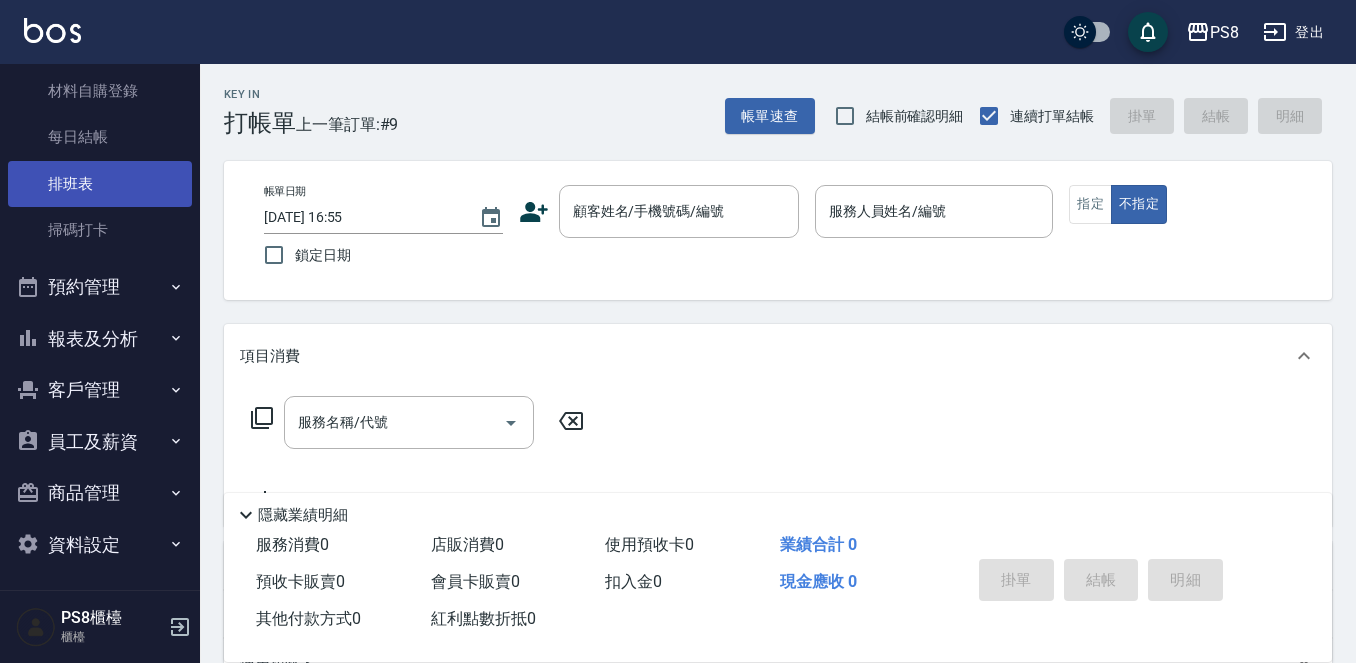 scroll, scrollTop: 345, scrollLeft: 0, axis: vertical 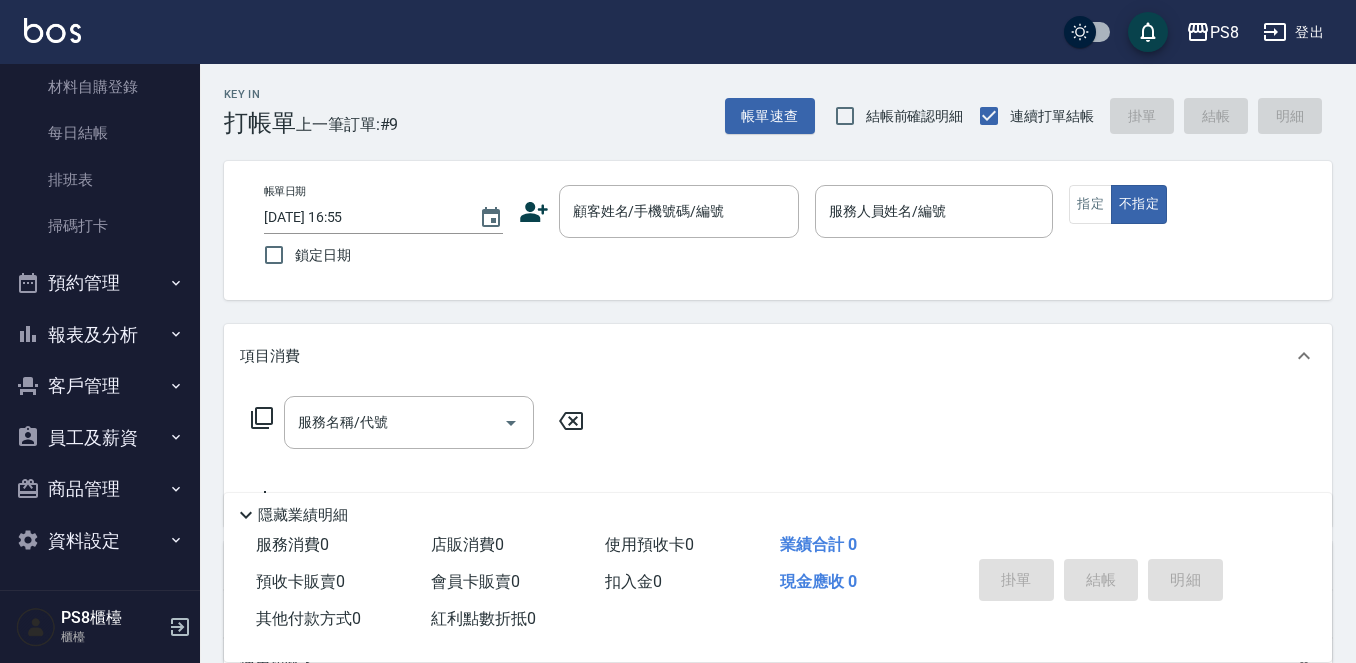 click on "預約管理" at bounding box center (100, 283) 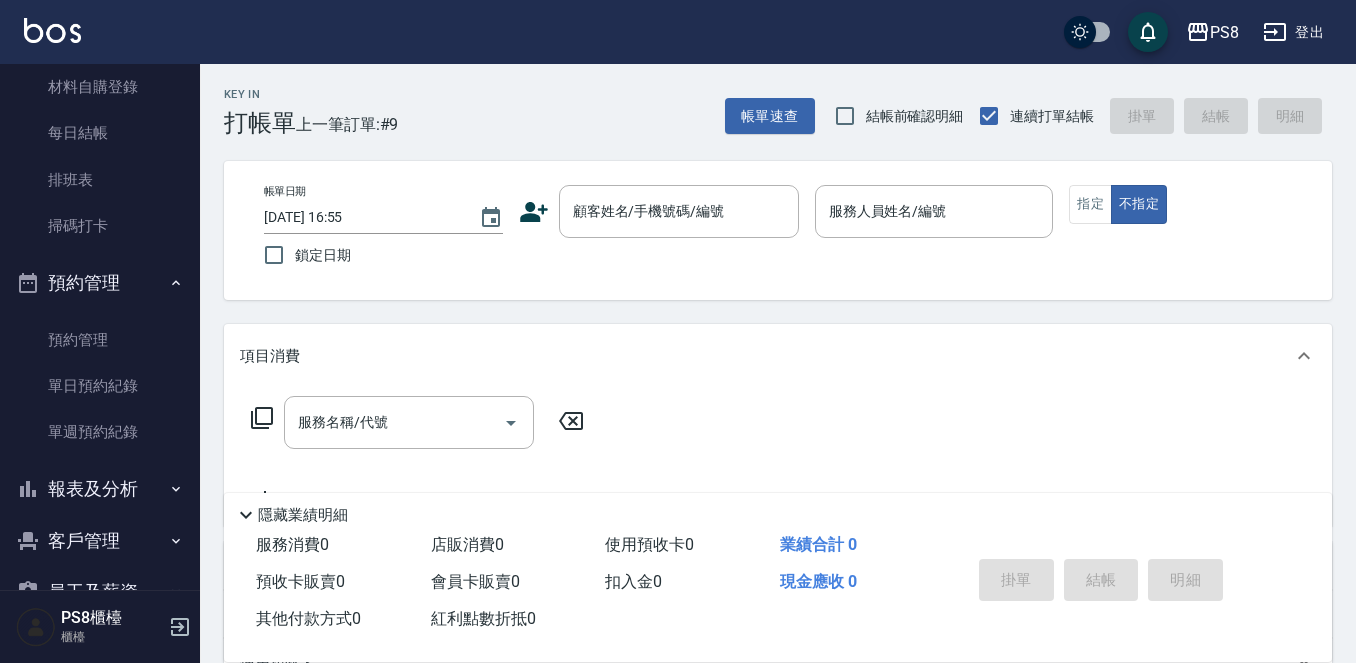 click on "報表及分析" at bounding box center (100, 489) 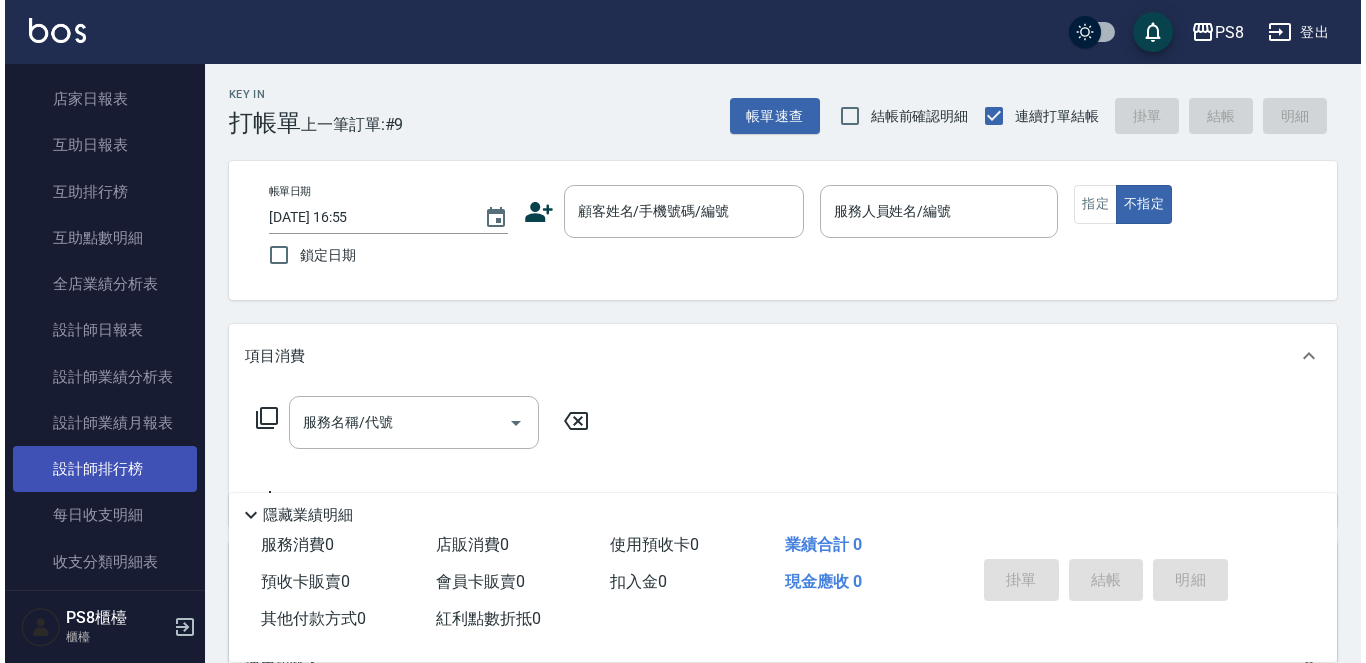 scroll, scrollTop: 845, scrollLeft: 0, axis: vertical 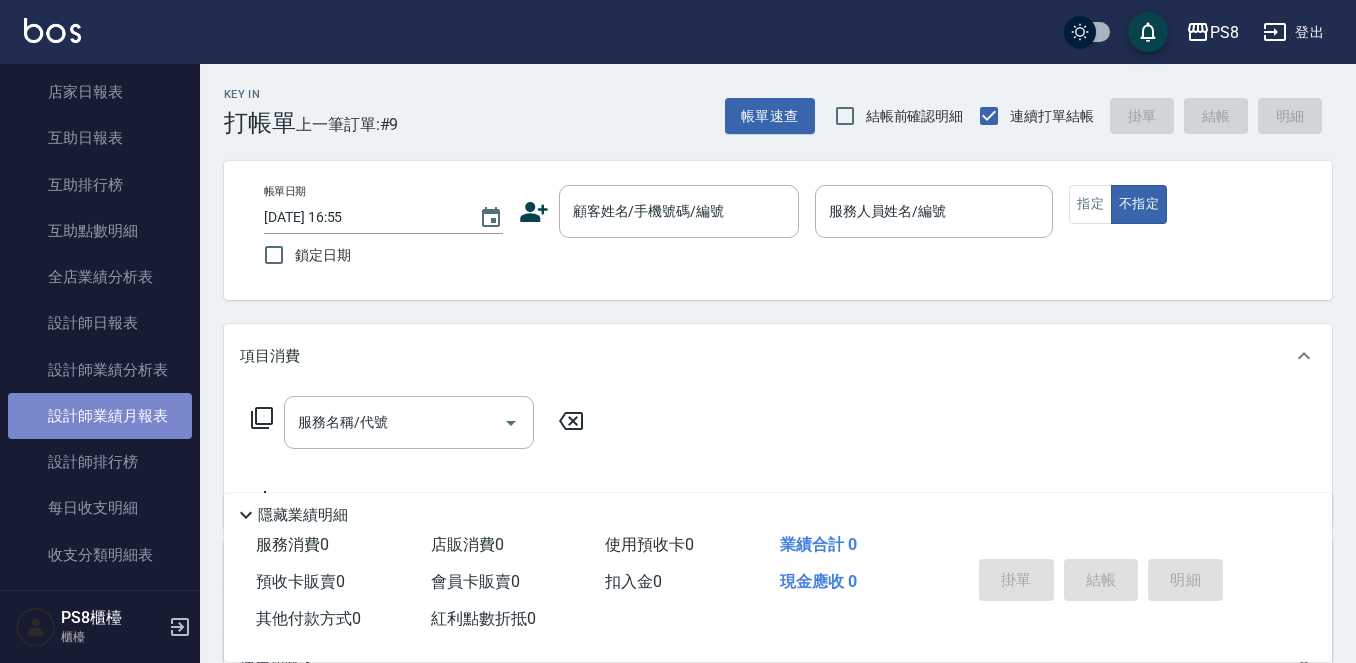 click on "設計師業績月報表" at bounding box center (100, 416) 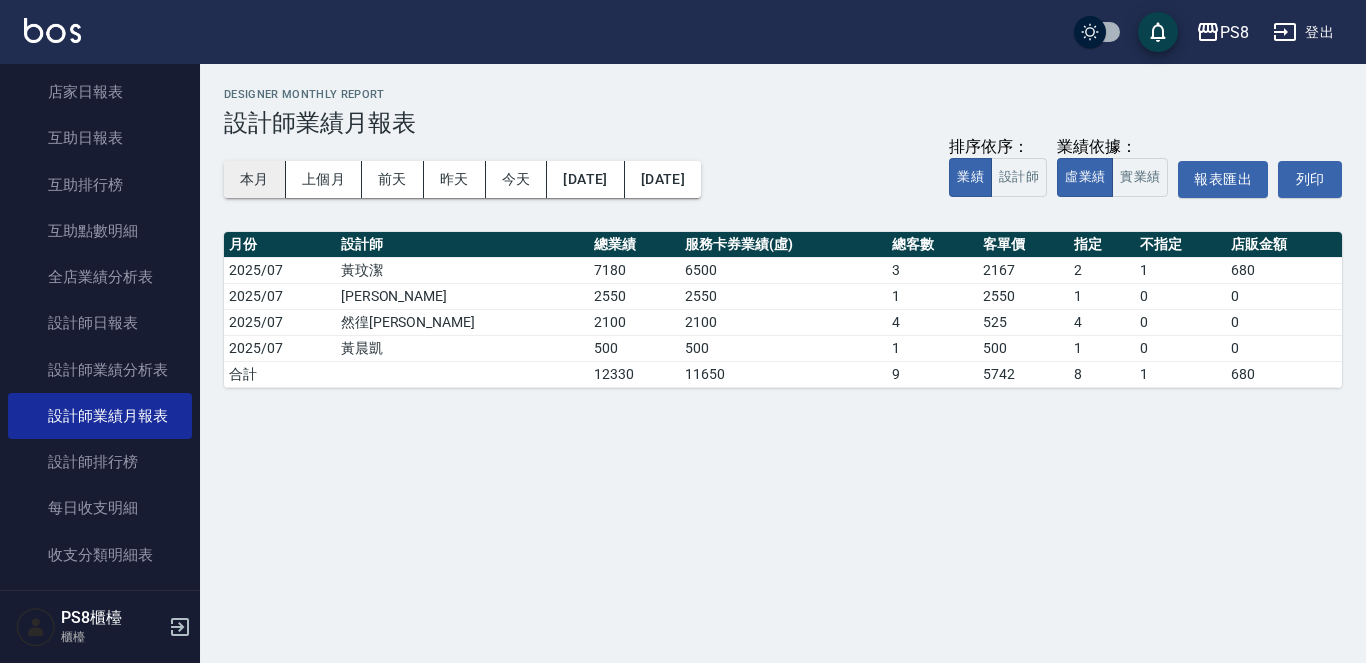 click on "本月" at bounding box center [255, 179] 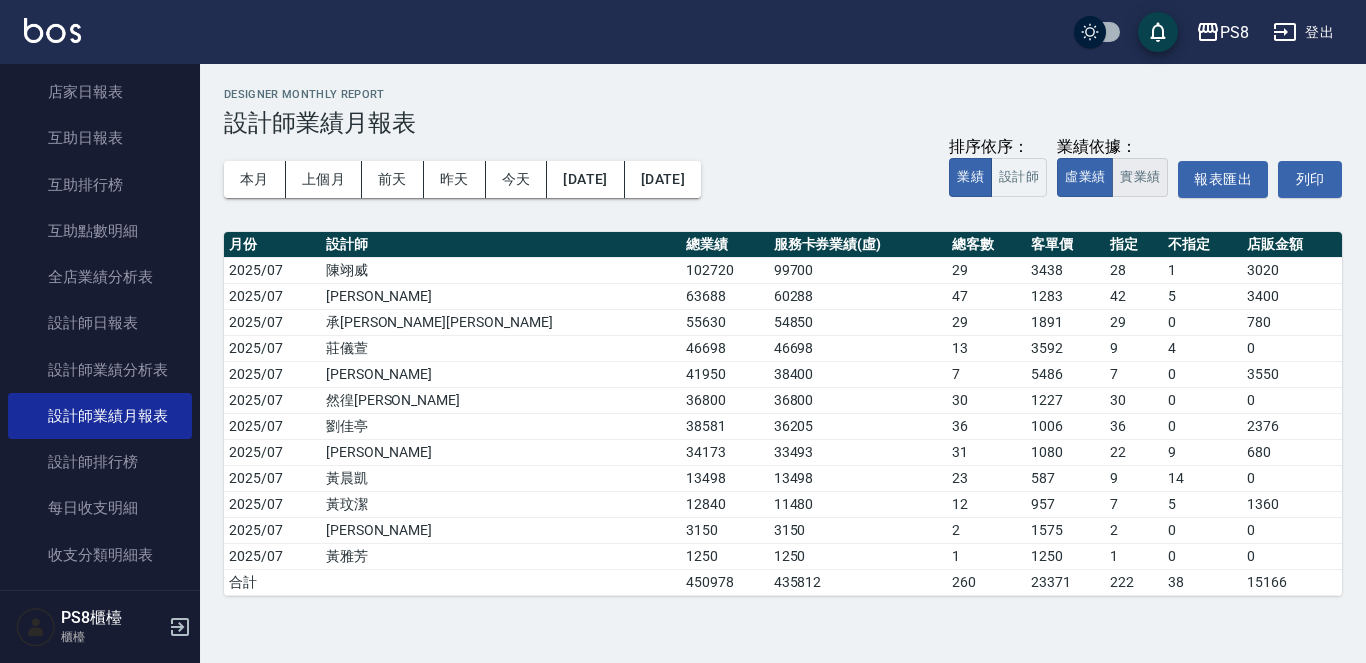 click on "實業績" at bounding box center [1140, 177] 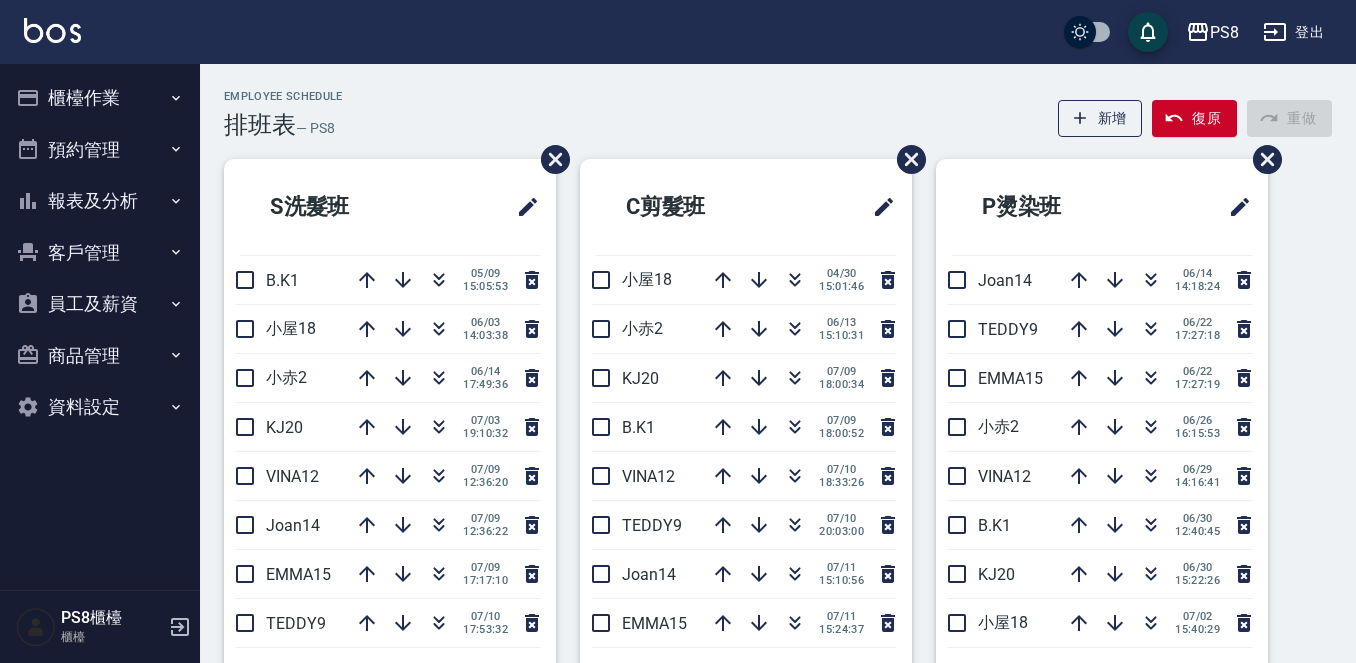 scroll, scrollTop: 0, scrollLeft: 0, axis: both 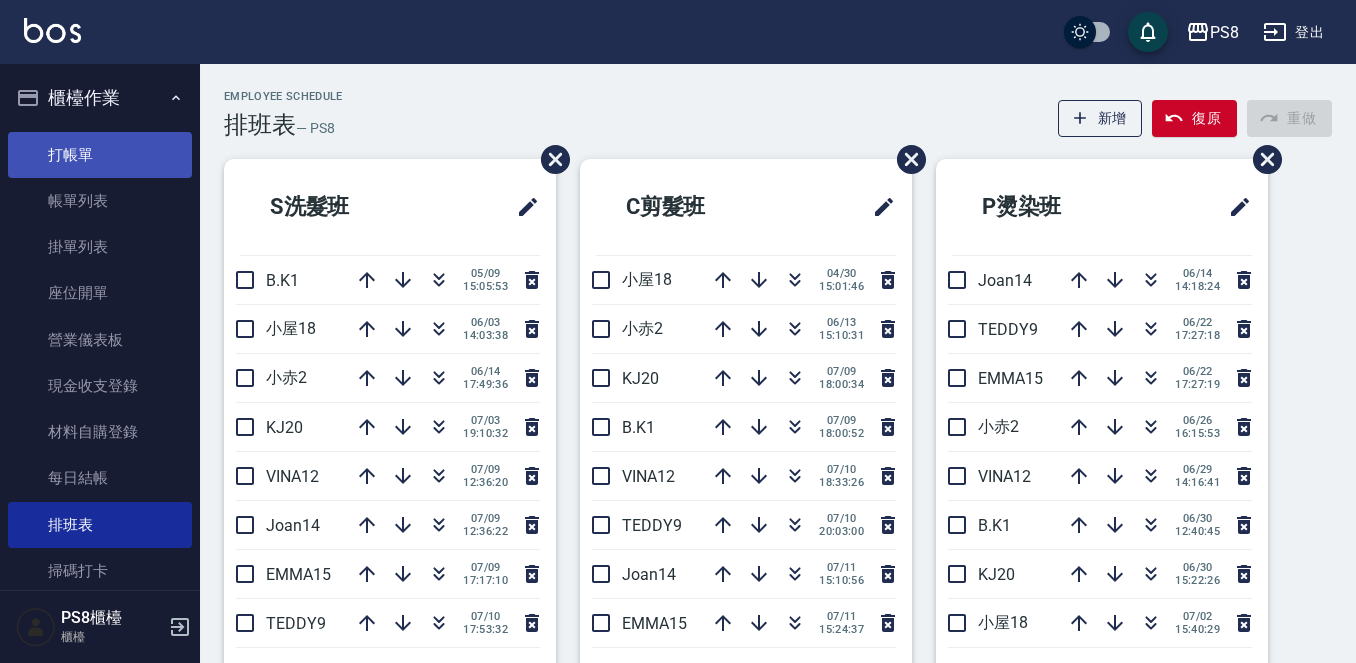 click on "打帳單" at bounding box center (100, 155) 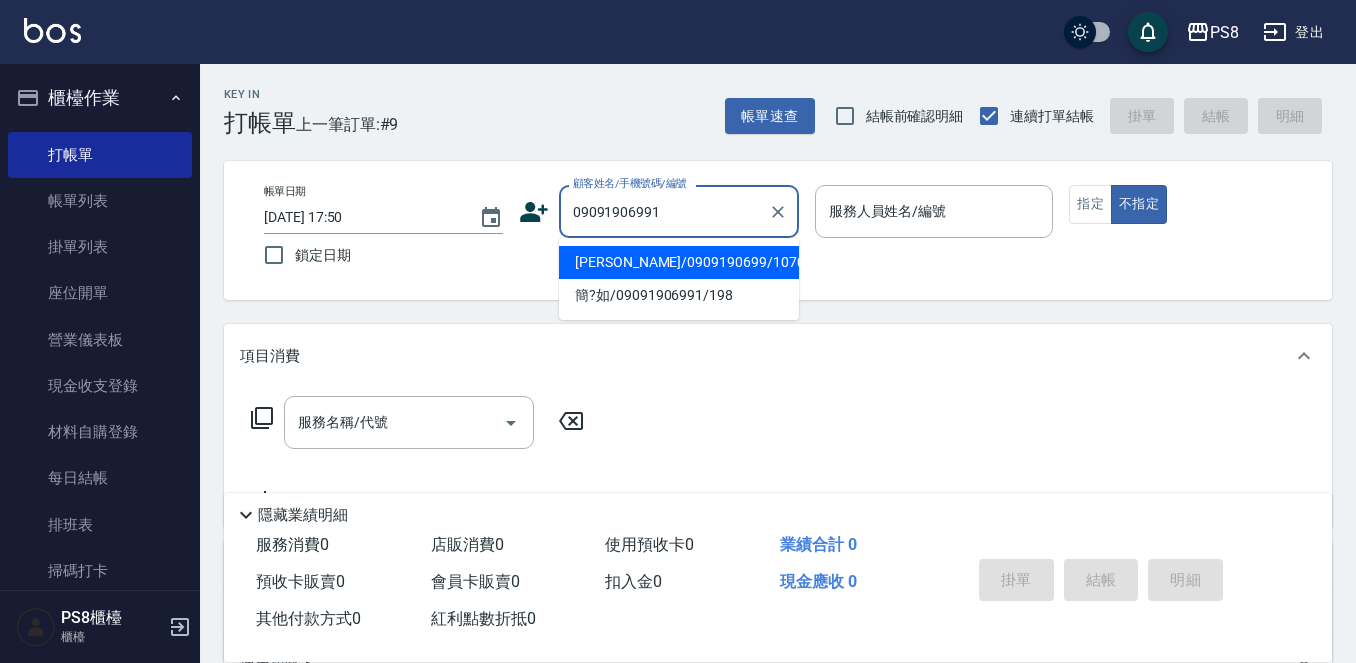 type on "09091906991" 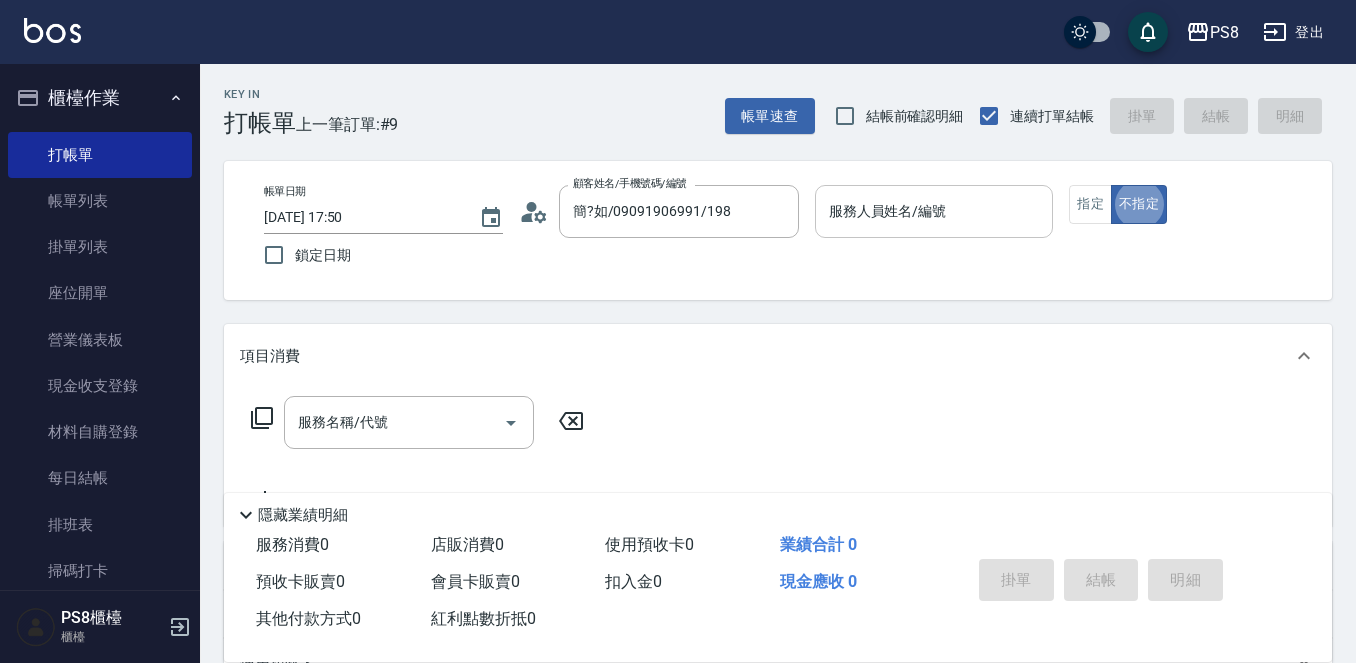 click on "服務人員姓名/編號" at bounding box center [934, 211] 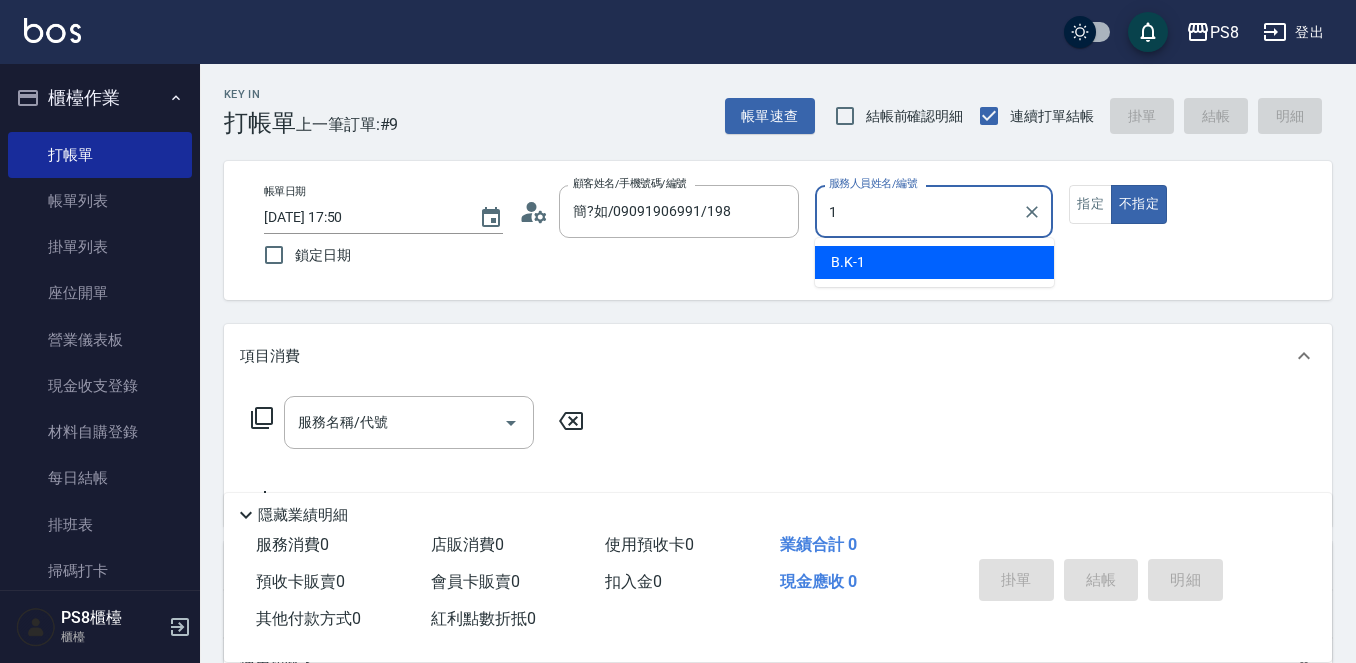 type on "B.K-1" 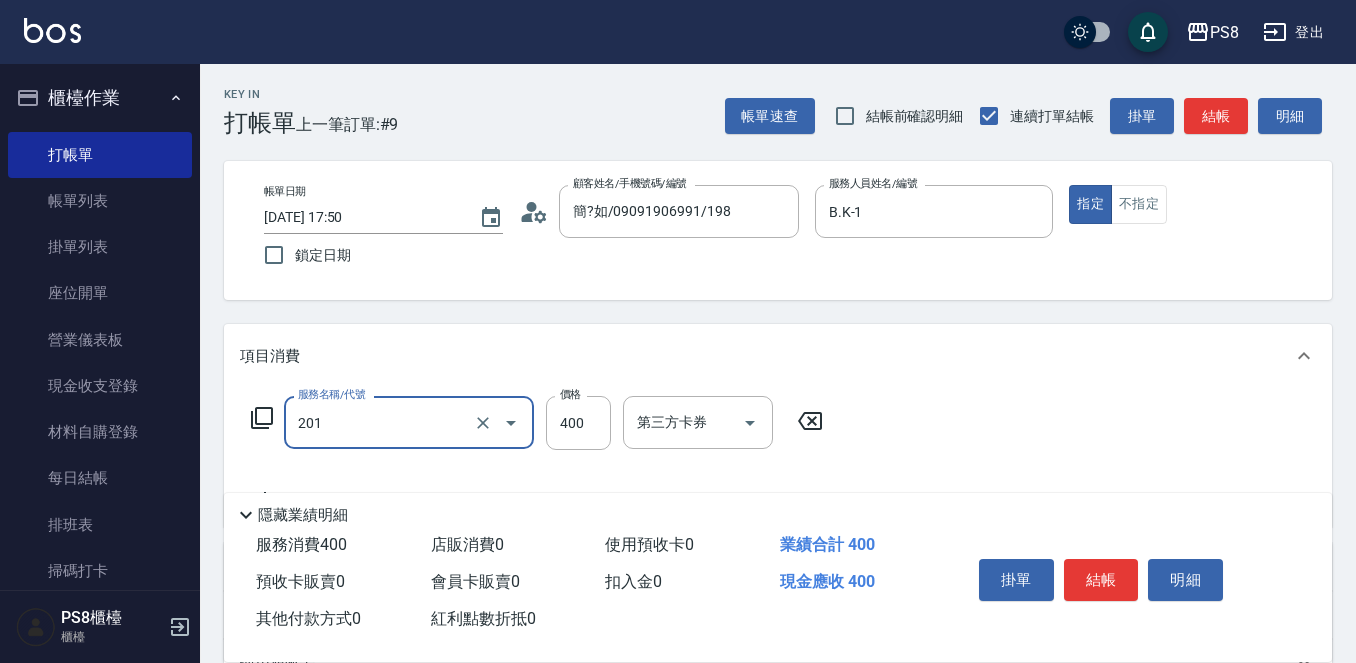 type on "洗剪400(201)" 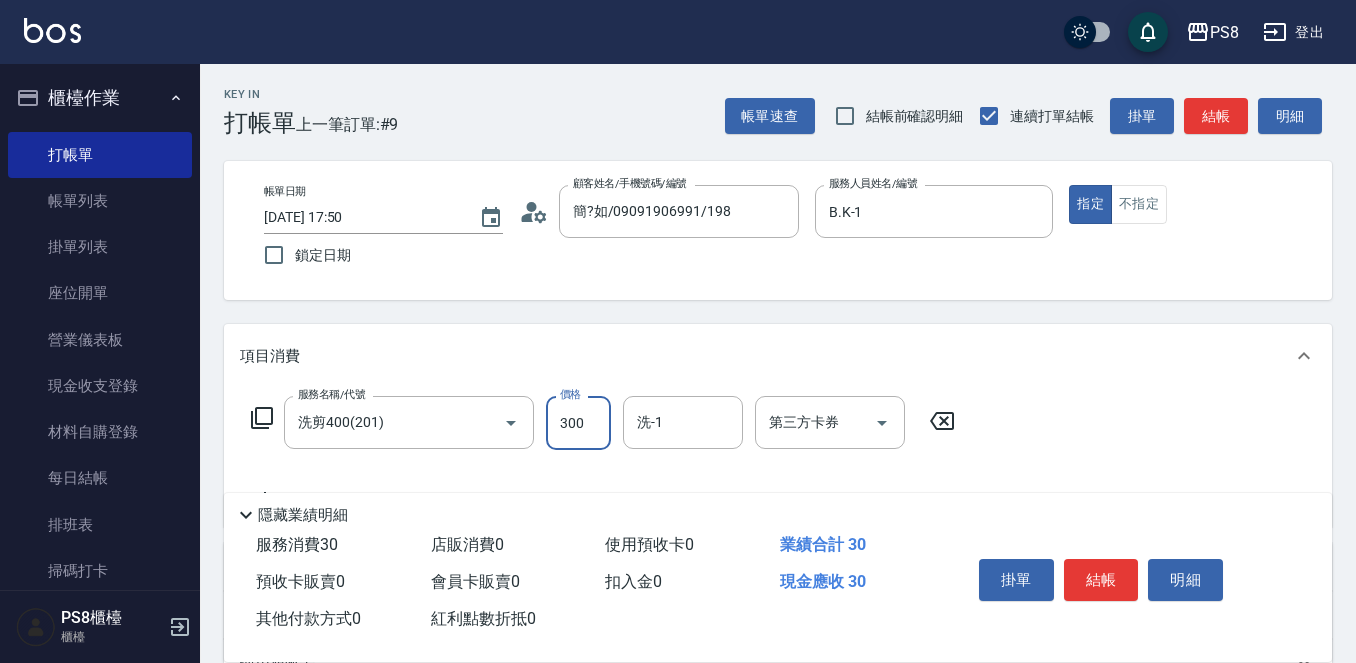 type on "300" 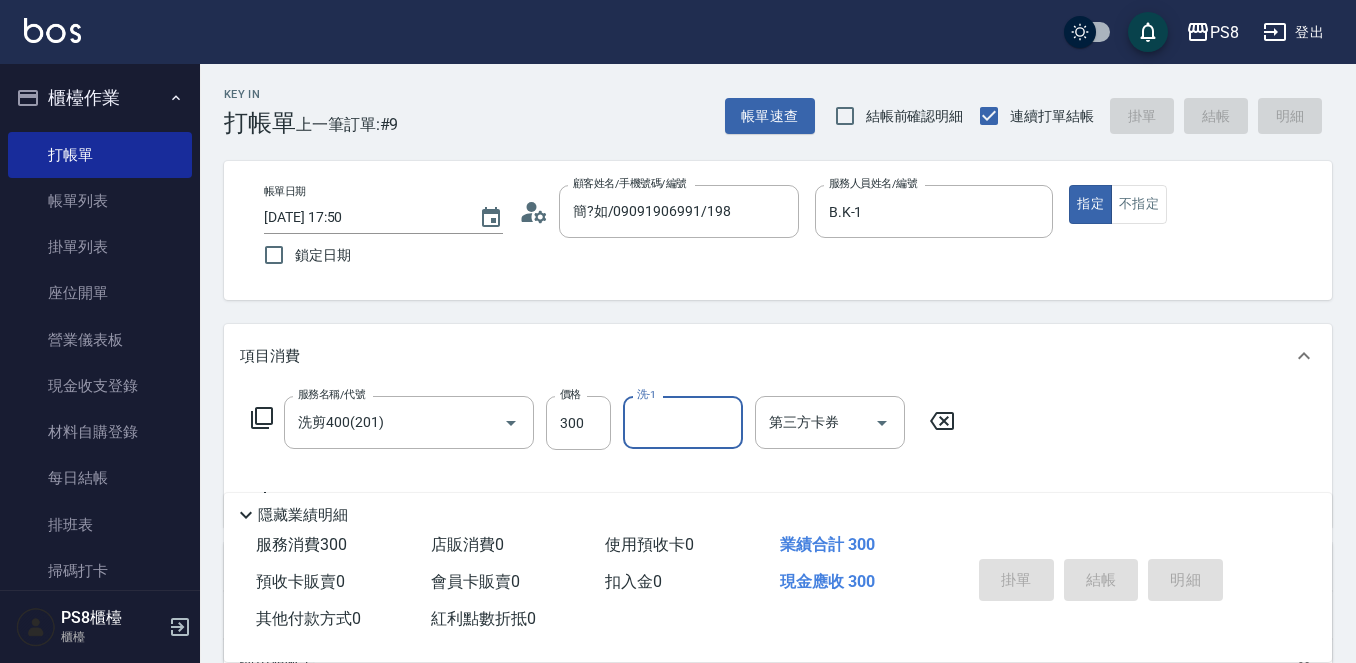 type 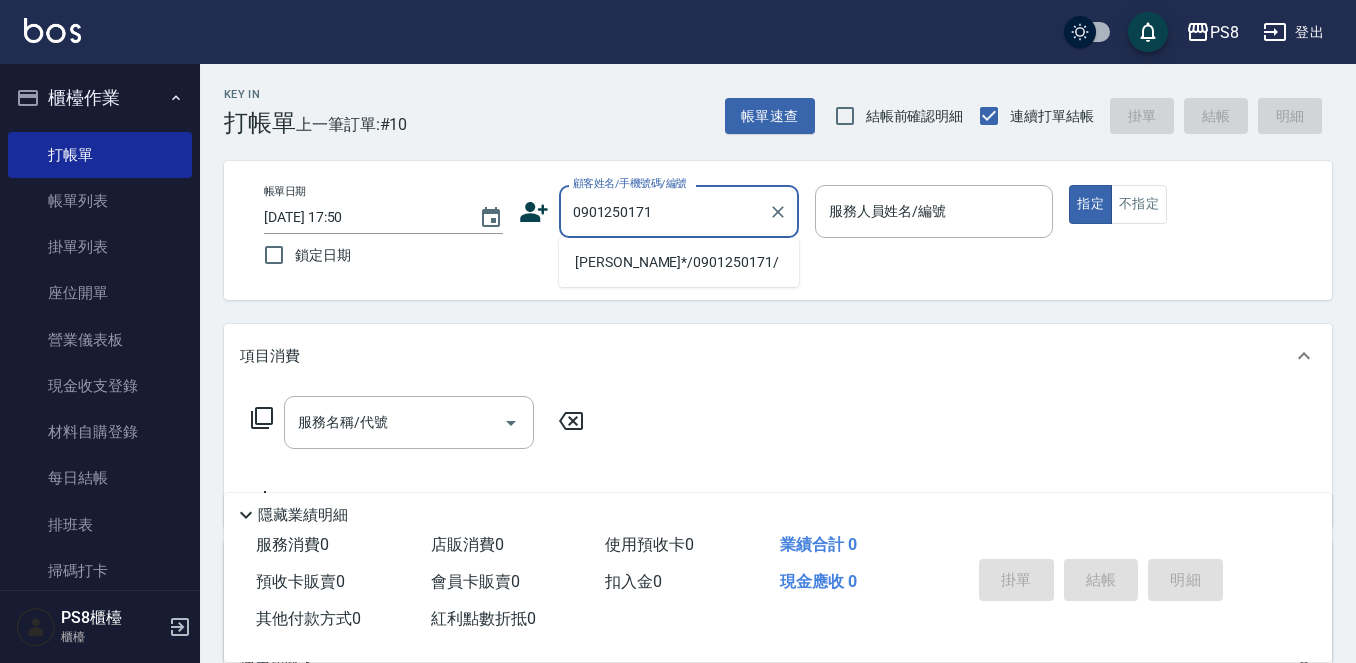 type on "0901250171" 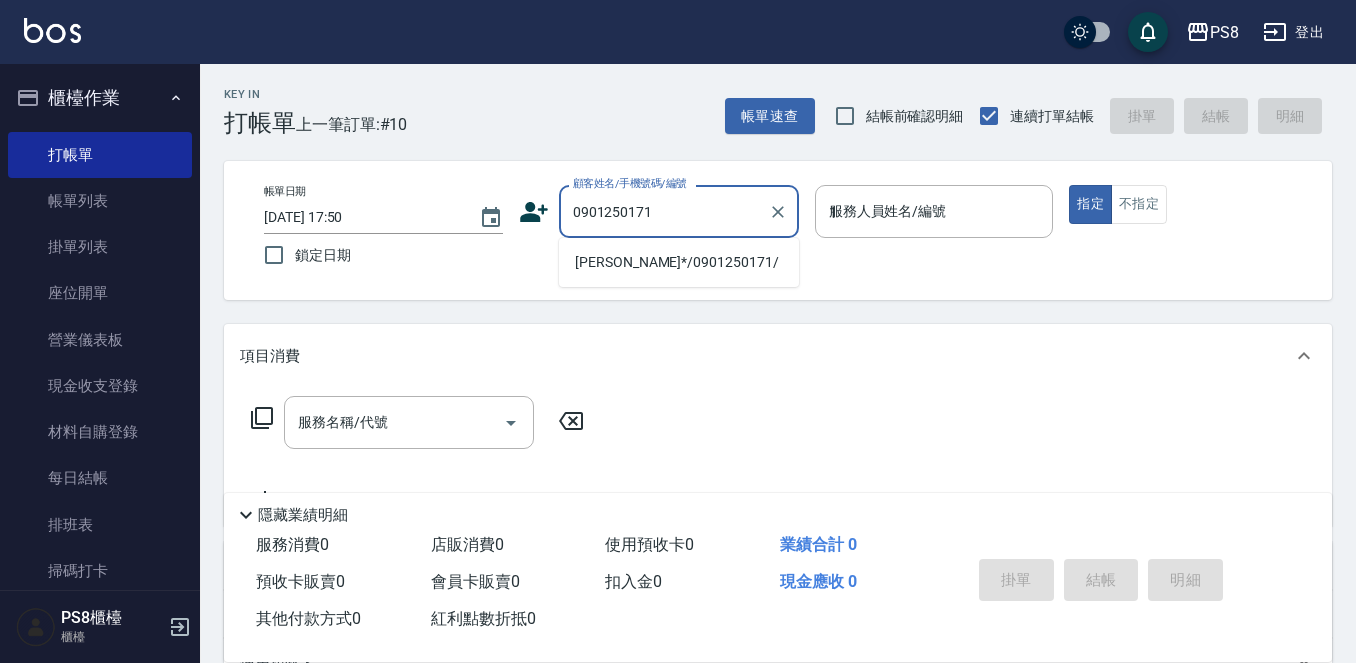 type on "[PERSON_NAME]*/0901250171/" 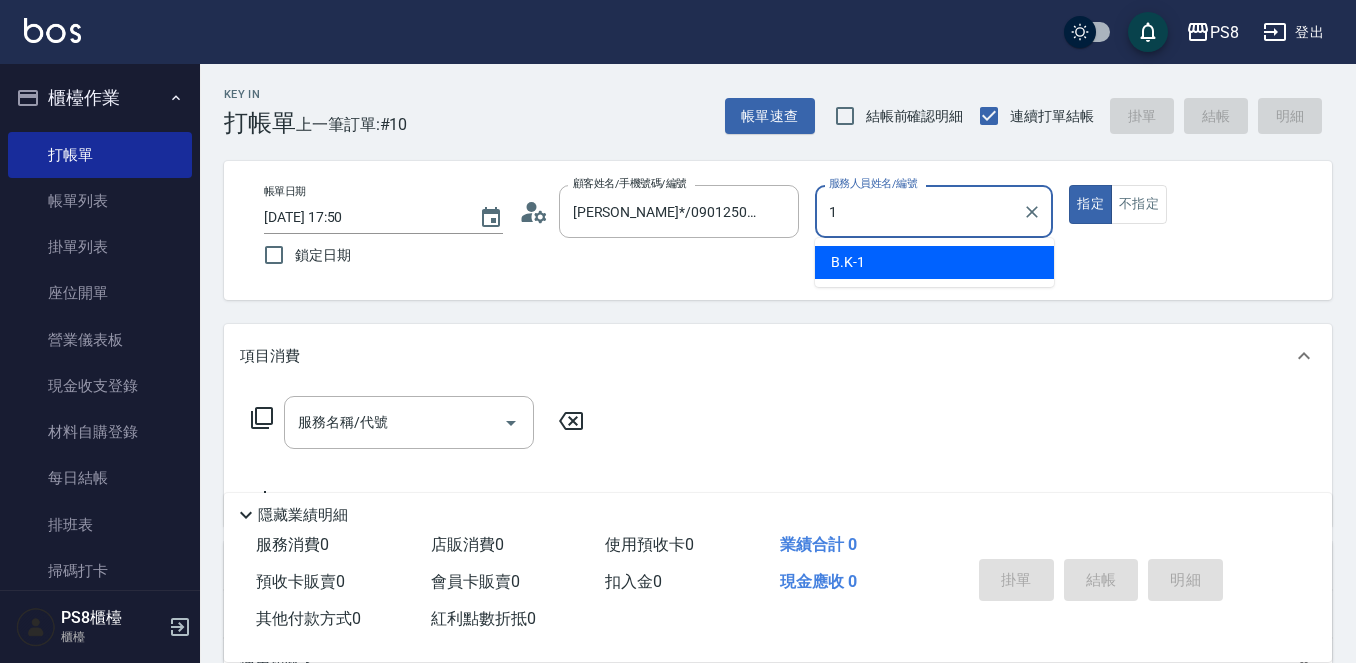type on "B.K-1" 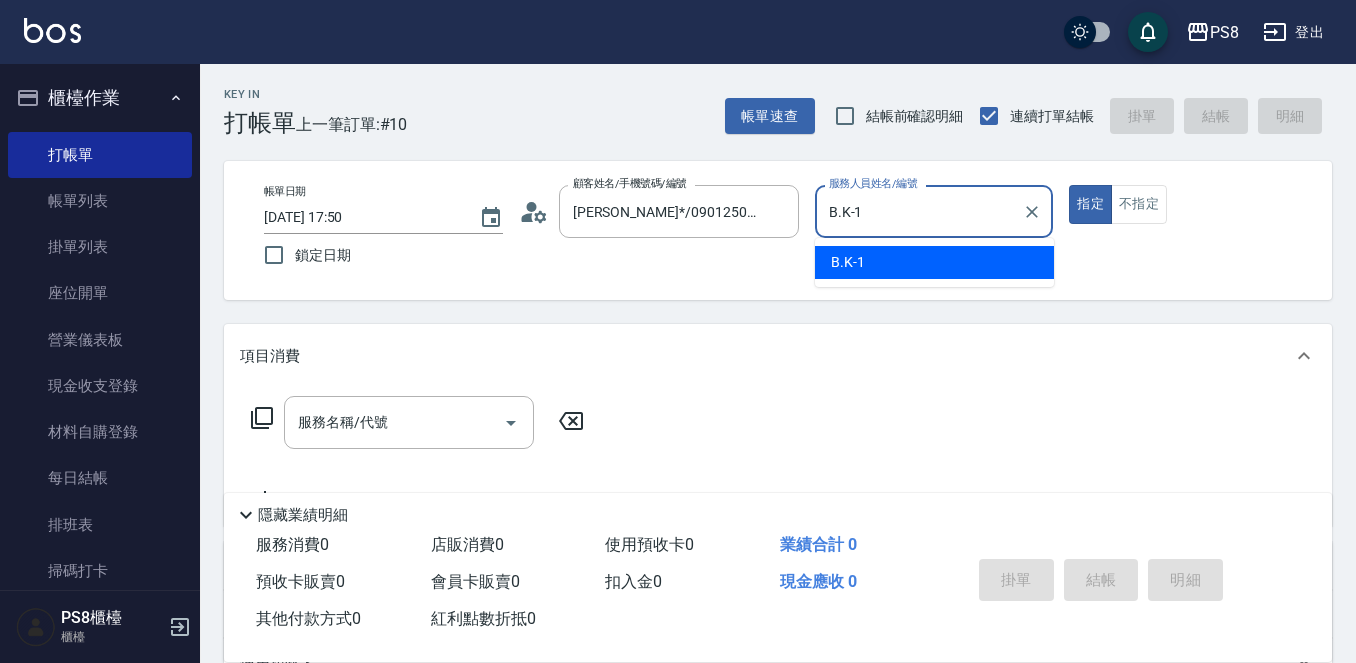 type on "true" 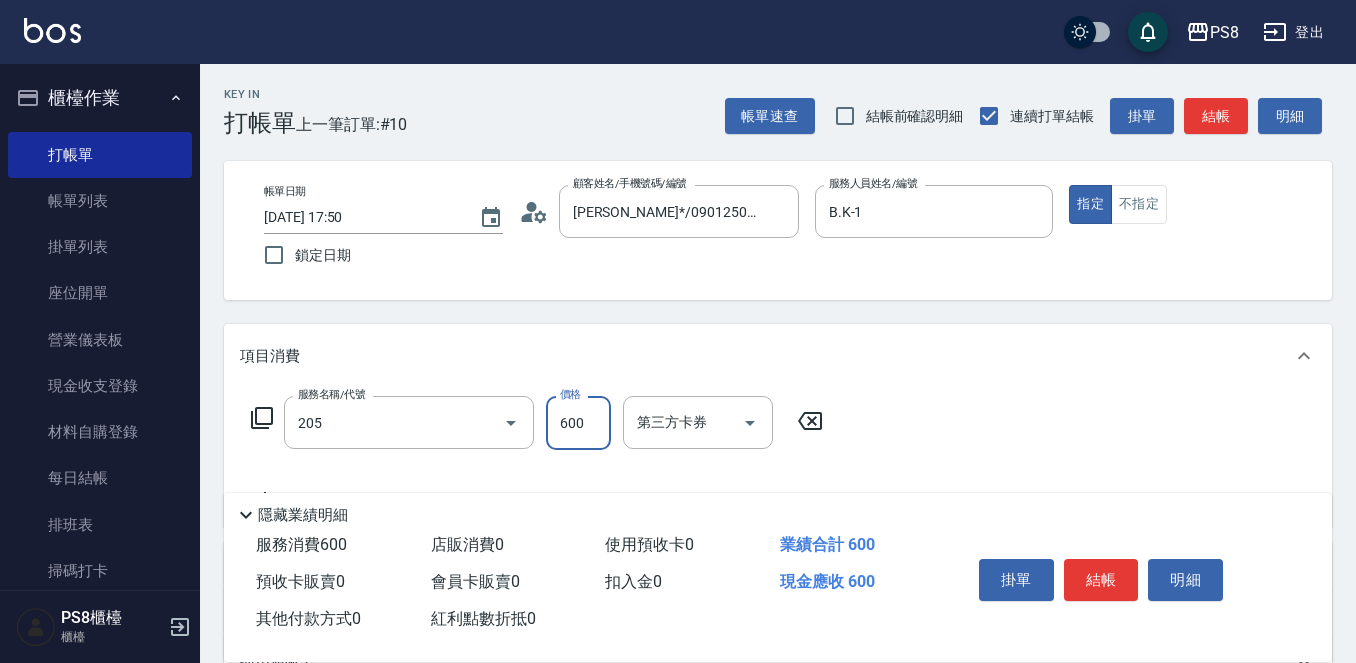 type on "A級洗剪600(205)" 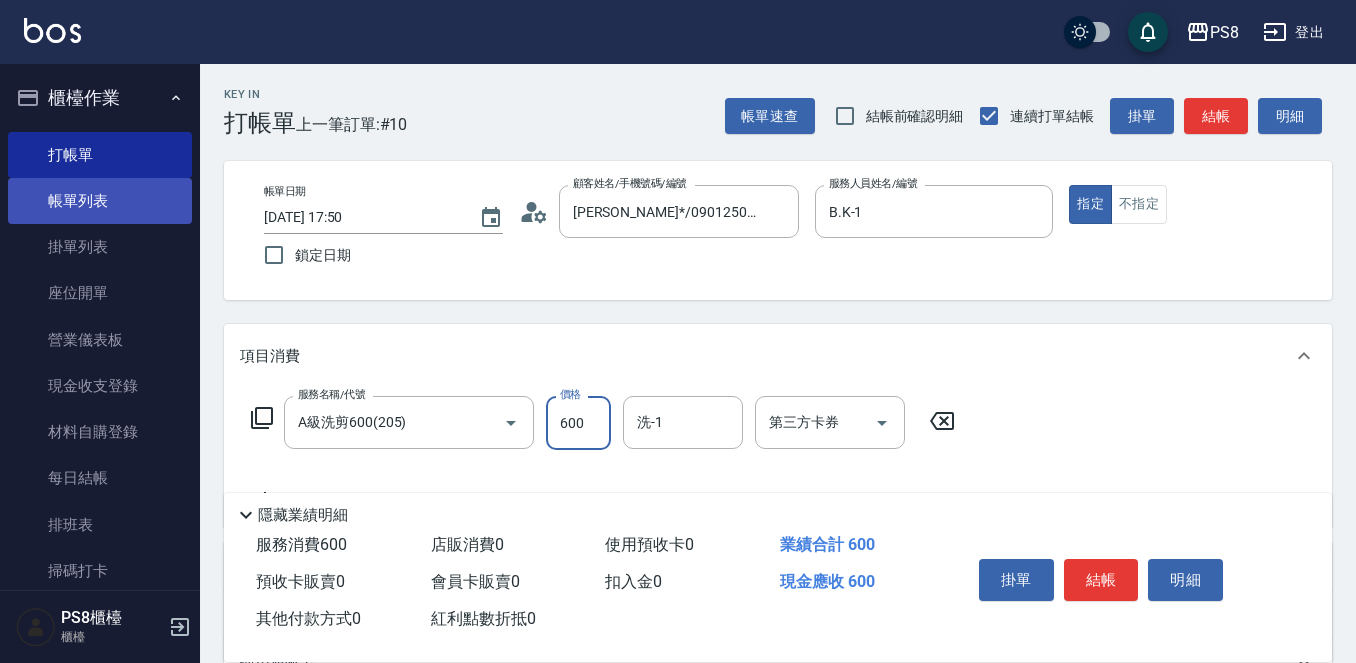click on "帳單列表" at bounding box center (100, 201) 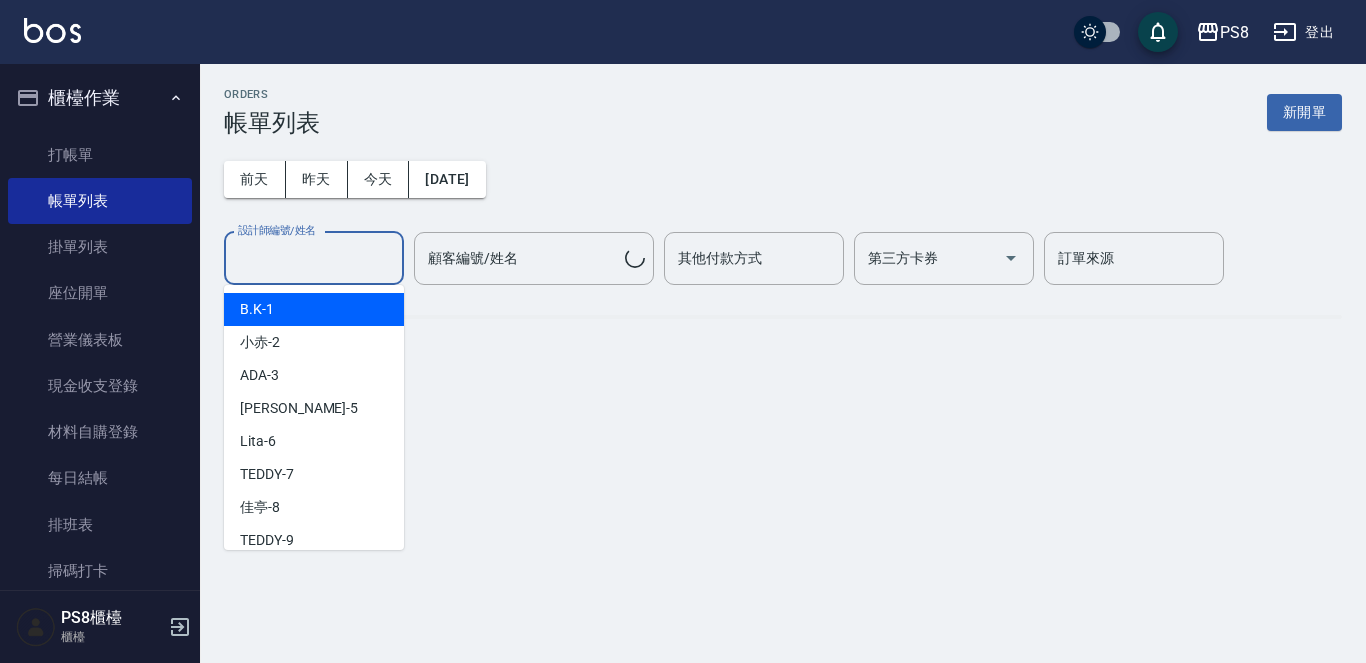 click on "設計師編號/姓名" at bounding box center (314, 258) 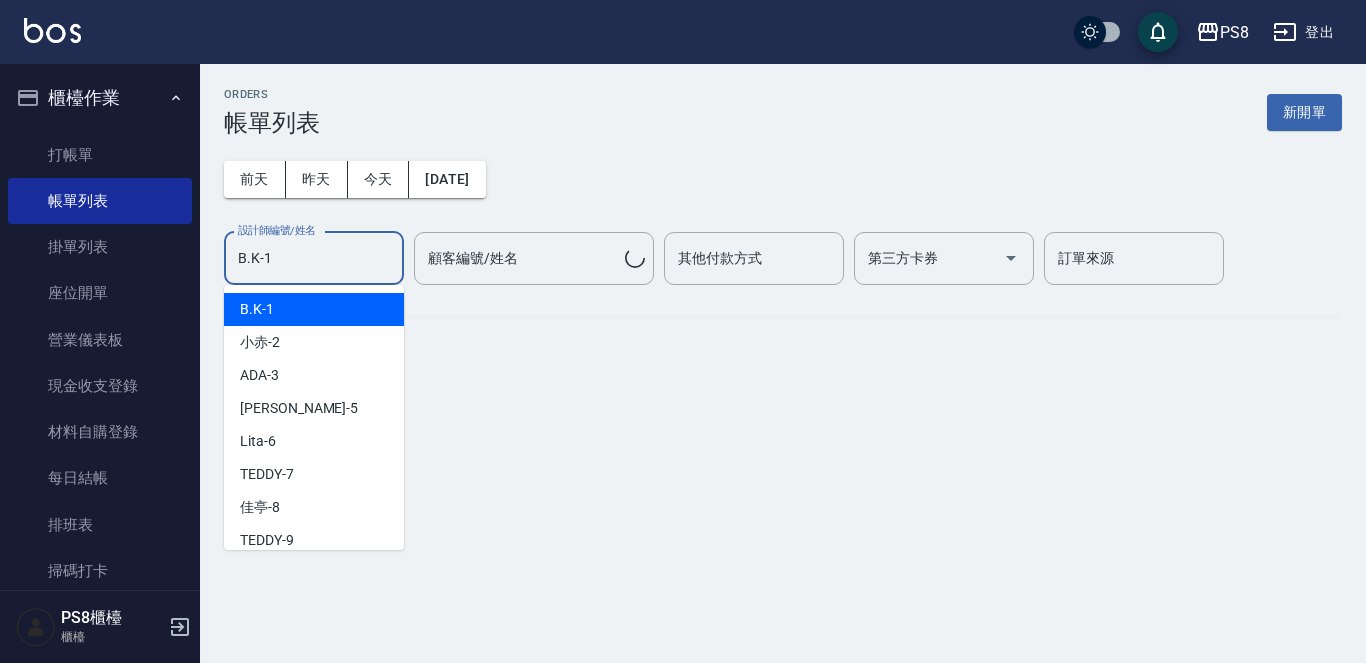 type on "B.K-1" 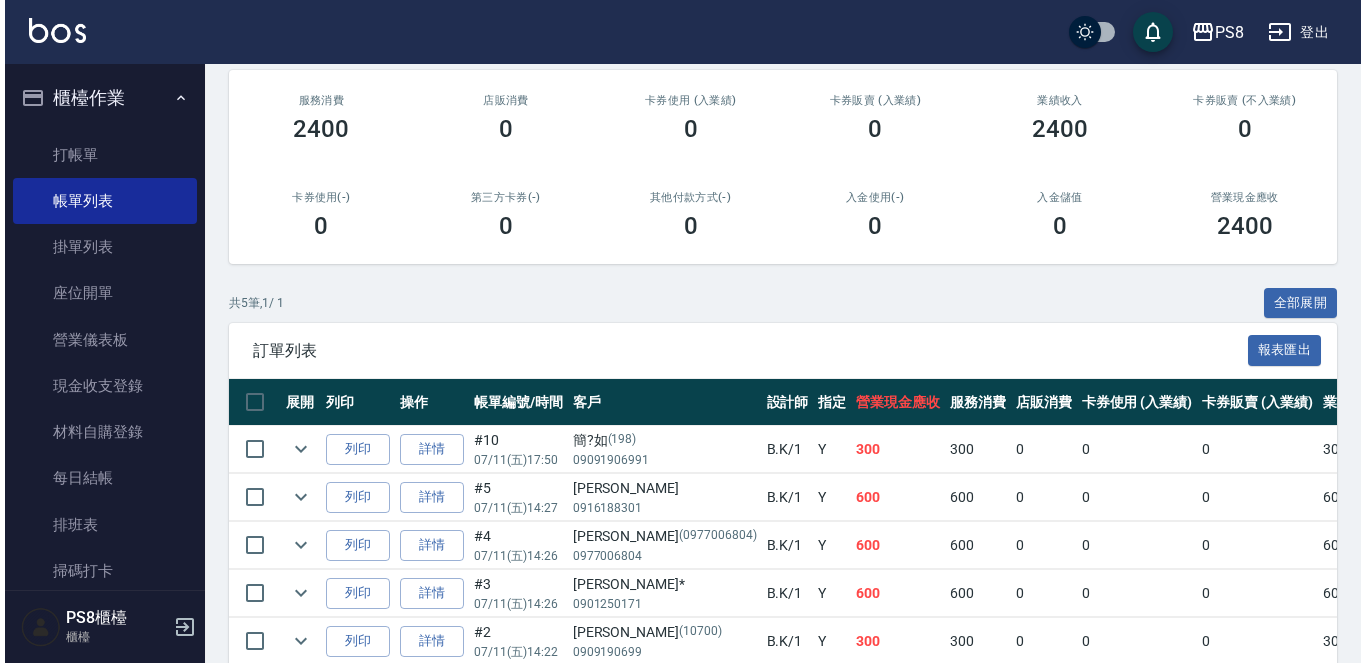 scroll, scrollTop: 337, scrollLeft: 0, axis: vertical 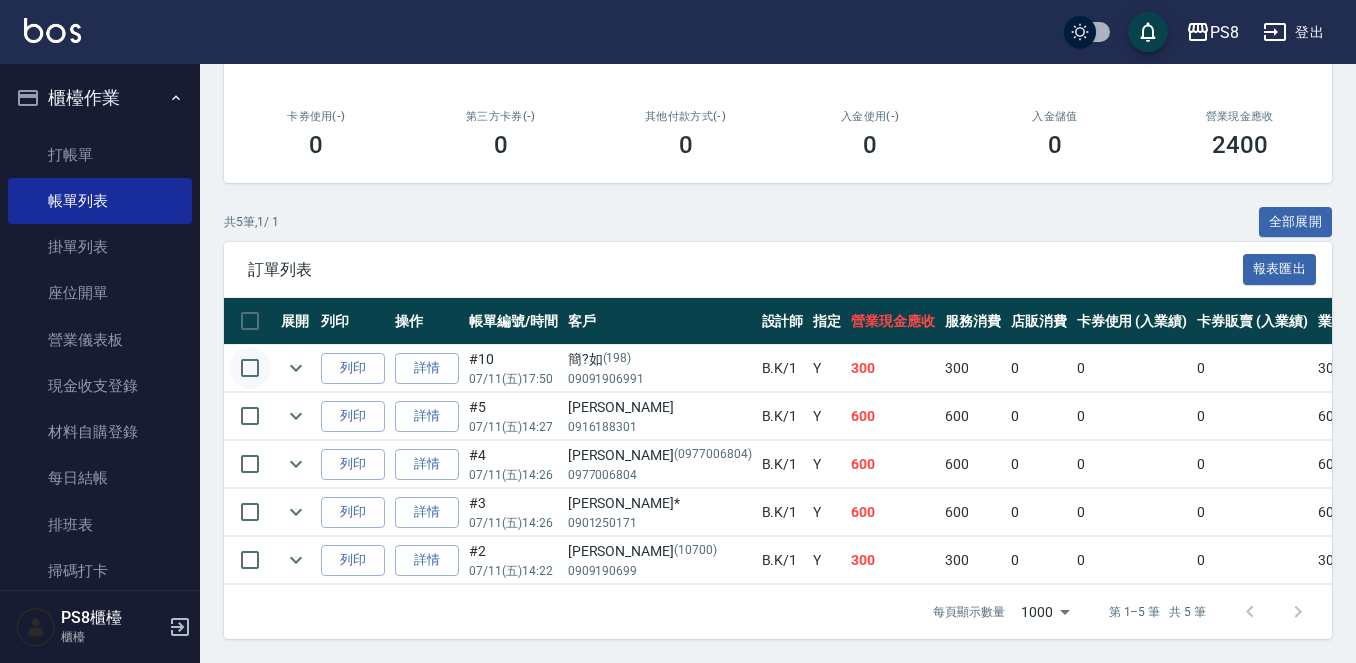 click at bounding box center (250, 368) 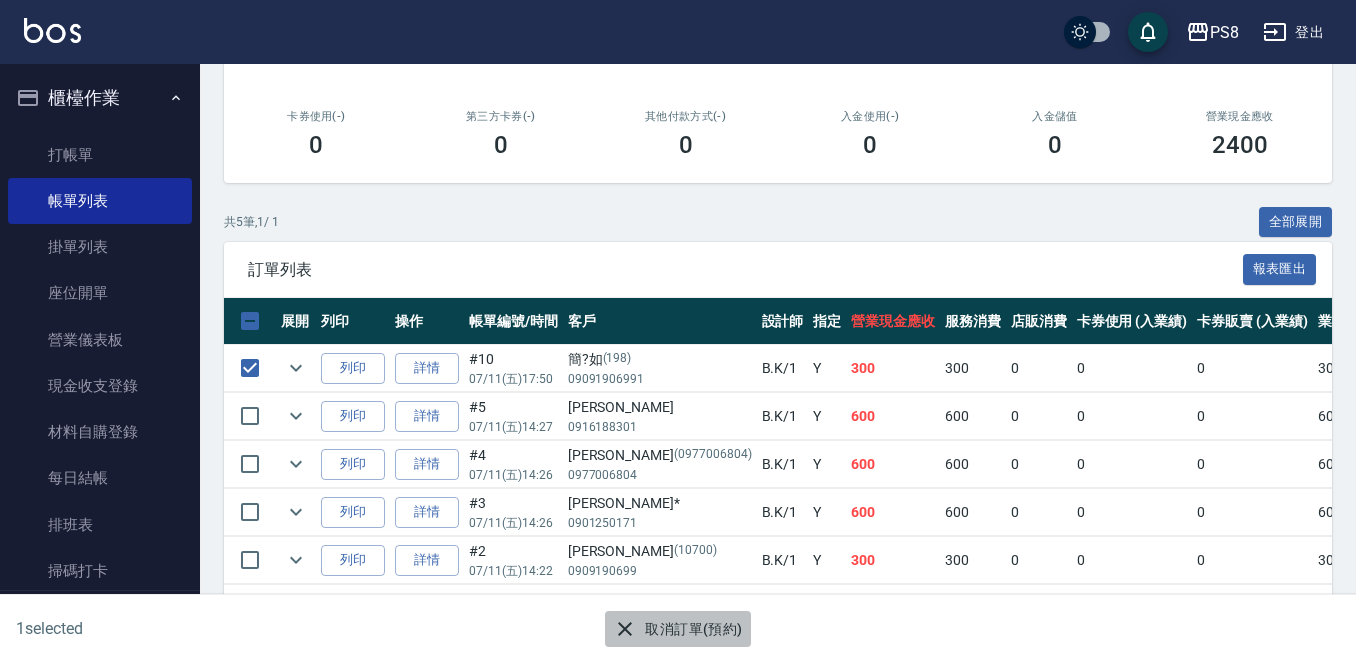 click on "取消訂單(預約)" at bounding box center (677, 629) 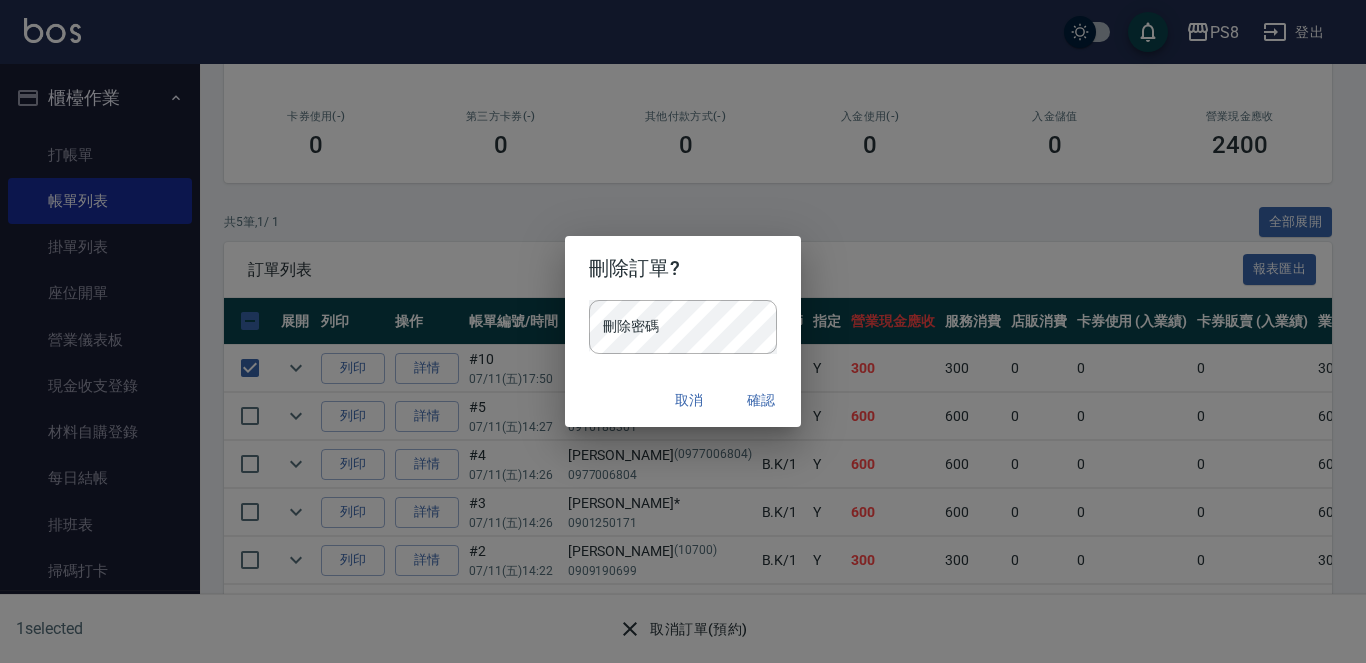type 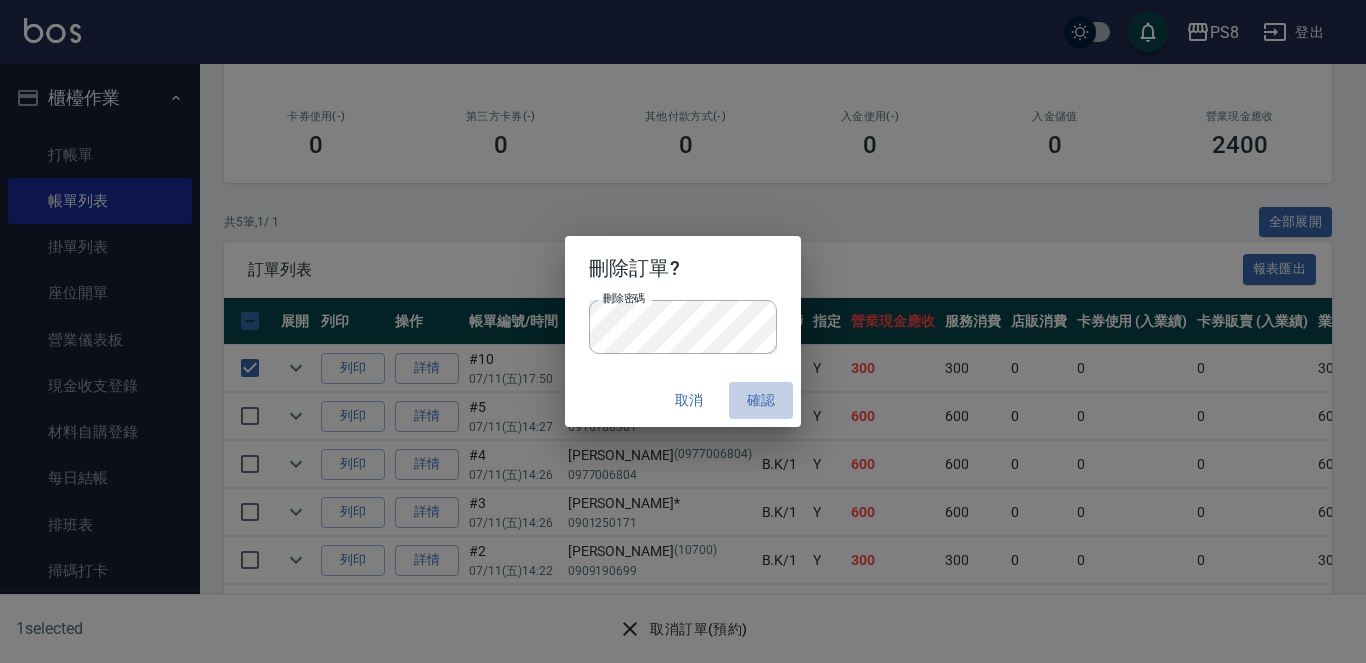 click on "確認" at bounding box center (761, 400) 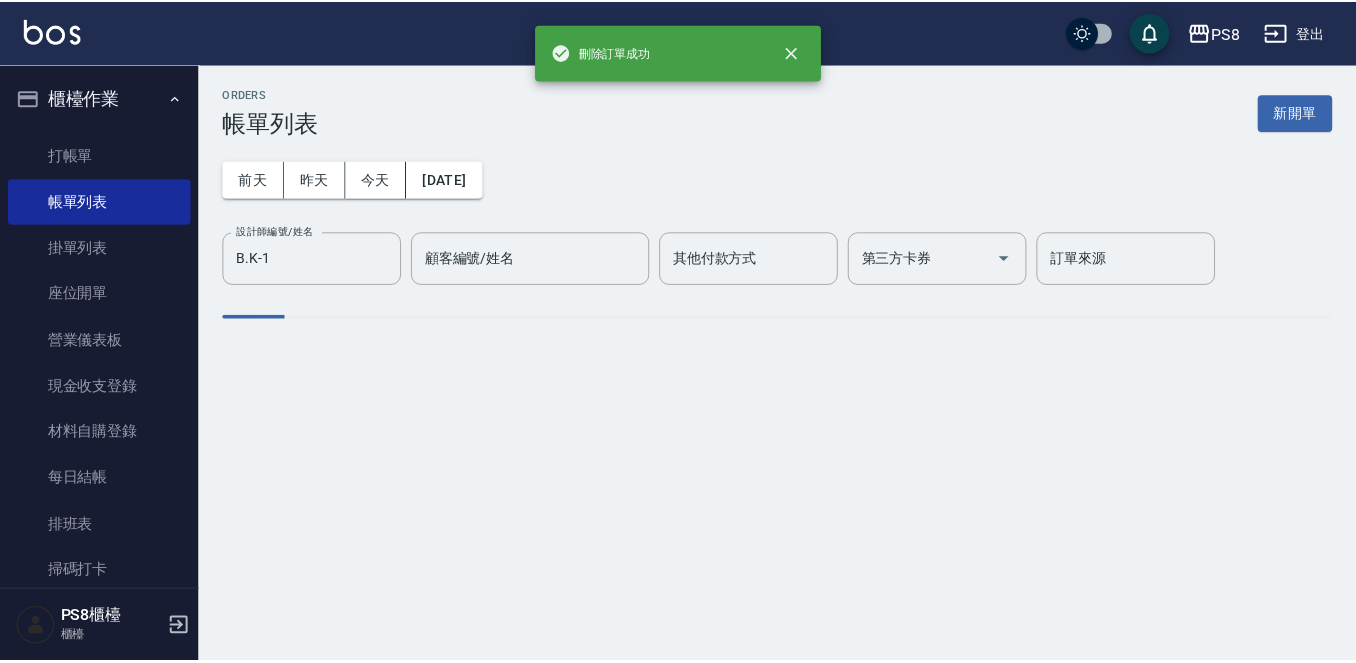 scroll, scrollTop: 0, scrollLeft: 0, axis: both 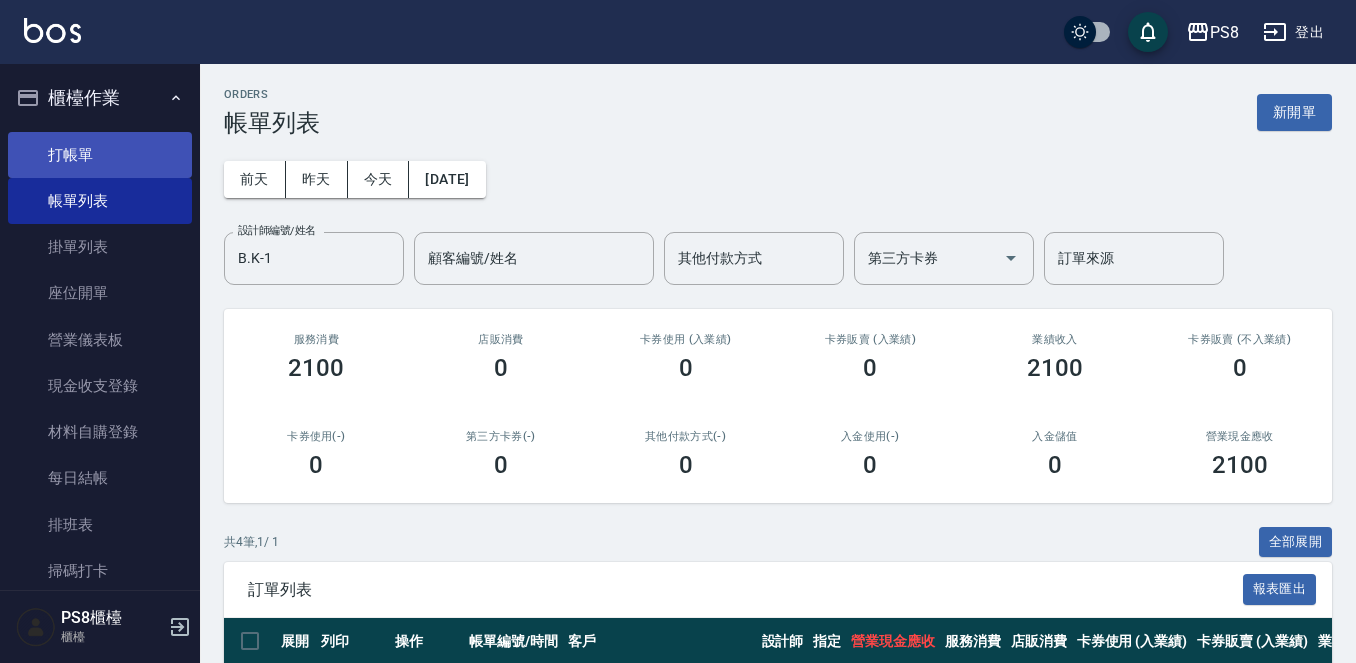 click on "打帳單" at bounding box center [100, 155] 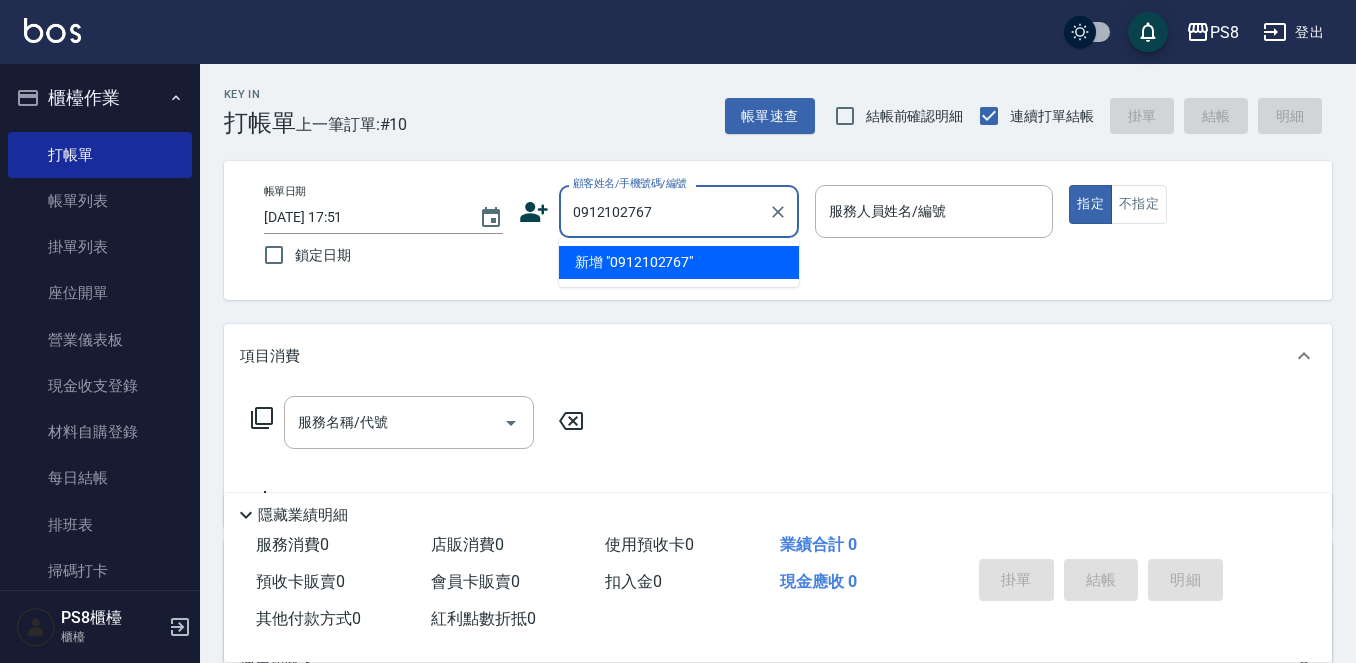 type on "0912102767" 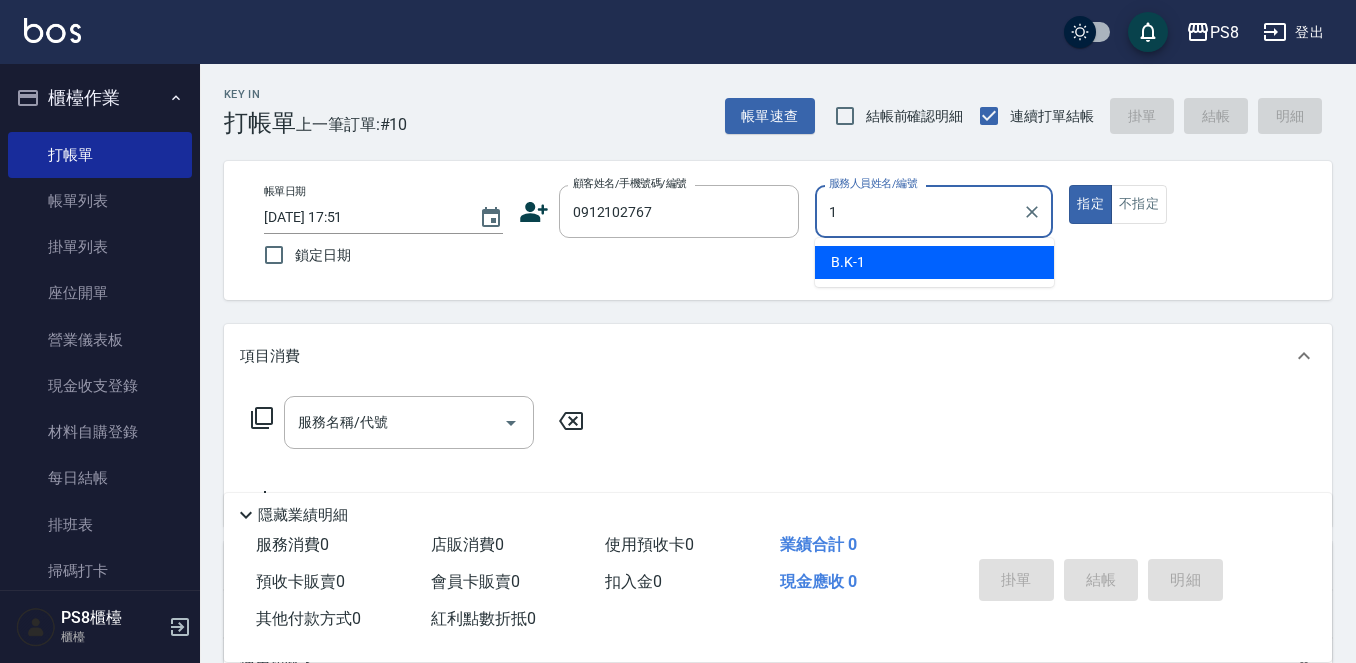 type on "B.K-1" 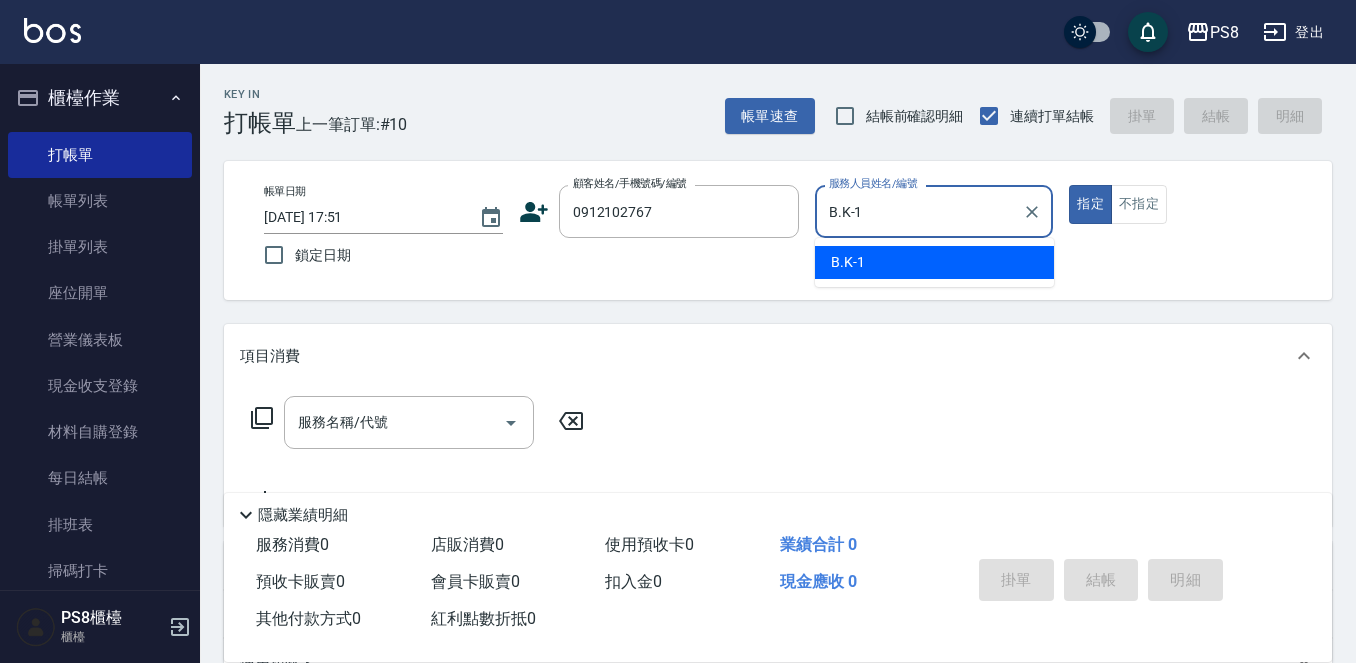 type on "true" 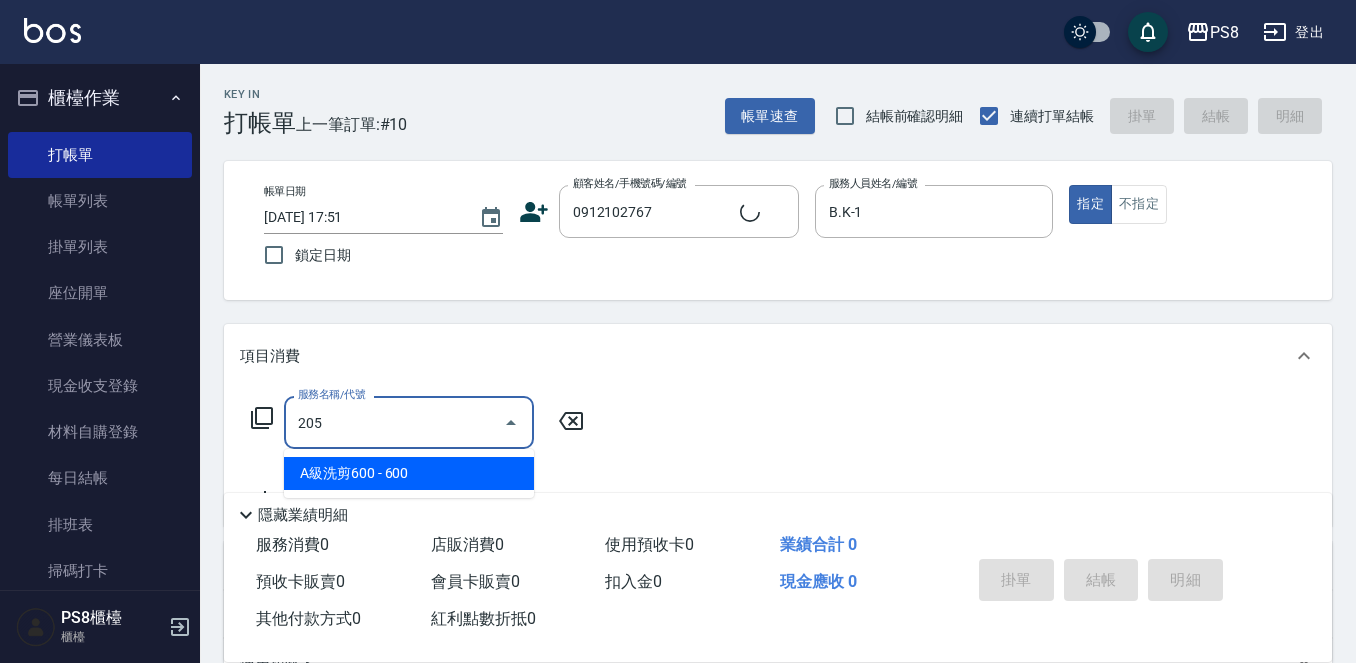 type on "205" 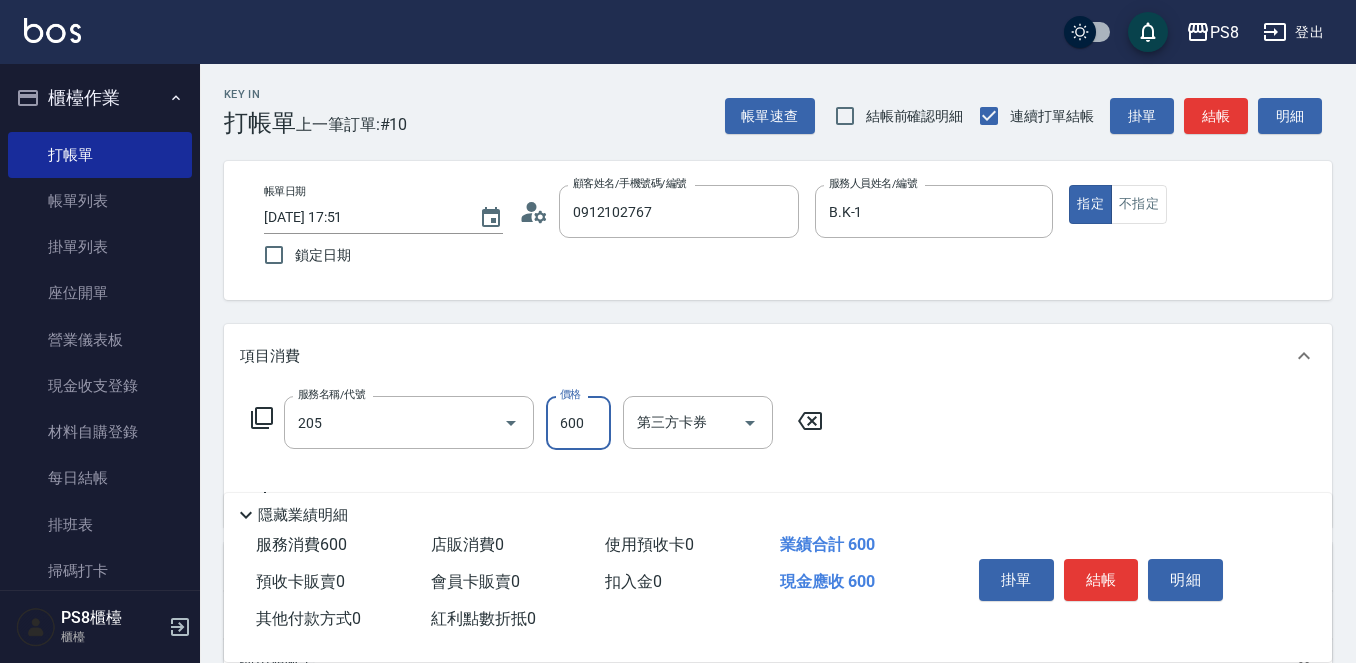 type on "[PERSON_NAME]/0912102767/10047" 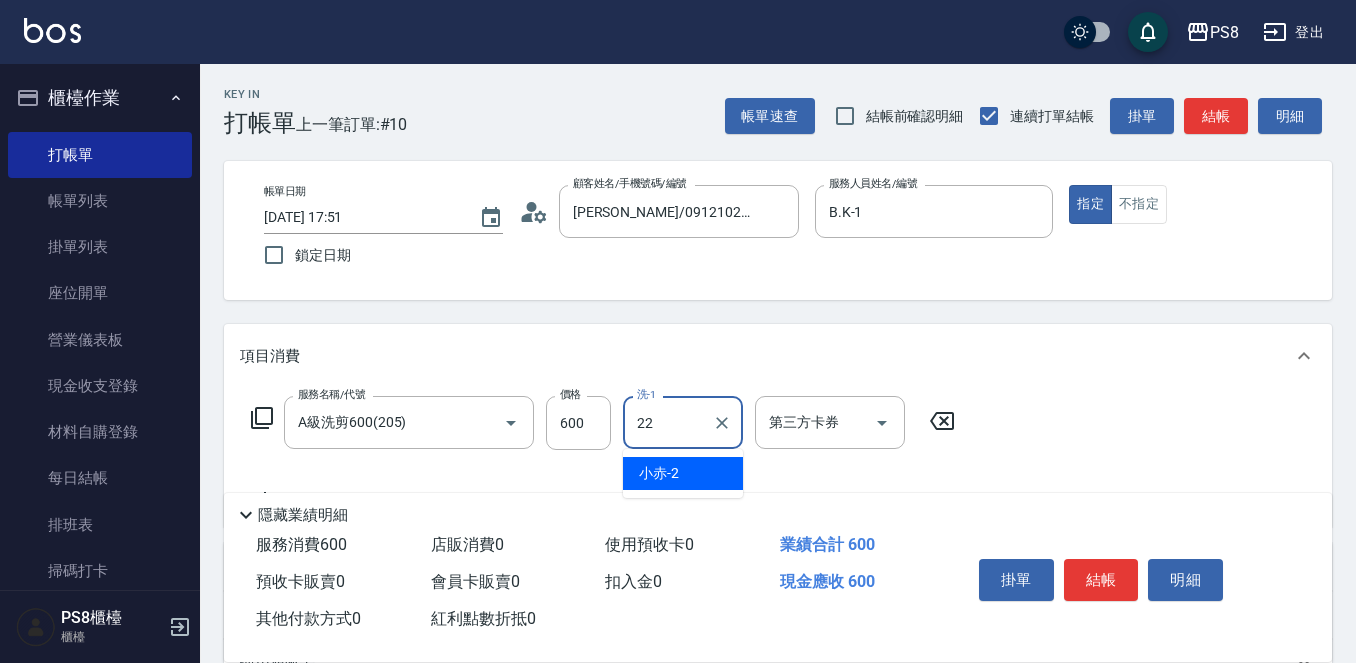 type on "[PERSON_NAME]-22" 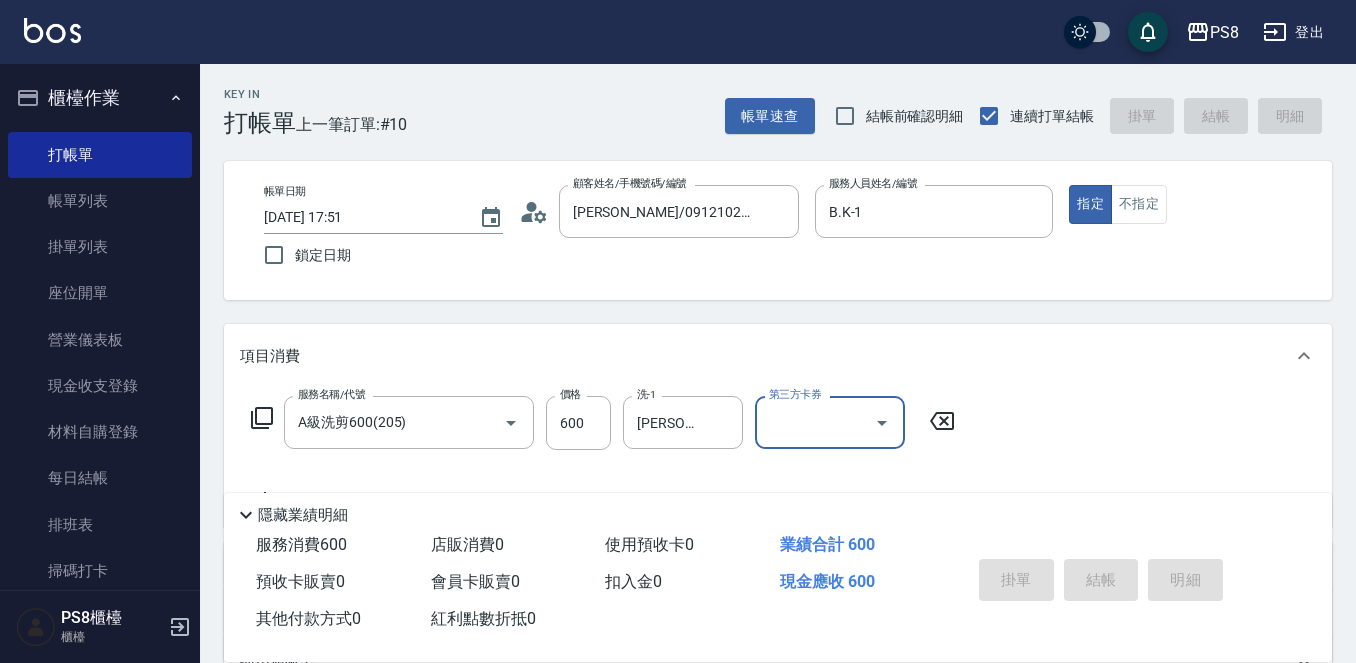 type 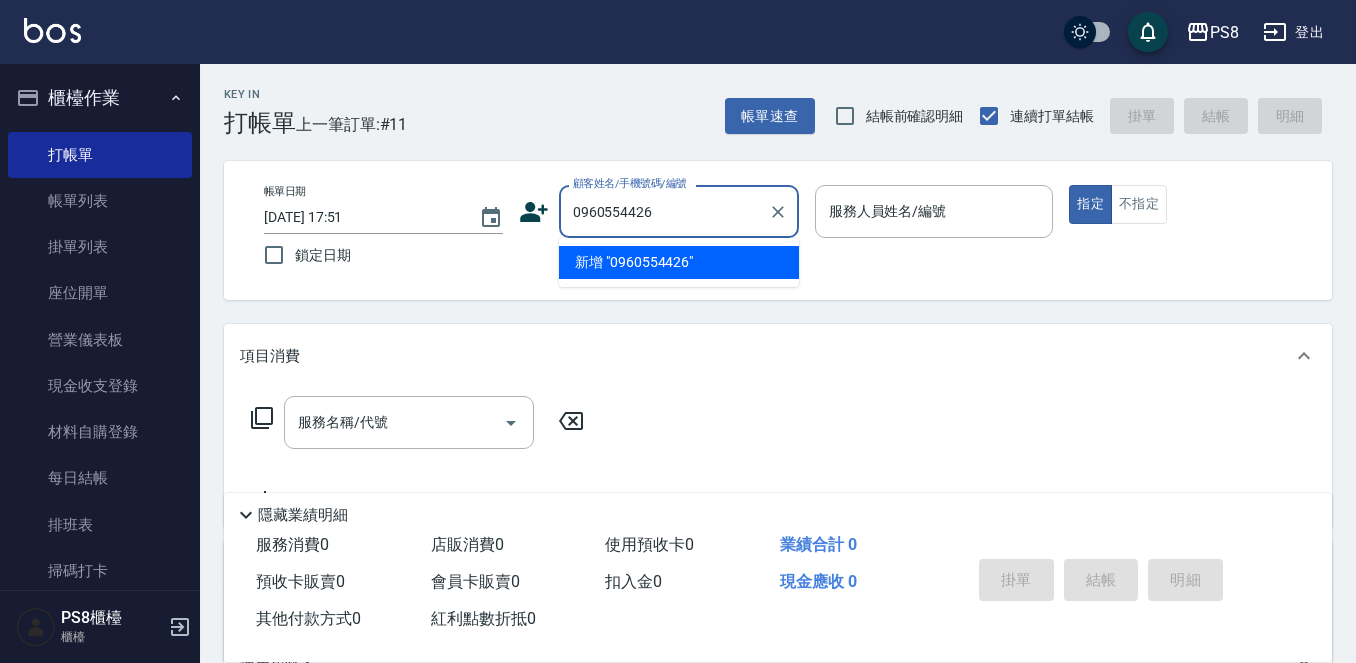 type on "0960554426" 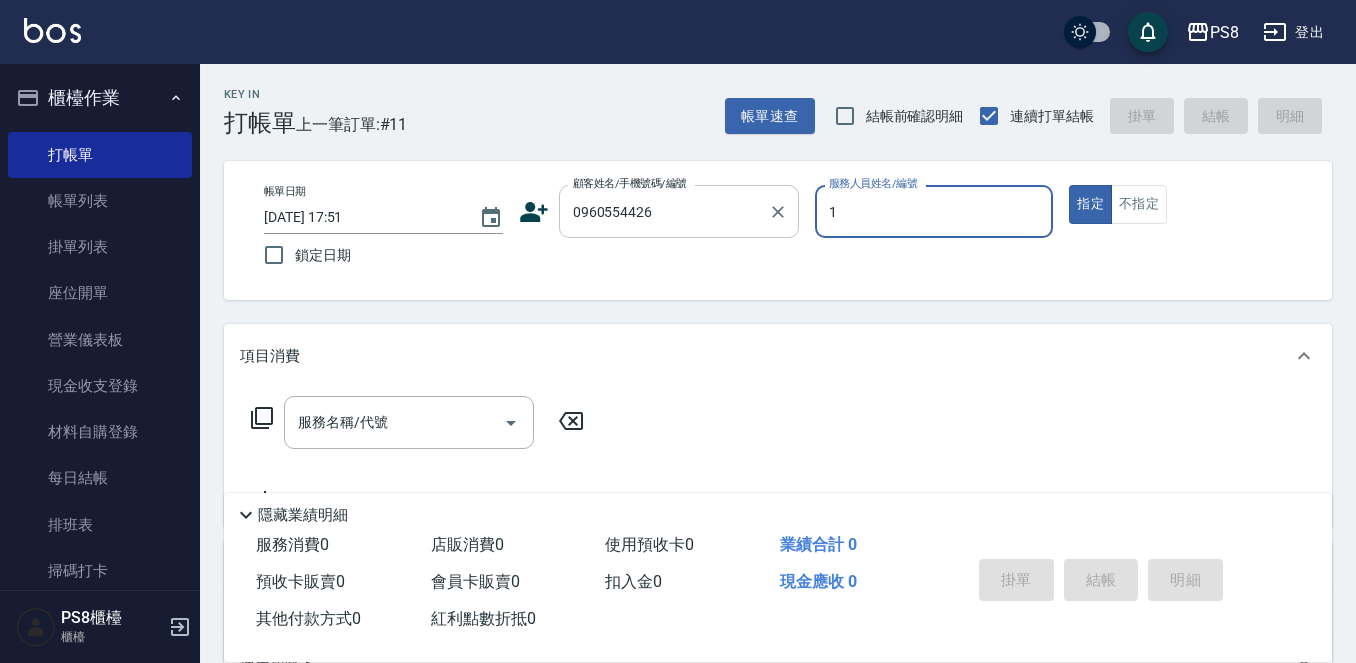 type on "B.K-1" 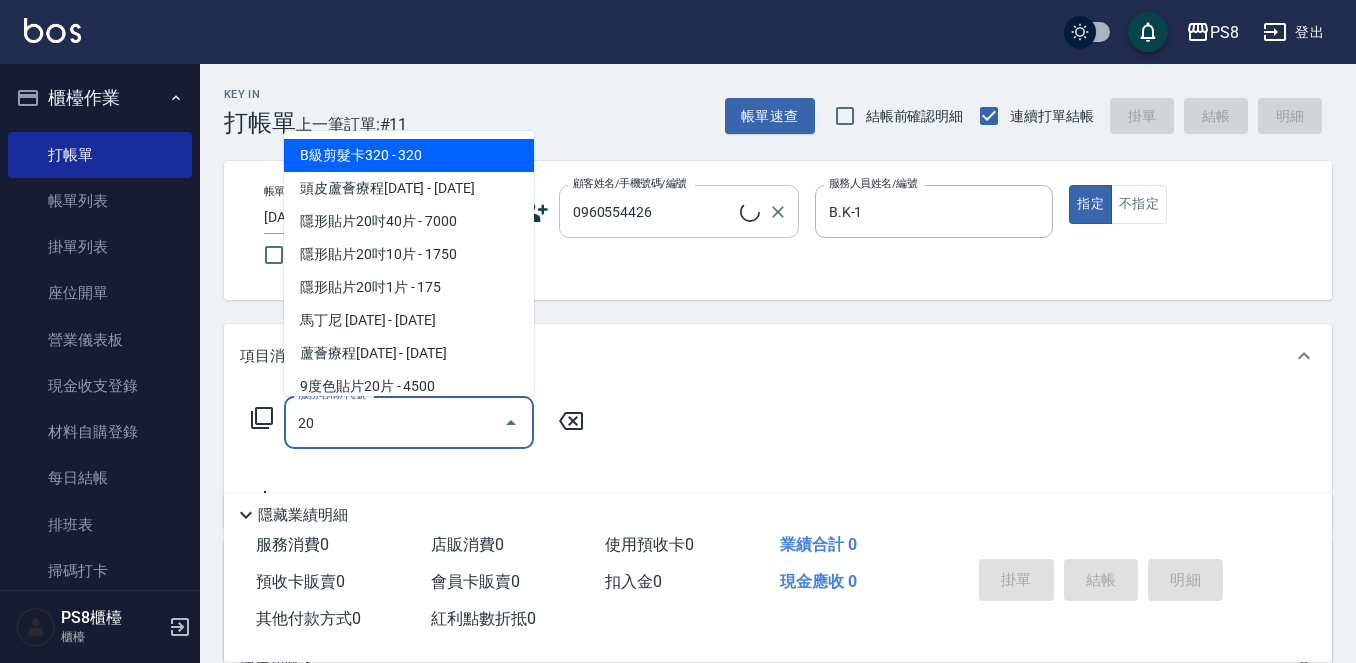 type on "205" 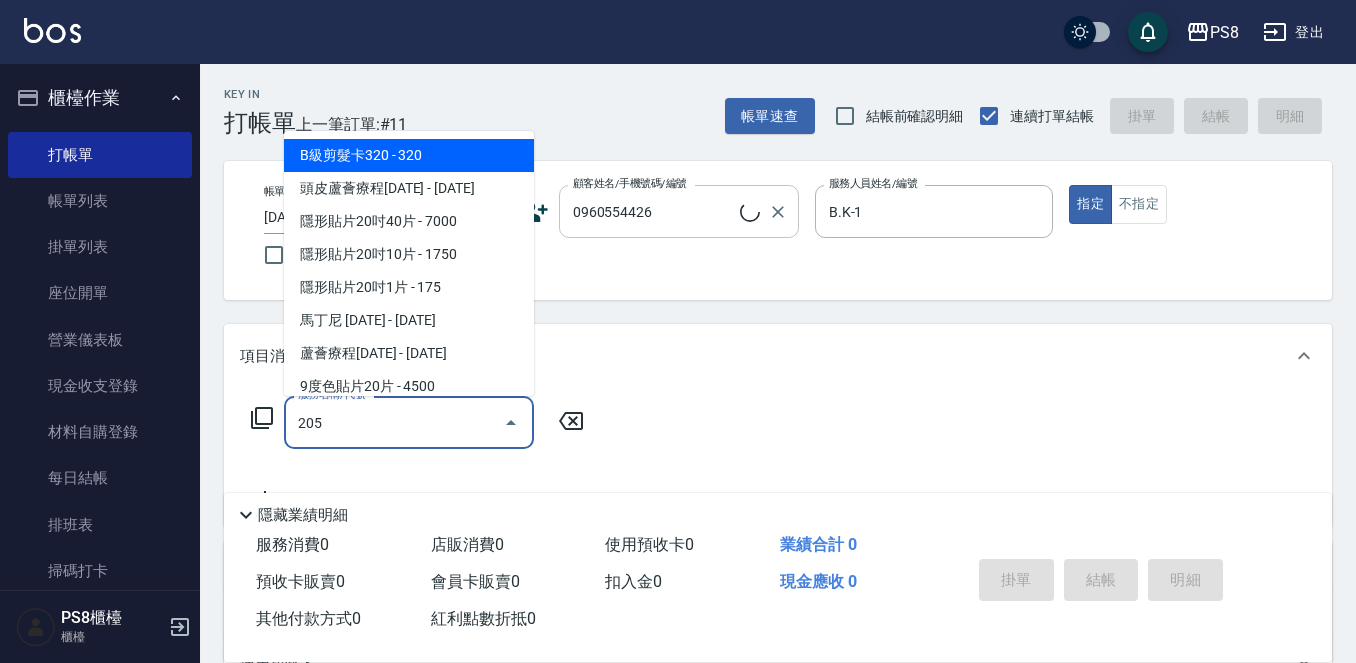 type on "蘇國軒/0960554426/0960554426" 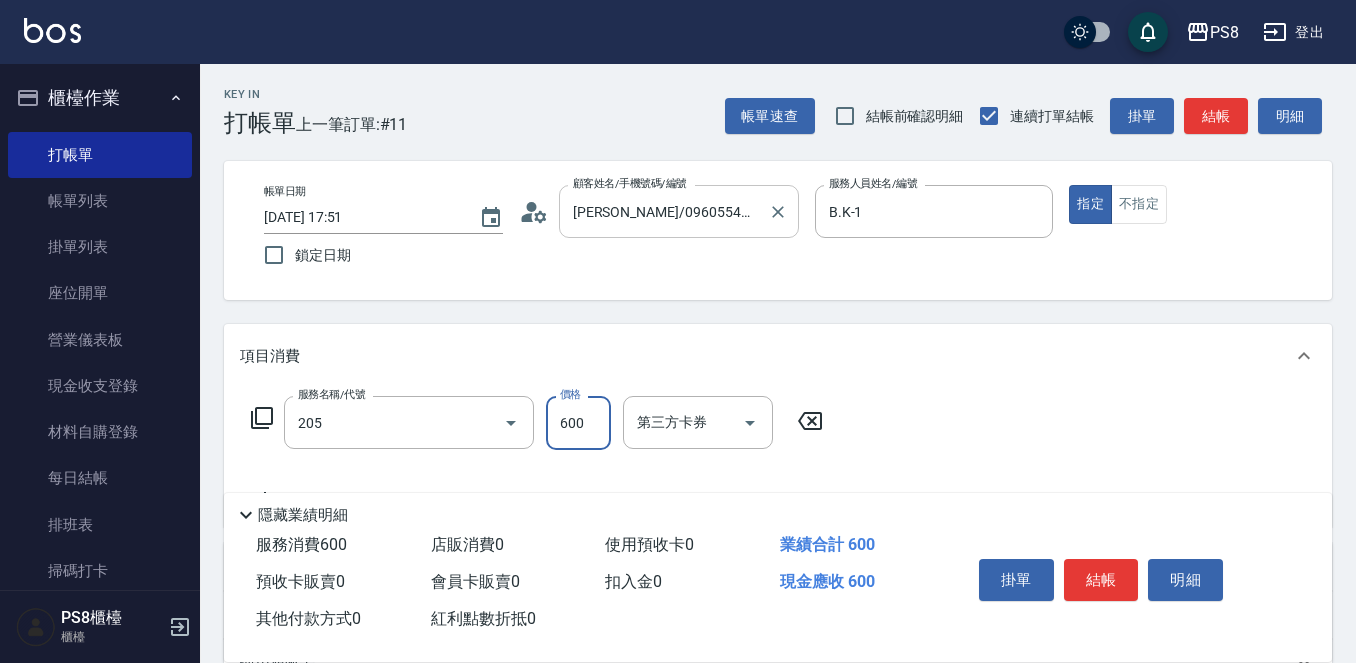 type on "A級洗剪600(205)" 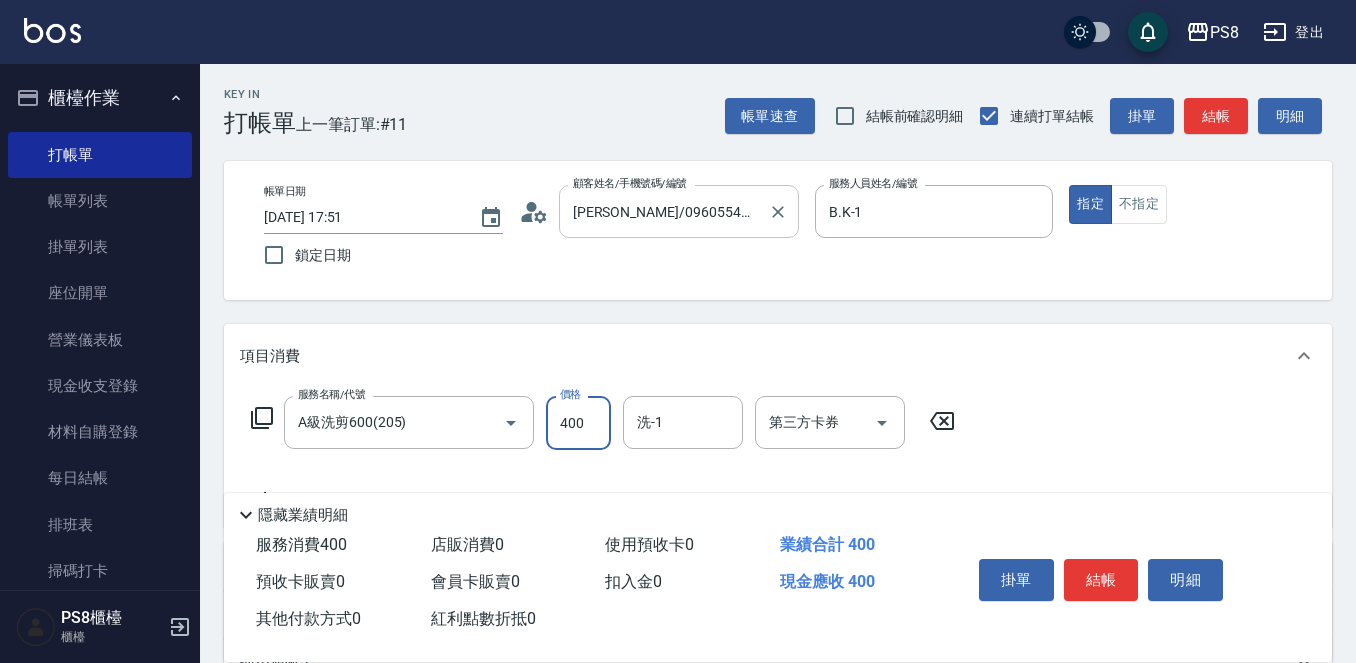type on "400" 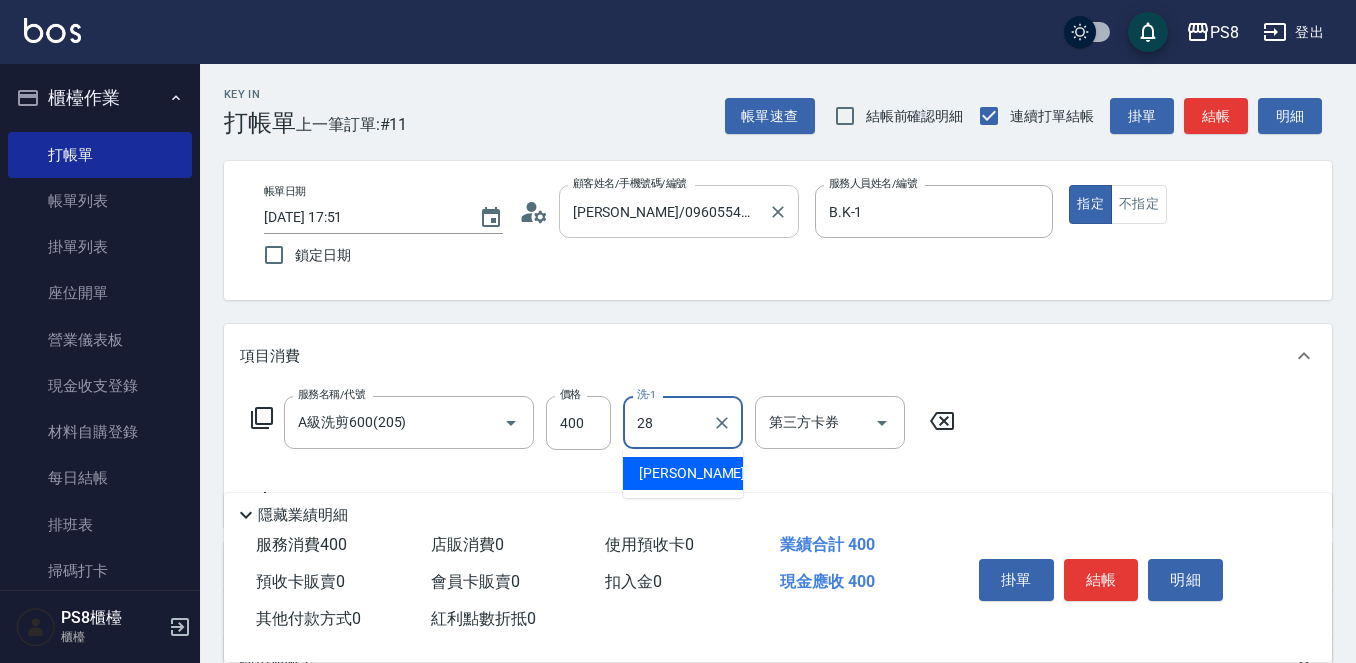 type on "姵蓁-28" 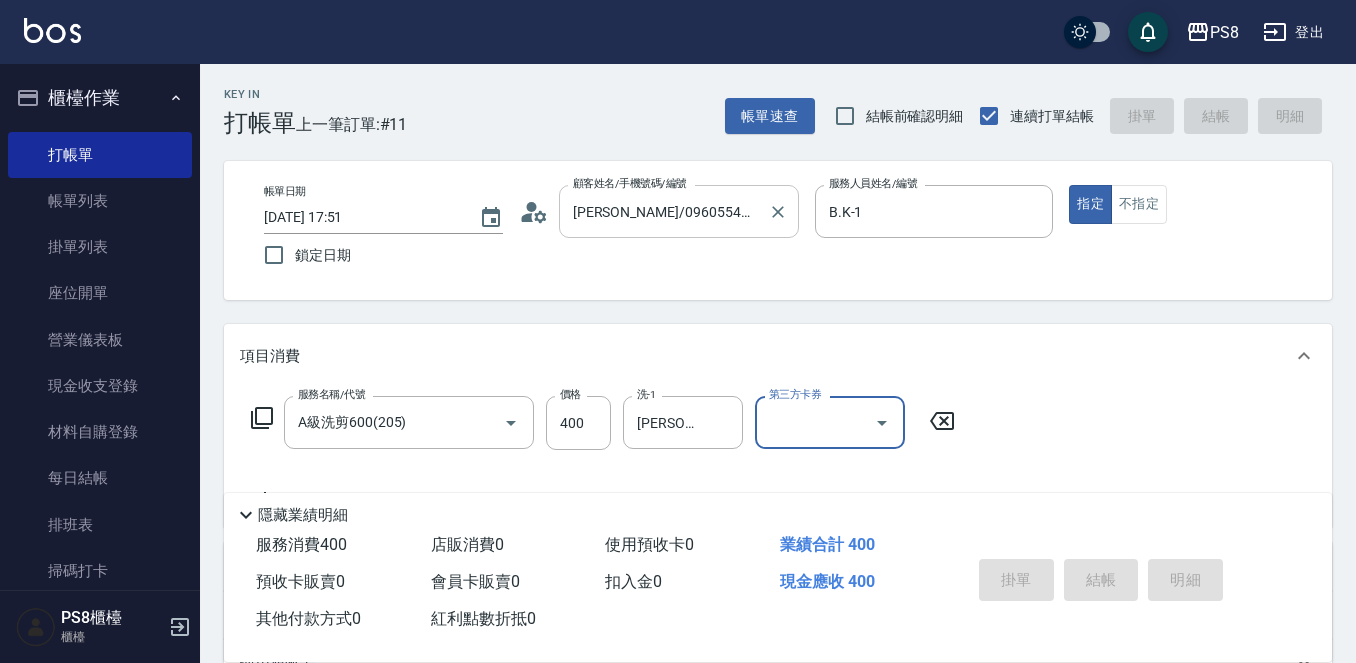 type 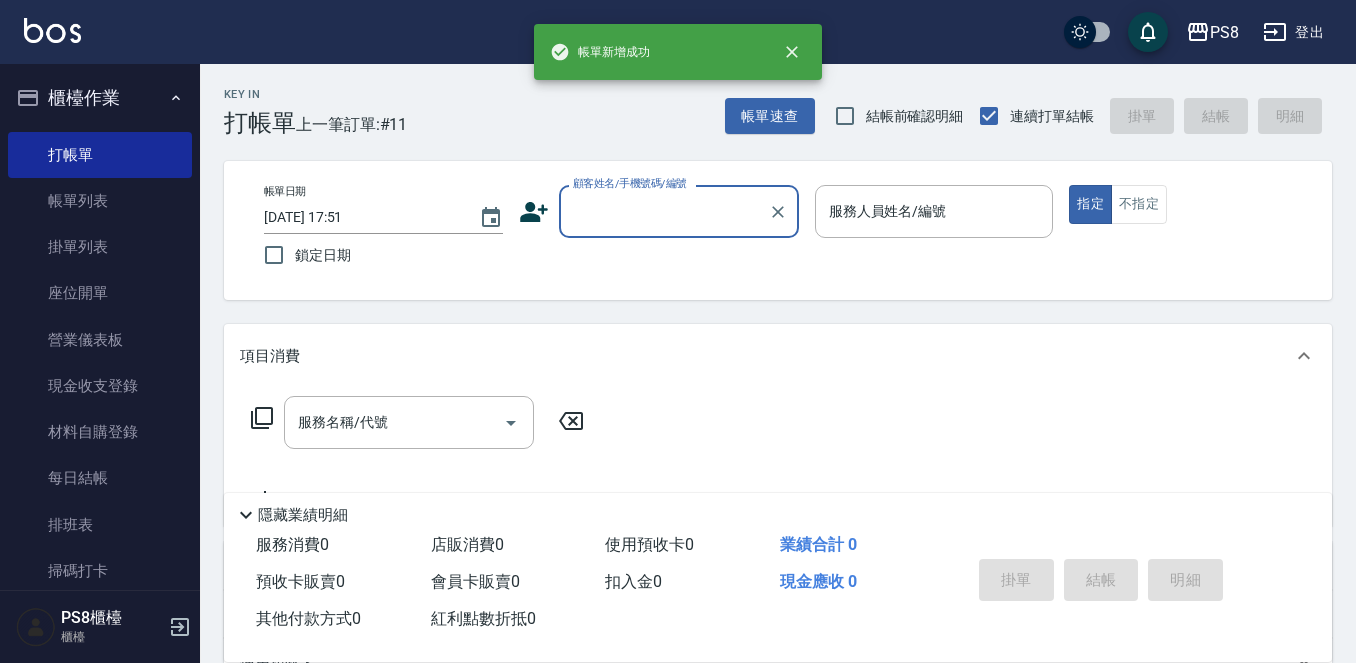 scroll, scrollTop: 0, scrollLeft: 0, axis: both 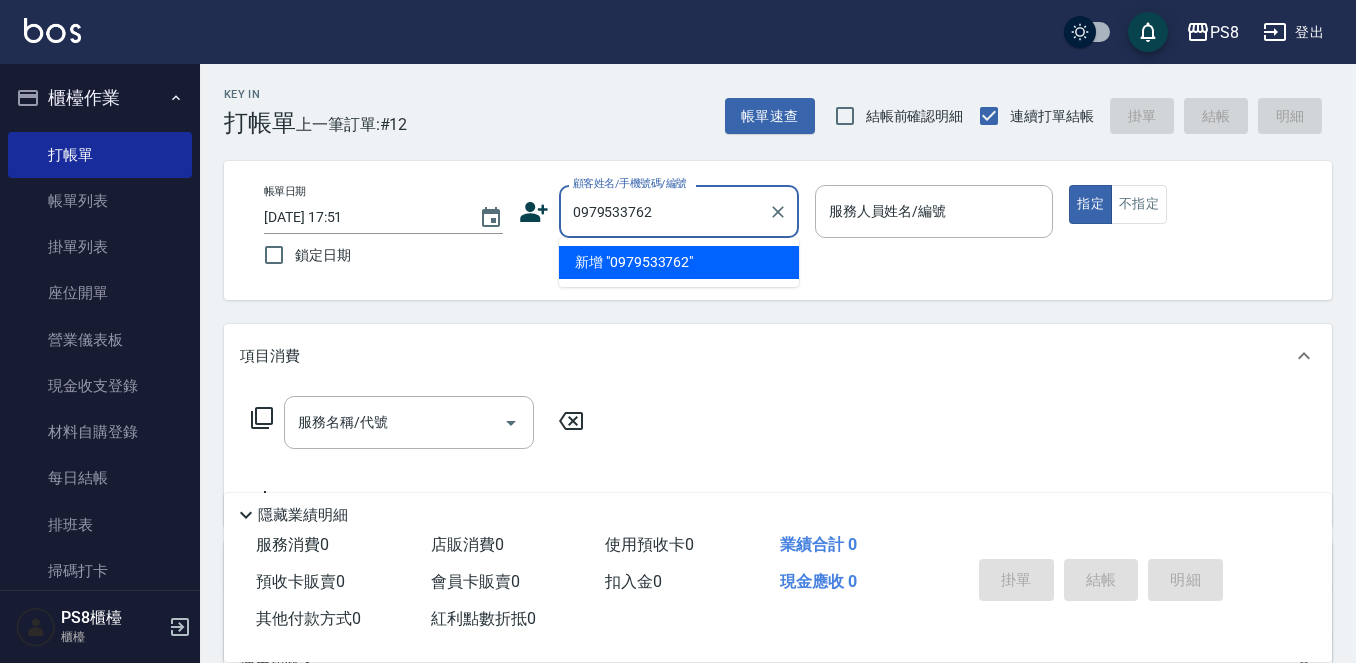 type on "0979533762" 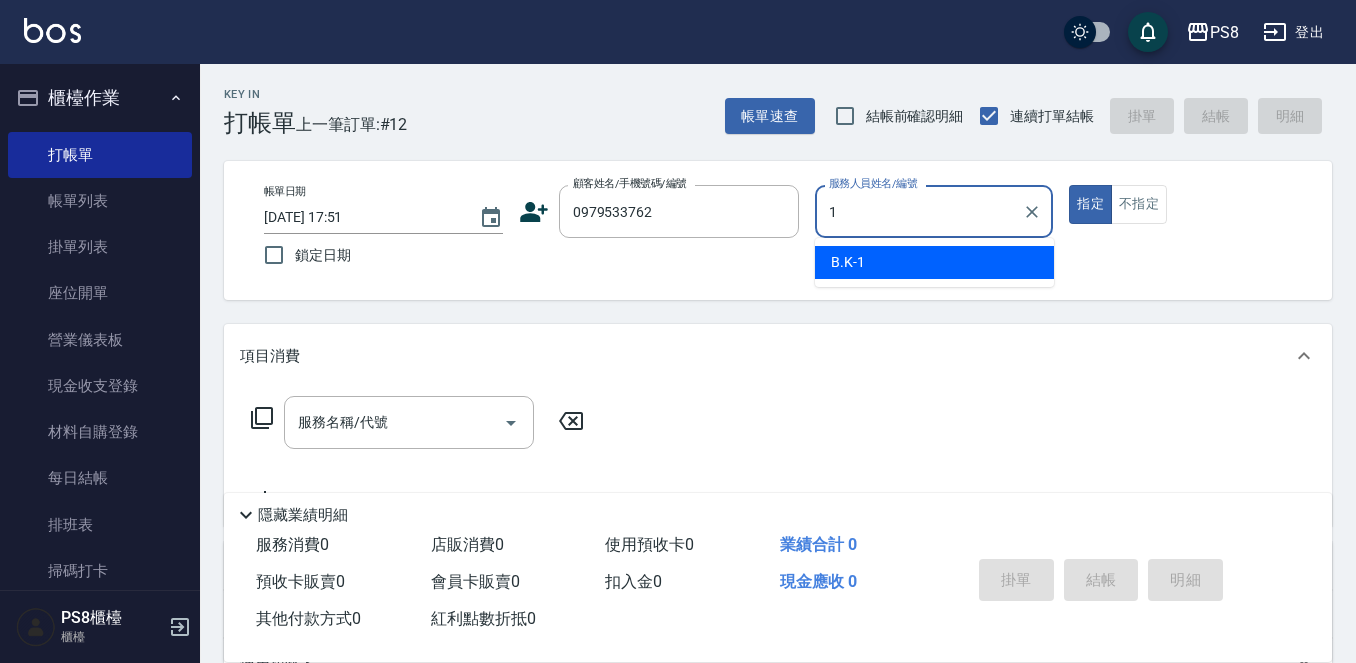 type on "B.K-1" 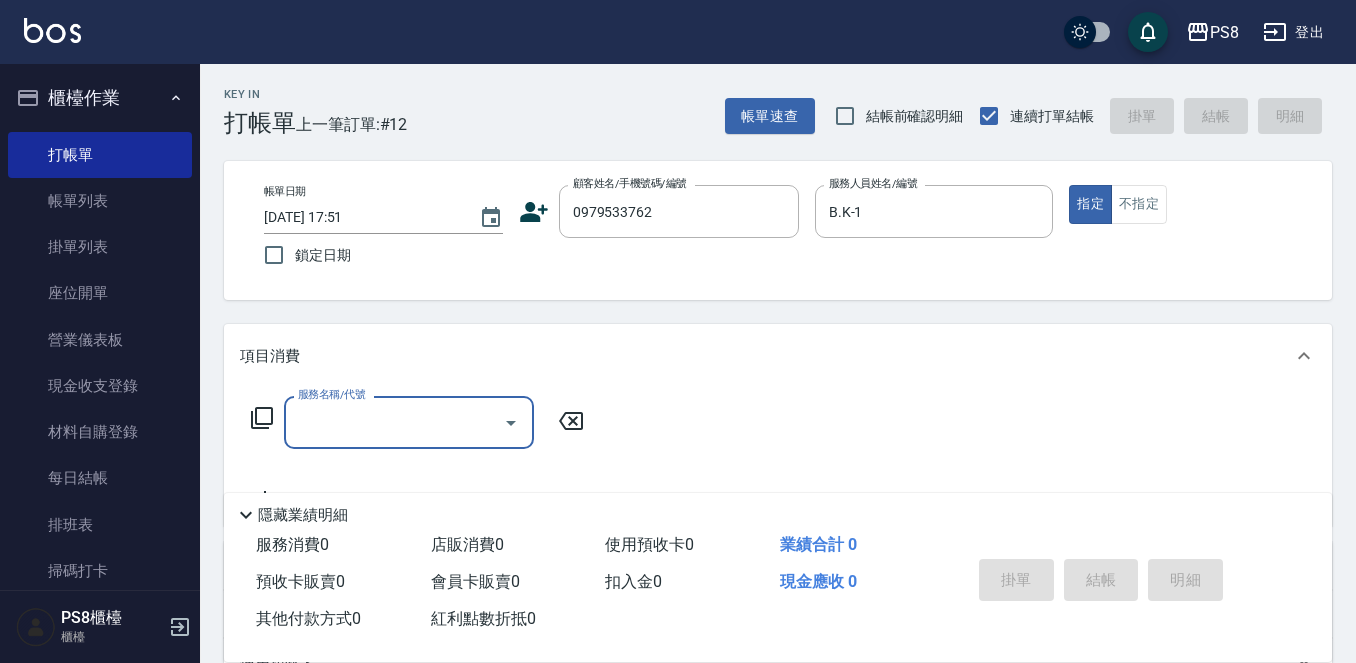 type on "邱郁淇/0979533762/" 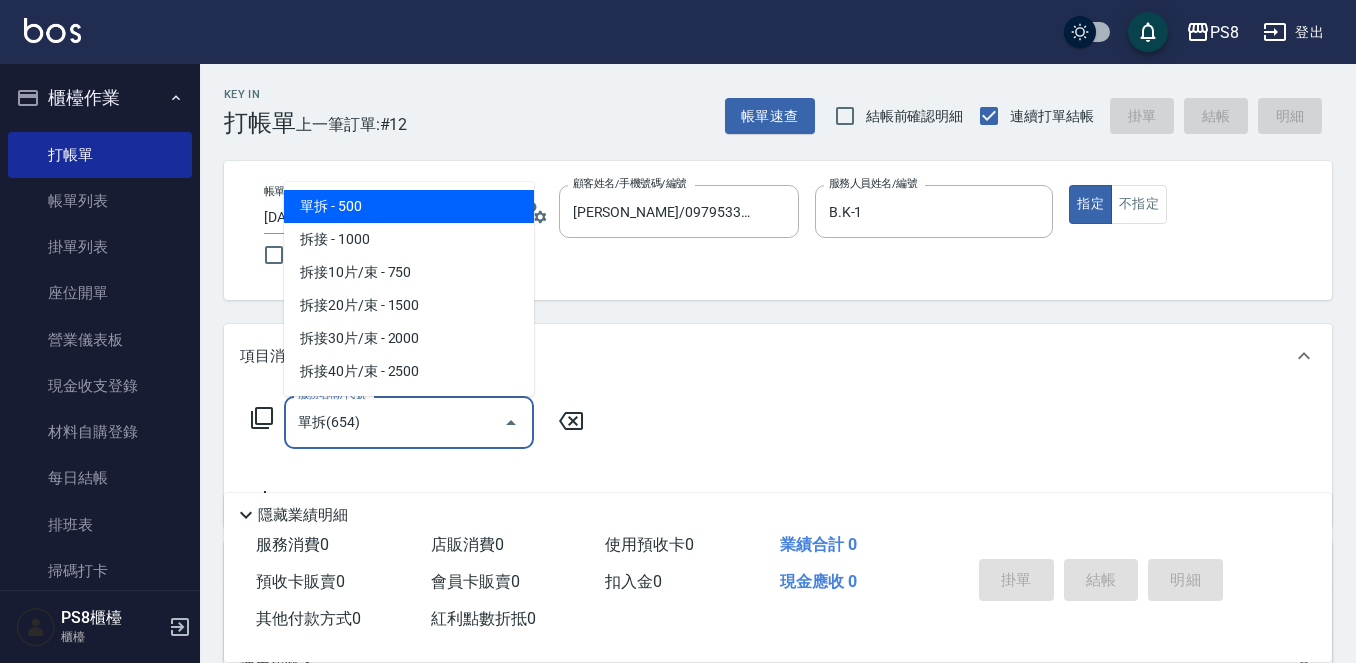 type on "單拆(654)" 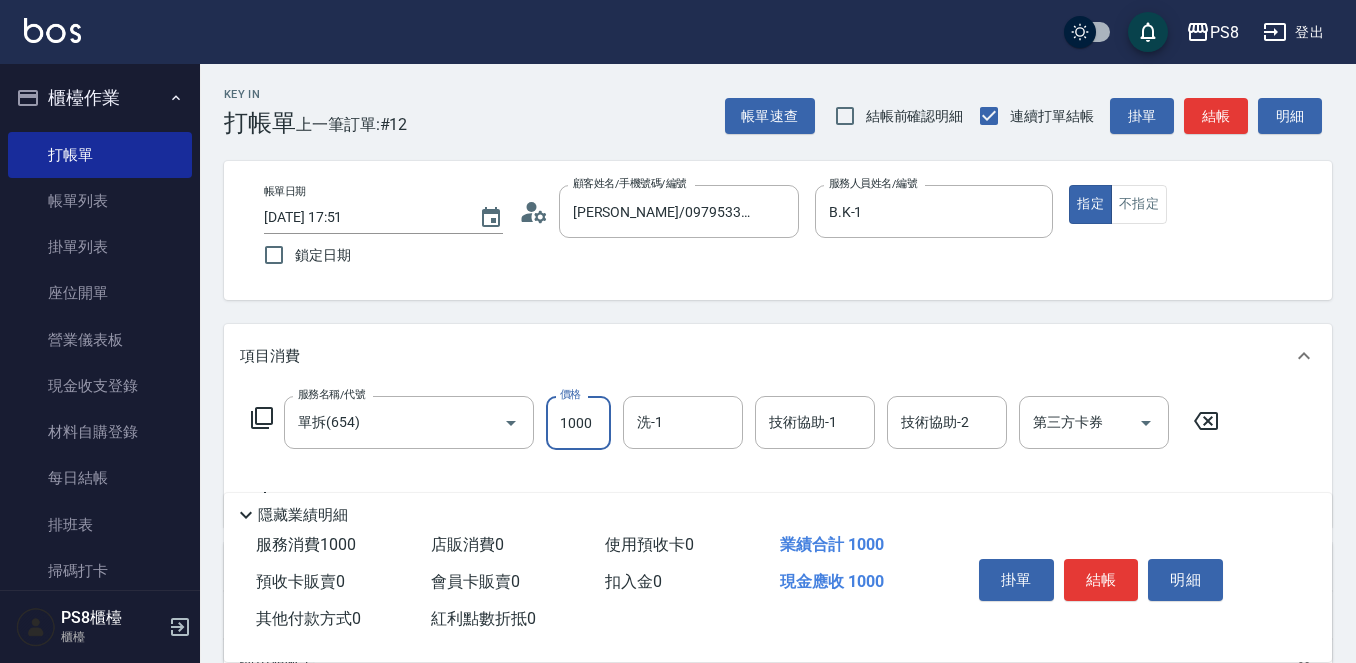 type on "1000" 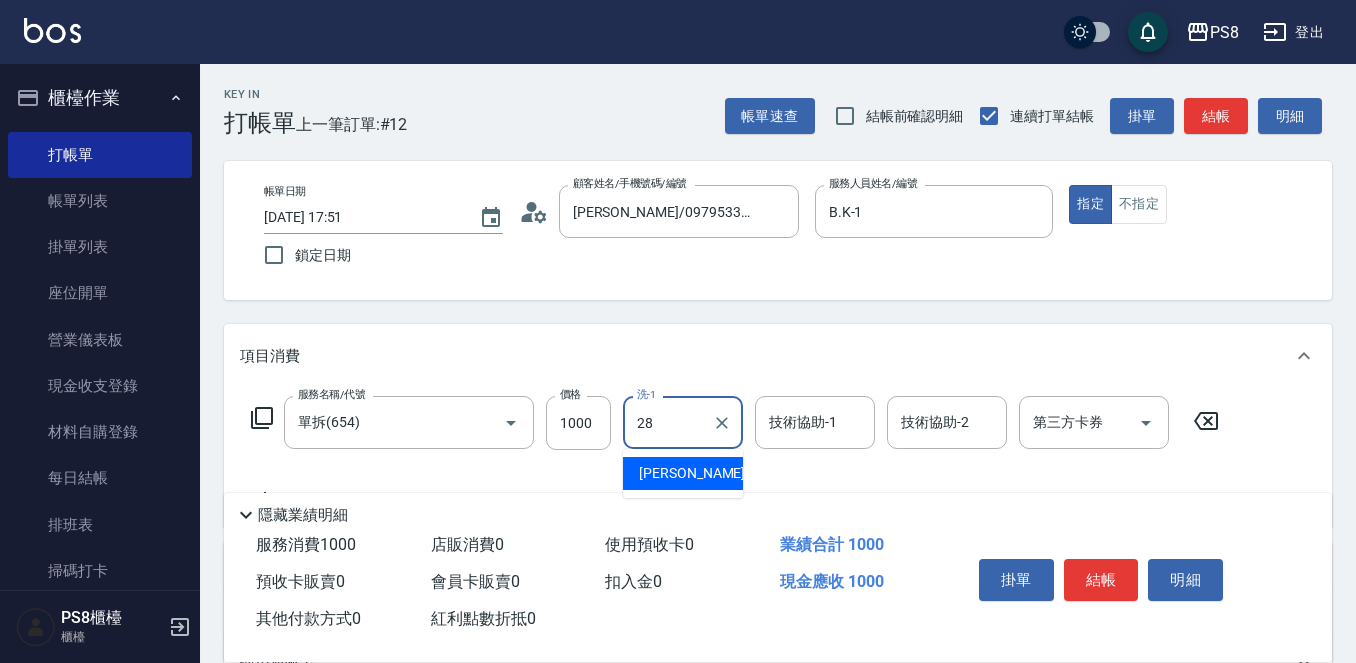 type on "姵蓁-28" 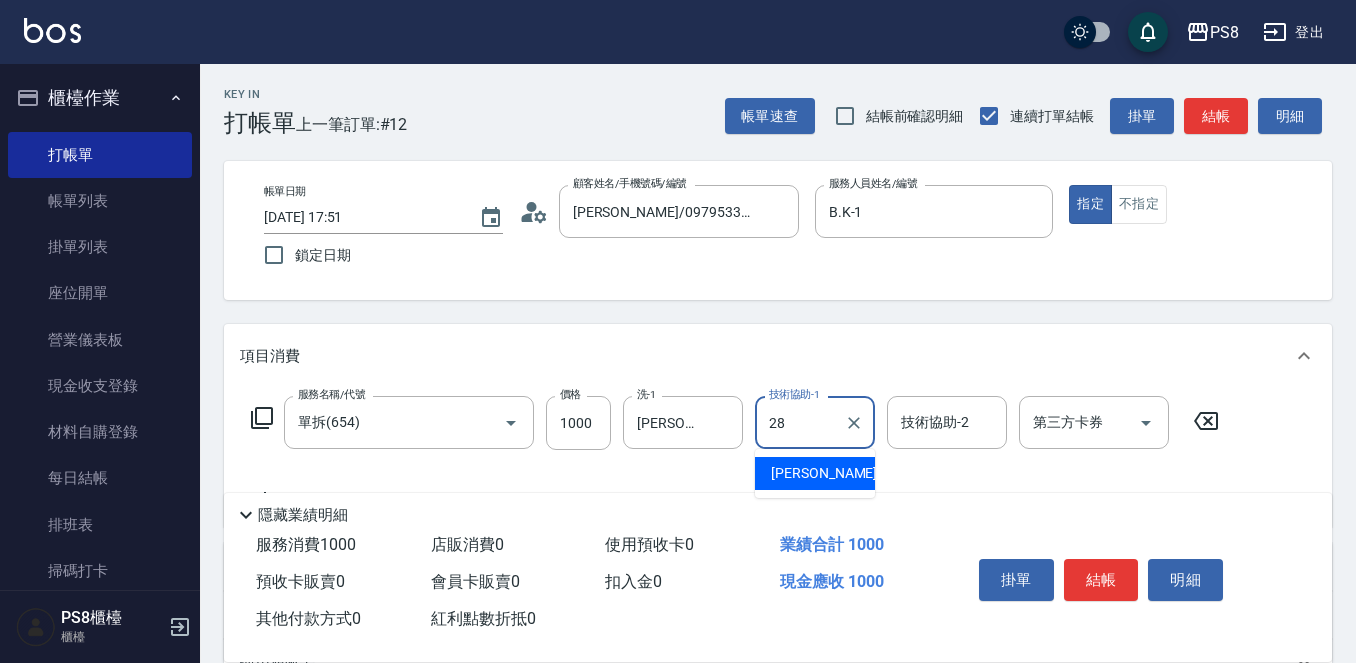 type on "姵蓁-28" 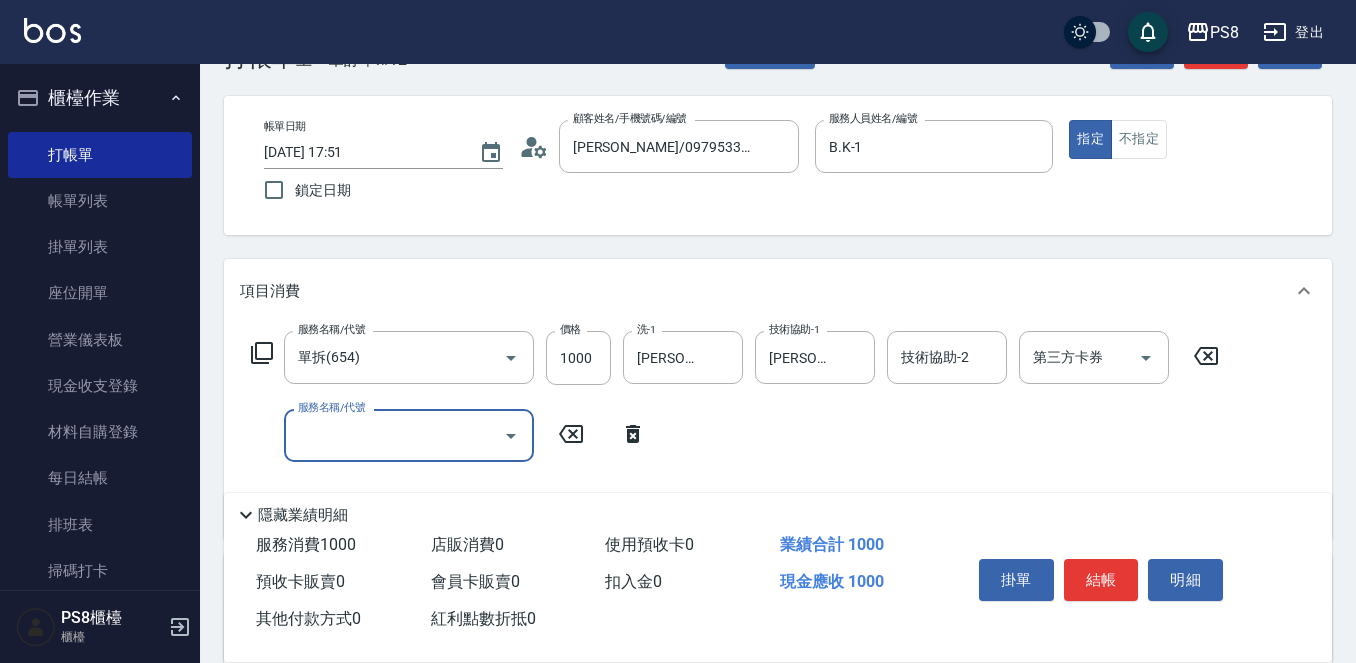 scroll, scrollTop: 100, scrollLeft: 0, axis: vertical 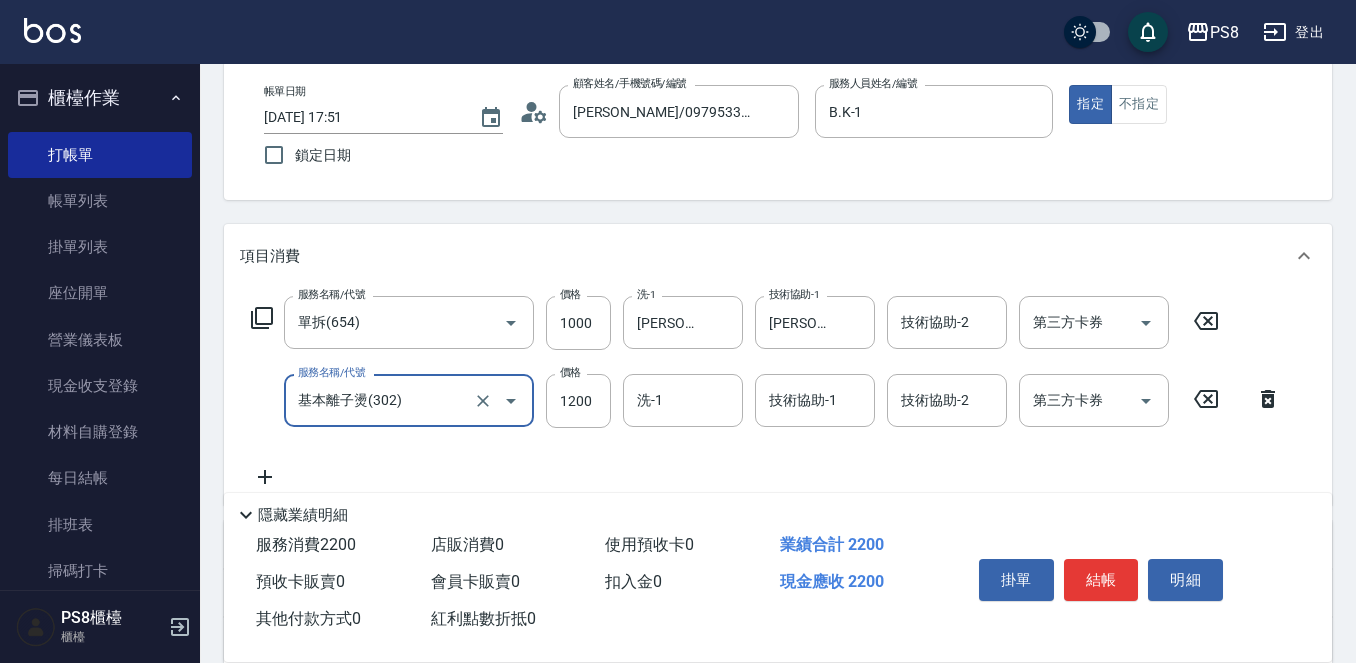 type on "基本離子燙(302)" 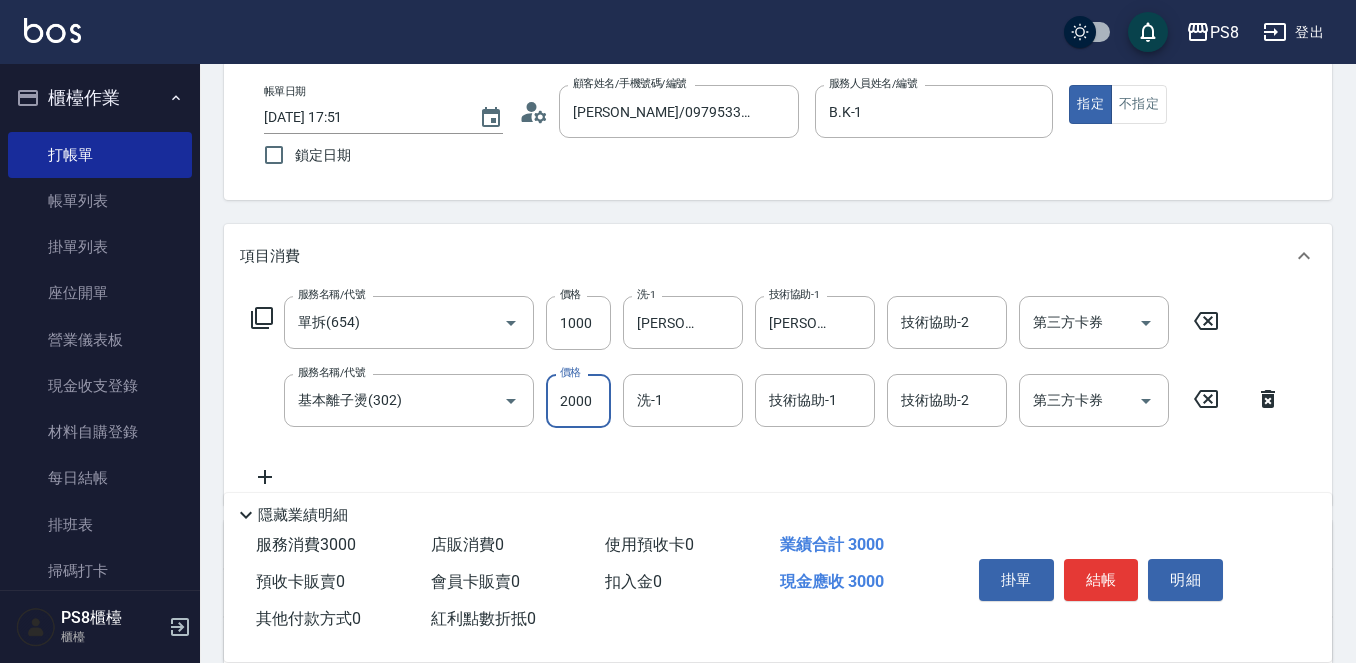 type on "2000" 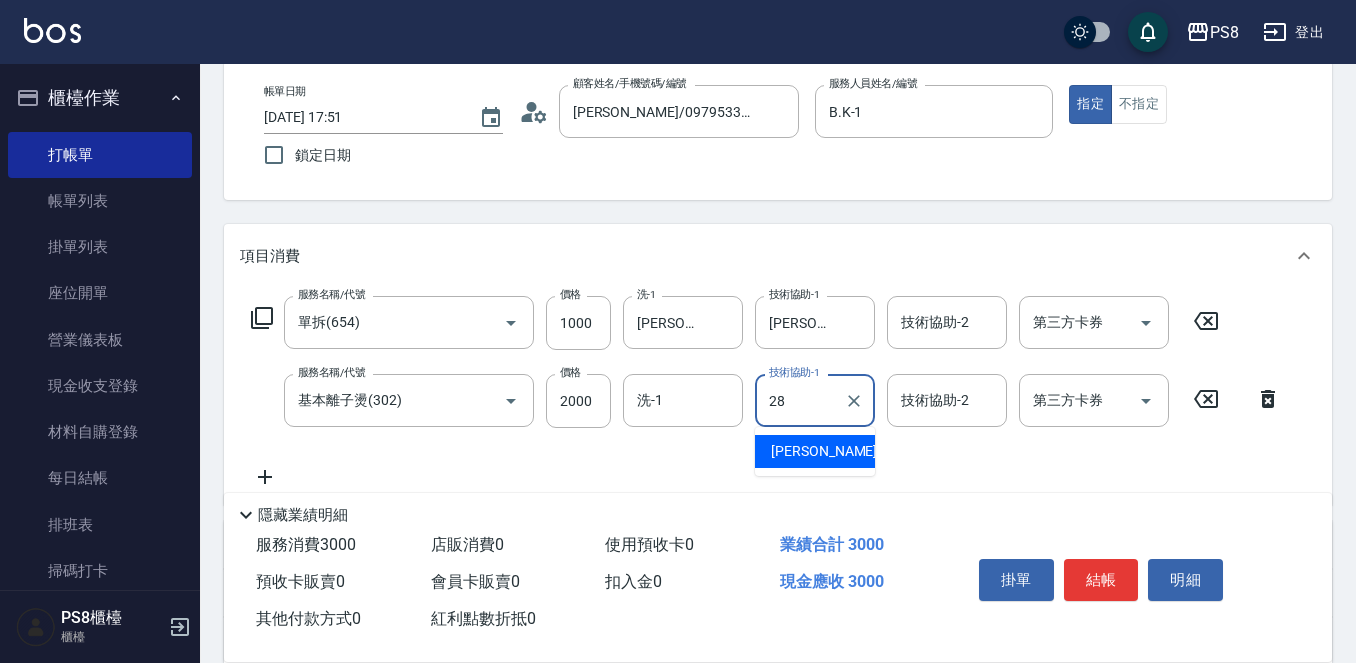 type on "姵蓁-28" 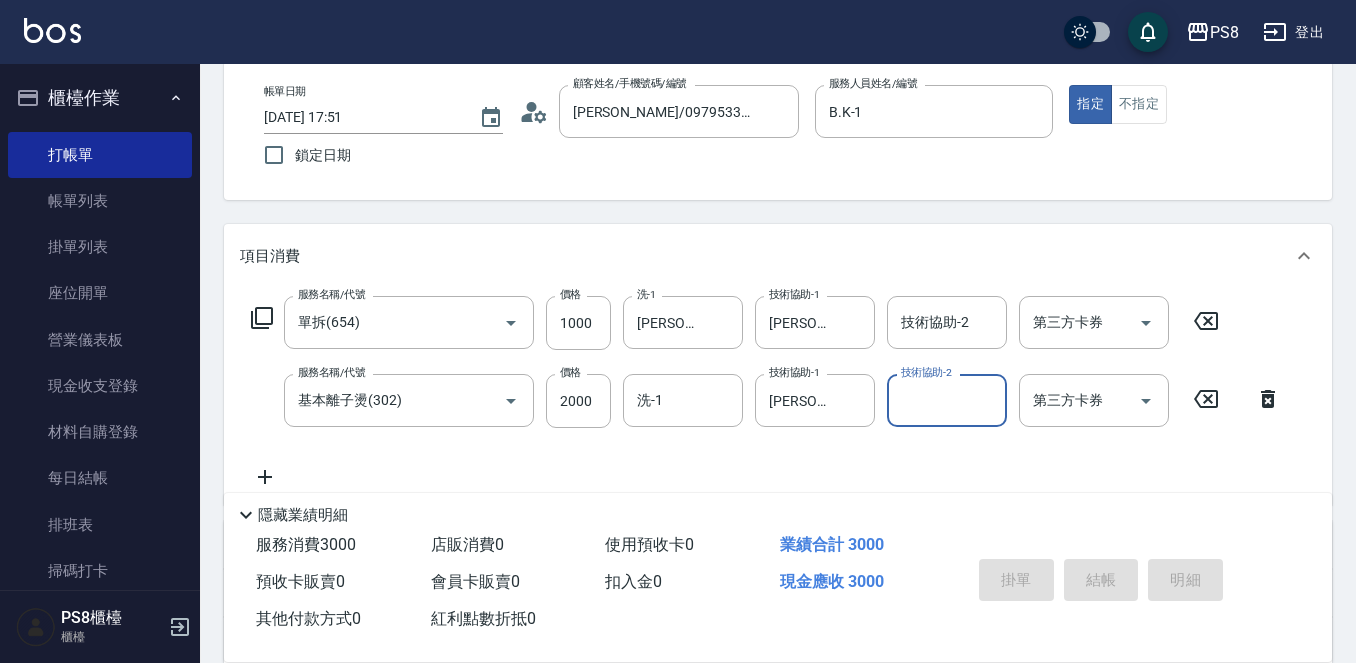 type on "2025/07/11 17:52" 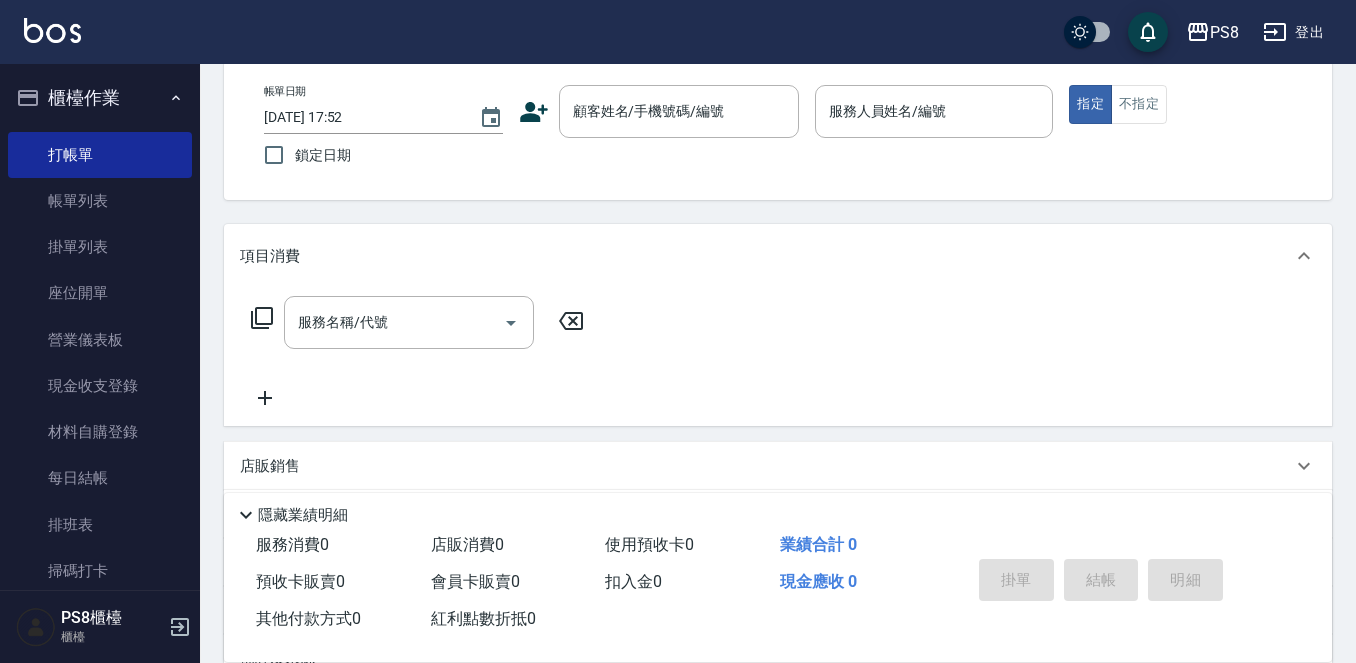 click on "帳單日期 2025/07/11 17:52 鎖定日期 顧客姓名/手機號碼/編號 顧客姓名/手機號碼/編號 服務人員姓名/編號 服務人員姓名/編號 指定 不指定" at bounding box center [778, 130] 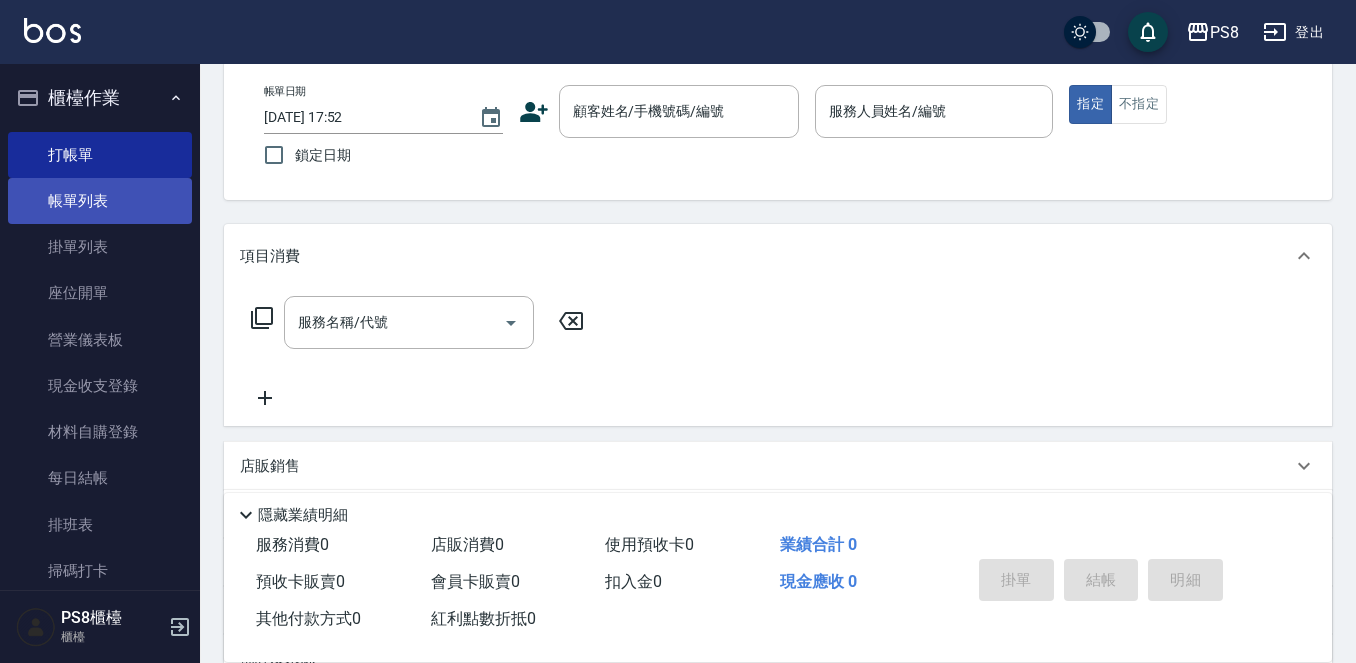click on "帳單列表" at bounding box center [100, 201] 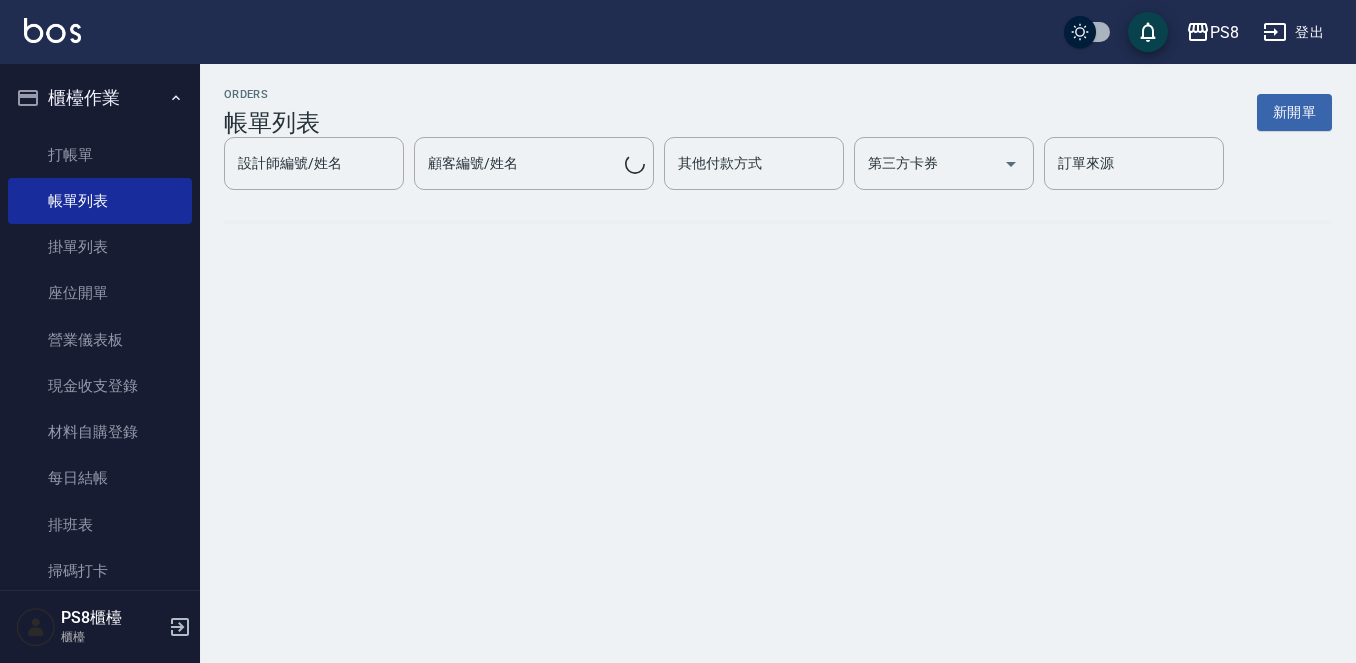 scroll, scrollTop: 0, scrollLeft: 0, axis: both 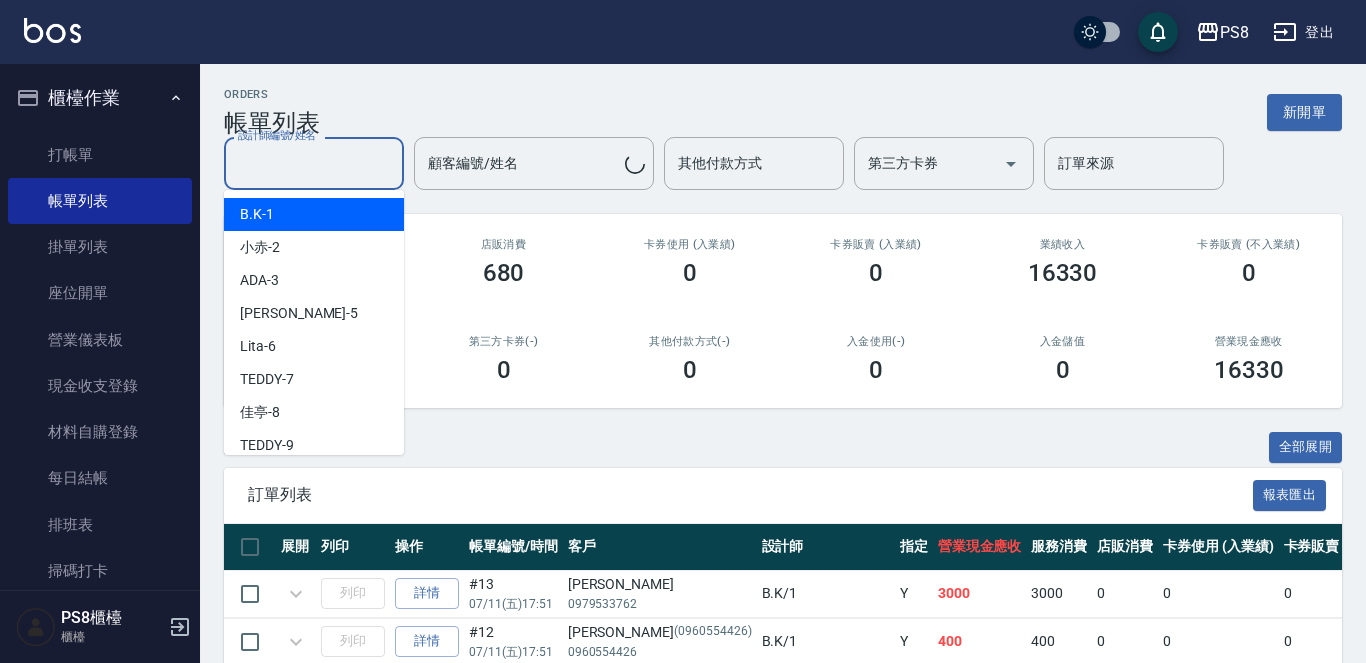 click on "設計師編號/姓名" at bounding box center [314, 163] 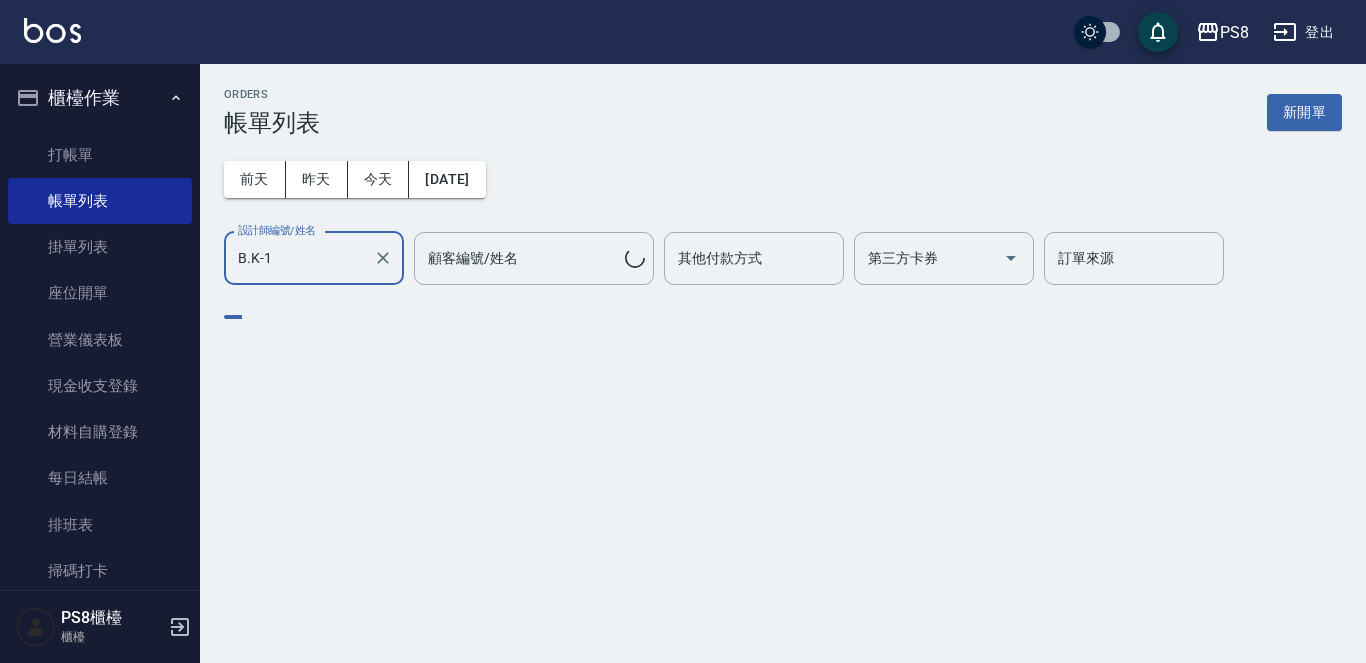 type on "B.K-1" 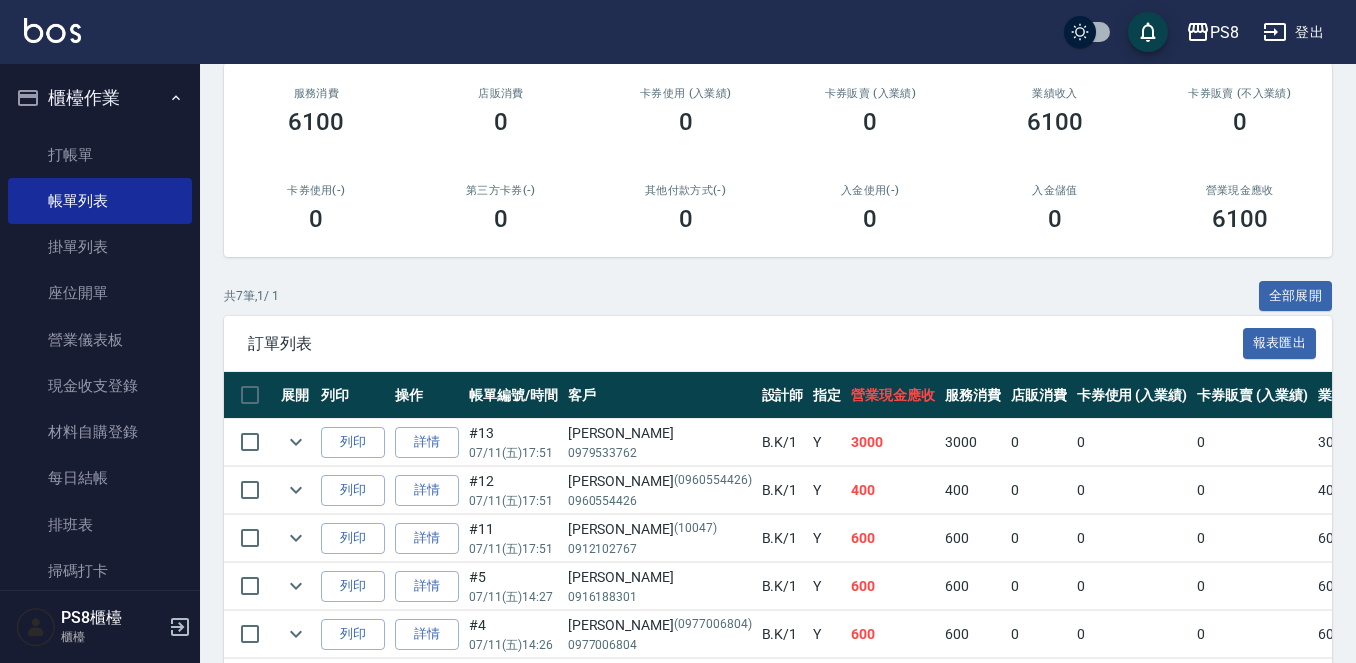 scroll, scrollTop: 433, scrollLeft: 0, axis: vertical 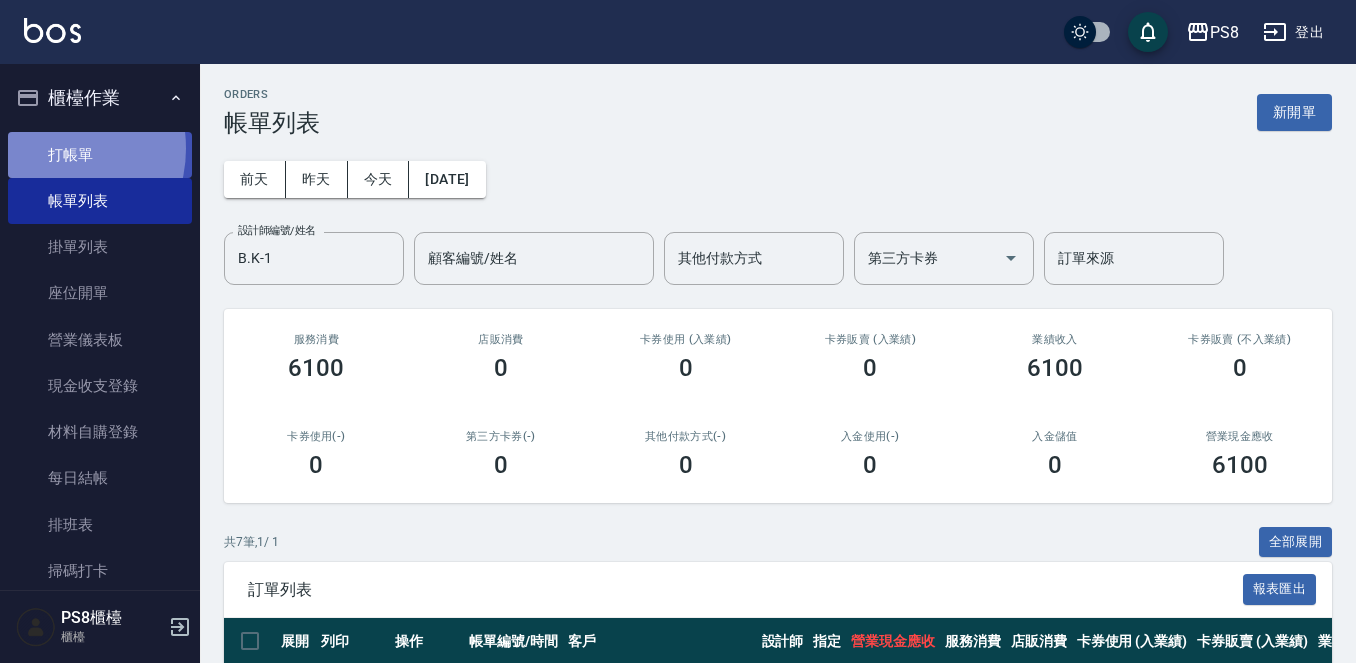 click on "打帳單" at bounding box center (100, 155) 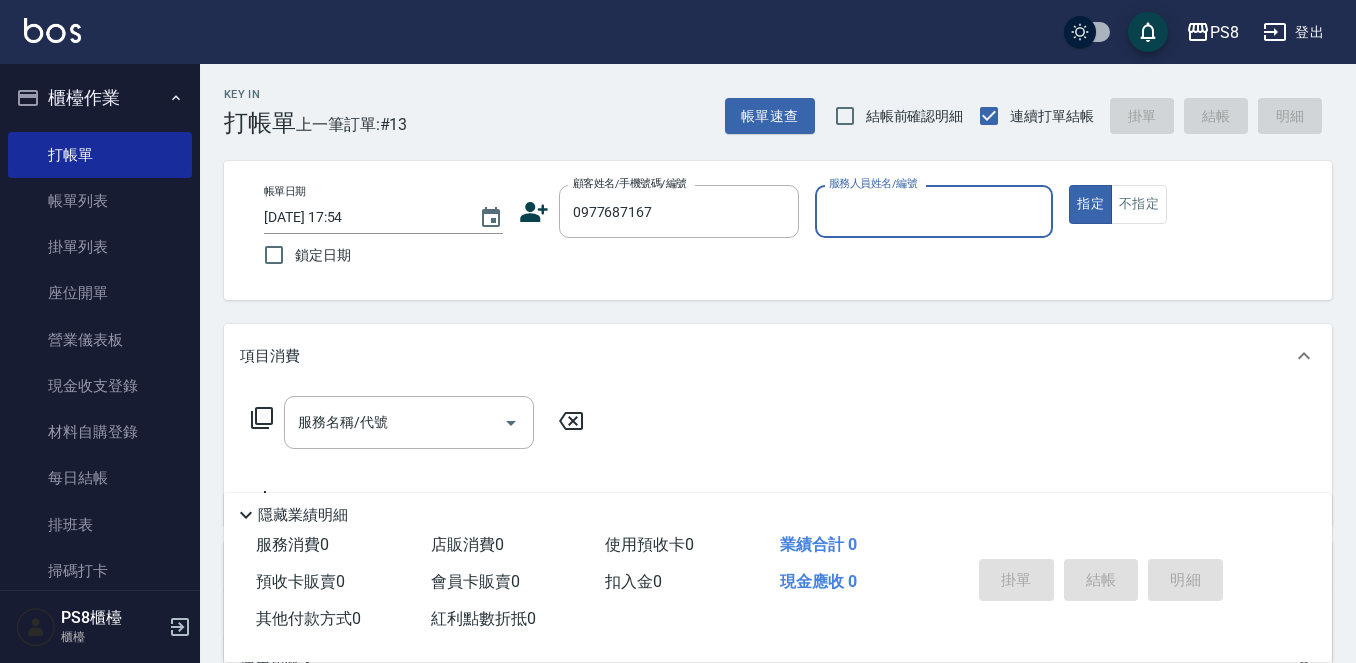 type on "0977687167" 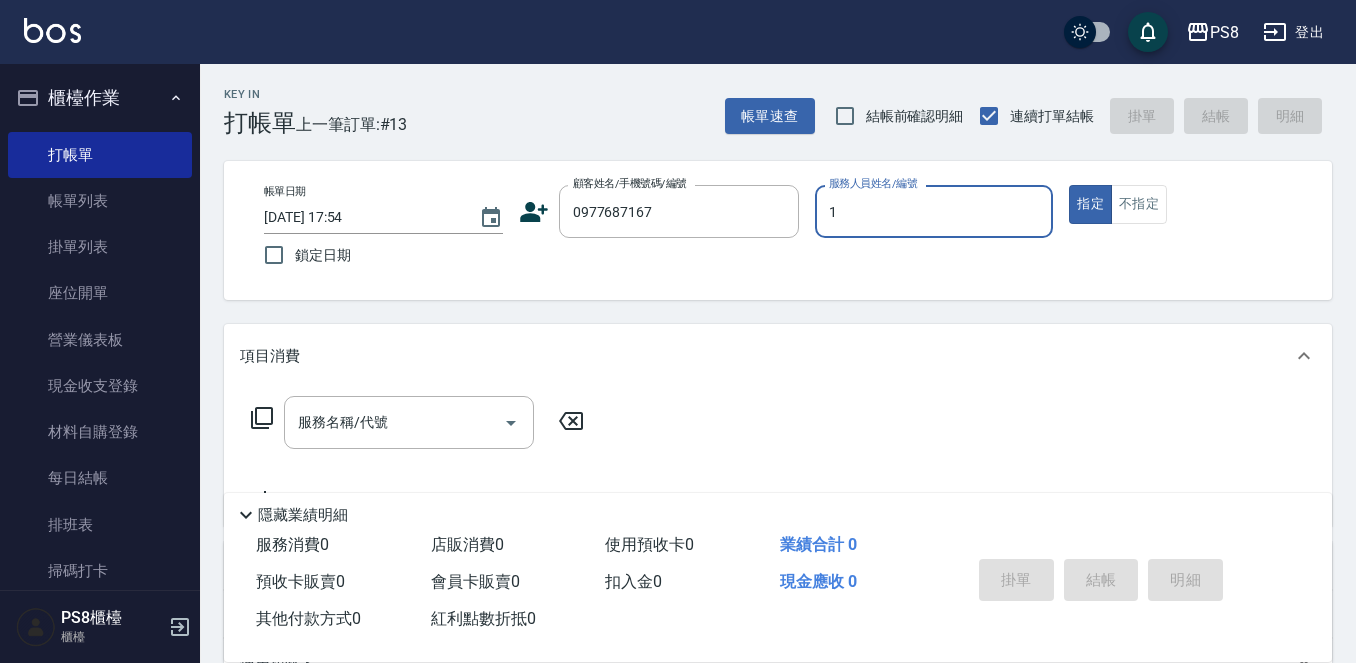 type on "B.K-1" 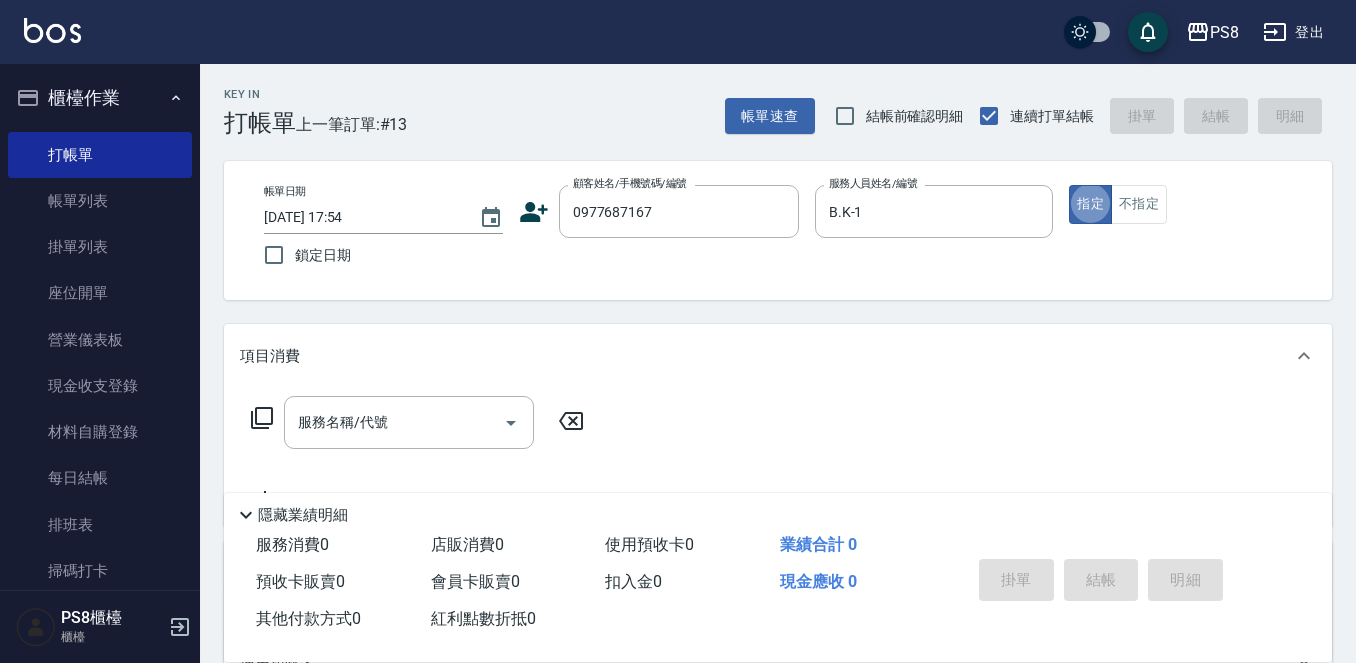 type on "true" 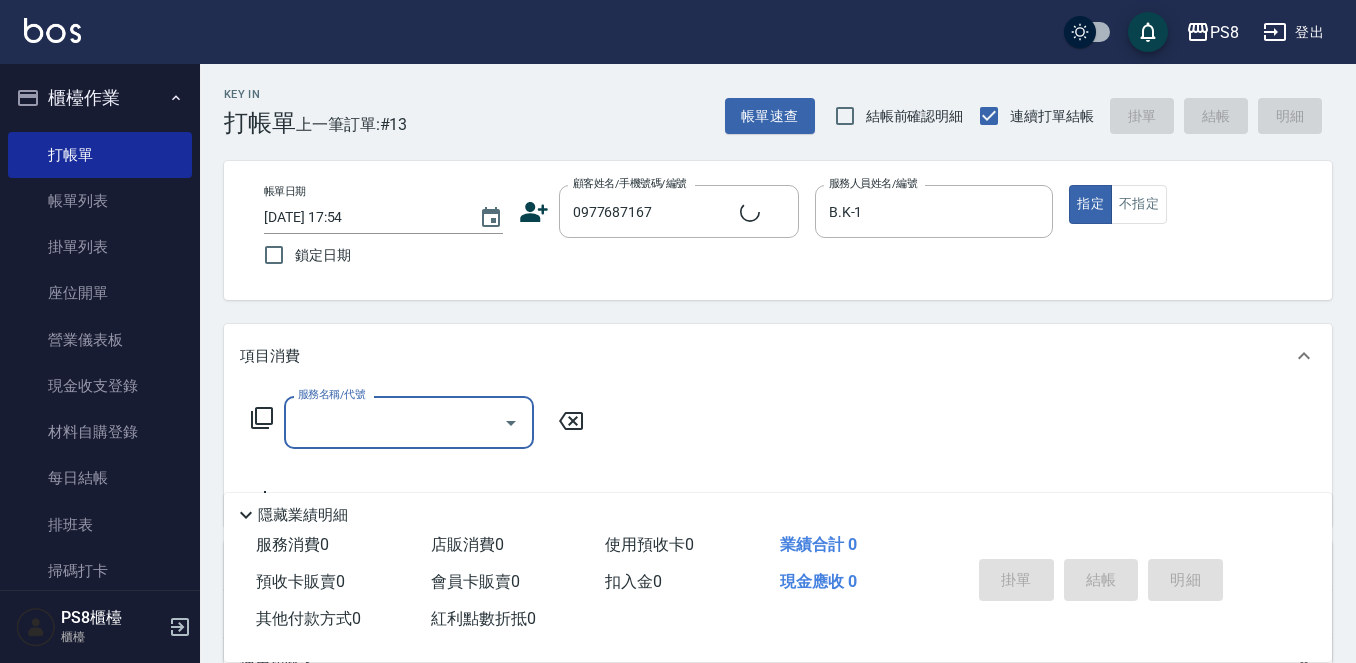 type on "ㄋ" 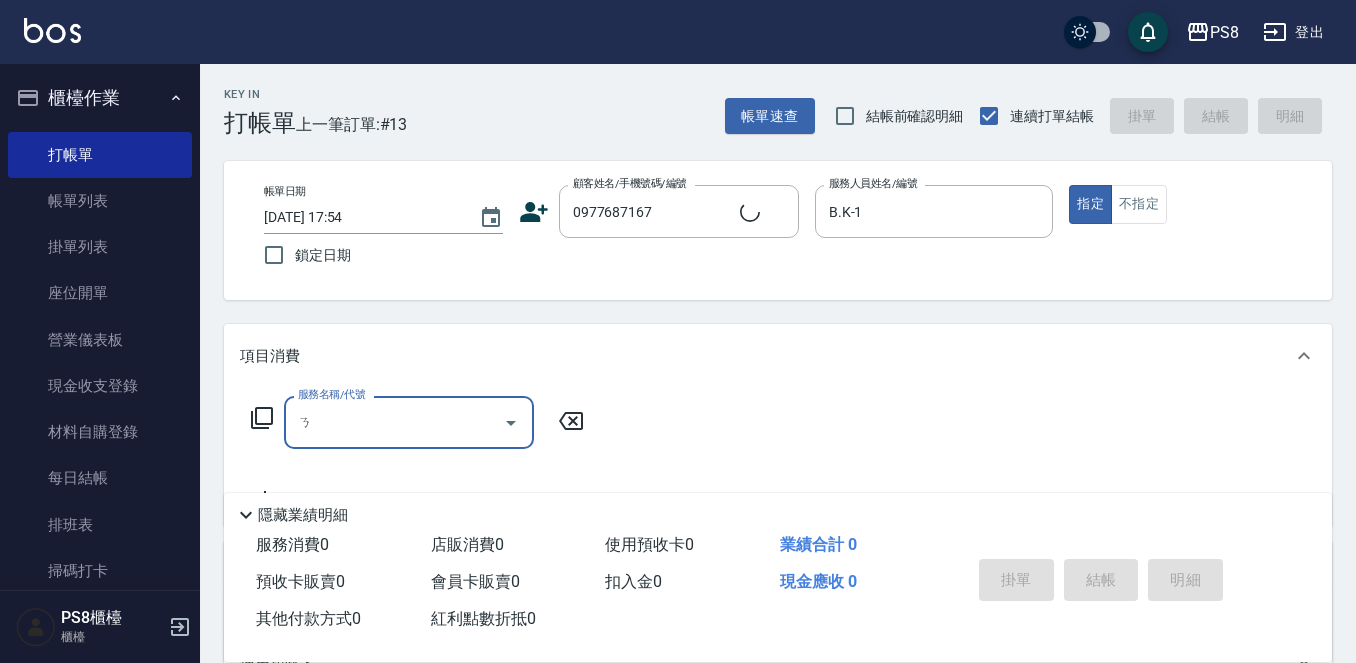 type on "林佳儀/0977687167/" 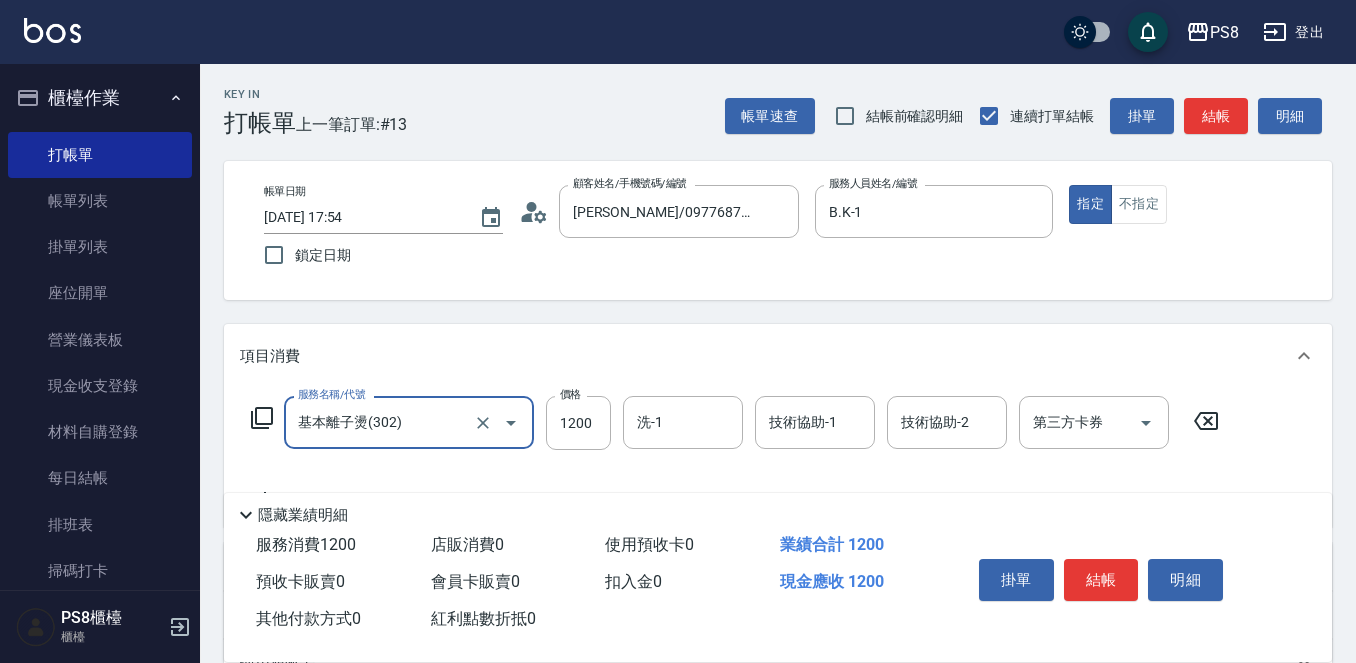 type on "基本離子燙(302)" 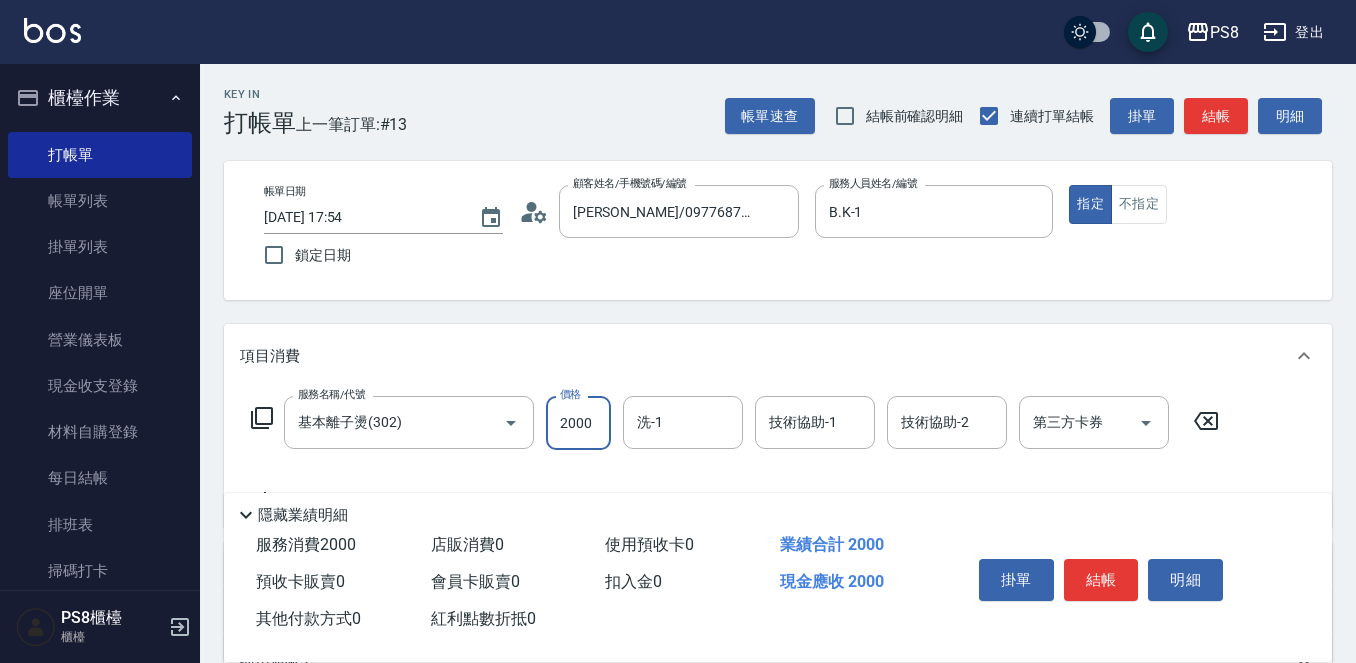 type on "2000" 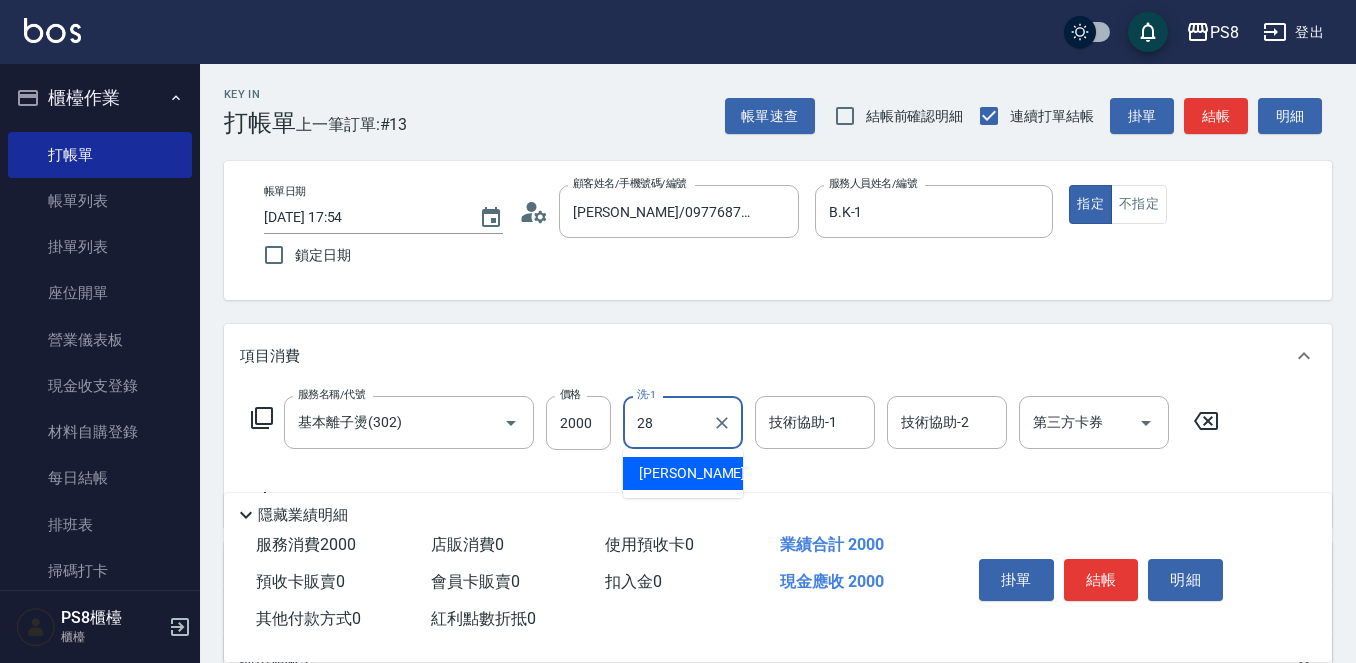 type on "2" 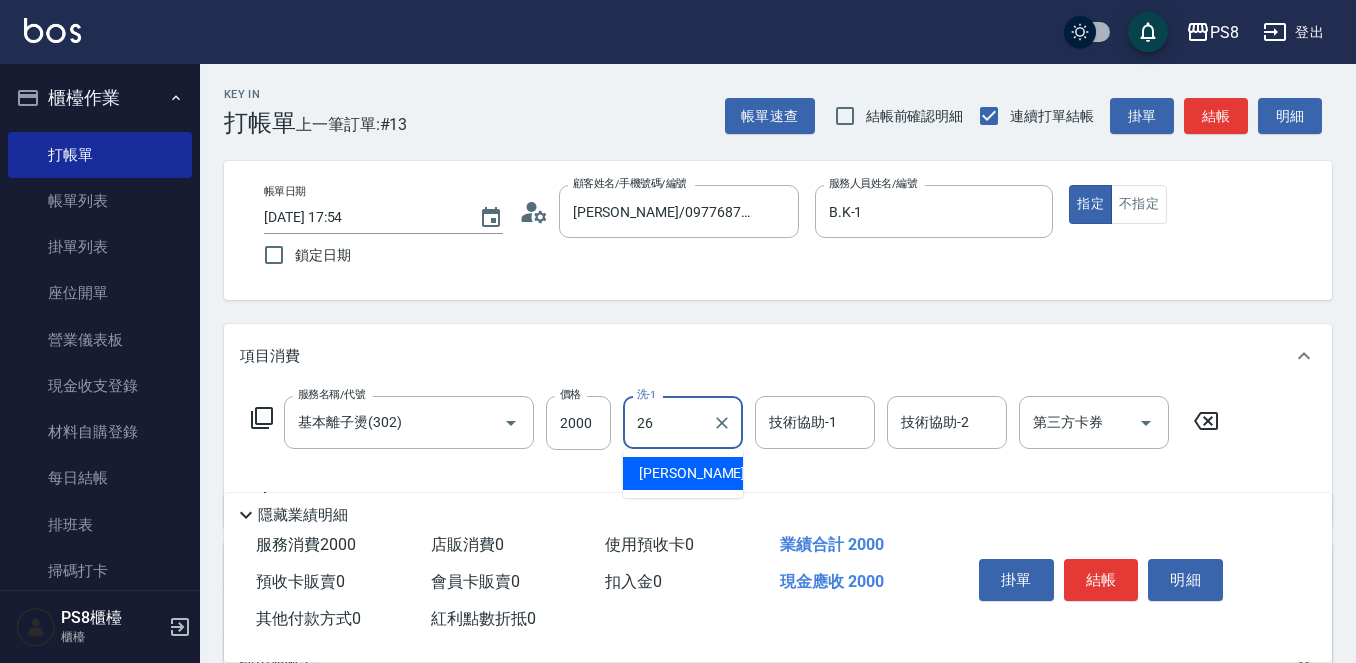 type on "苡真-26" 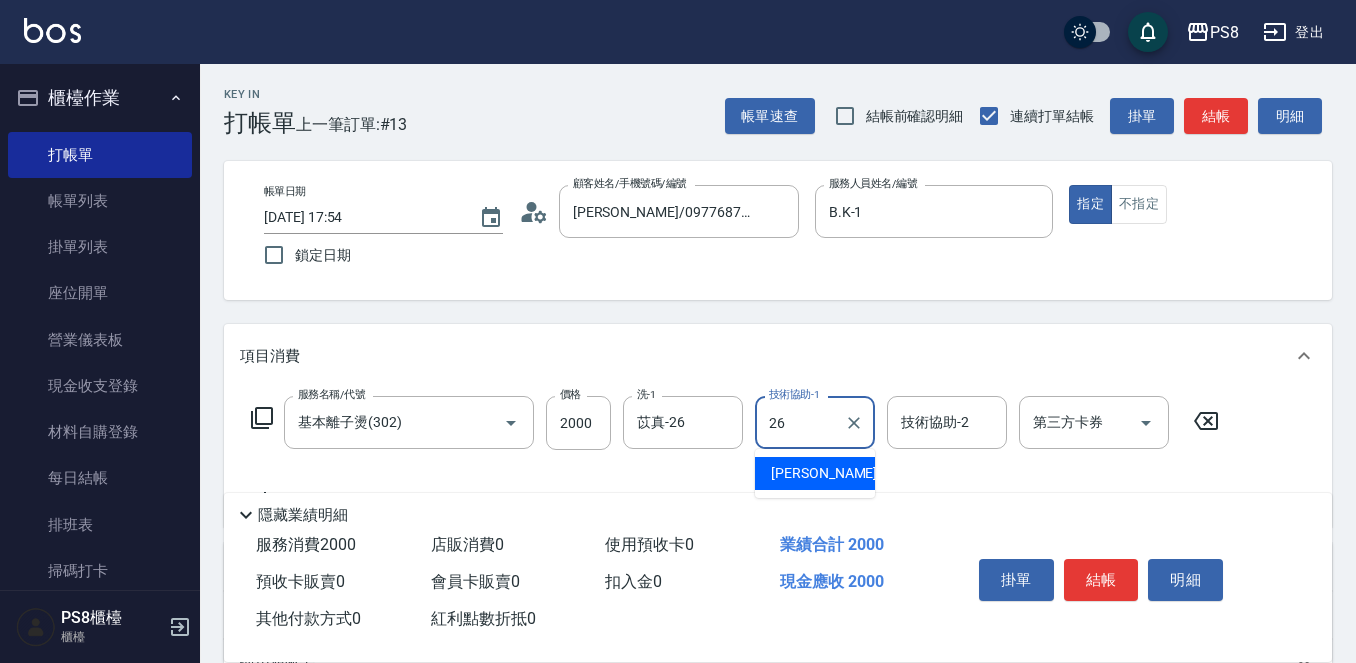 type on "苡真-26" 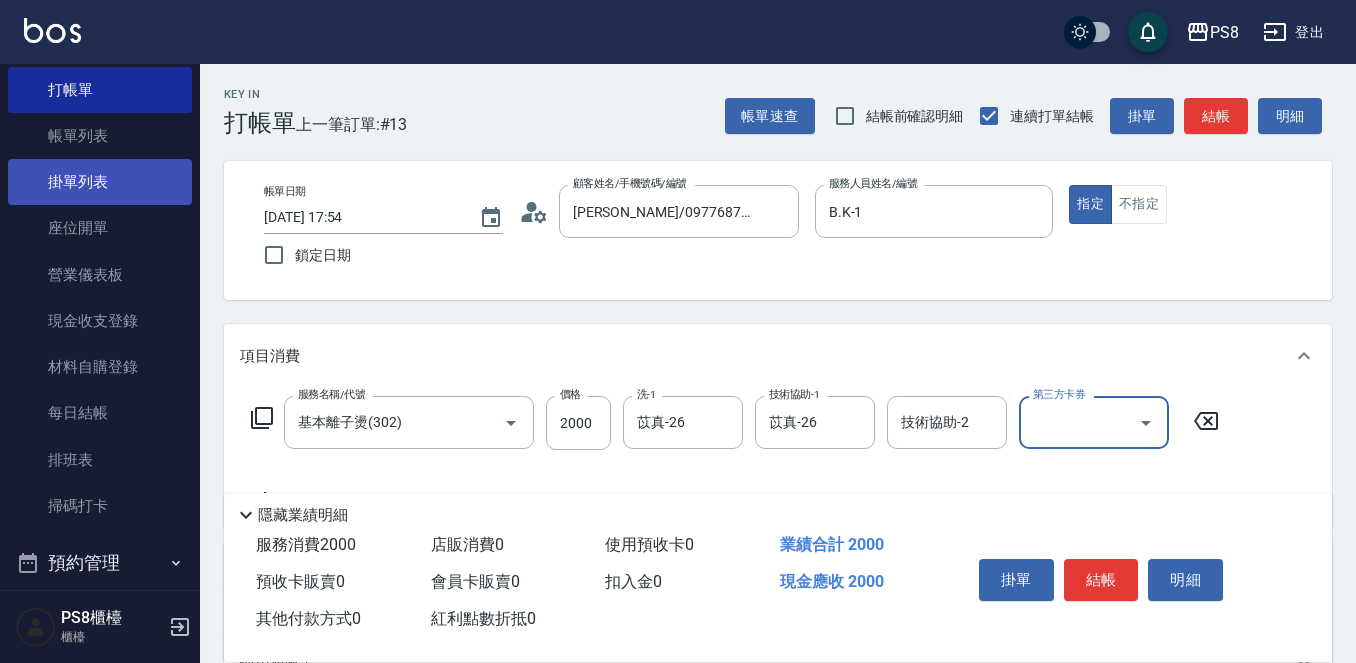 scroll, scrollTop: 100, scrollLeft: 0, axis: vertical 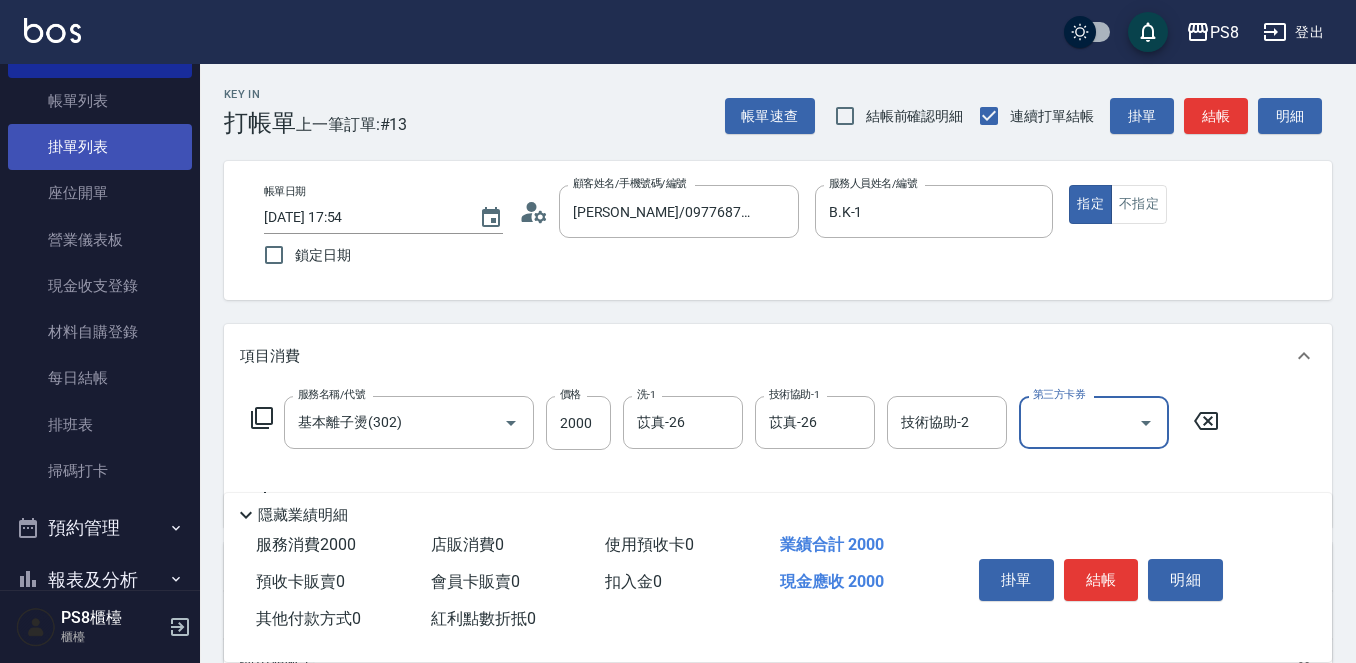 type 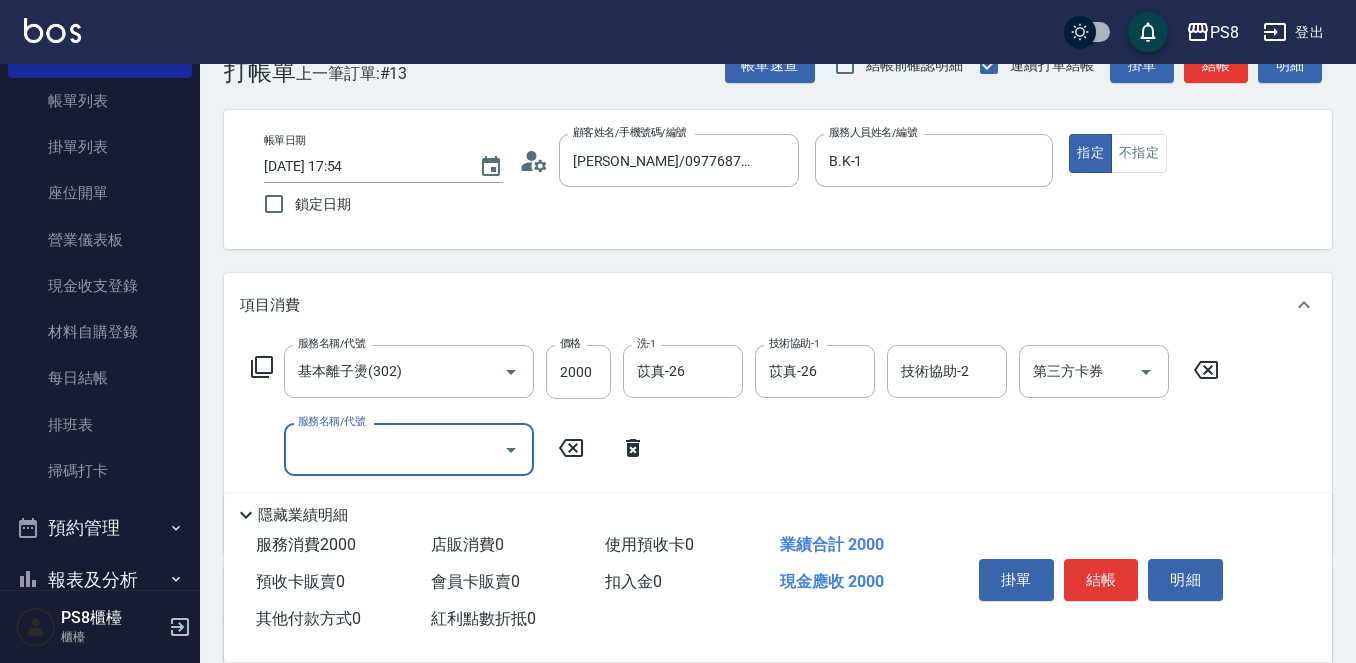scroll, scrollTop: 100, scrollLeft: 0, axis: vertical 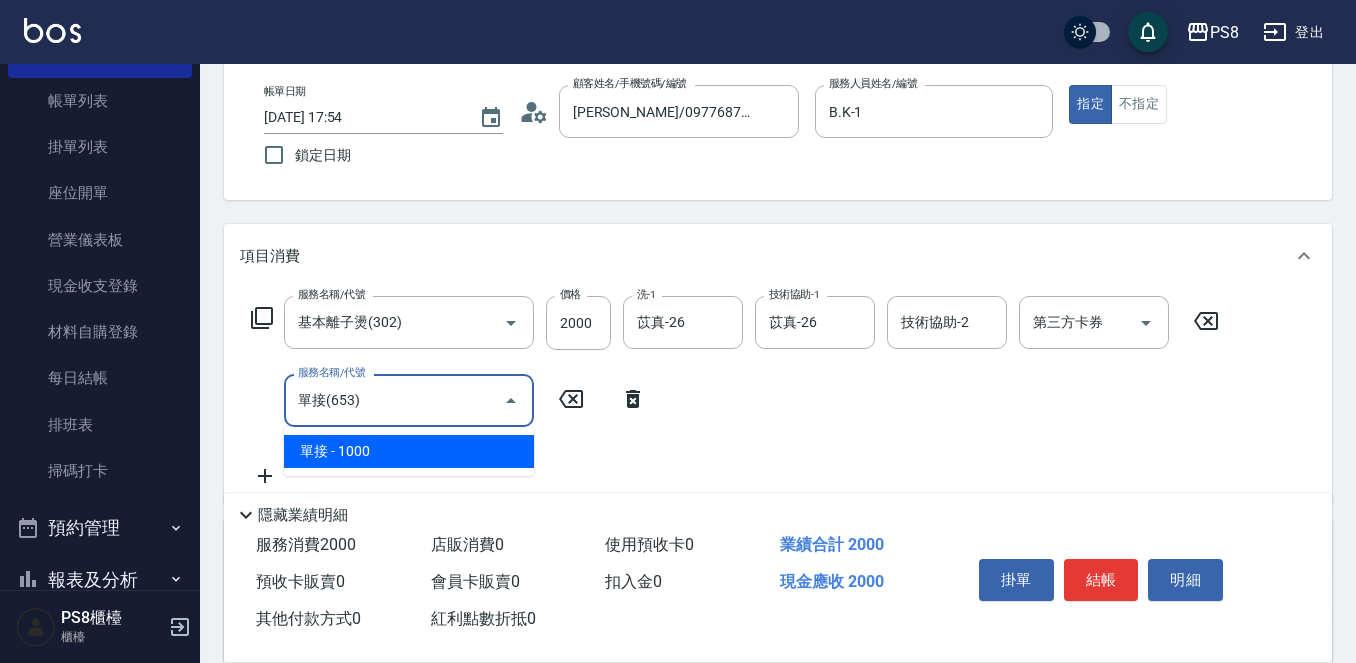 type on "單接(653)" 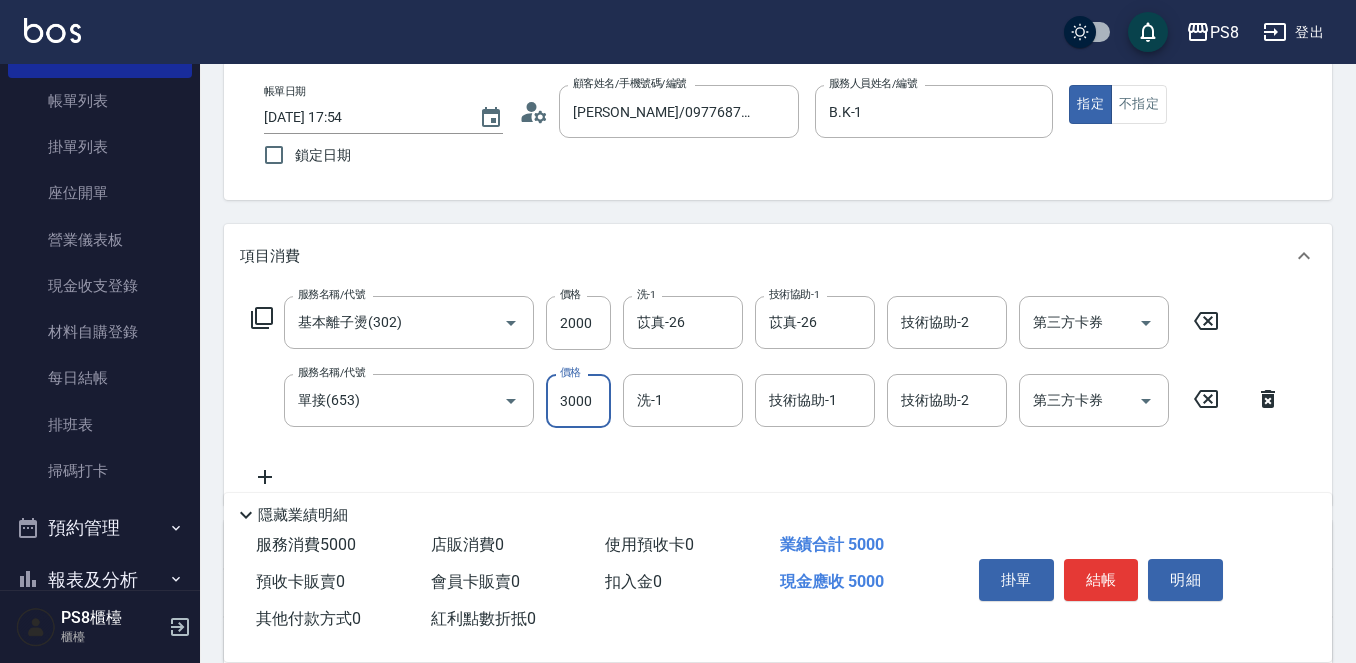 type on "3000" 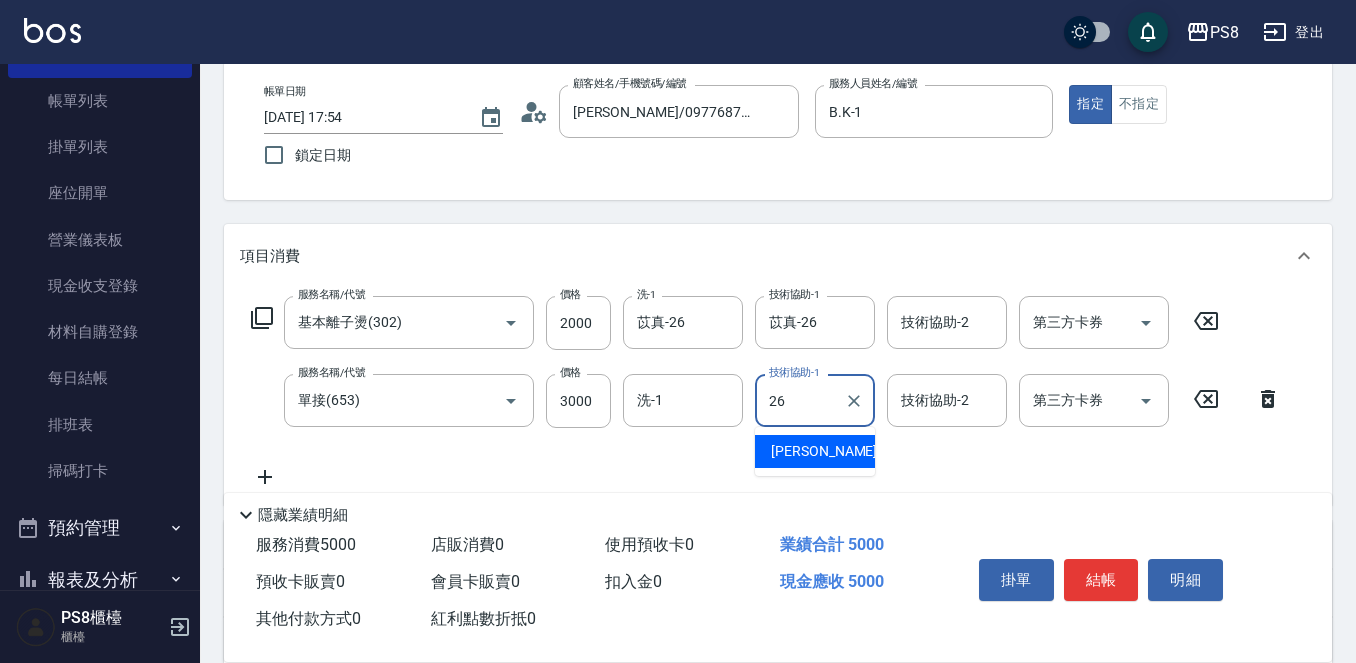 type on "苡真-26" 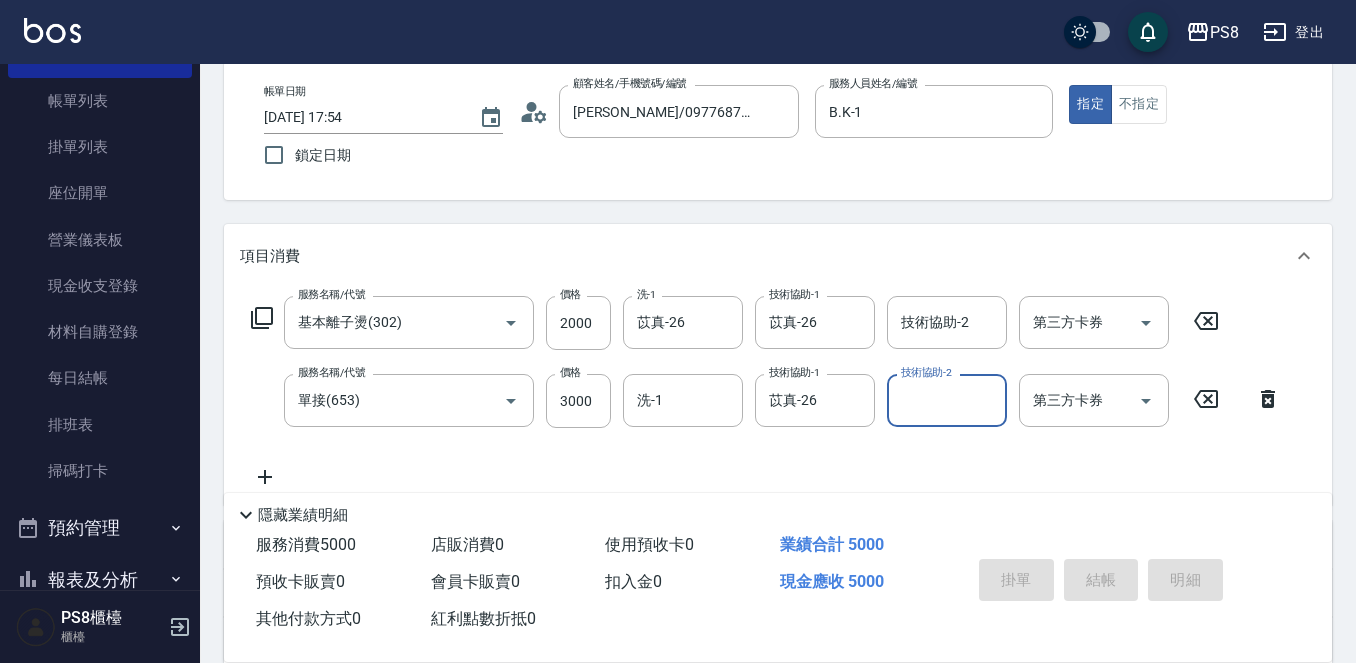 type on "2025/07/11 17:56" 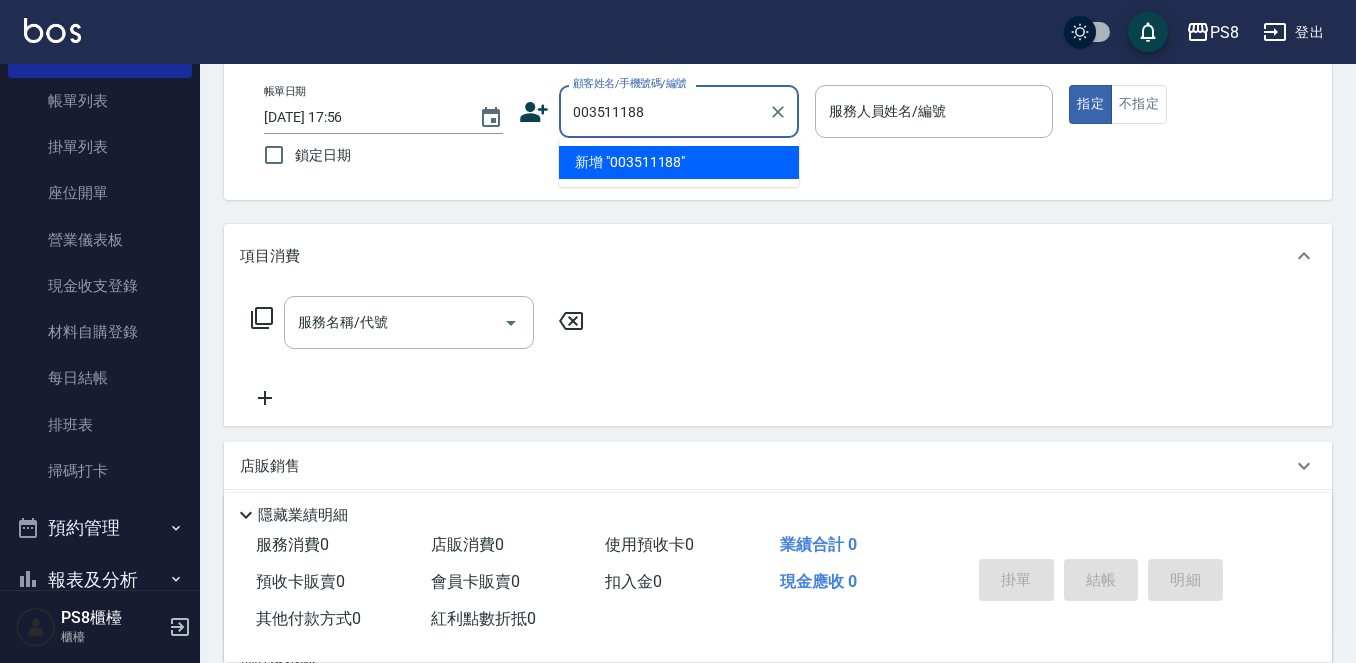 type on "003511188" 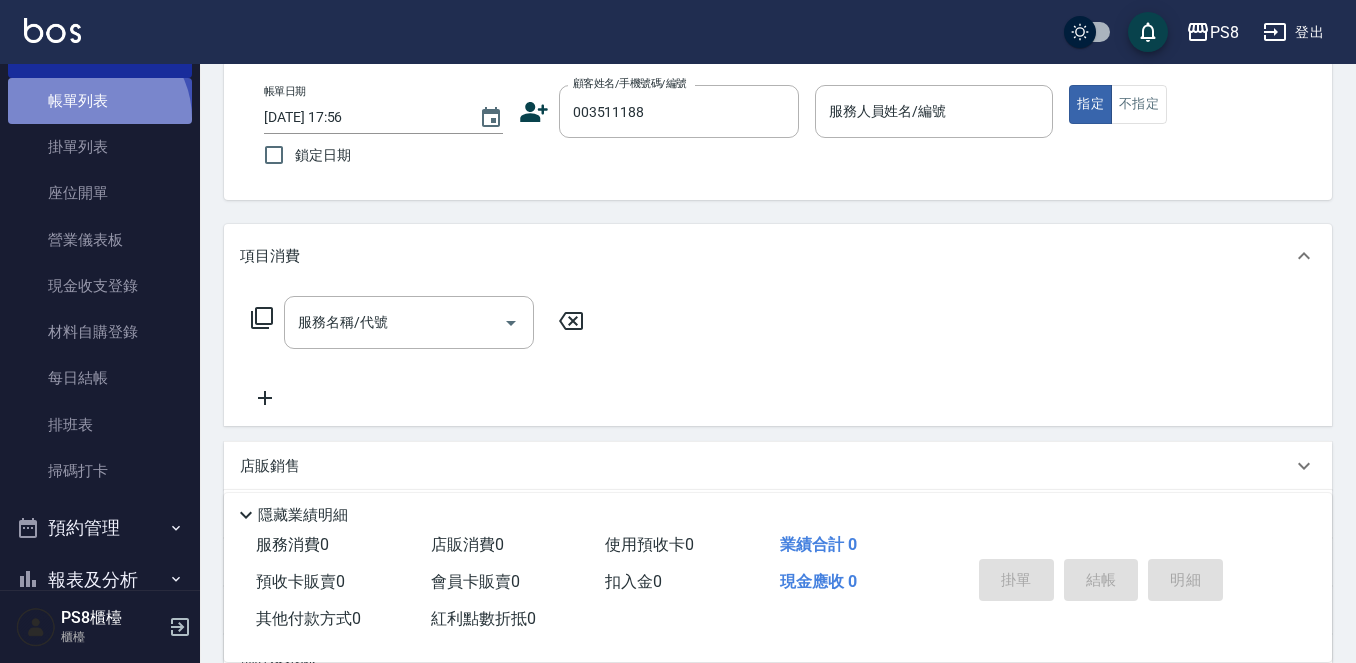 click on "帳單列表" at bounding box center (100, 101) 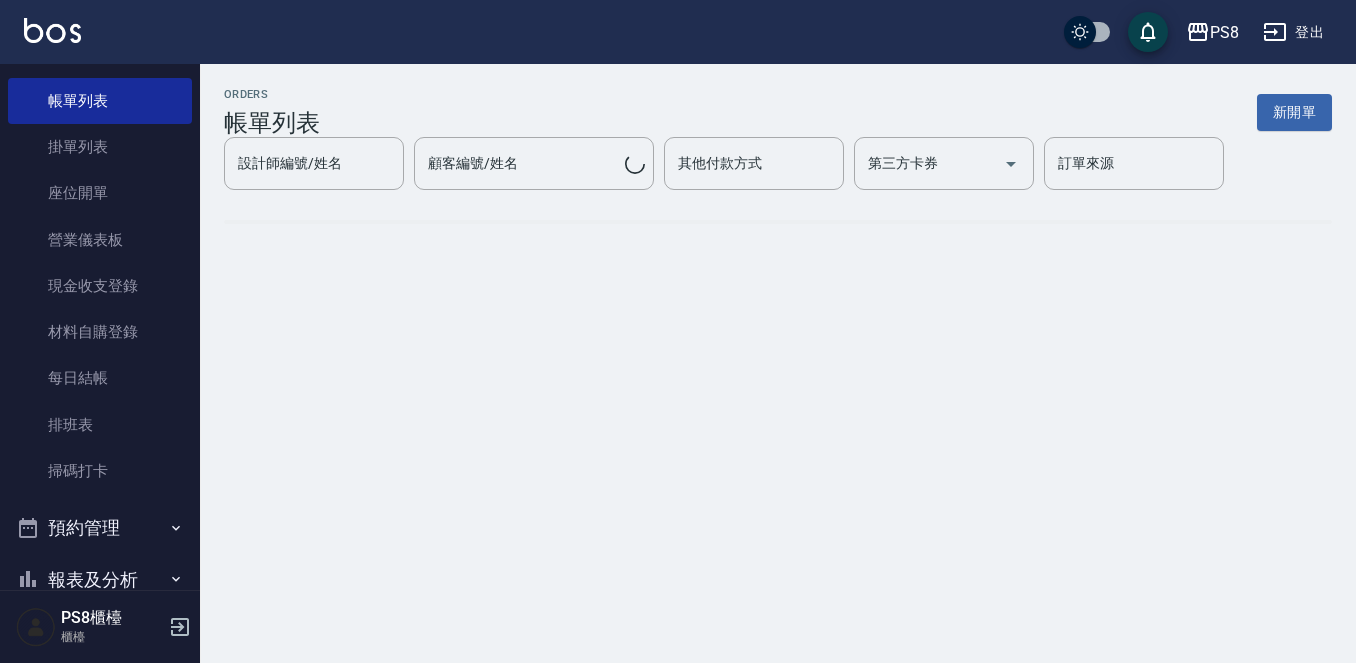 scroll, scrollTop: 0, scrollLeft: 0, axis: both 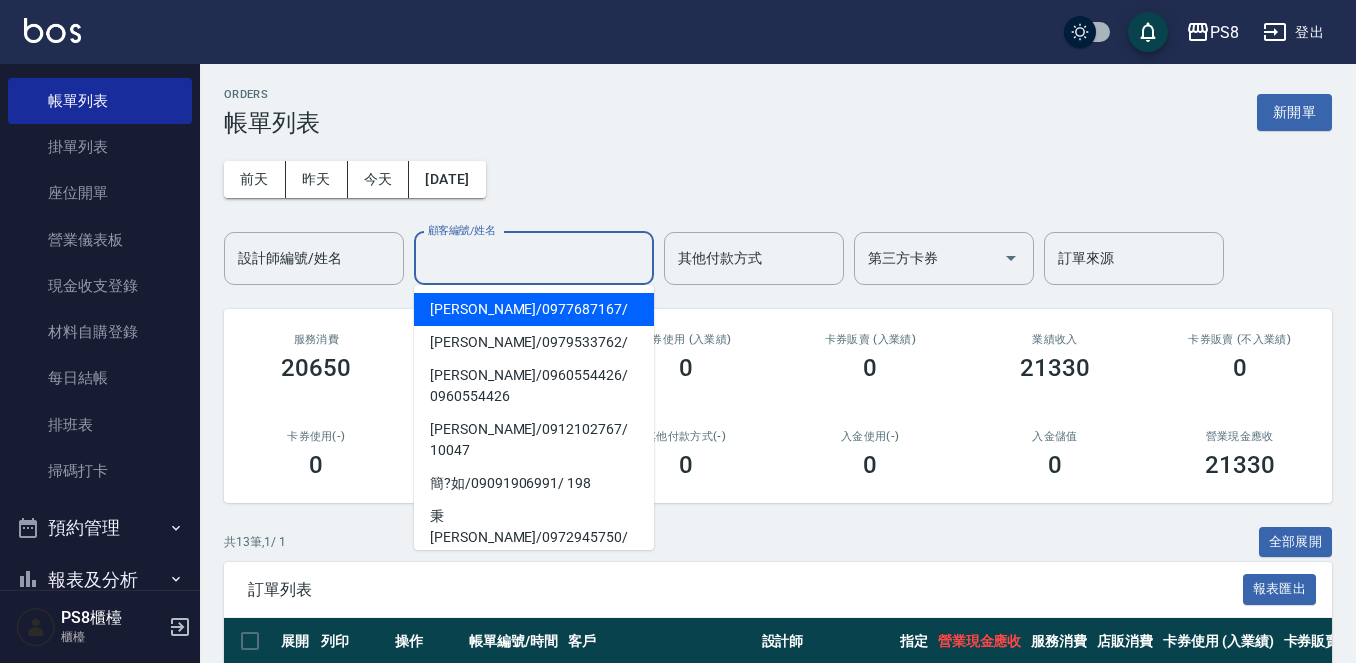 click on "顧客編號/姓名" at bounding box center [534, 258] 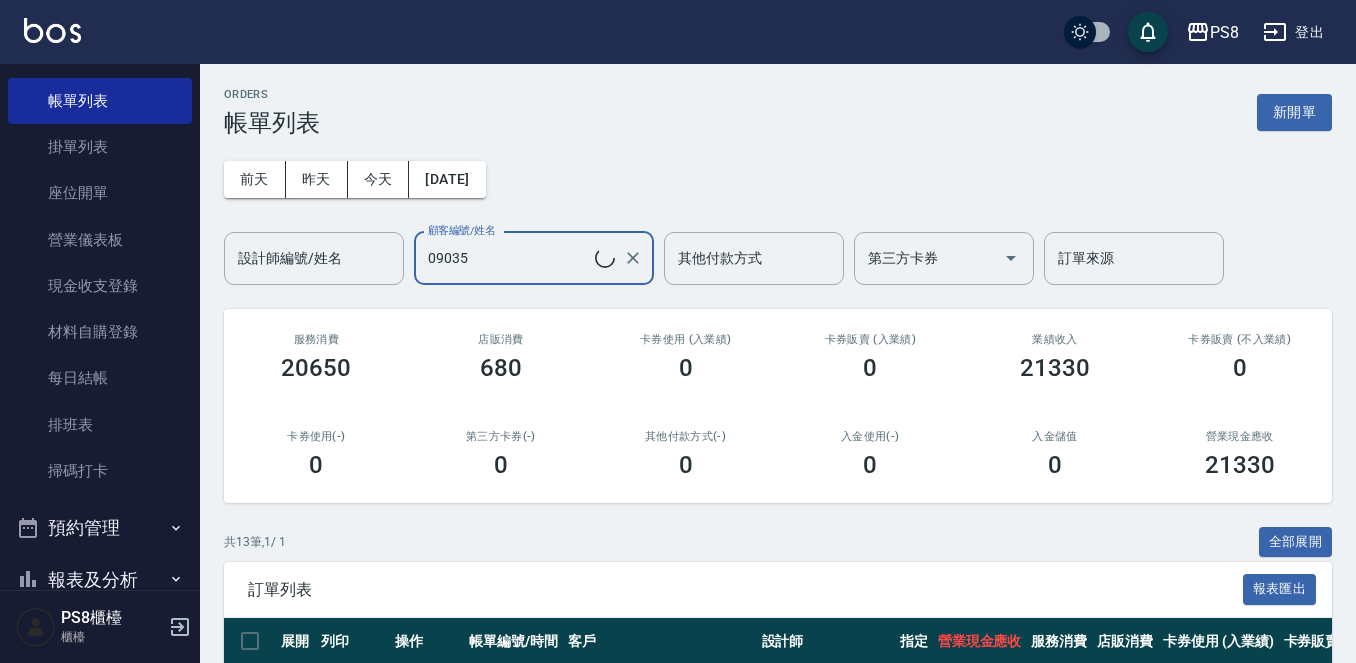 type on "簡彤羽/0903511188/2588" 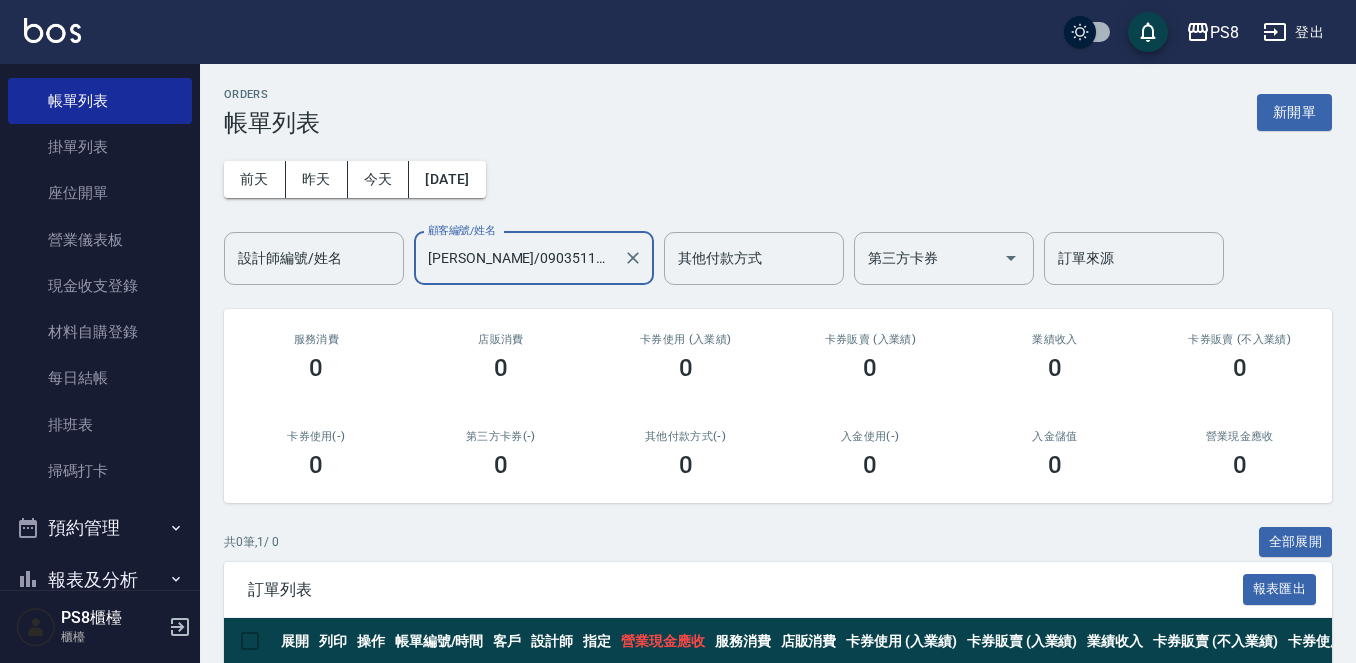 scroll, scrollTop: 97, scrollLeft: 0, axis: vertical 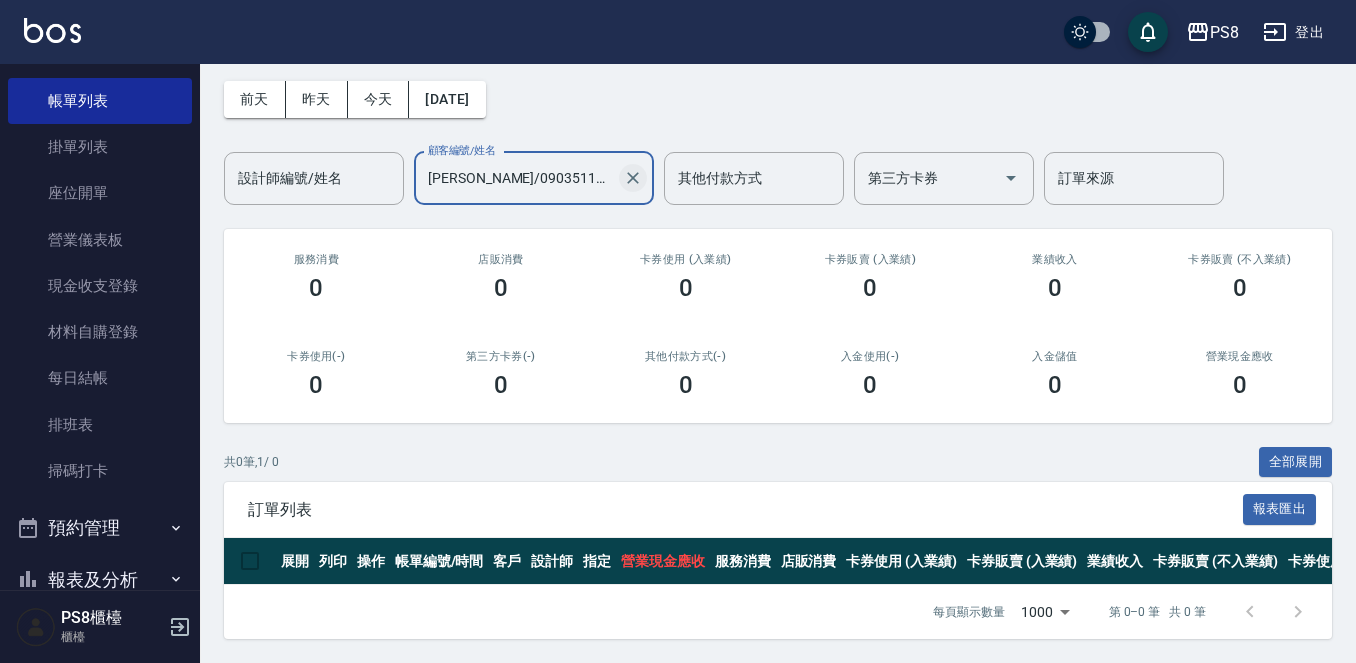click 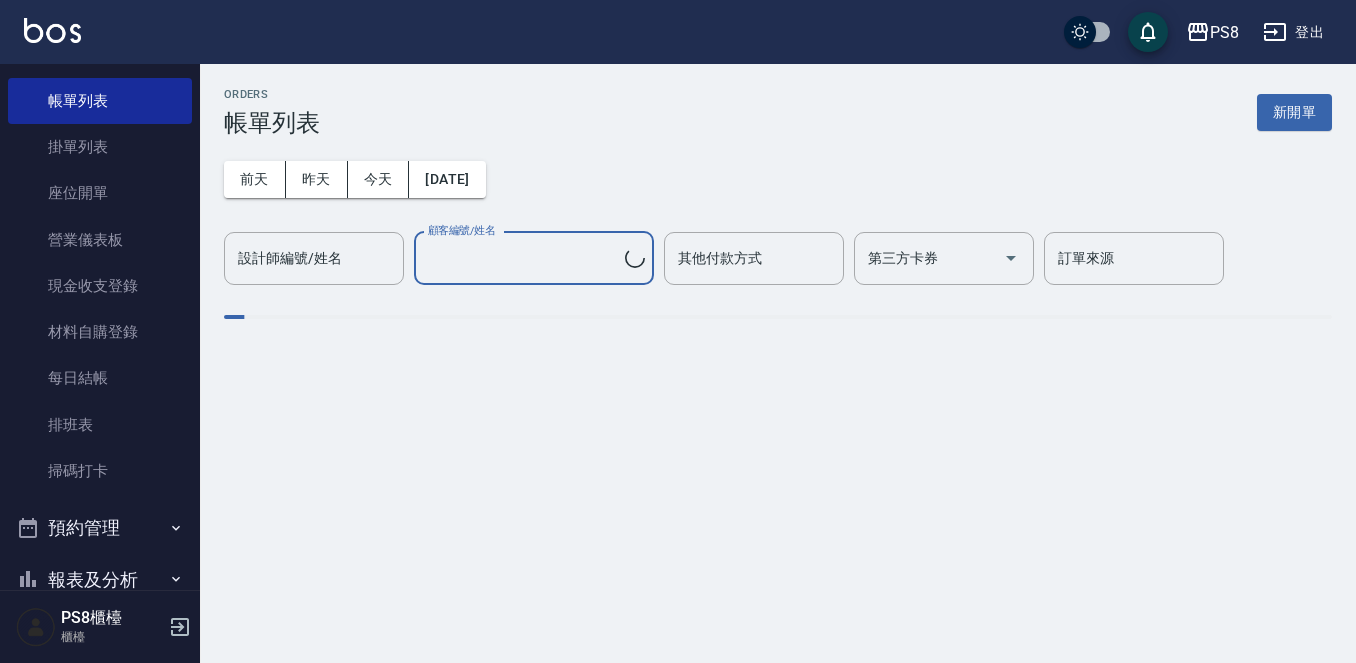 scroll, scrollTop: 0, scrollLeft: 0, axis: both 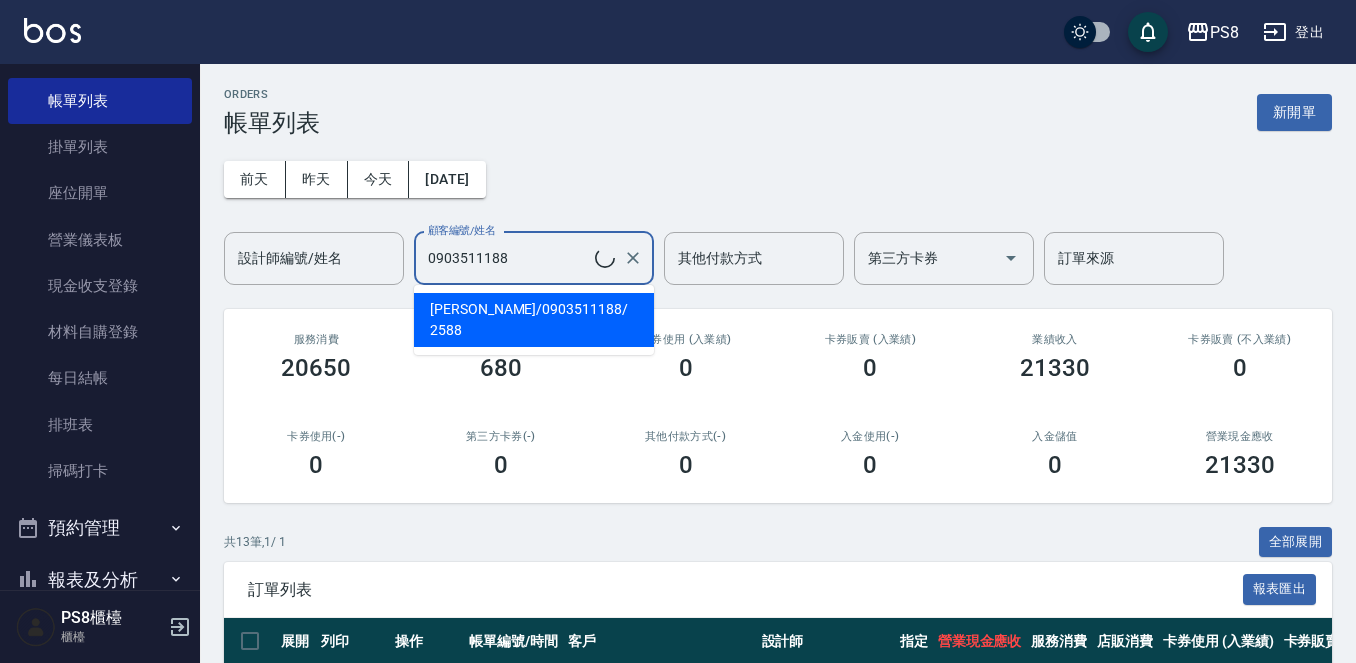 type on "簡彤羽/0903511188/2588" 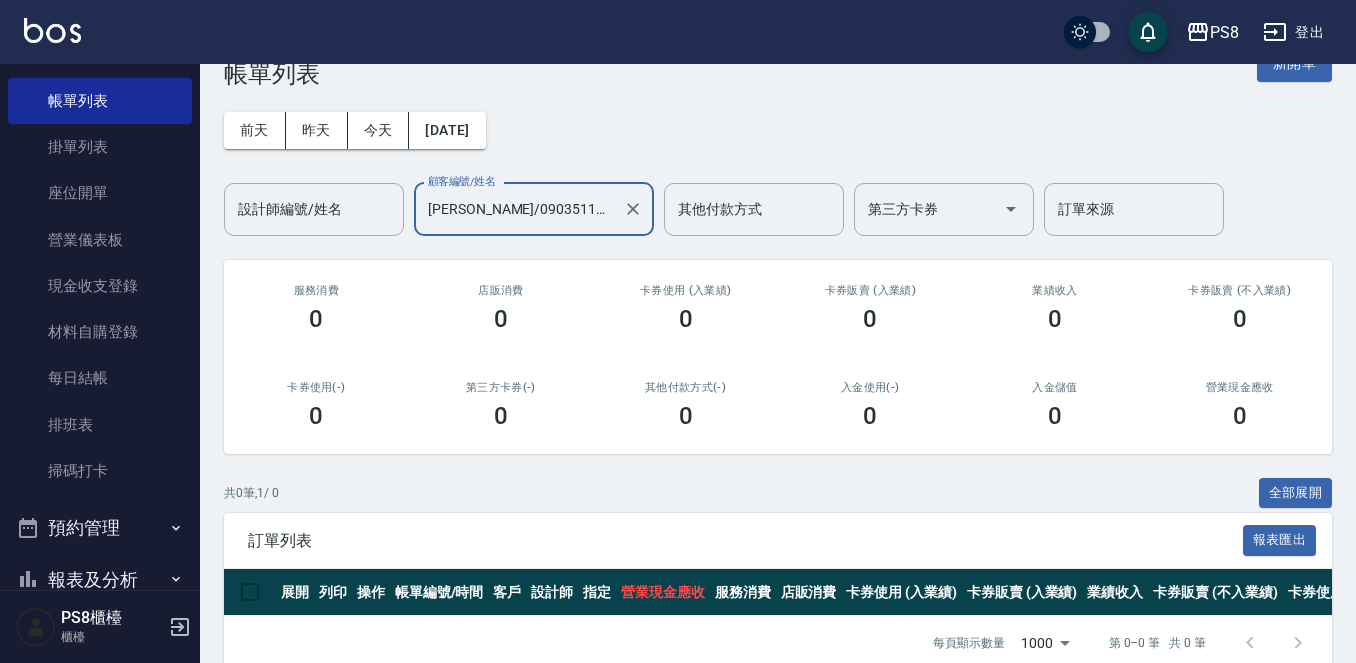 scroll, scrollTop: 97, scrollLeft: 0, axis: vertical 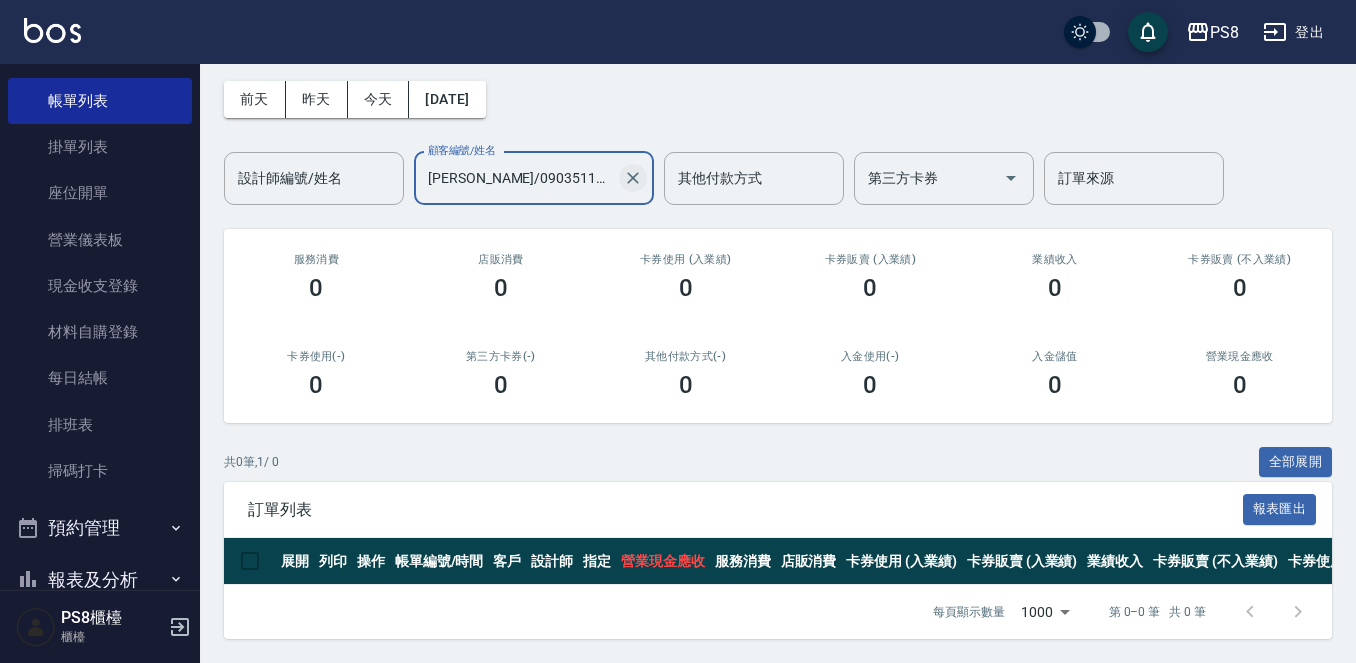 click 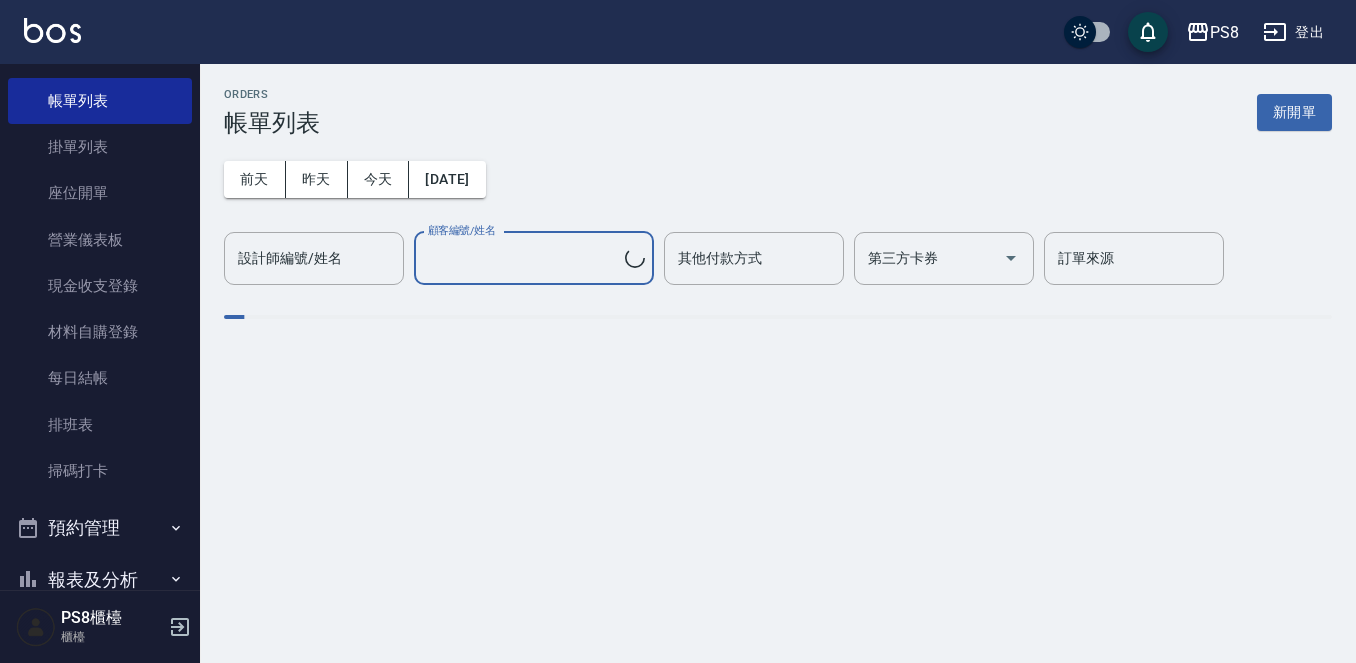 scroll, scrollTop: 0, scrollLeft: 0, axis: both 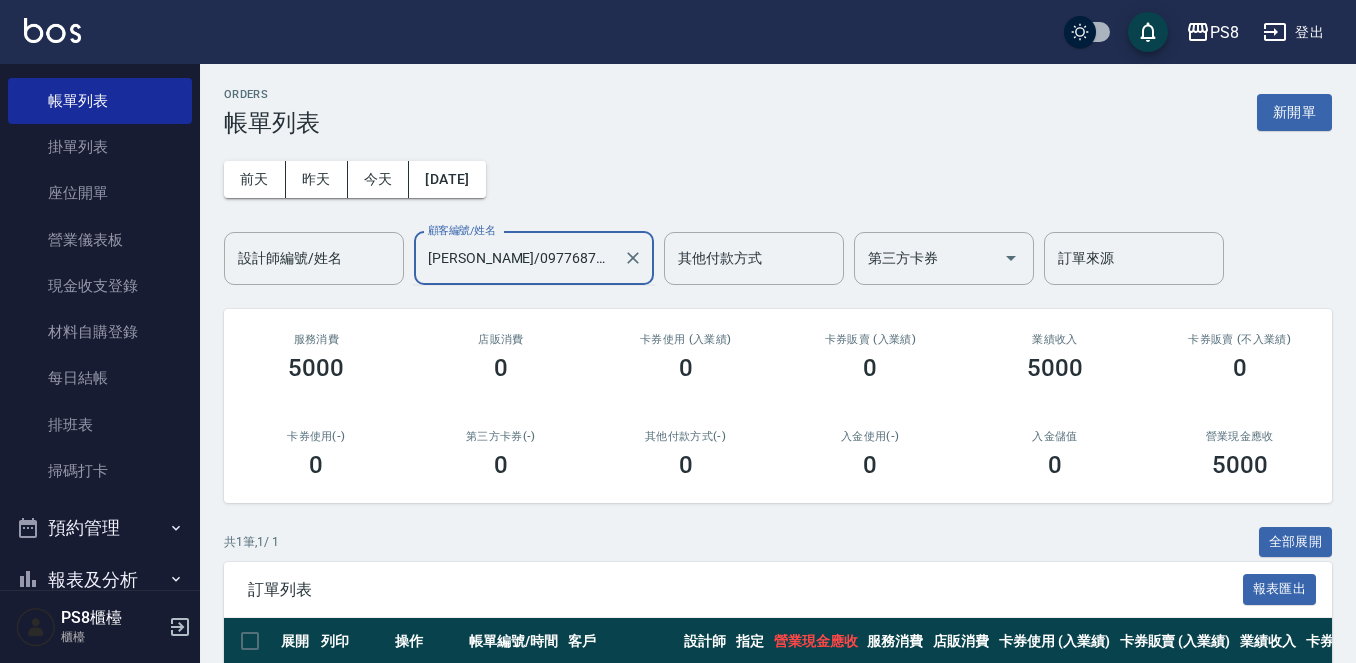 type on "林佳儀/0977687167/" 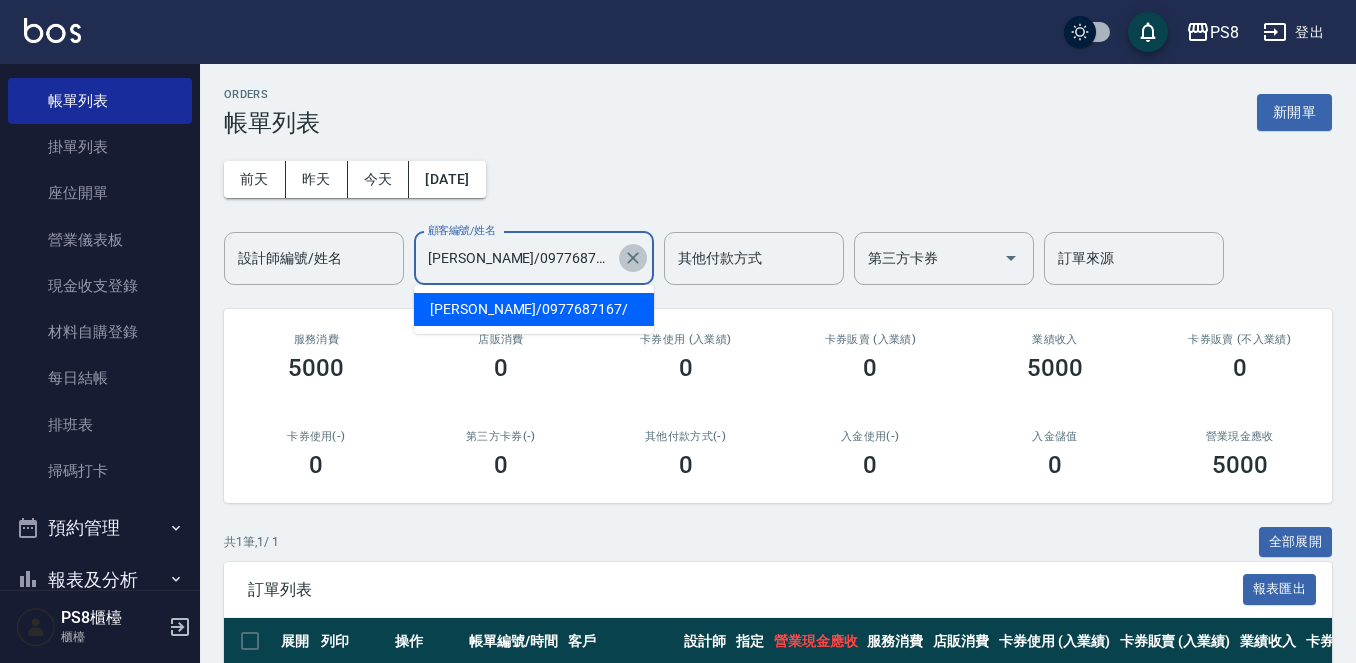 click at bounding box center [633, 258] 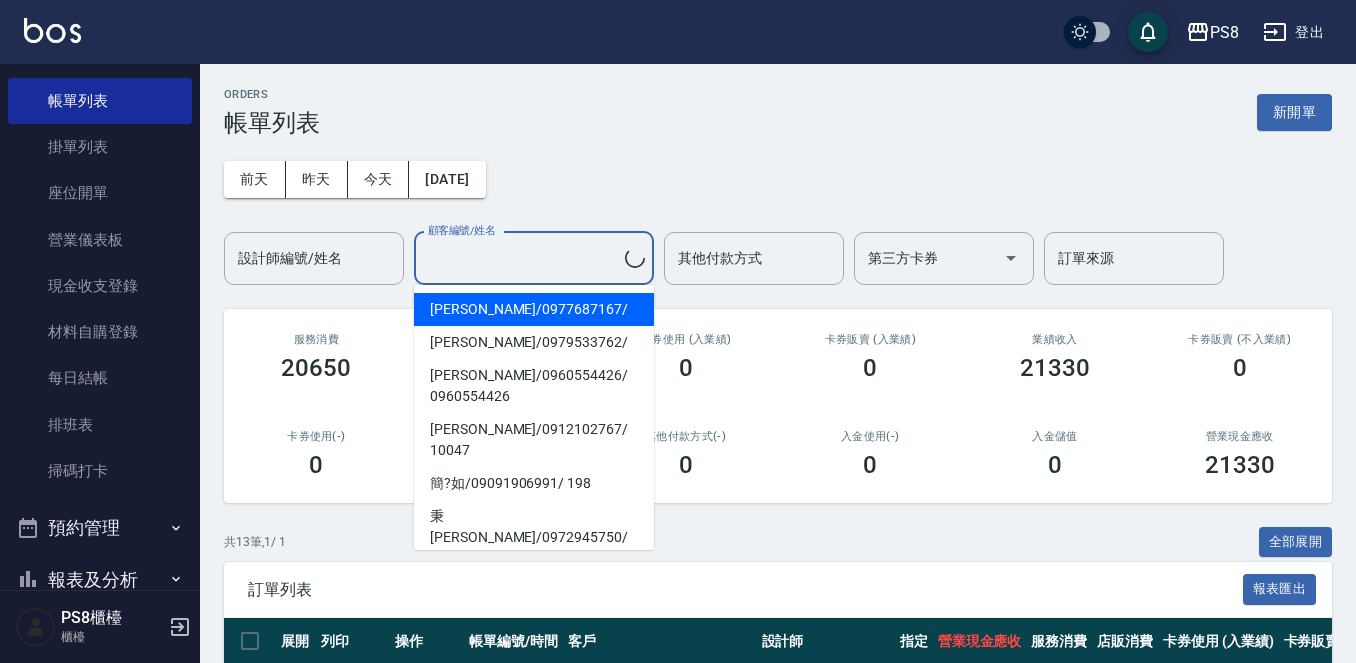click on "顧客編號/姓名" at bounding box center [524, 258] 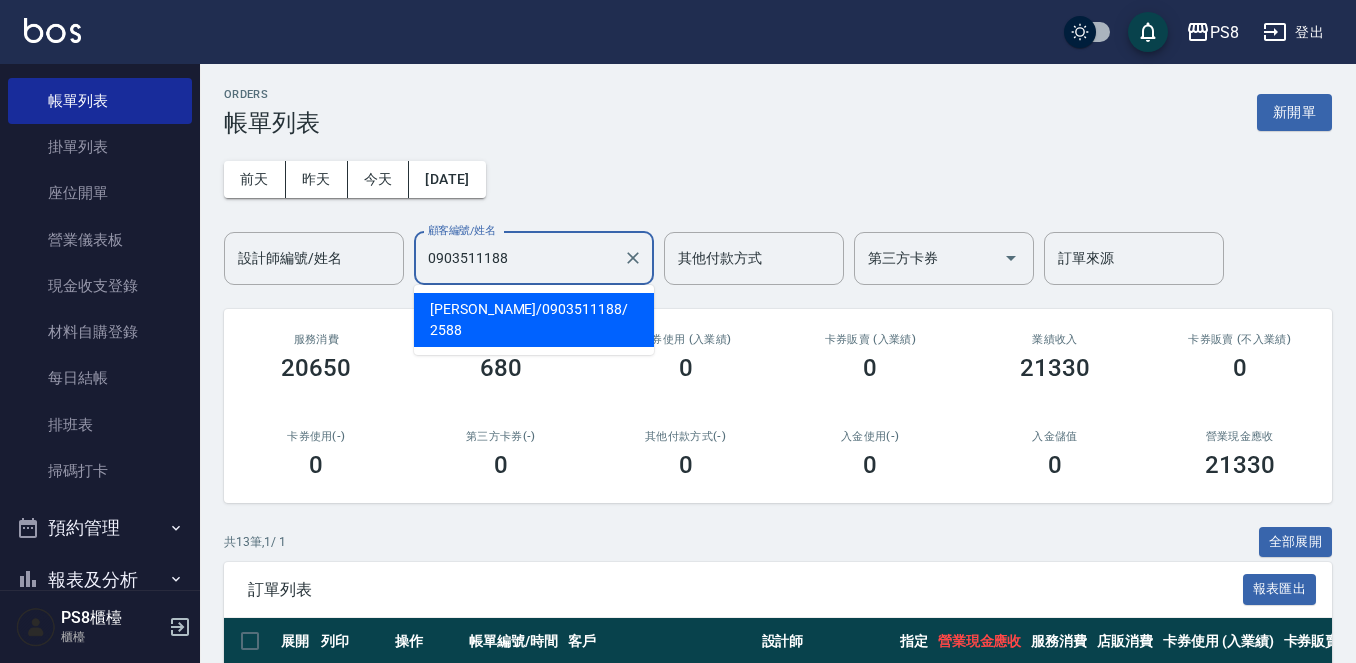 drag, startPoint x: 568, startPoint y: 267, endPoint x: 422, endPoint y: 244, distance: 147.80054 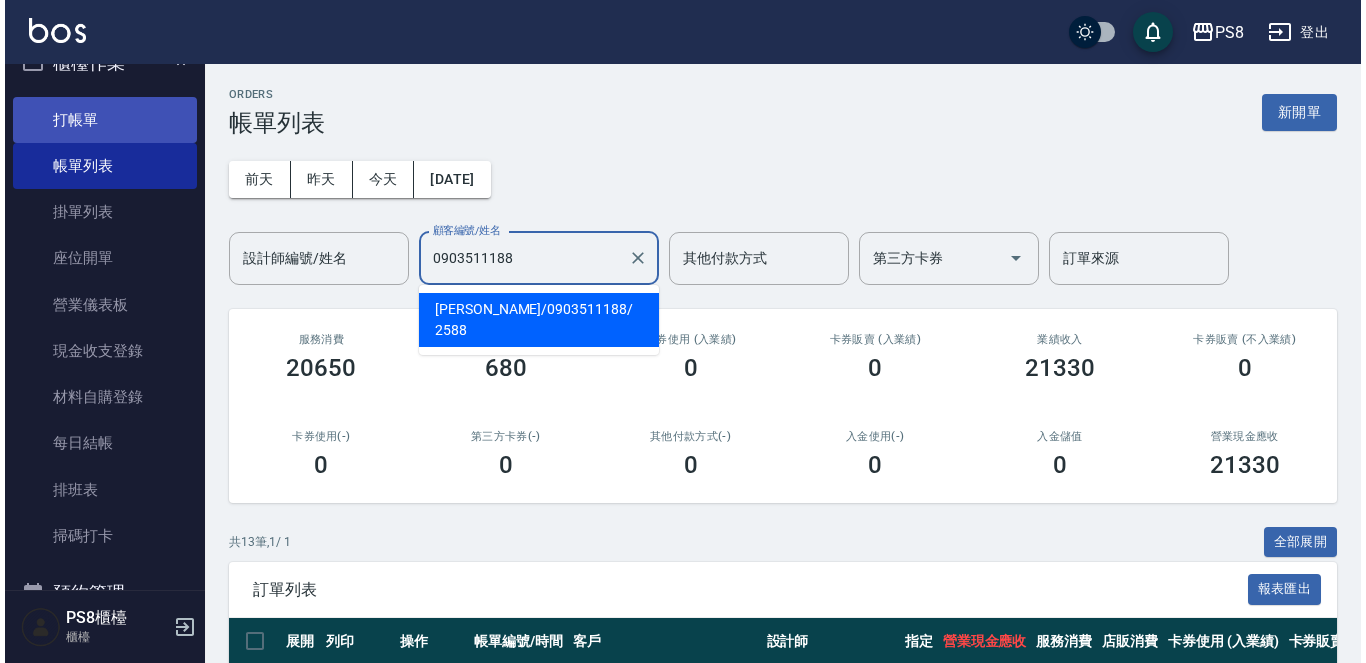 scroll, scrollTop: 0, scrollLeft: 0, axis: both 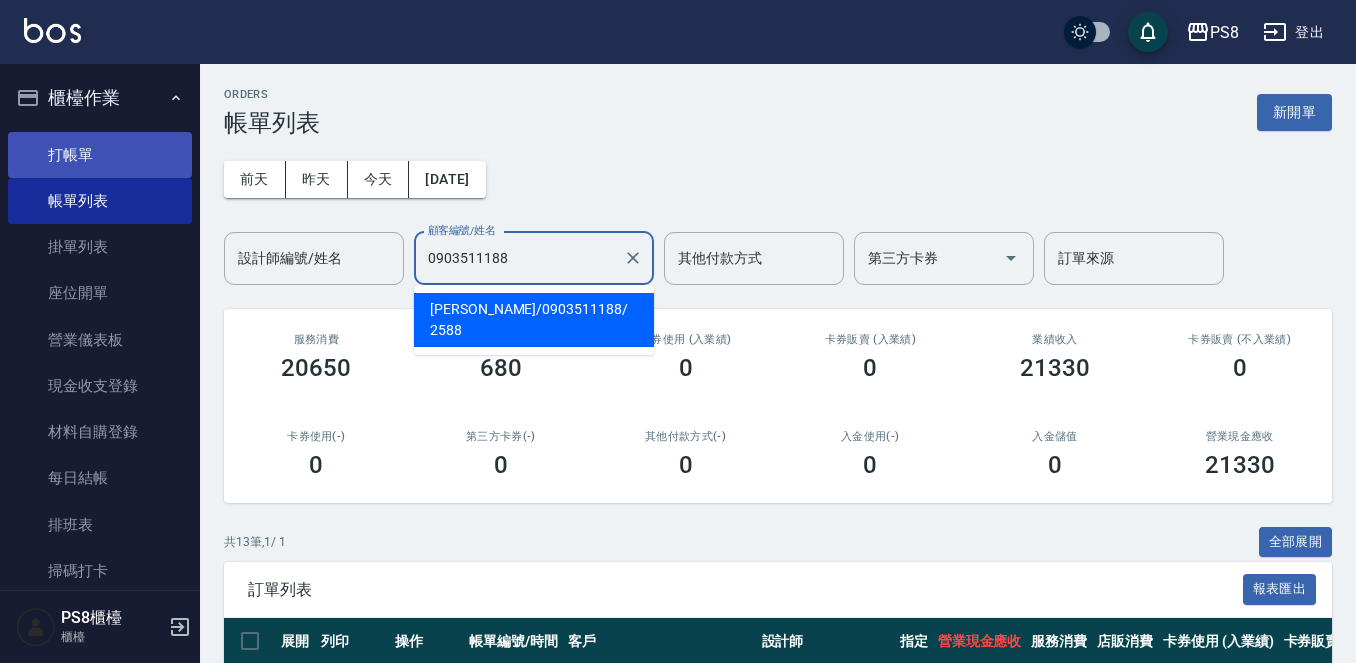 type on "0903511188" 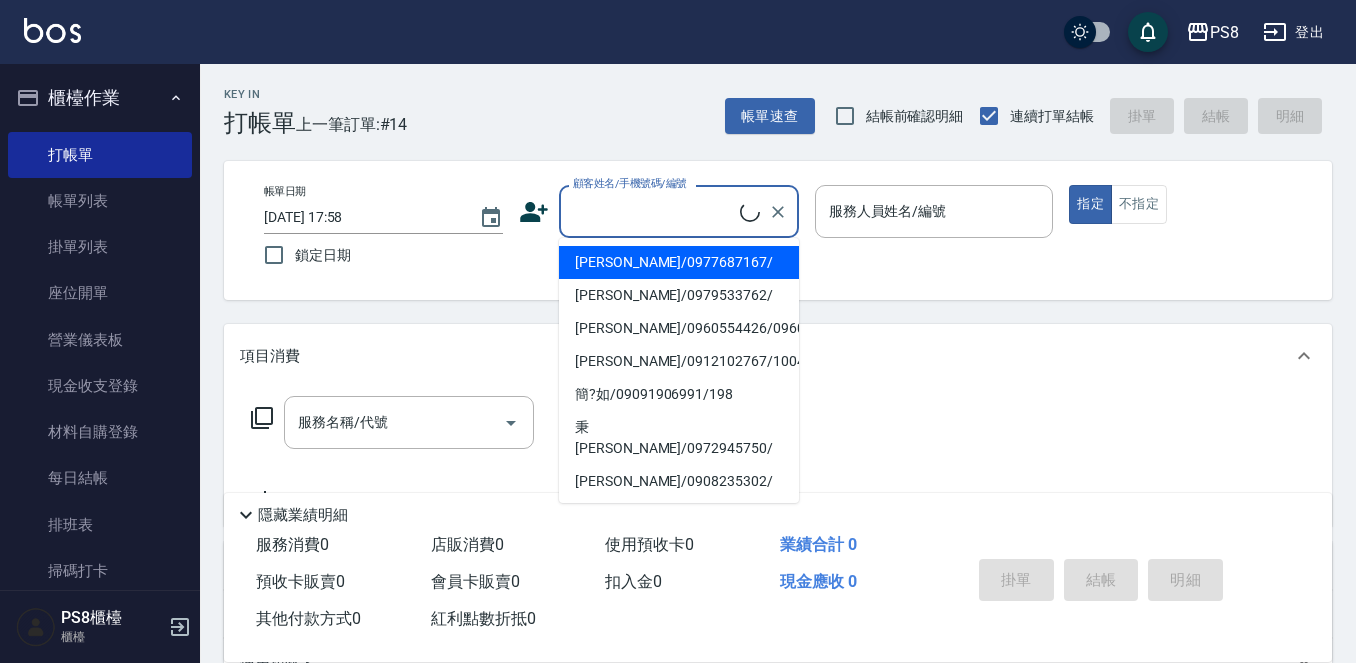 click on "顧客姓名/手機號碼/編號" at bounding box center (654, 211) 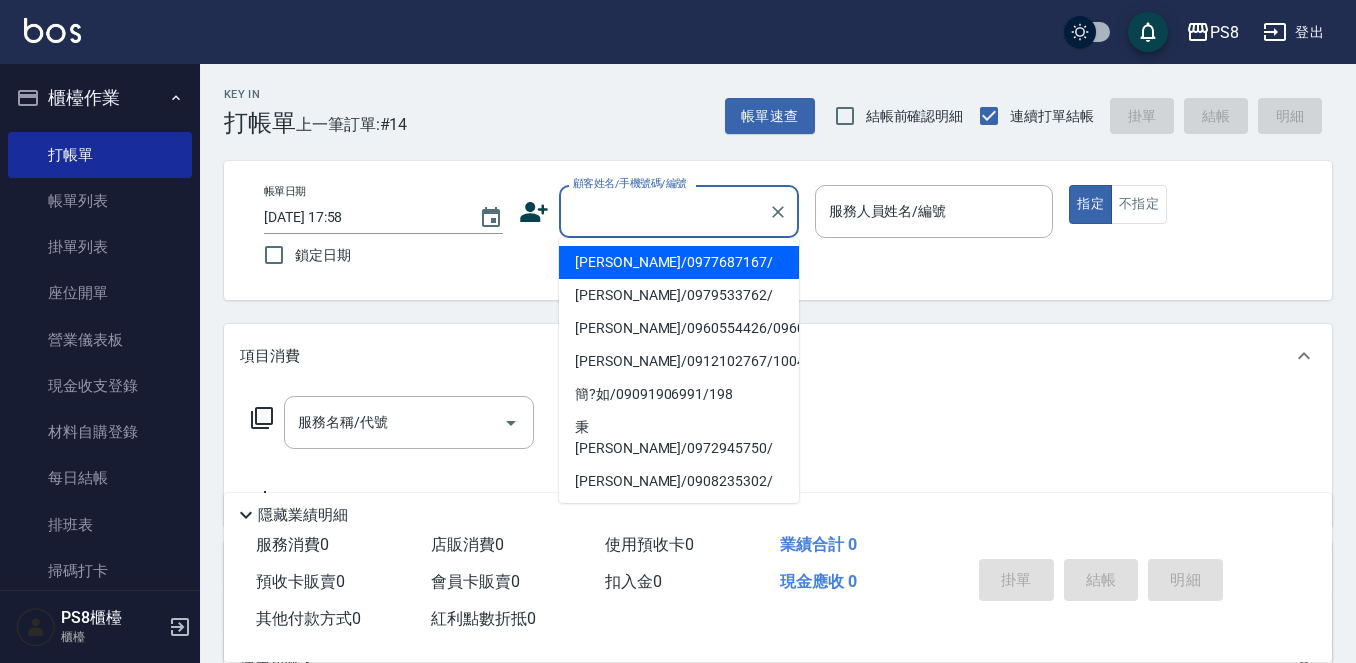 drag, startPoint x: 692, startPoint y: 222, endPoint x: 659, endPoint y: 204, distance: 37.589893 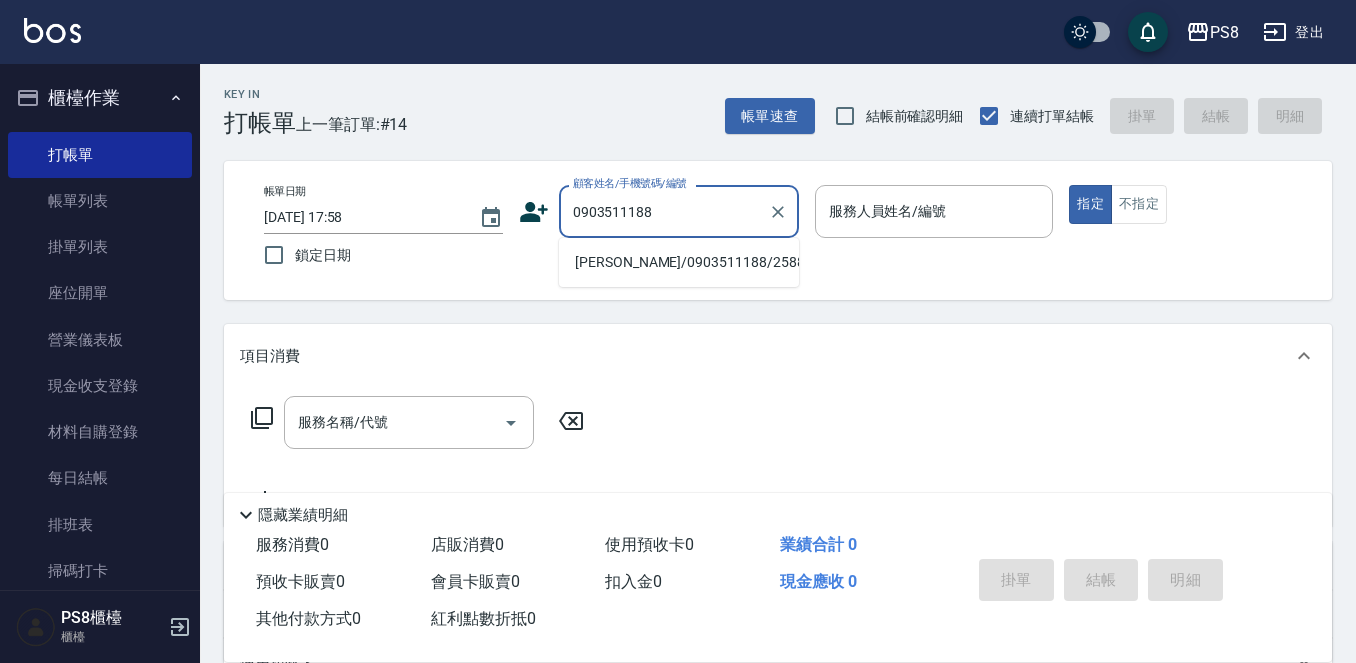 type on "0903511188" 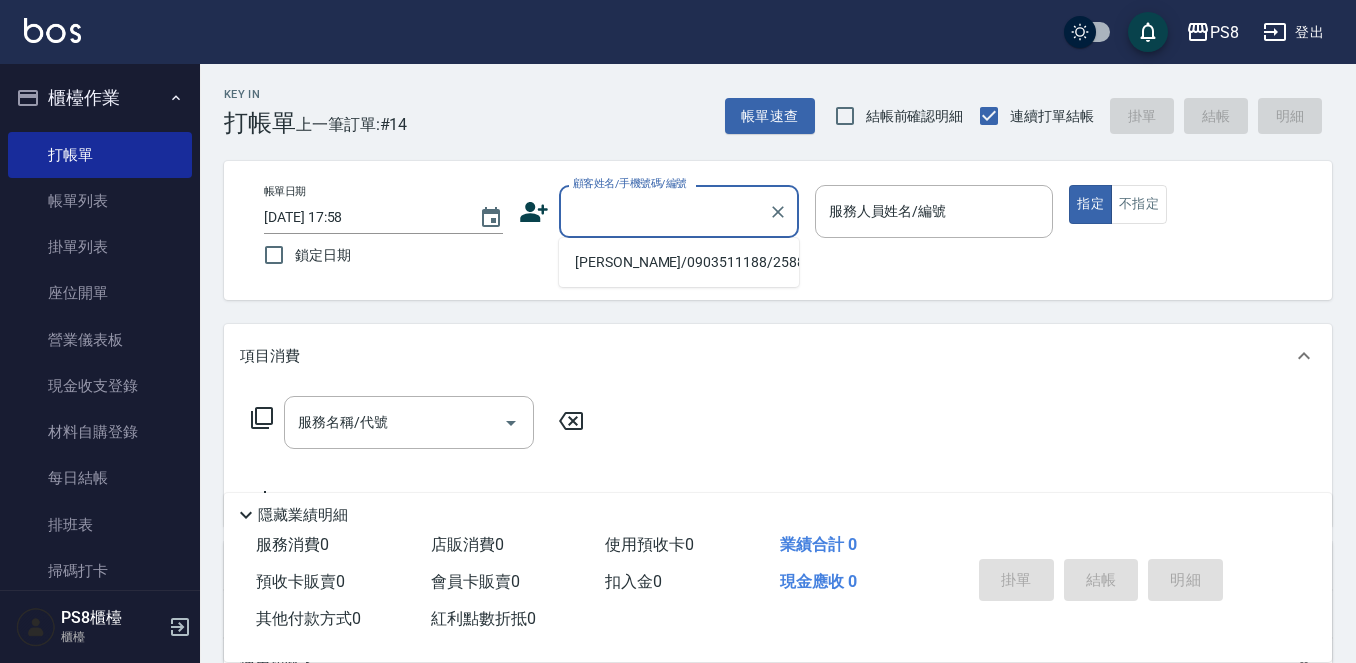 click 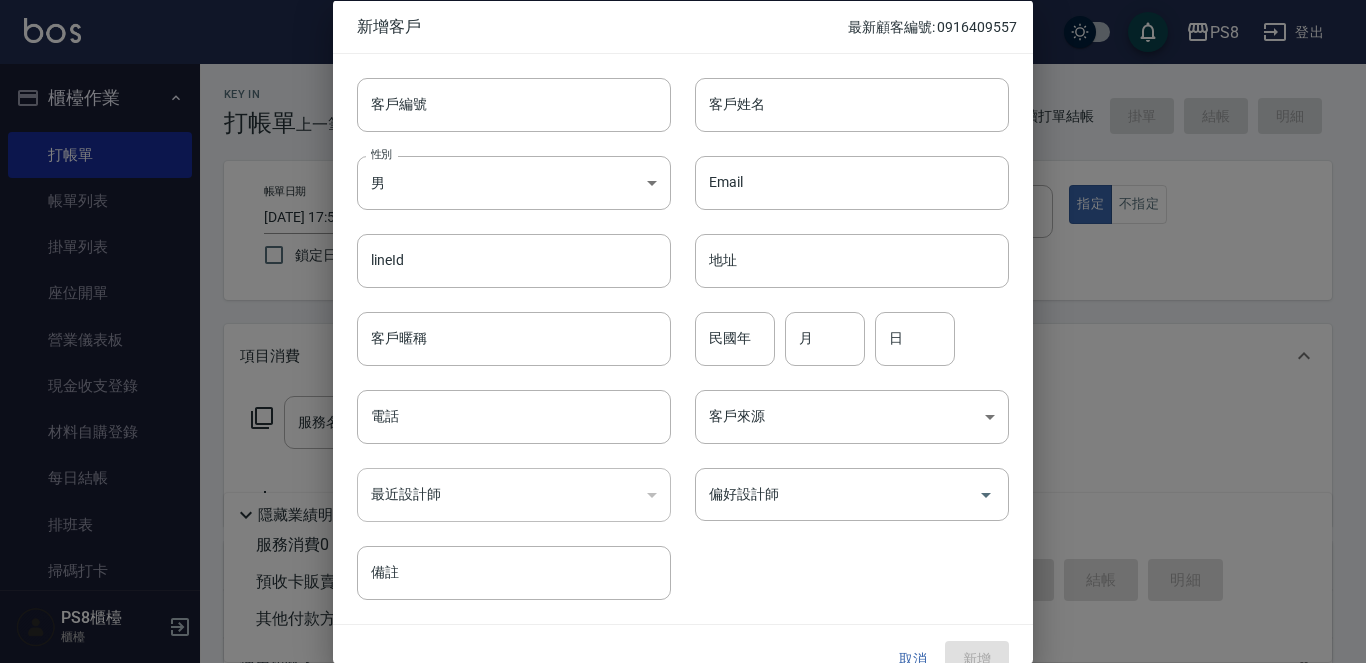 scroll, scrollTop: 30, scrollLeft: 0, axis: vertical 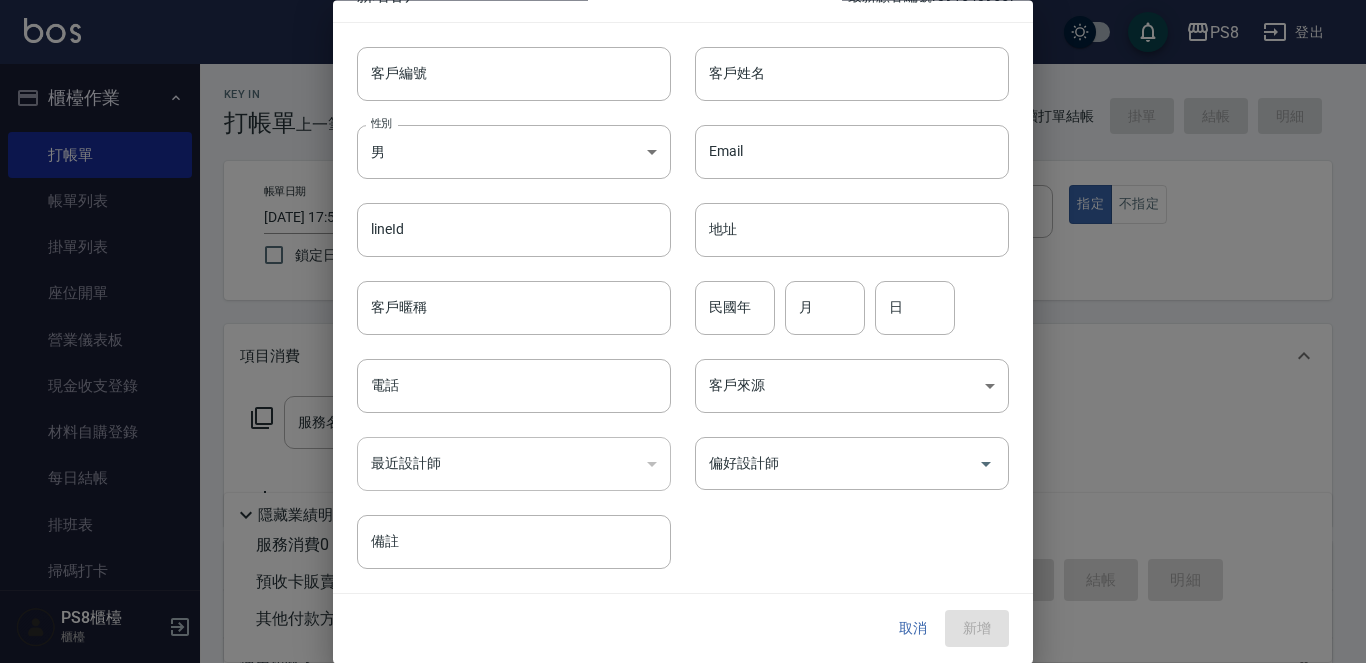 click on "取消" at bounding box center (913, 629) 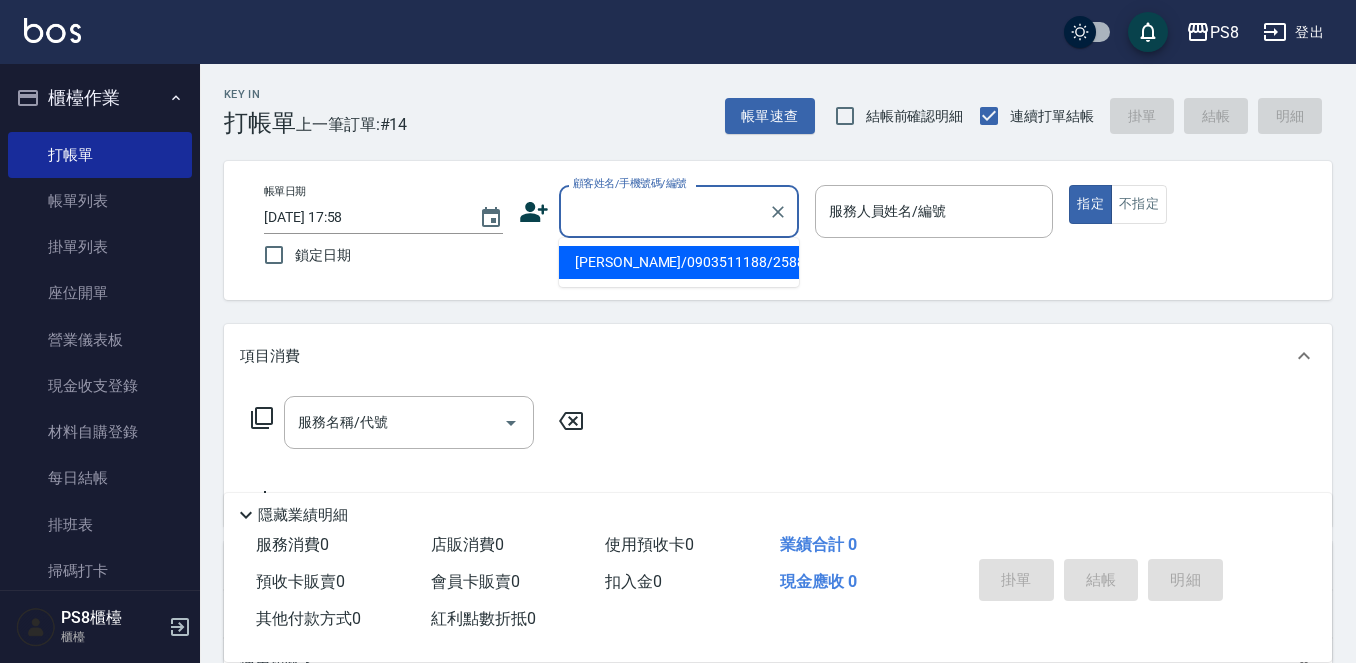 paste on "0903511188" 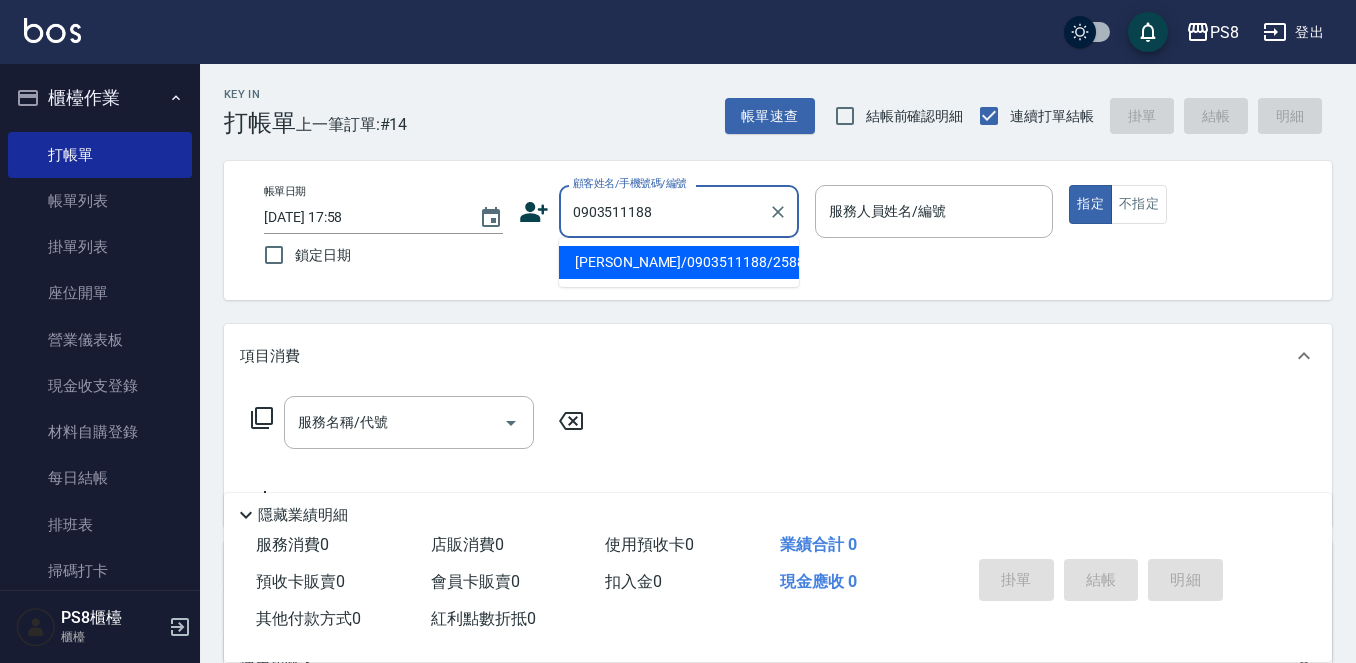 click on "簡彤羽/0903511188/2588" at bounding box center [679, 262] 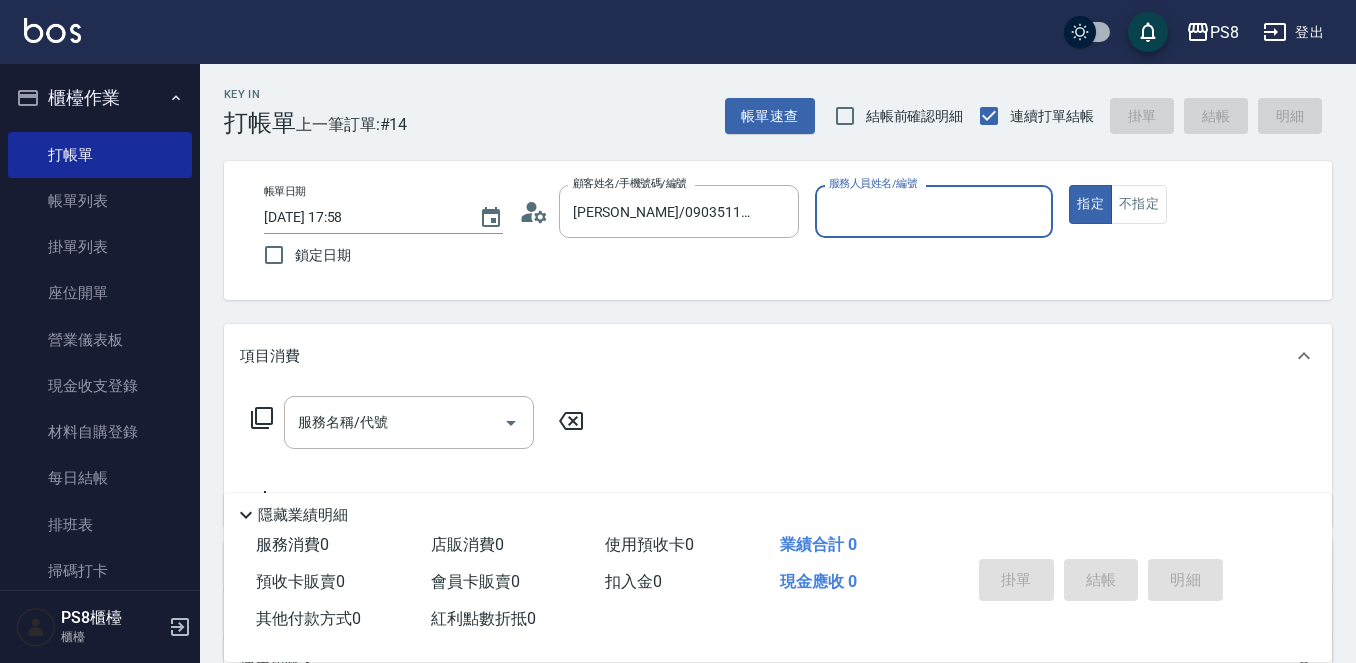 type on "KJ-20" 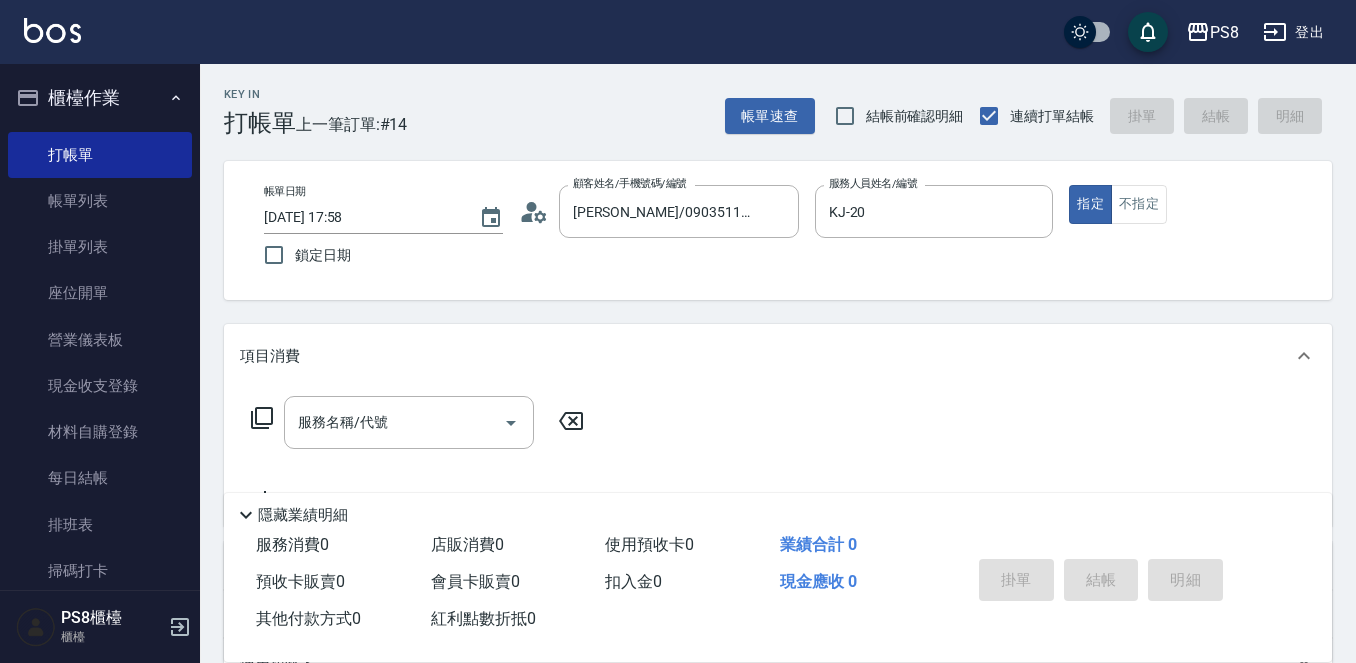 click 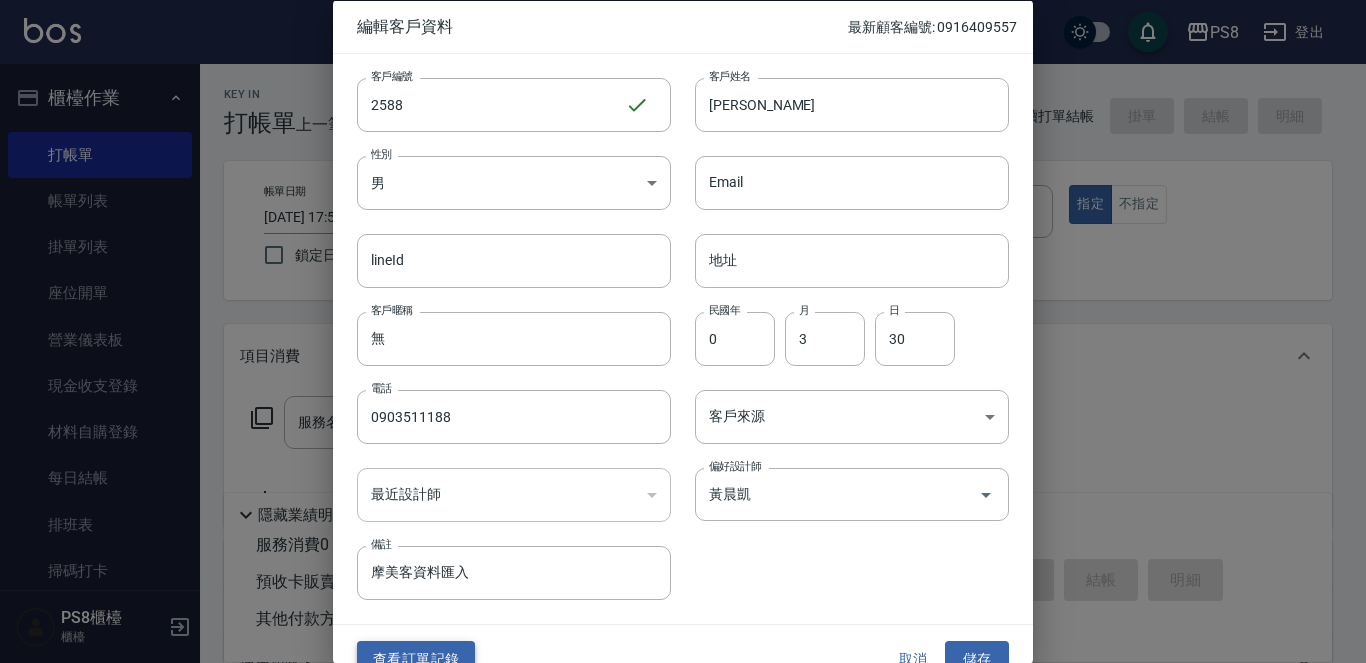 click on "查看訂單記錄" at bounding box center (416, 659) 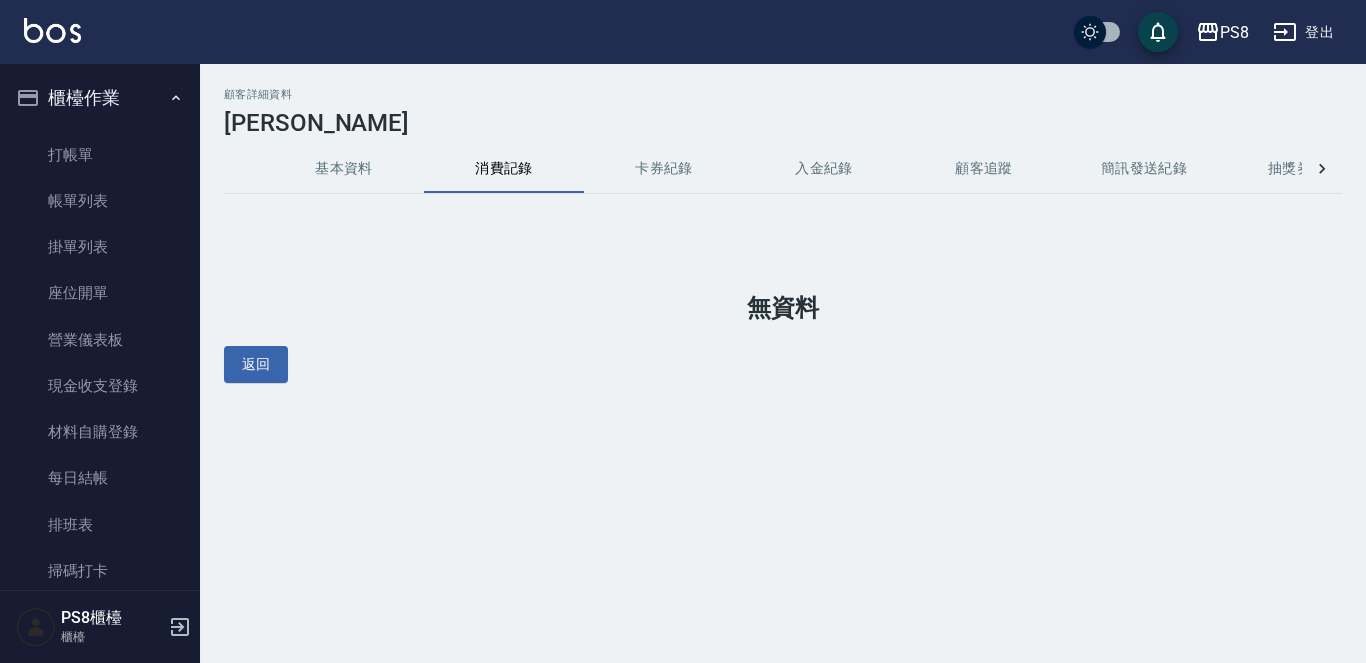 click on "顧客詳細資料 簡彤羽 基本資料 消費記錄 卡券紀錄 入金紀錄 顧客追蹤 簡訊發送紀錄 抽獎券紀錄 無資料 返回" at bounding box center (783, 235) 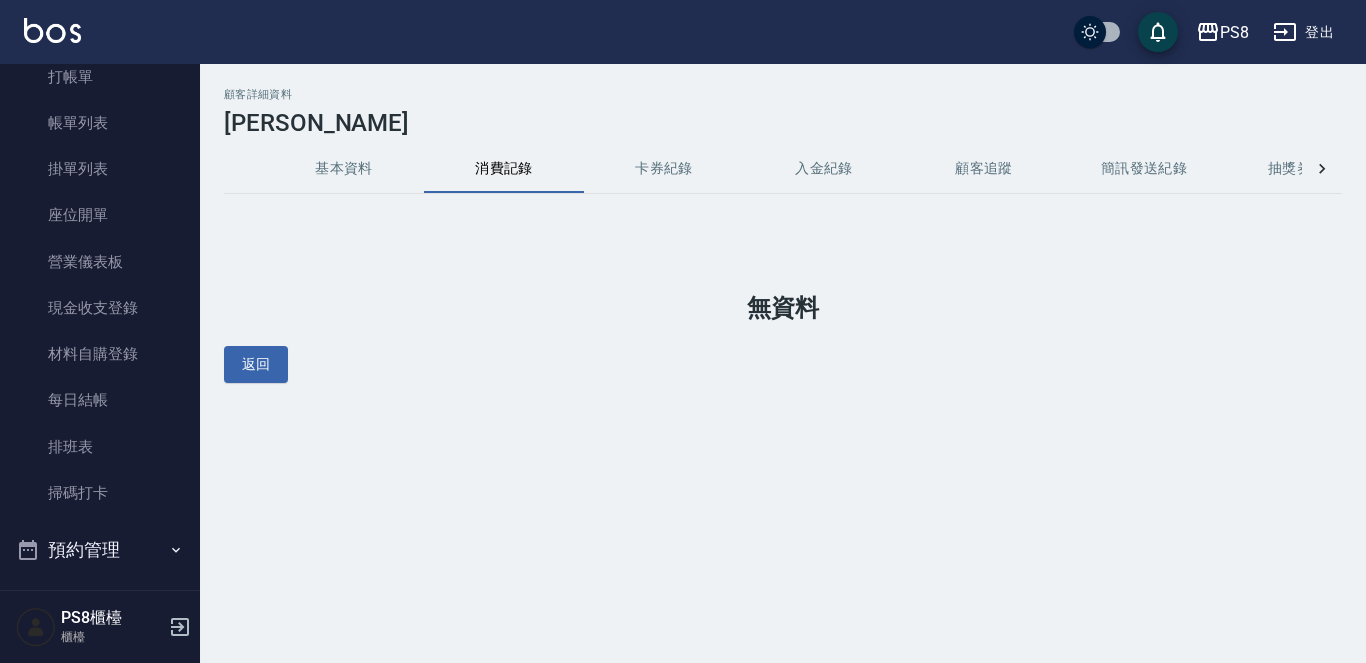 scroll, scrollTop: 200, scrollLeft: 0, axis: vertical 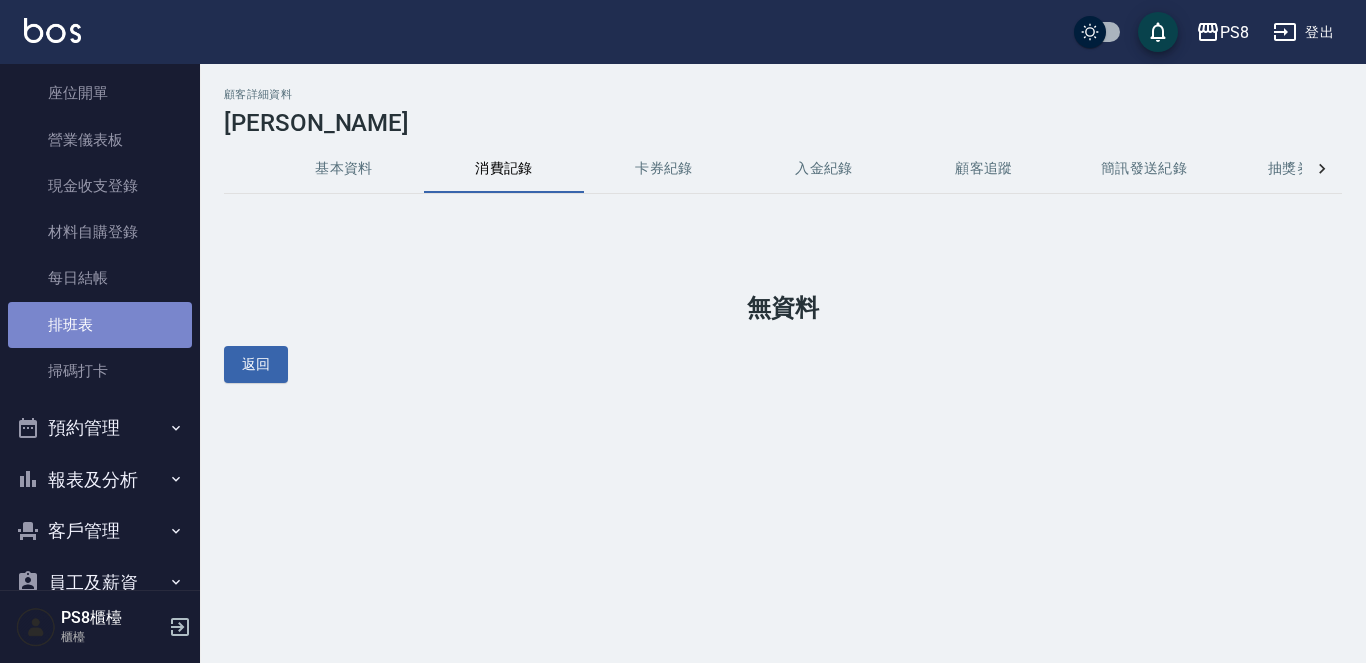 click on "排班表" at bounding box center (100, 325) 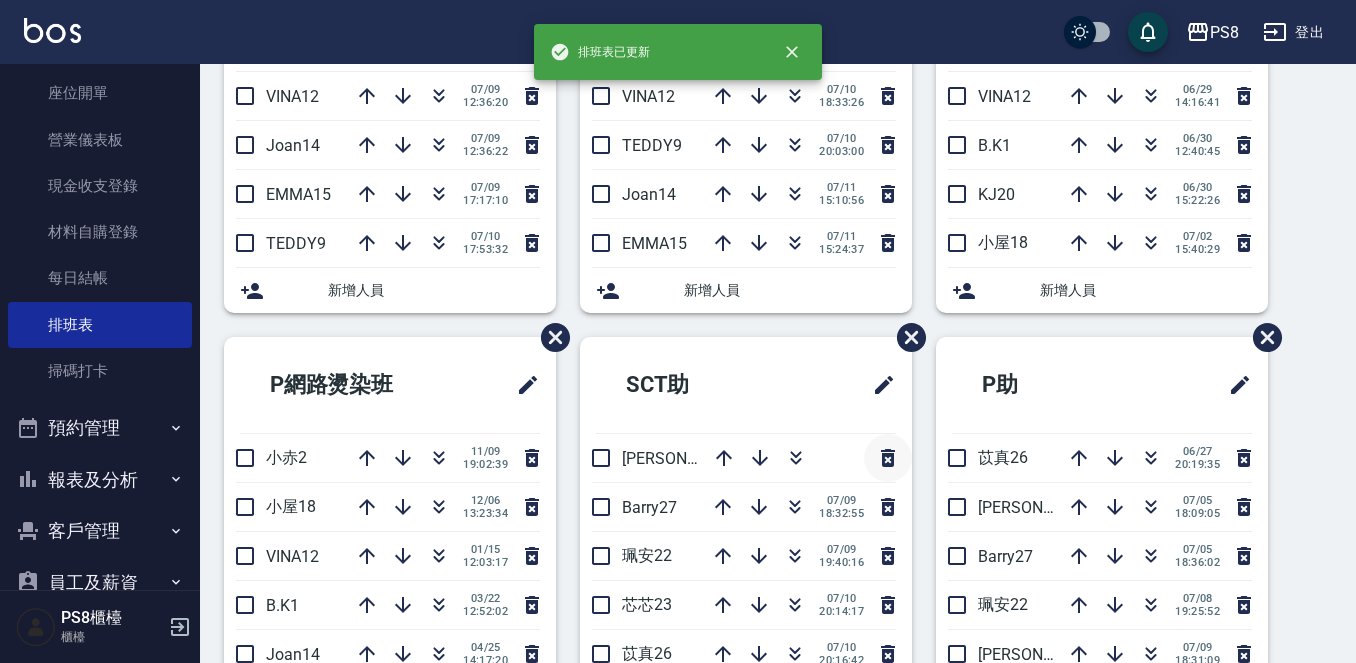 scroll, scrollTop: 500, scrollLeft: 0, axis: vertical 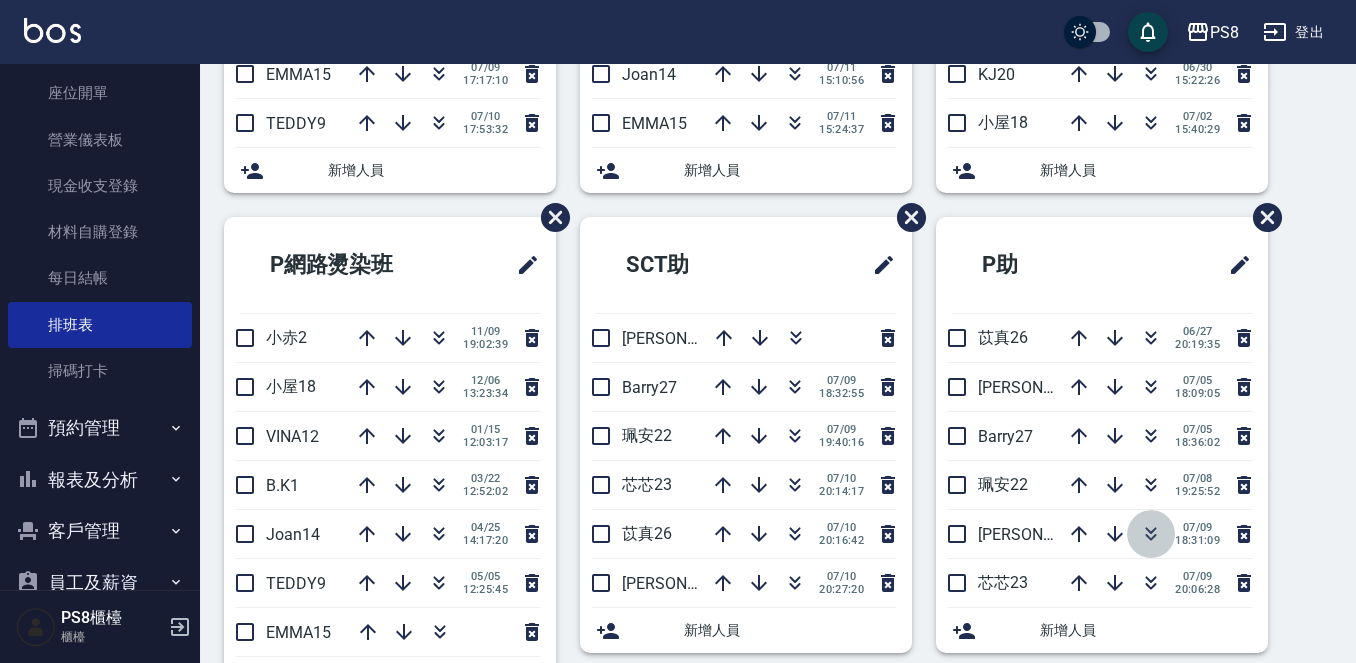 click 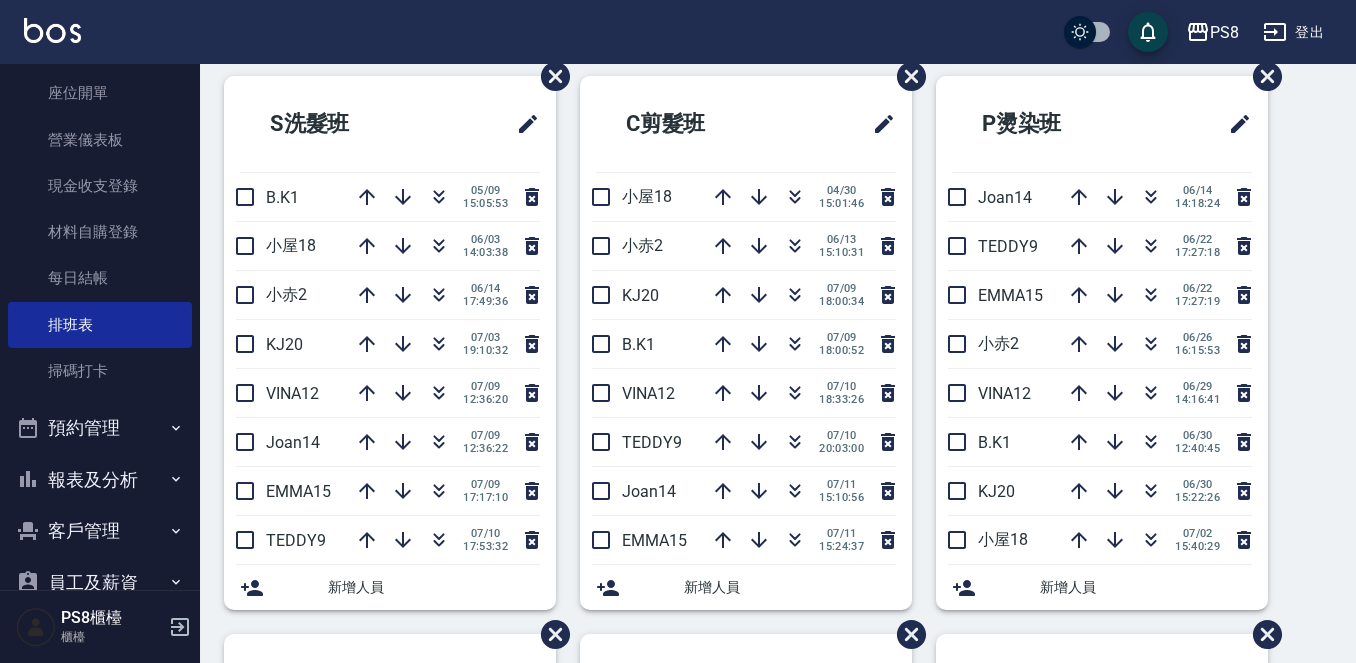 scroll, scrollTop: 0, scrollLeft: 0, axis: both 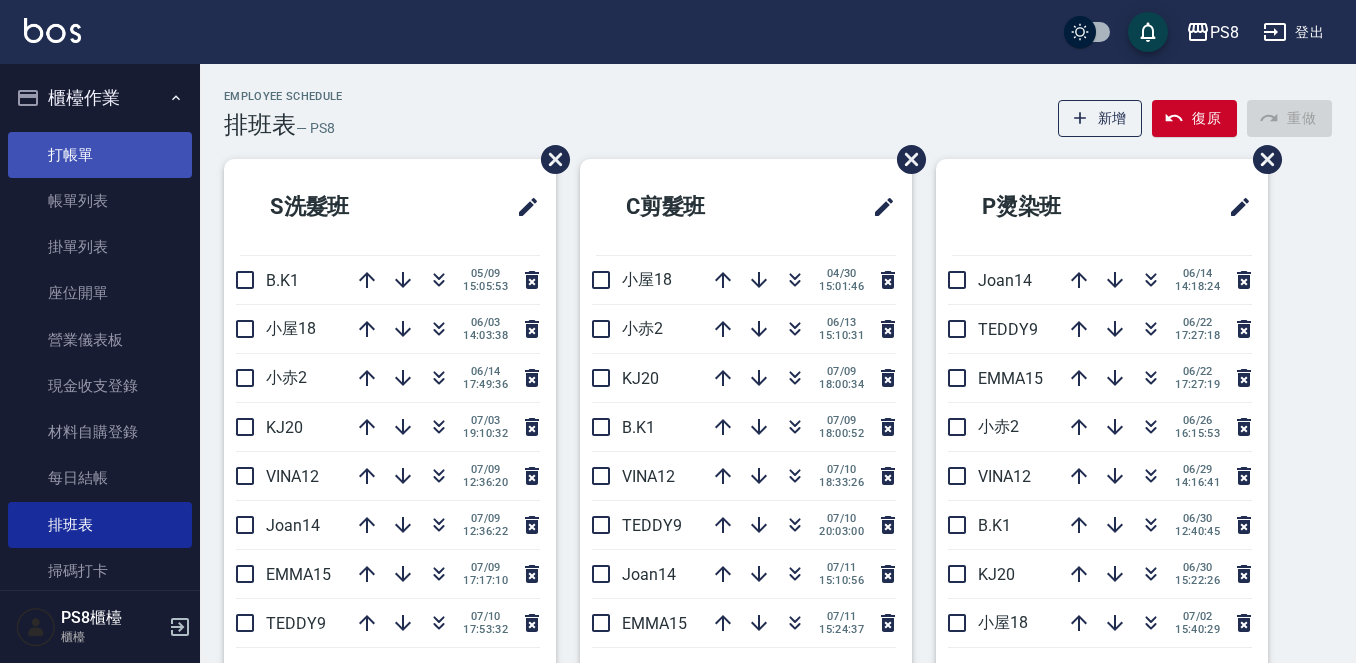 click on "打帳單" at bounding box center (100, 155) 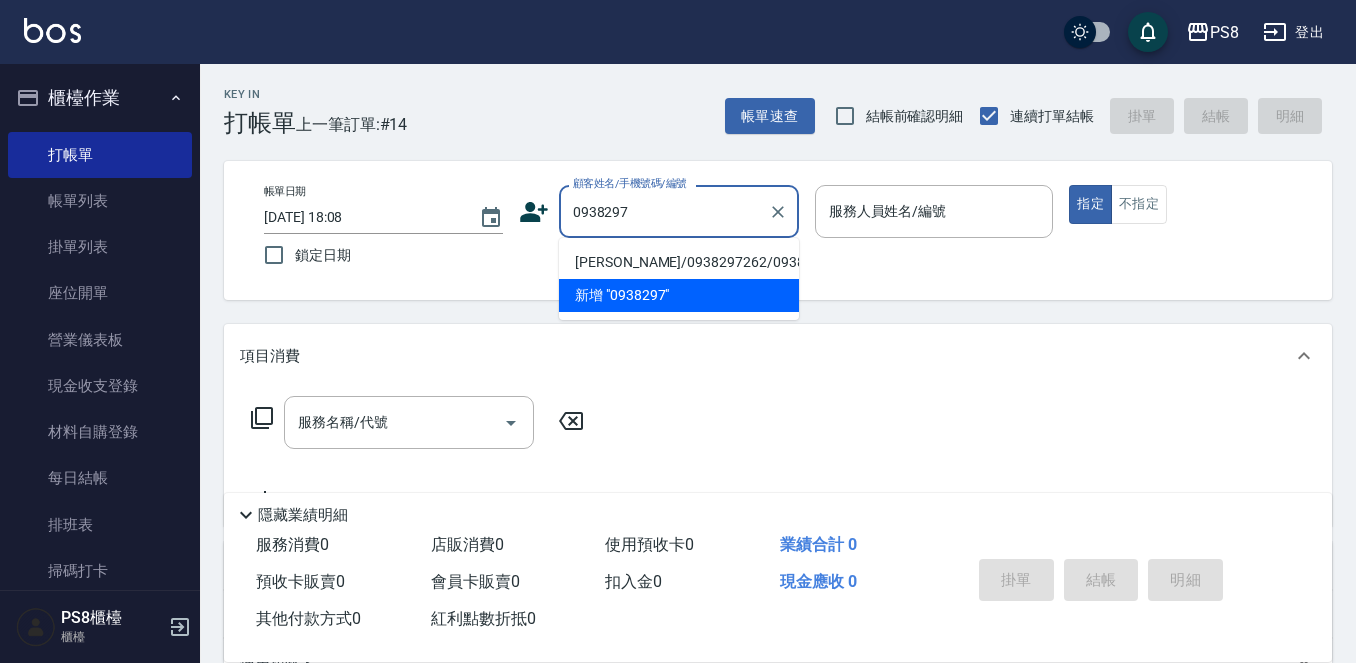 click on "陳春樺/0938297262/0938297262" at bounding box center [679, 262] 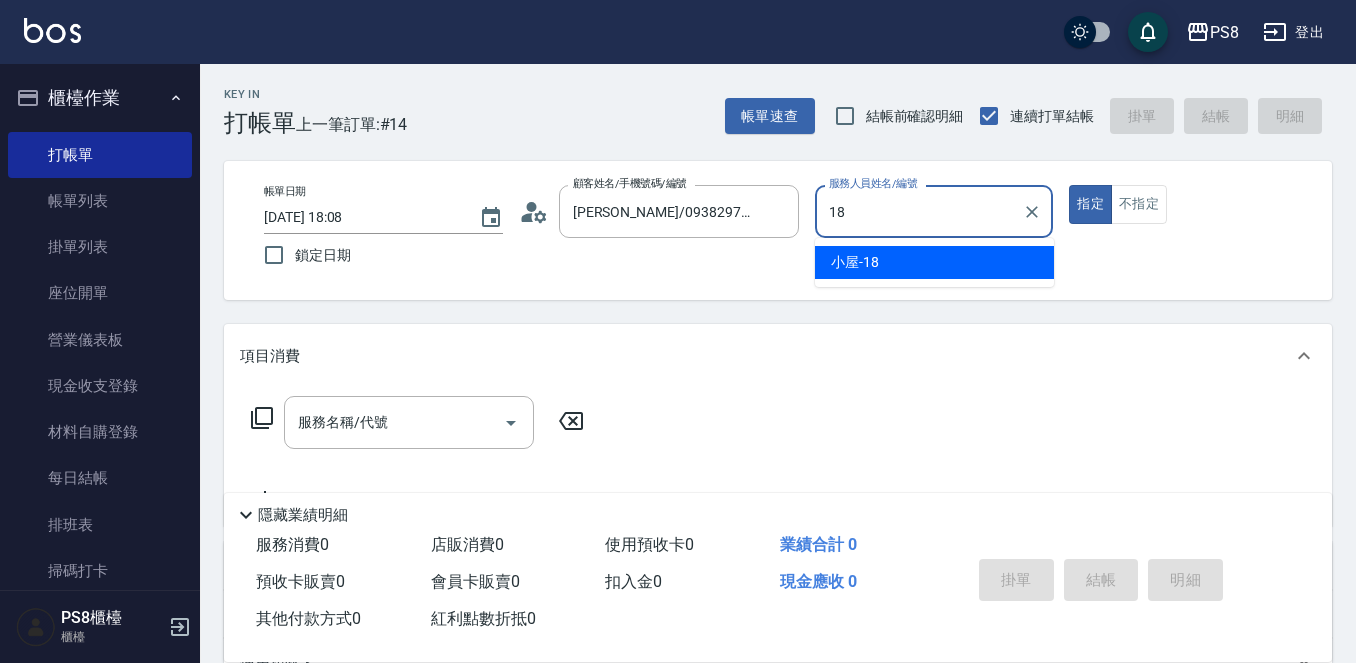 type on "小屋-18" 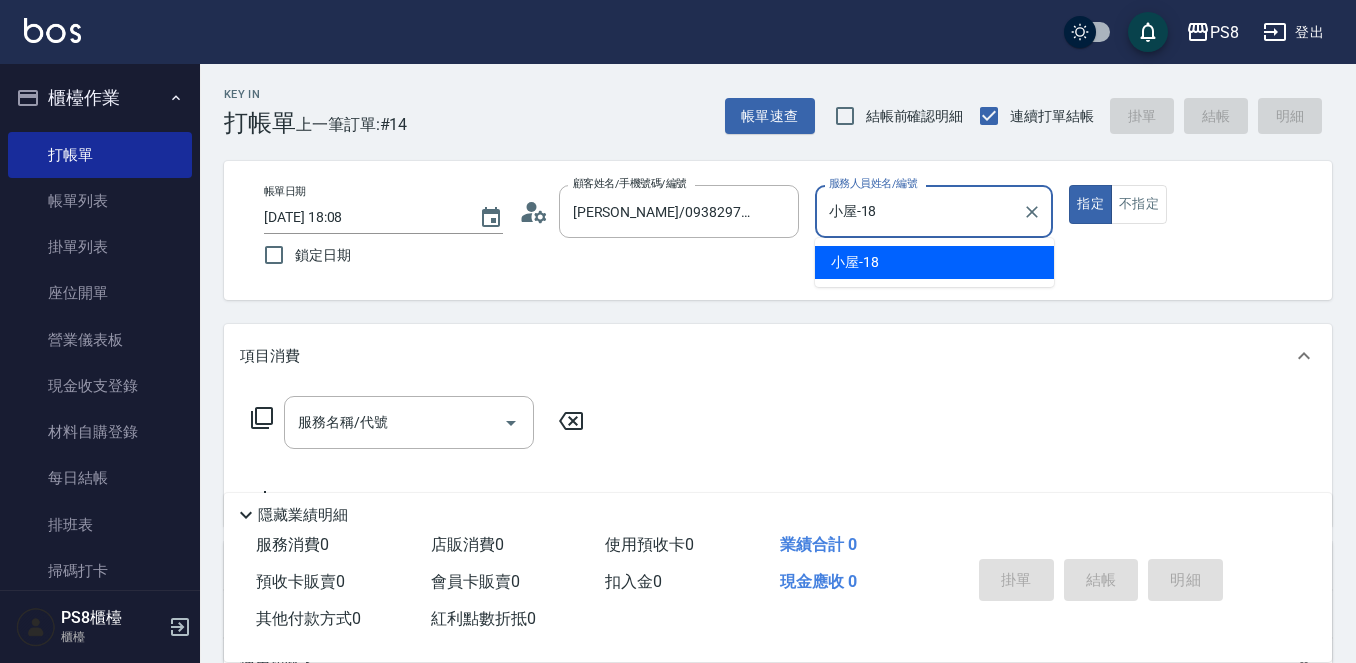 type on "true" 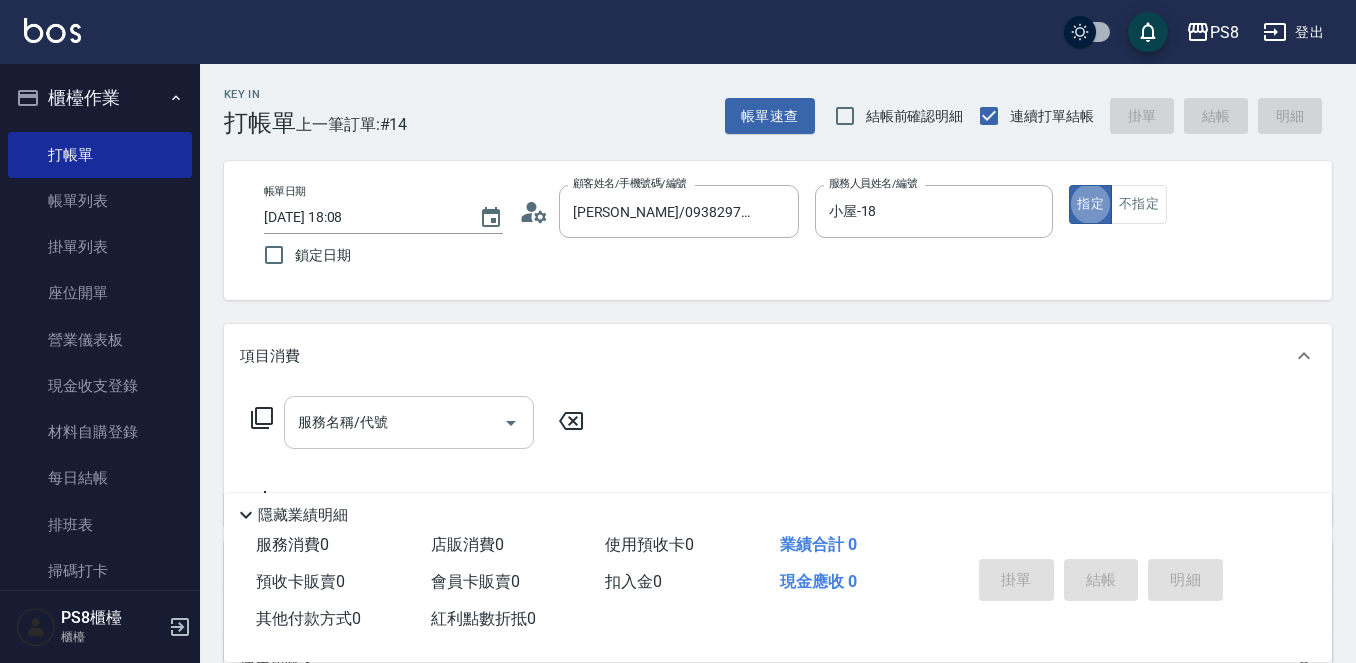 click on "服務名稱/代號 服務名稱/代號" at bounding box center [409, 422] 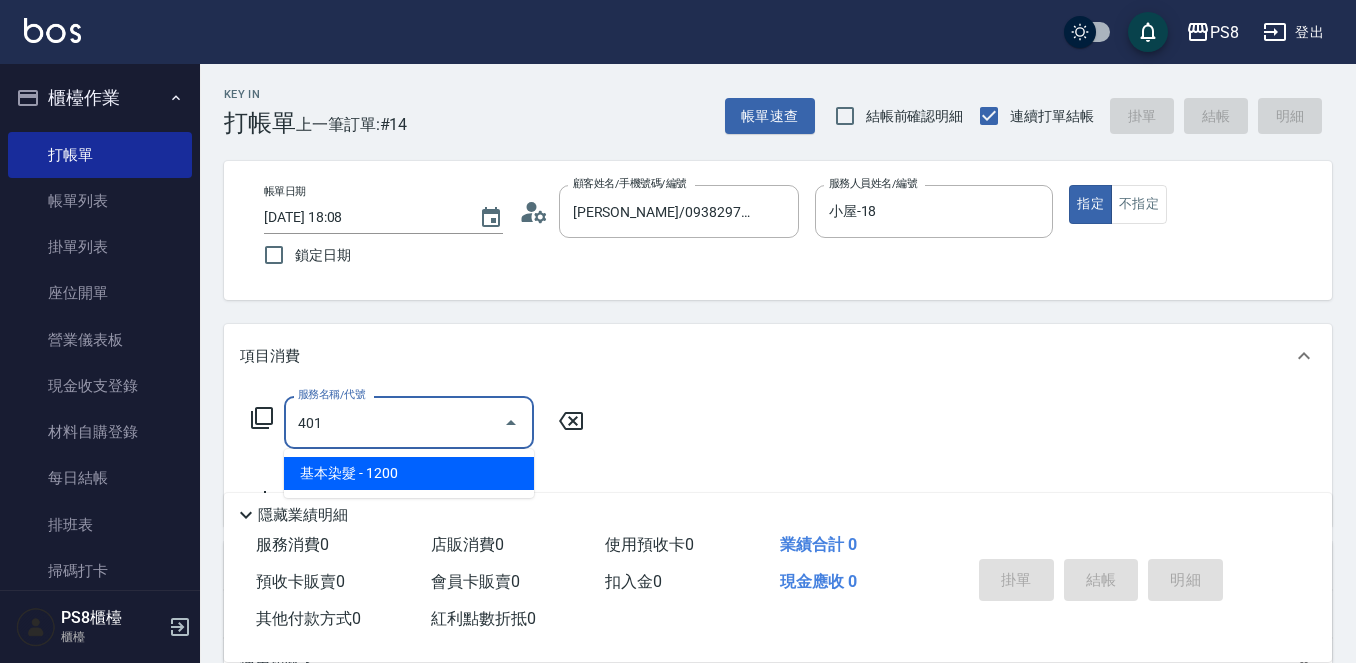 click on "基本染髮 - 1200" at bounding box center (409, 473) 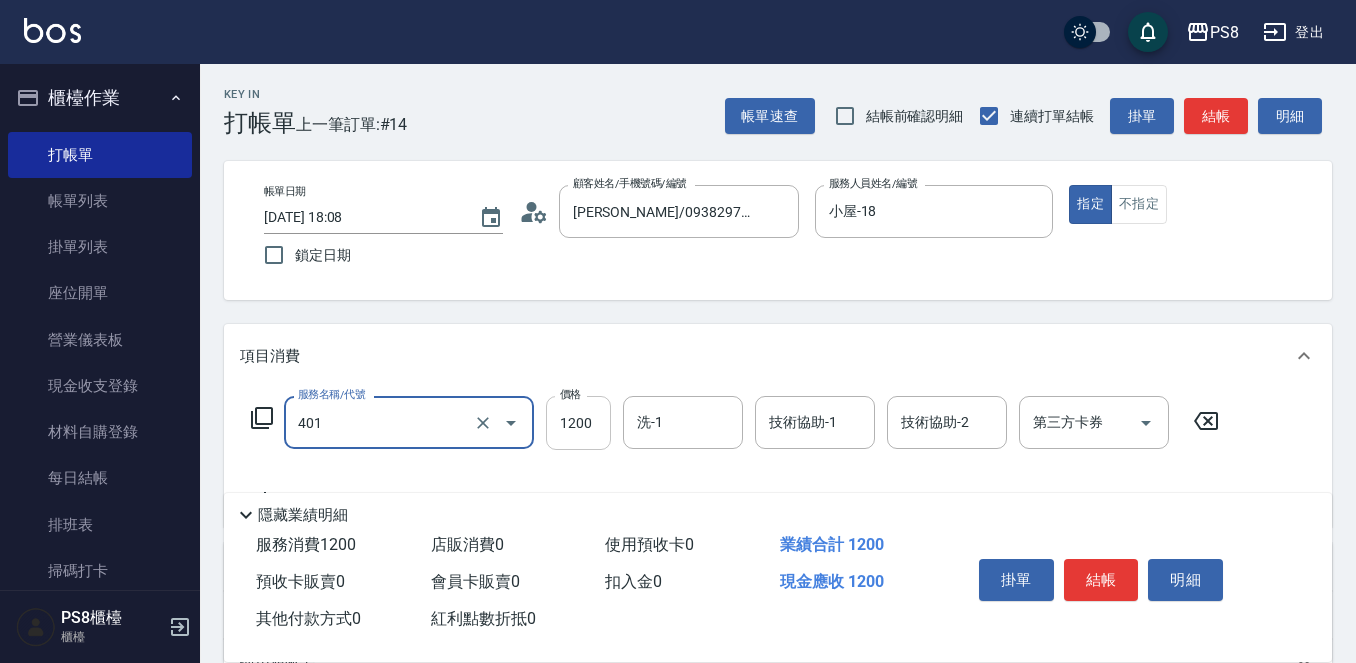 type on "基本染髮(401)" 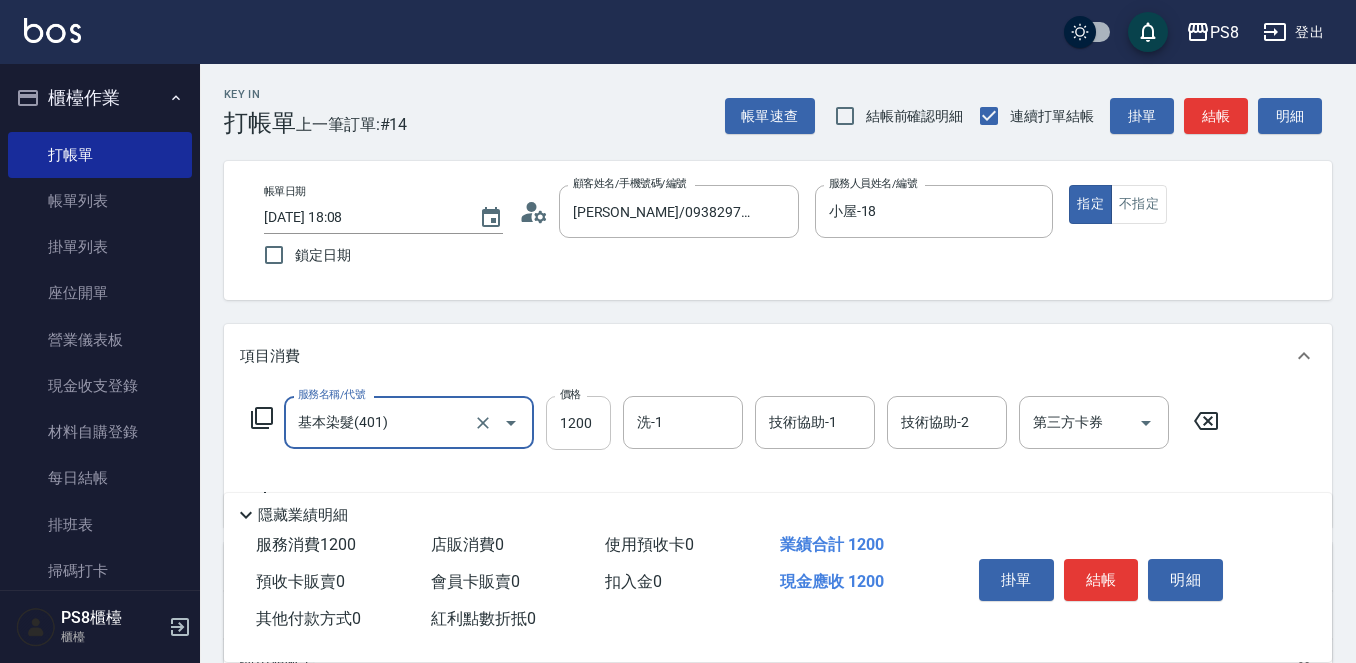 click on "1200" at bounding box center [578, 423] 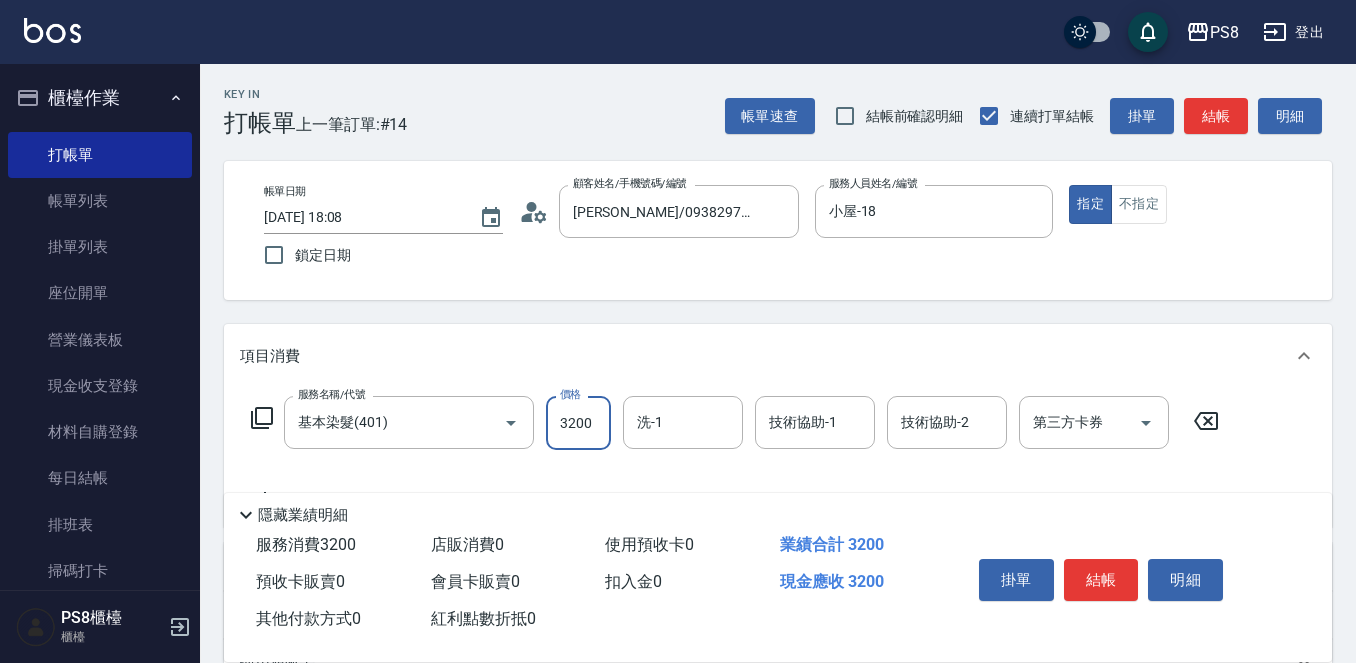 type on "3200" 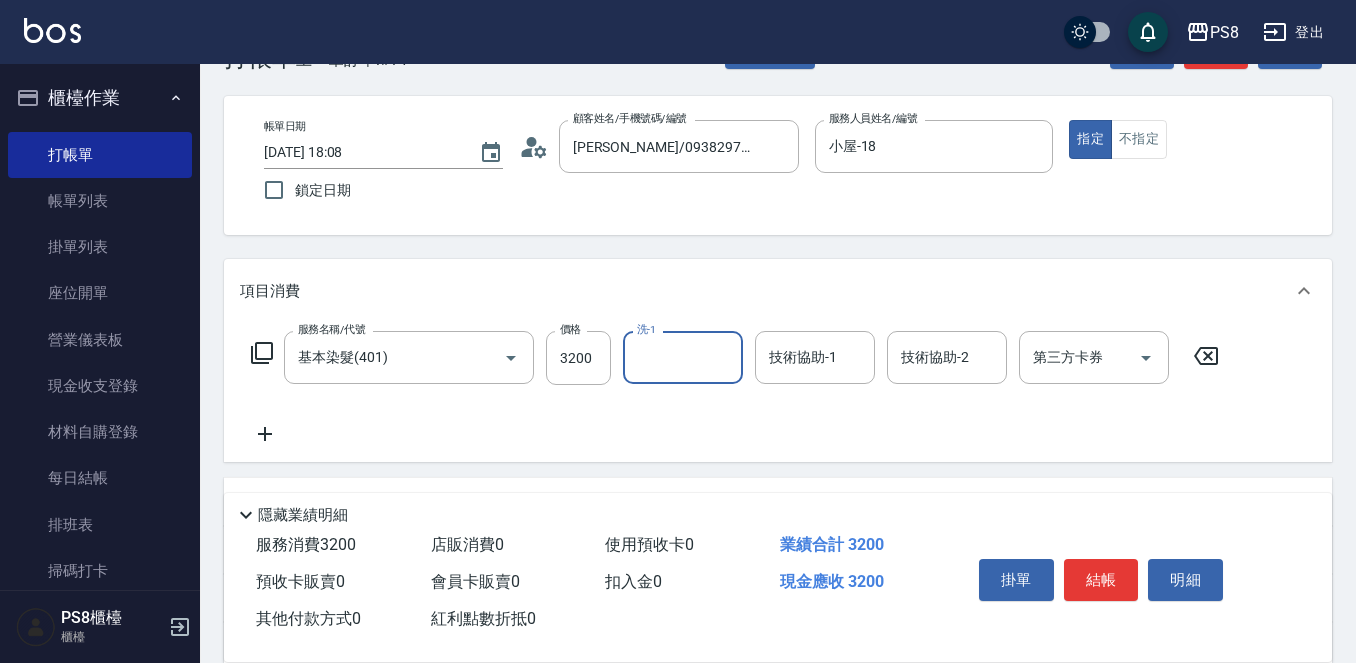 scroll, scrollTop: 100, scrollLeft: 0, axis: vertical 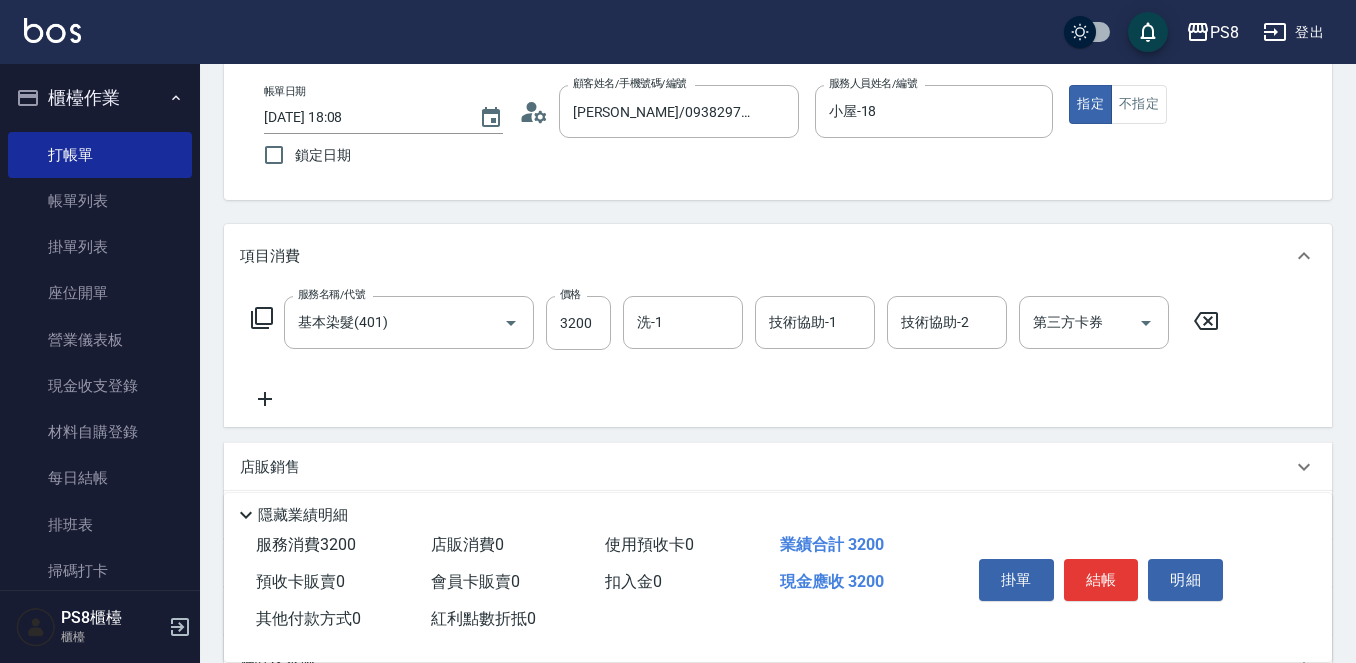 click 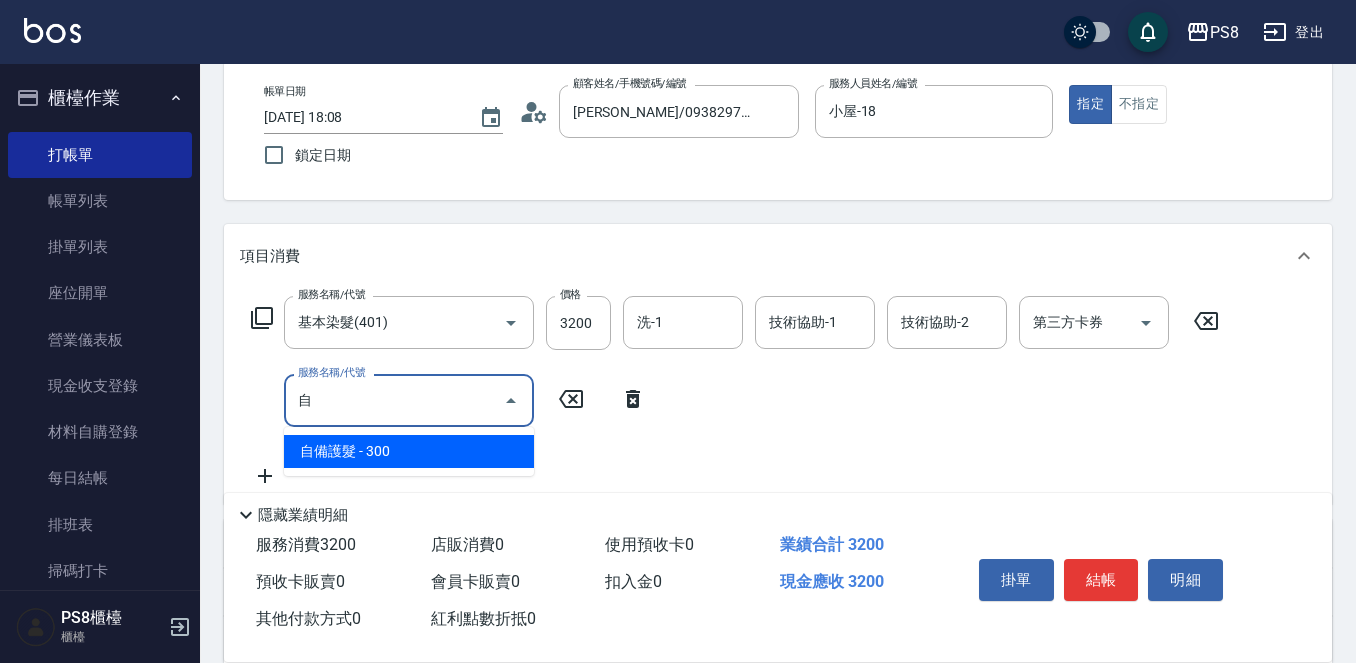 click on "自備護髮 - 300" at bounding box center [409, 451] 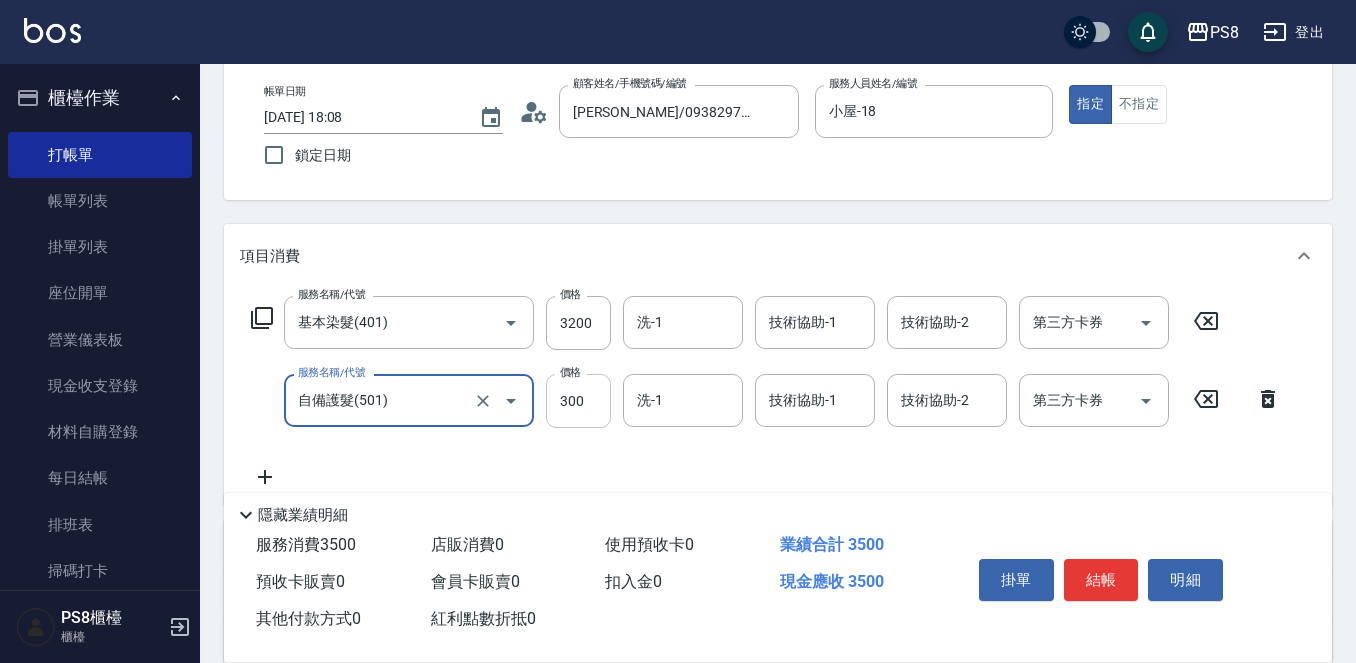 type on "自備護髮(501)" 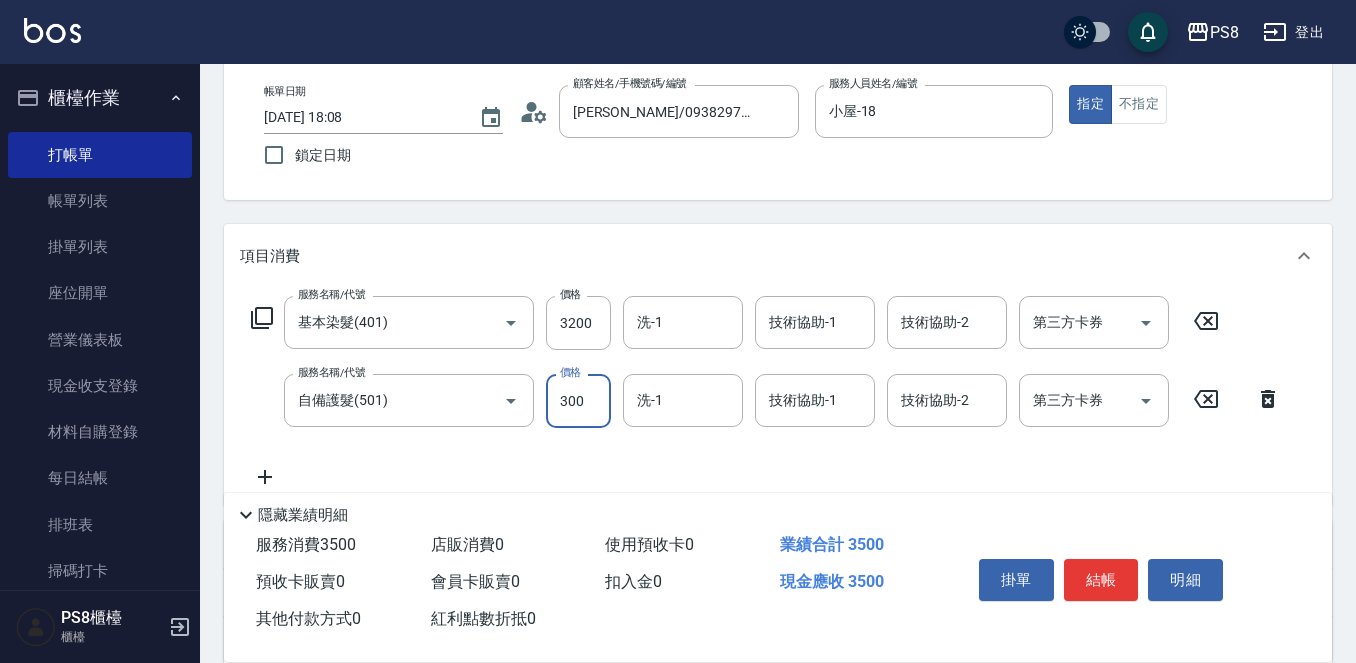 click on "300" at bounding box center [578, 401] 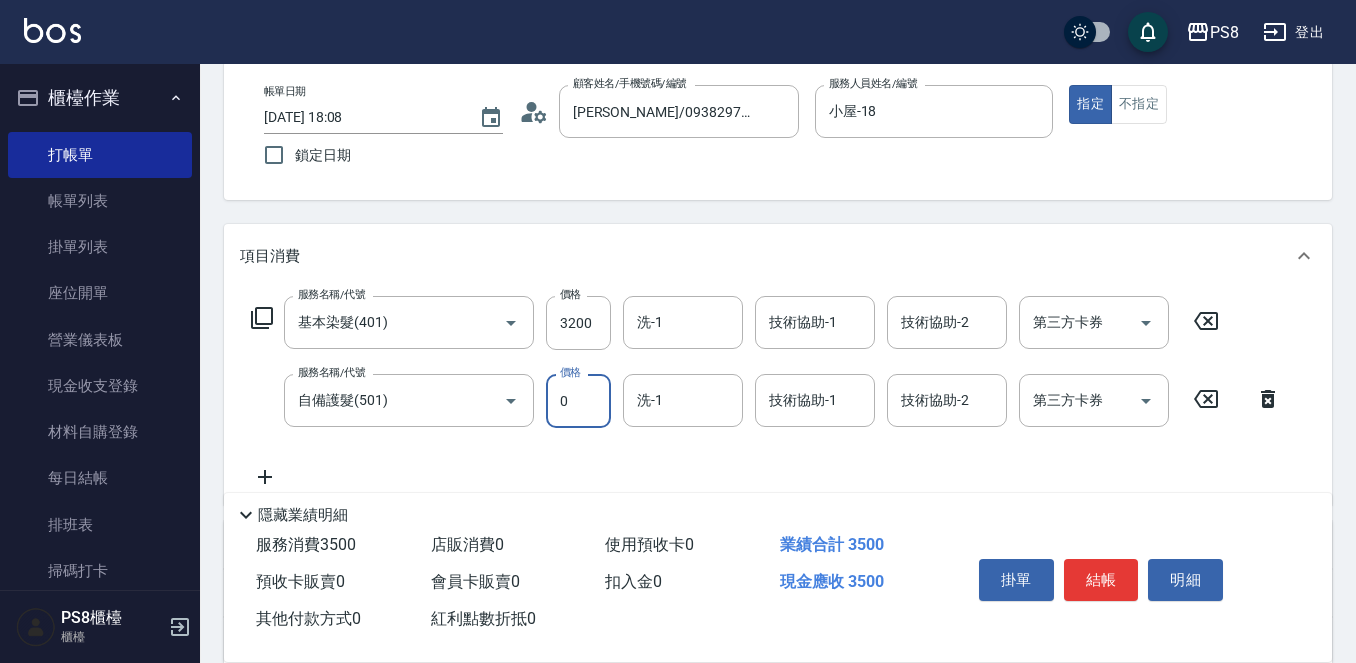 type on "0" 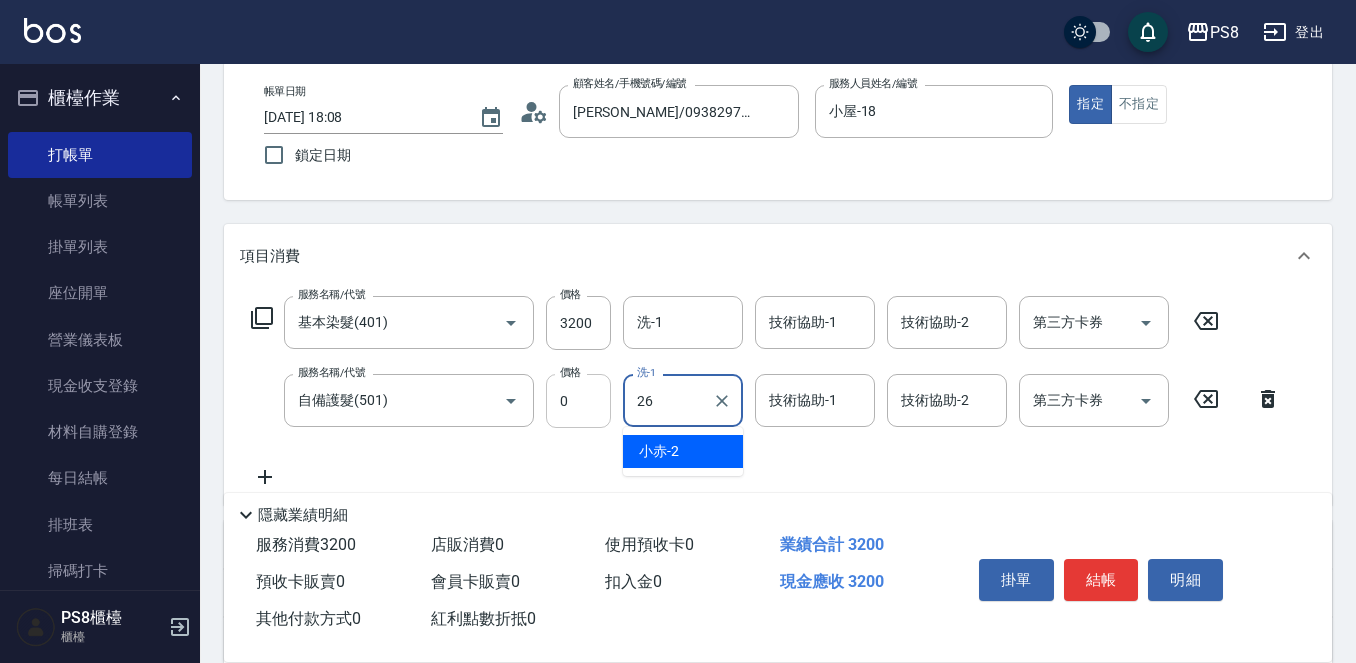 type on "苡真-26" 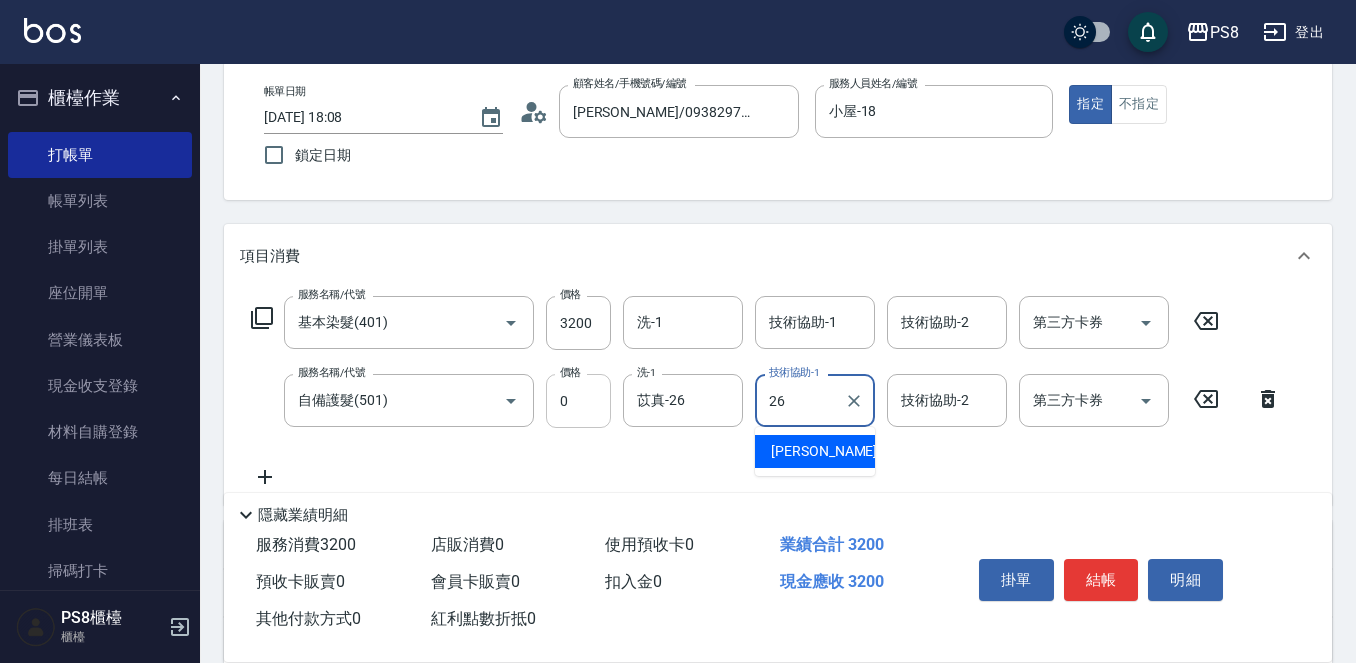 type on "苡真-26" 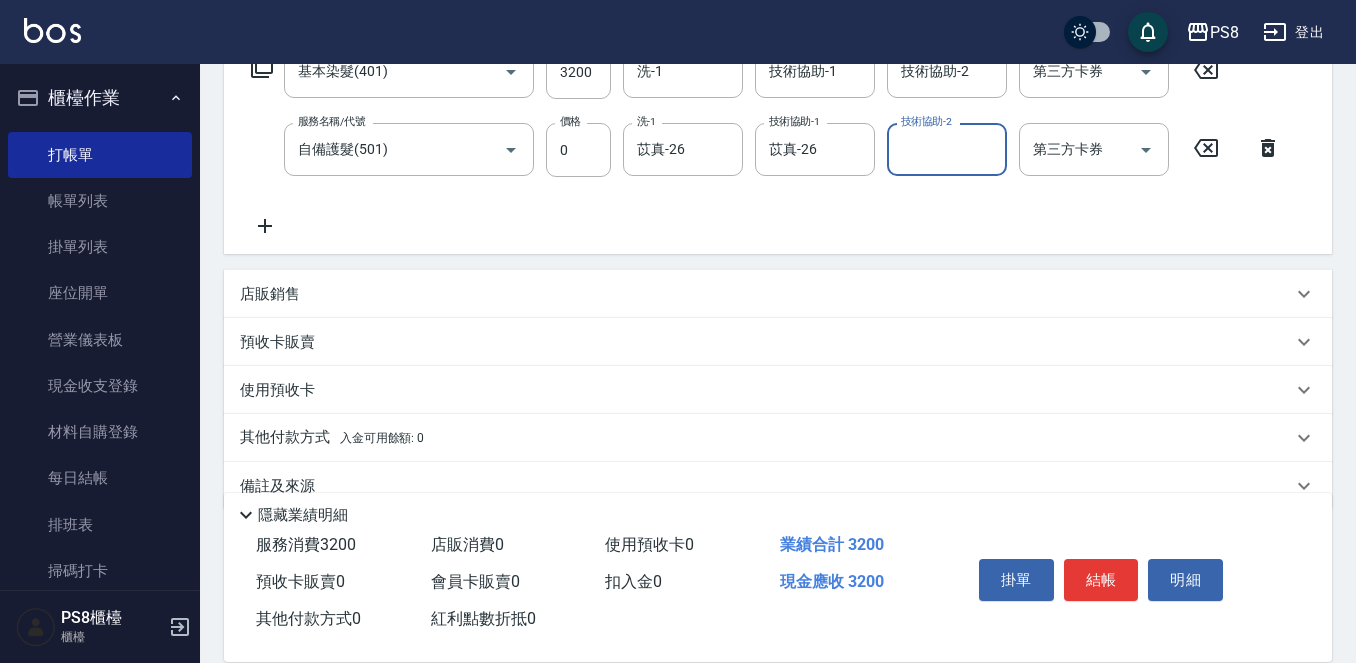 scroll, scrollTop: 390, scrollLeft: 0, axis: vertical 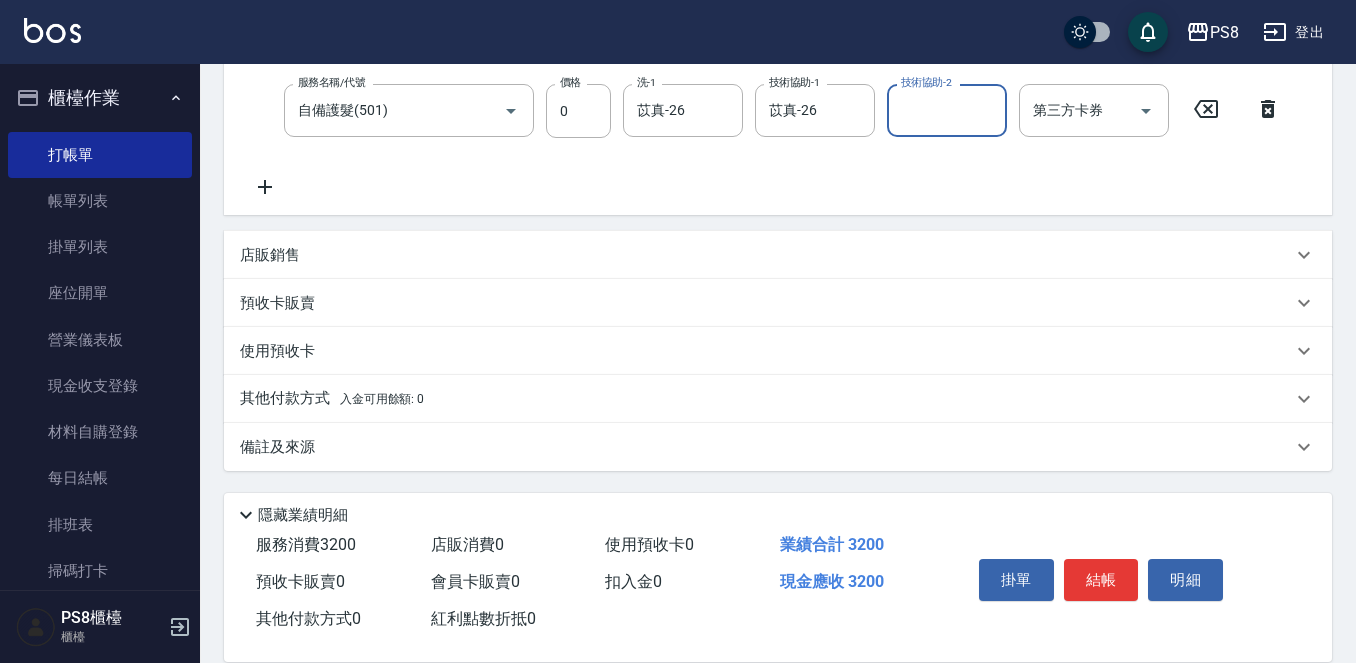 click on "其他付款方式 入金可用餘額: 0" at bounding box center (332, 399) 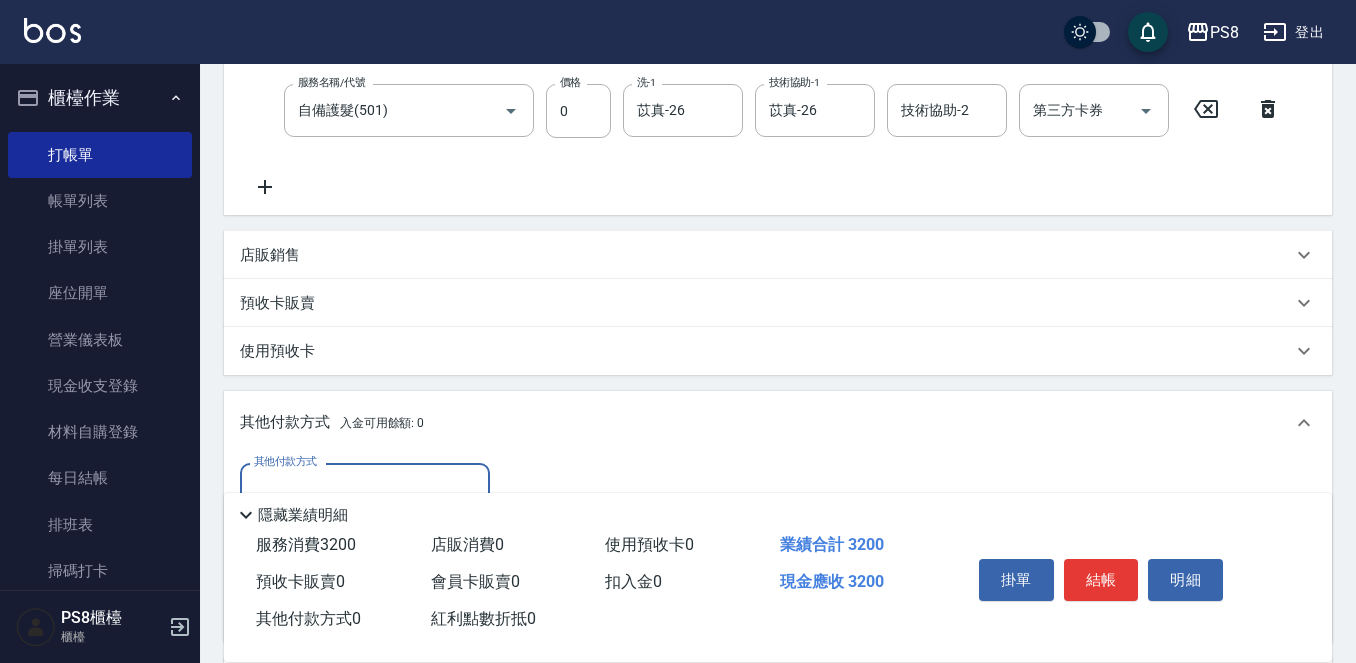 scroll, scrollTop: 1, scrollLeft: 0, axis: vertical 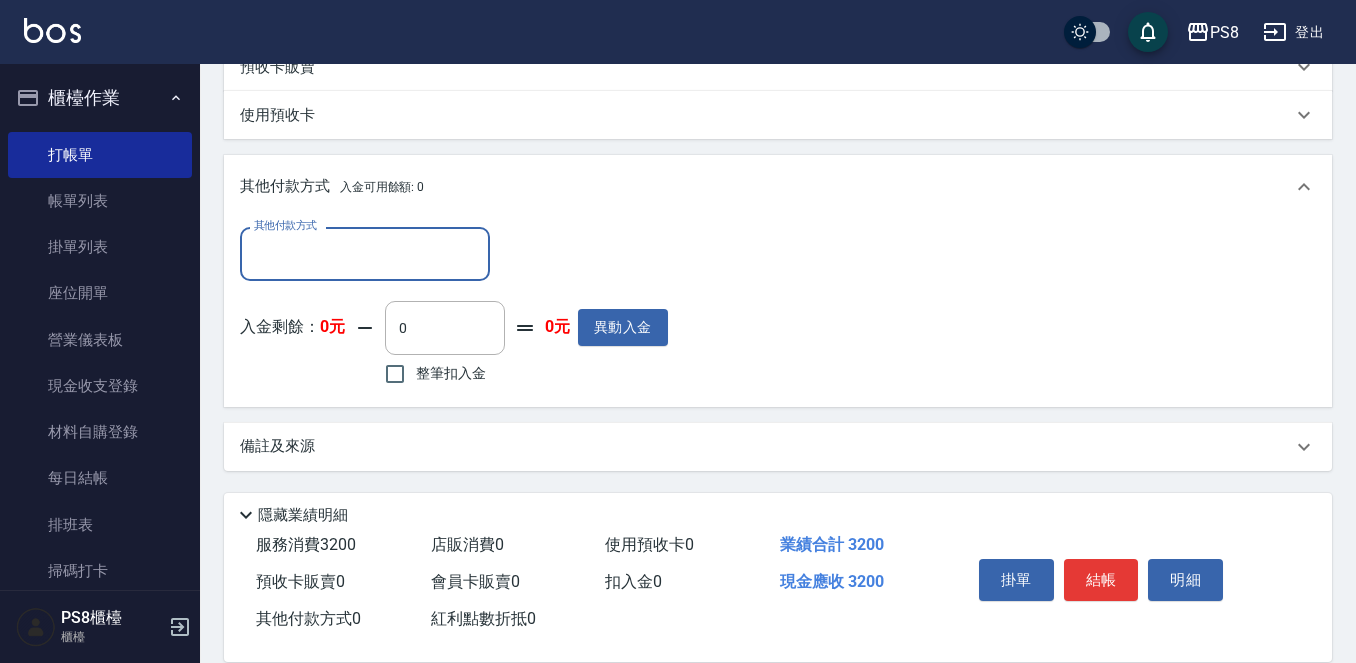 click on "其他付款方式" at bounding box center [365, 253] 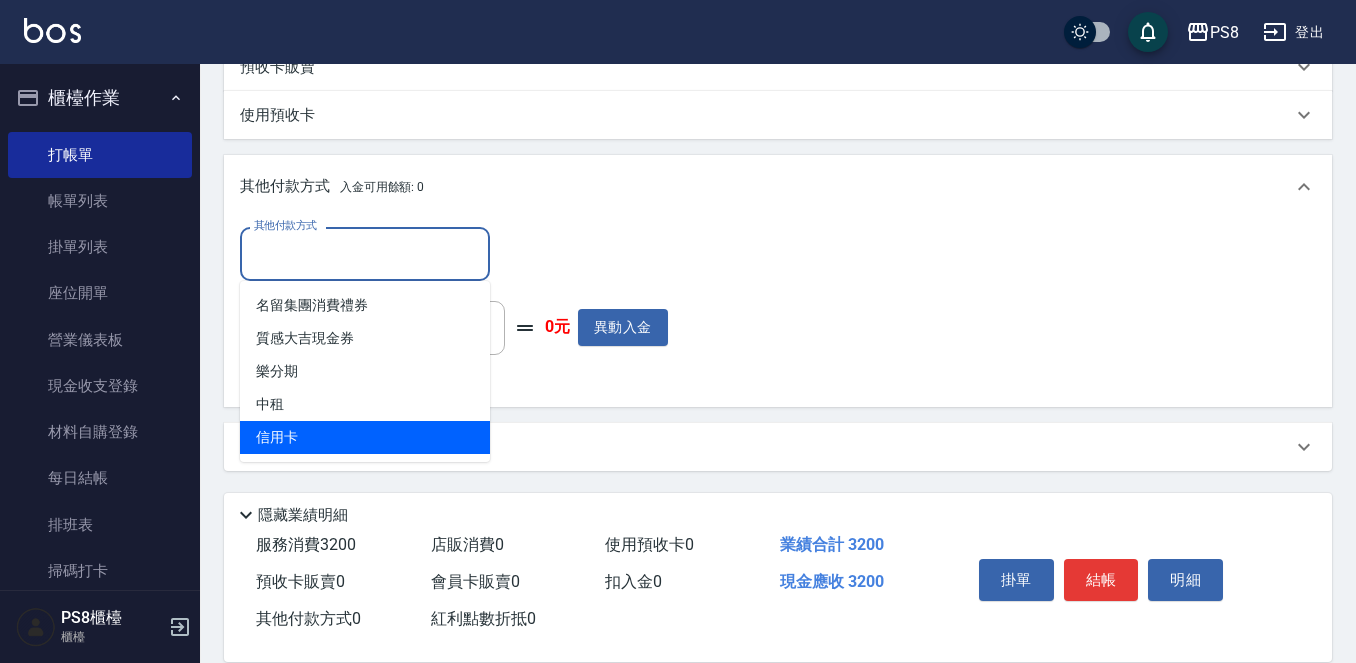 click on "信用卡" at bounding box center (365, 437) 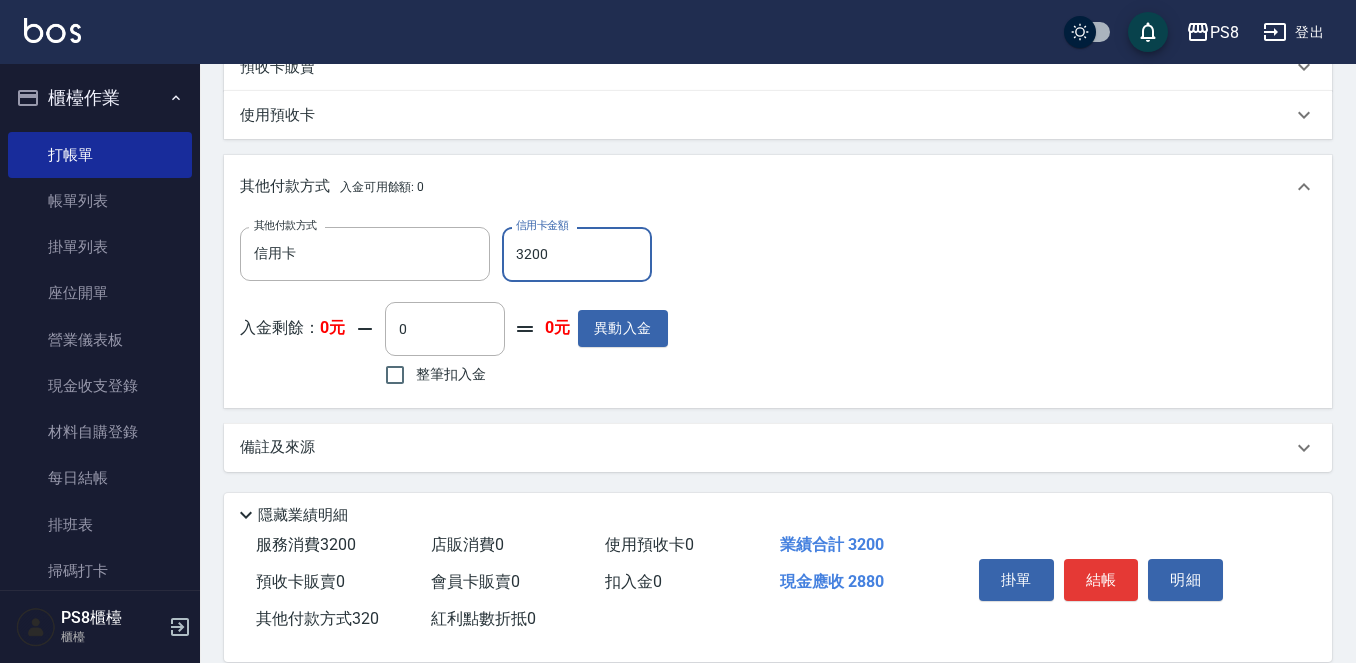 type on "3200" 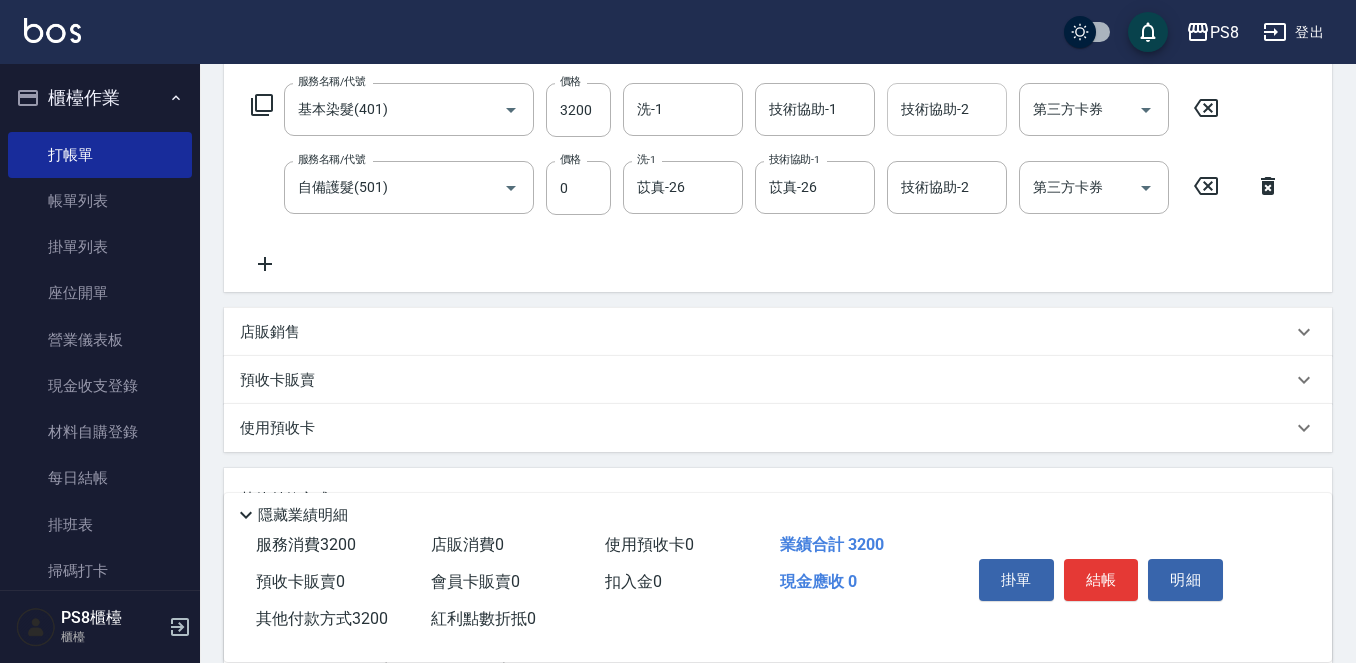 scroll, scrollTop: 0, scrollLeft: 0, axis: both 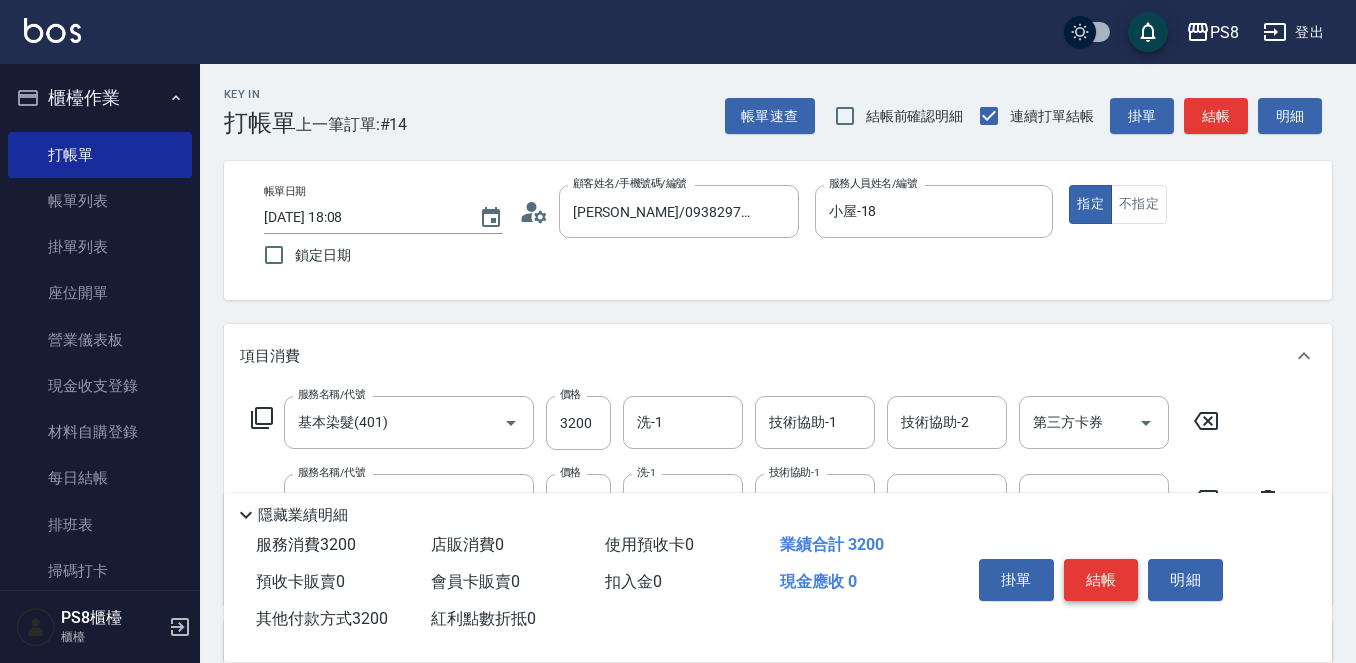 click on "結帳" at bounding box center [1101, 580] 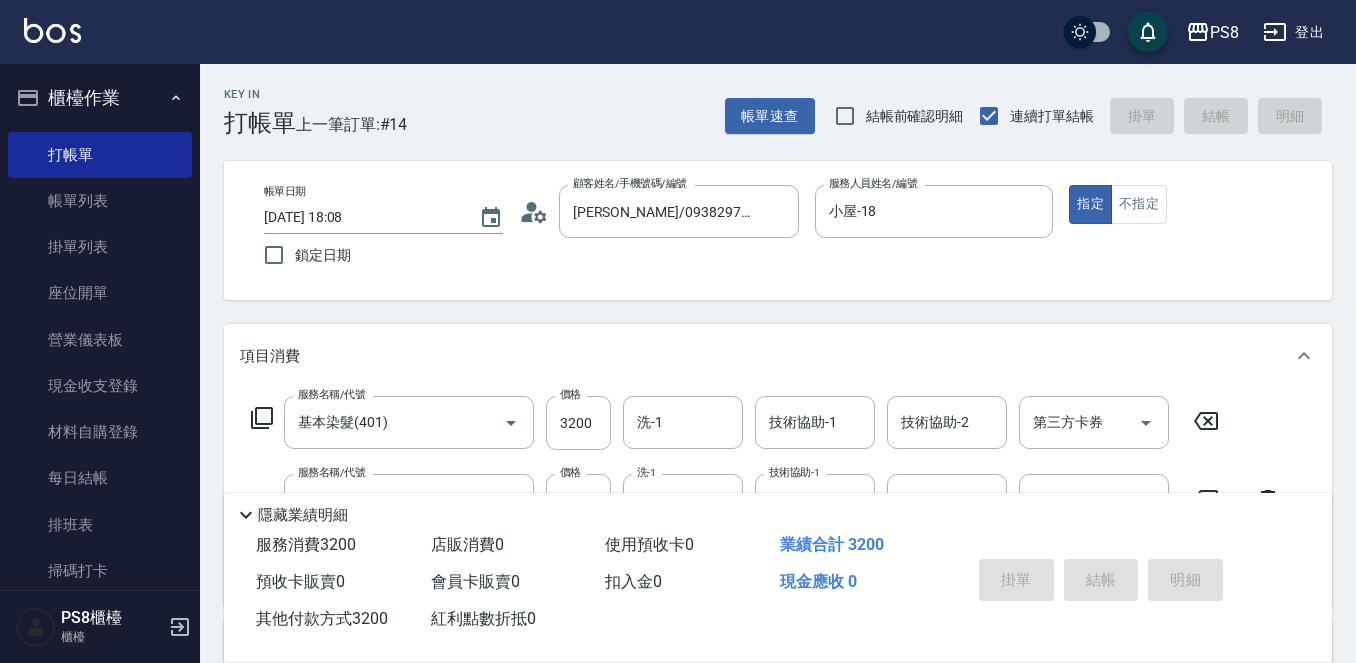type on "2025/07/11 18:09" 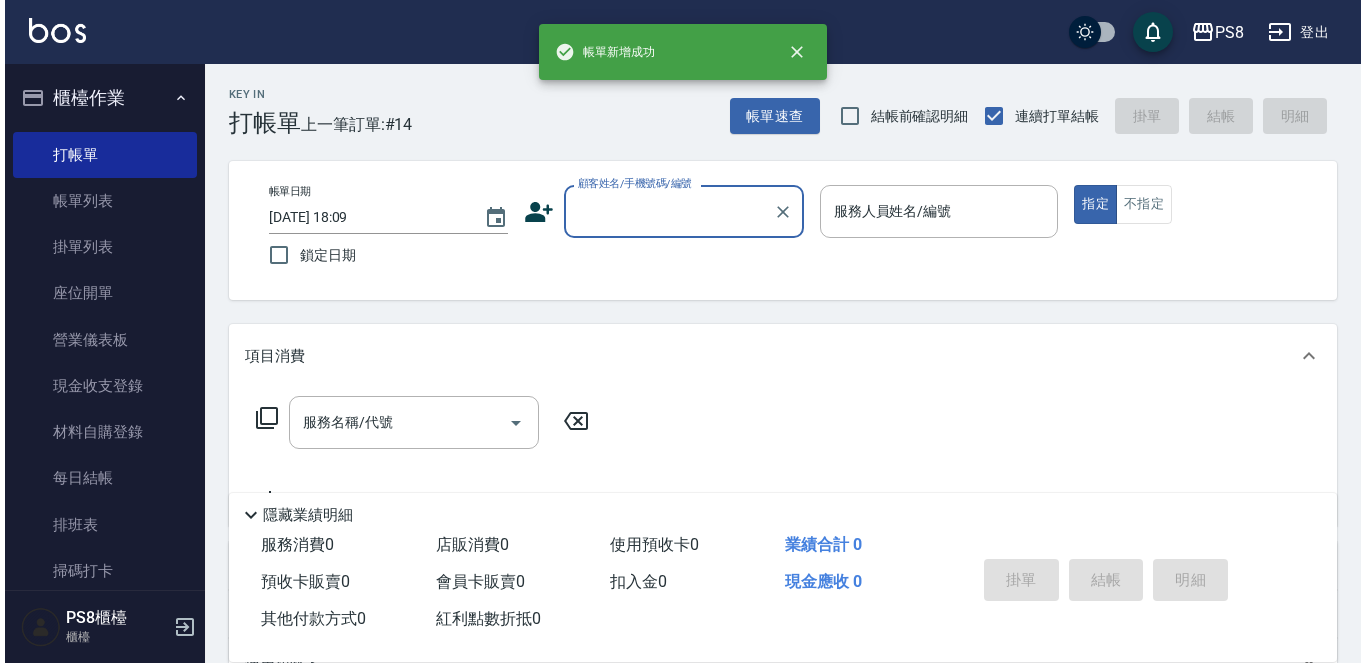 scroll, scrollTop: 0, scrollLeft: 0, axis: both 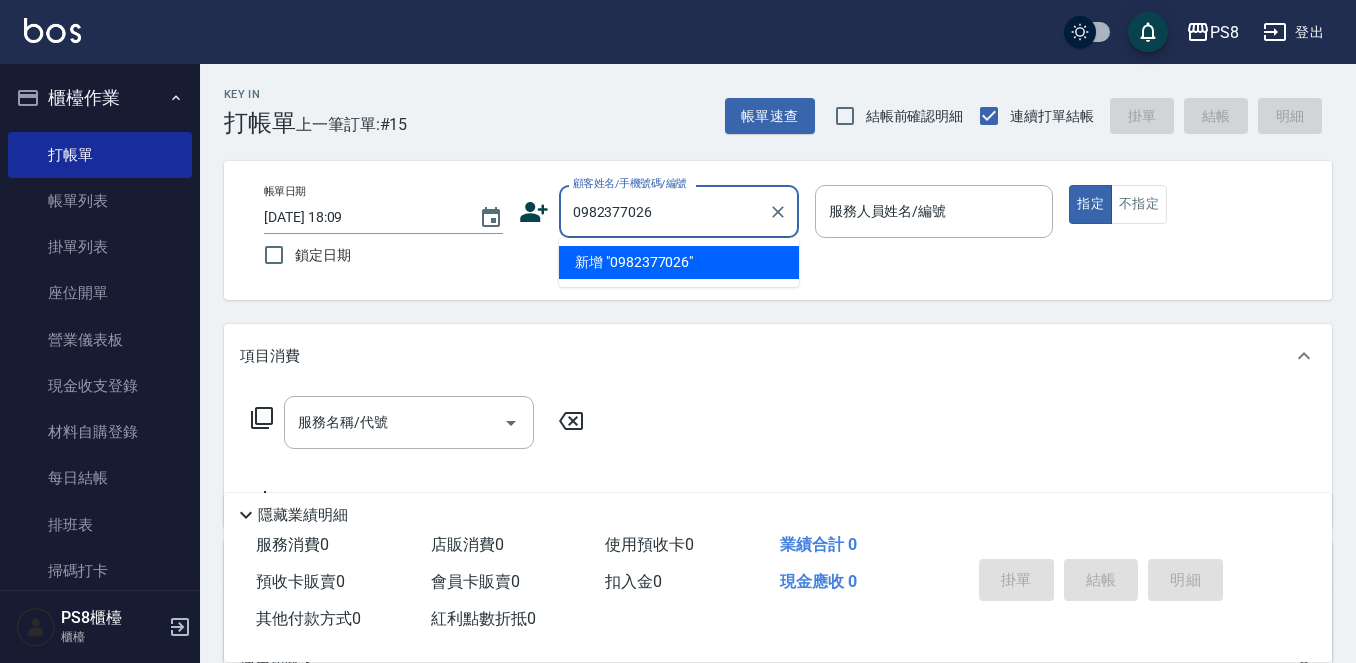 click on "新增 "0982377026"" at bounding box center (679, 262) 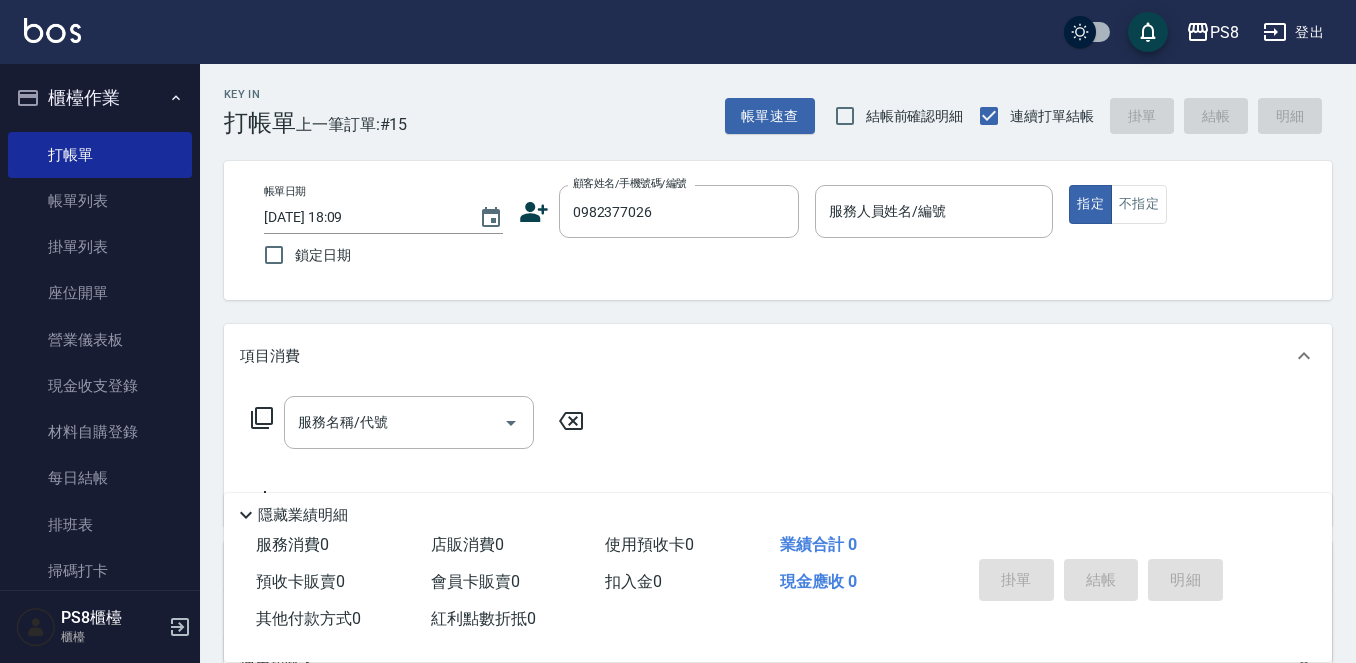 click 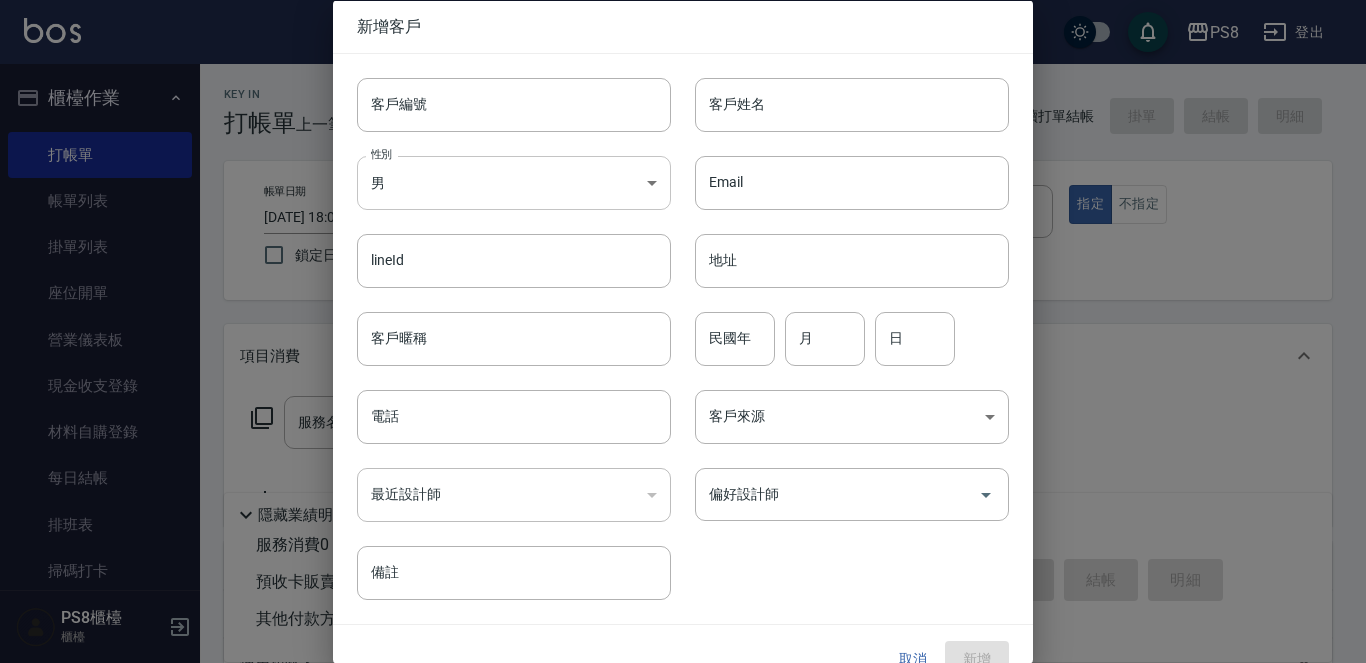 type on "0982377026" 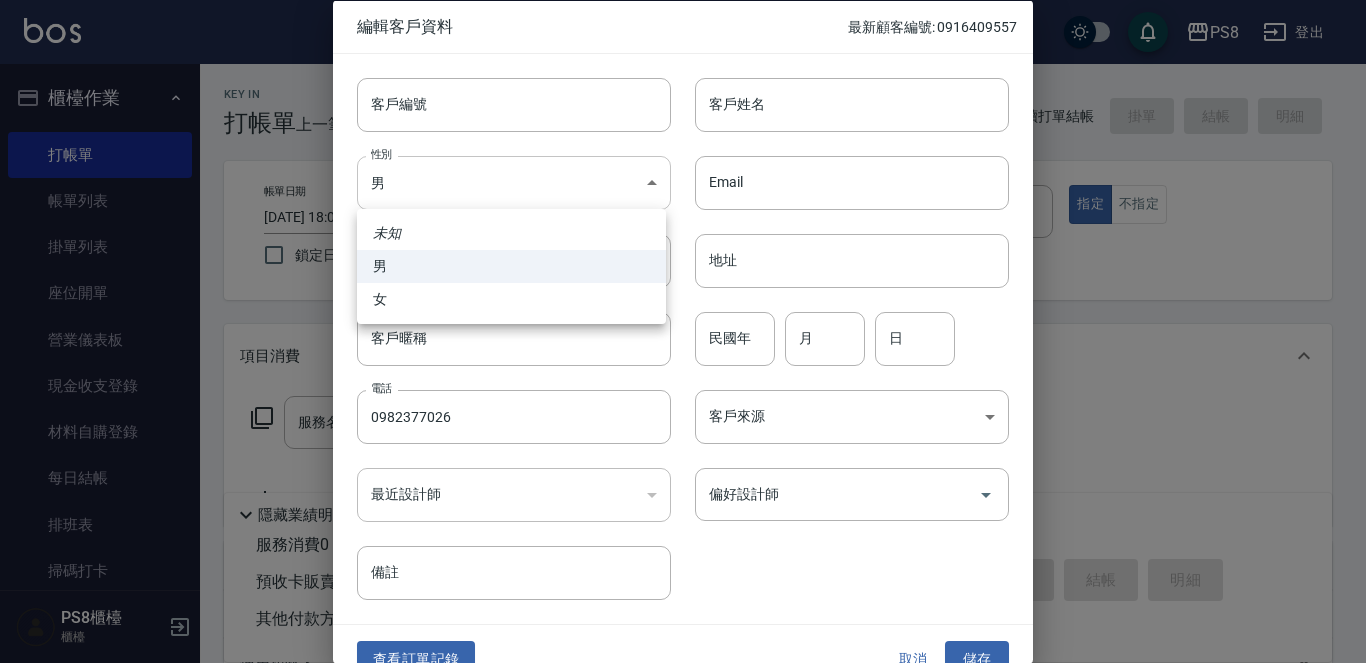 click on "PS8 登出 櫃檯作業 打帳單 帳單列表 掛單列表 座位開單 營業儀表板 現金收支登錄 材料自購登錄 每日結帳 排班表 掃碼打卡 預約管理 預約管理 單日預約紀錄 單週預約紀錄 報表及分析 報表目錄 店家日報表 互助日報表 互助排行榜 互助點數明細 全店業績分析表 設計師日報表 設計師業績分析表 設計師業績月報表 設計師排行榜 每日收支明細 收支分類明細表 客戶管理 客戶列表 卡券管理 入金管理 員工及薪資 員工列表 全店打卡記錄 商品管理 商品分類設定 商品列表 資料設定 服務分類設定 服務項目設定 預收卡設定 系統參數設定 業績抽成參數設定 收支科目設定 支付方式設定 第三方卡券設定 PS8櫃檯 櫃檯 Key In 打帳單 上一筆訂單:#15 帳單速查 結帳前確認明細 連續打單結帳 掛單 結帳 明細 帳單日期 2025/07/11 18:09 鎖定日期 顧客姓名/手機號碼/編號 0982377026 指定 不指定 0" at bounding box center (683, 487) 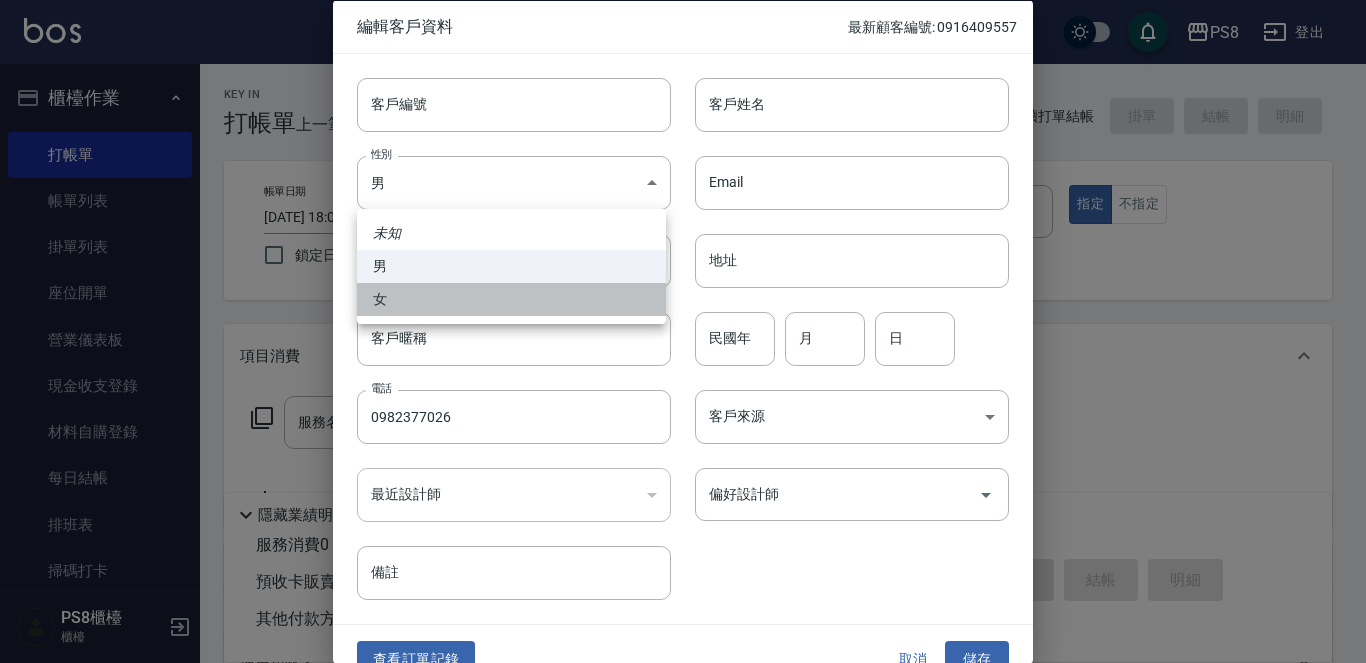 click on "女" at bounding box center [511, 299] 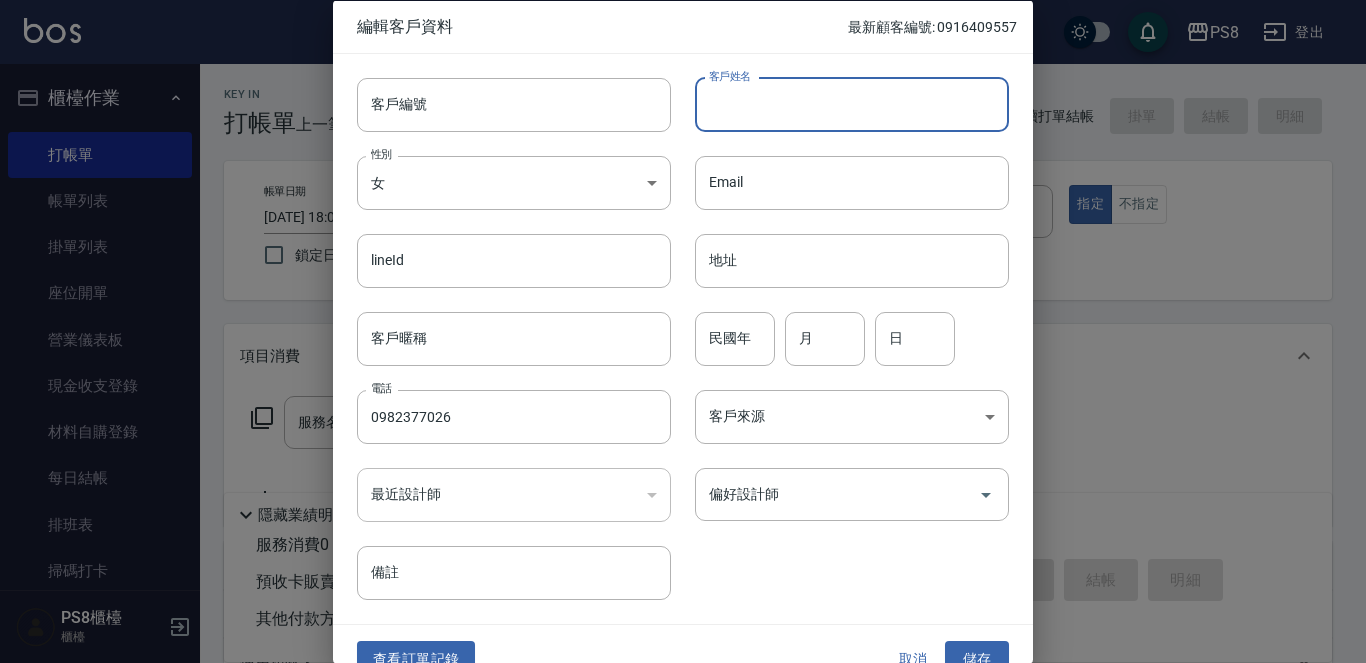 click on "客戶姓名" at bounding box center [852, 104] 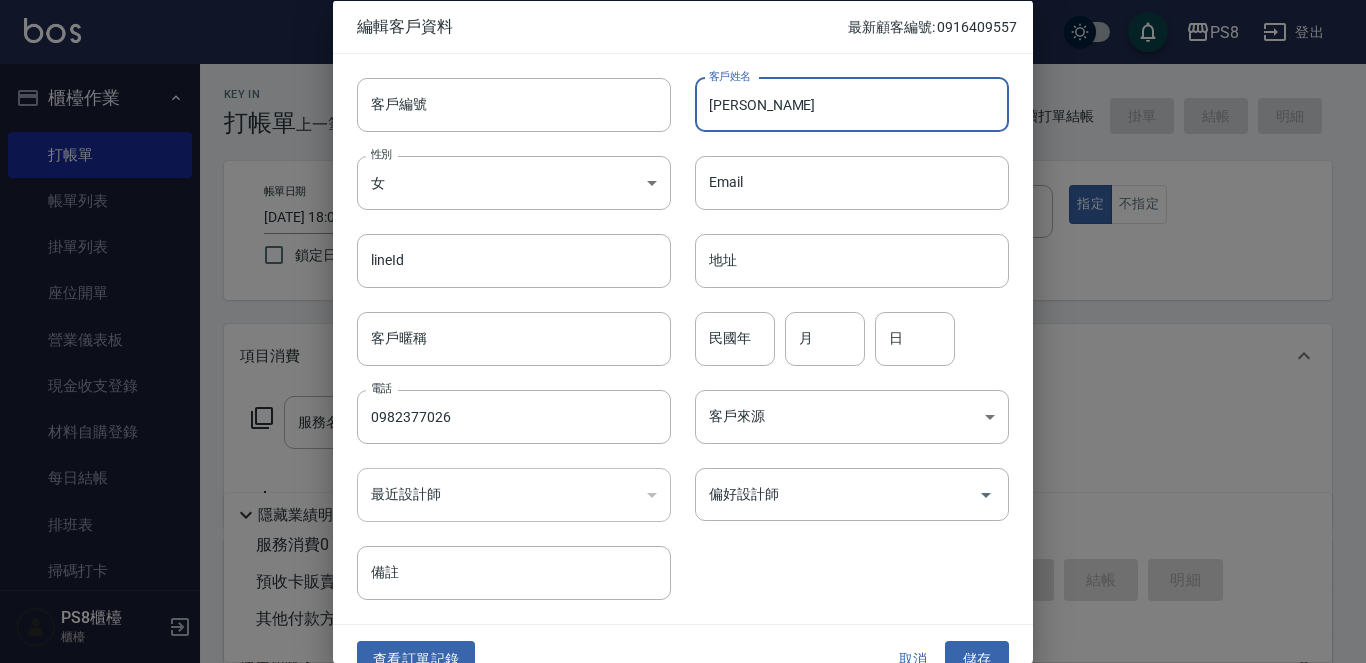 scroll, scrollTop: 311, scrollLeft: 0, axis: vertical 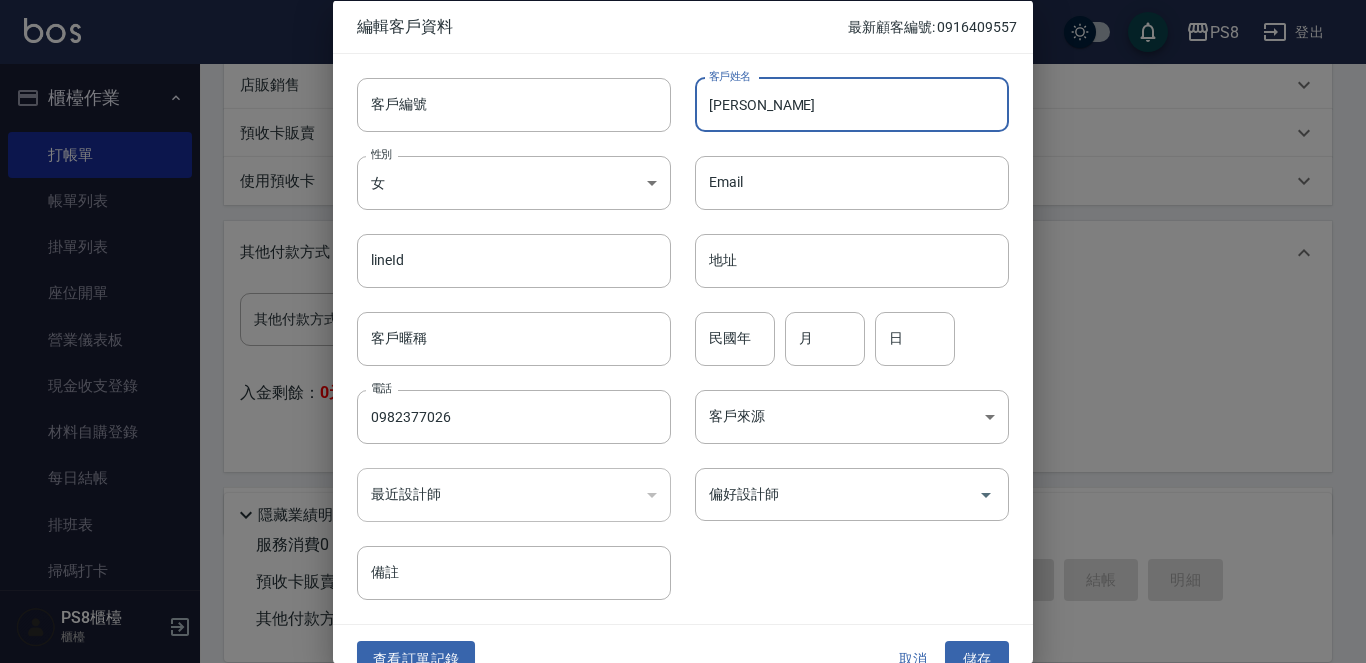 click on "吳家旗" at bounding box center (852, 104) 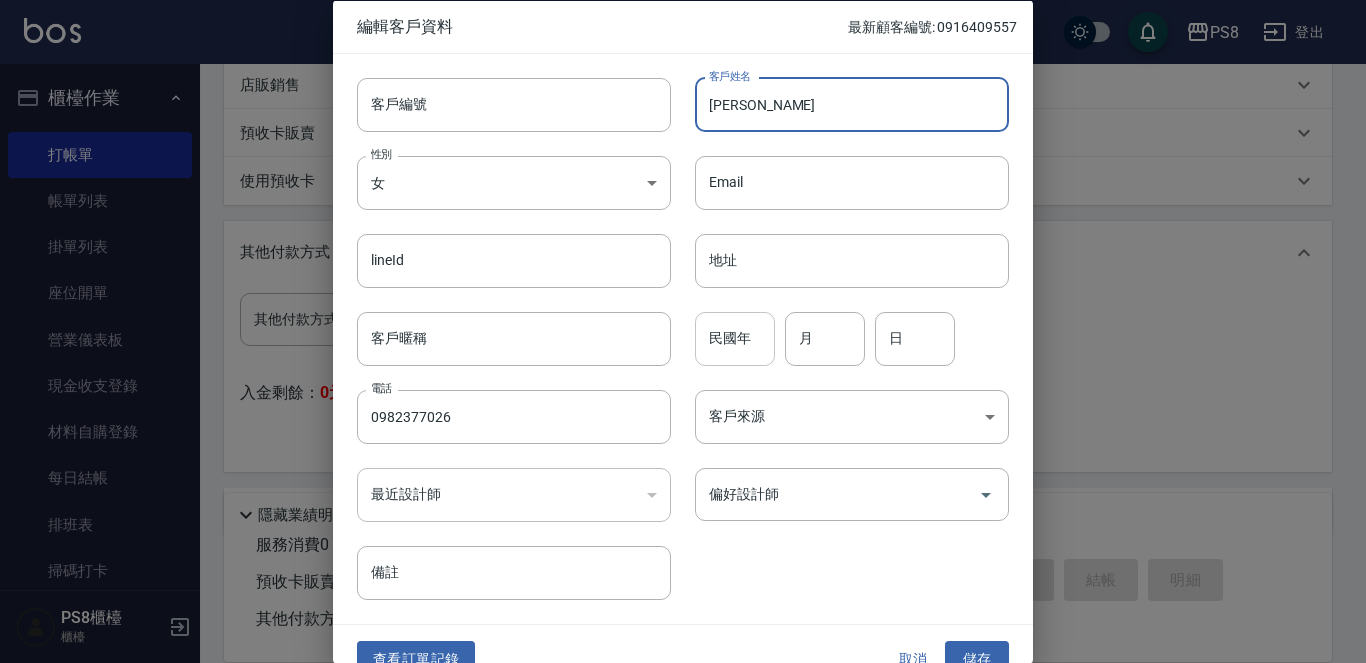 type on "吳佳琪" 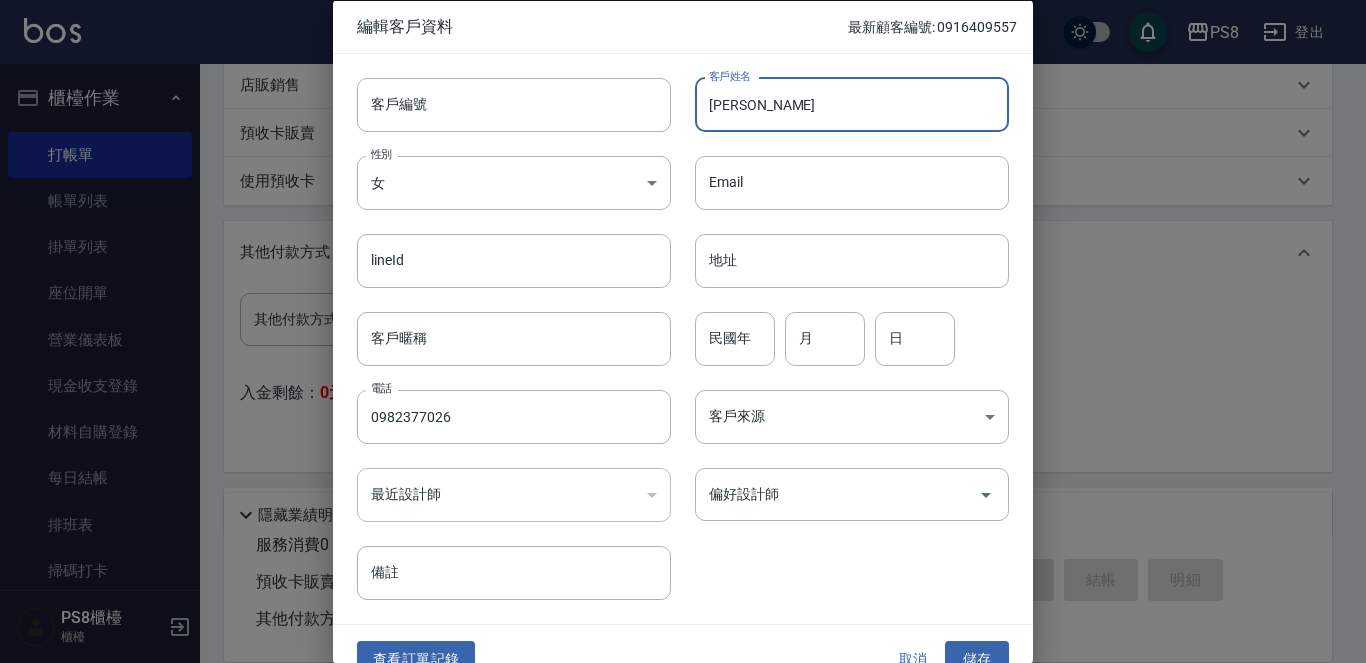 click on "民國年" at bounding box center (735, 338) 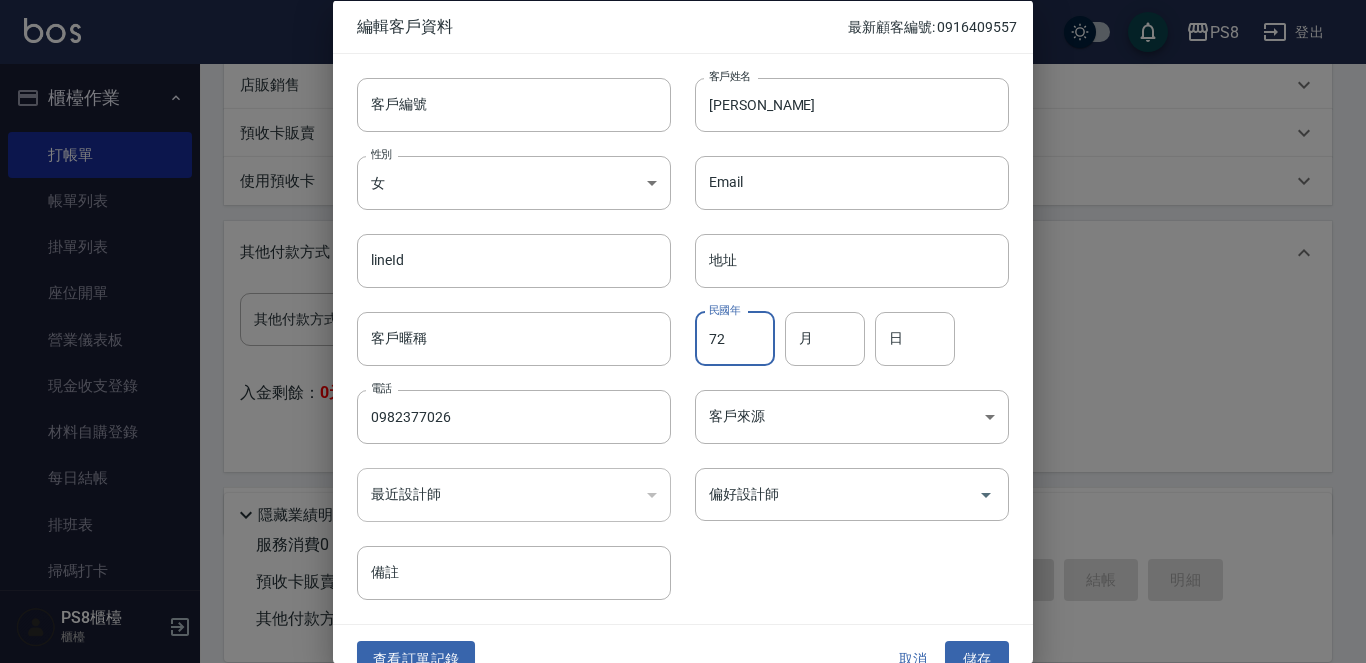 type on "72" 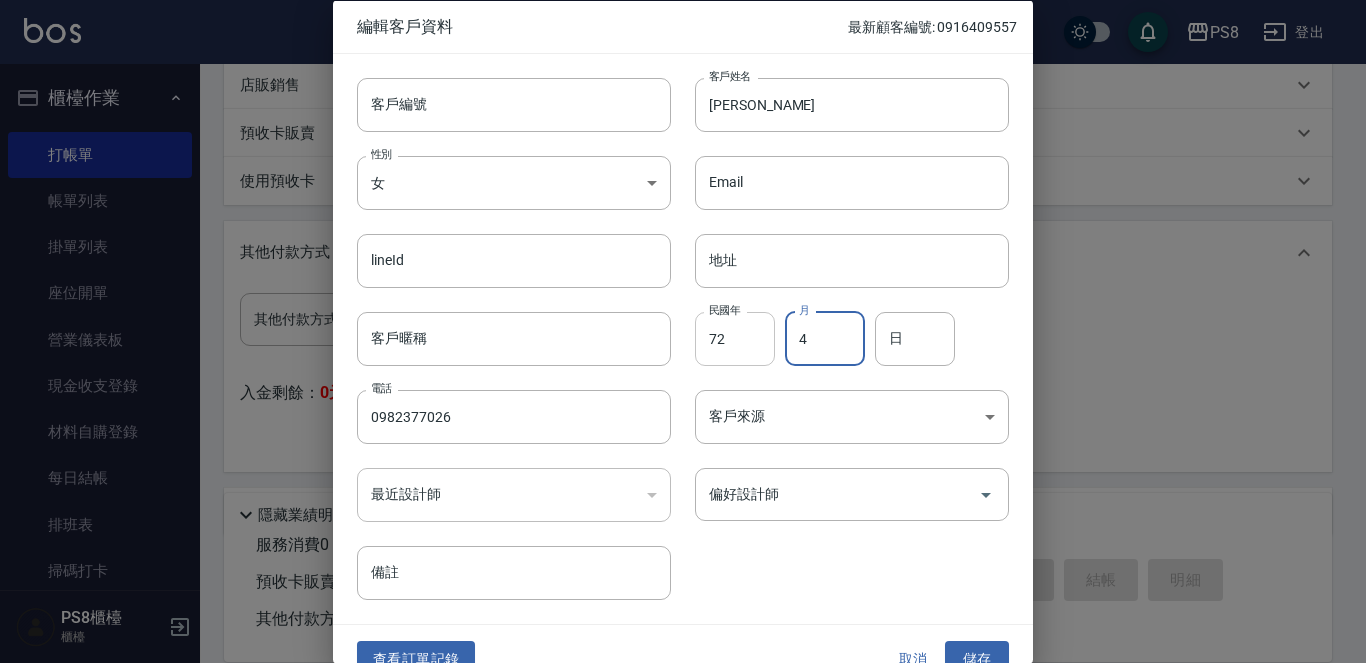 type on "4" 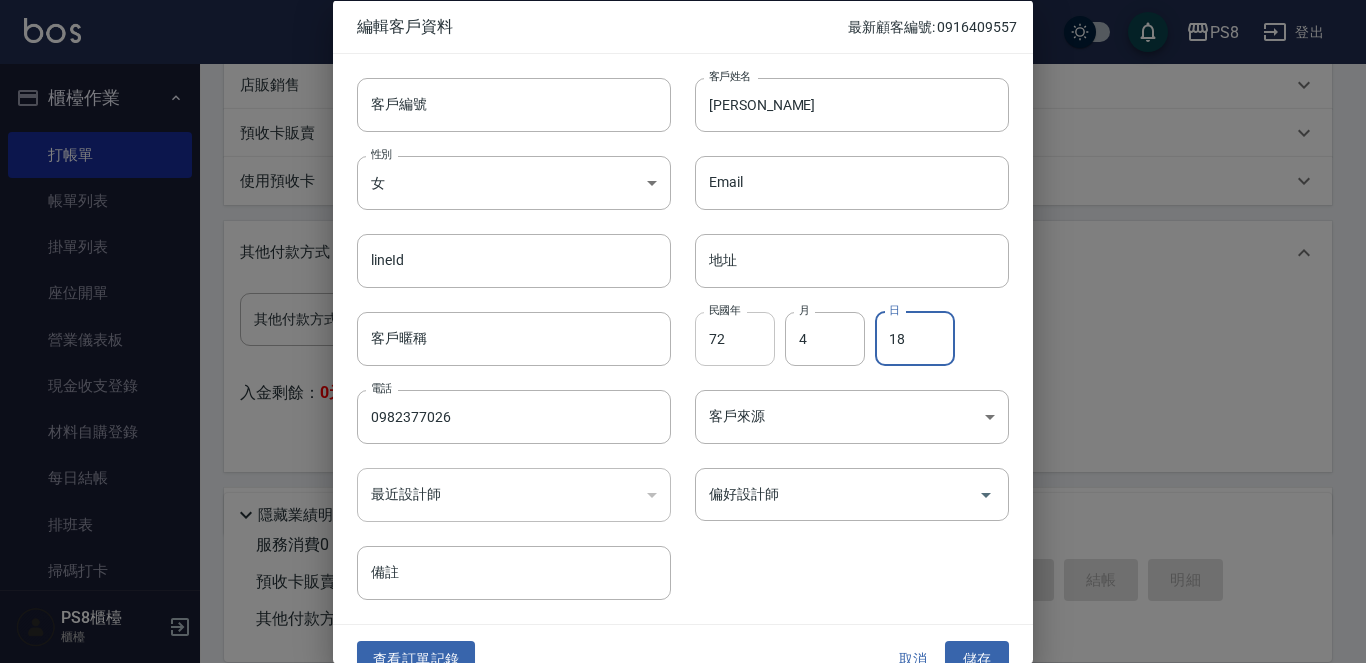type on "18" 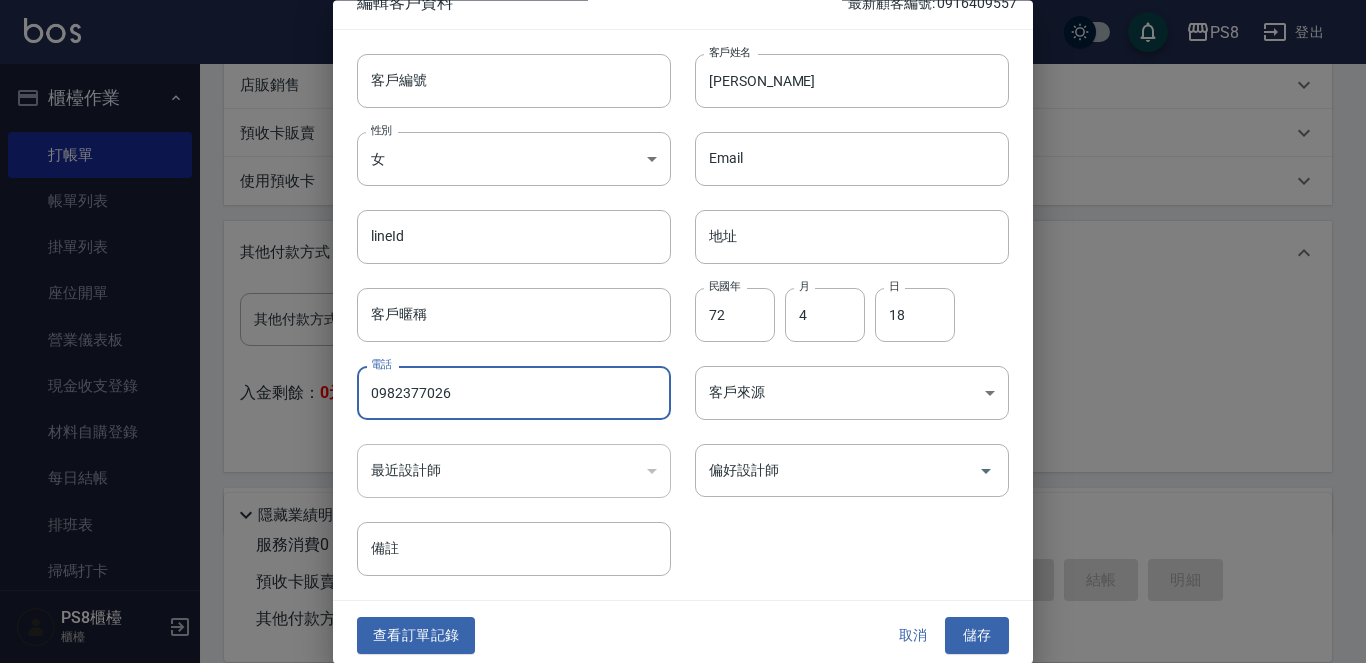 scroll, scrollTop: 30, scrollLeft: 0, axis: vertical 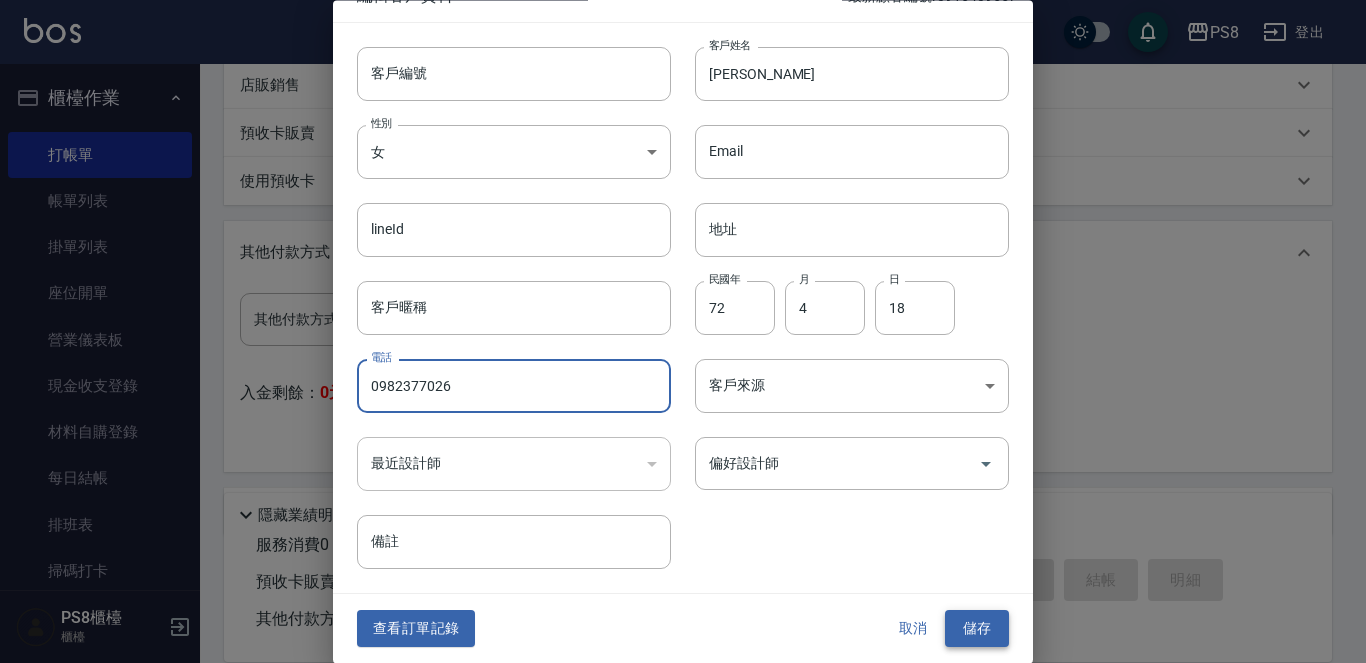 click on "儲存" at bounding box center (977, 629) 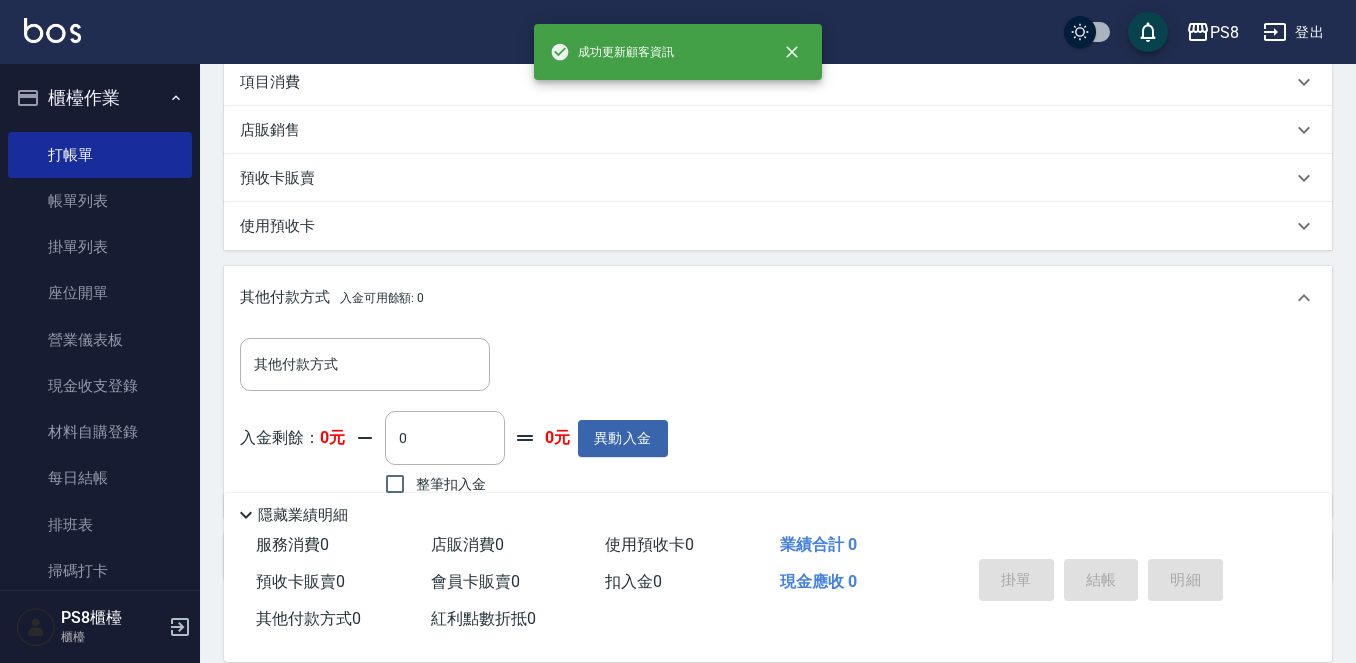 scroll, scrollTop: 0, scrollLeft: 0, axis: both 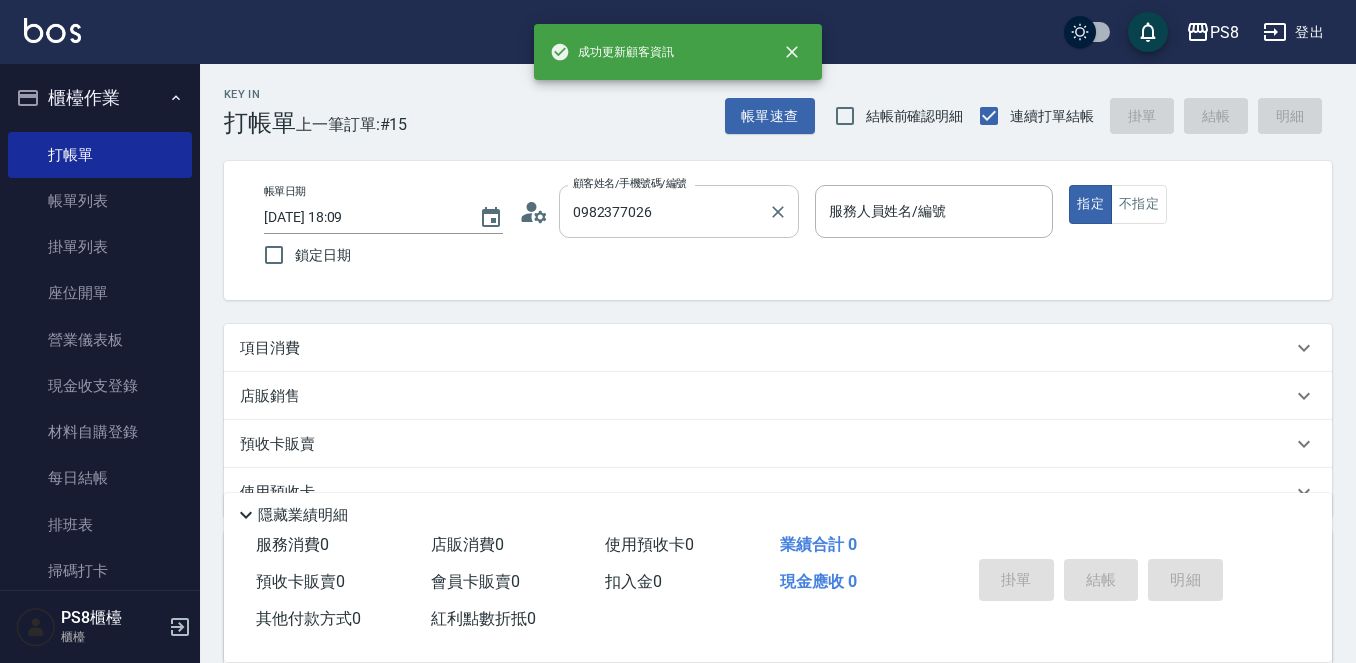 click on "0982377026" at bounding box center [664, 211] 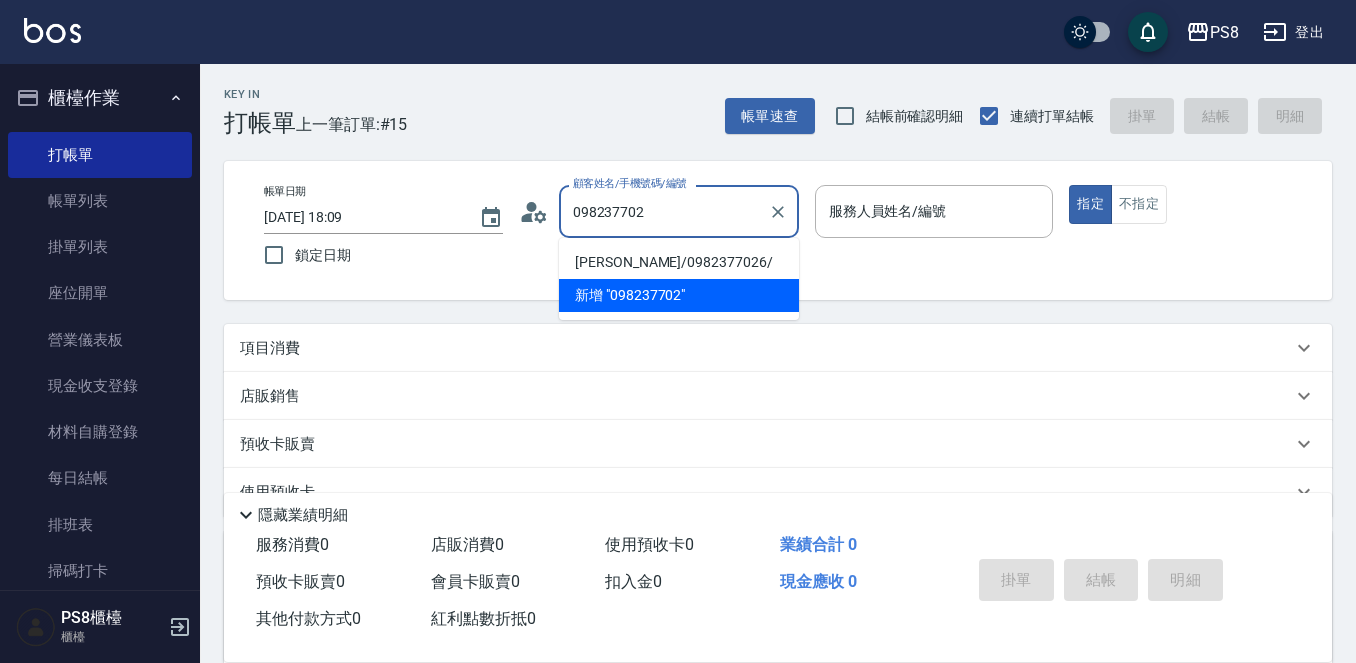 click on "吳佳琪/0982377026/" at bounding box center [679, 262] 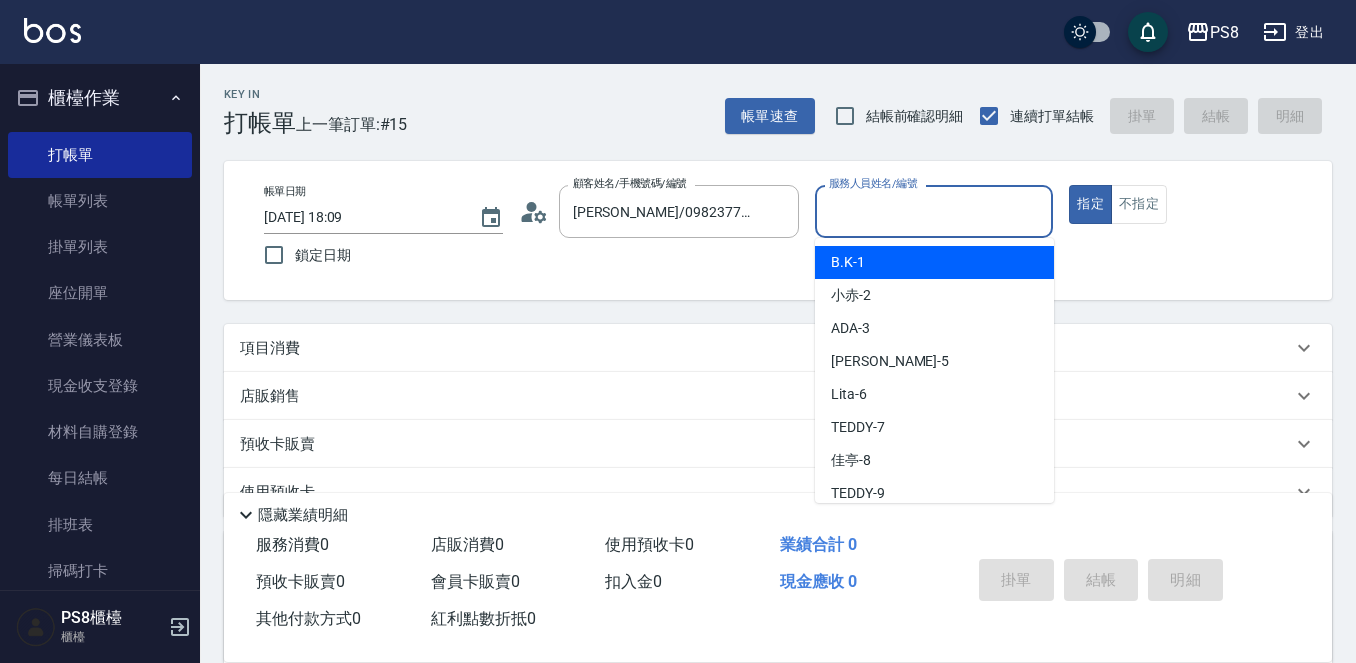 click on "服務人員姓名/編號" at bounding box center [934, 211] 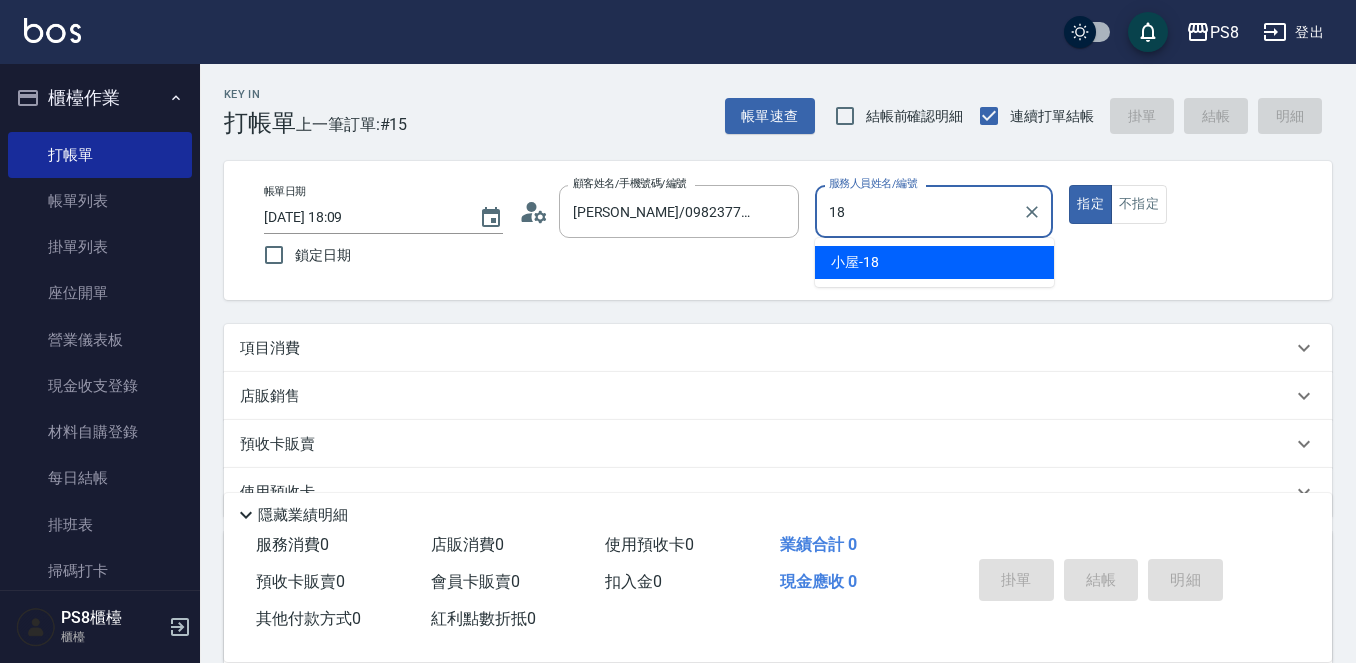 type on "小屋-18" 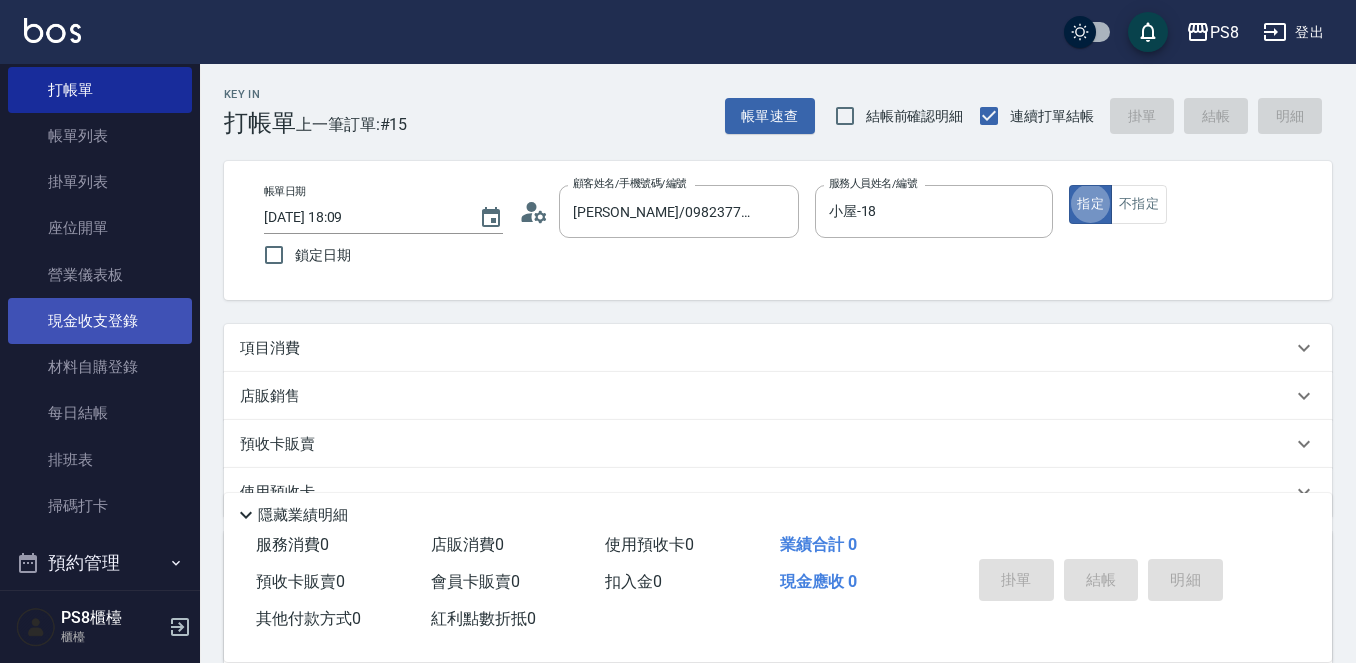 scroll, scrollTop: 100, scrollLeft: 0, axis: vertical 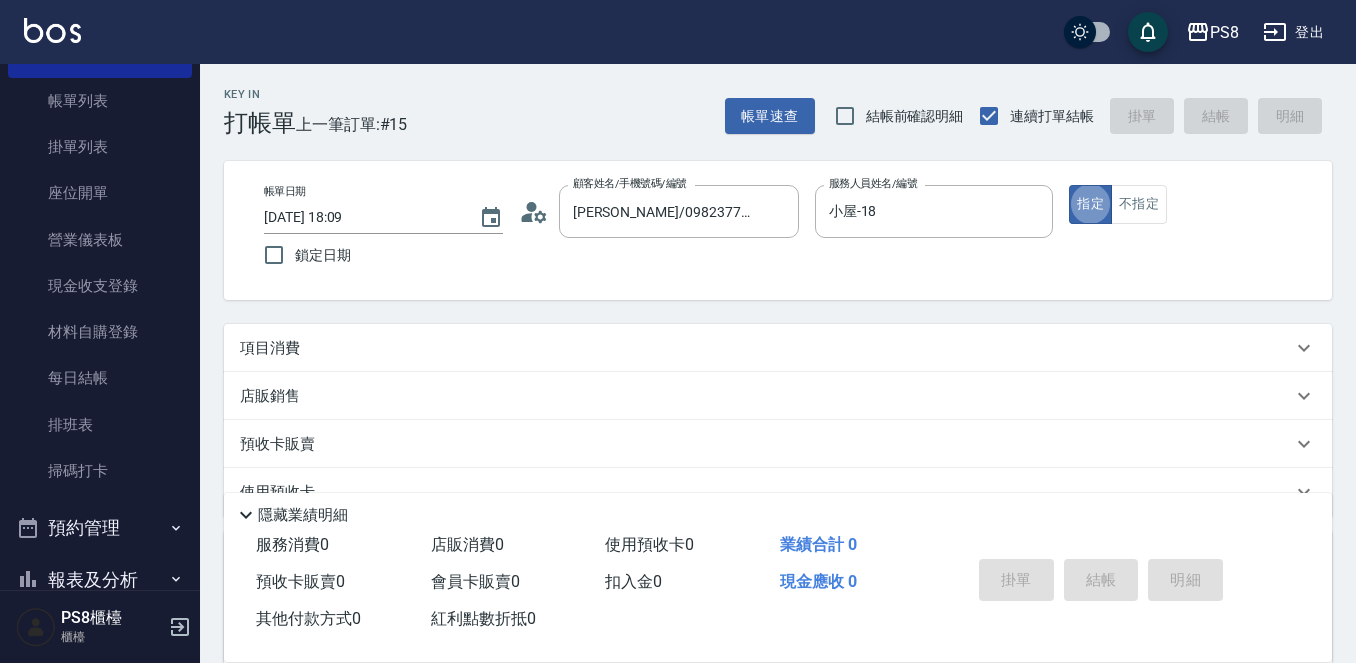 click on "項目消費" at bounding box center (270, 348) 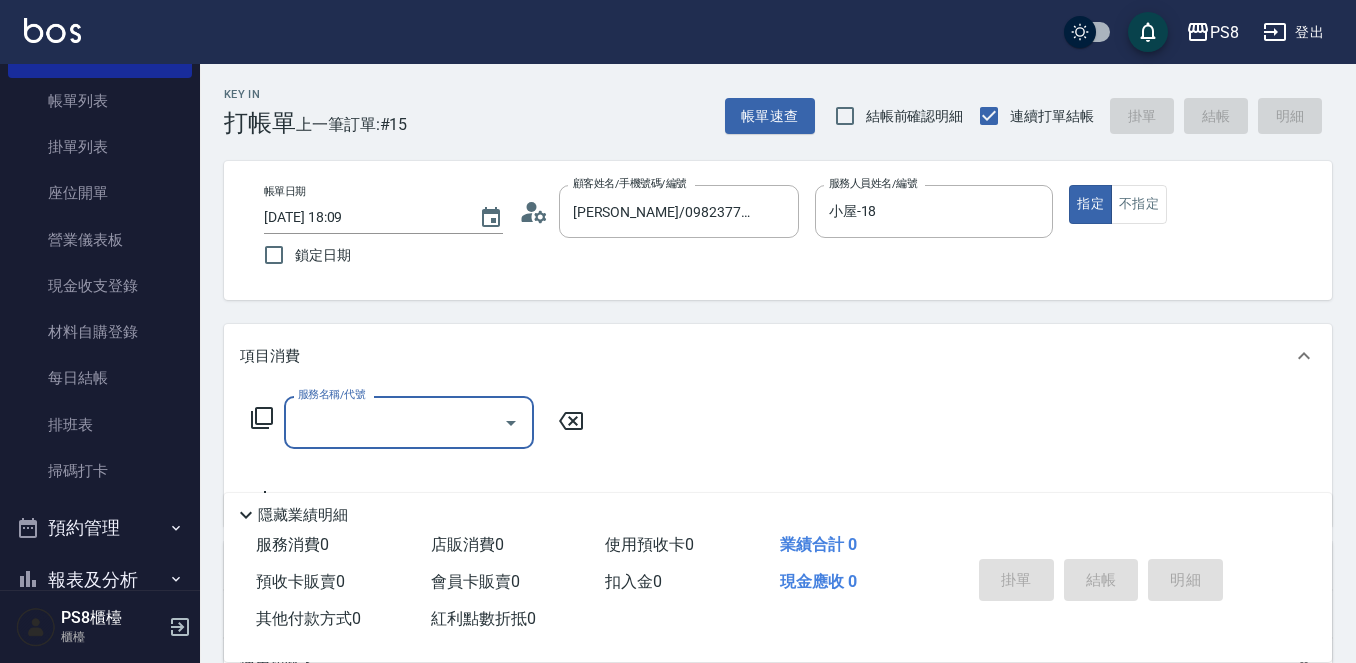 scroll, scrollTop: 0, scrollLeft: 0, axis: both 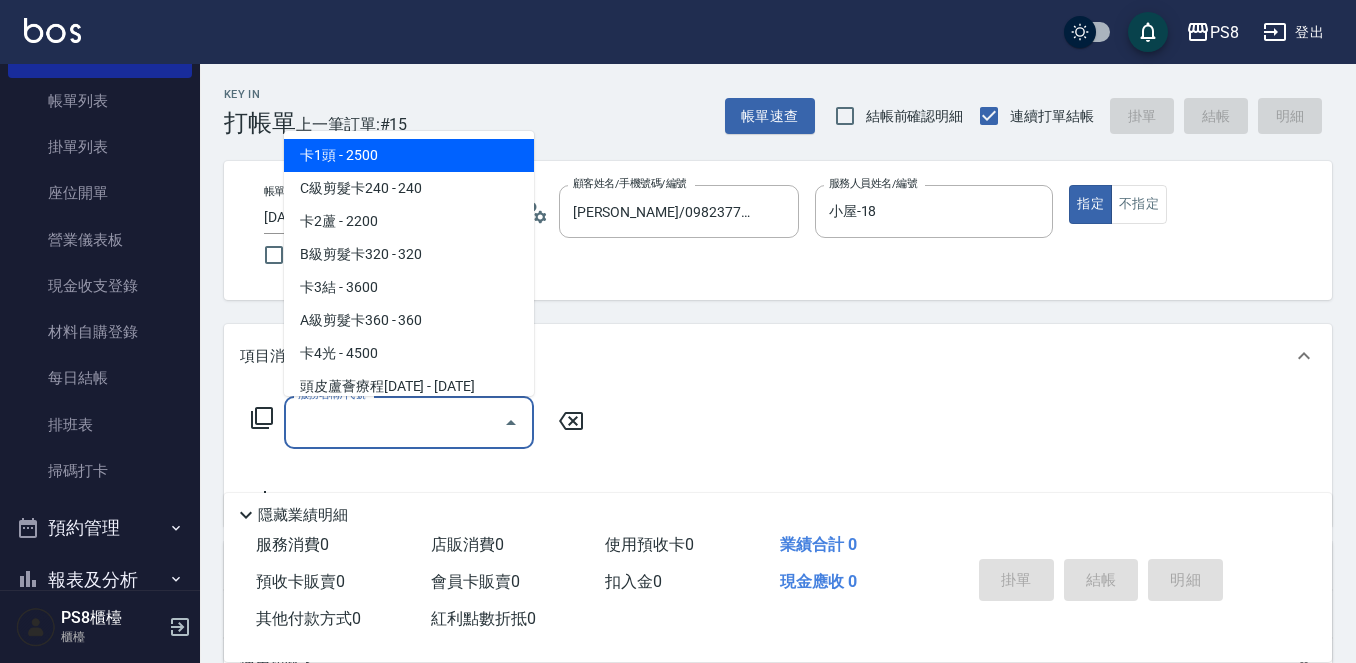 click on "服務名稱/代號" at bounding box center (394, 422) 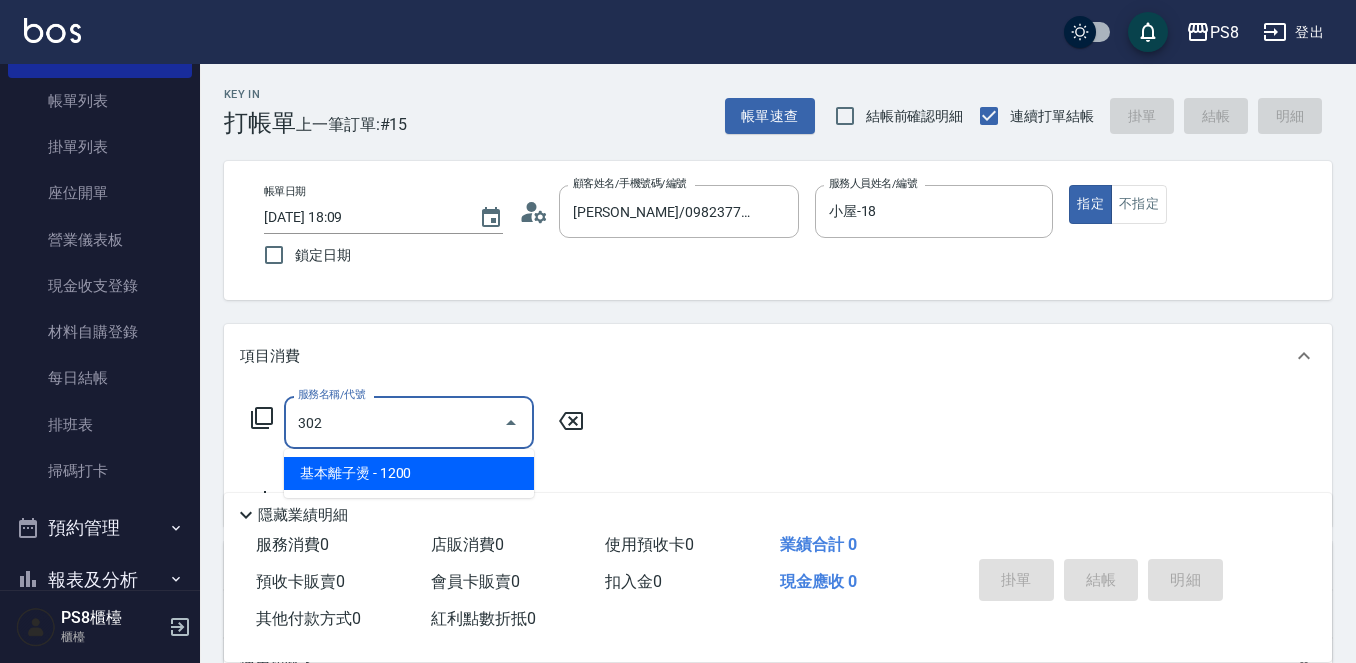 click on "基本離子燙 - 1200" at bounding box center [409, 473] 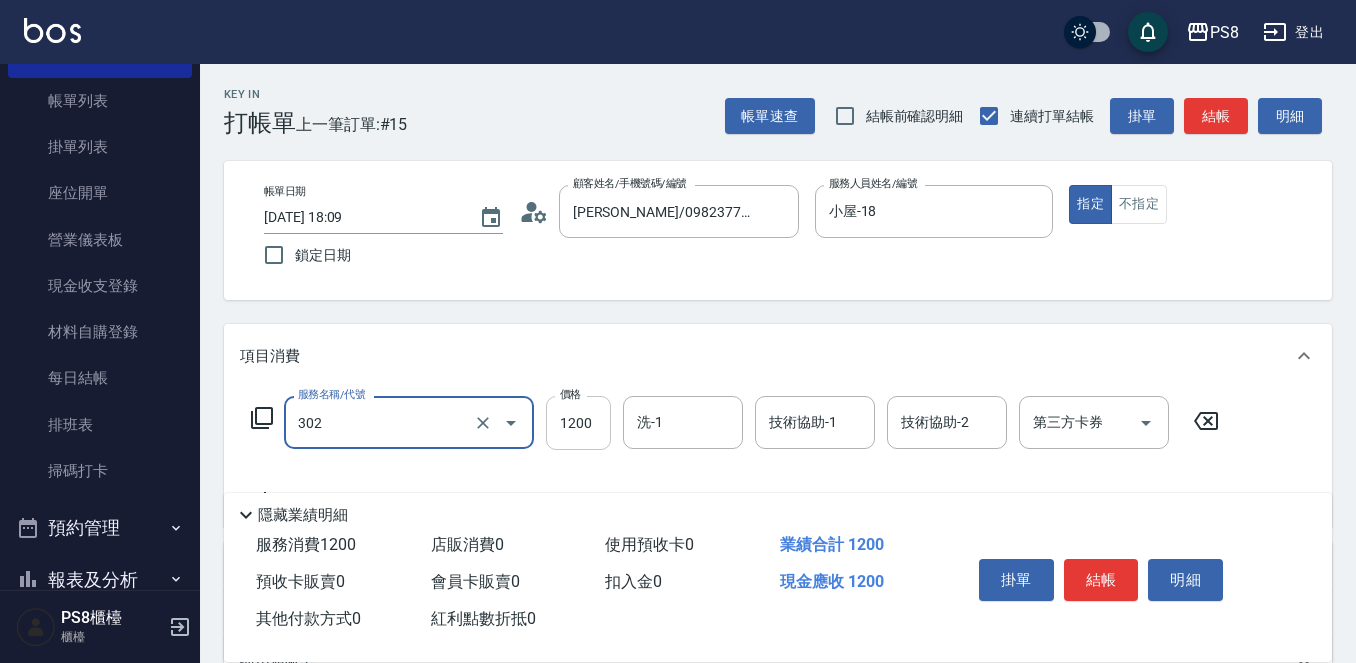 type on "基本離子燙(302)" 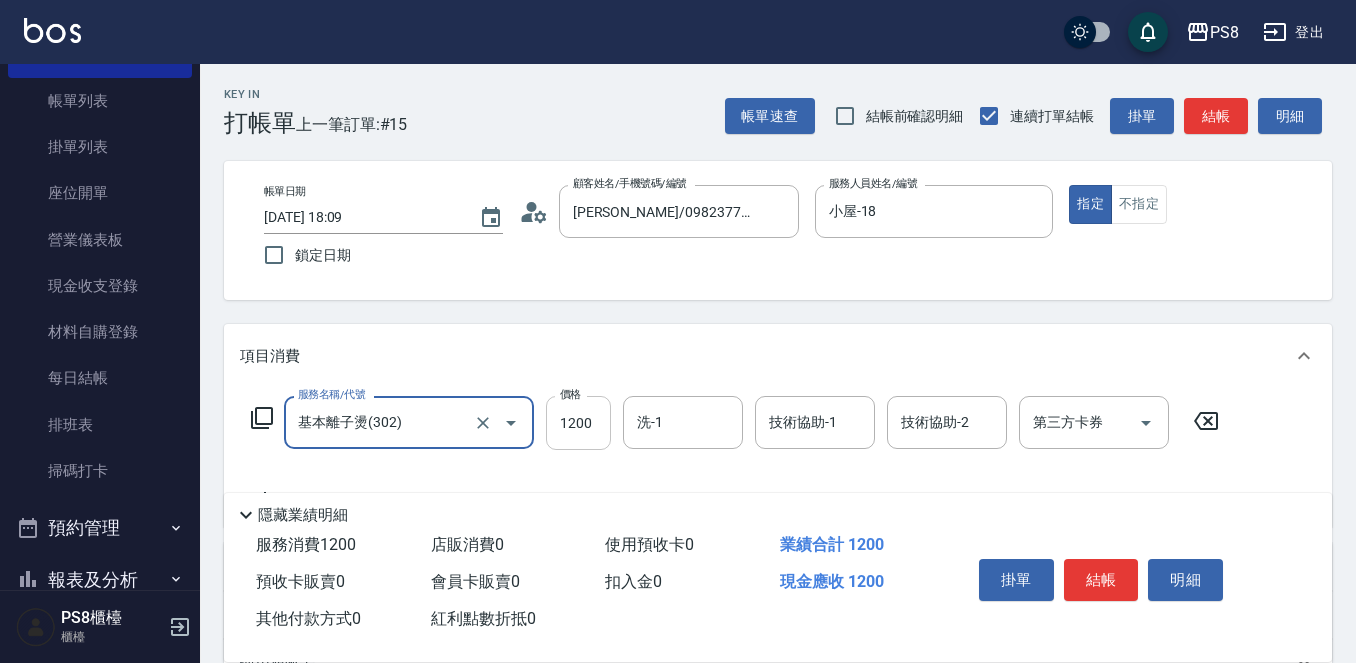 click on "1200" at bounding box center (578, 423) 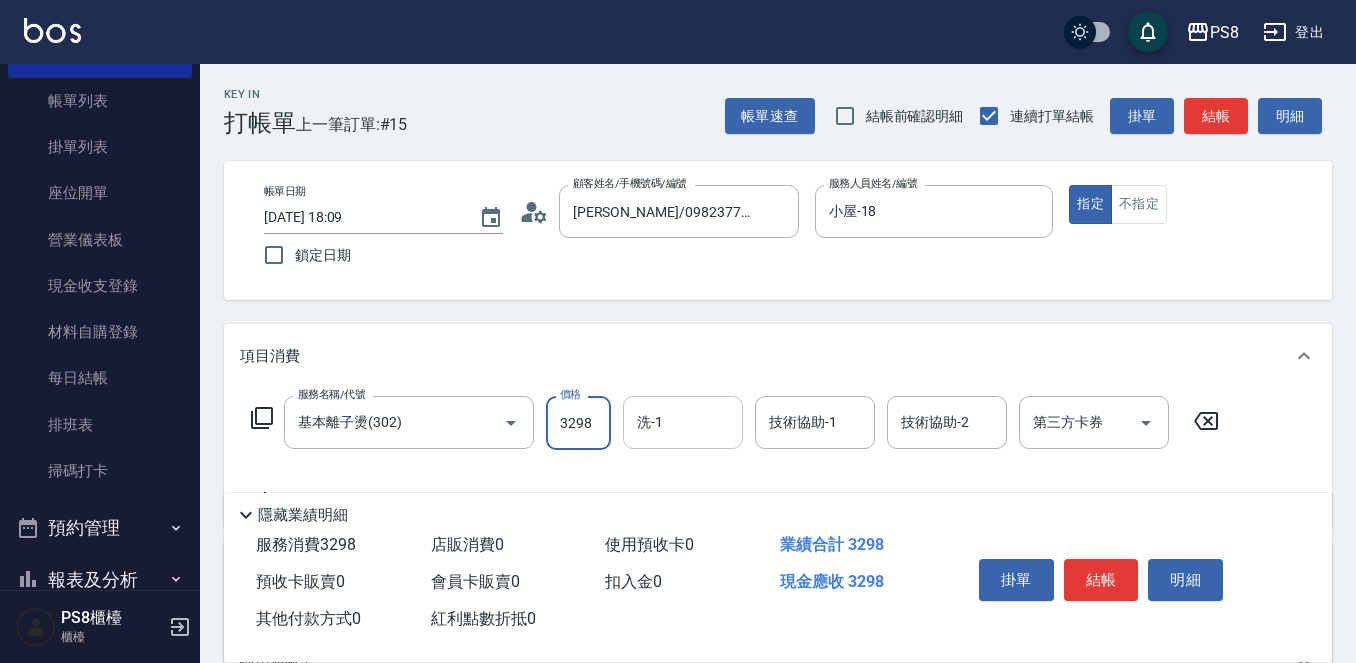 click on "洗-1" at bounding box center (683, 422) 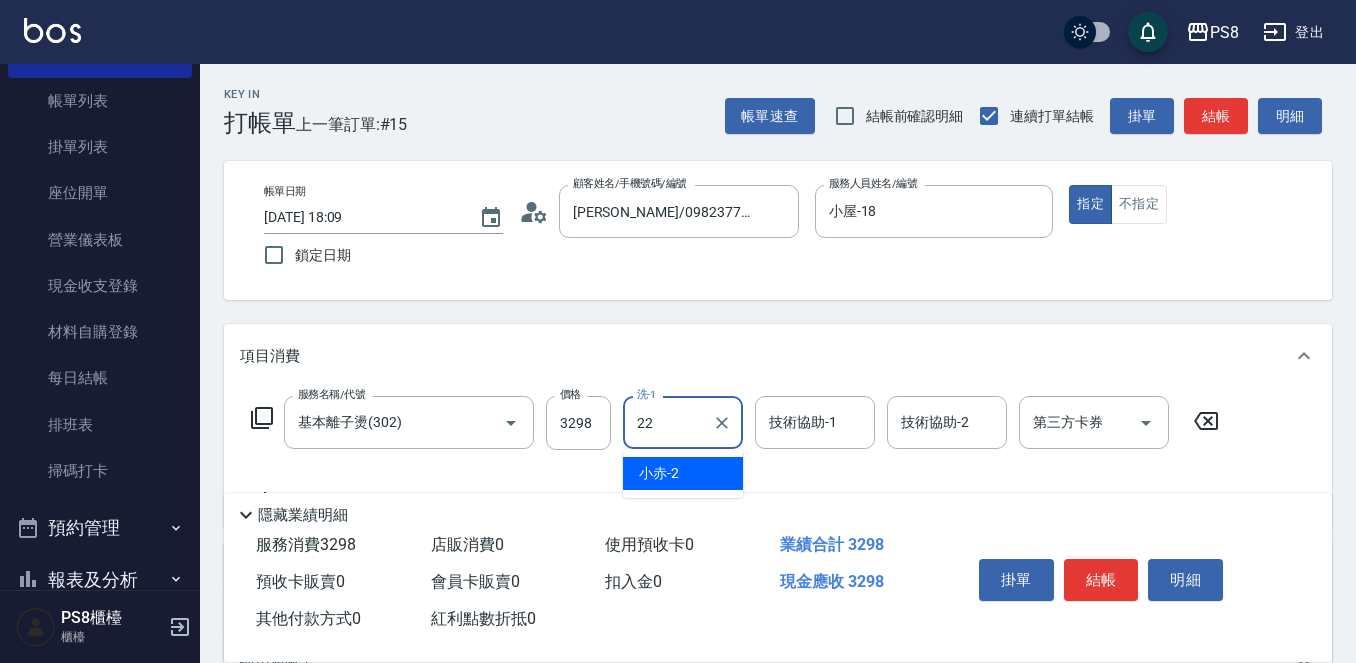 type on "珮安-22" 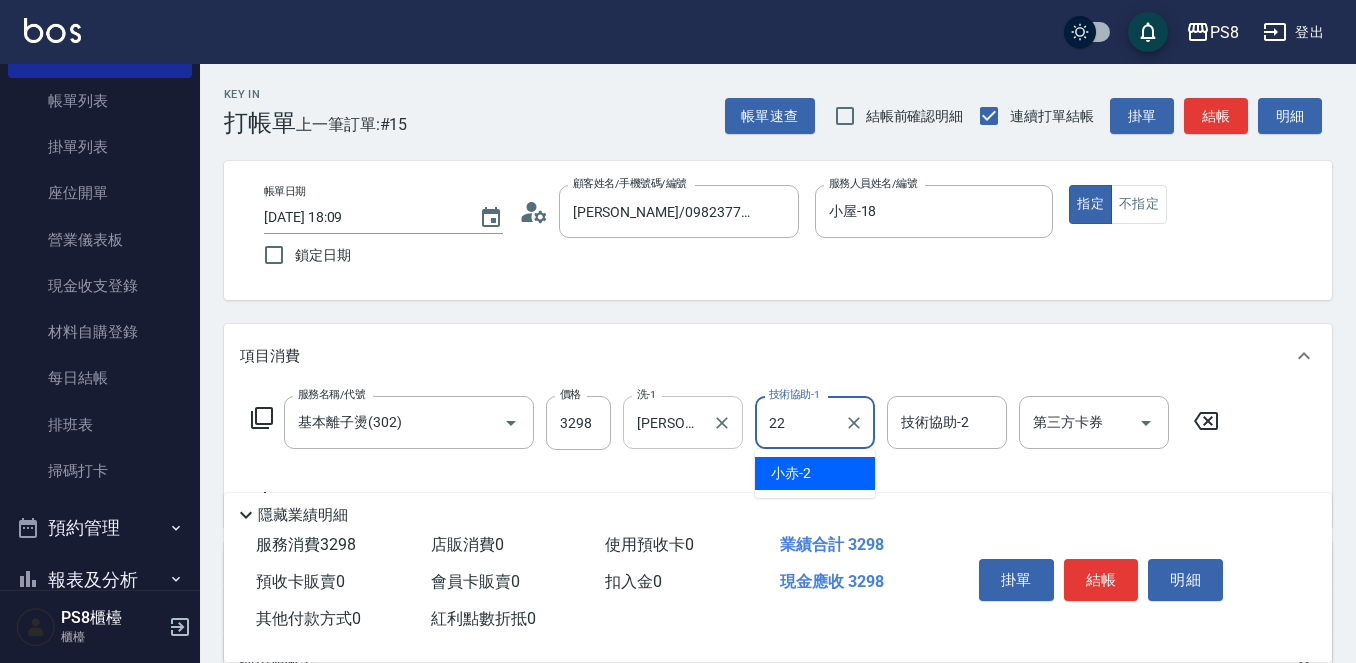 type on "珮安-22" 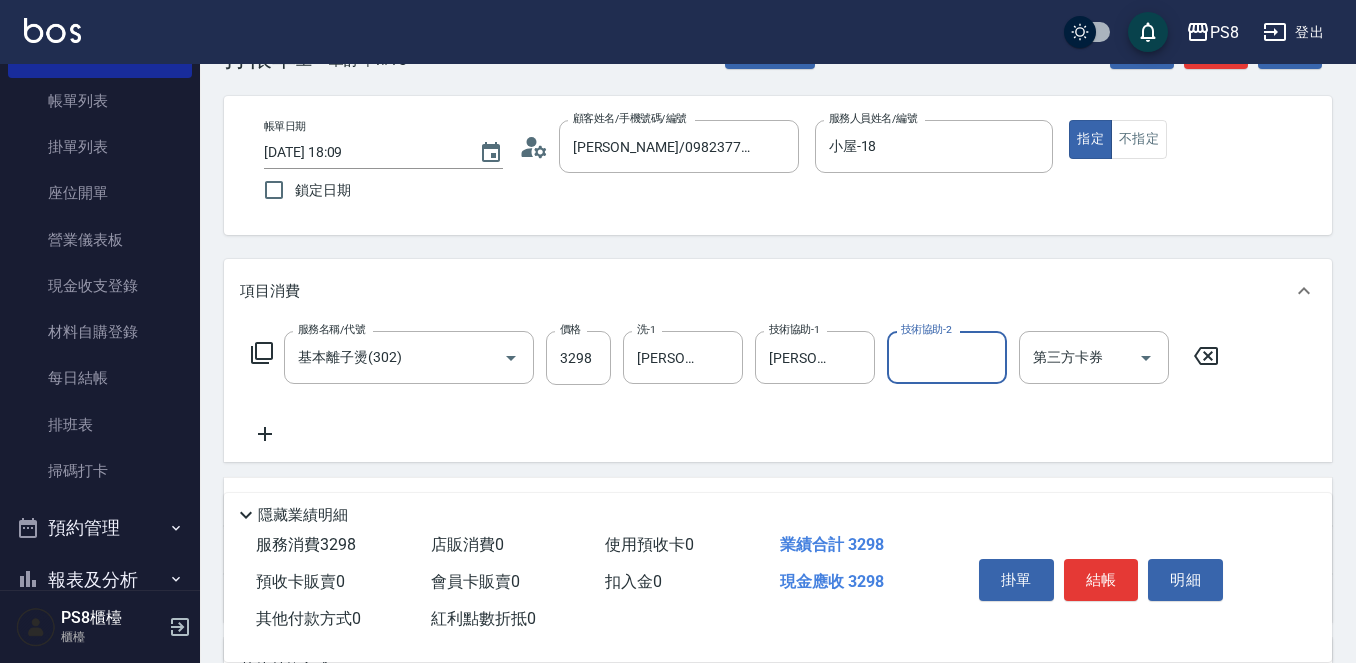 scroll, scrollTop: 100, scrollLeft: 0, axis: vertical 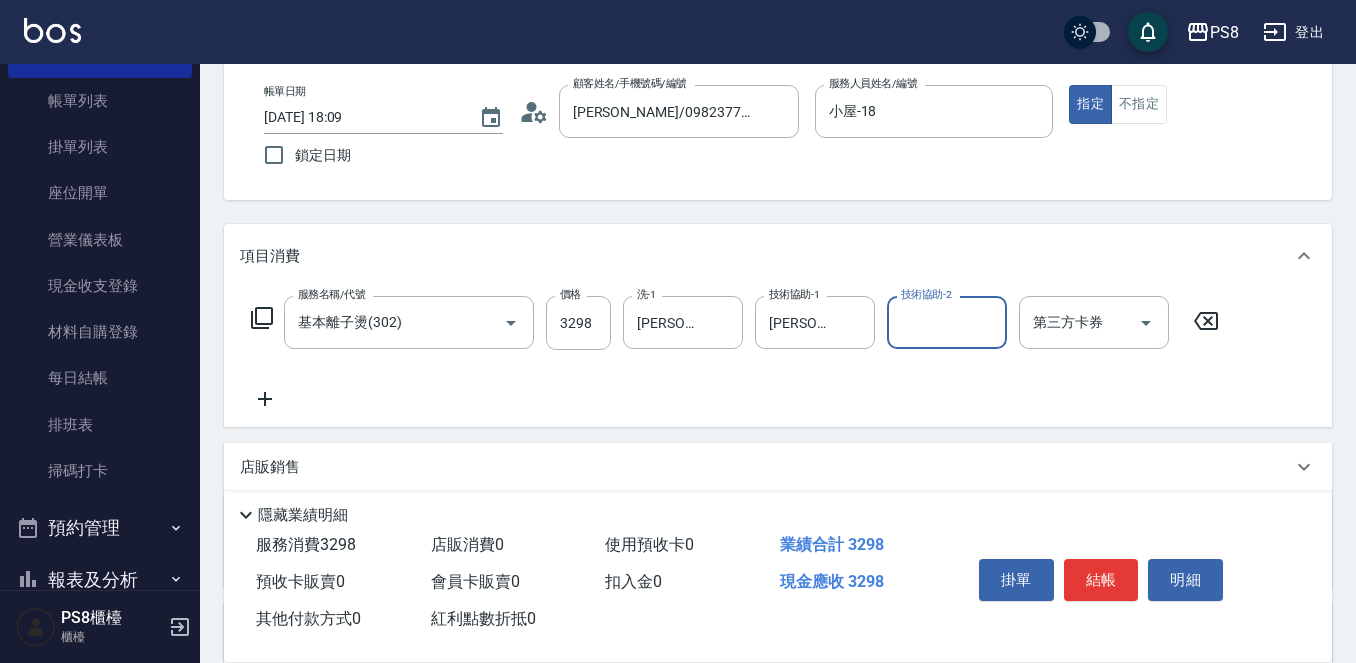 click 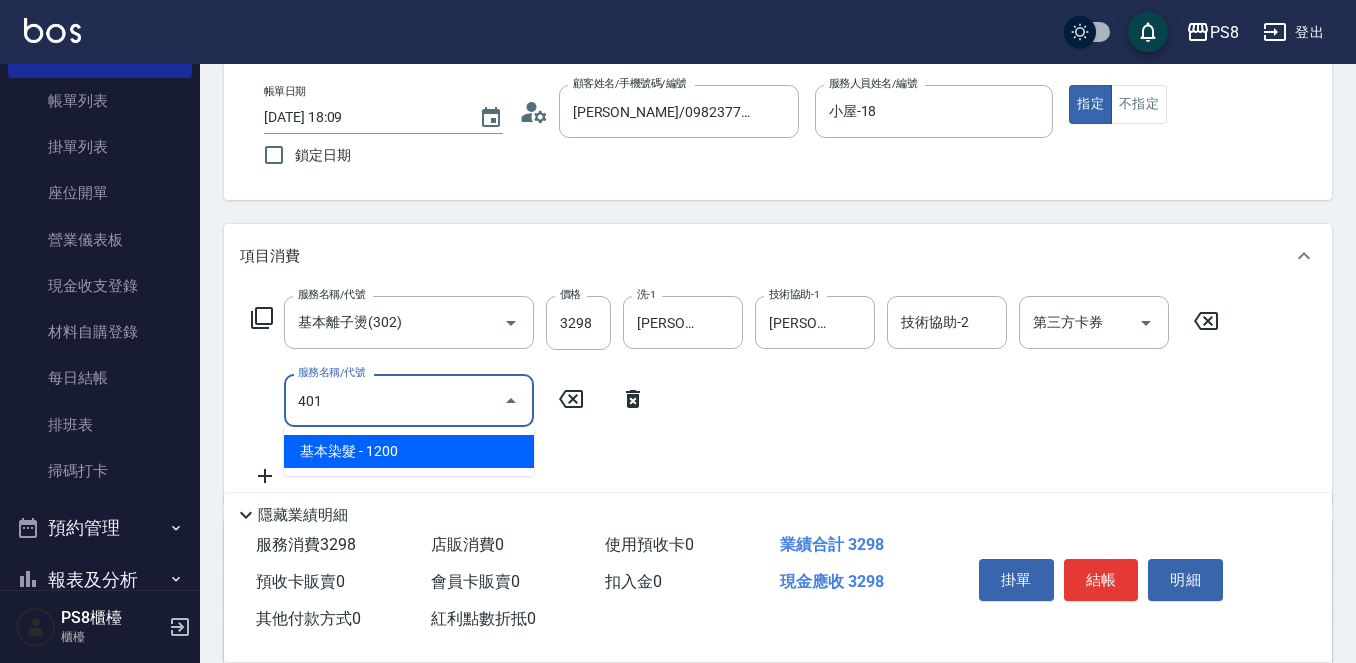click on "基本染髮 - 1200" at bounding box center [409, 451] 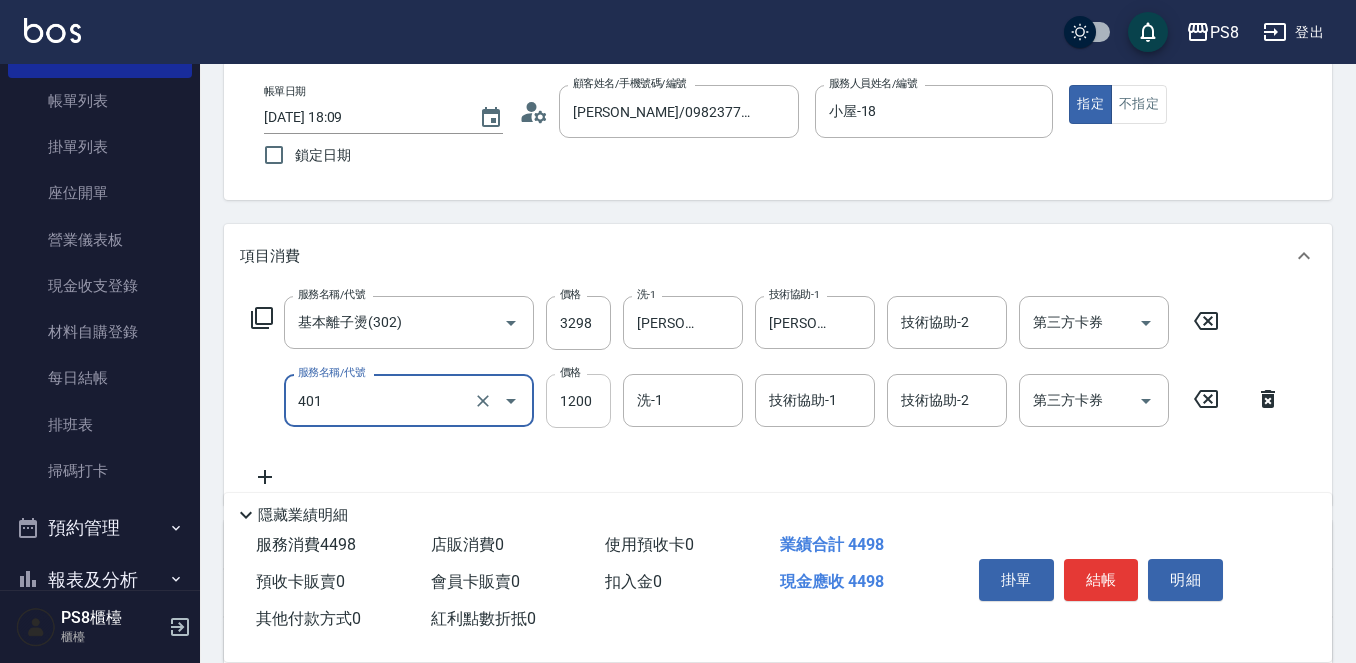 click on "1200" at bounding box center (578, 401) 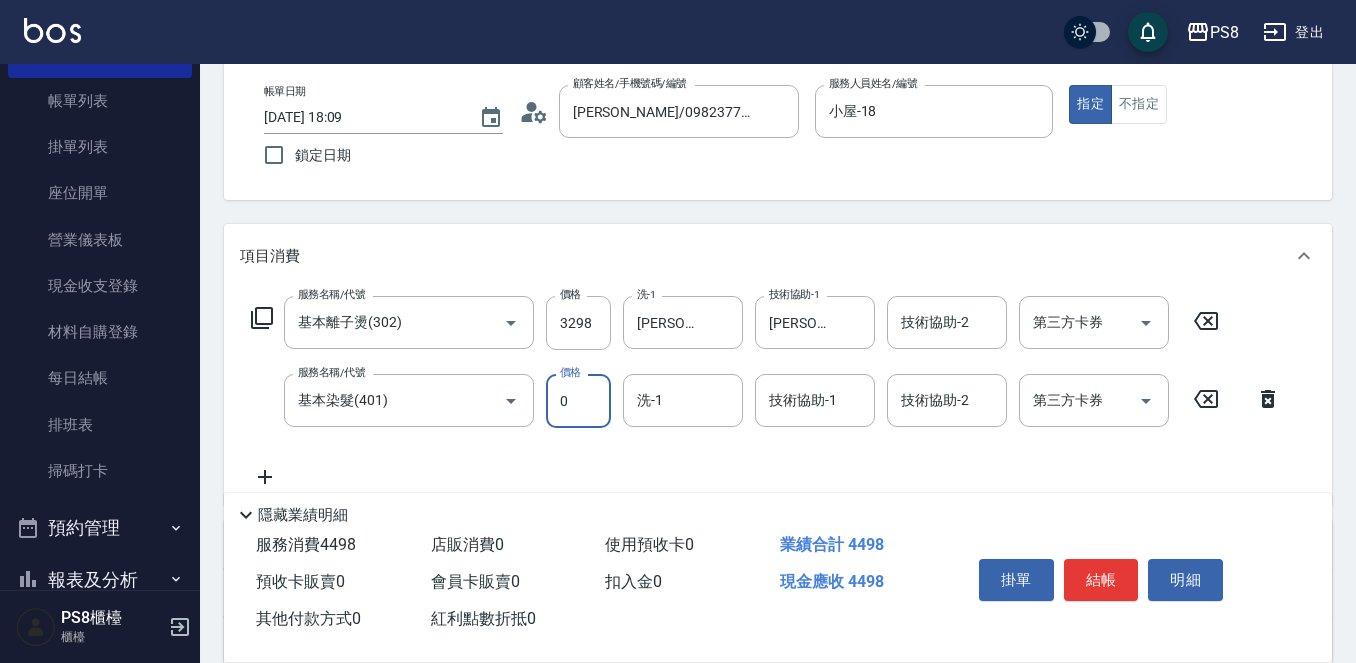 type on "0" 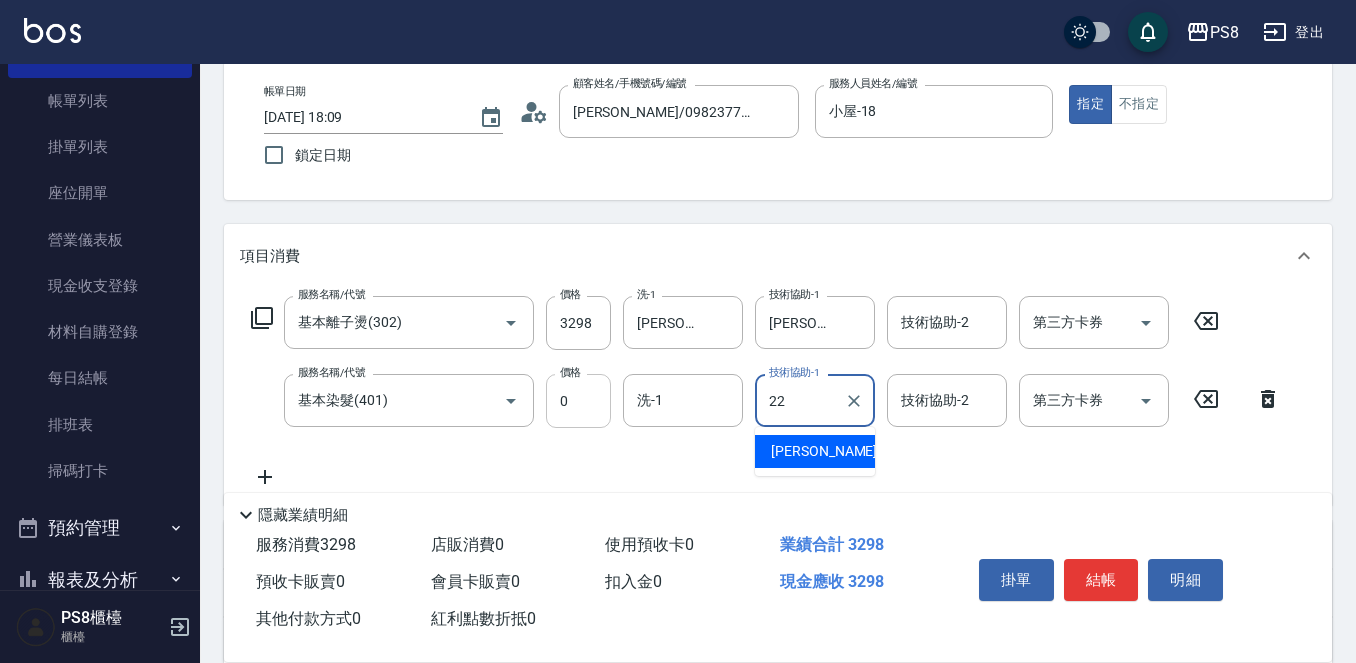 type on "珮安-22" 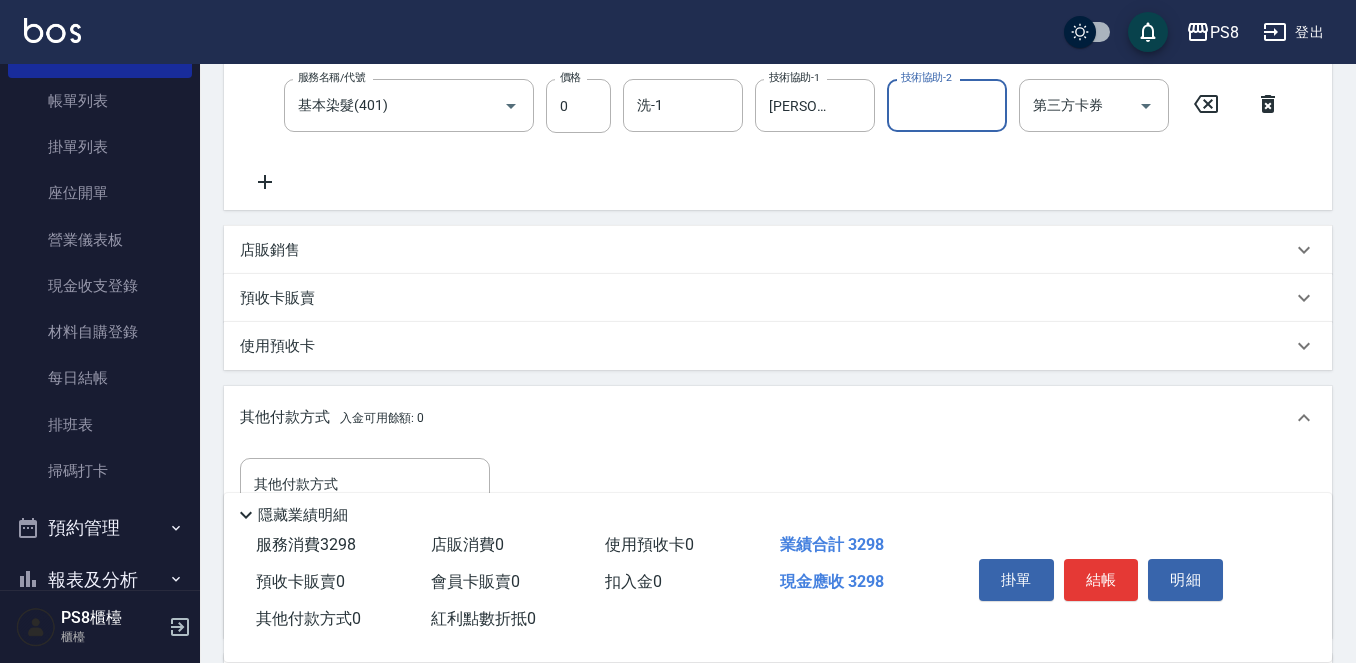 scroll, scrollTop: 500, scrollLeft: 0, axis: vertical 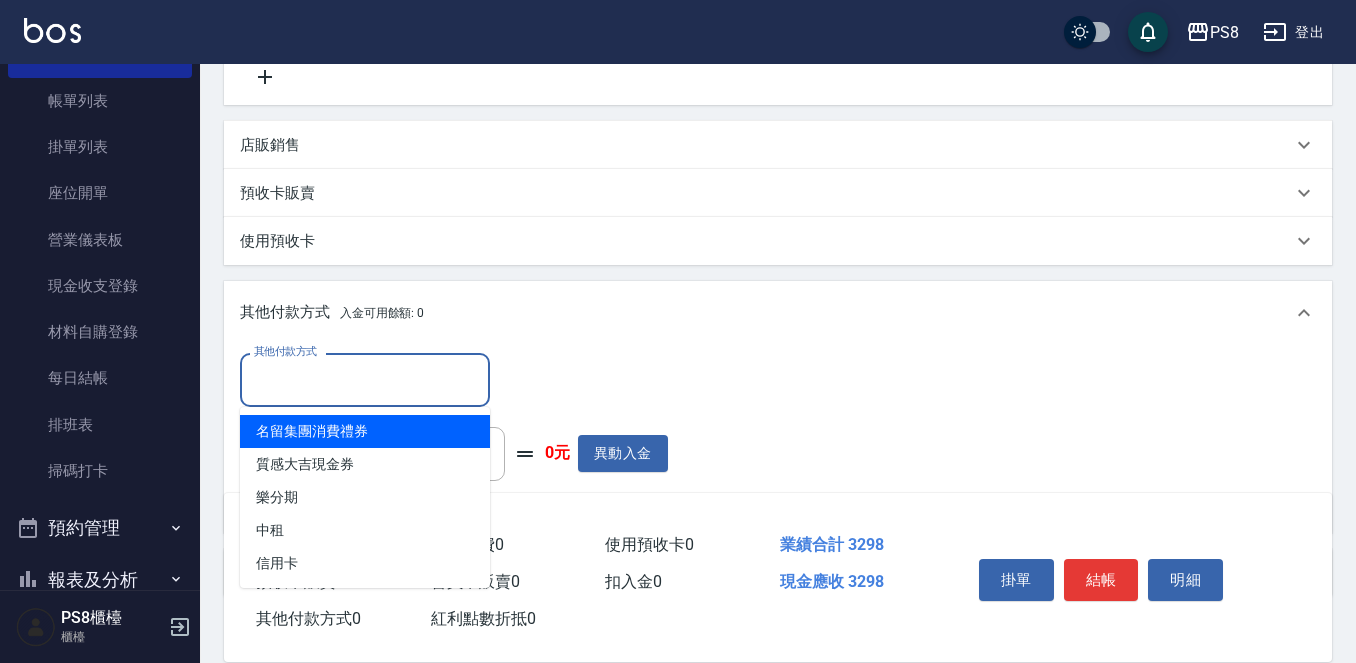 click on "其他付款方式" at bounding box center [365, 379] 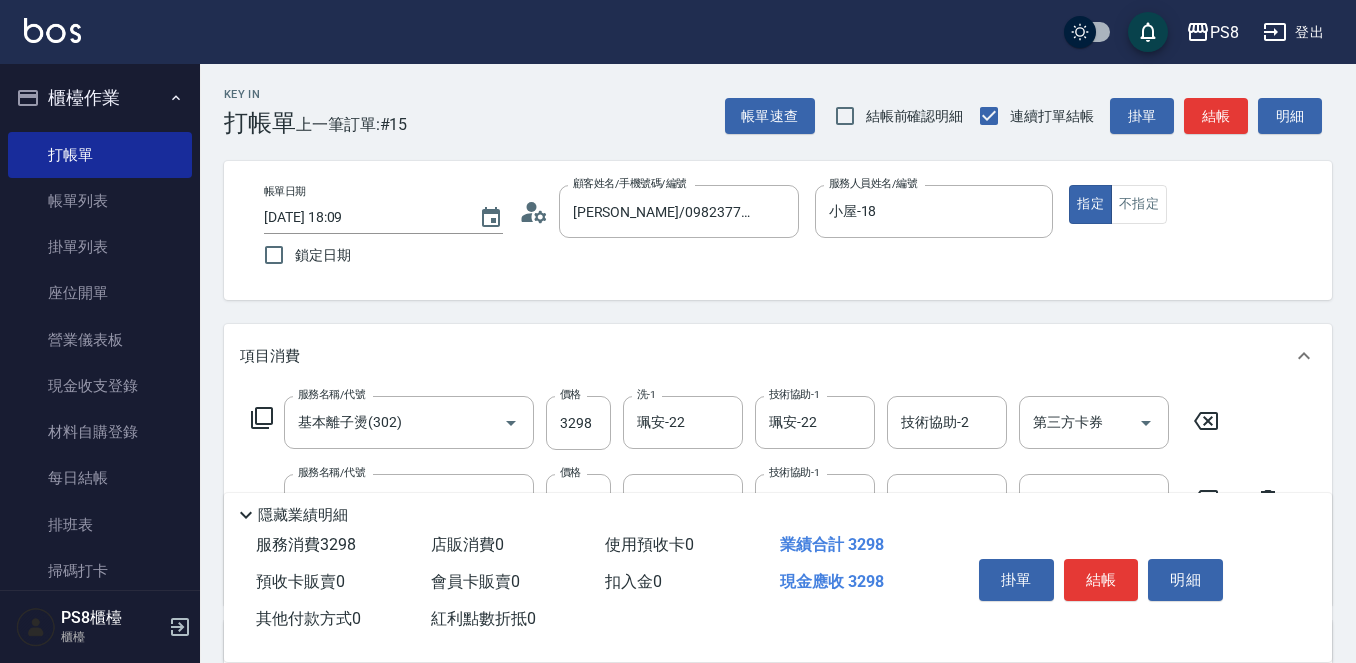 scroll, scrollTop: 500, scrollLeft: 0, axis: vertical 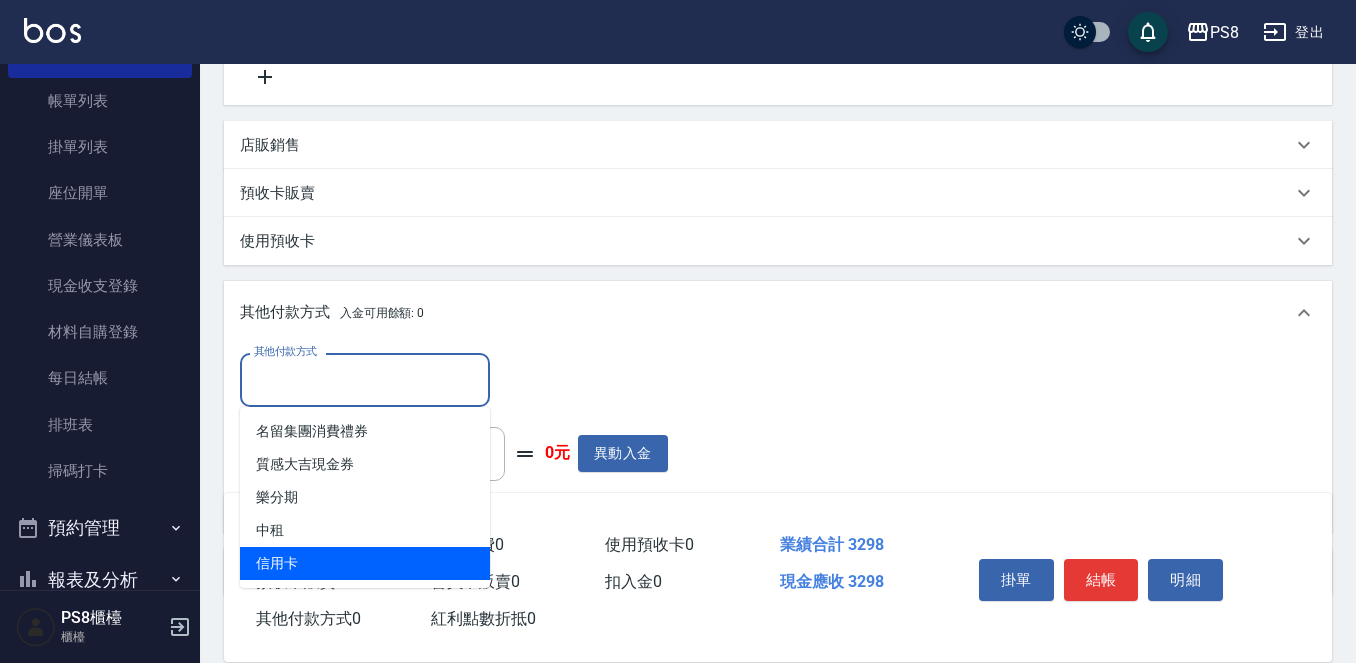 click on "信用卡" at bounding box center (365, 563) 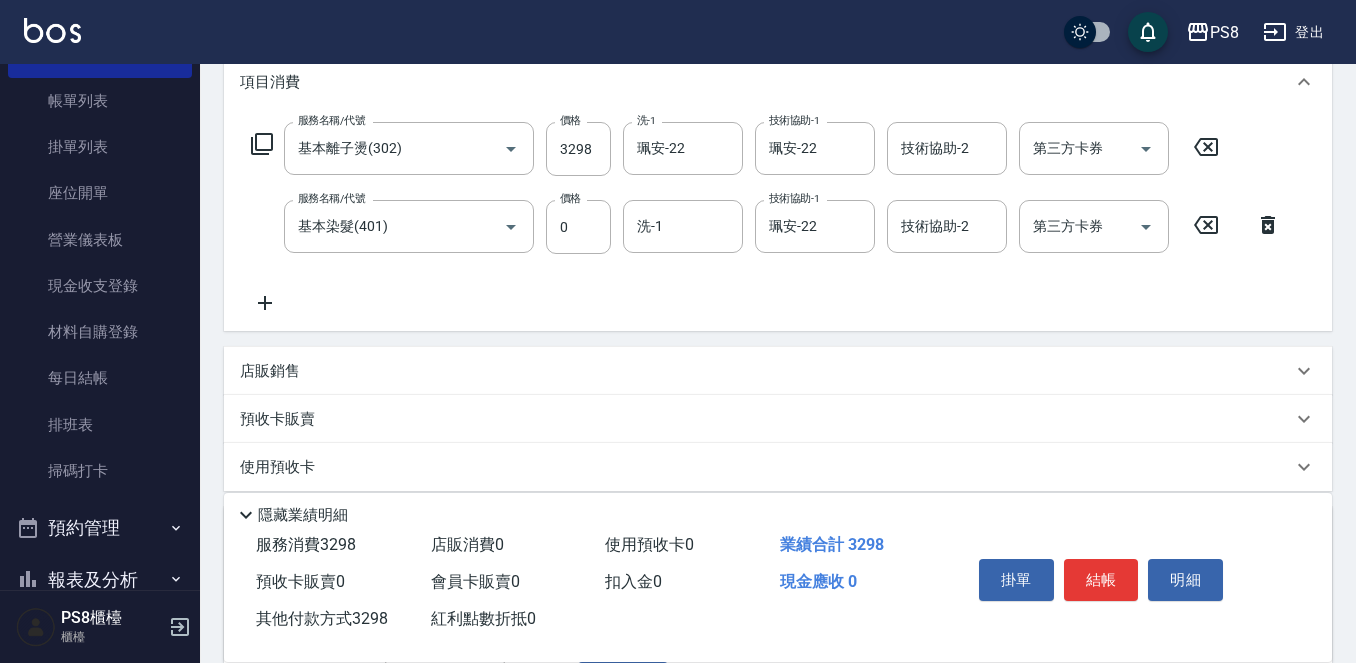 scroll, scrollTop: 400, scrollLeft: 0, axis: vertical 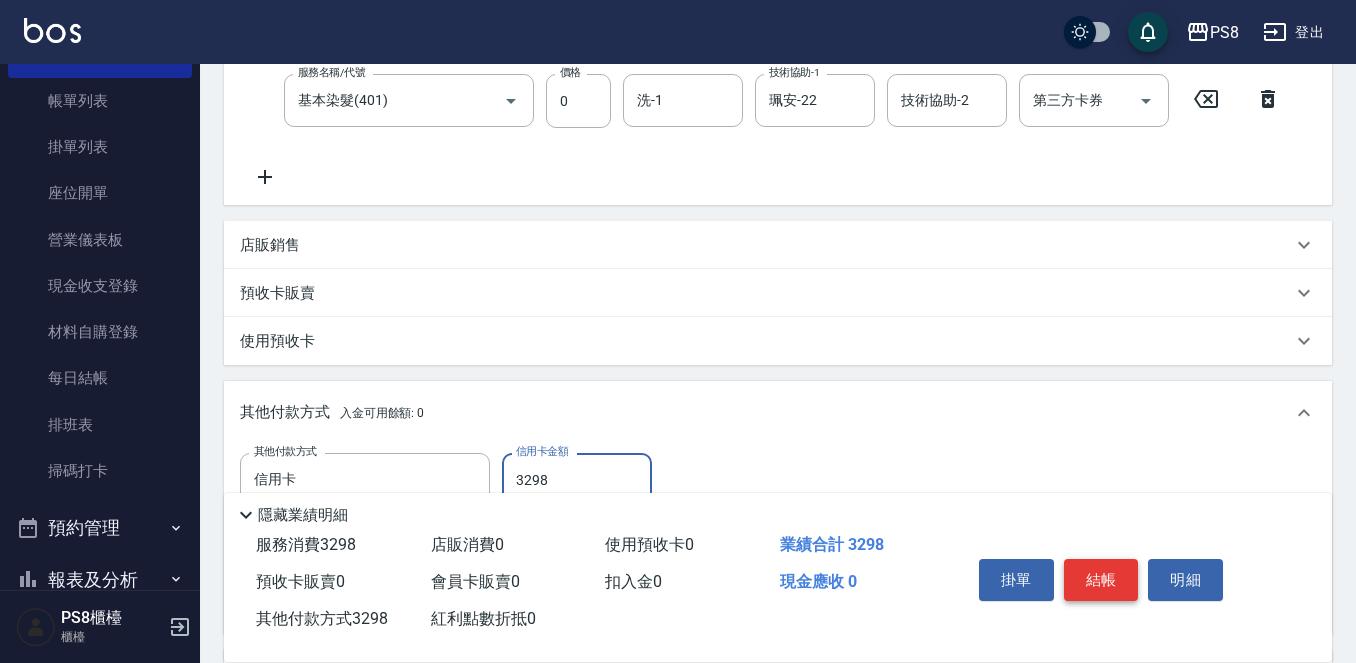 type on "3298" 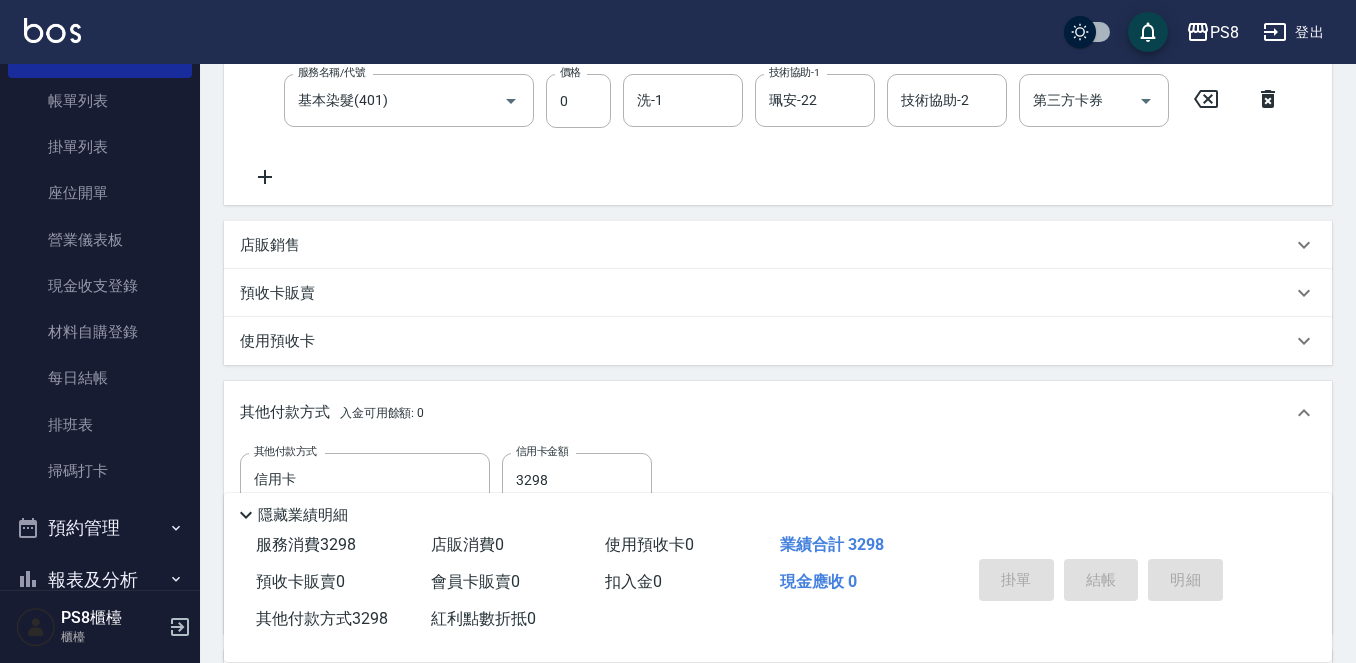 type on "2025/07/11 18:10" 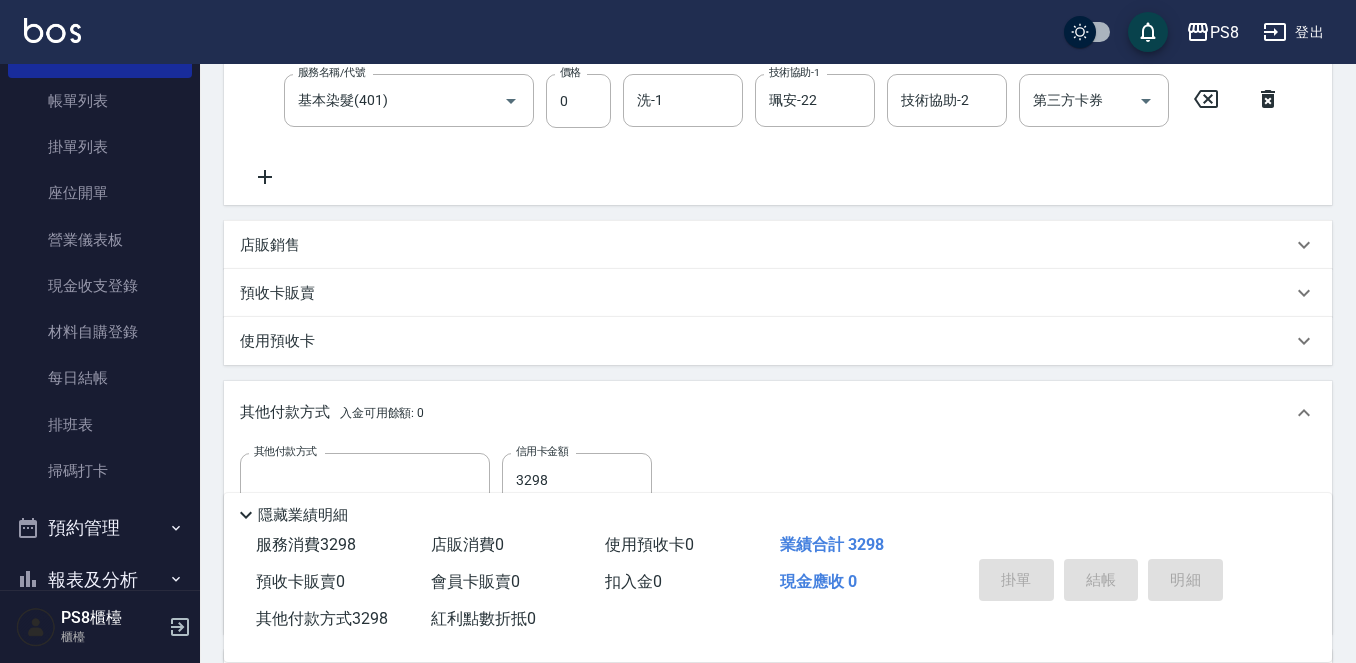 scroll, scrollTop: 0, scrollLeft: 0, axis: both 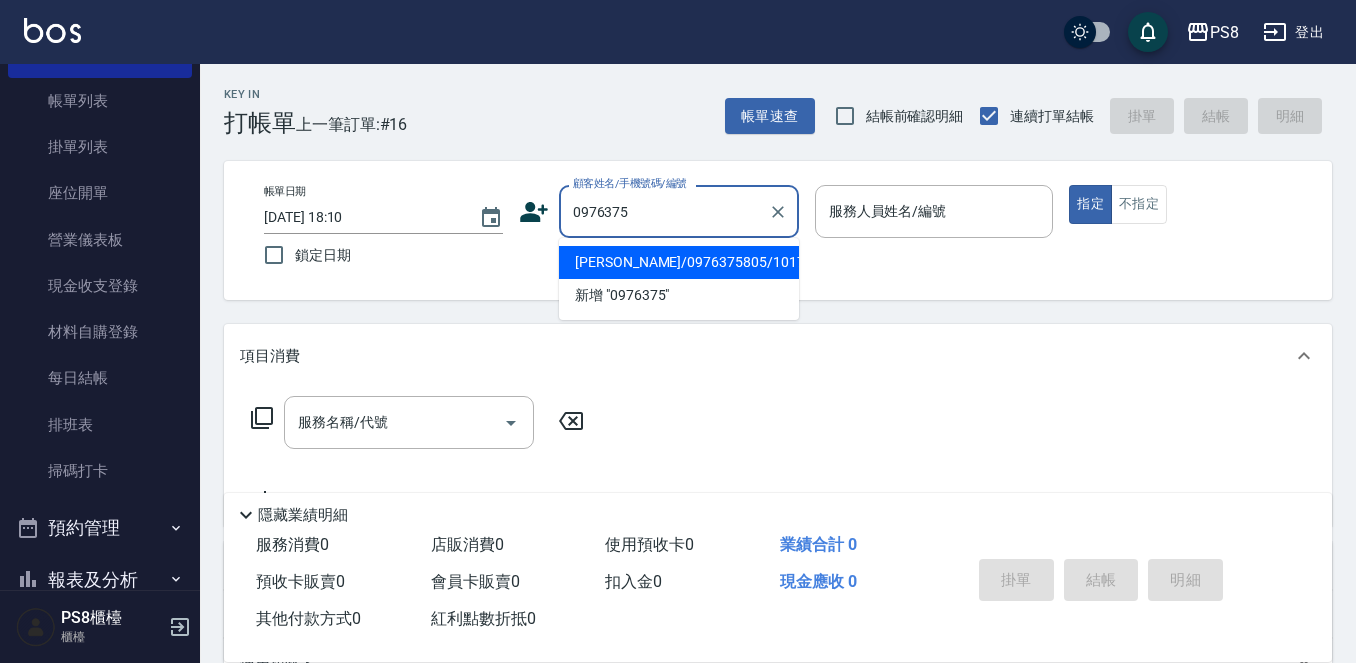 click on "池秀珍/0976375805/10171" at bounding box center (679, 262) 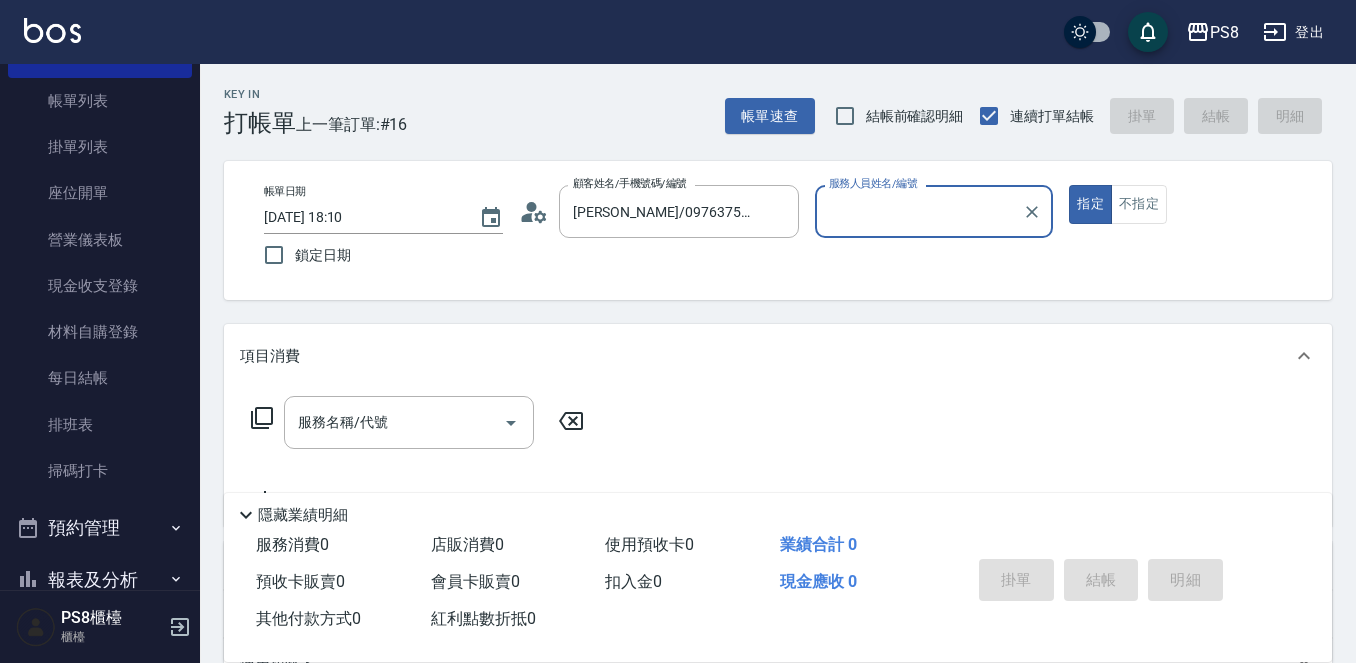 type on "小屋-18" 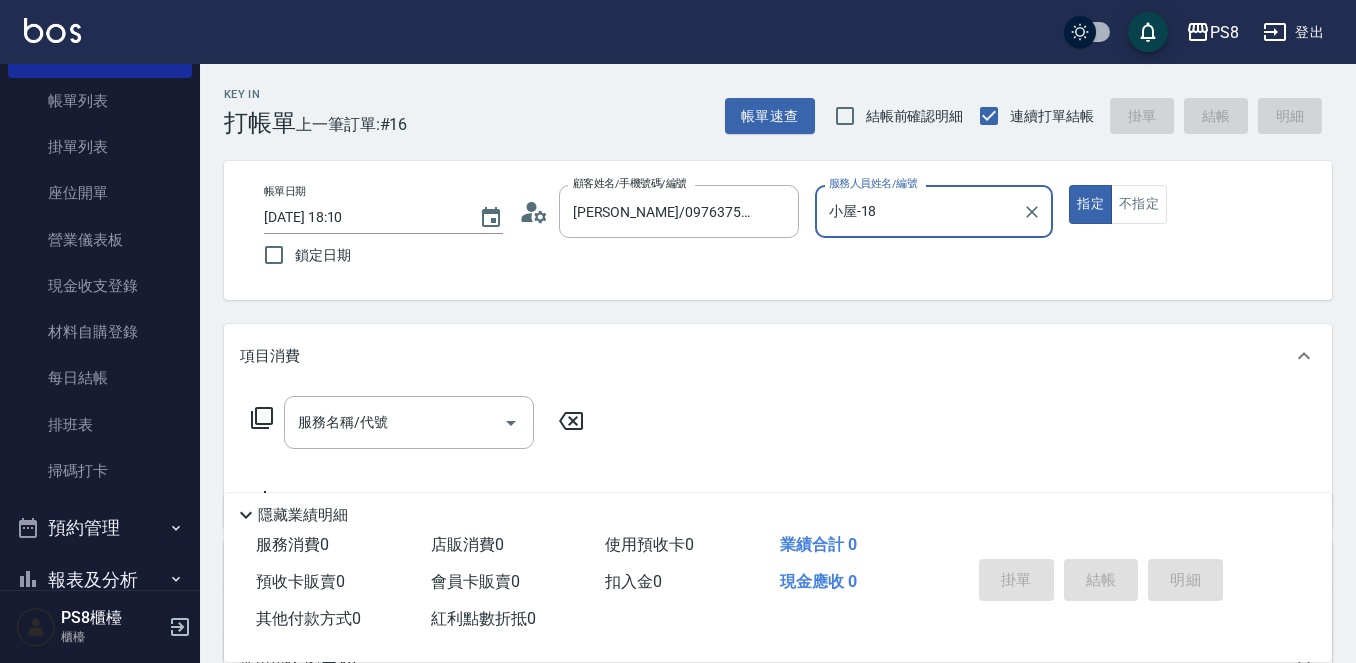 click on "服務名稱/代號 服務名稱/代號" at bounding box center (409, 422) 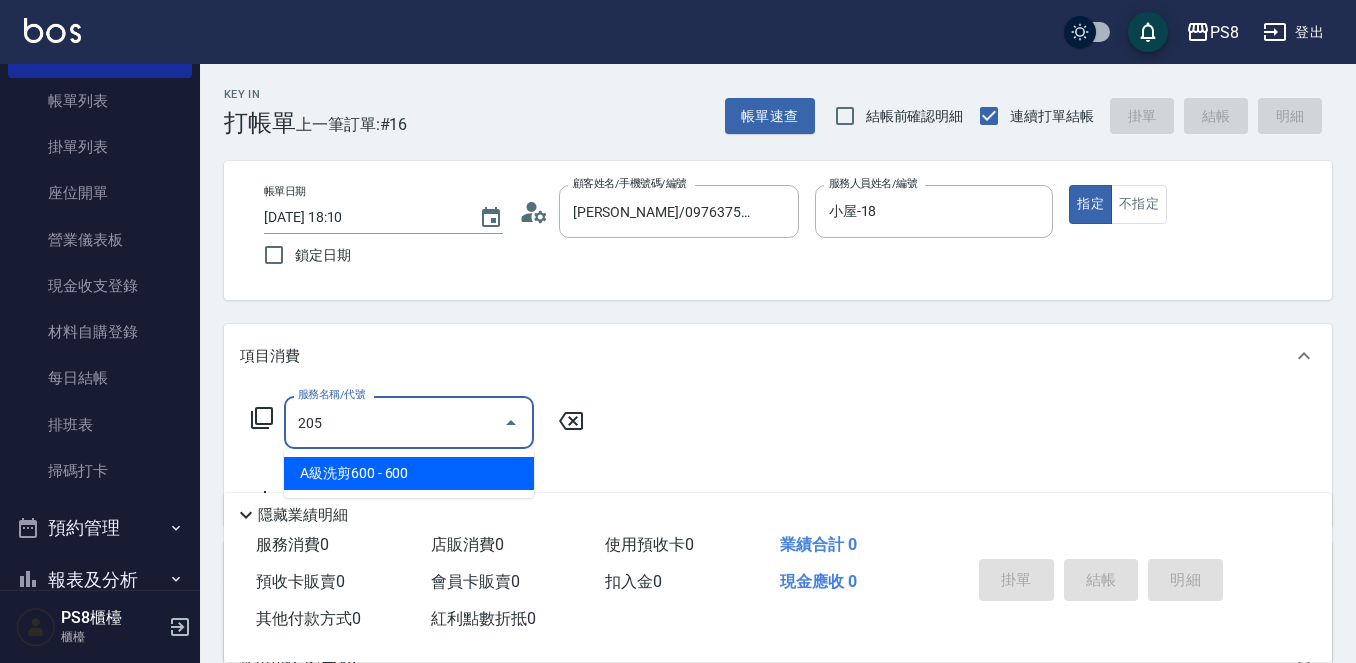 click on "A級洗剪600 - 600" at bounding box center (409, 473) 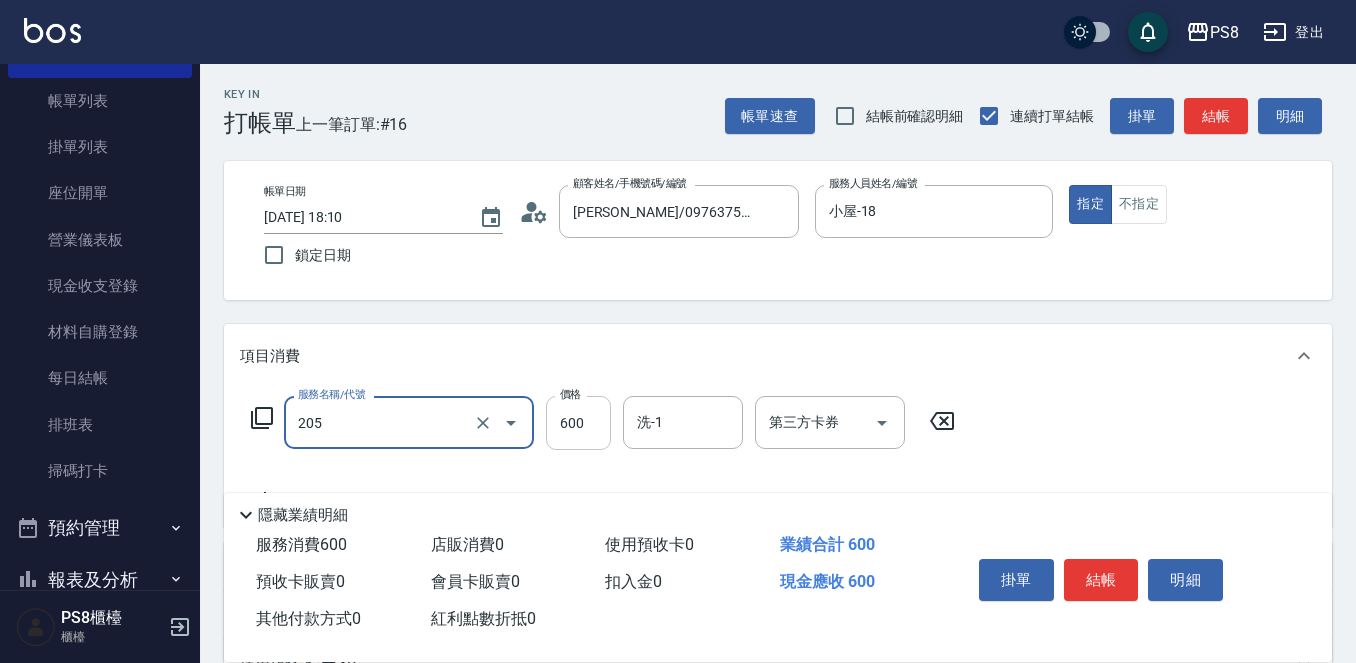 type on "A級洗剪600(205)" 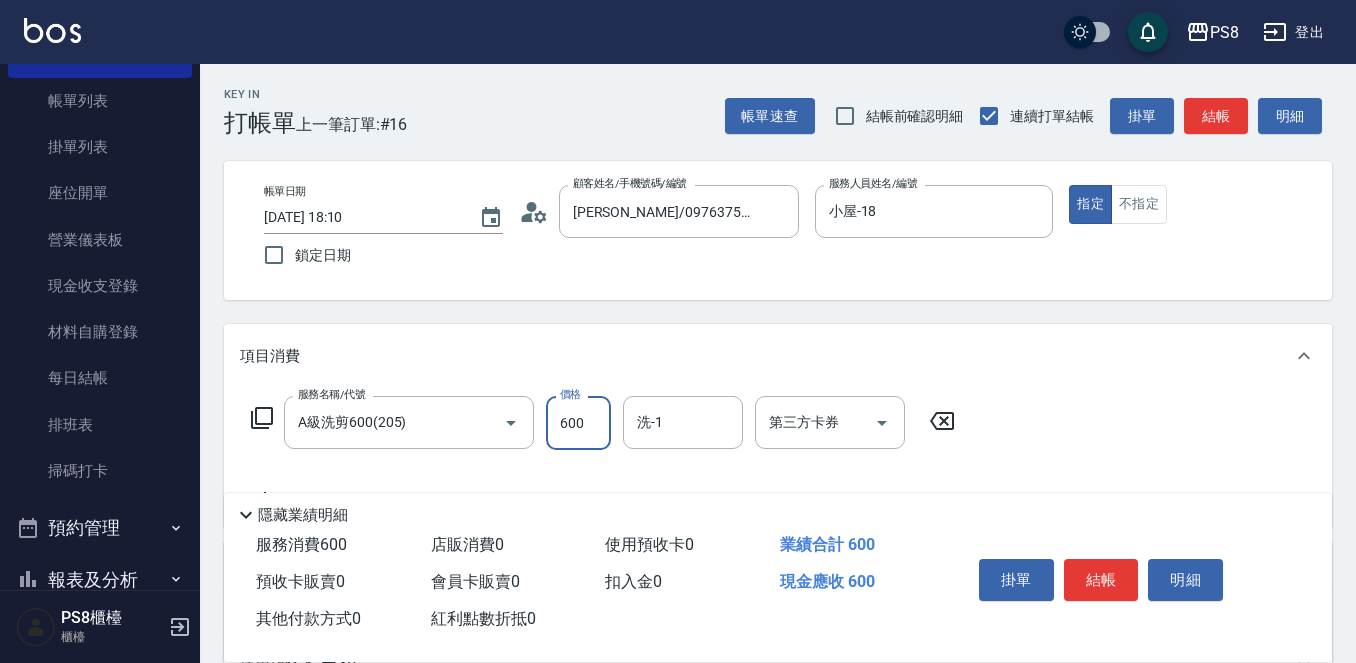 click on "600" at bounding box center [578, 423] 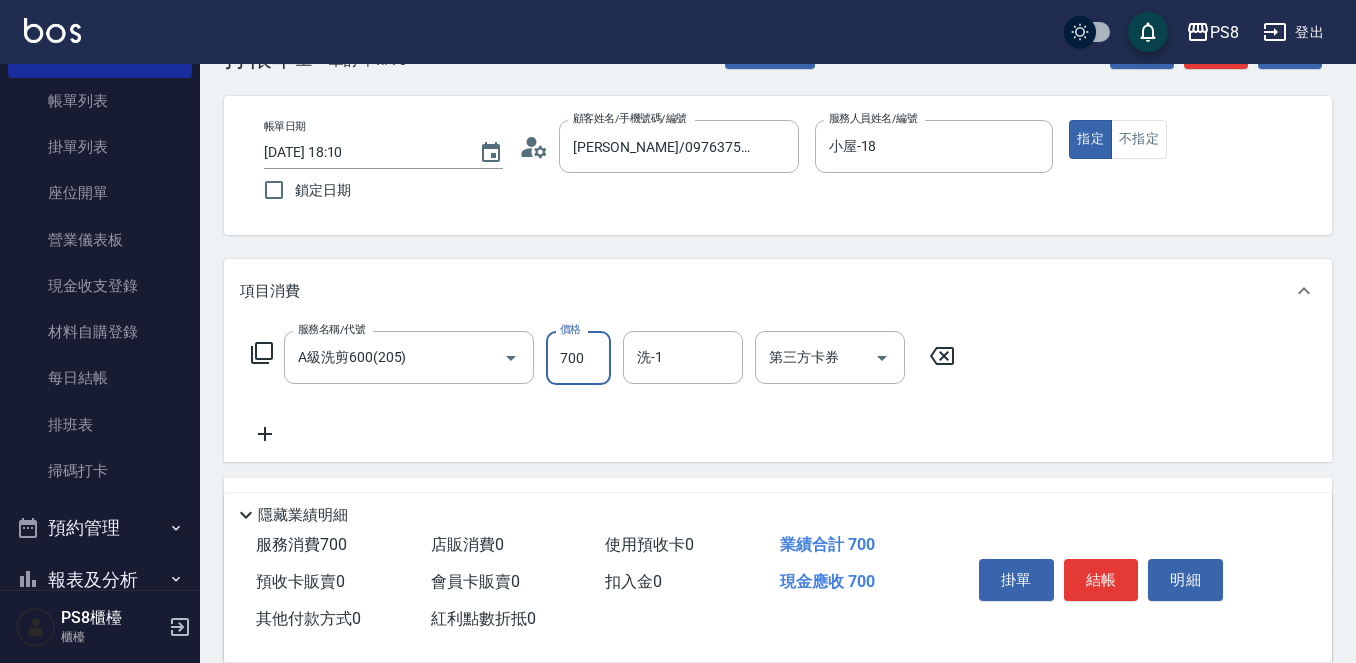 scroll, scrollTop: 100, scrollLeft: 0, axis: vertical 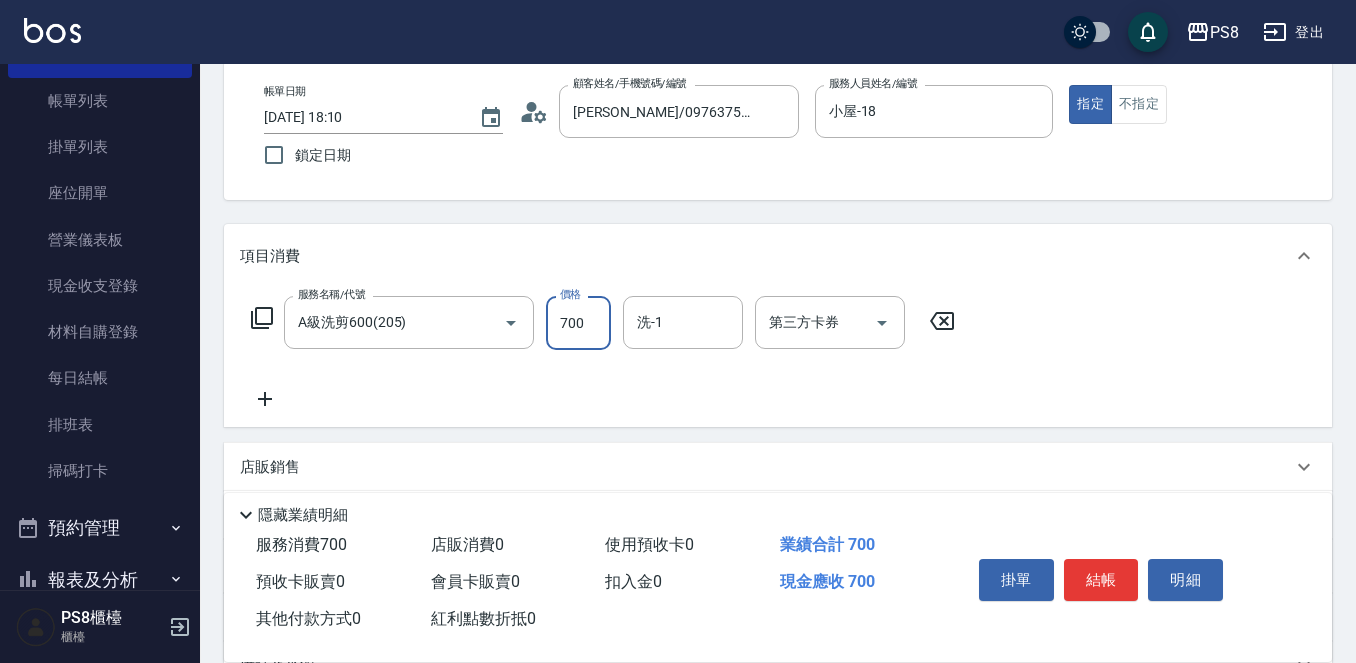 type on "700" 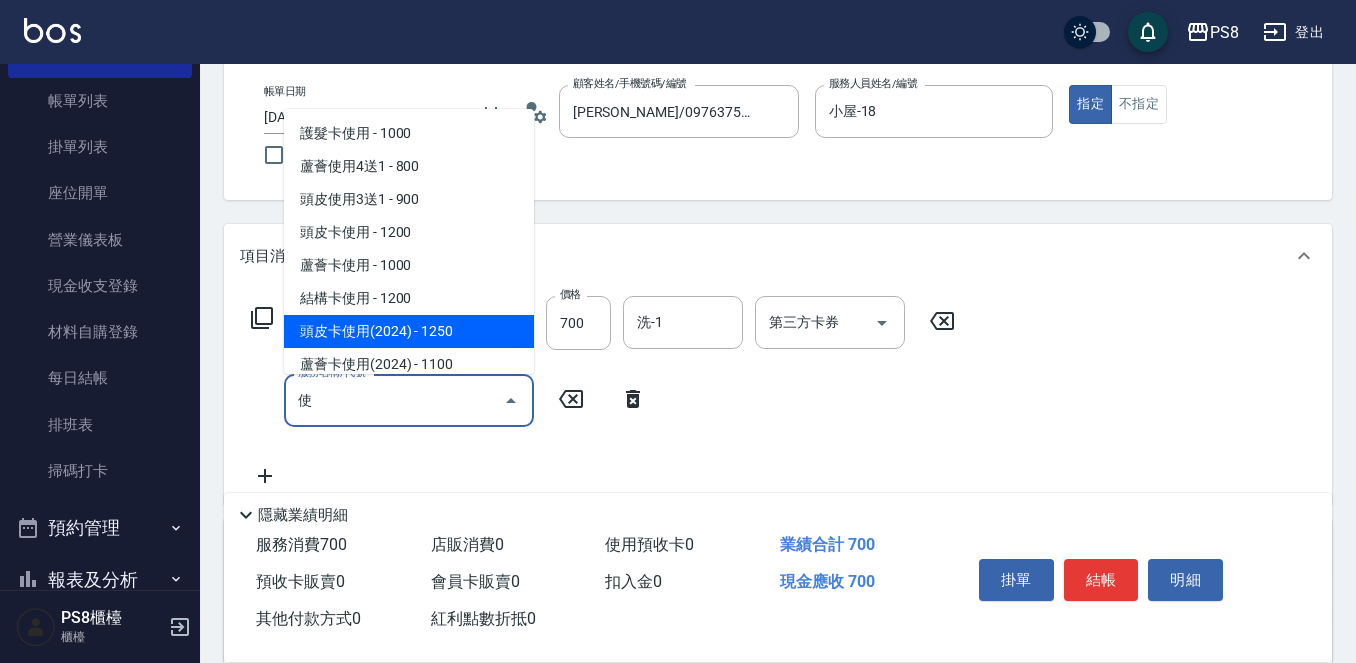 click on "頭皮卡使用(2024) - 1250" at bounding box center [409, 331] 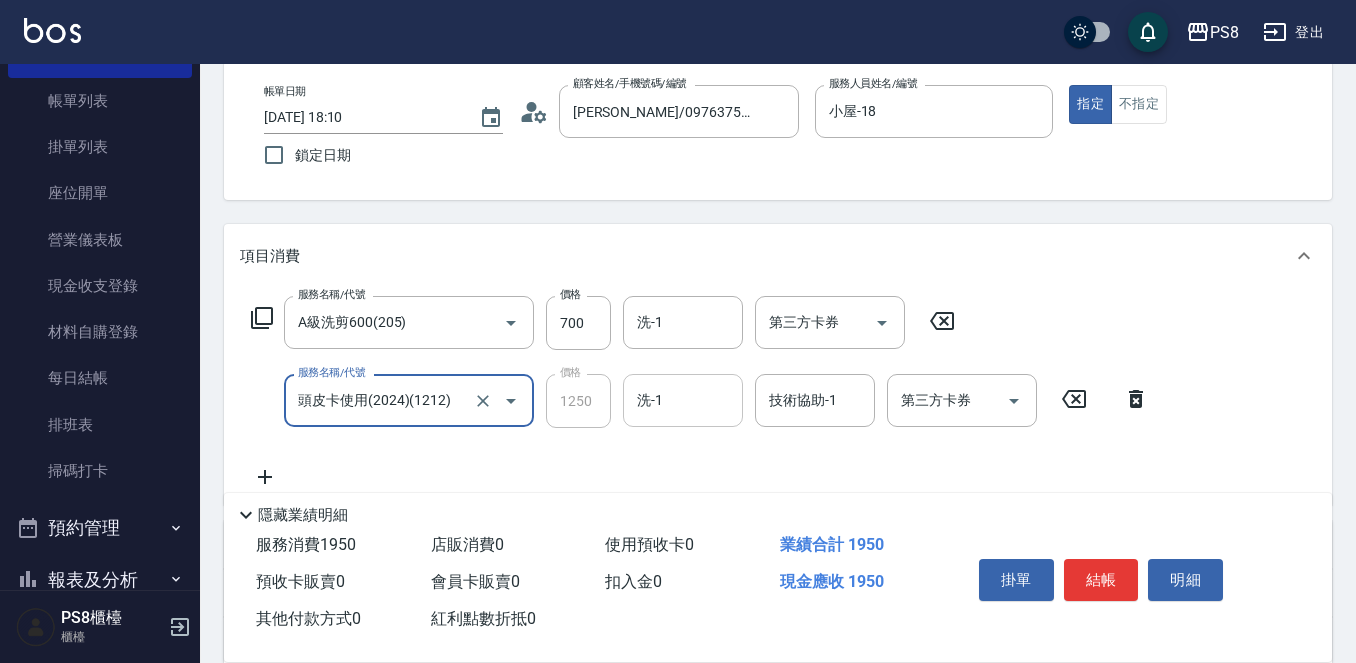 type on "頭皮卡使用(2024)(1212)" 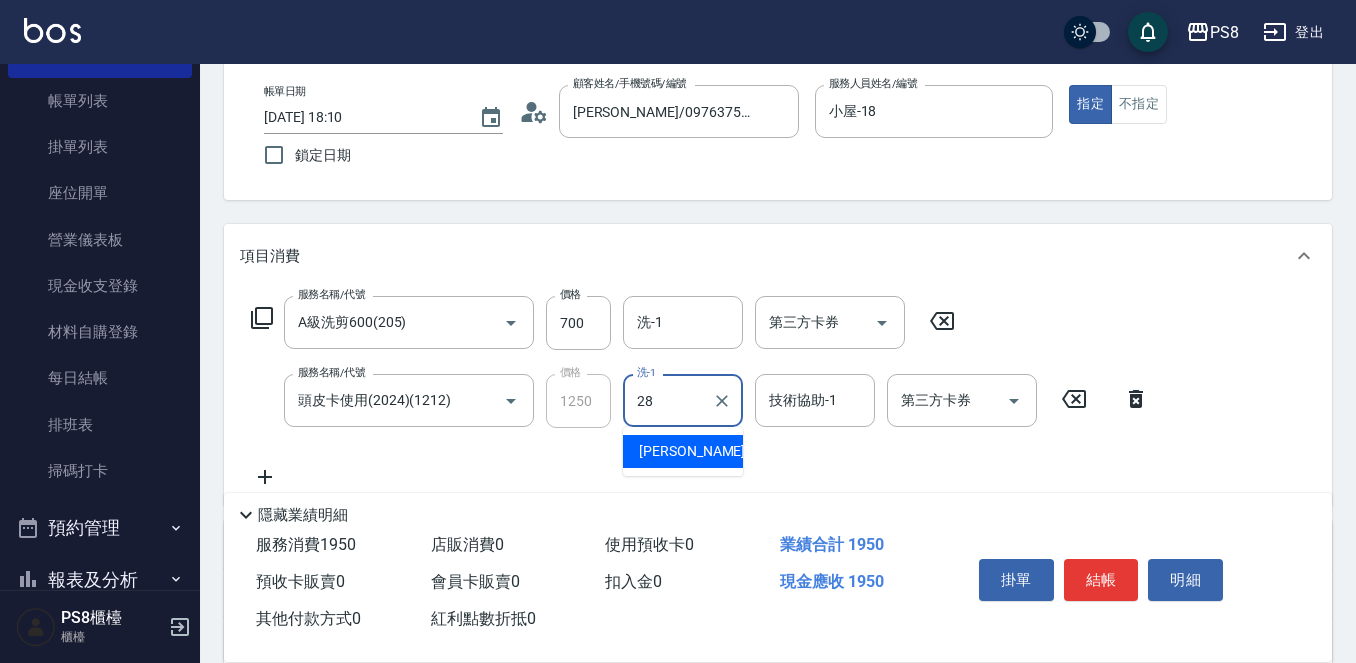 type on "[PERSON_NAME]-28" 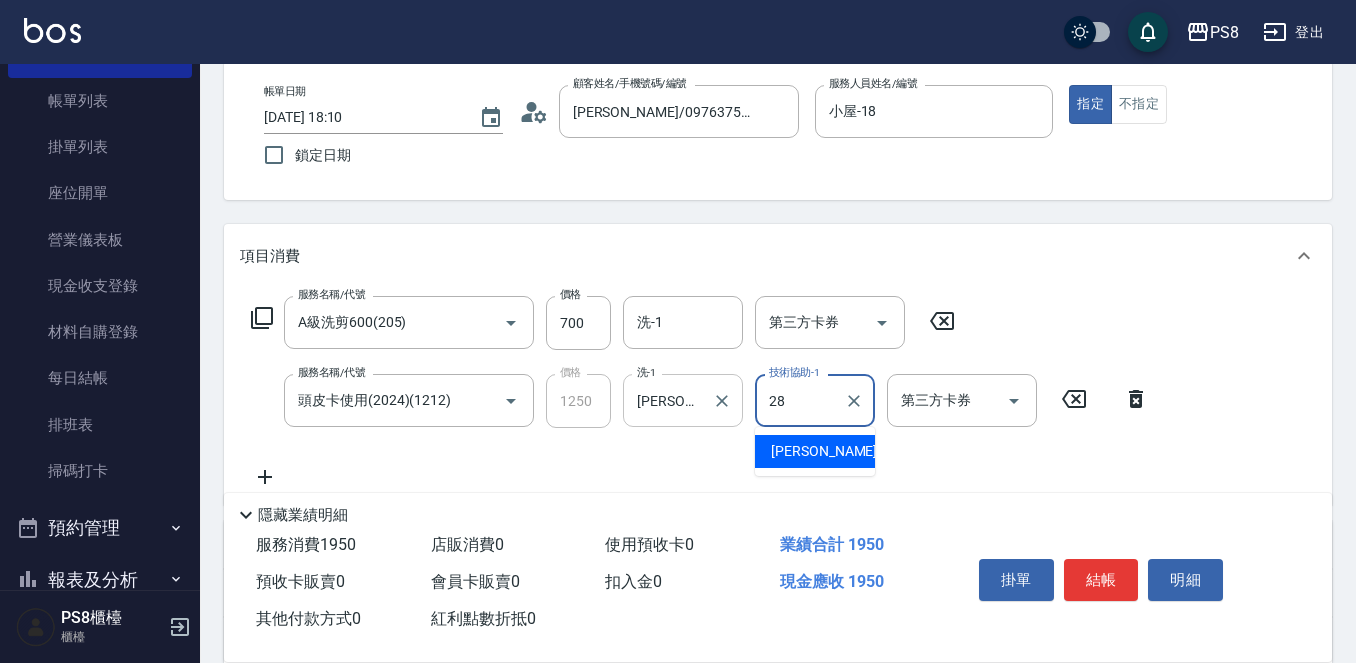 type on "[PERSON_NAME]-28" 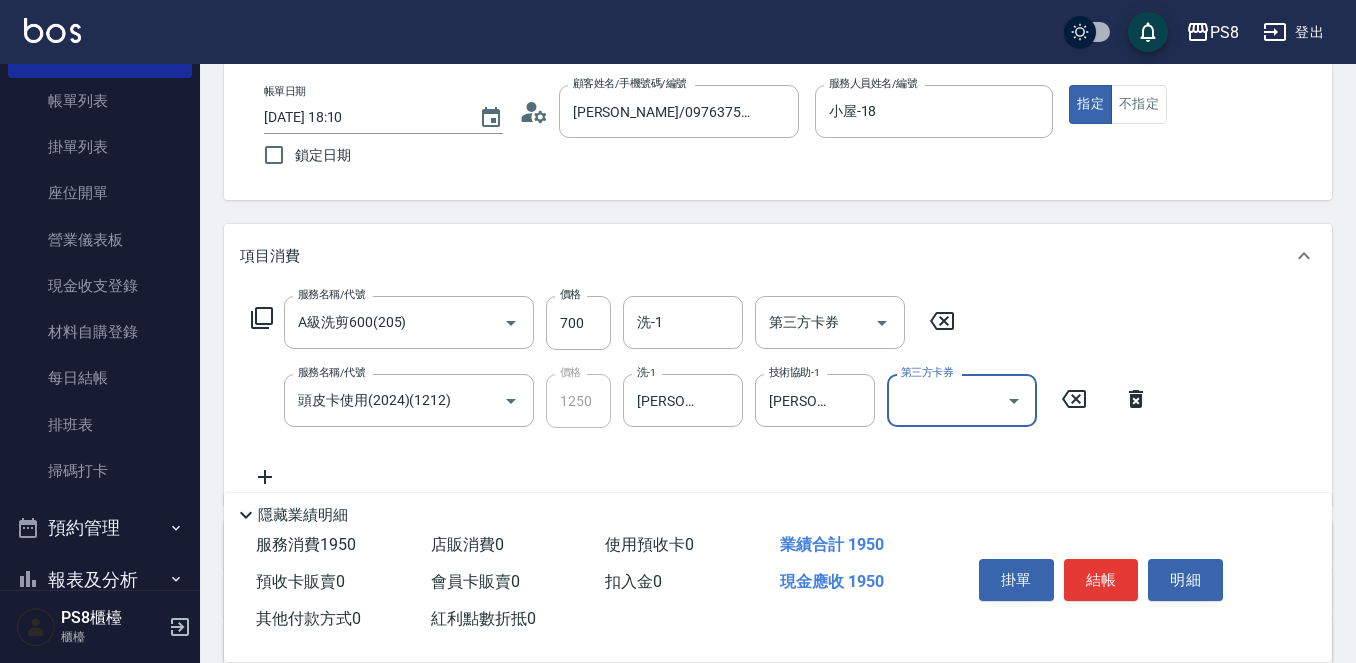 scroll, scrollTop: 200, scrollLeft: 0, axis: vertical 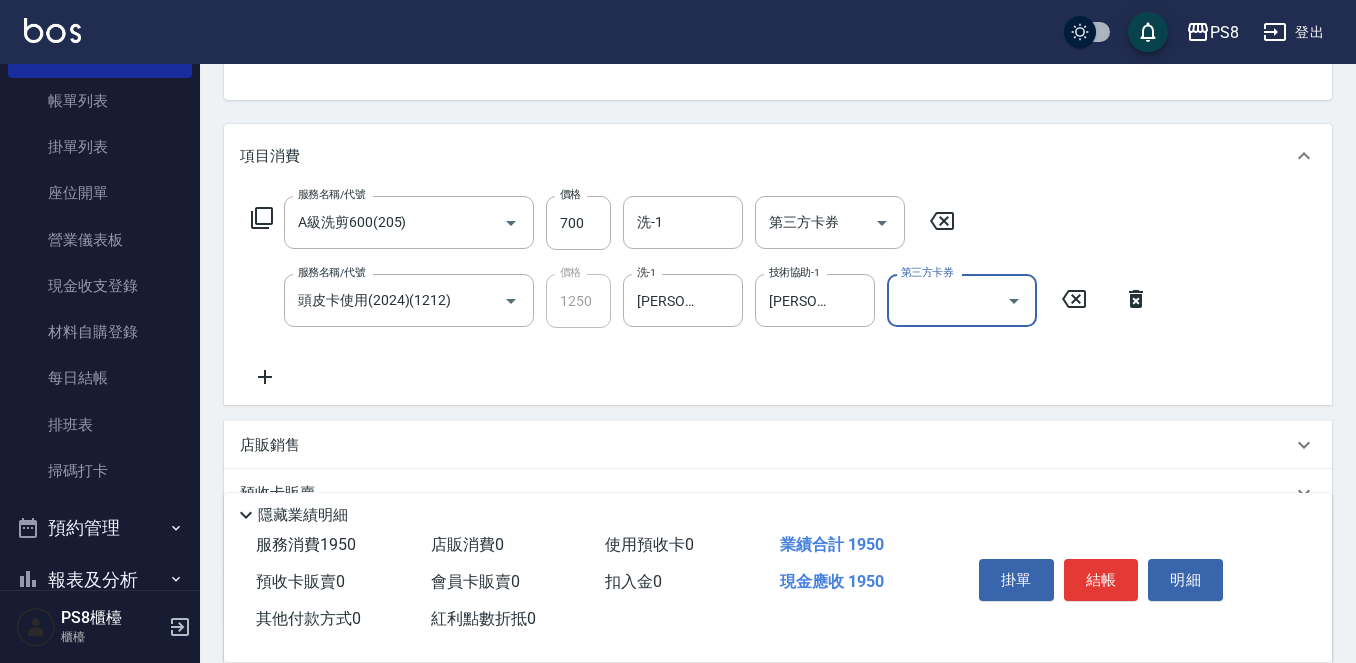 click on "第三方卡券" at bounding box center (947, 300) 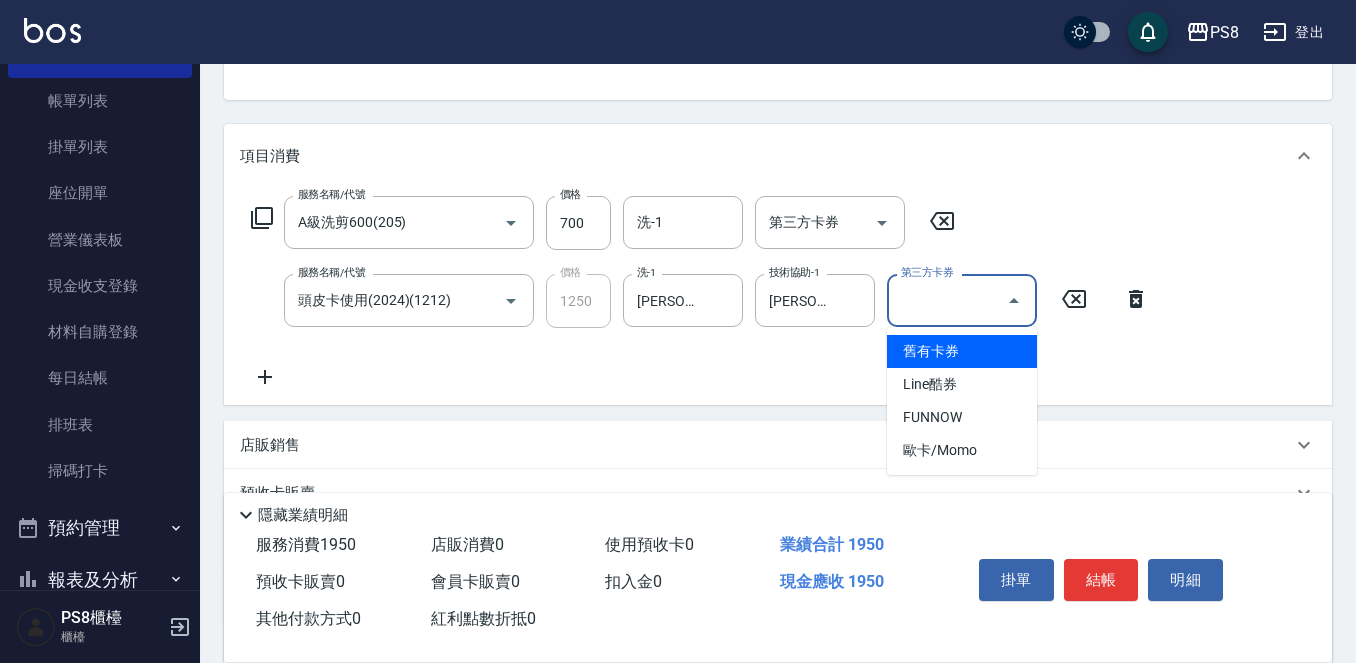 click on "舊有卡券" at bounding box center [962, 351] 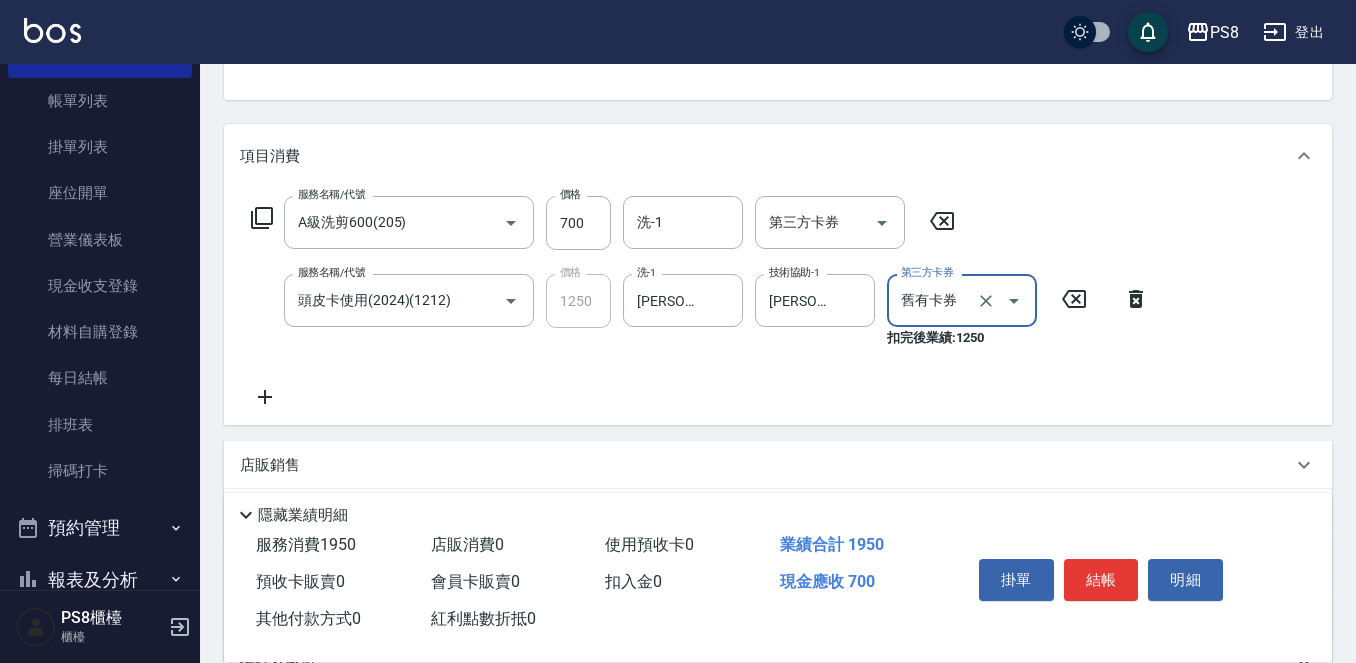 type on "舊有卡券" 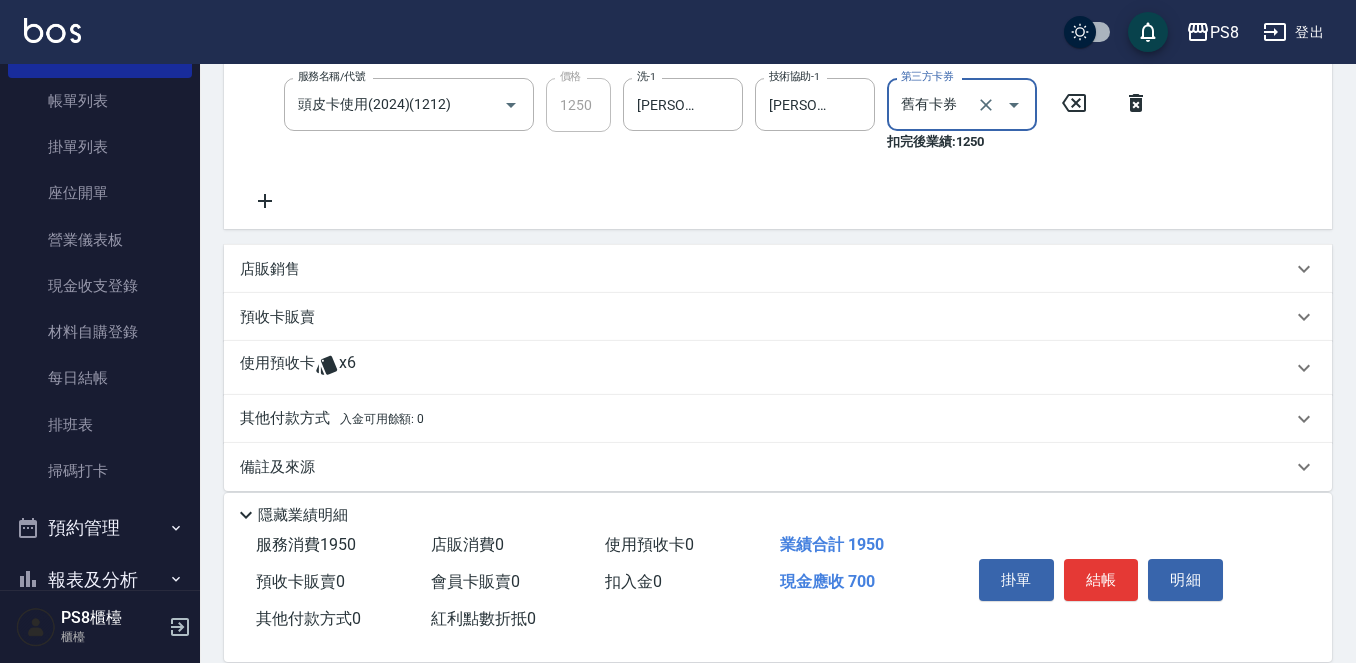 scroll, scrollTop: 400, scrollLeft: 0, axis: vertical 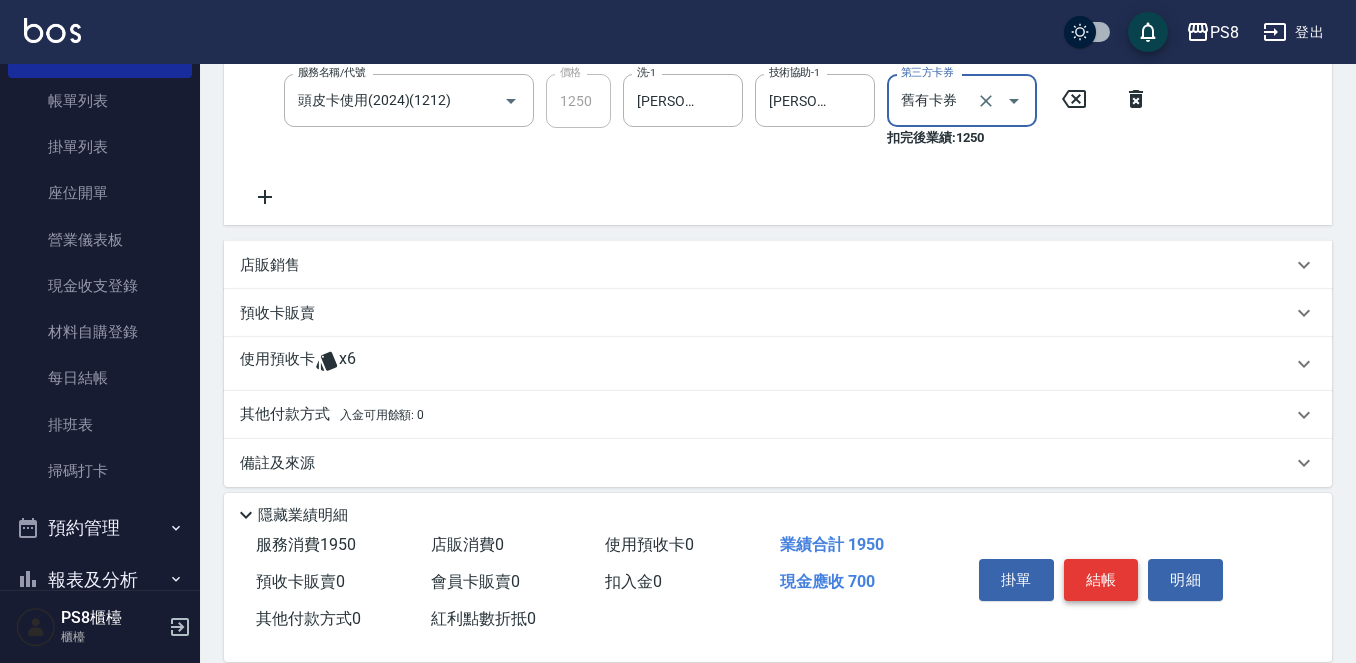 click on "結帳" at bounding box center [1101, 580] 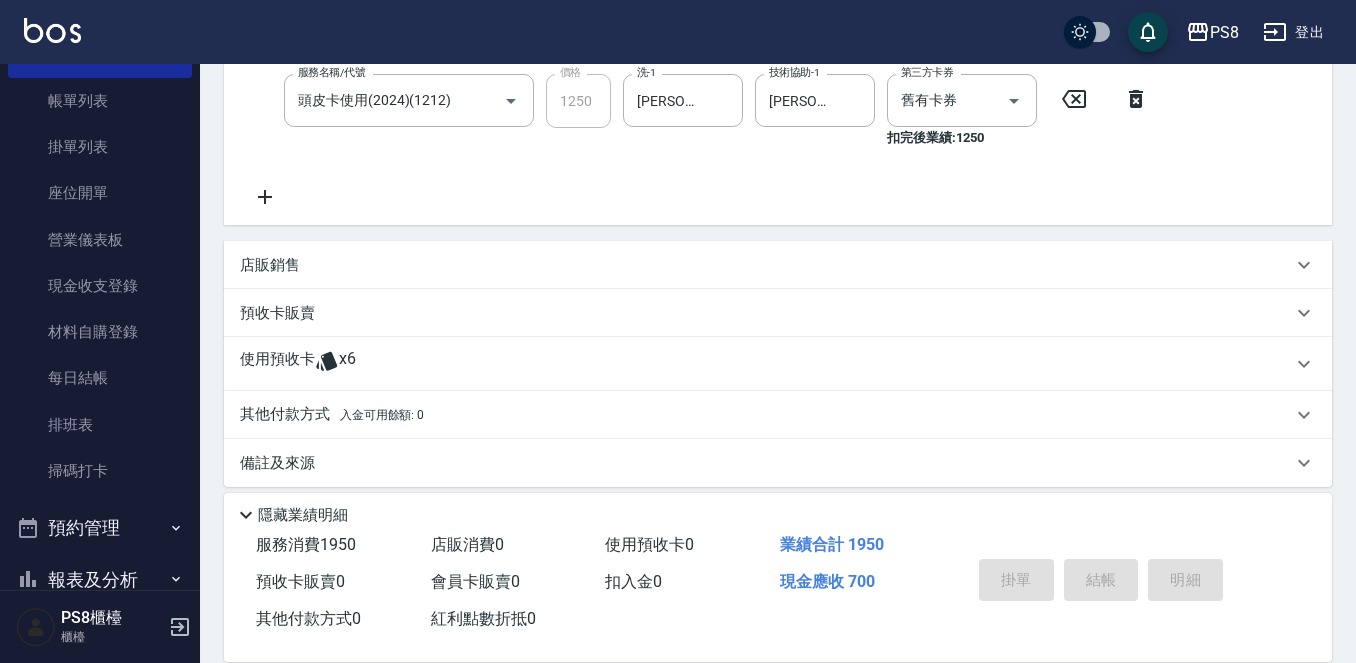 type on "2025/07/11 18:11" 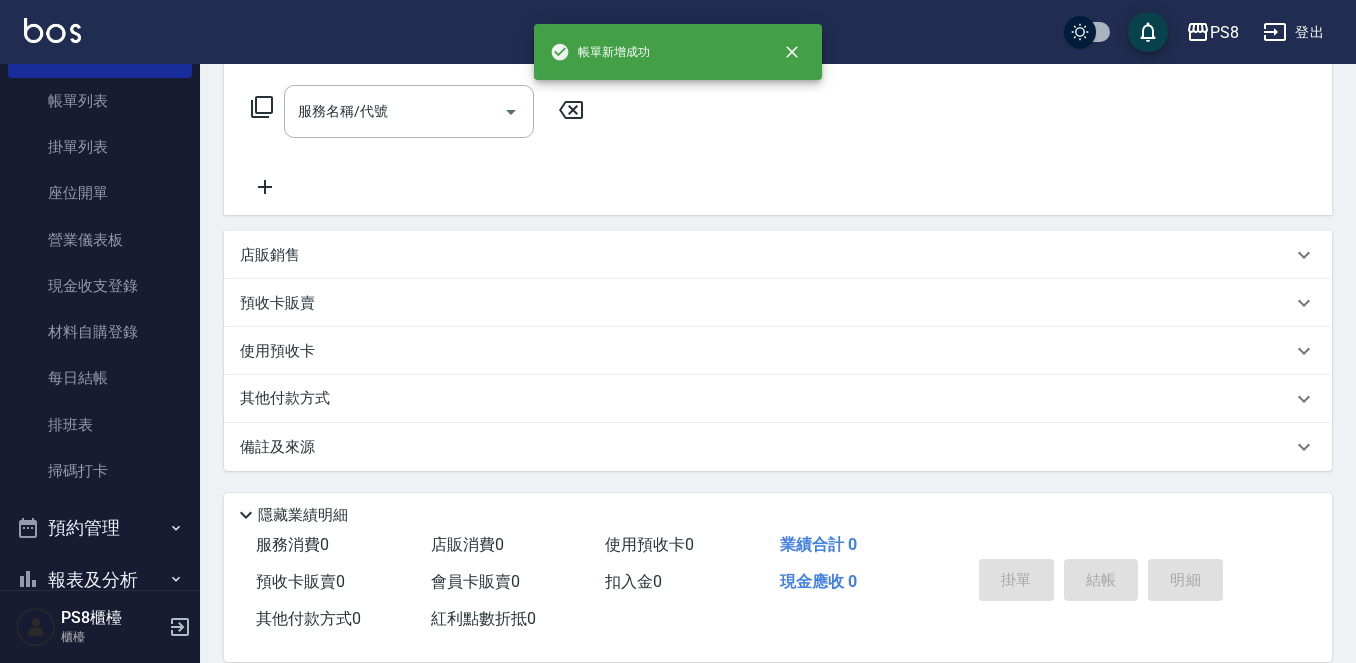 scroll, scrollTop: 0, scrollLeft: 0, axis: both 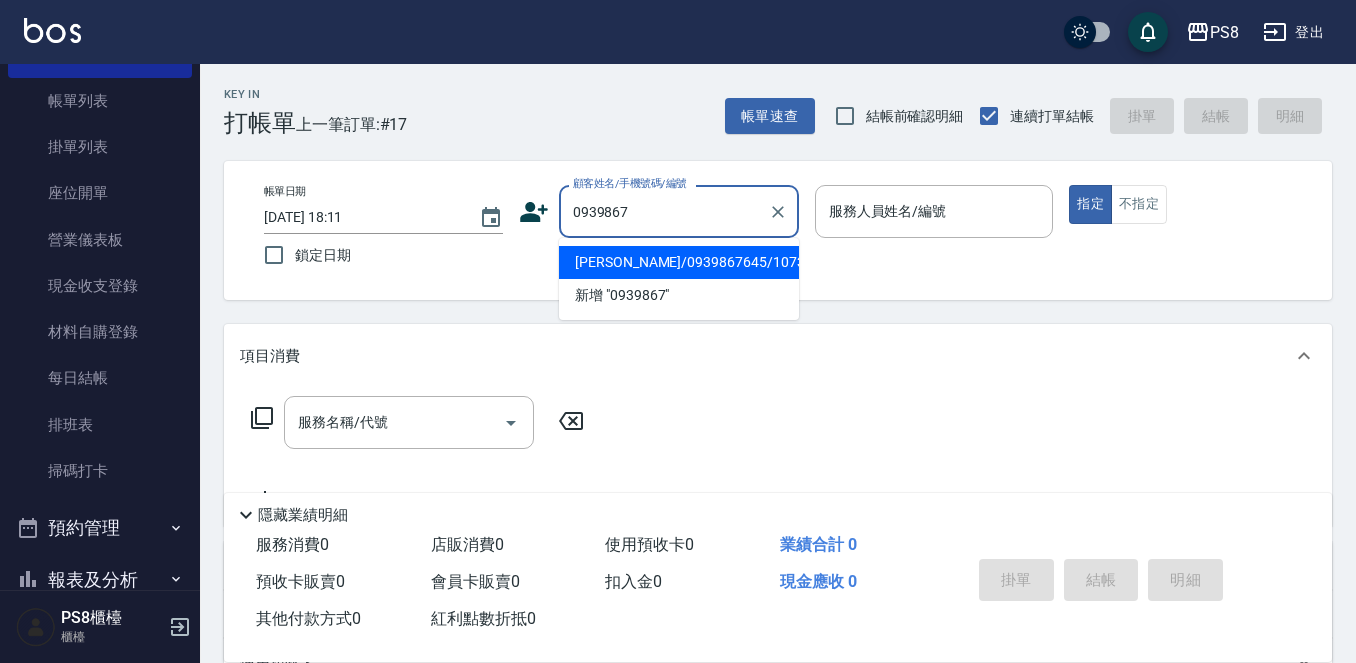 click on "郭有祥/0939867645/10730" at bounding box center (679, 262) 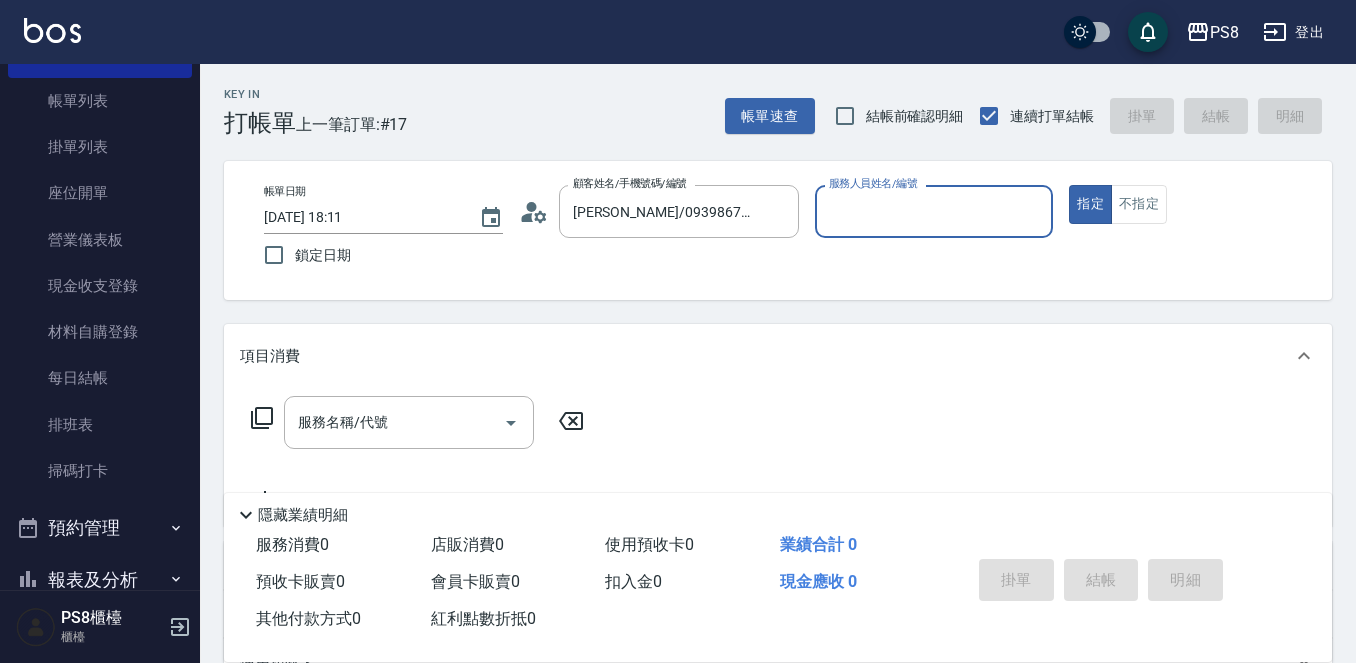 type on "小屋-18" 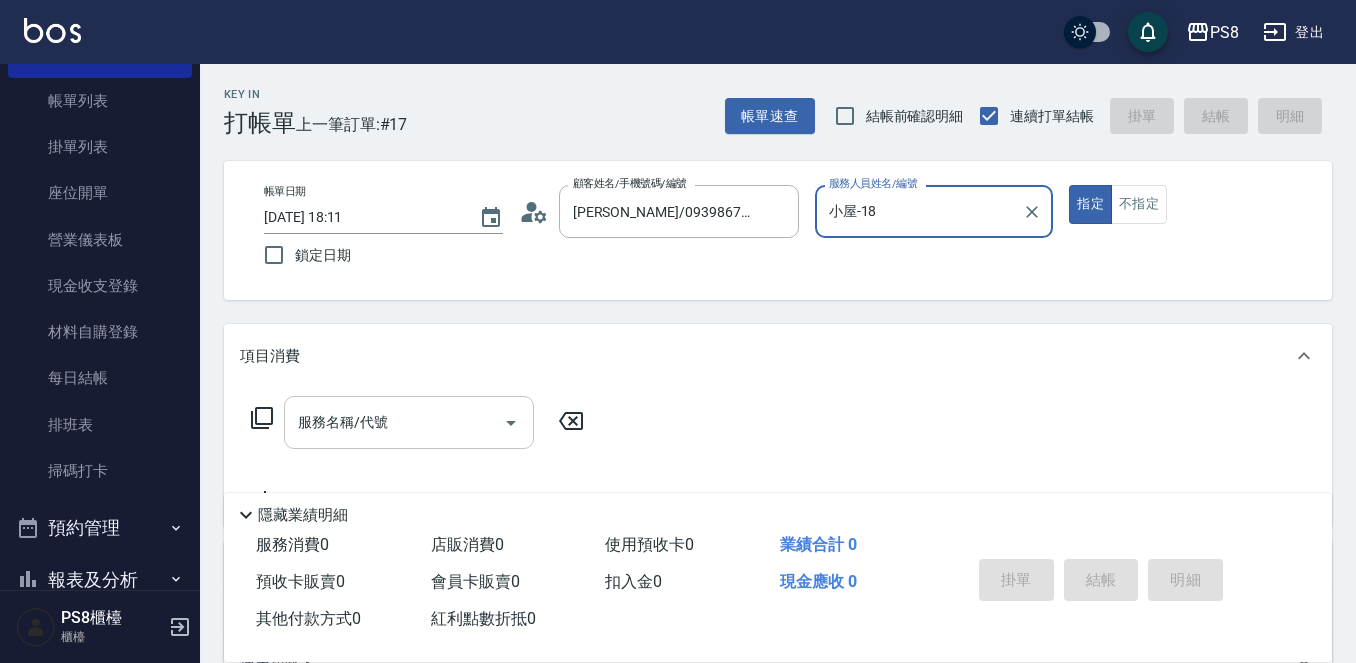 click on "服務名稱/代號" at bounding box center [394, 422] 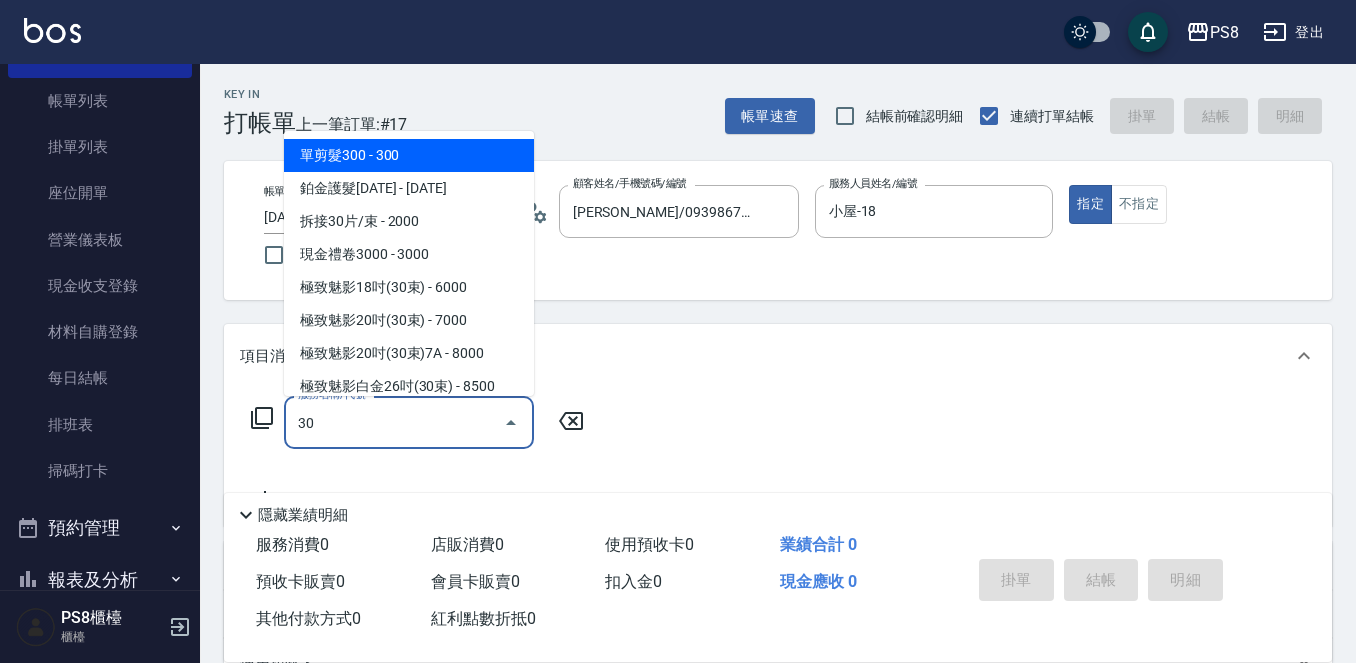 type on "3" 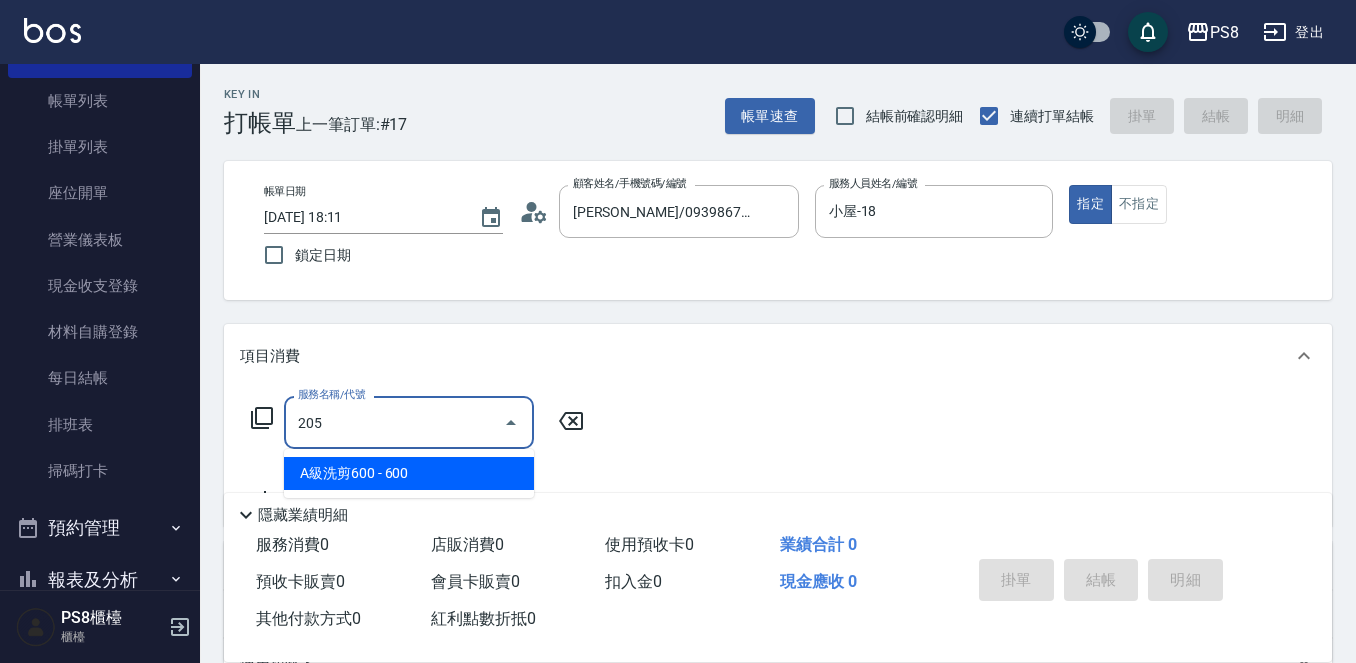 click on "A級洗剪600 - 600" at bounding box center [409, 473] 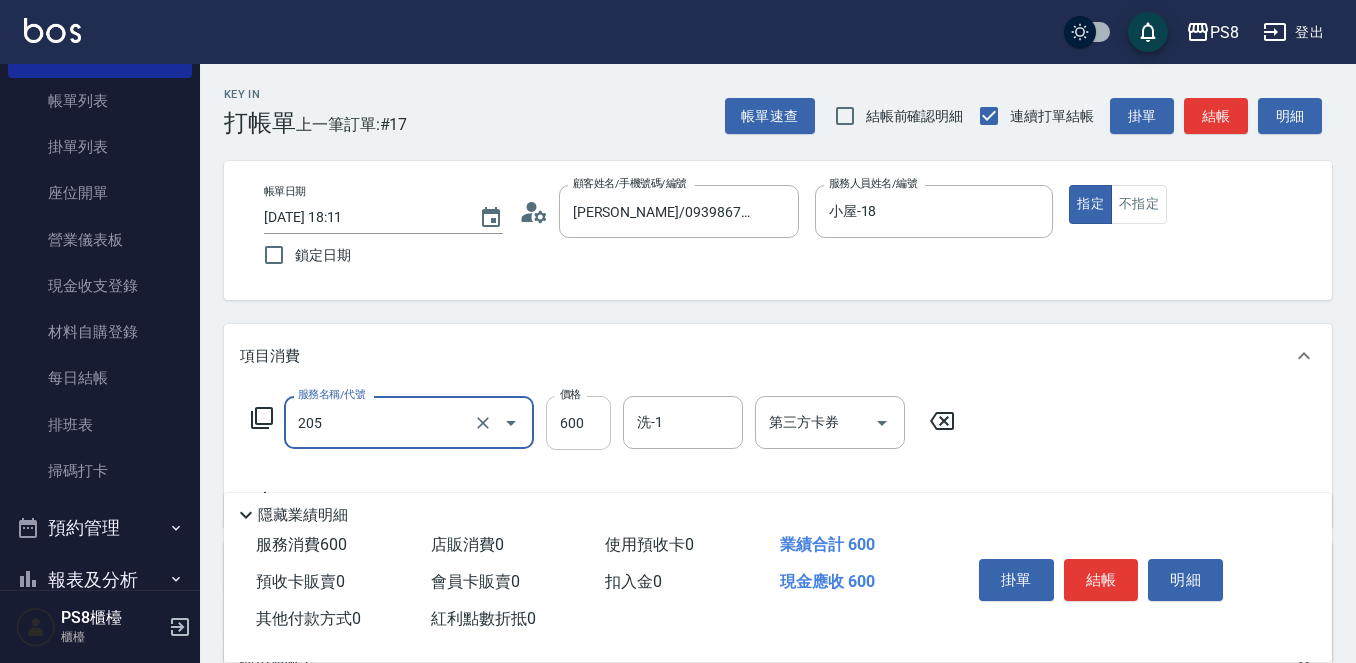 type on "A級洗剪600(205)" 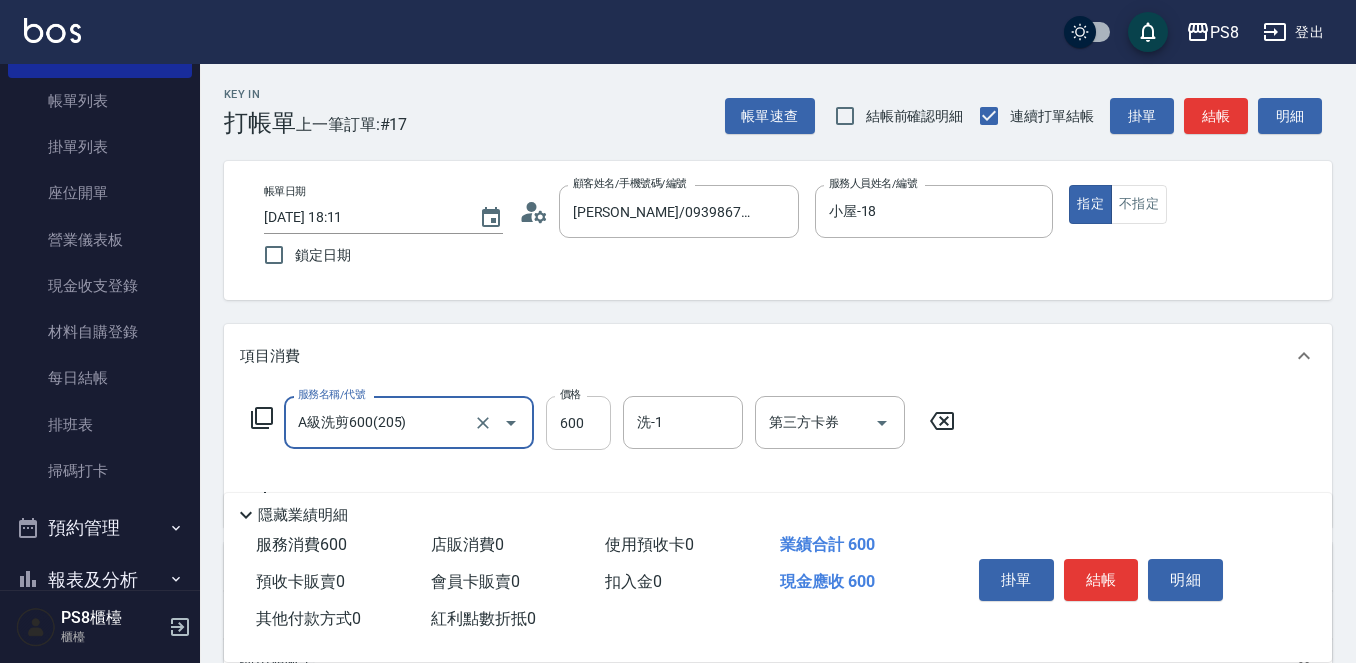 click on "600" at bounding box center (578, 423) 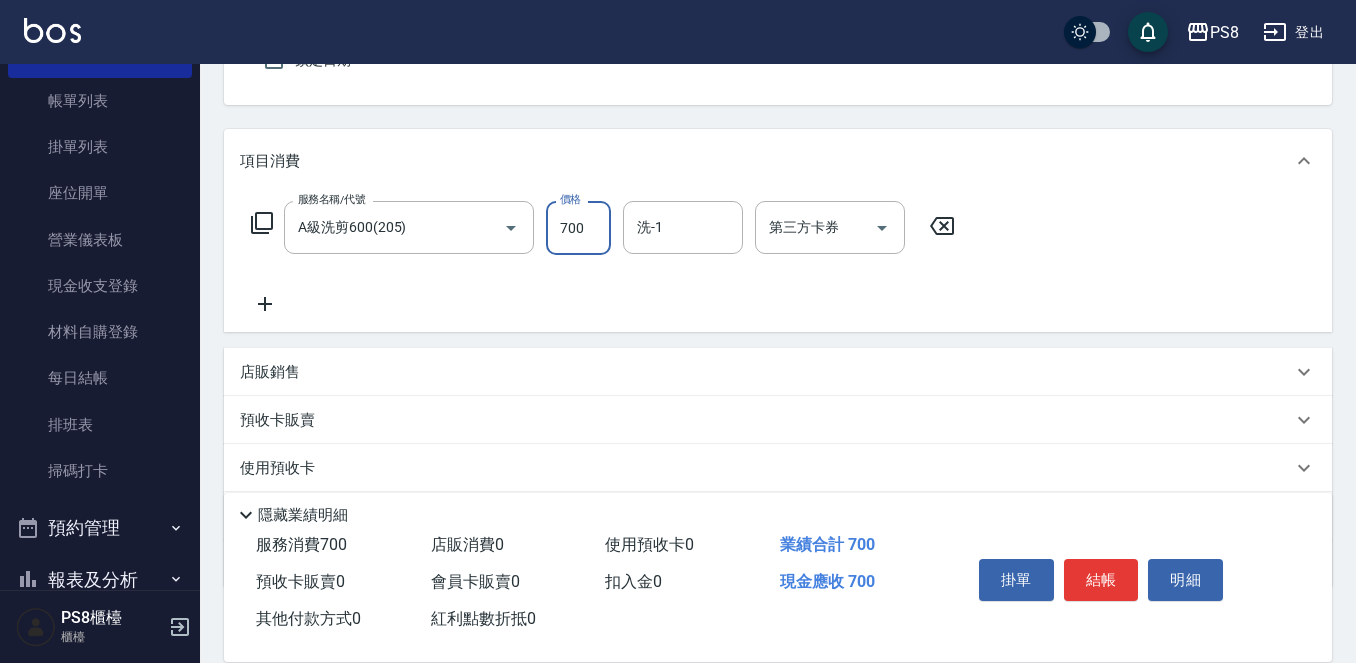 scroll, scrollTop: 200, scrollLeft: 0, axis: vertical 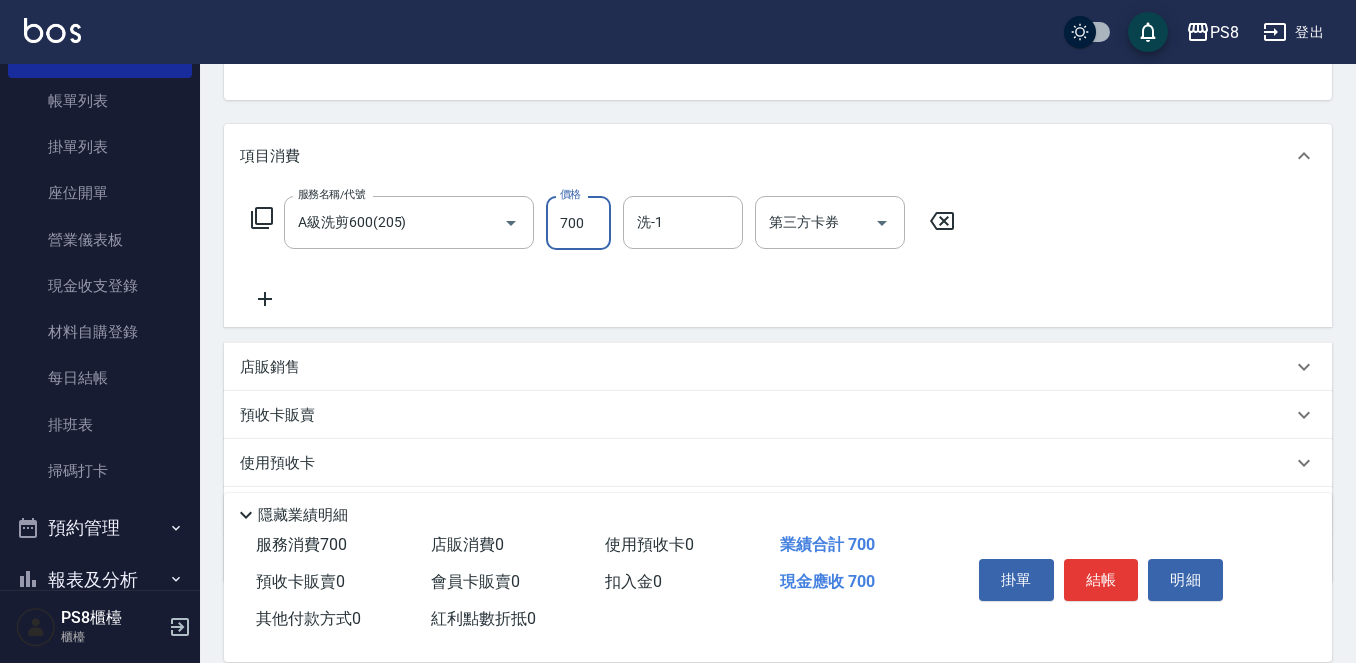 type on "700" 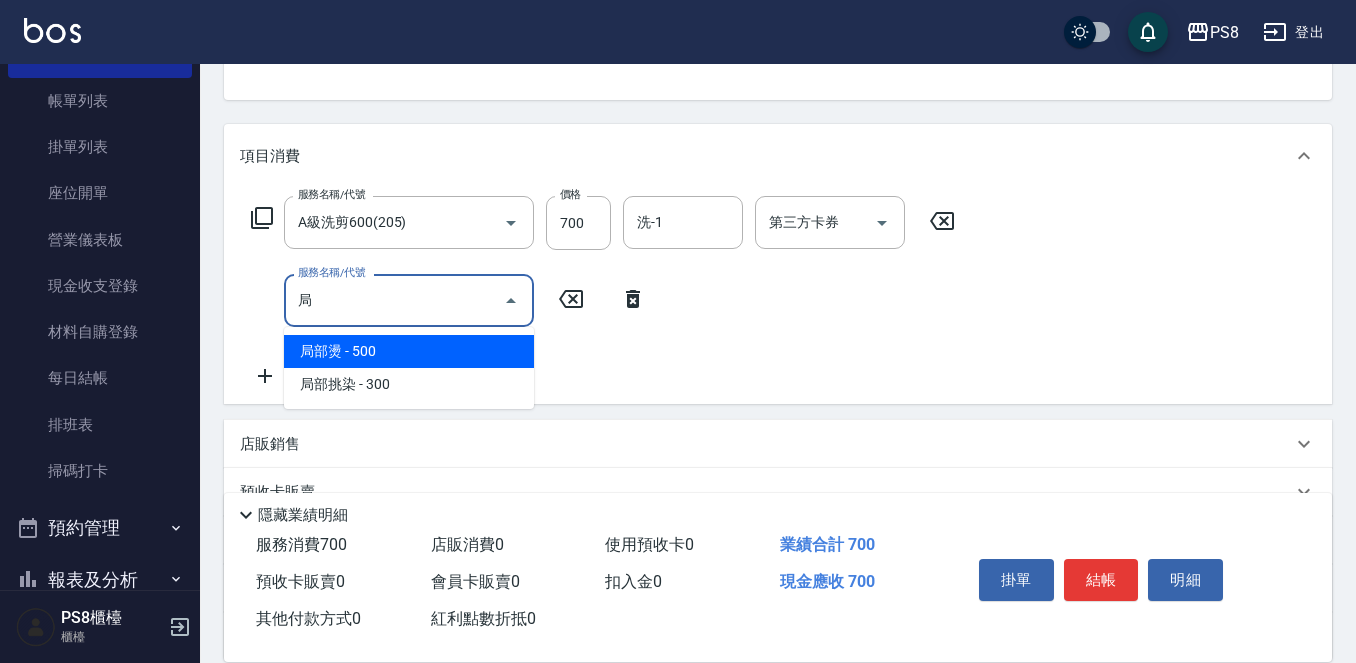 click on "局部燙 - 500" at bounding box center (409, 351) 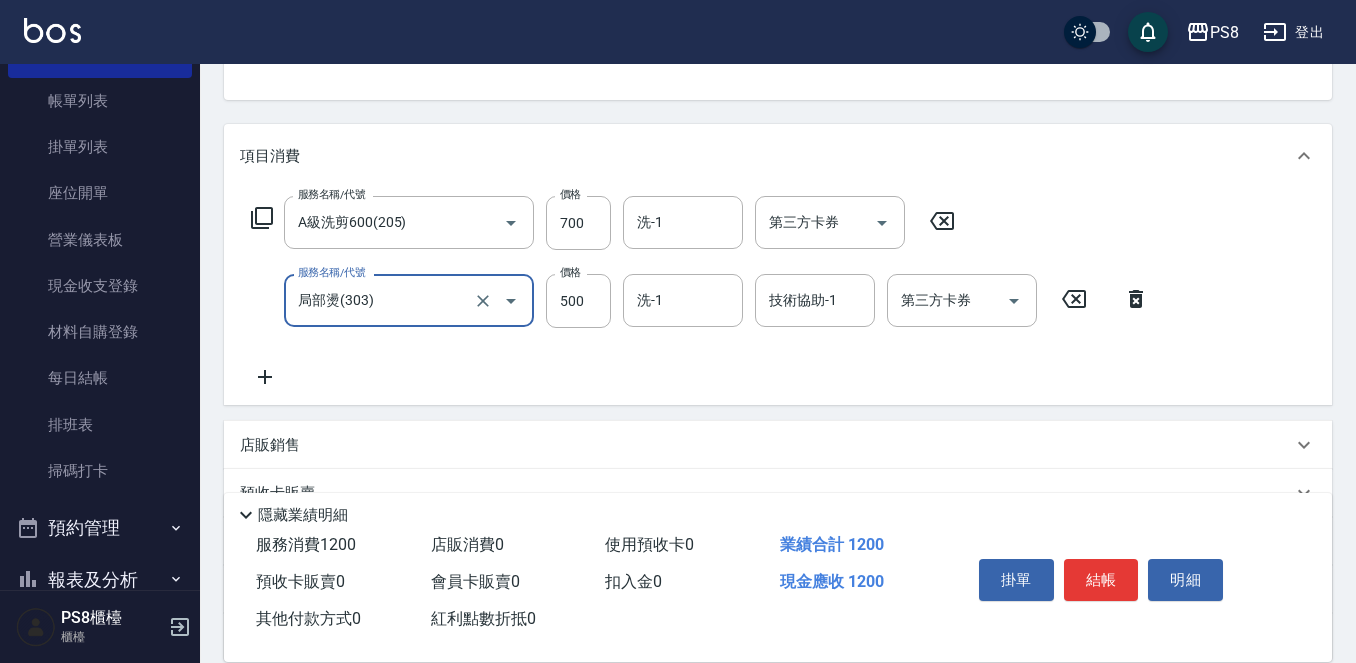 type on "局部燙(303)" 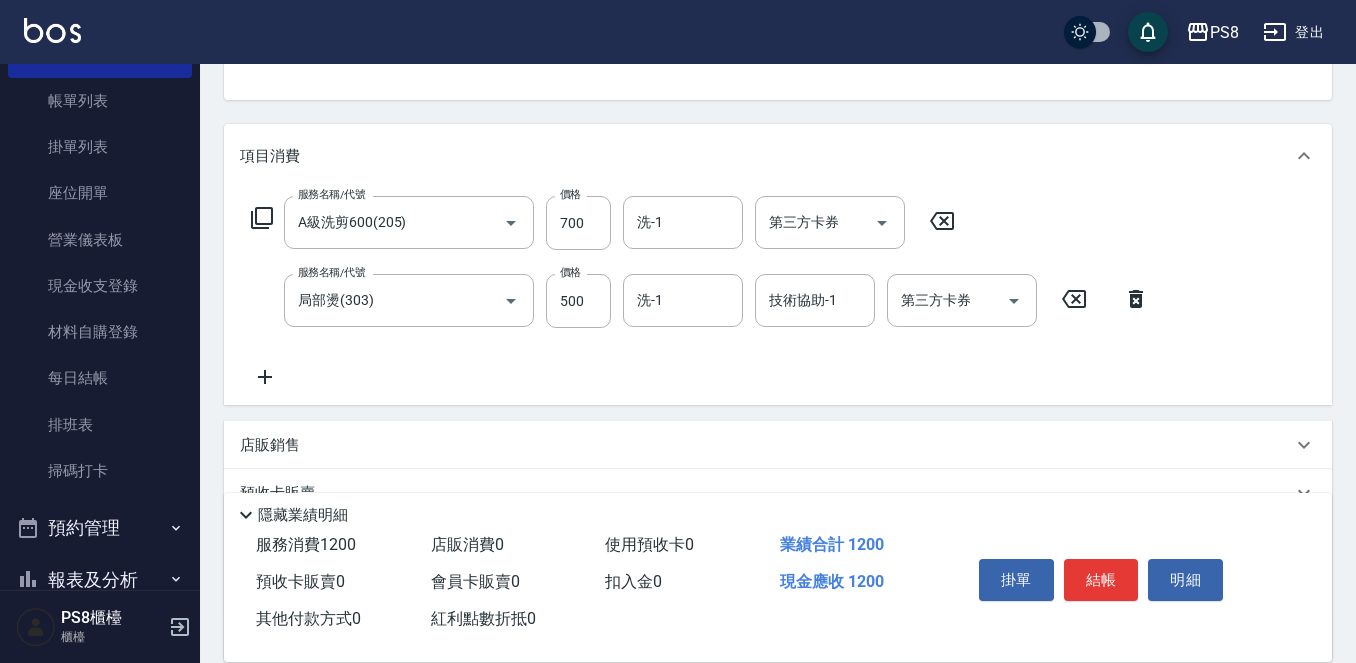 click on "服務名稱/代號 局部燙(303) 服務名稱/代號 價格 500 價格 洗-1 洗-1 技術協助-1 技術協助-1 第三方卡券 第三方卡券" at bounding box center (700, 301) 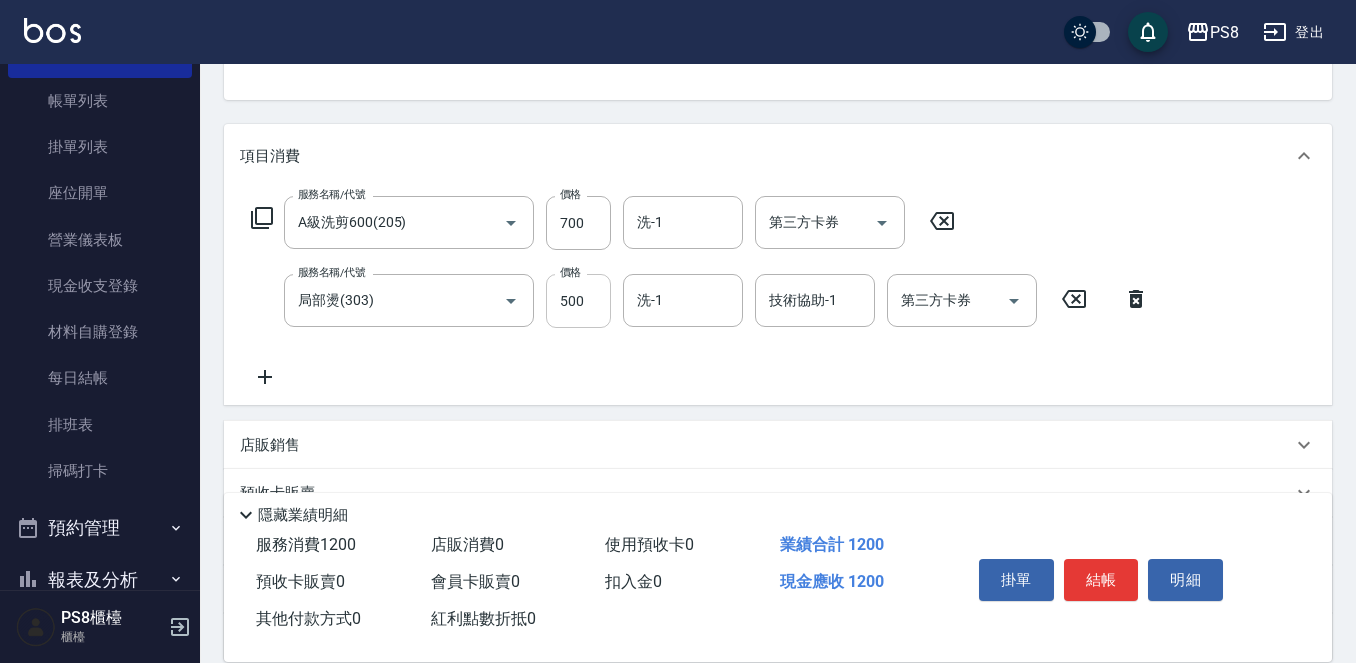 click on "500" at bounding box center [578, 301] 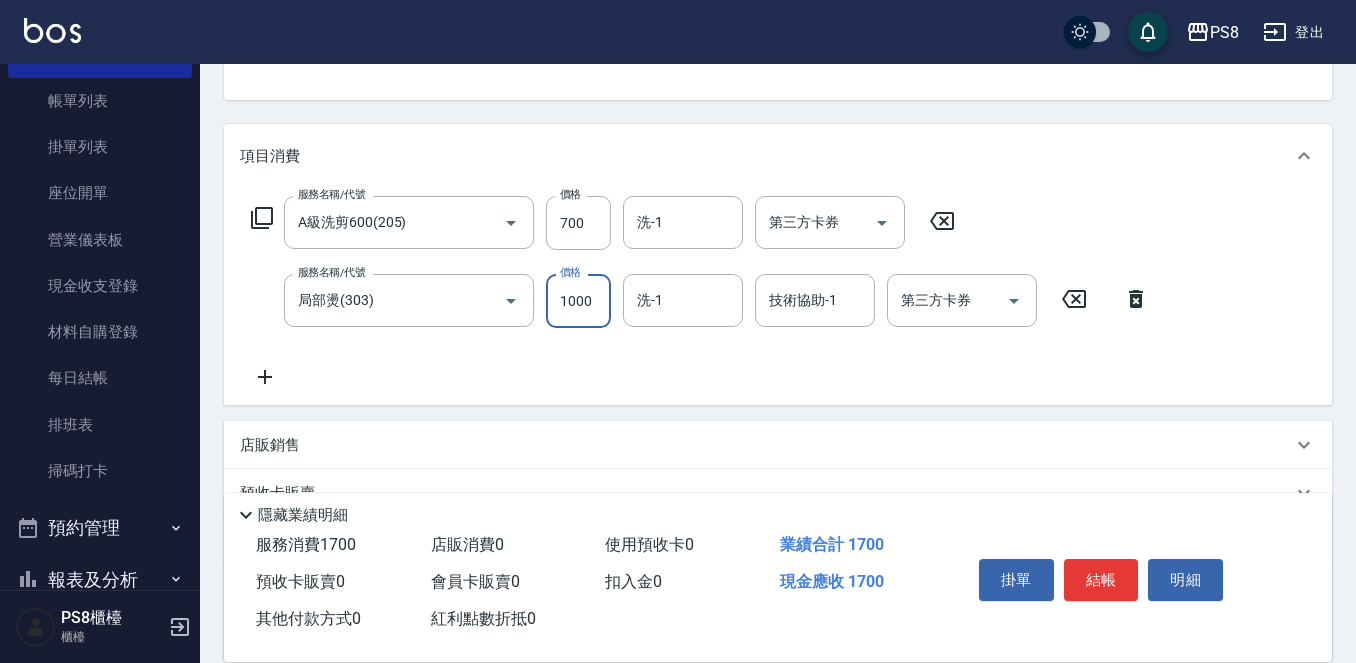 type on "1000" 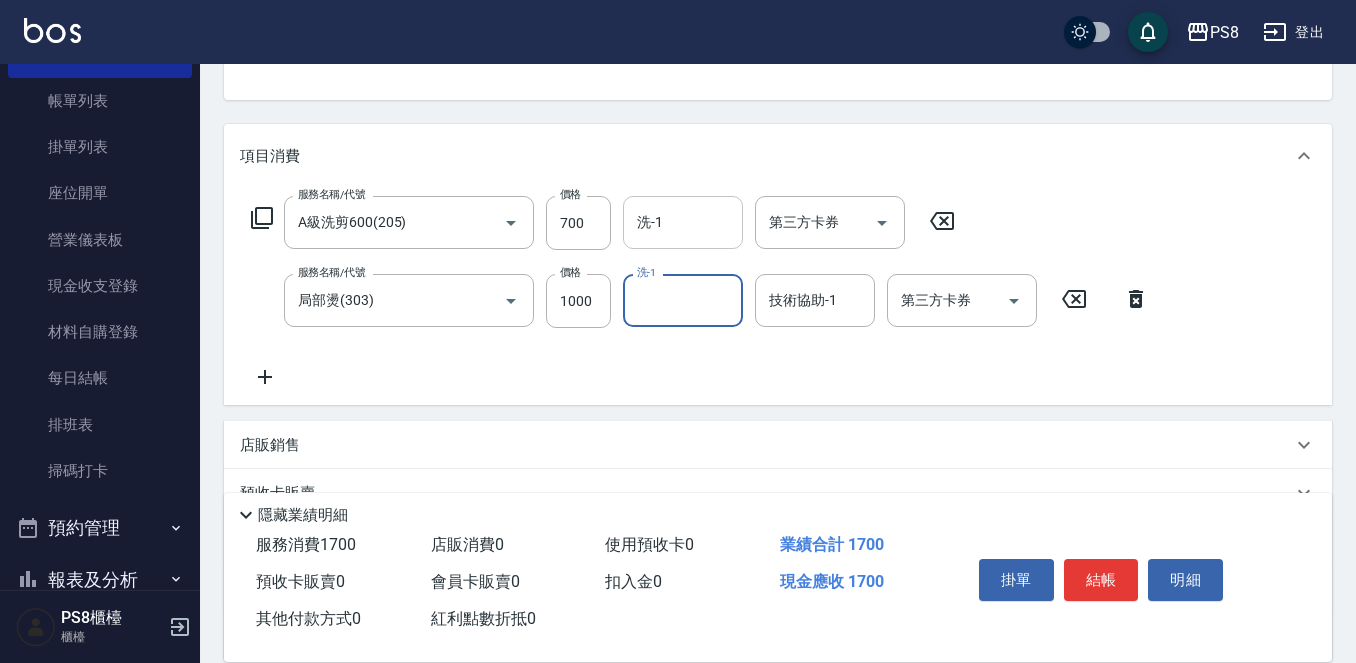 click on "洗-1" at bounding box center [683, 222] 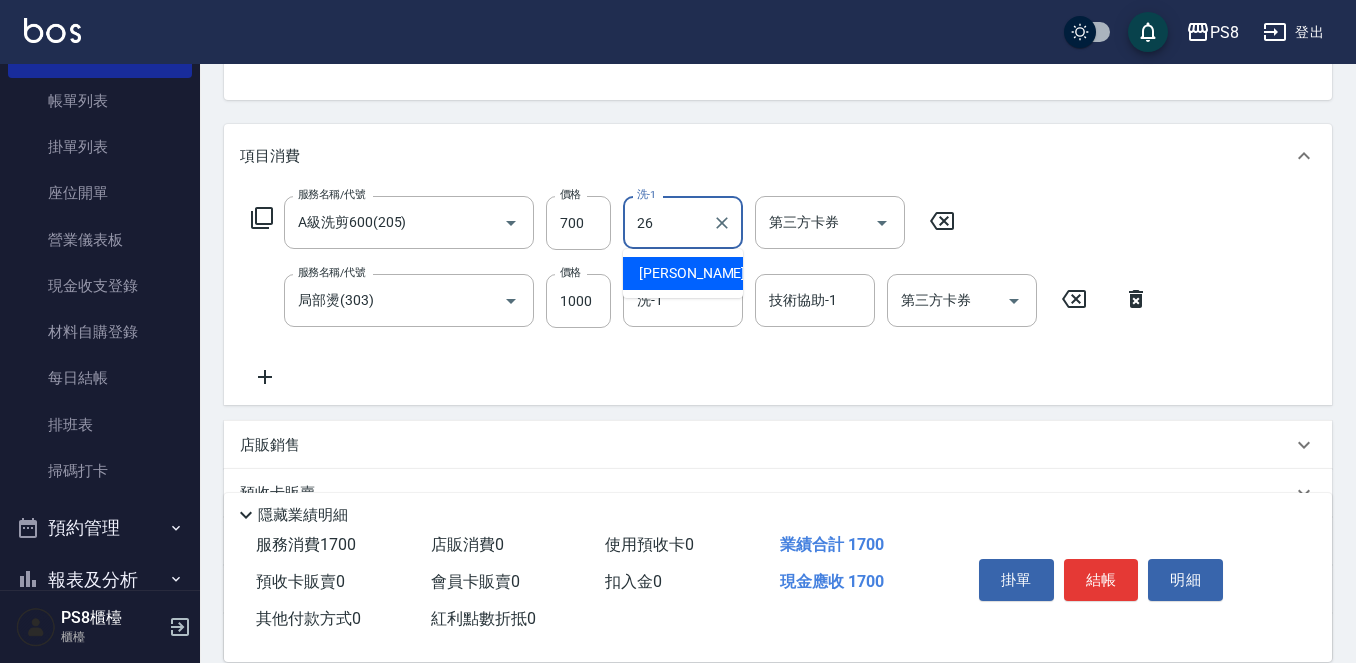 type on "苡真-26" 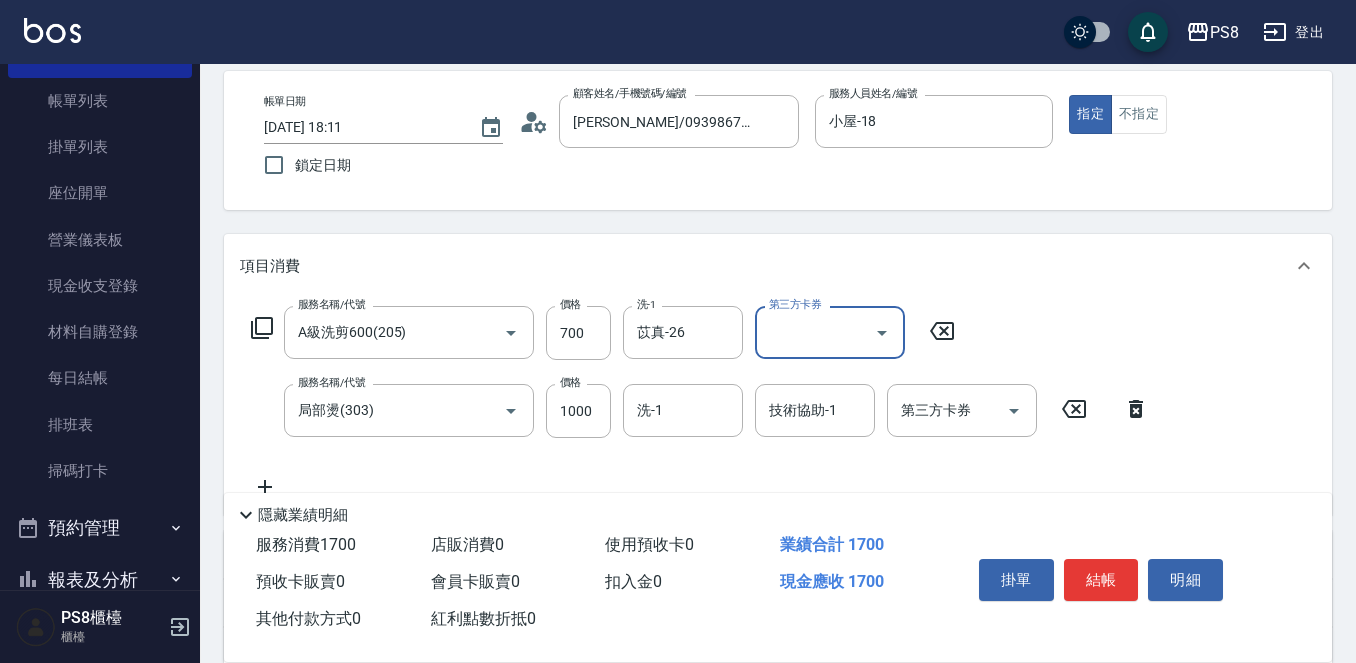 scroll, scrollTop: 0, scrollLeft: 0, axis: both 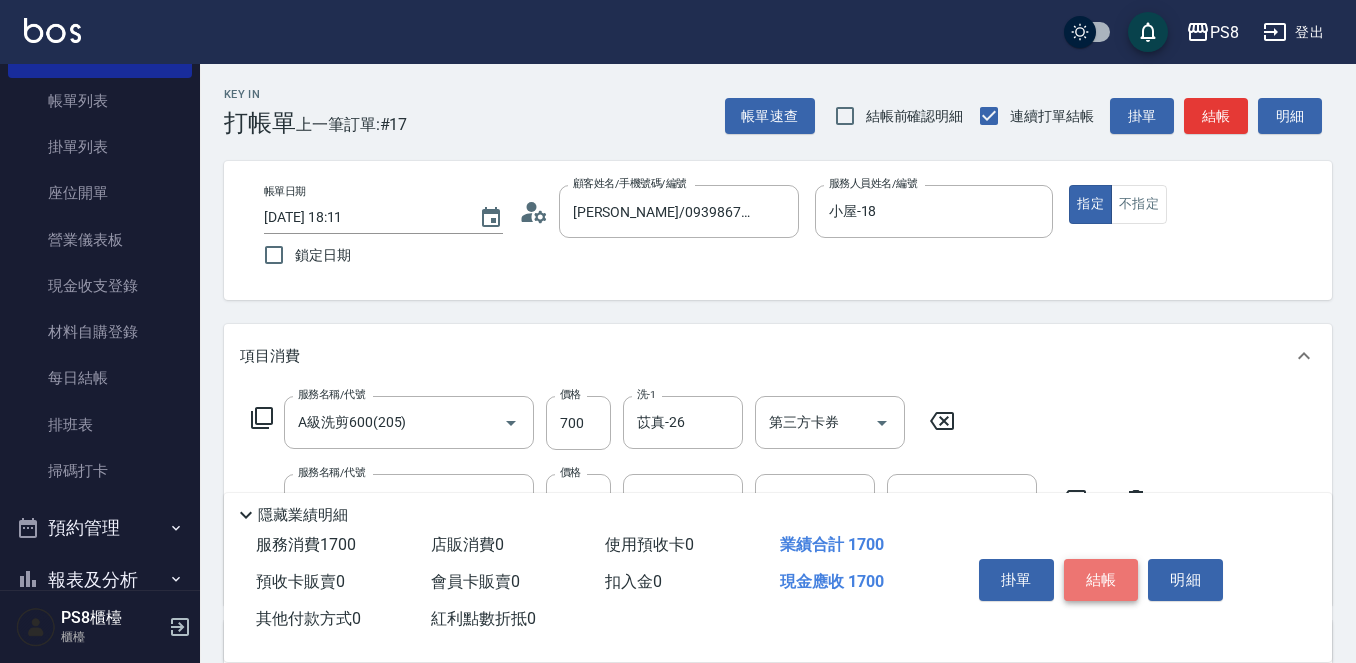 click on "結帳" at bounding box center (1101, 580) 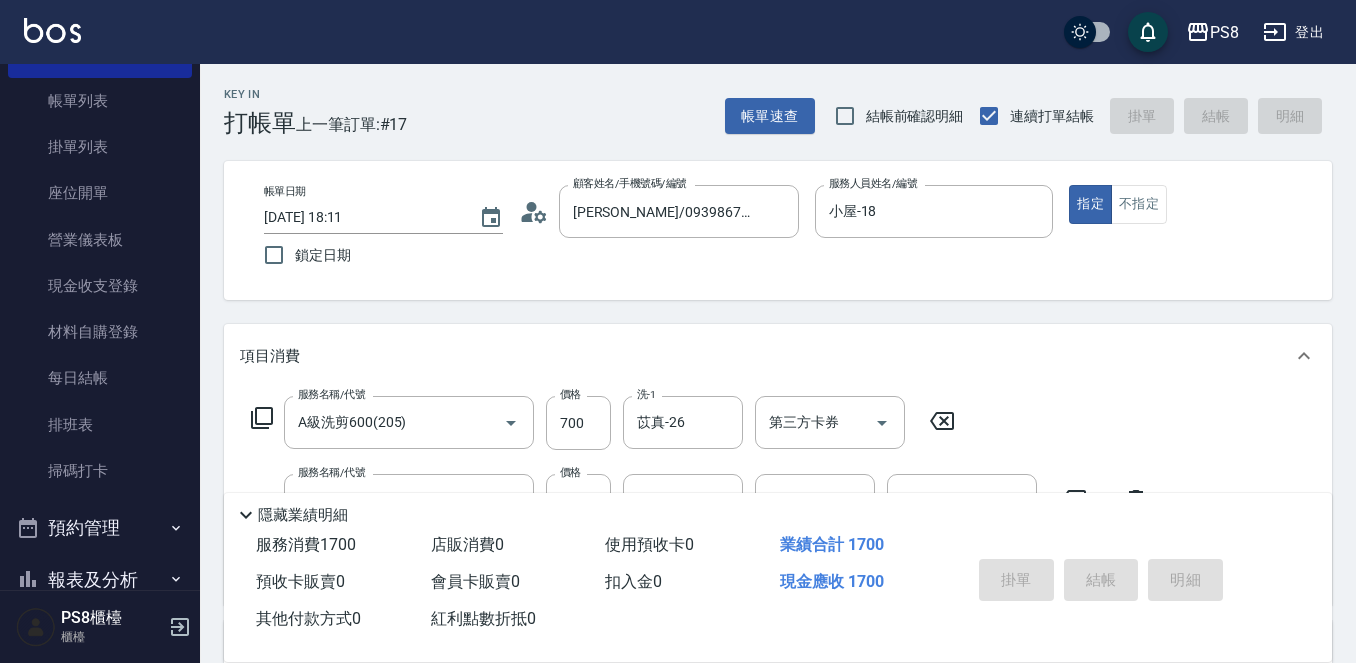 type 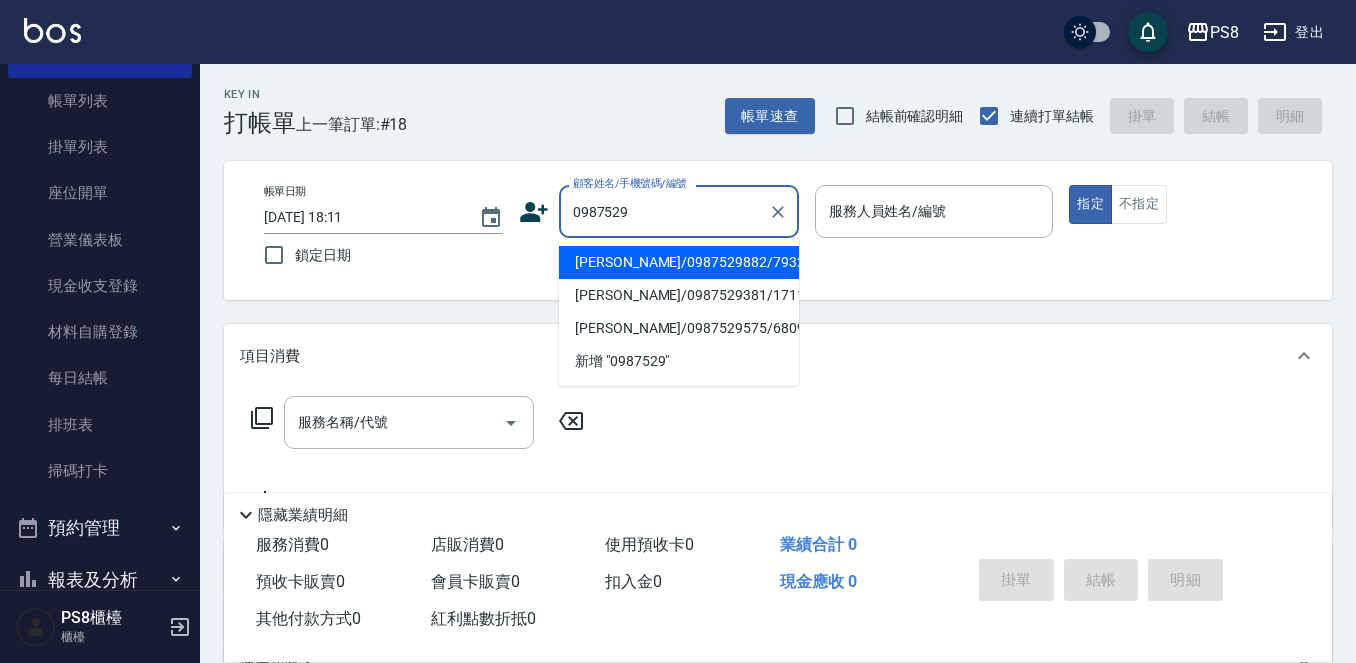 click on "周郁傑/0987529882/7932" at bounding box center (679, 262) 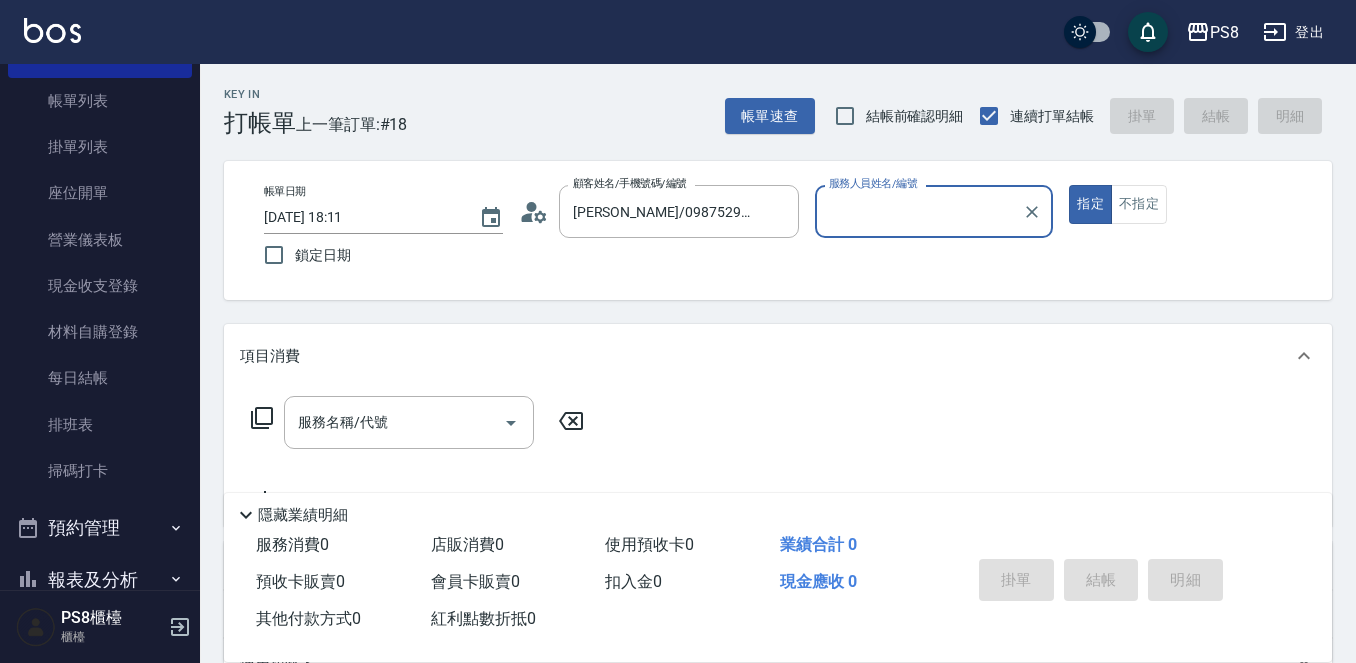 type on "小屋-18" 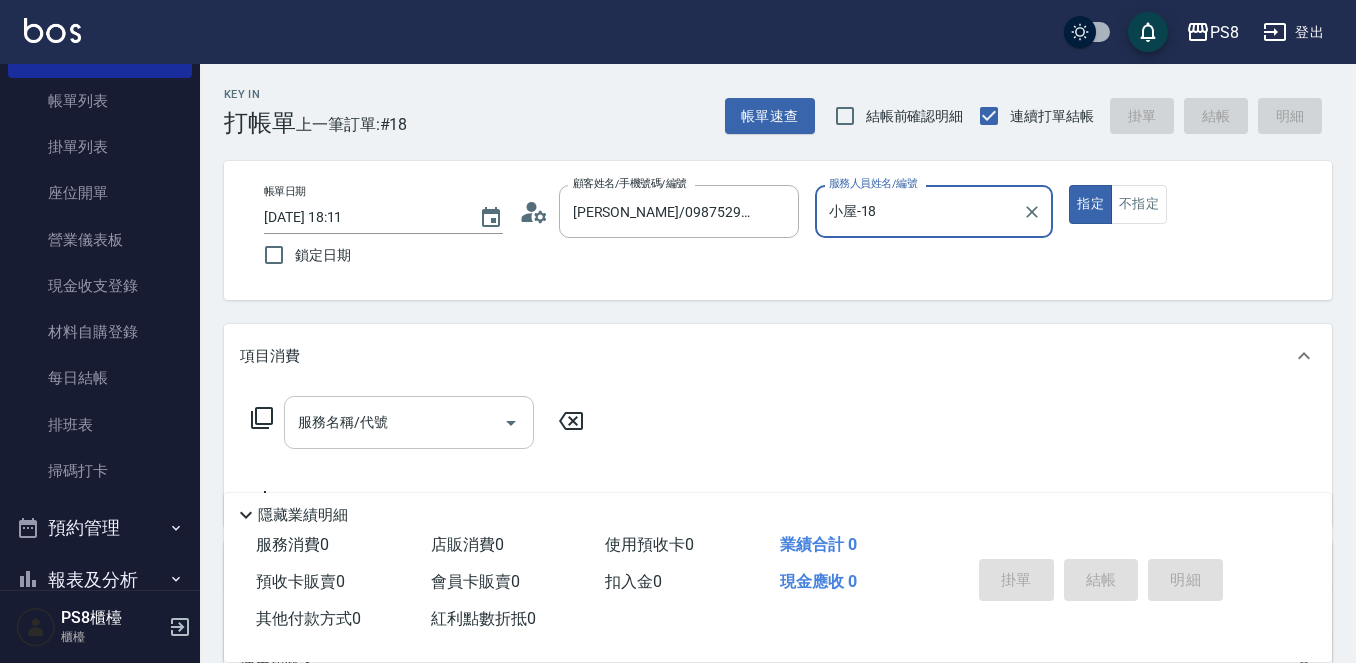 click on "服務名稱/代號" at bounding box center (394, 422) 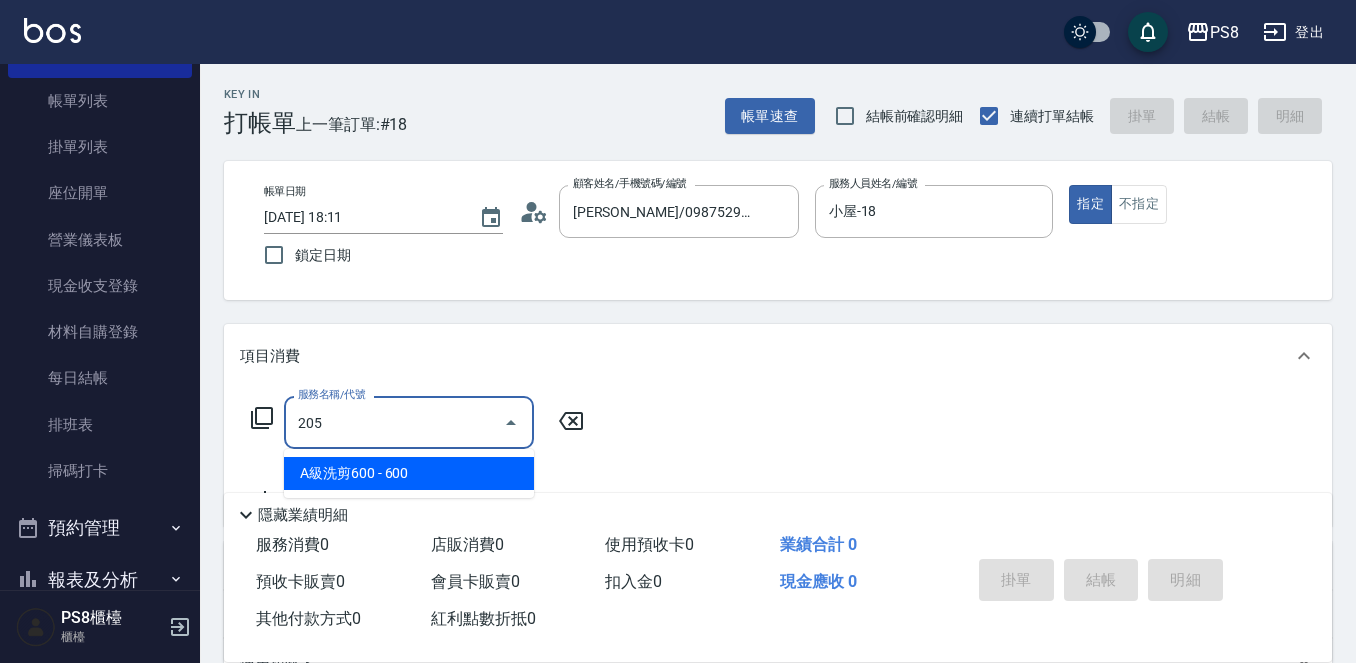 click on "A級洗剪600 - 600" at bounding box center [409, 473] 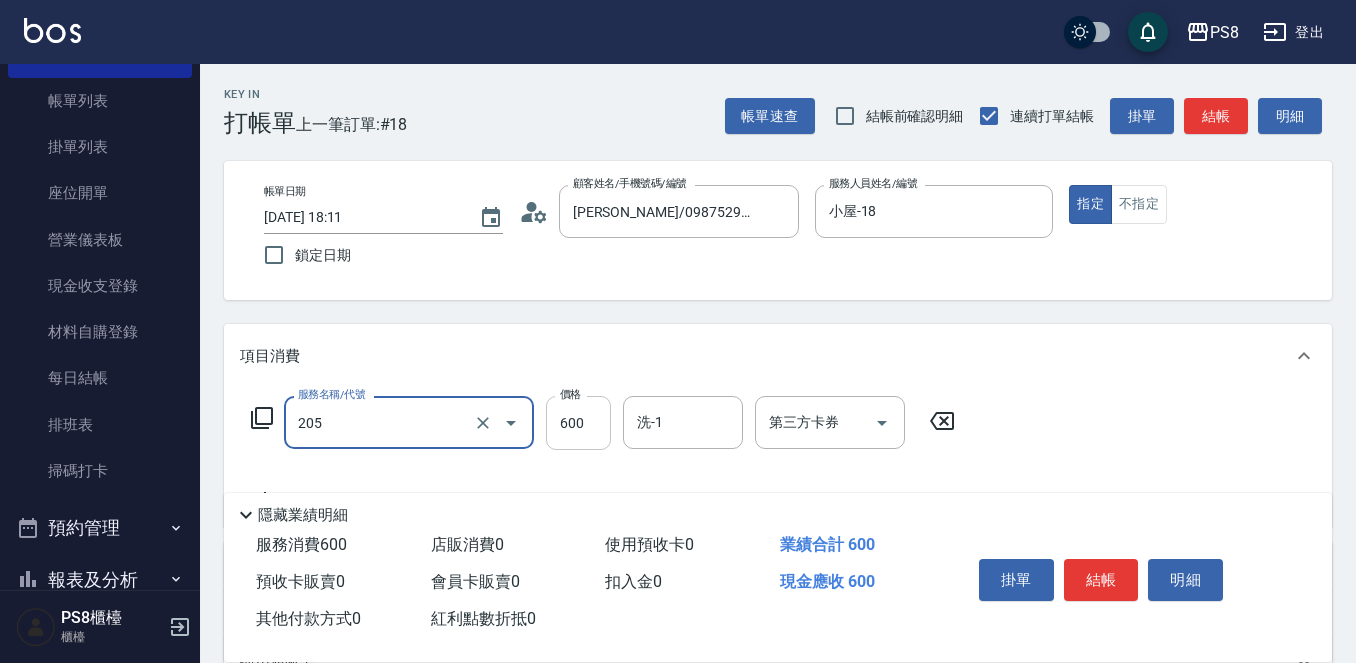 type on "A級洗剪600(205)" 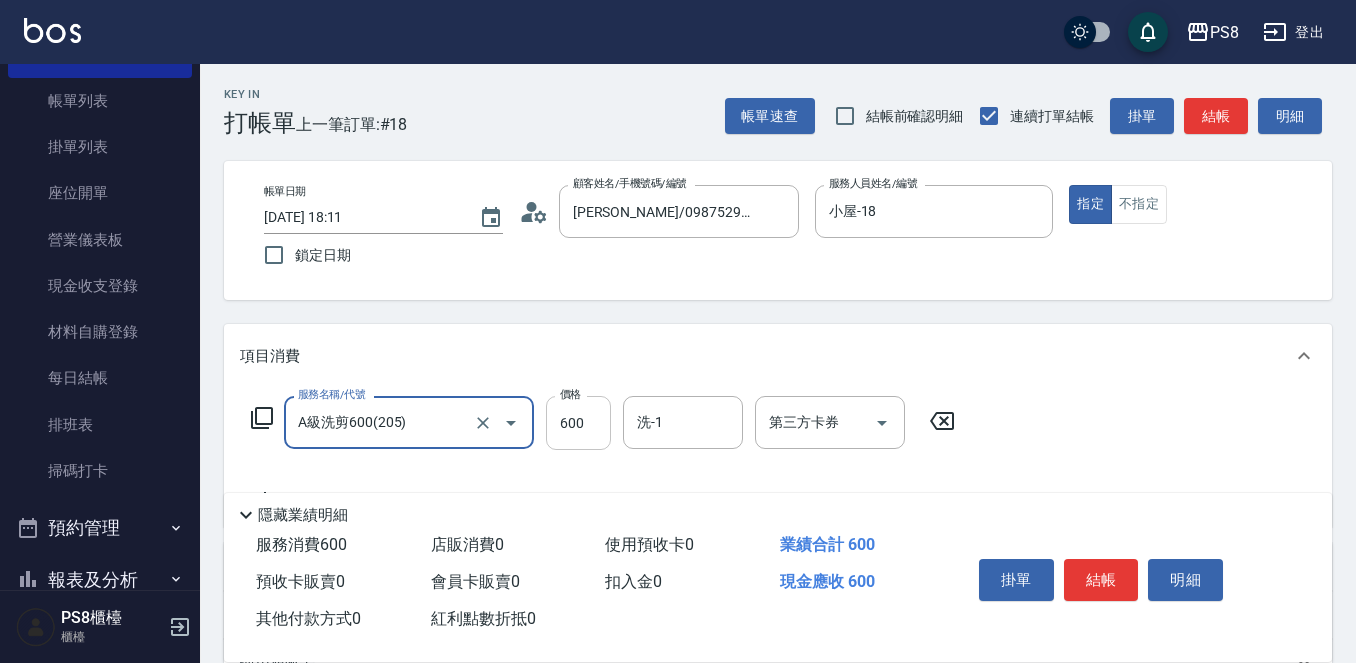 click on "600" at bounding box center (578, 423) 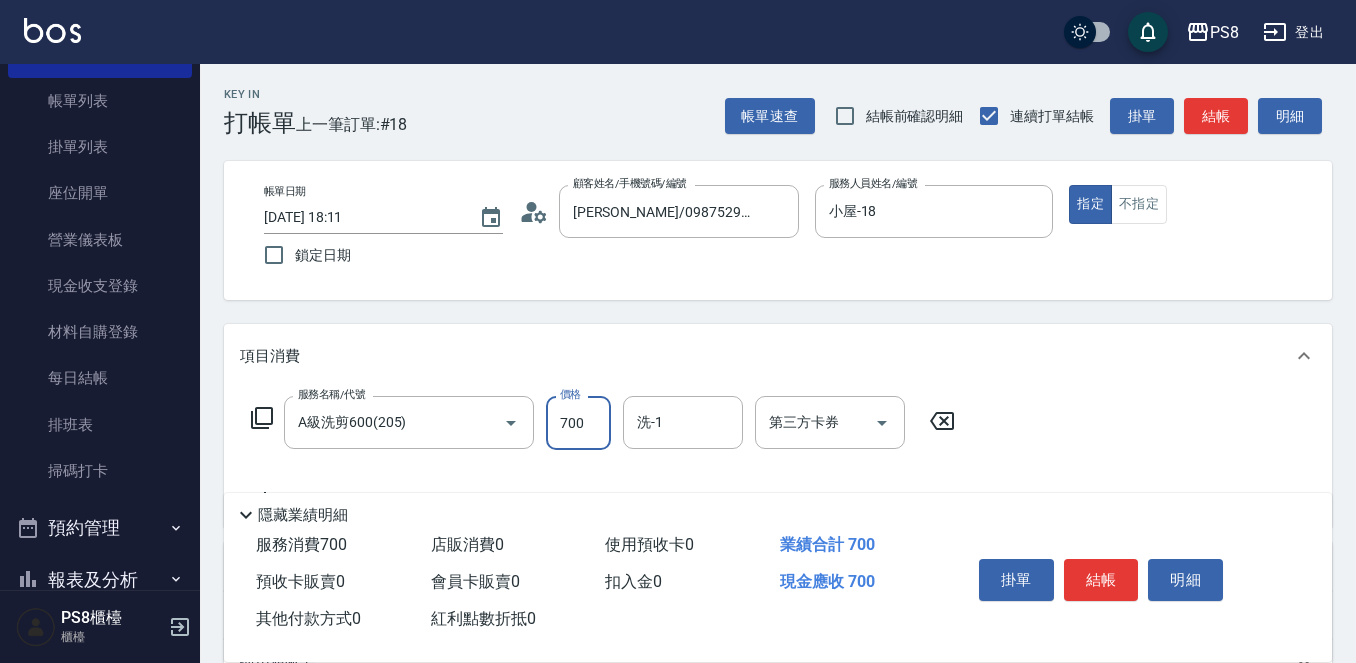 scroll, scrollTop: 100, scrollLeft: 0, axis: vertical 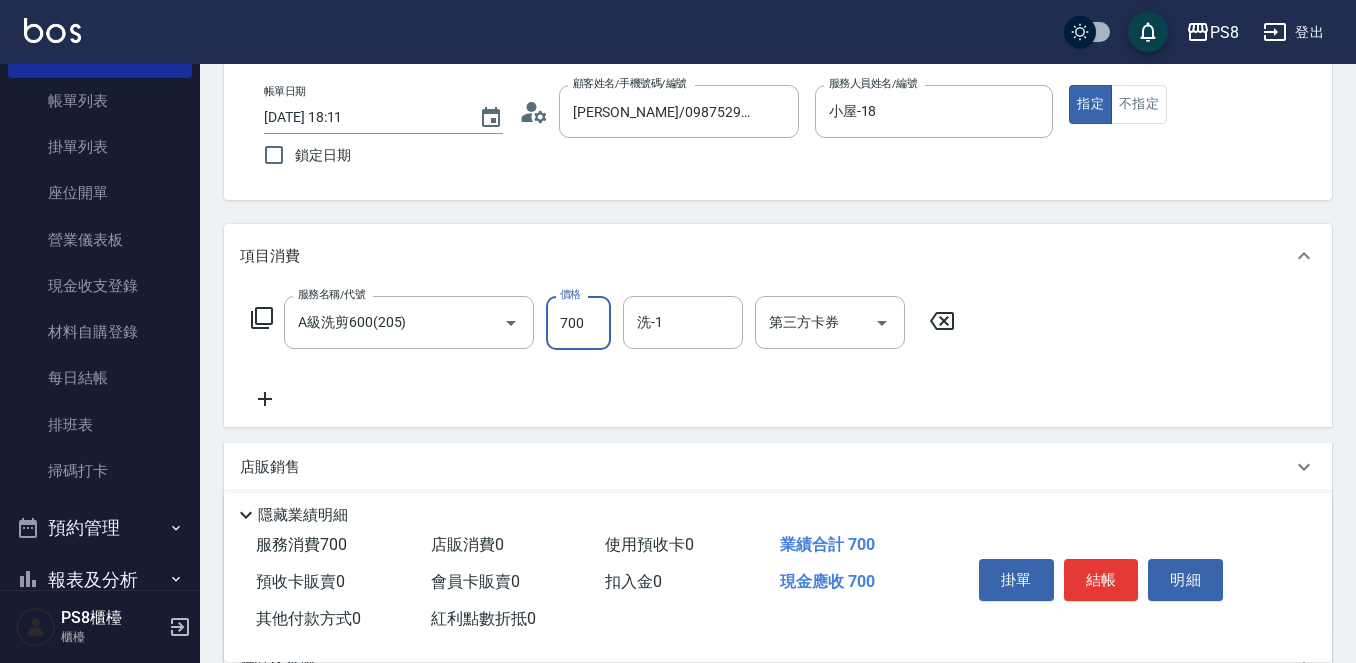 type on "700" 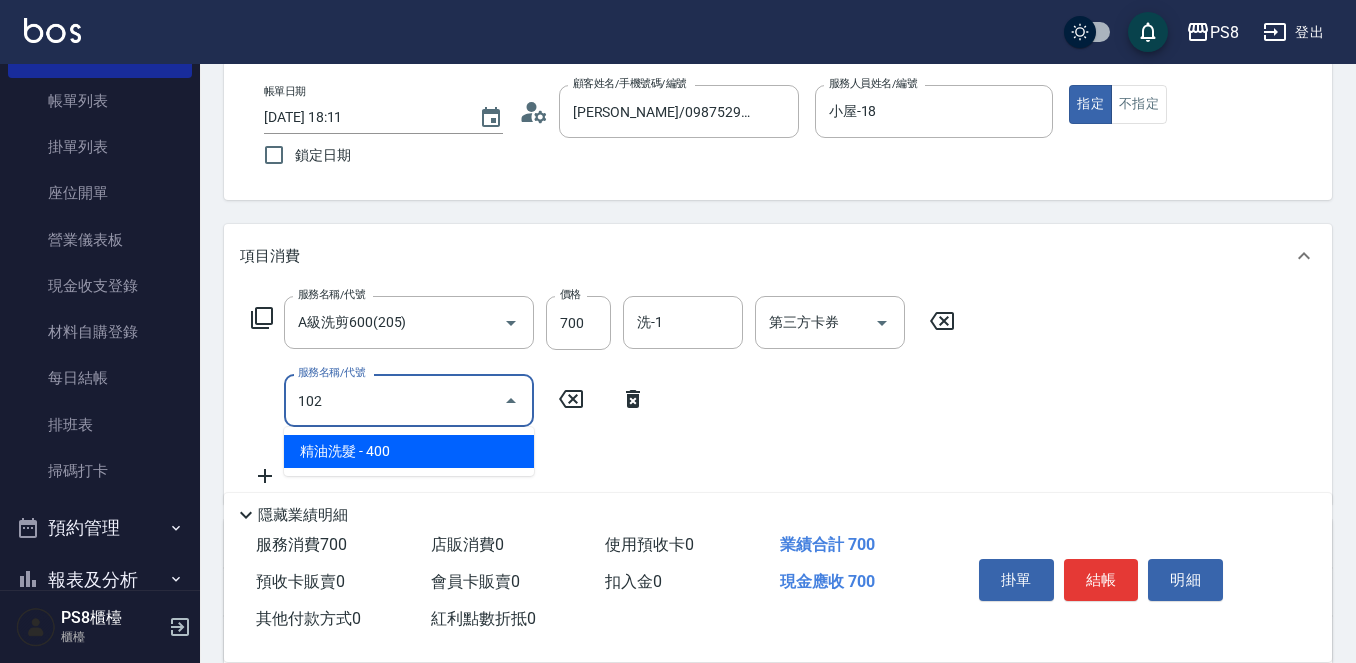 click on "精油洗髮 - 400" at bounding box center (409, 451) 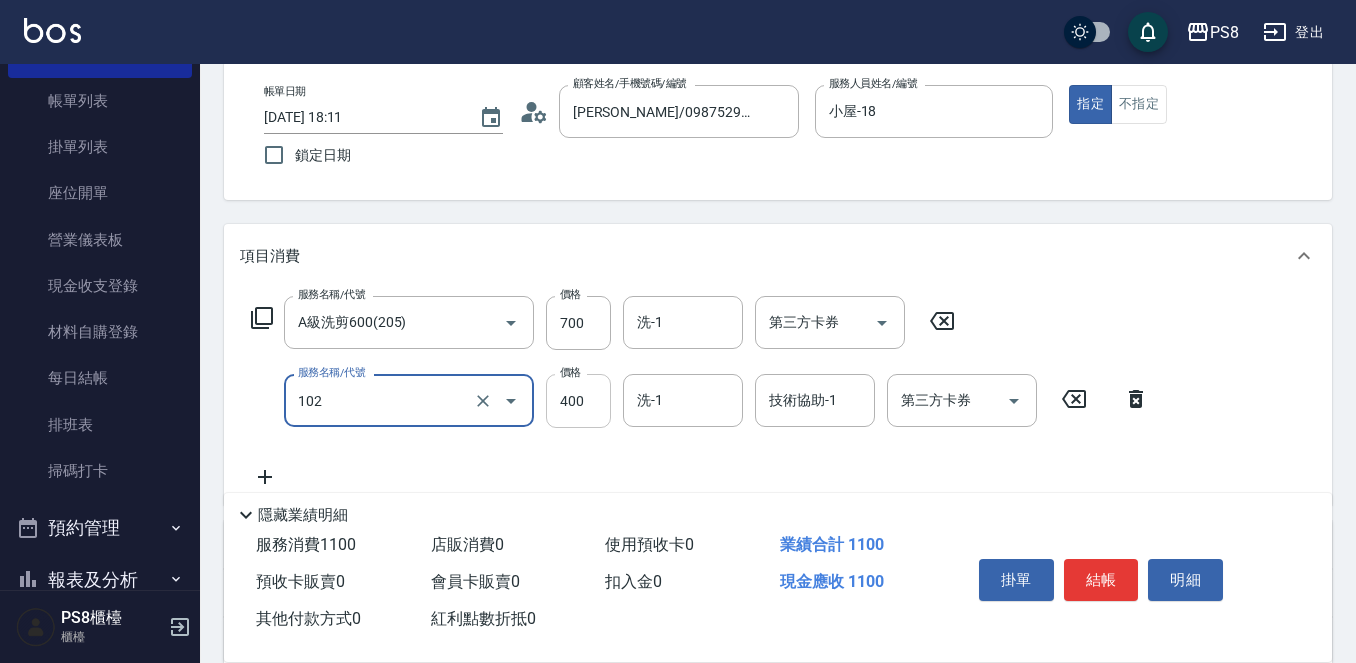 type on "精油洗髮(102)" 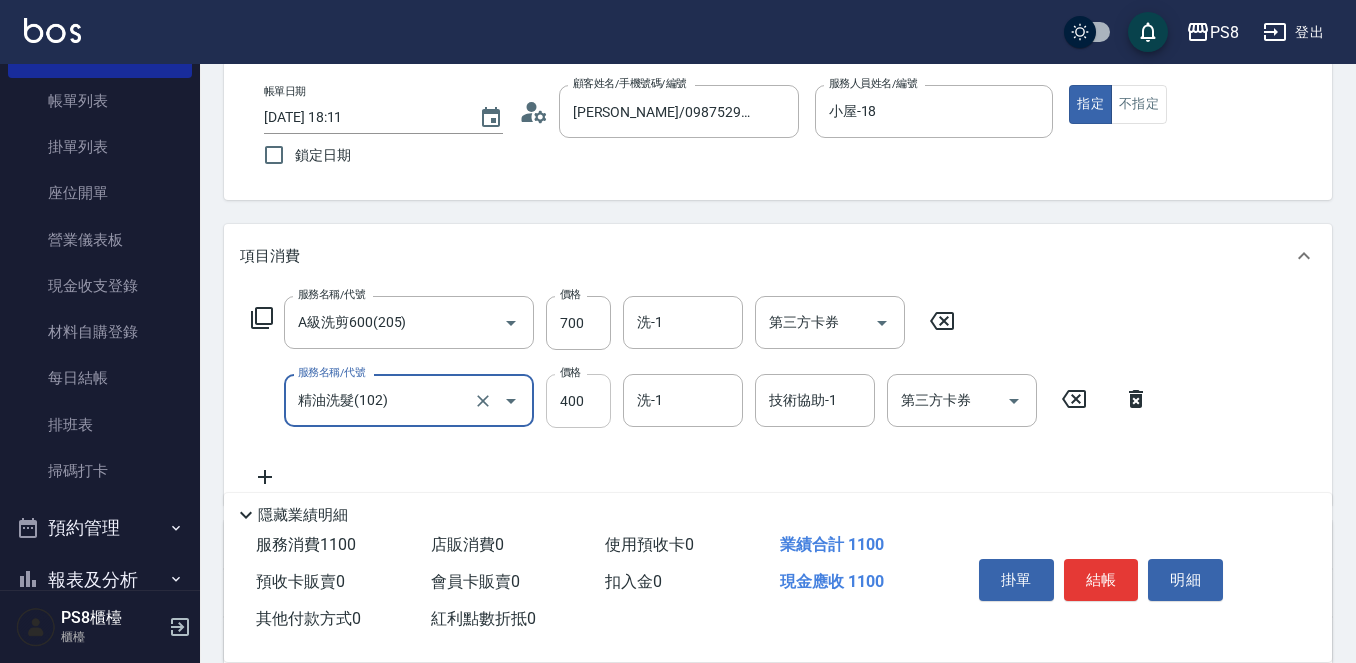 click on "400" at bounding box center [578, 401] 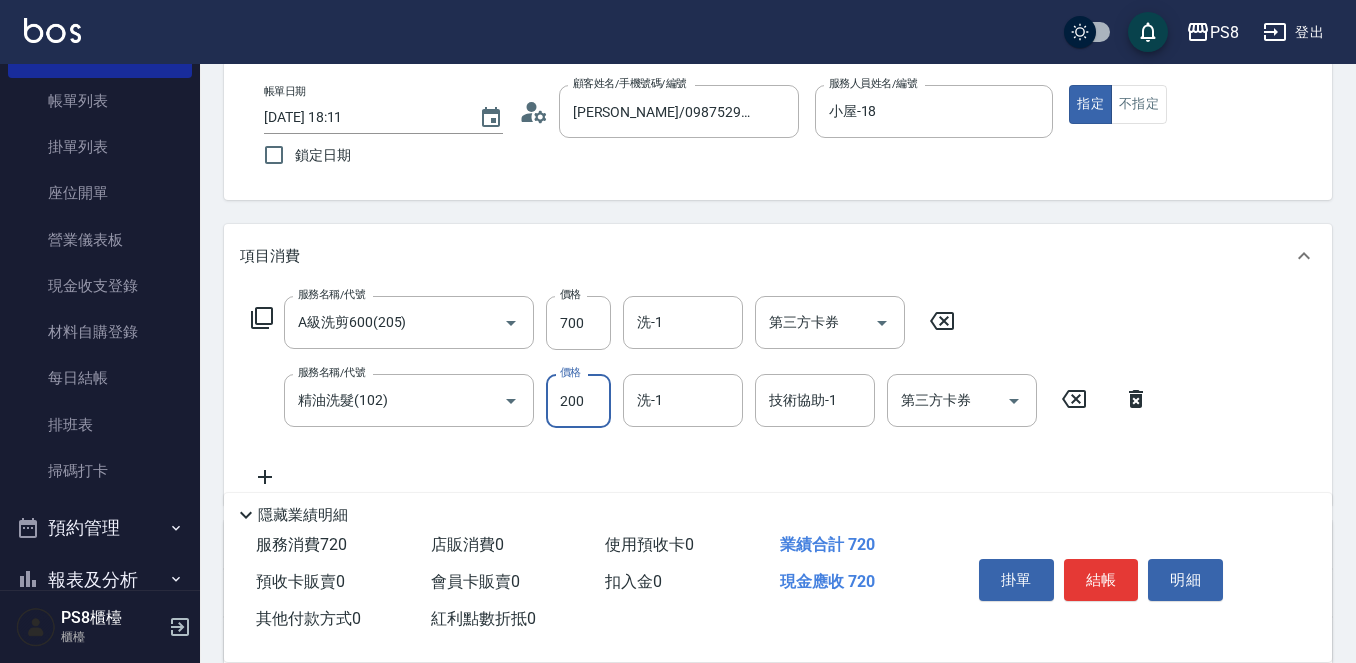 type on "200" 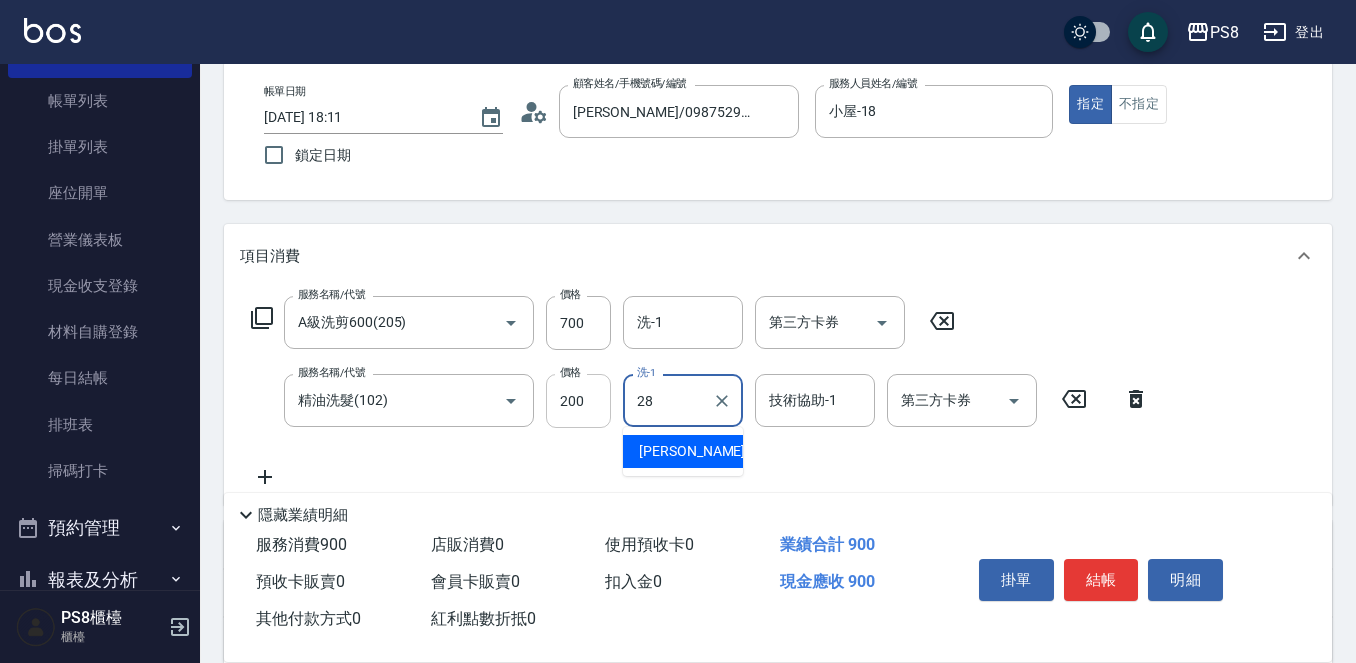 type on "姵蓁-28" 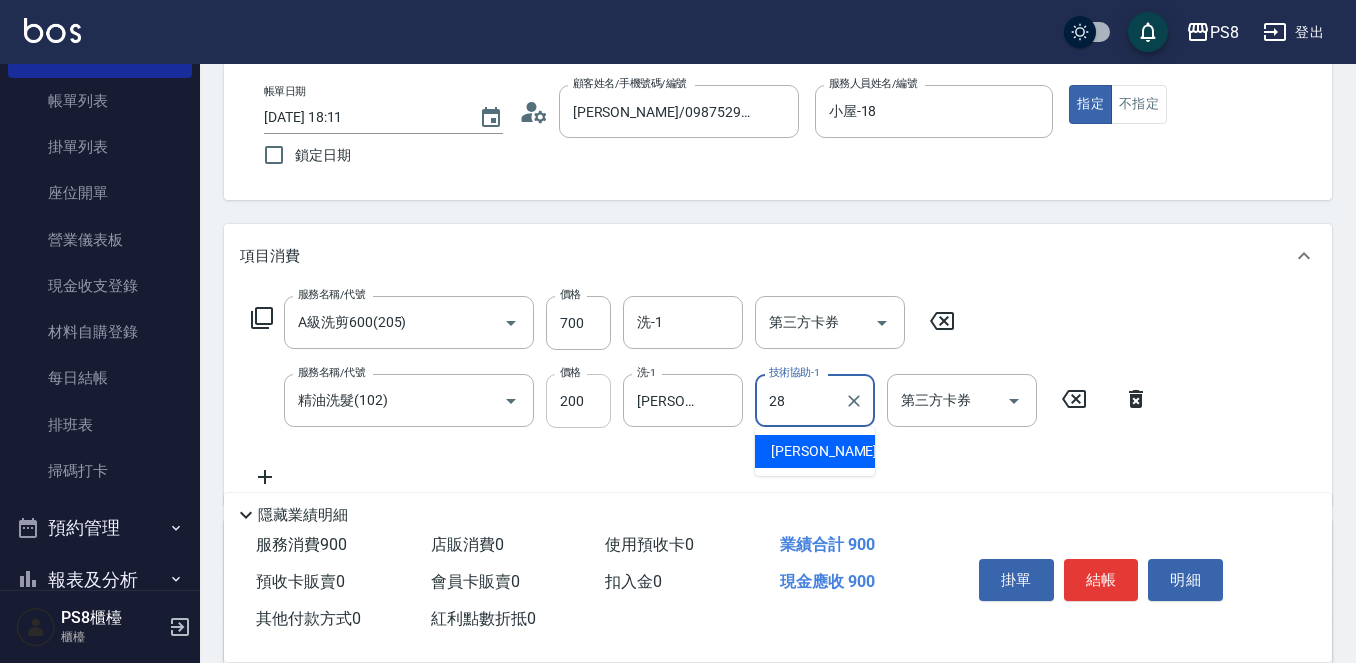 type on "姵蓁-28" 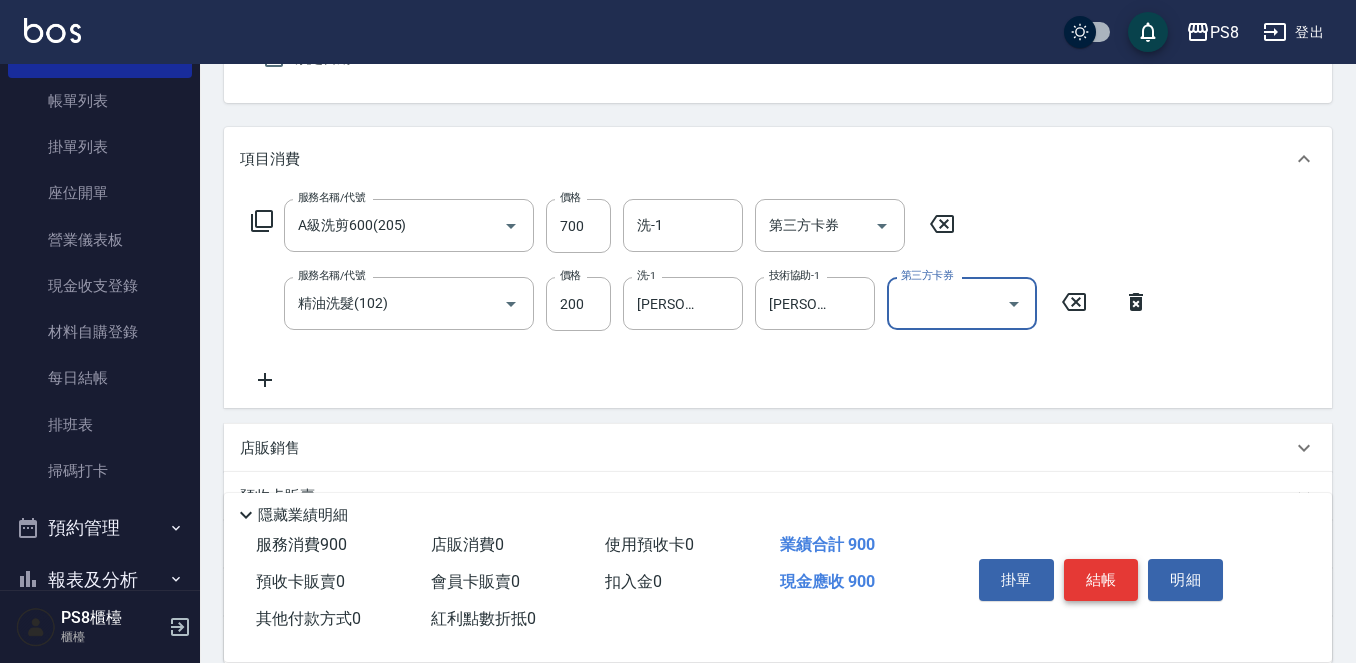 scroll, scrollTop: 200, scrollLeft: 0, axis: vertical 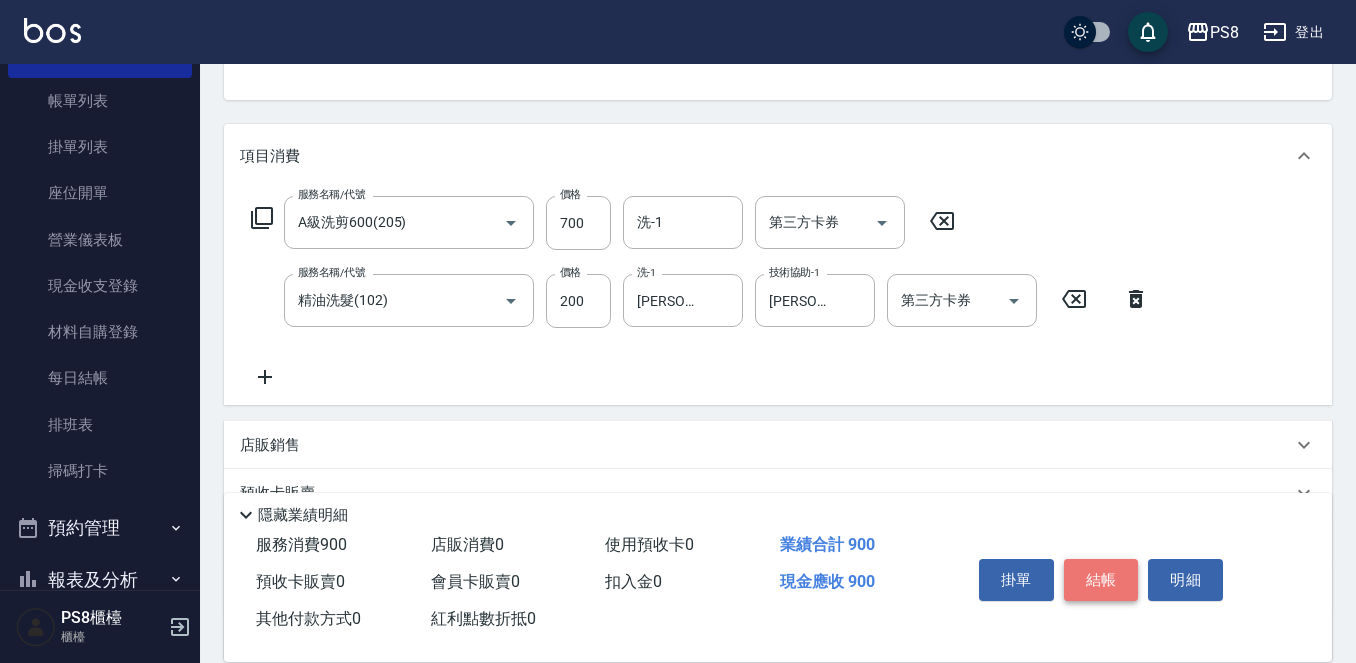 click on "結帳" at bounding box center [1101, 580] 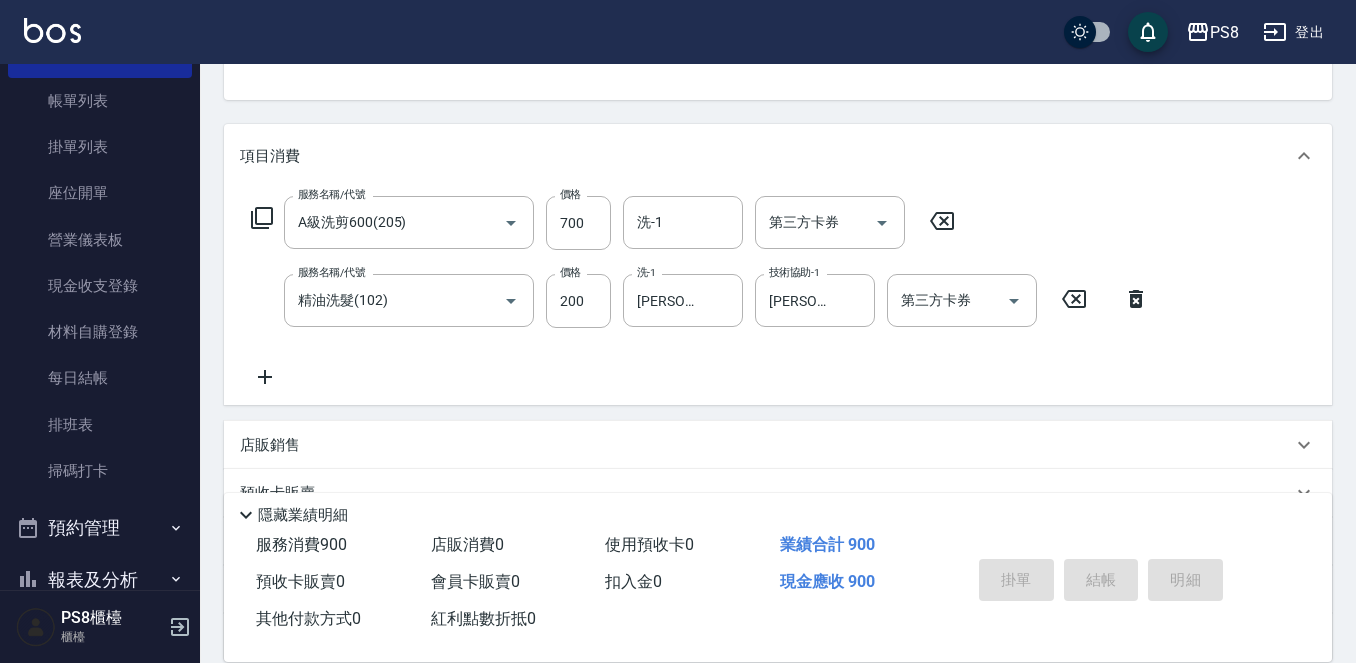 type on "2025/07/11 18:12" 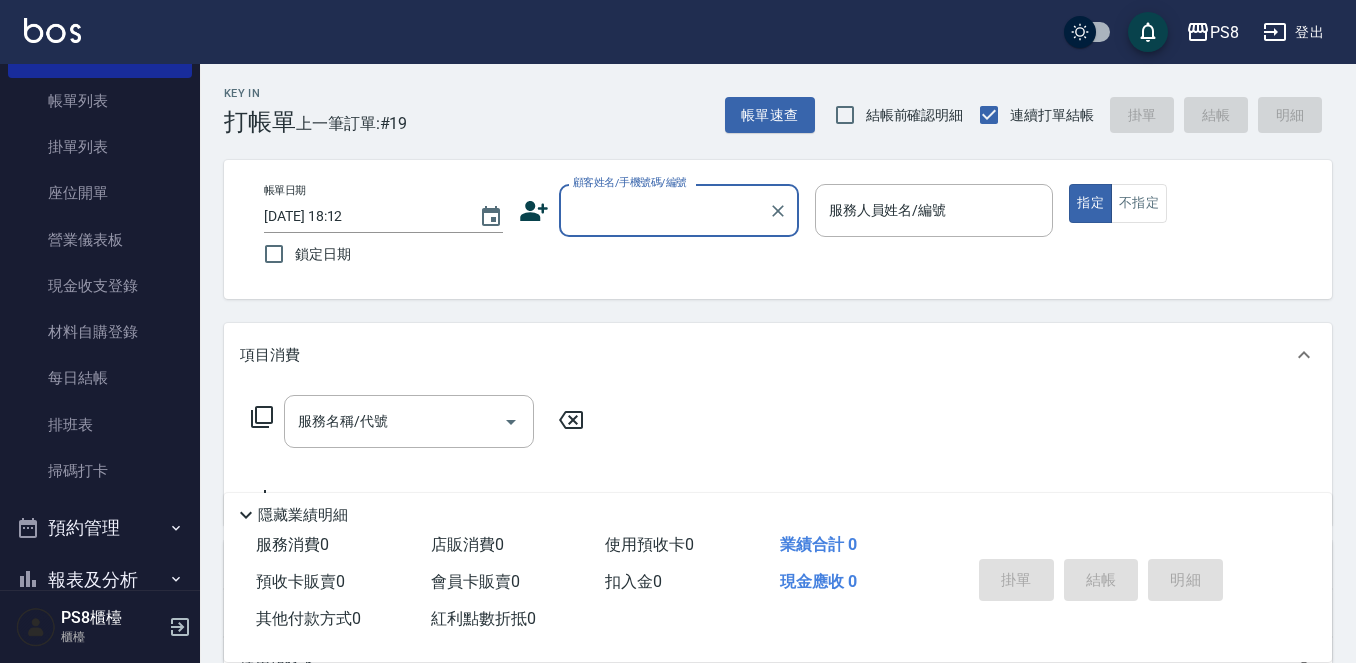 scroll, scrollTop: 0, scrollLeft: 0, axis: both 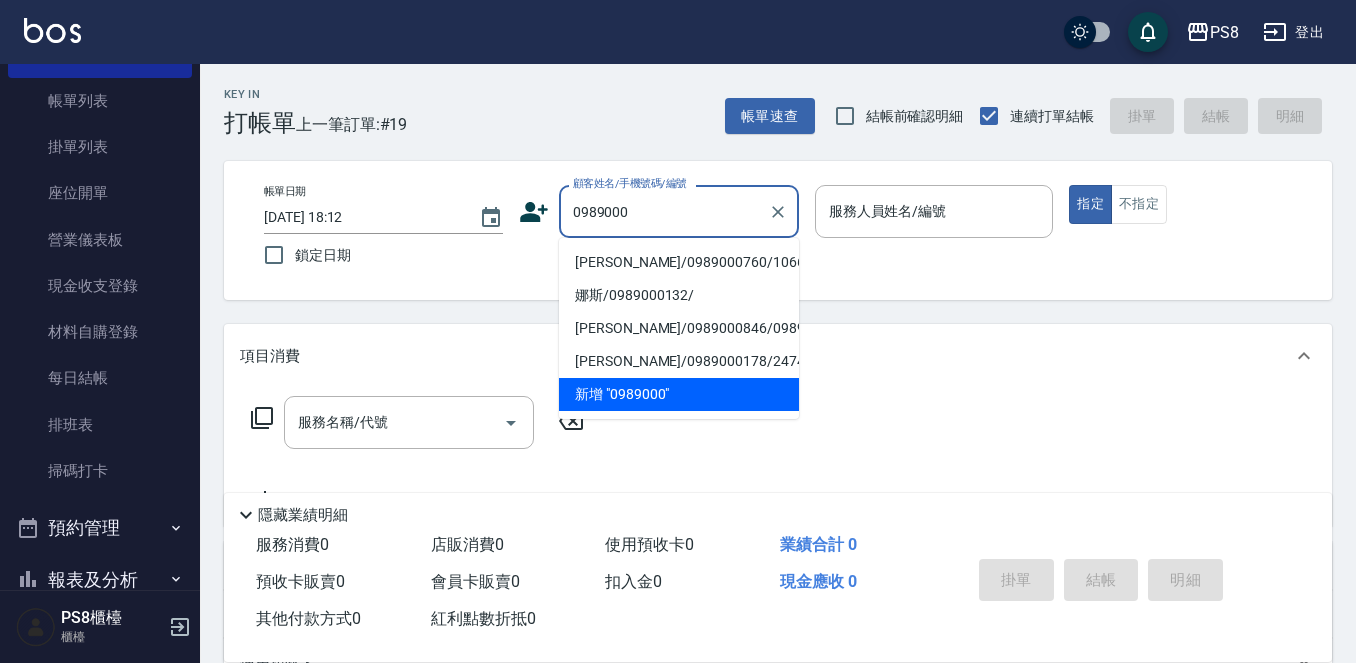 drag, startPoint x: 632, startPoint y: 269, endPoint x: 777, endPoint y: 264, distance: 145.08618 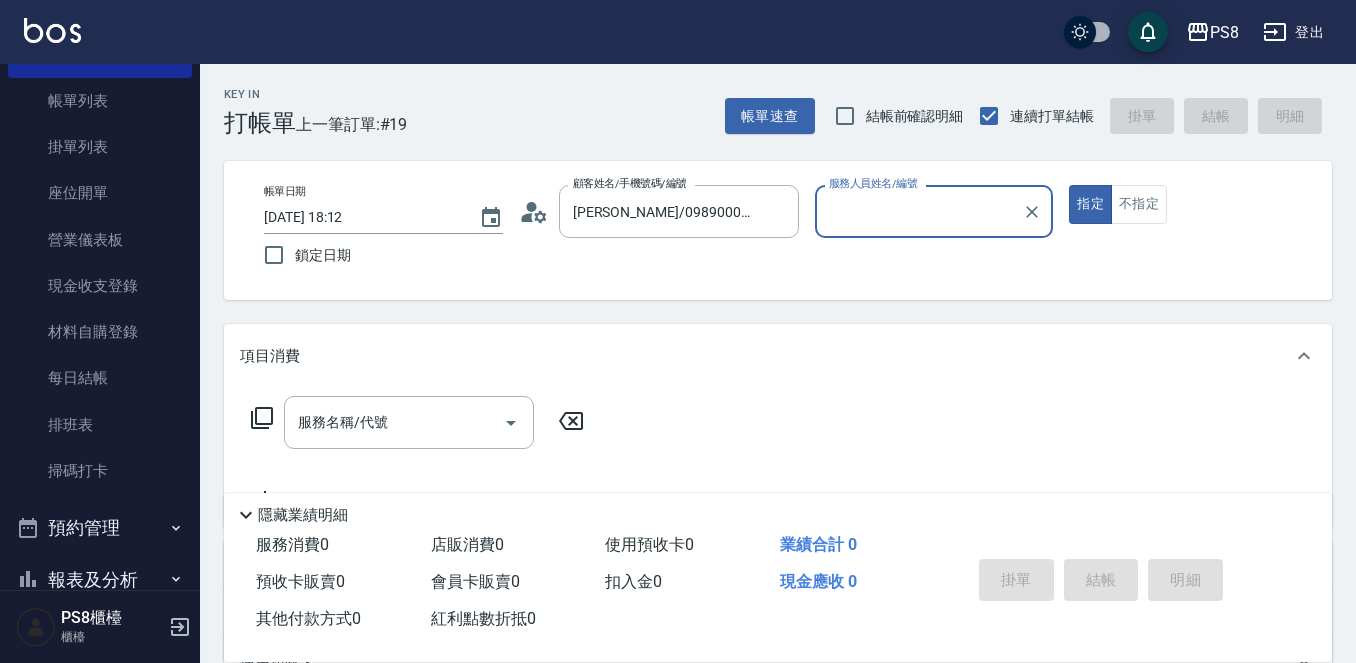 type on "小屋-18" 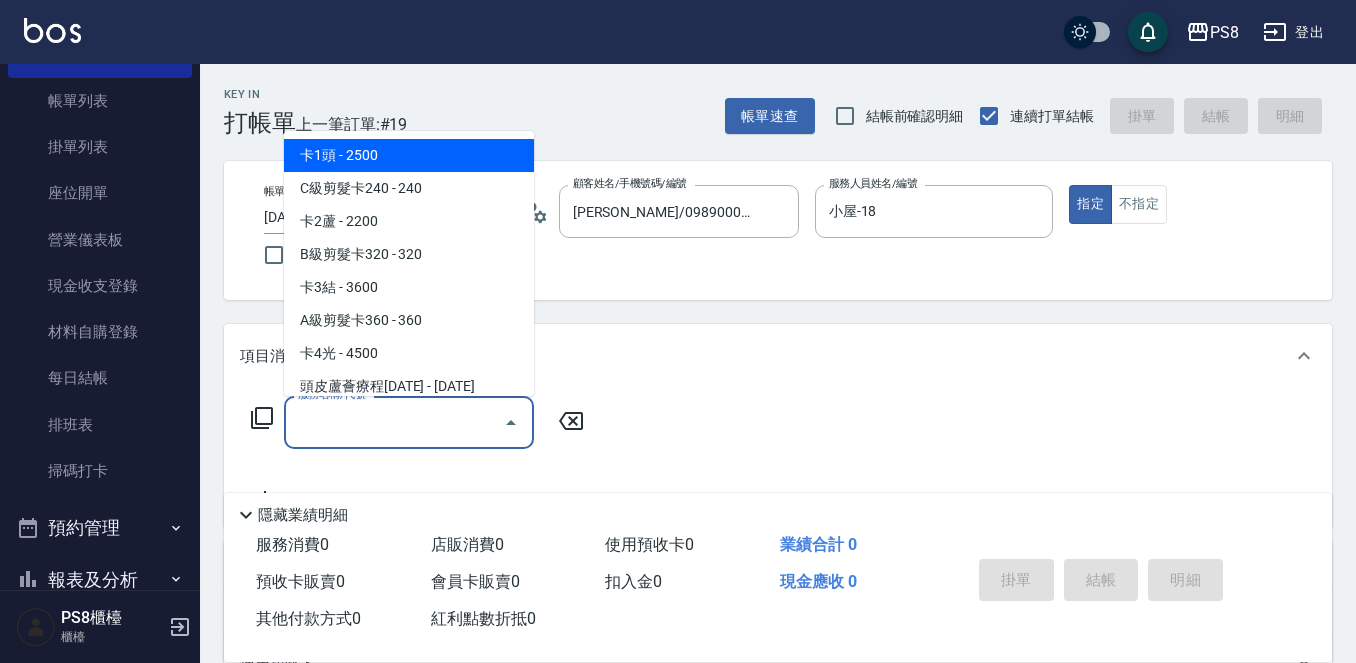 click on "服務名稱/代號" at bounding box center (394, 422) 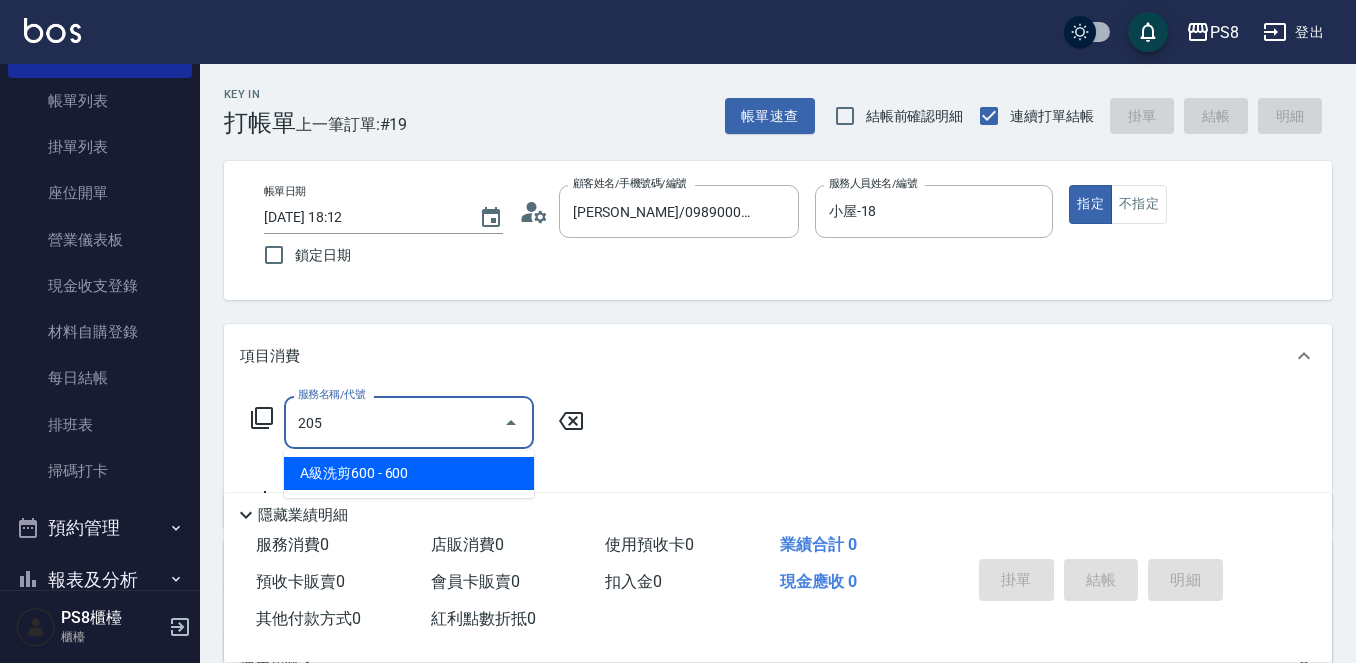 click on "A級洗剪600 - 600" at bounding box center [409, 473] 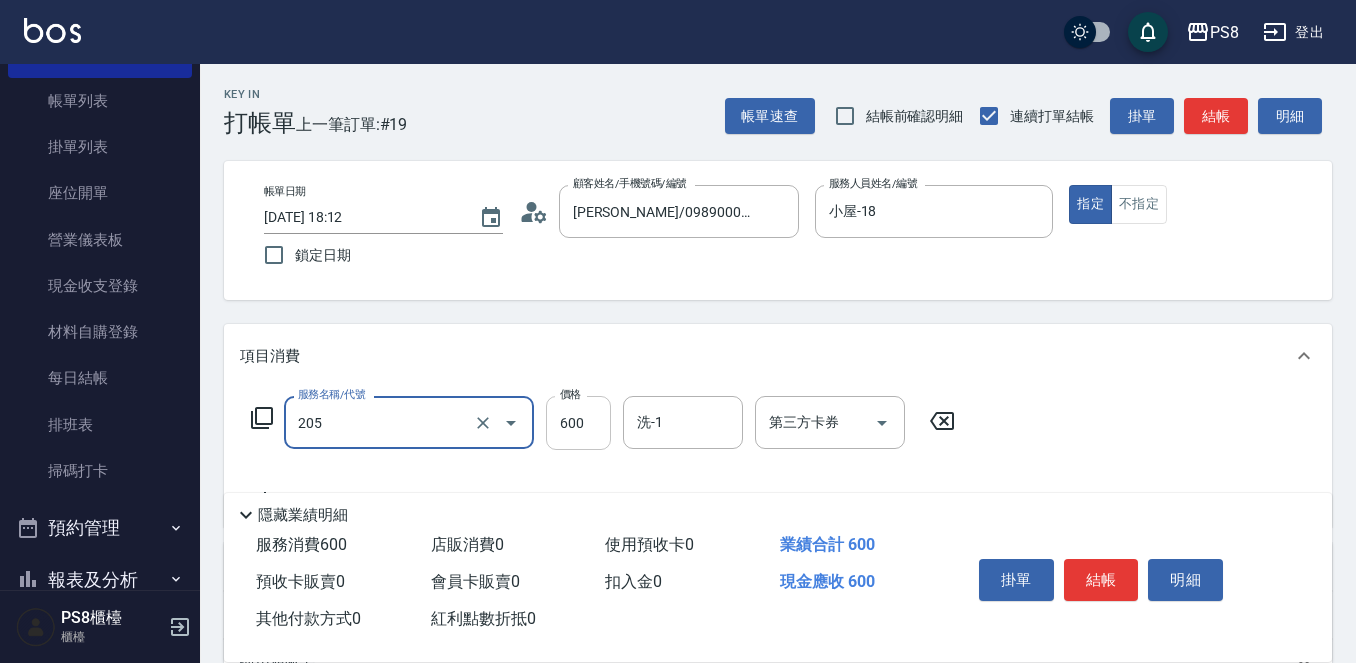 type on "A級洗剪600(205)" 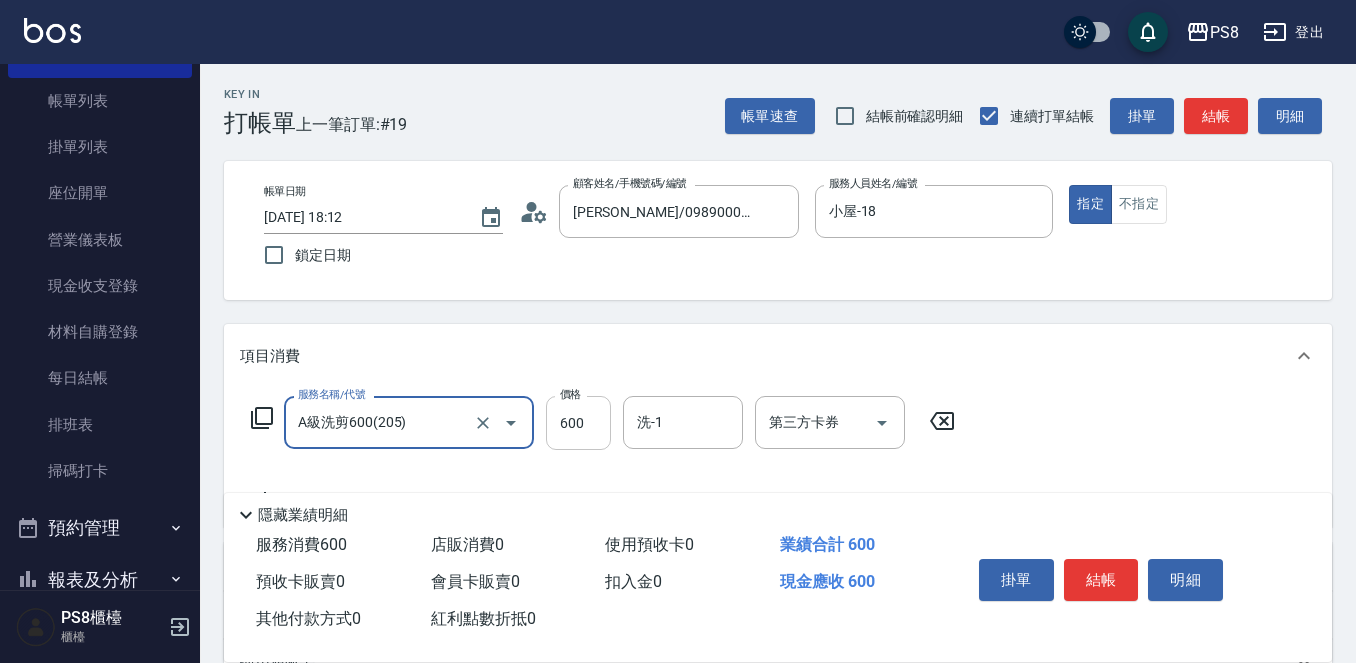 click on "600" at bounding box center [578, 423] 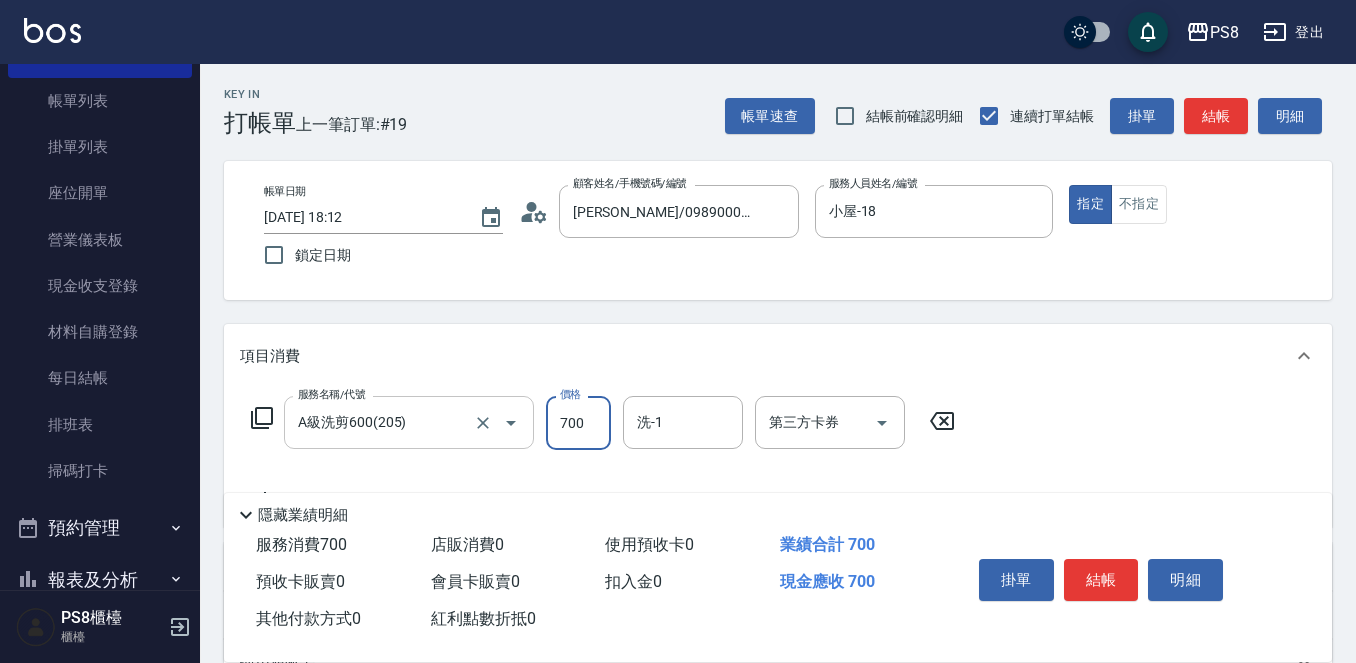 scroll, scrollTop: 100, scrollLeft: 0, axis: vertical 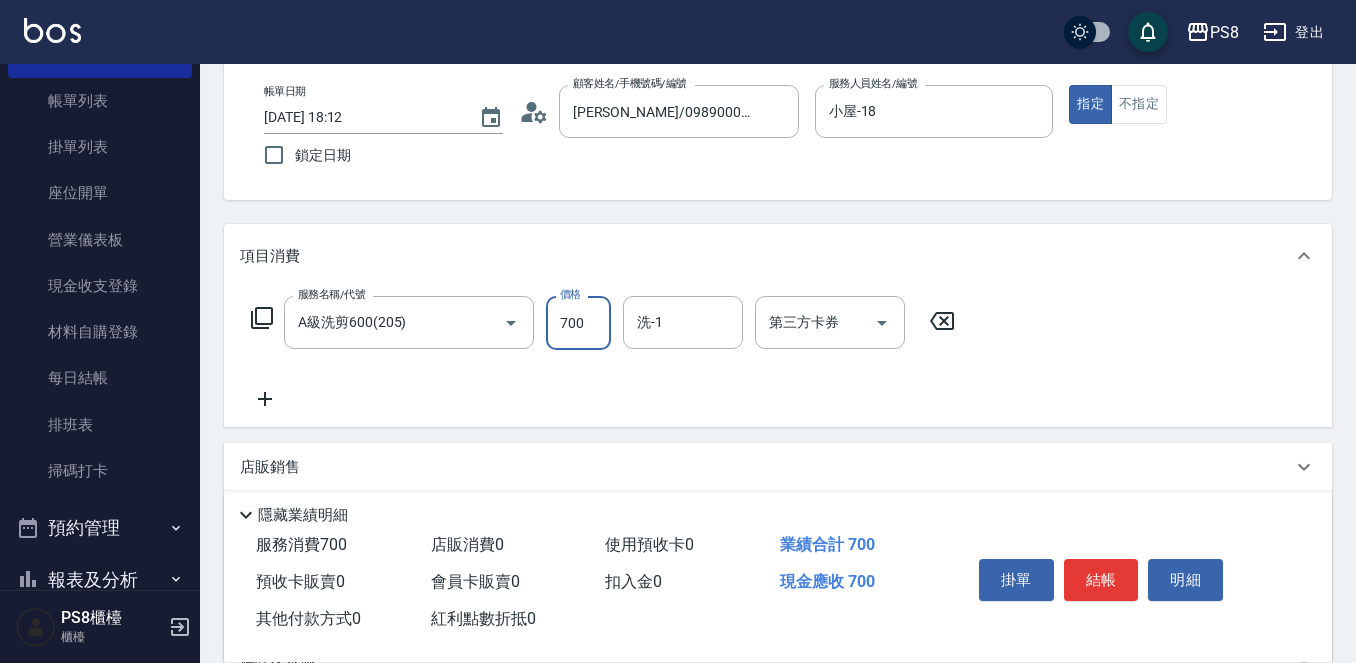 type on "700" 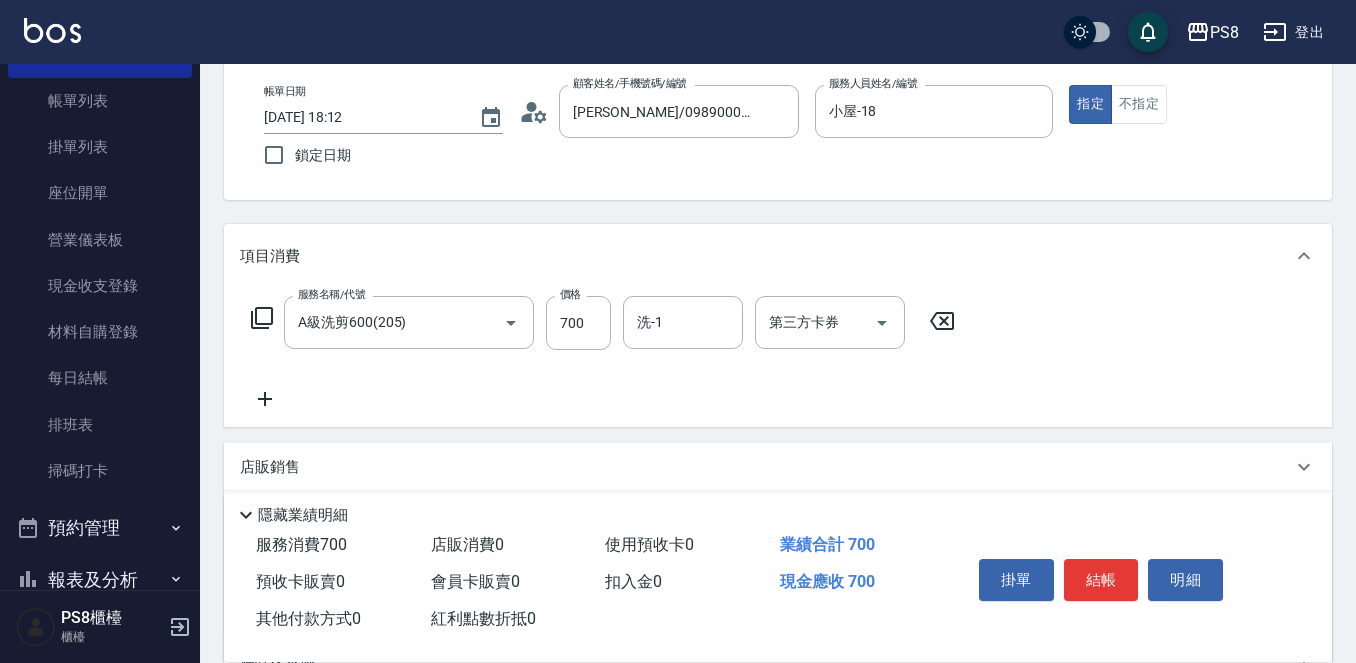 click 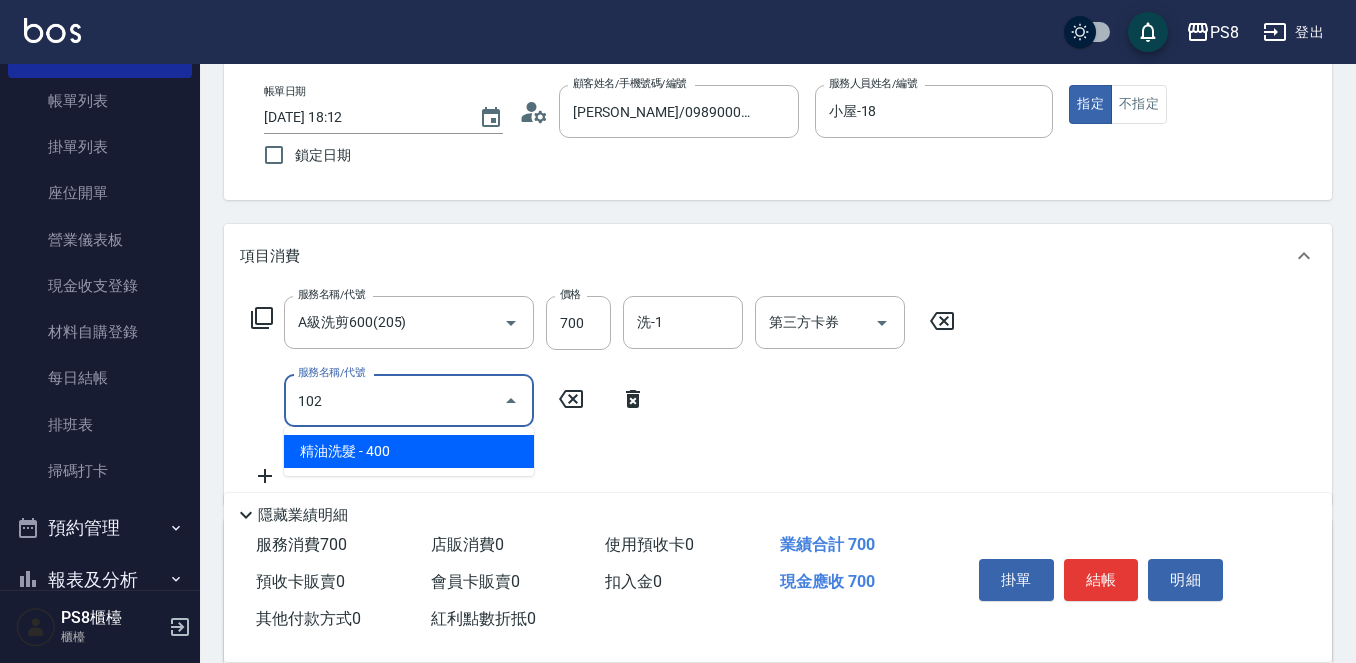 click on "精油洗髮 - 400" at bounding box center [409, 451] 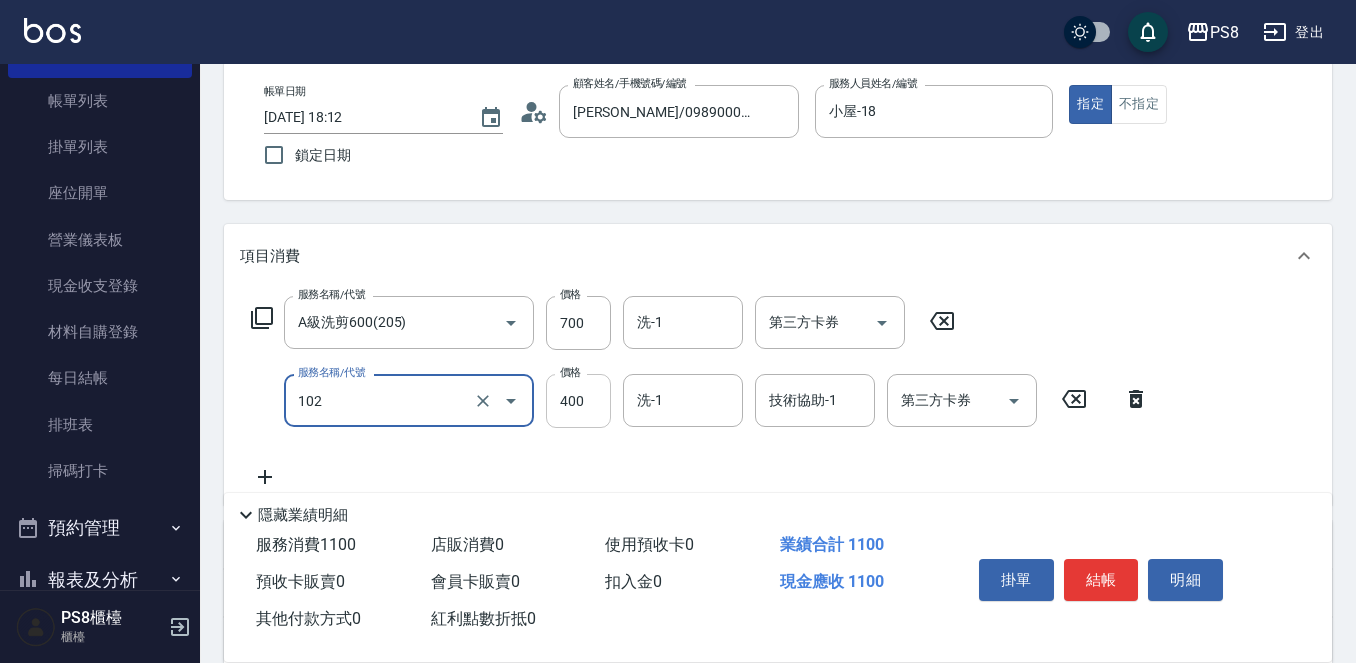 type on "精油洗髮(102)" 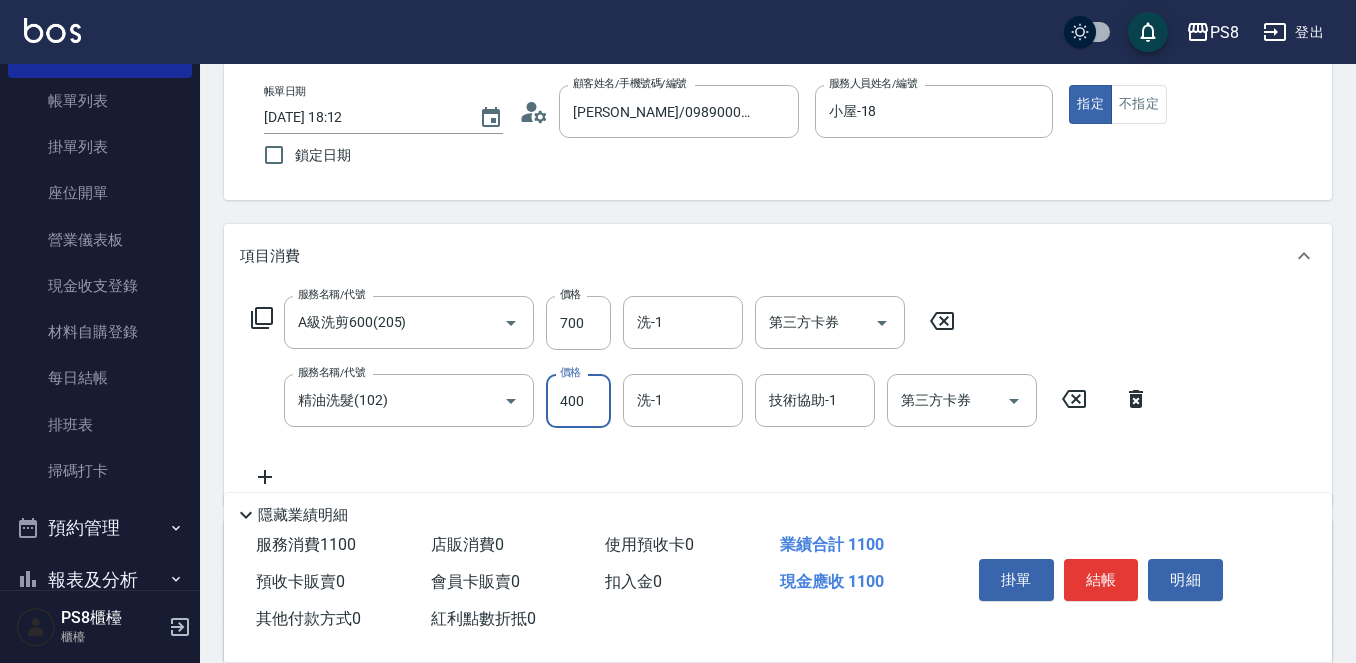 click on "400" at bounding box center [578, 401] 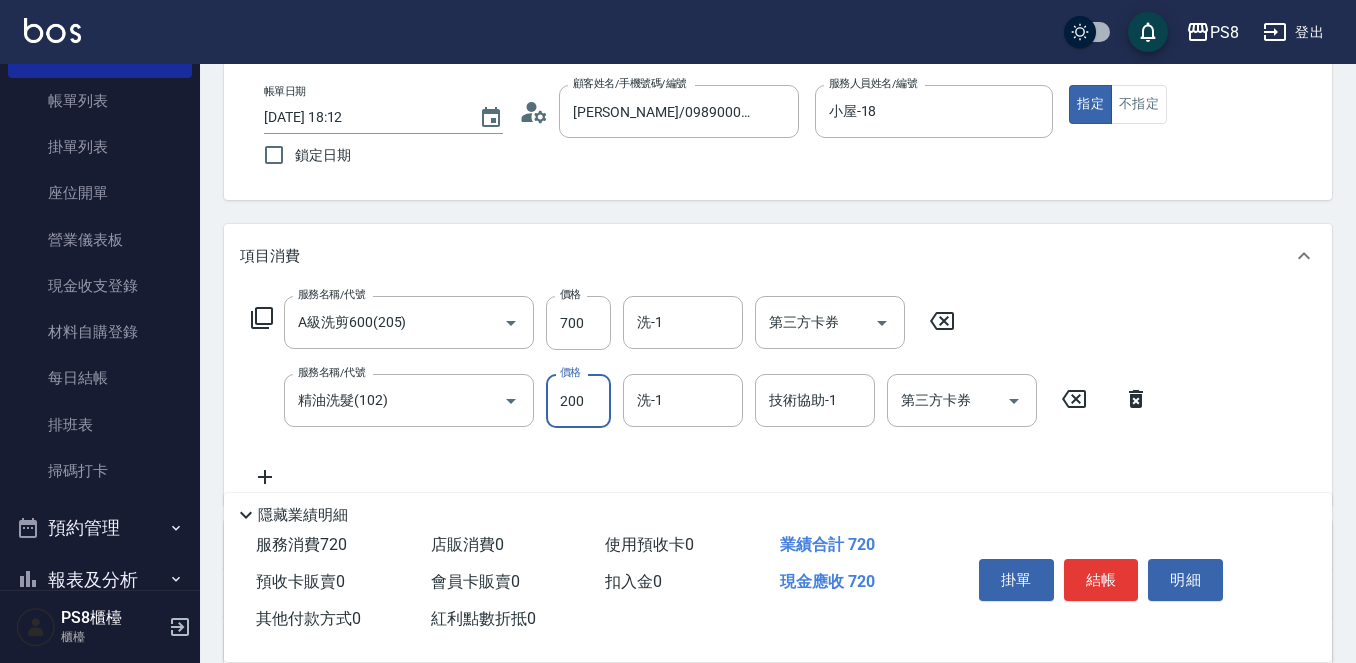 type on "200" 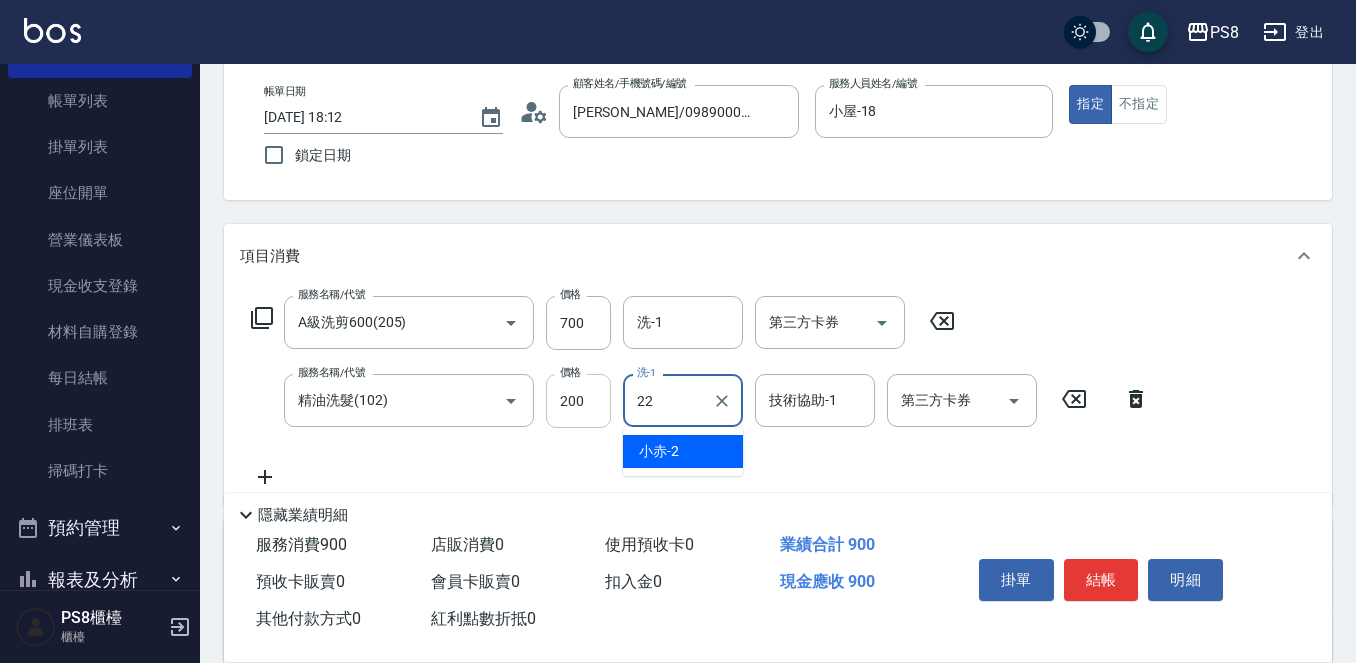 type on "珮安-22" 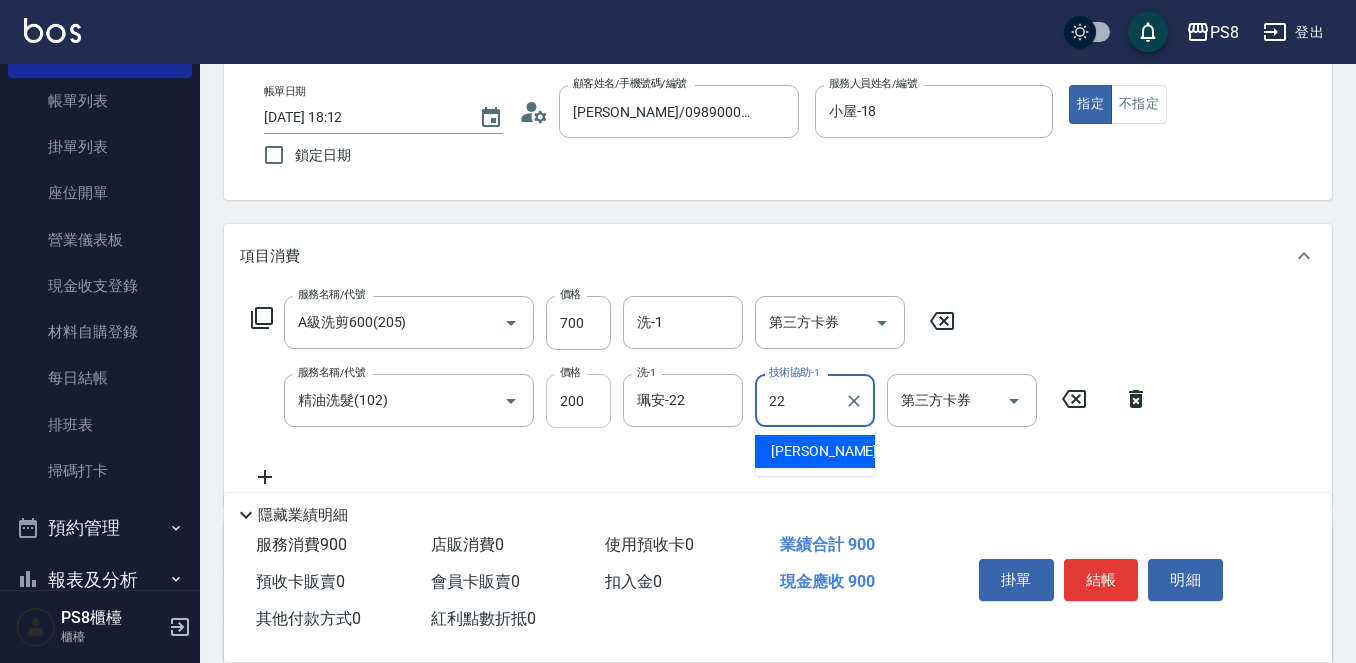 type on "珮安-22" 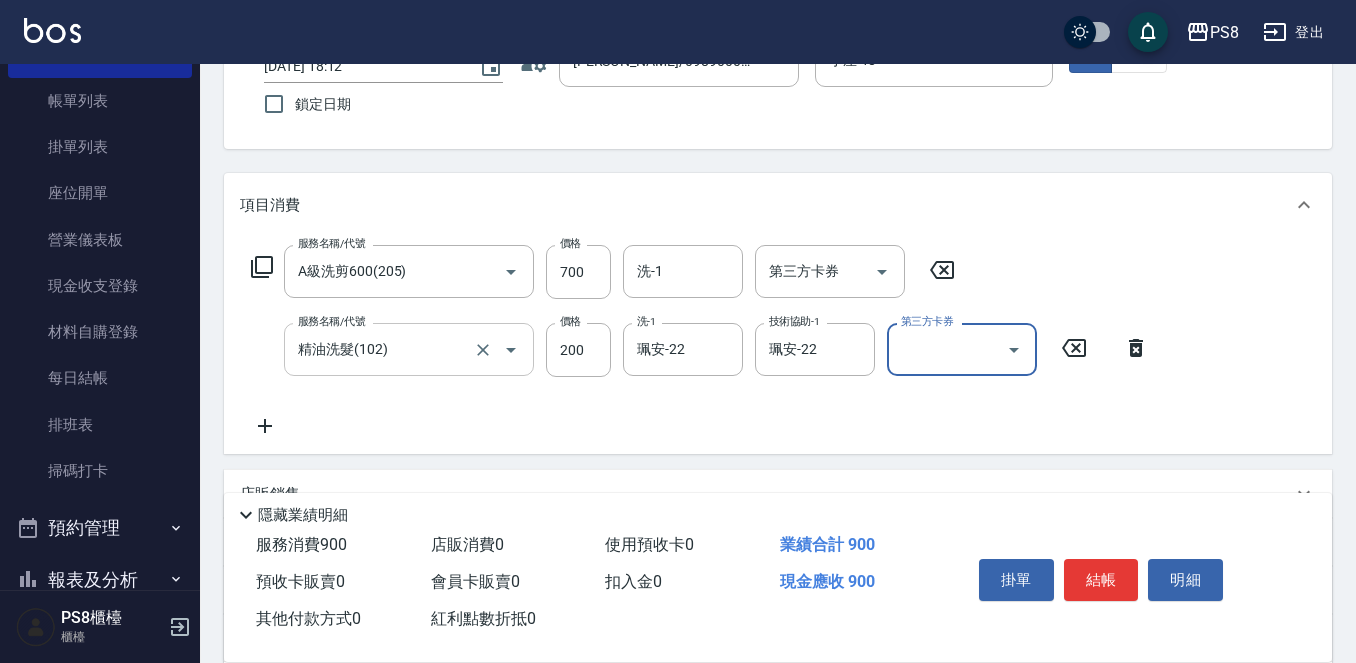 scroll, scrollTop: 200, scrollLeft: 0, axis: vertical 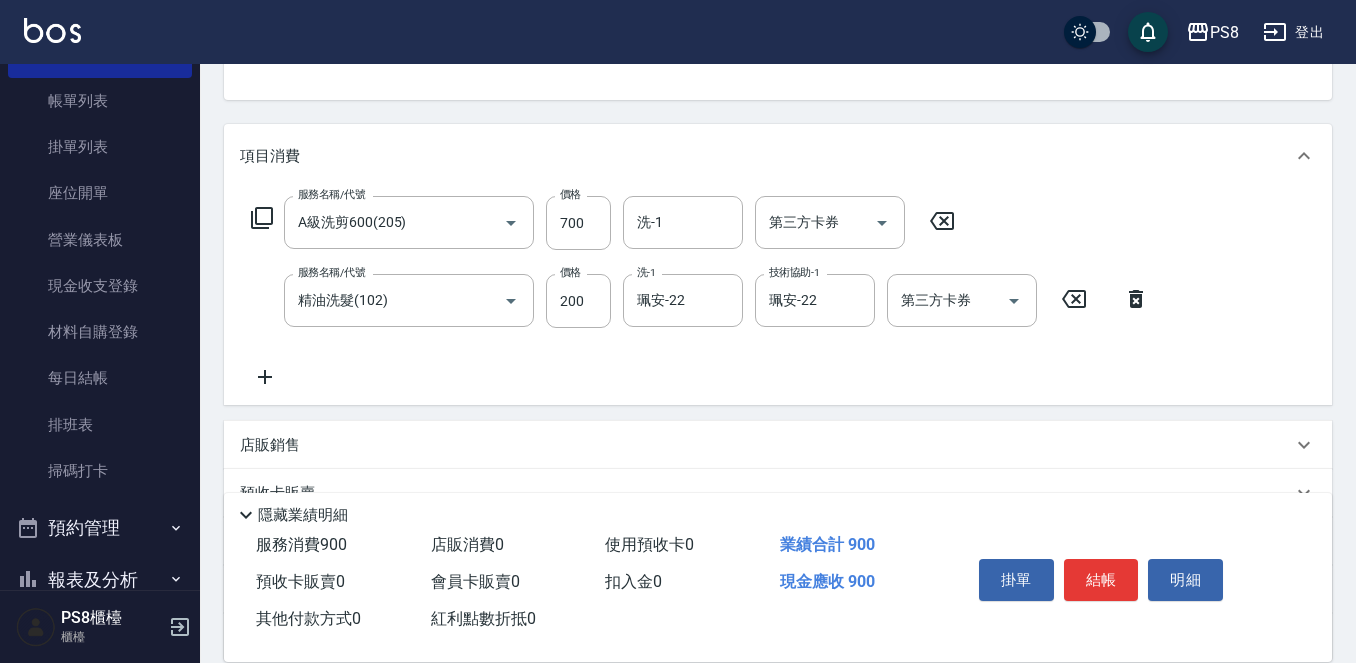 click 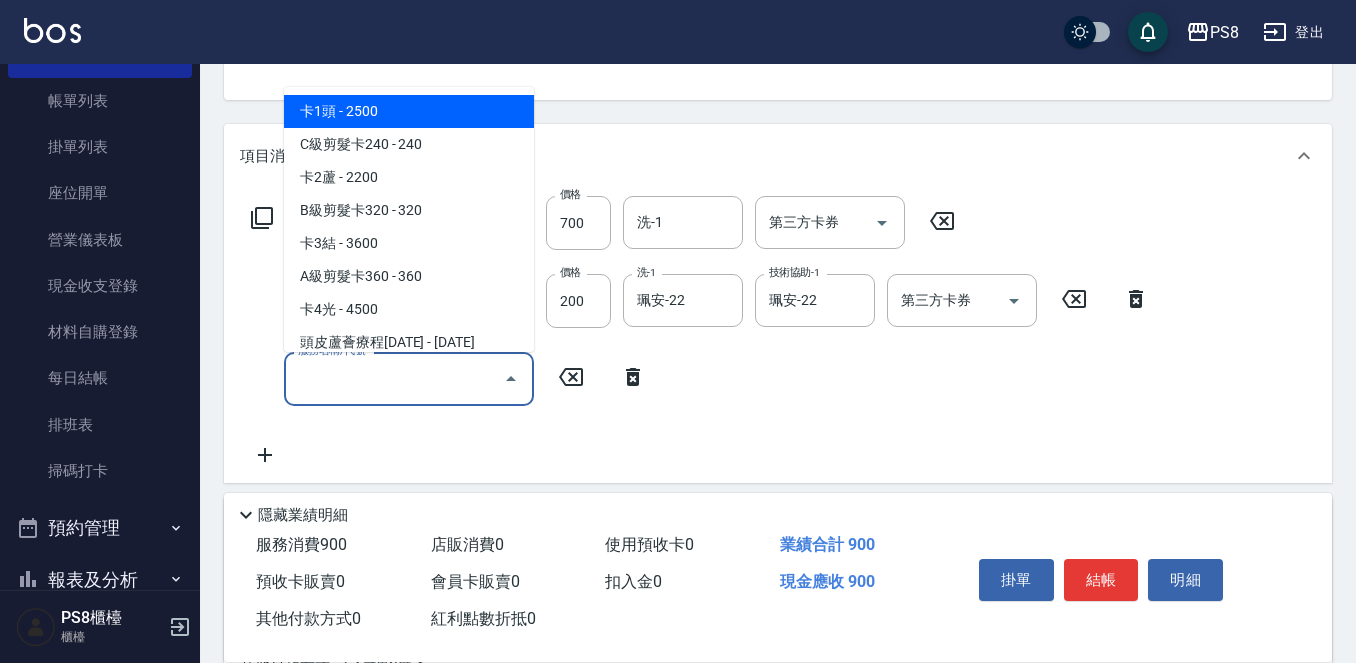 click on "服務名稱/代號" at bounding box center [394, 378] 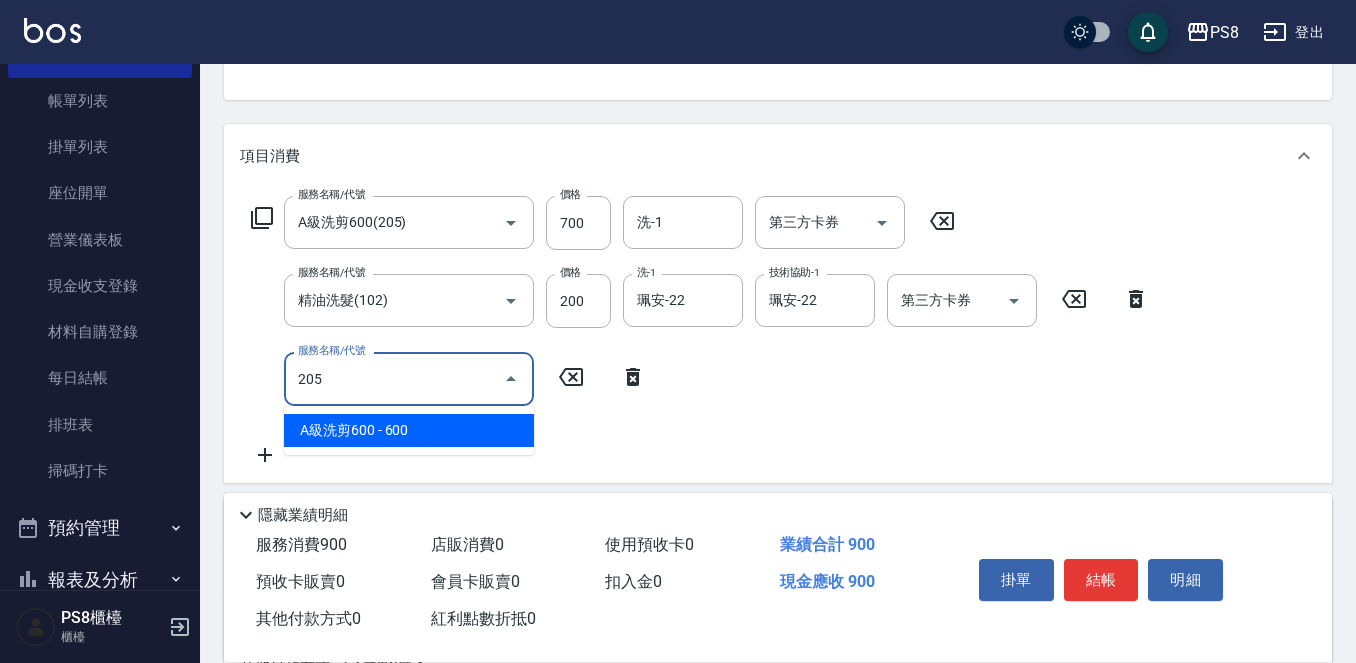 click on "A級洗剪600 - 600" at bounding box center [409, 430] 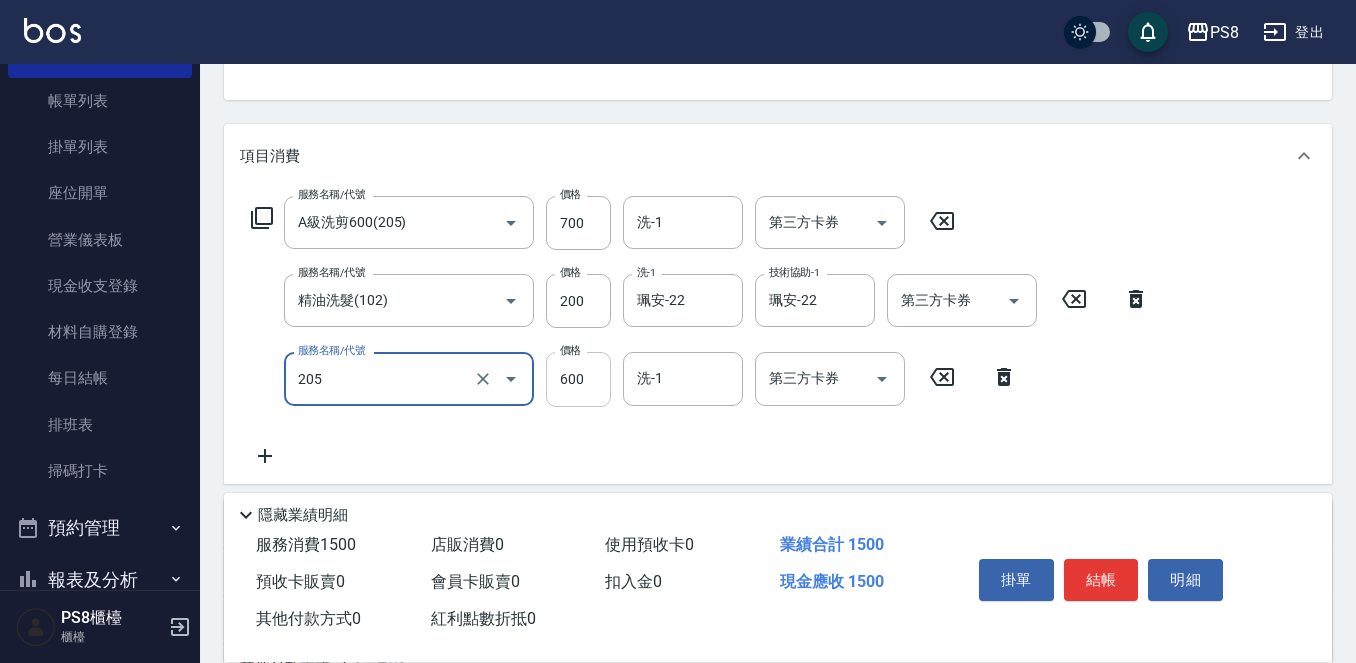 type on "A級洗剪600(205)" 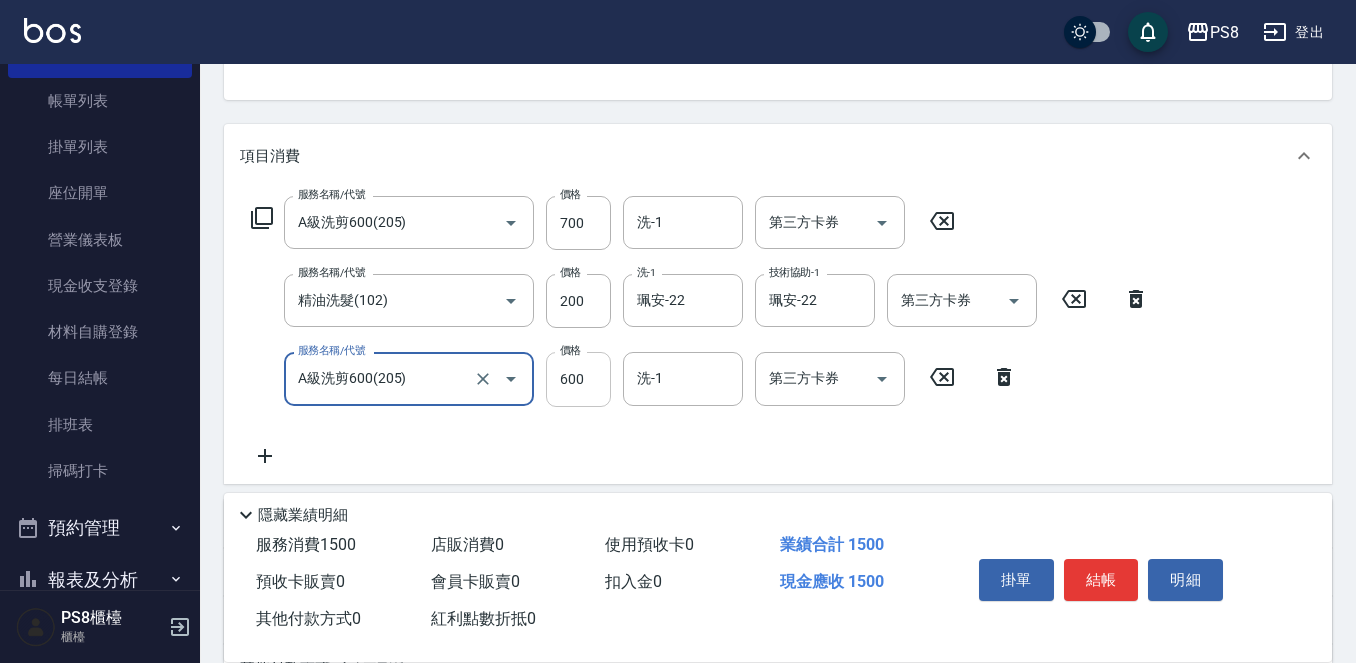 click on "600" at bounding box center [578, 379] 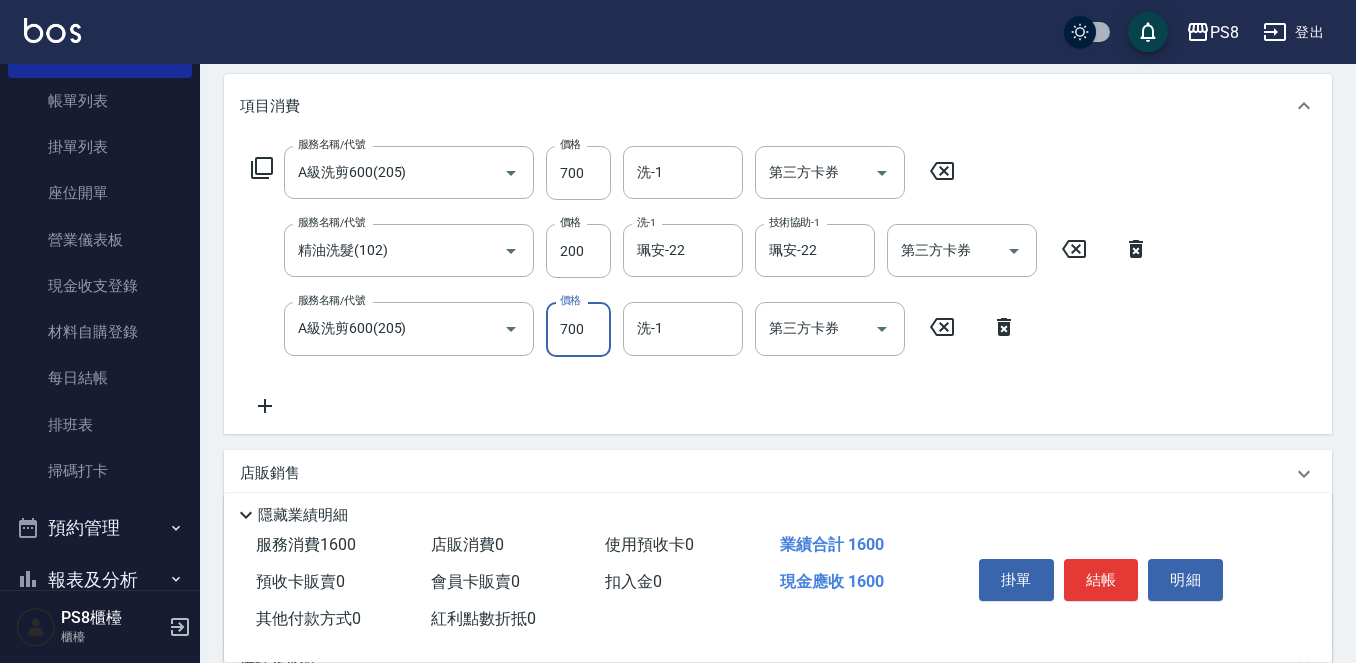 scroll, scrollTop: 300, scrollLeft: 0, axis: vertical 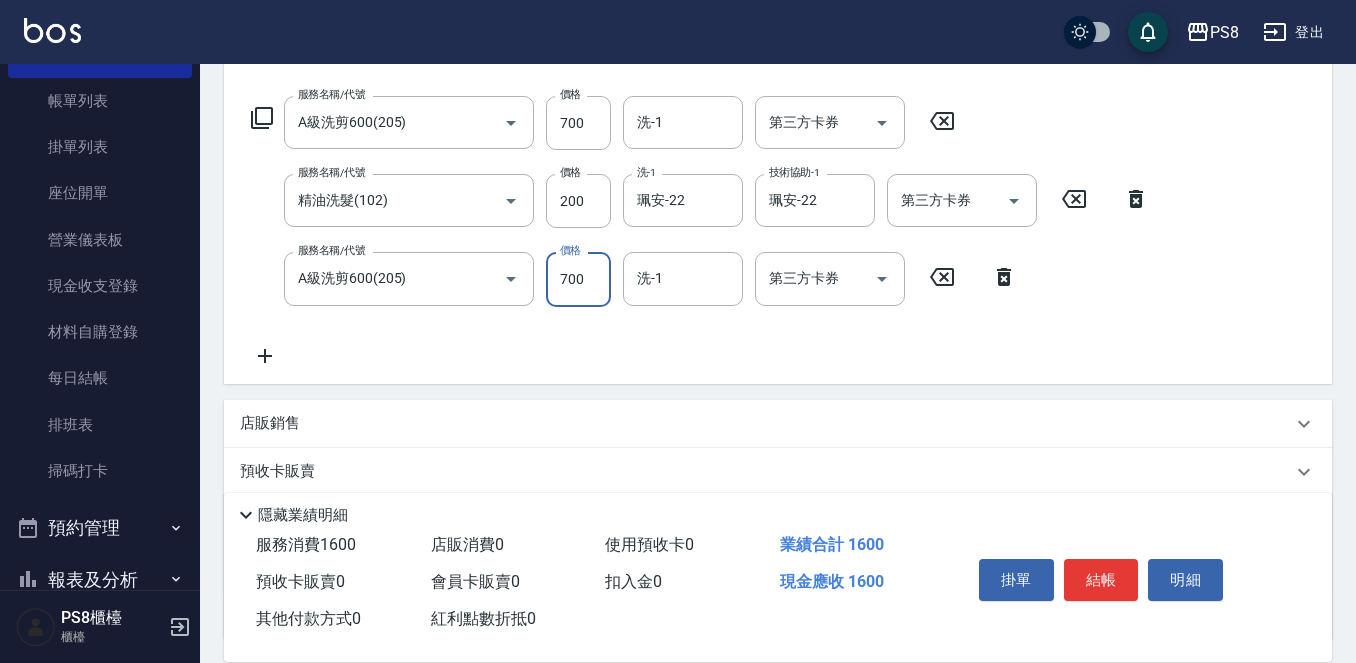 type on "700" 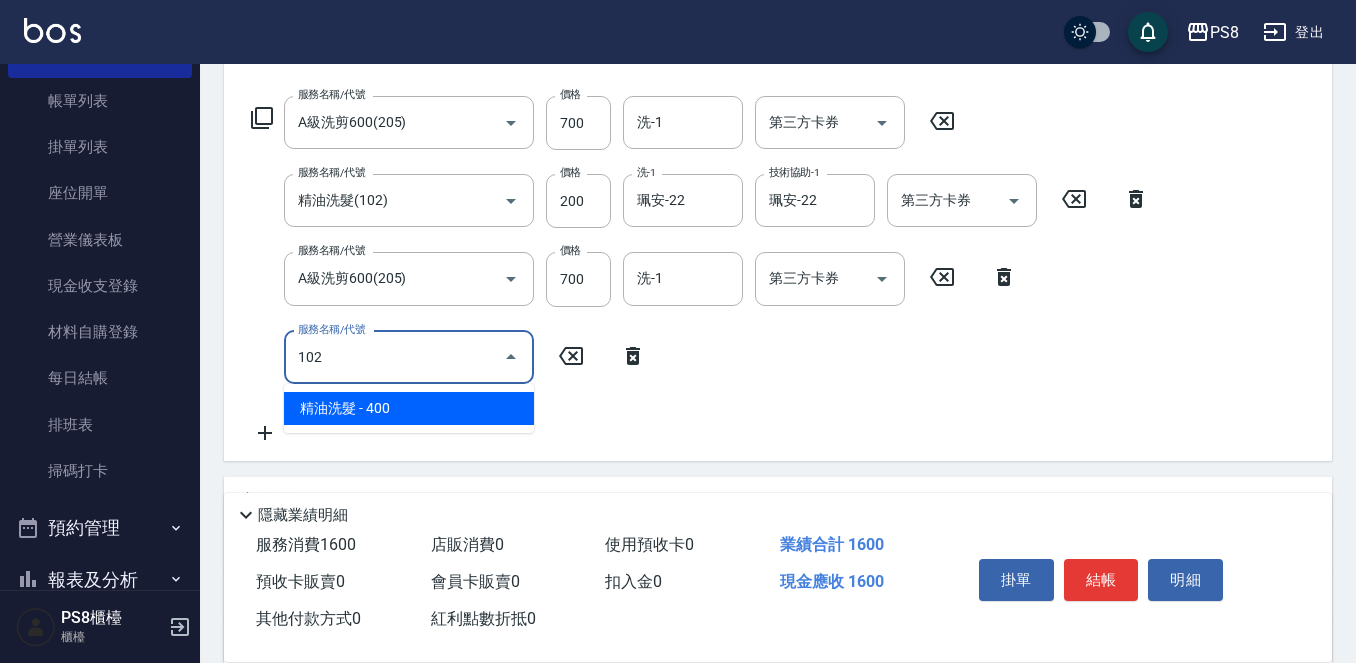 click on "精油洗髮 - 400" at bounding box center (409, 408) 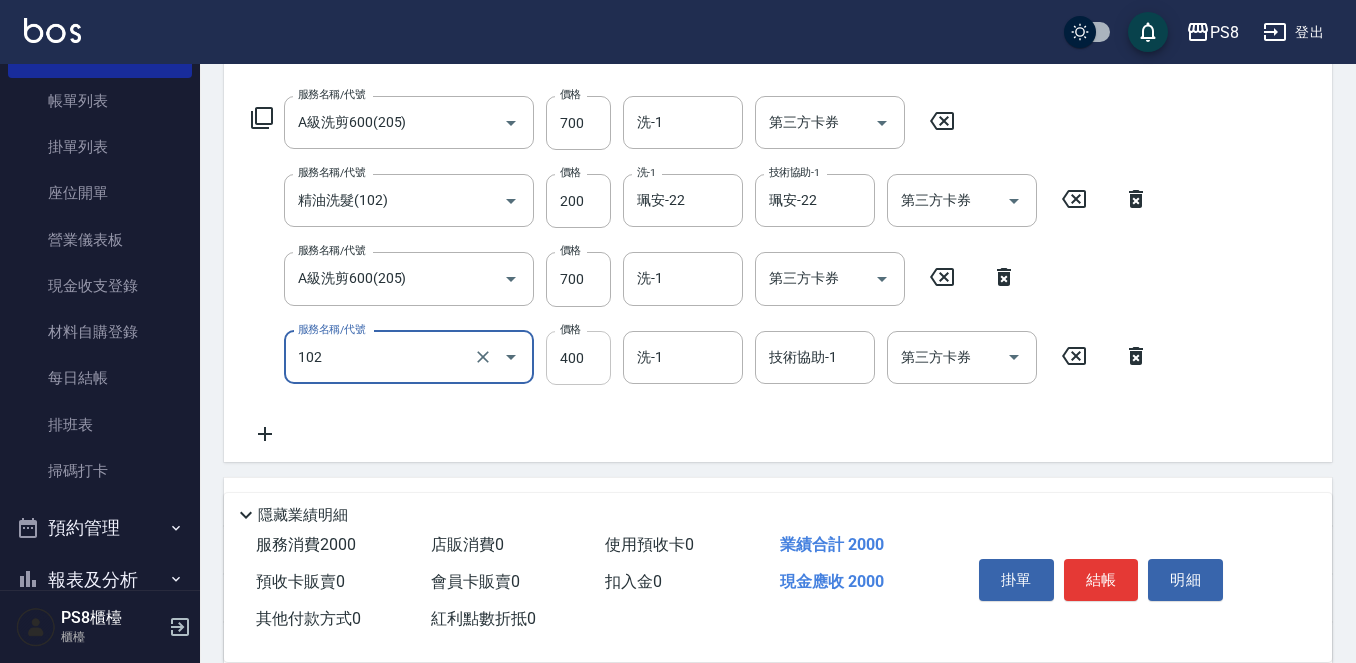 type on "精油洗髮(102)" 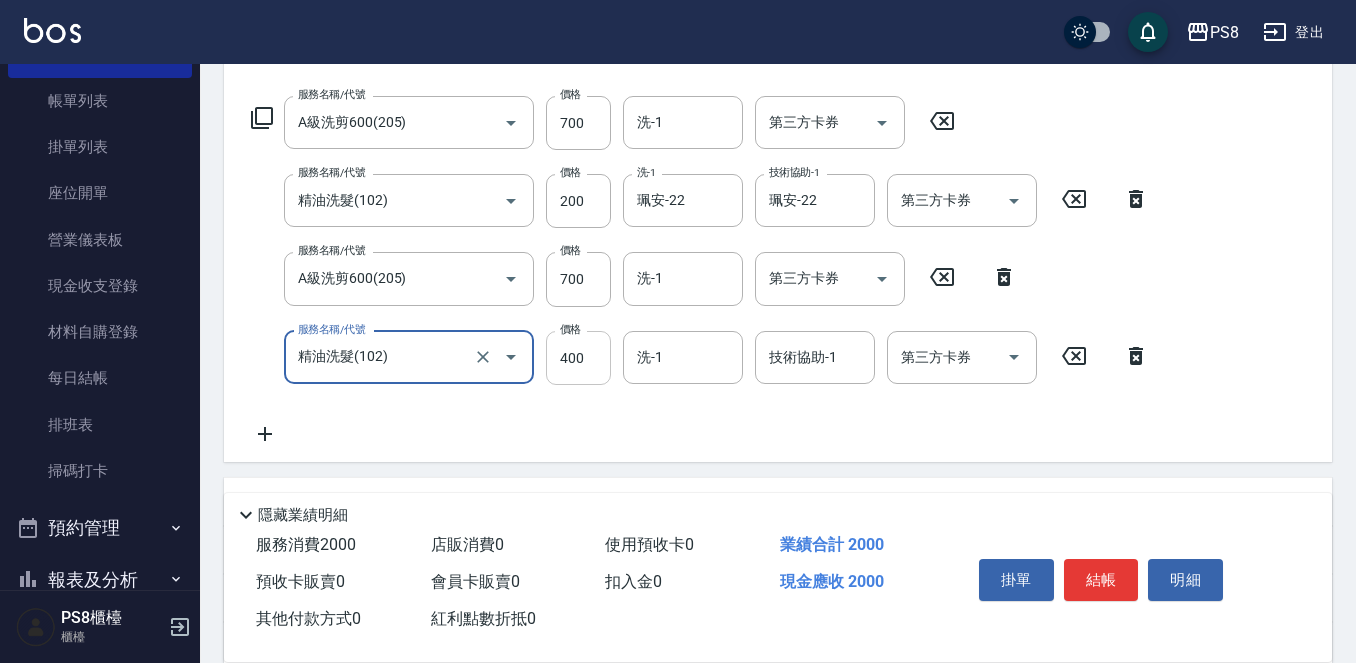 click on "400" at bounding box center (578, 358) 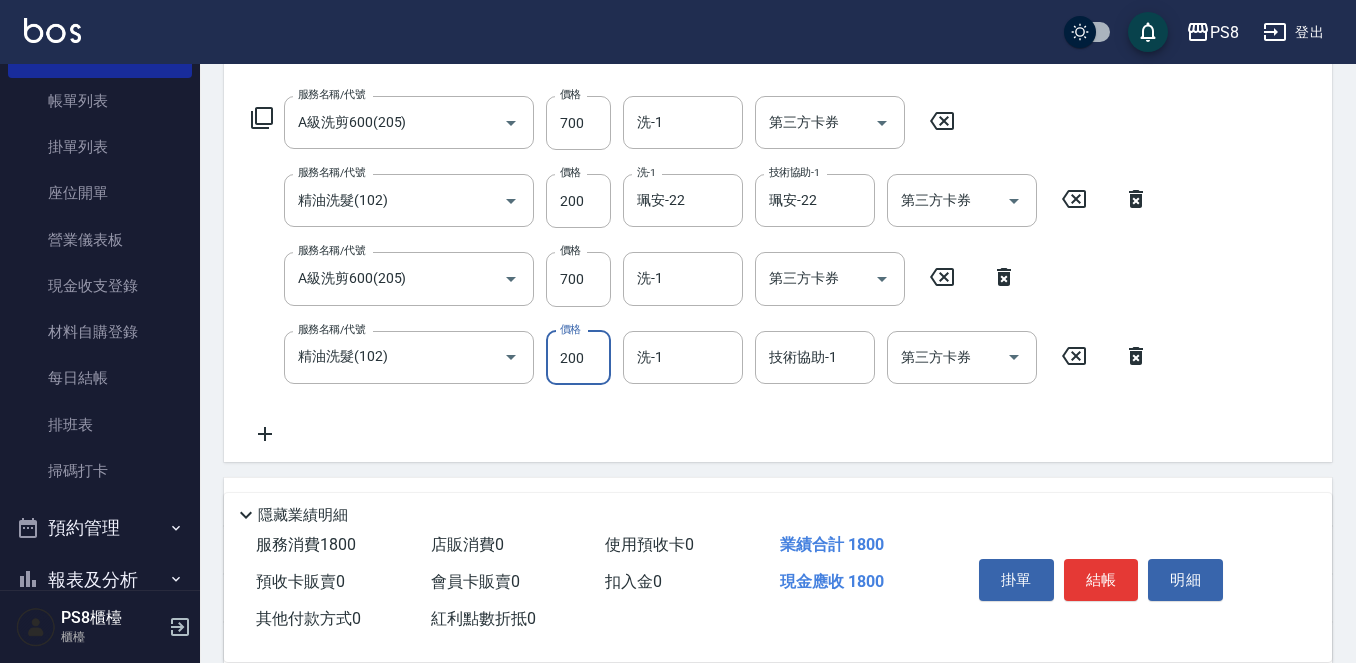 type on "200" 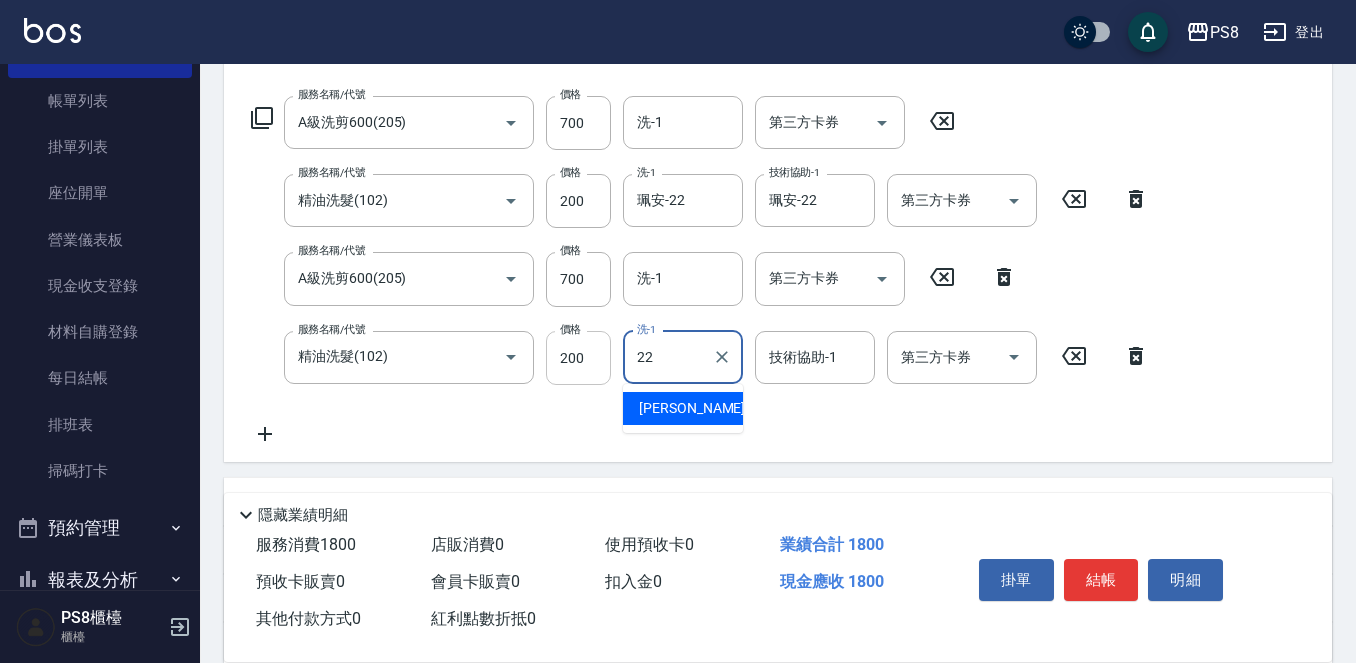type on "珮安-22" 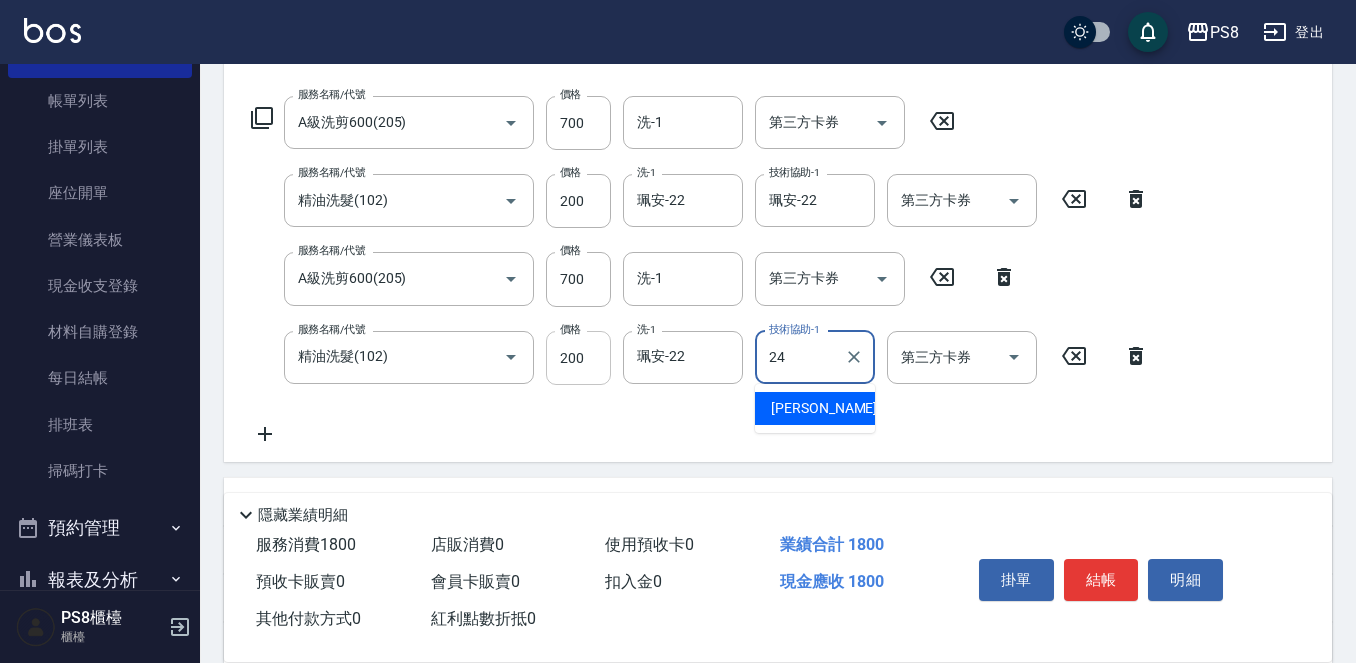 type on "婷婷-24" 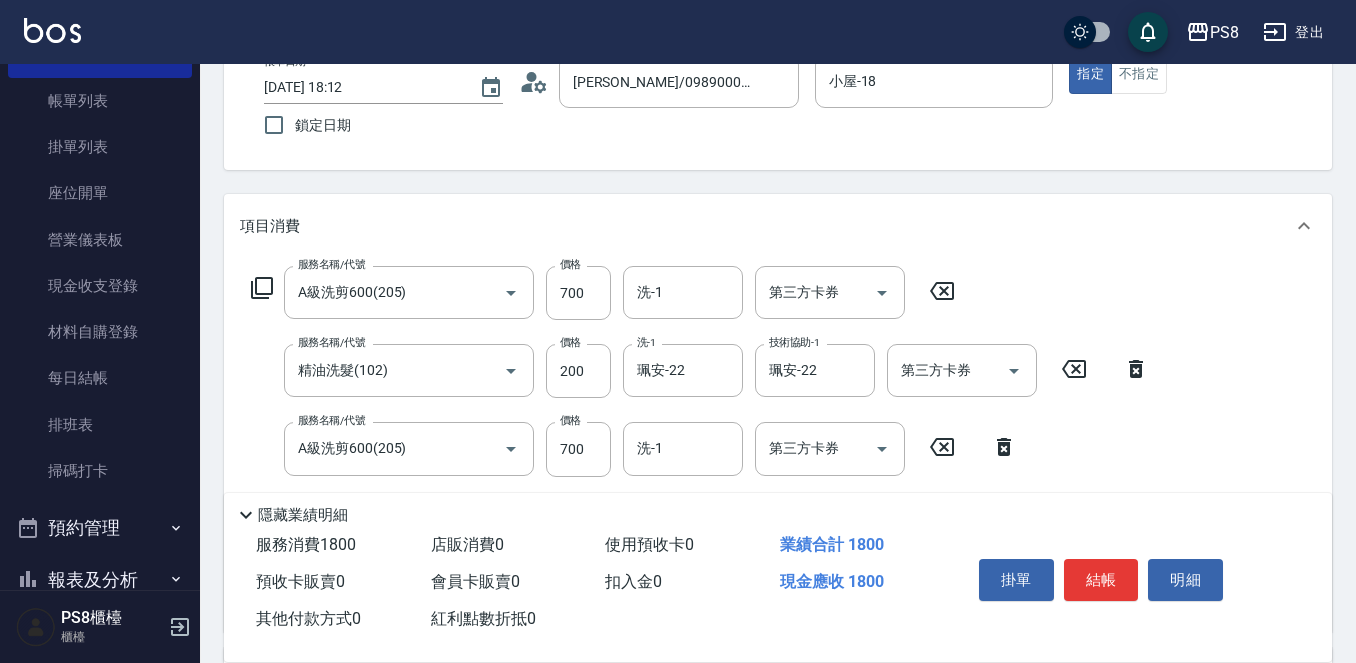 scroll, scrollTop: 0, scrollLeft: 0, axis: both 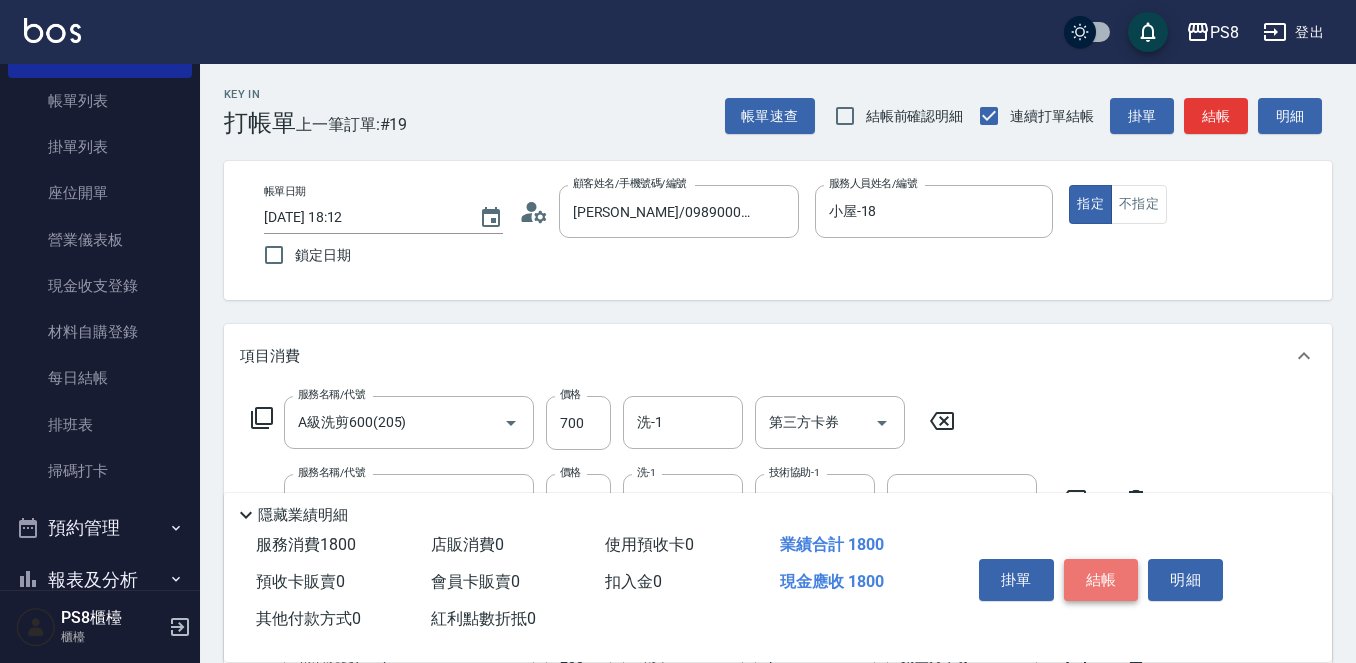 click on "結帳" at bounding box center [1101, 580] 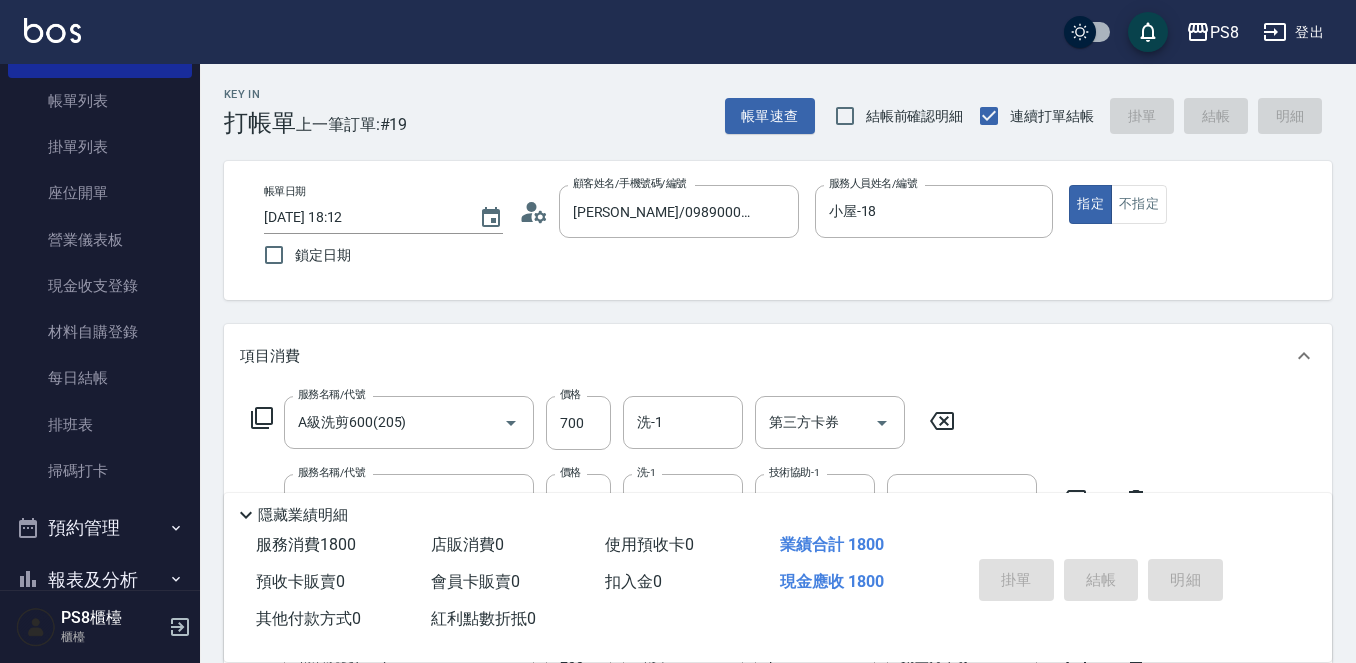 type on "2025/07/11 18:13" 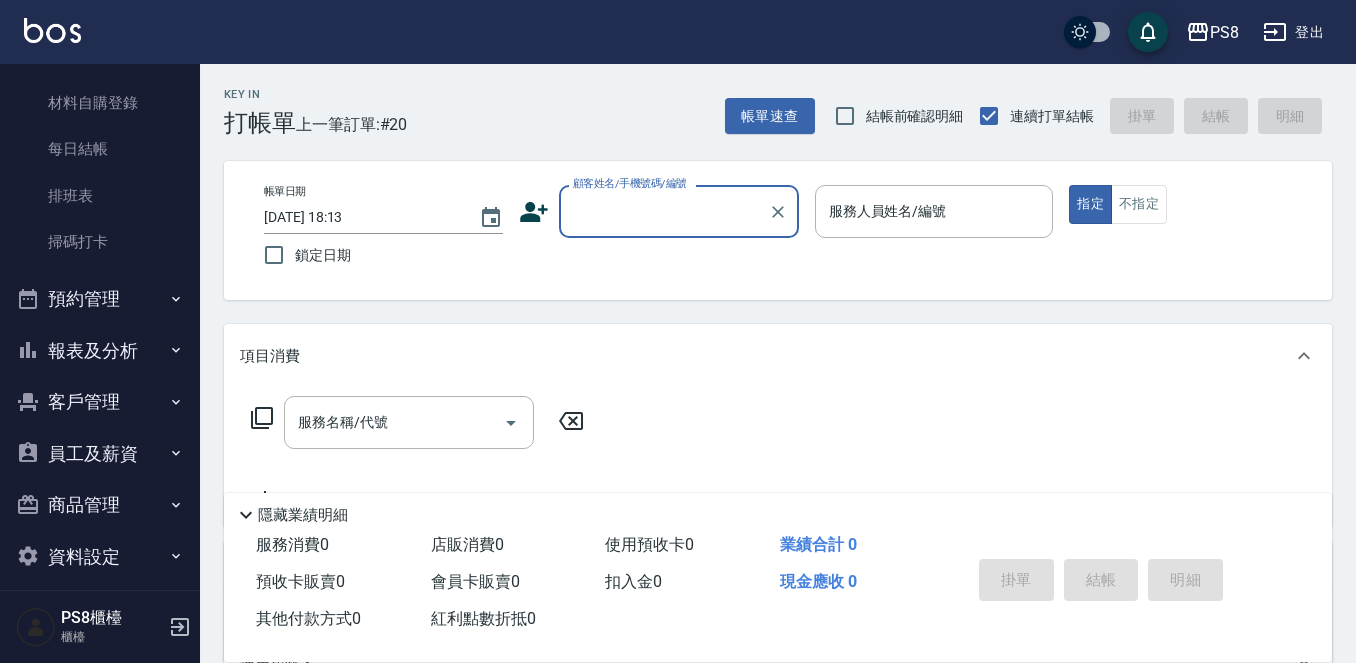 scroll, scrollTop: 345, scrollLeft: 0, axis: vertical 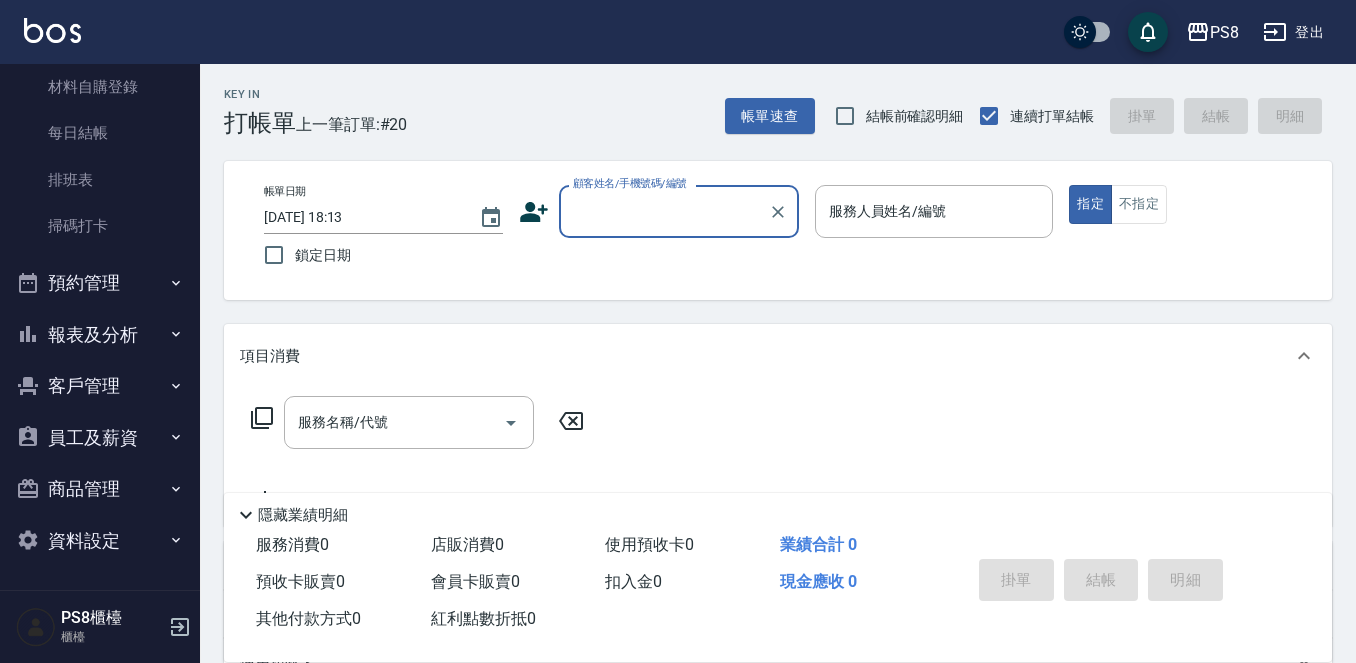 click on "報表及分析" at bounding box center (100, 335) 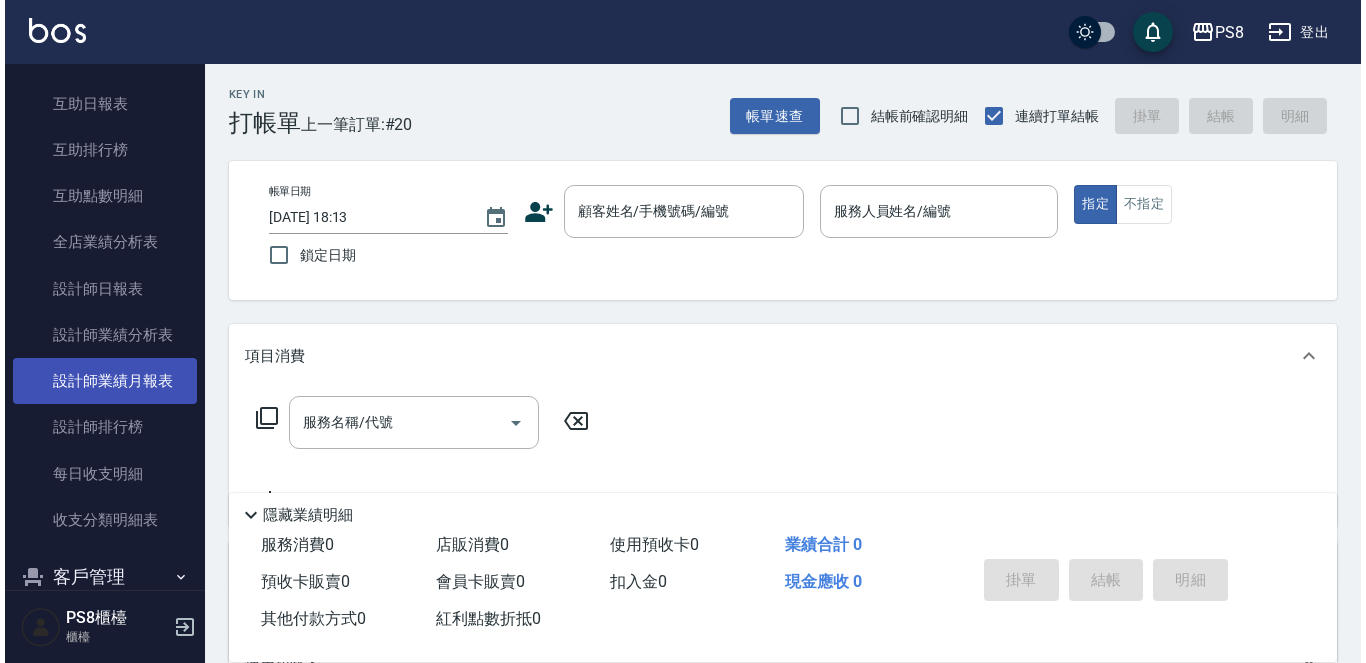 scroll, scrollTop: 745, scrollLeft: 0, axis: vertical 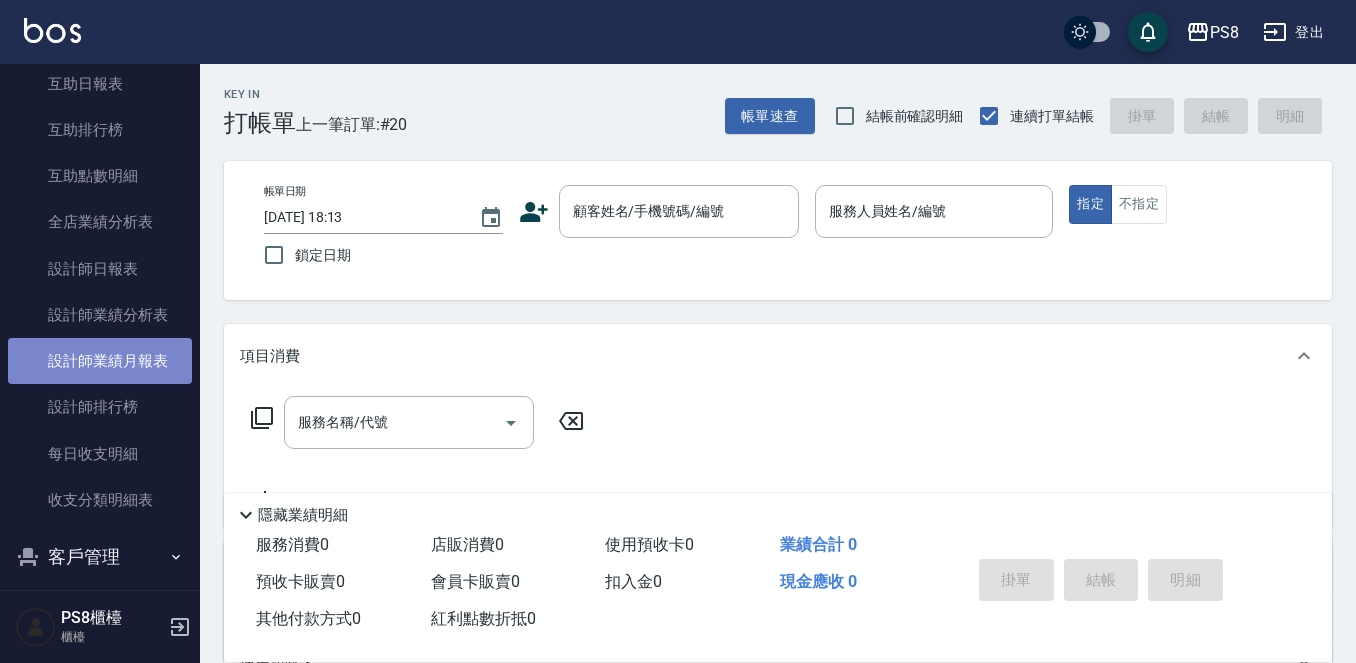 click on "設計師業績月報表" at bounding box center (100, 361) 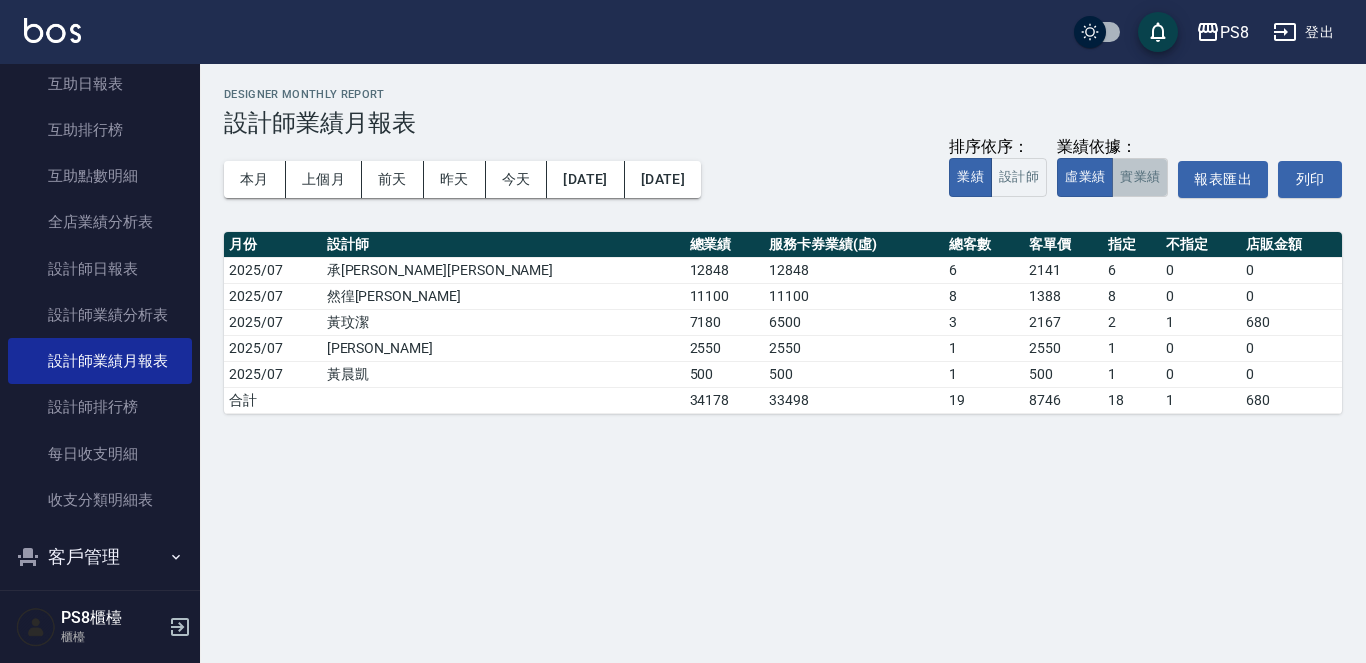 click on "實業績" at bounding box center (1140, 177) 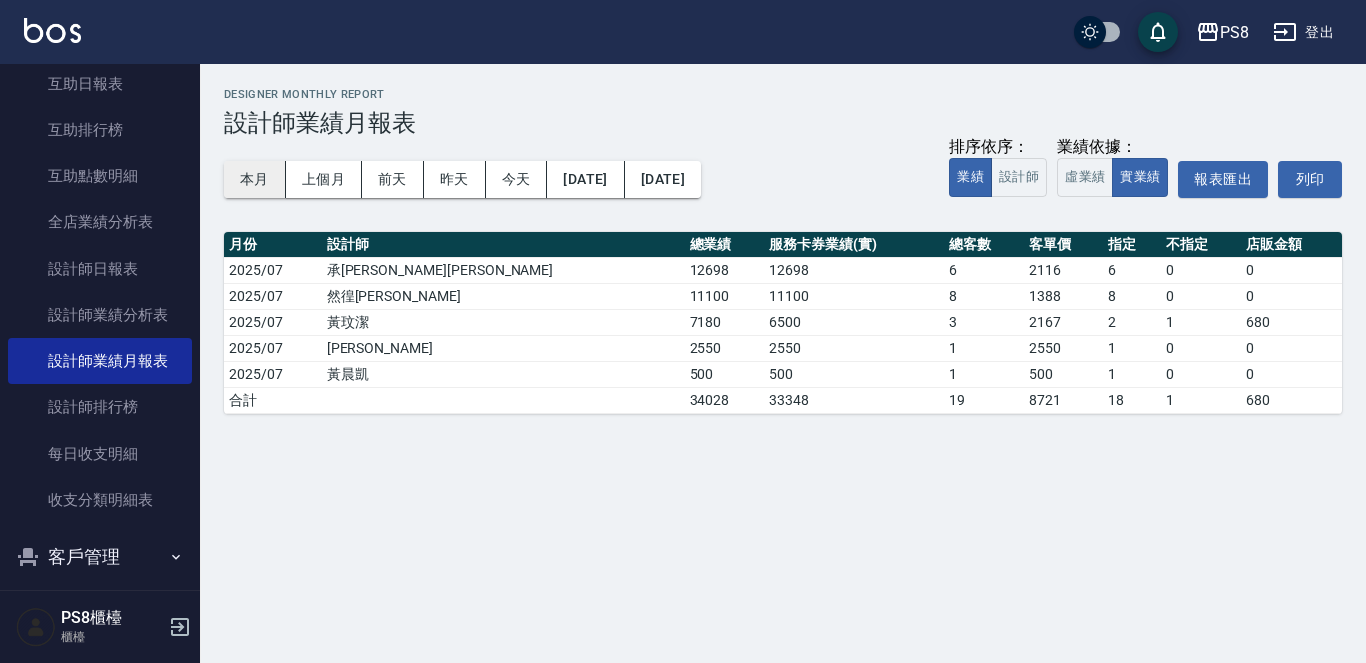 click on "本月" at bounding box center [255, 179] 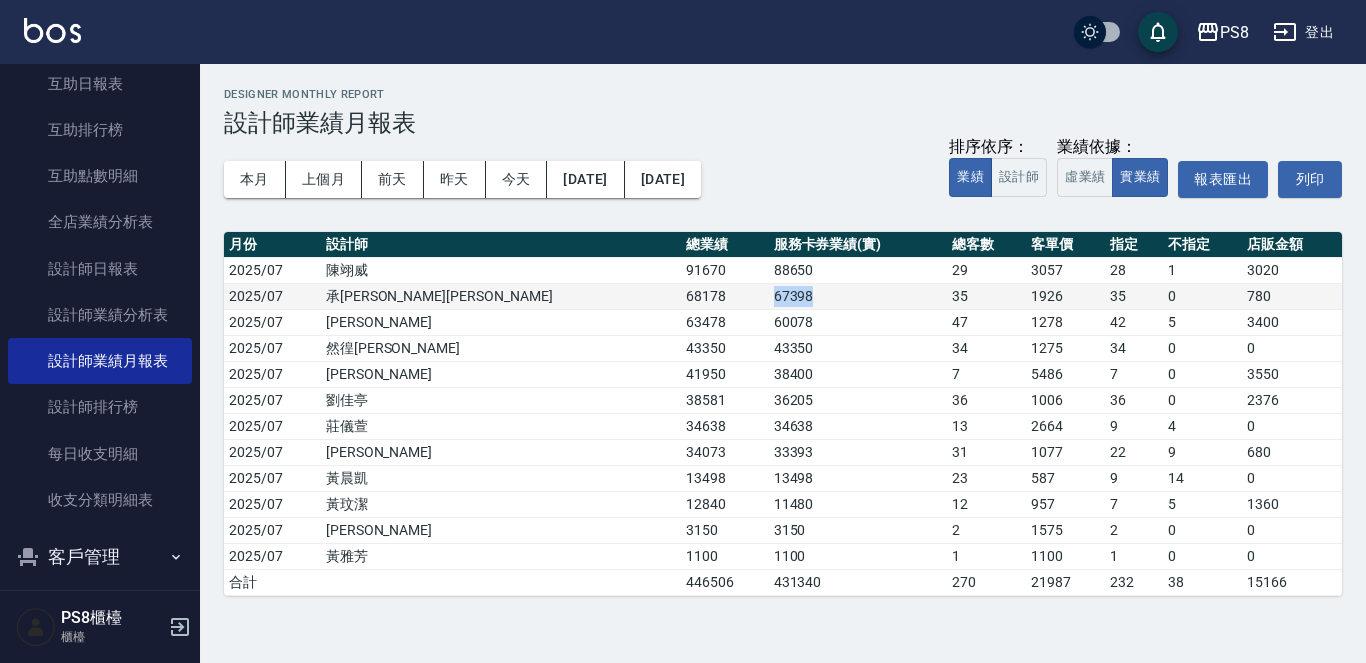 drag, startPoint x: 548, startPoint y: 296, endPoint x: 703, endPoint y: 299, distance: 155.02902 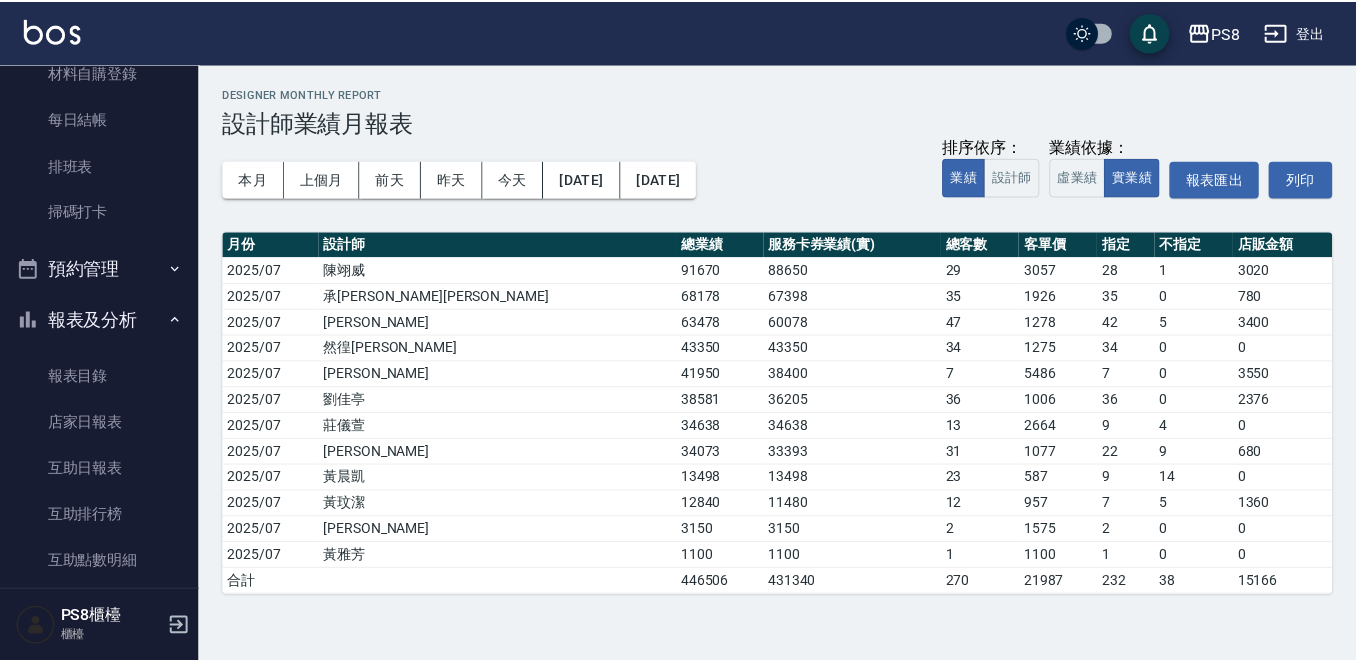 scroll, scrollTop: 45, scrollLeft: 0, axis: vertical 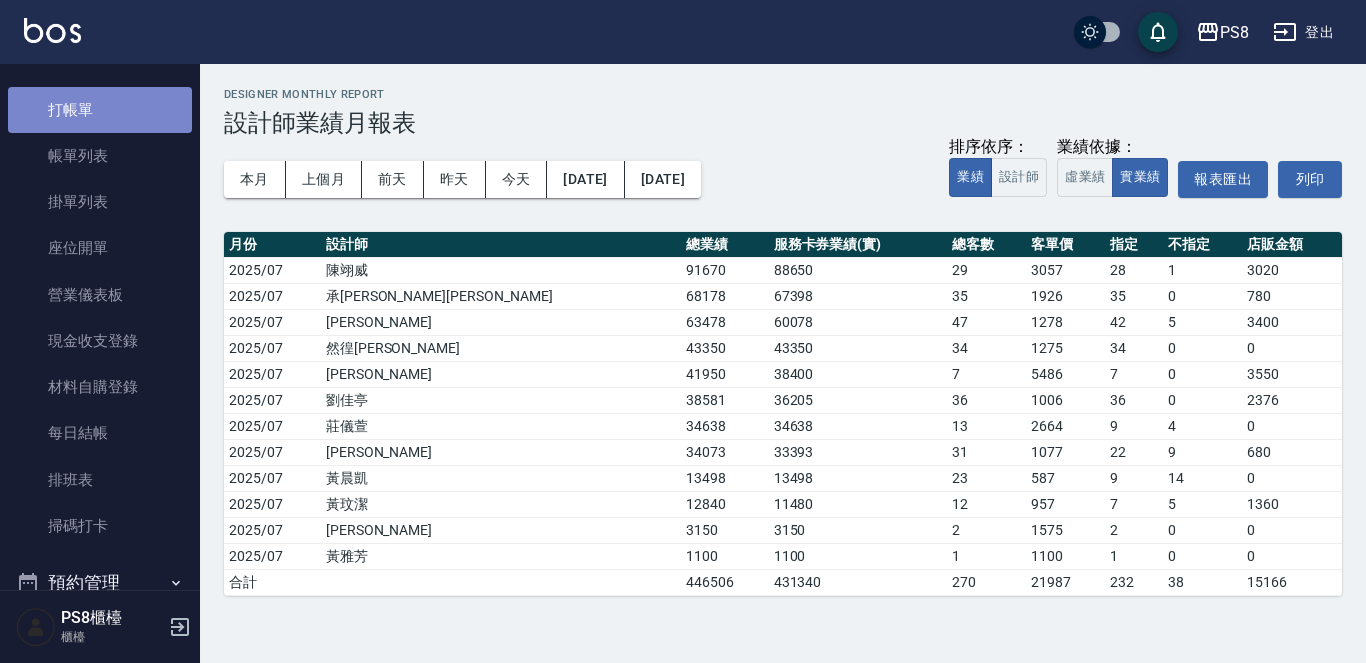 click on "打帳單" at bounding box center [100, 110] 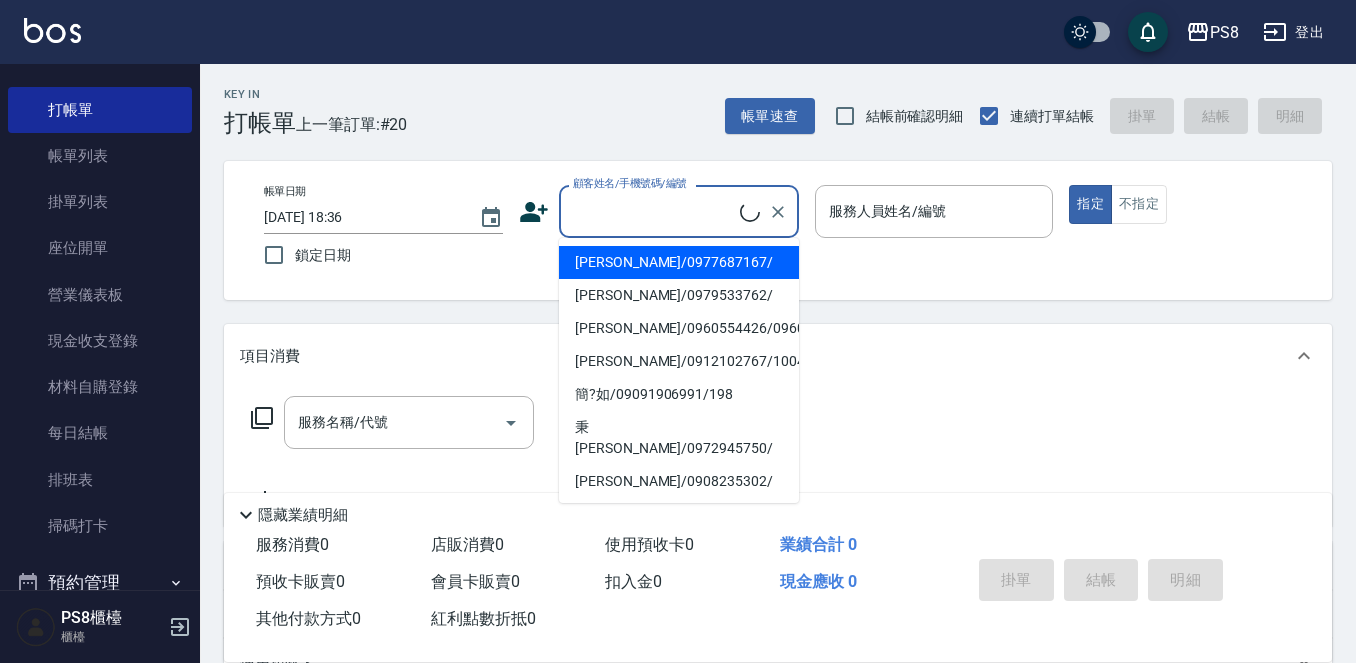 click on "顧客姓名/手機號碼/編號" at bounding box center [654, 211] 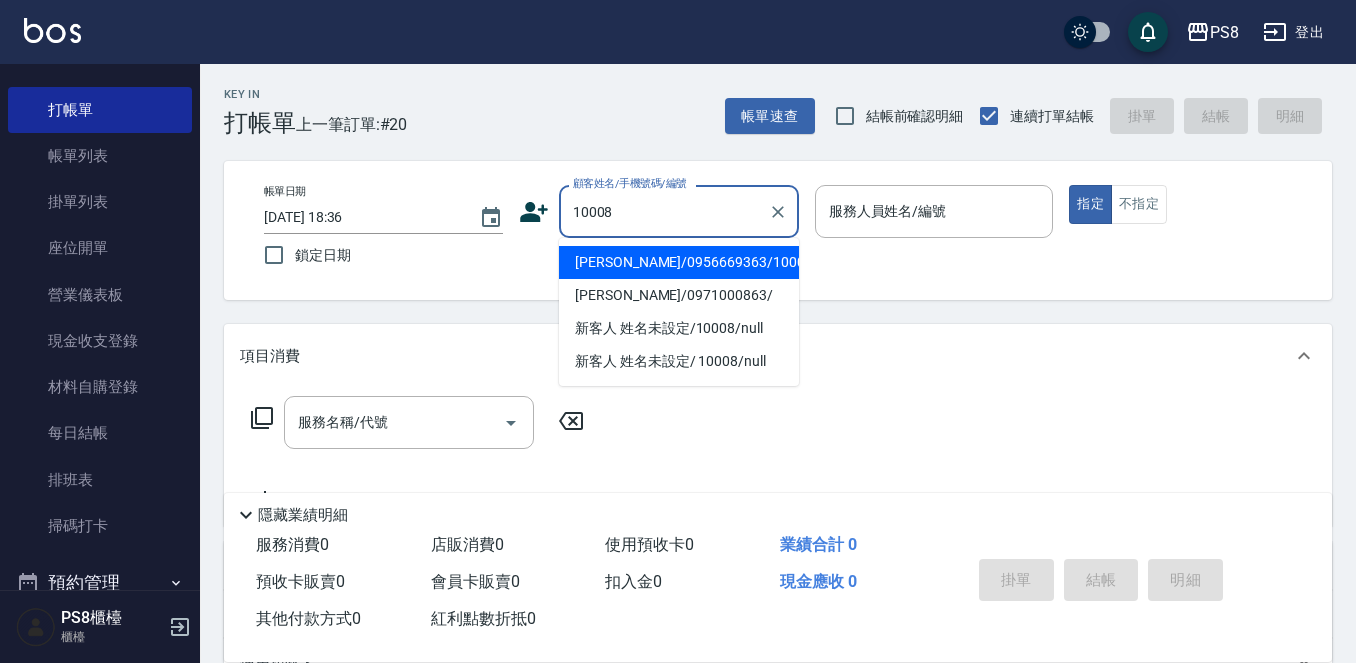 click on "潘瑞敏/0956669363/10008" at bounding box center [679, 262] 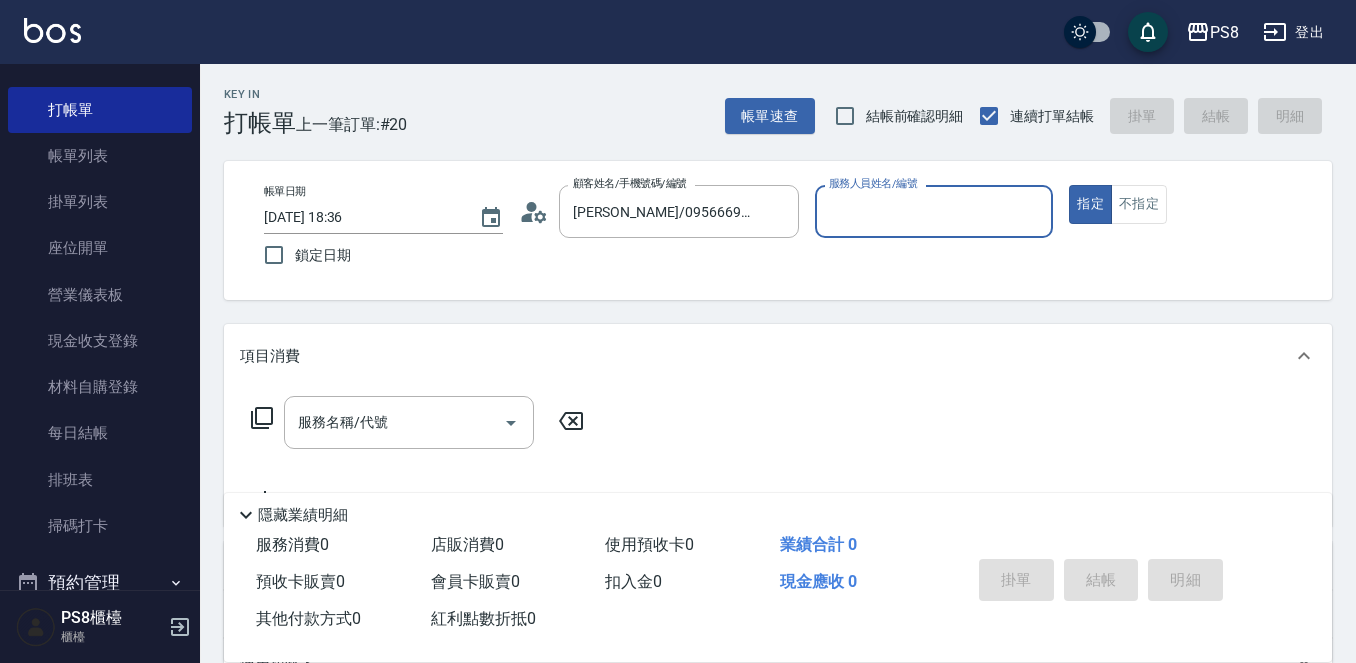 type on "SANNY-10" 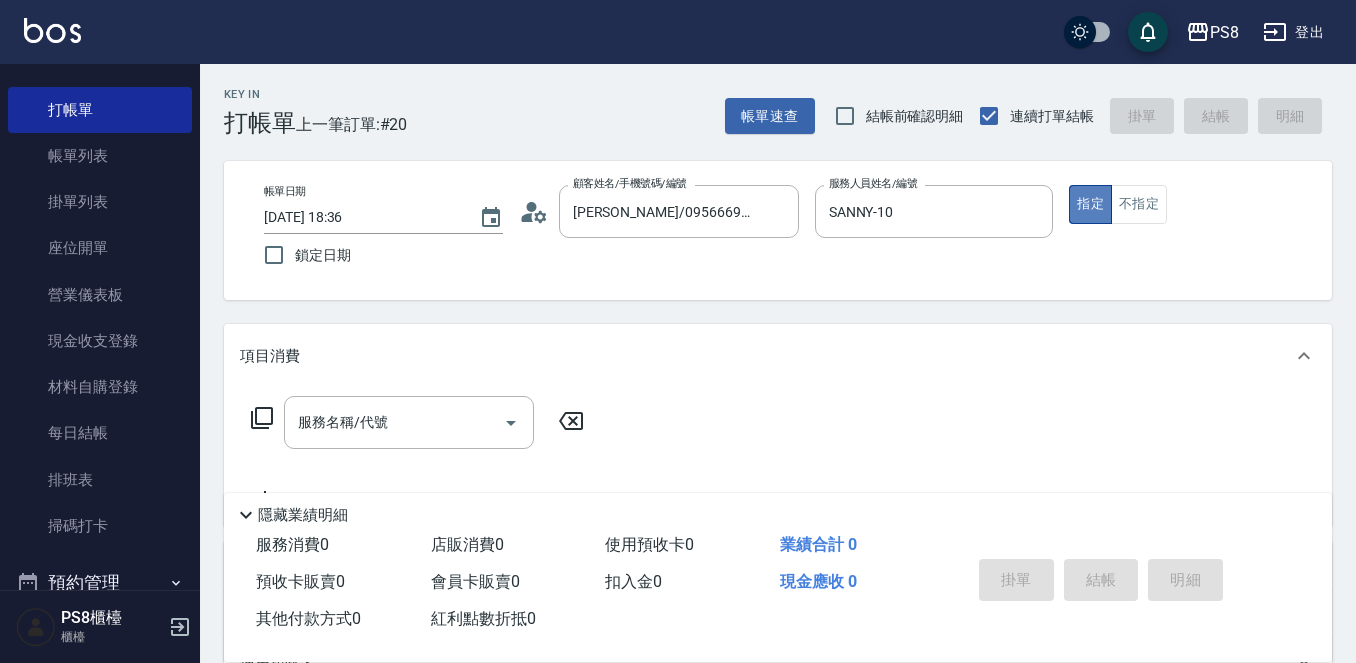 click on "指定" at bounding box center [1090, 204] 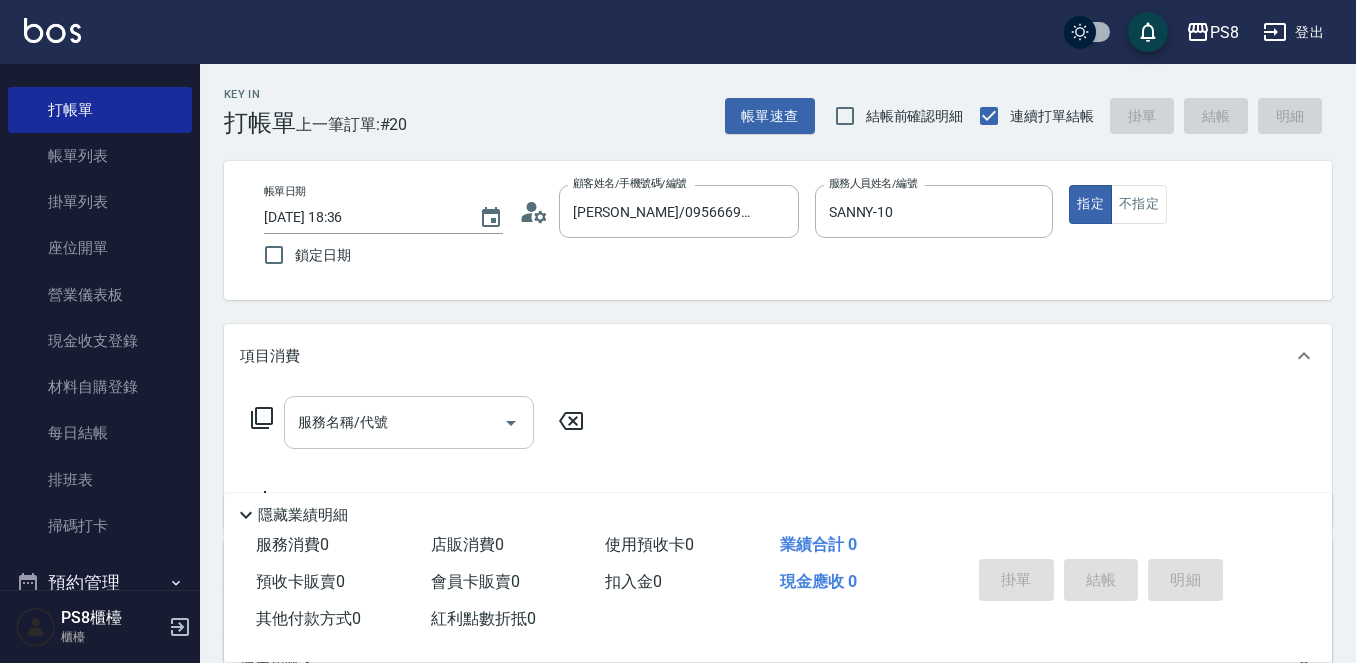 click on "服務名稱/代號" at bounding box center (409, 422) 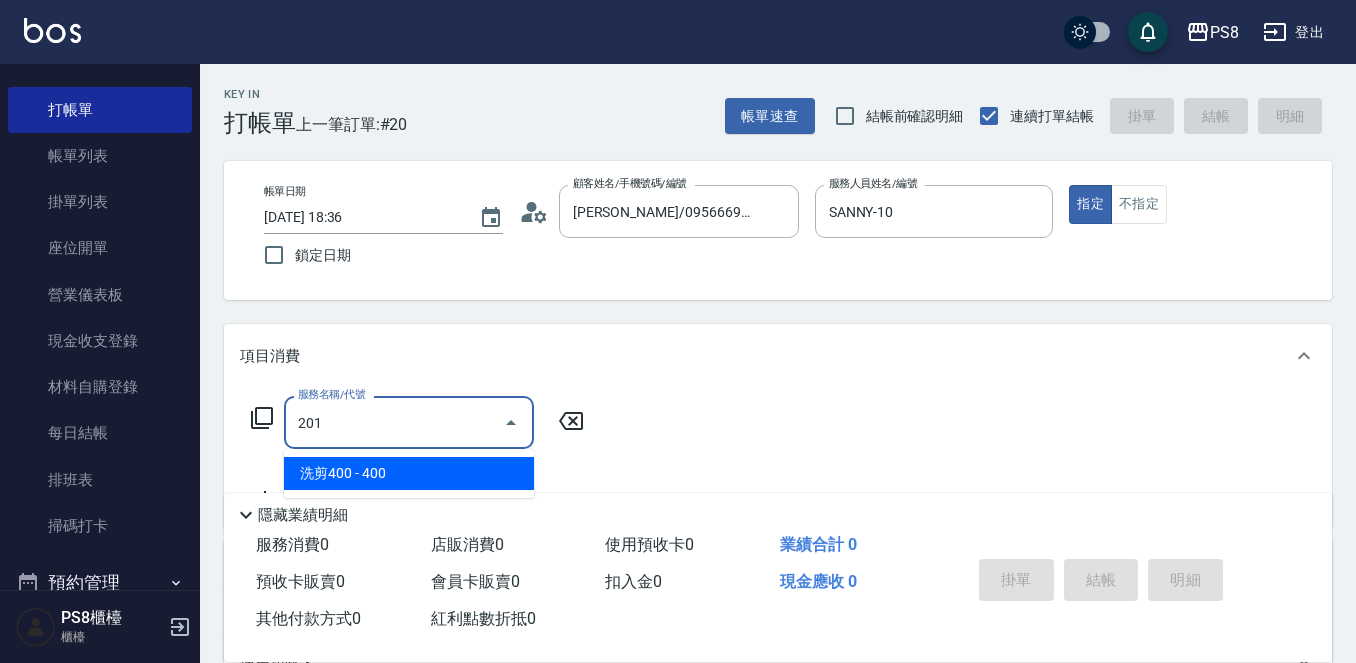 click on "洗剪400 - 400" at bounding box center [409, 473] 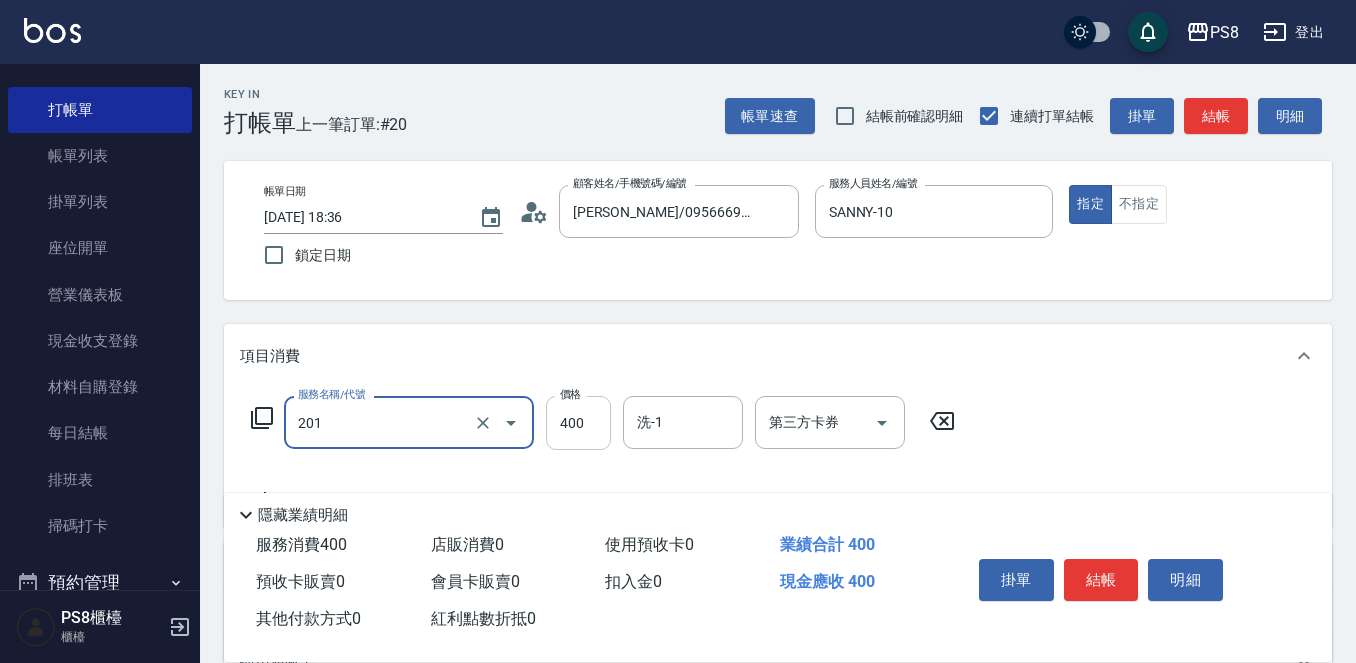 type on "洗剪400(201)" 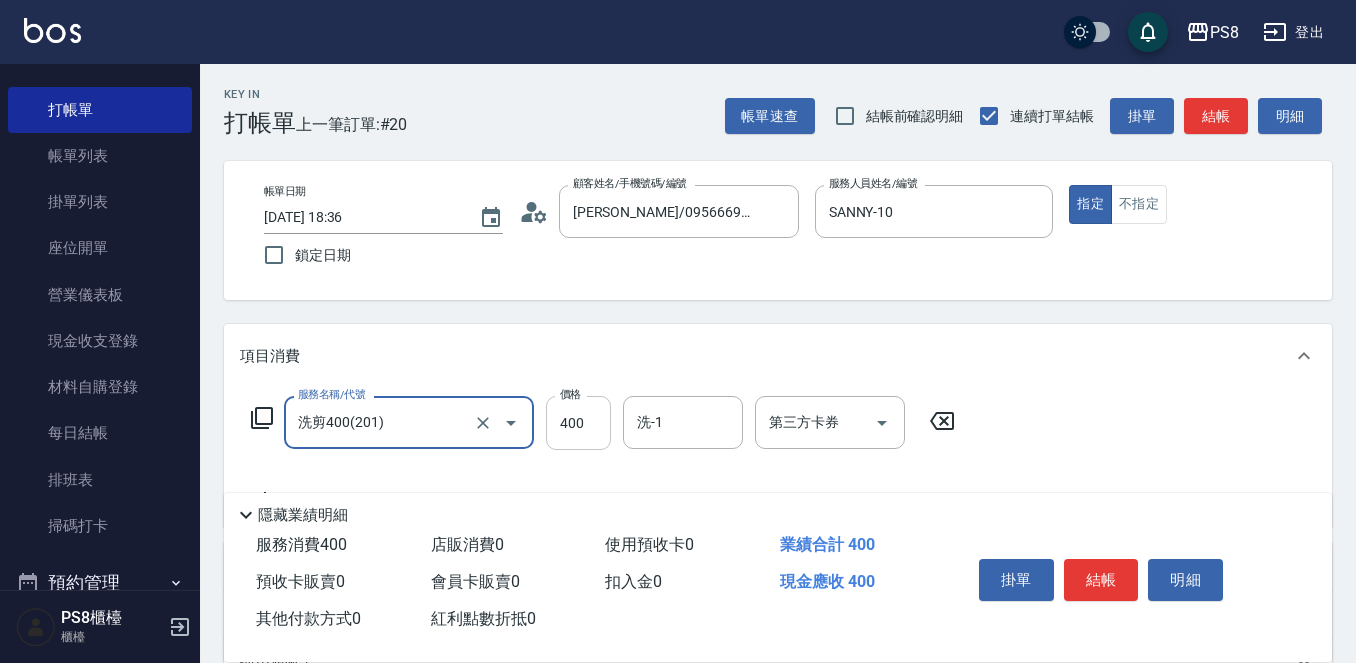 click on "400" at bounding box center (578, 423) 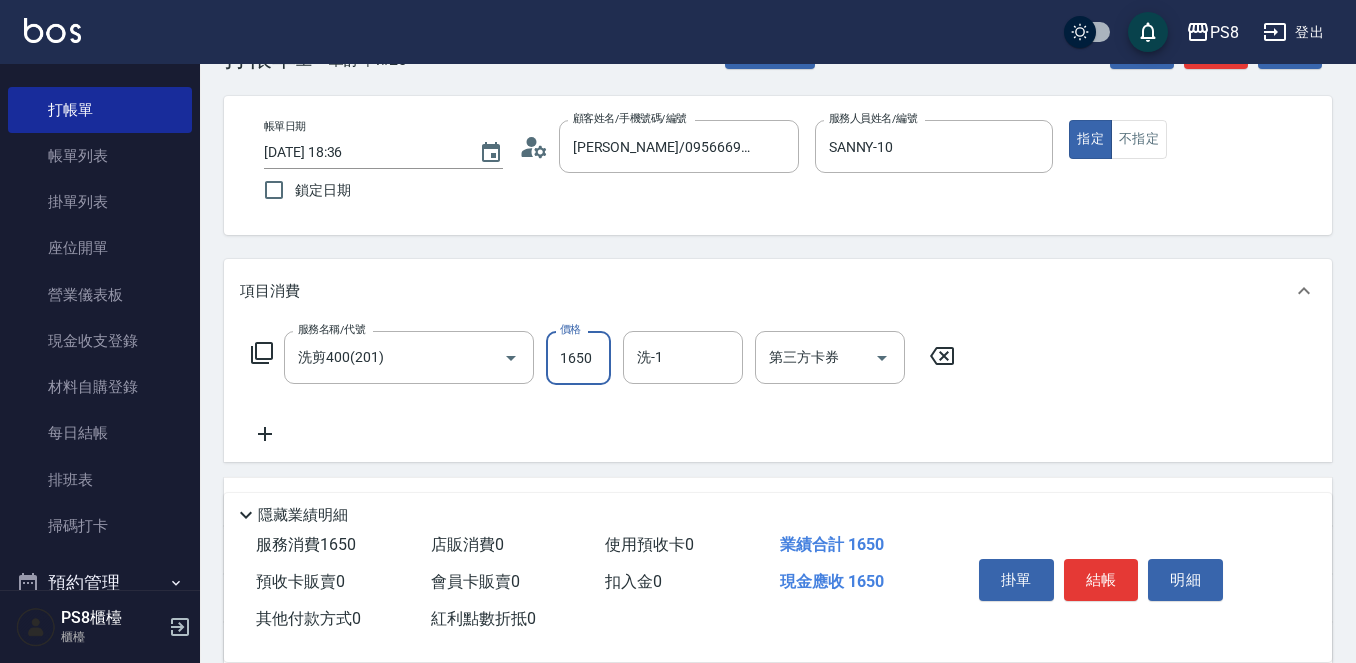 scroll, scrollTop: 100, scrollLeft: 0, axis: vertical 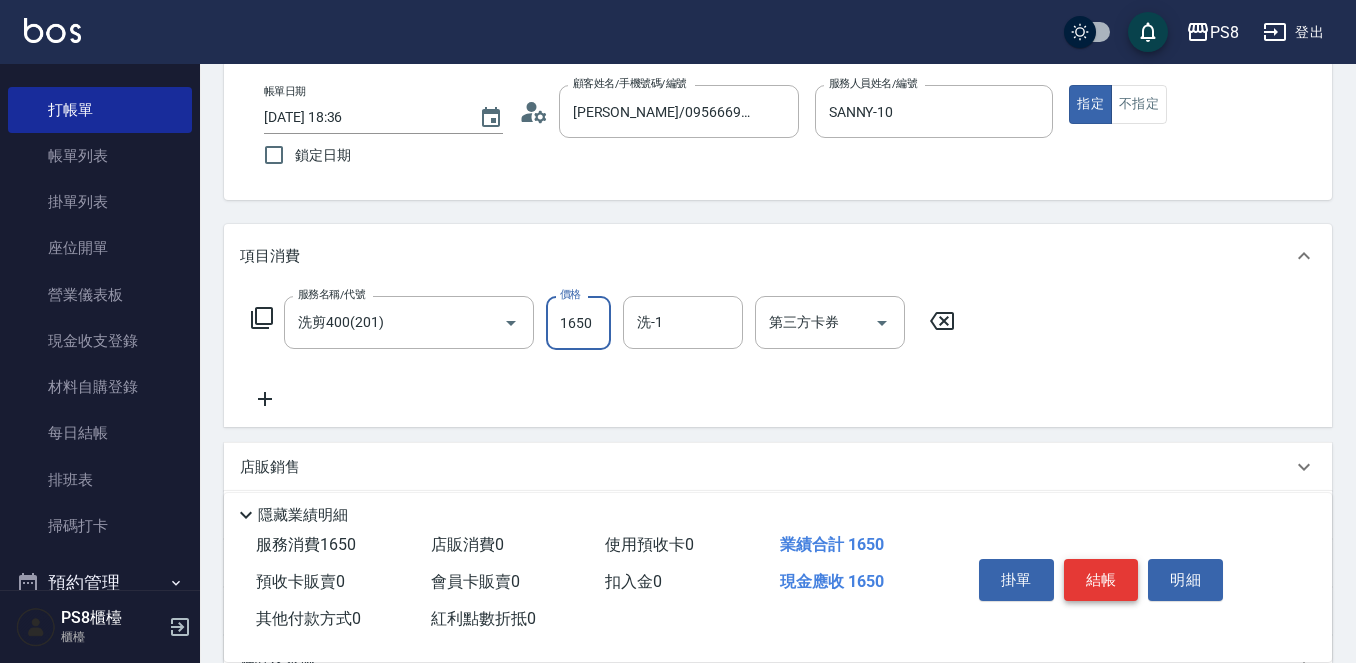 type on "1650" 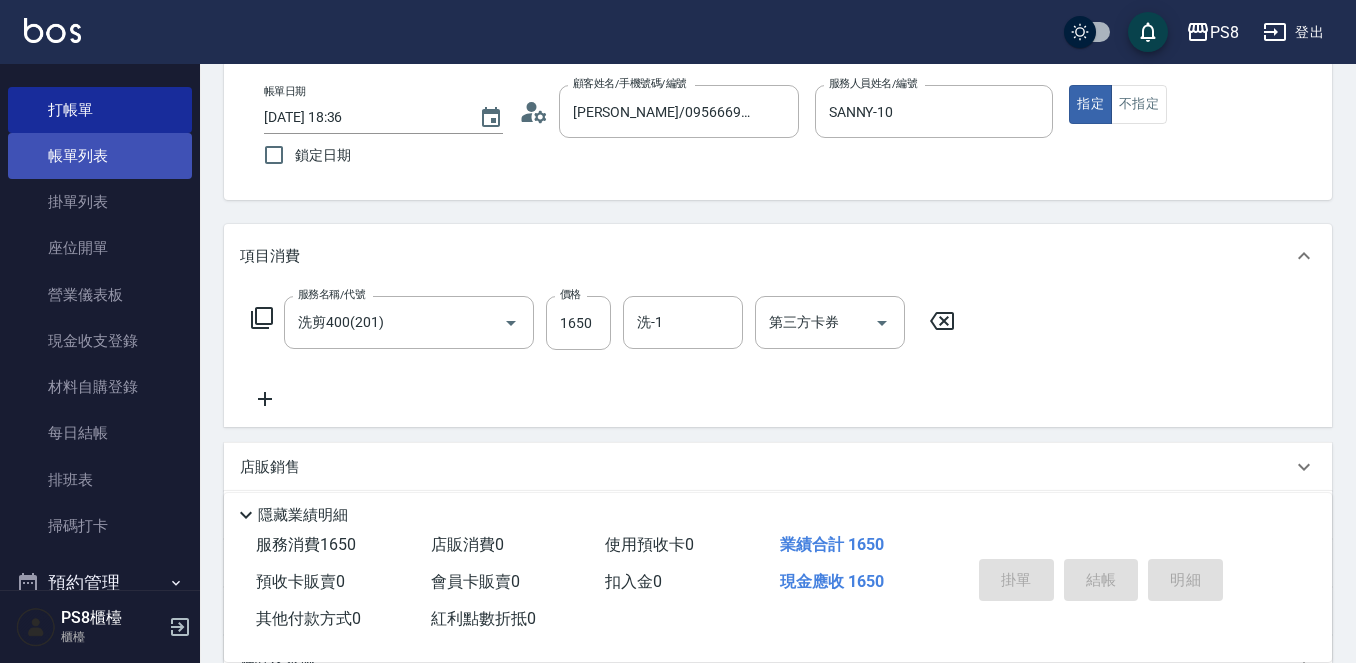 type 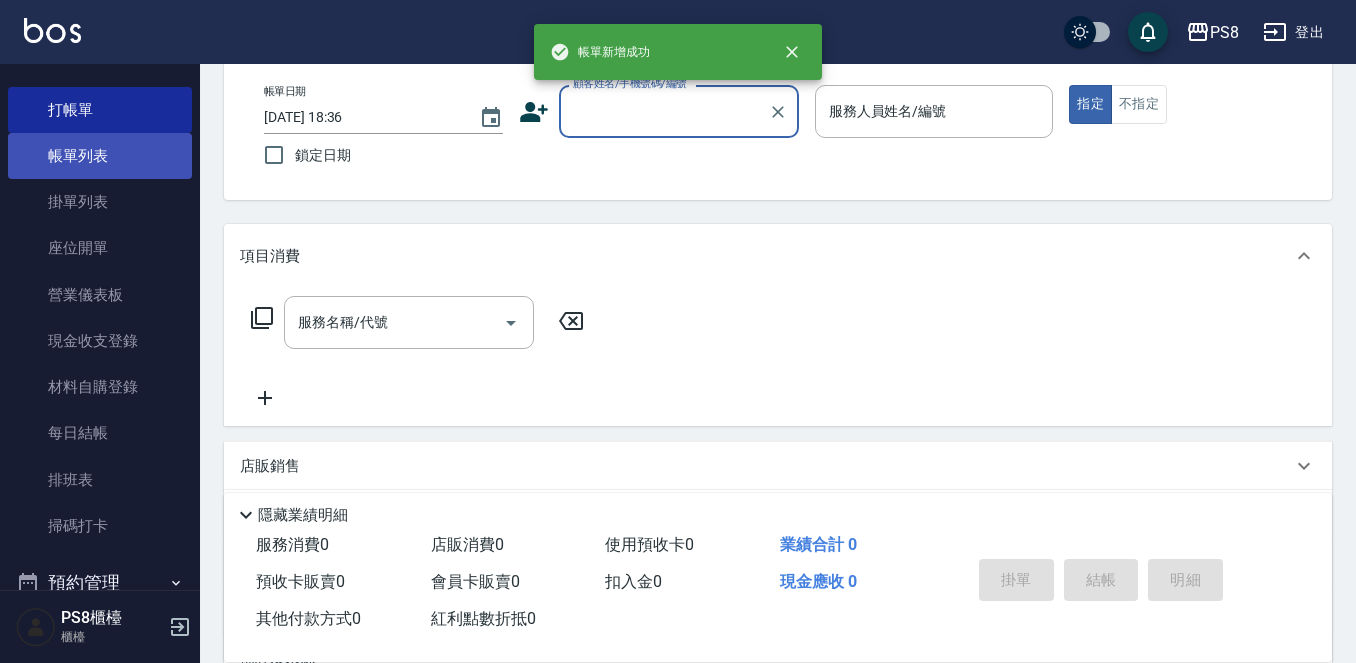 click on "帳單列表" at bounding box center [100, 156] 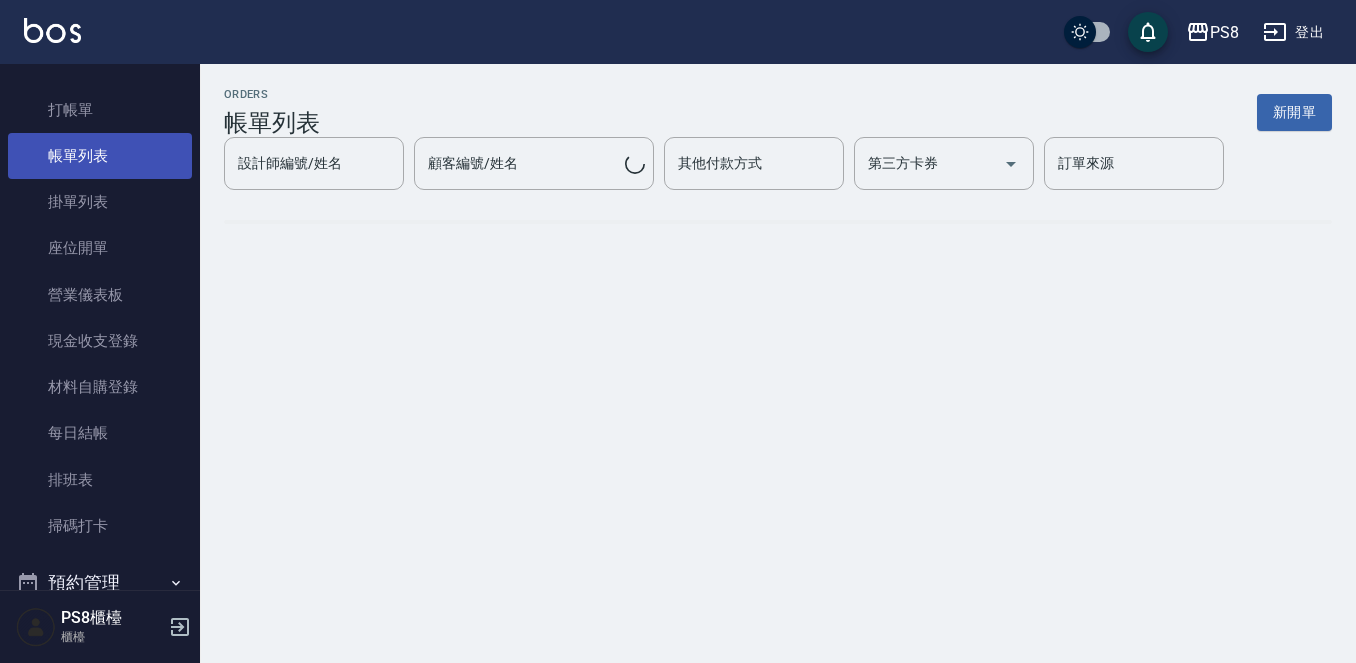 scroll, scrollTop: 0, scrollLeft: 0, axis: both 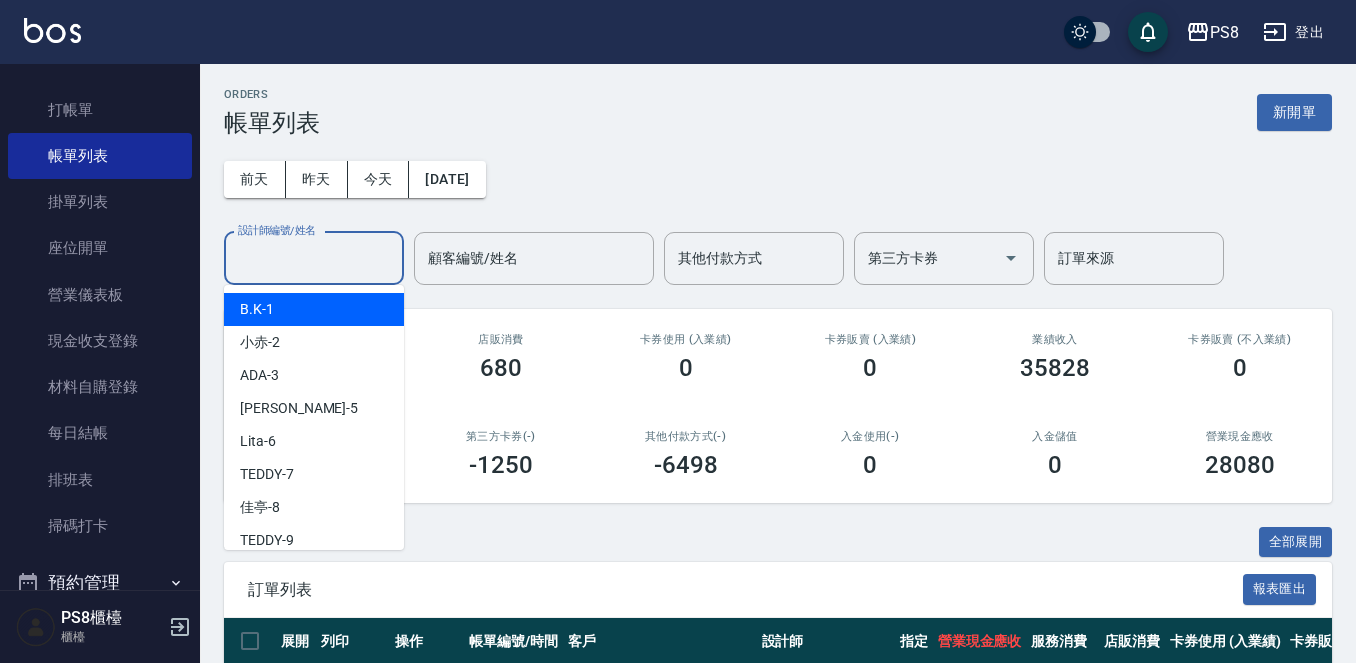 click on "設計師編號/姓名" at bounding box center (314, 258) 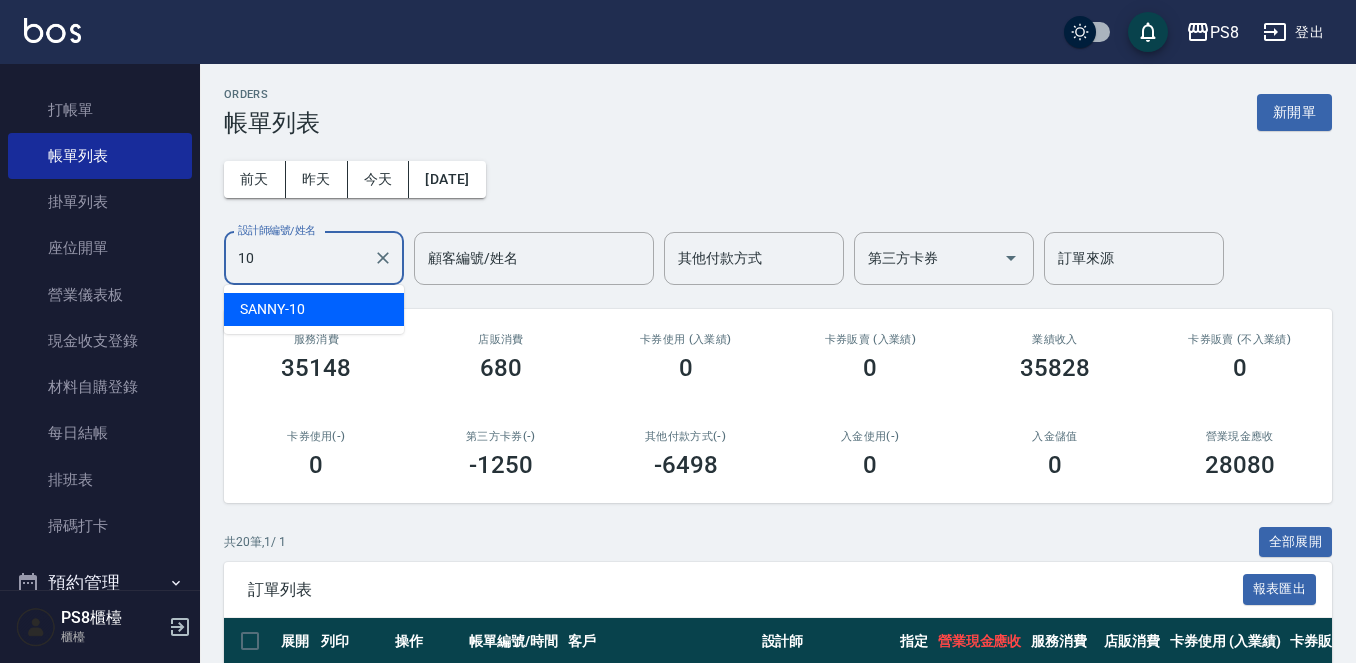 click on "SANNY -10" at bounding box center [314, 309] 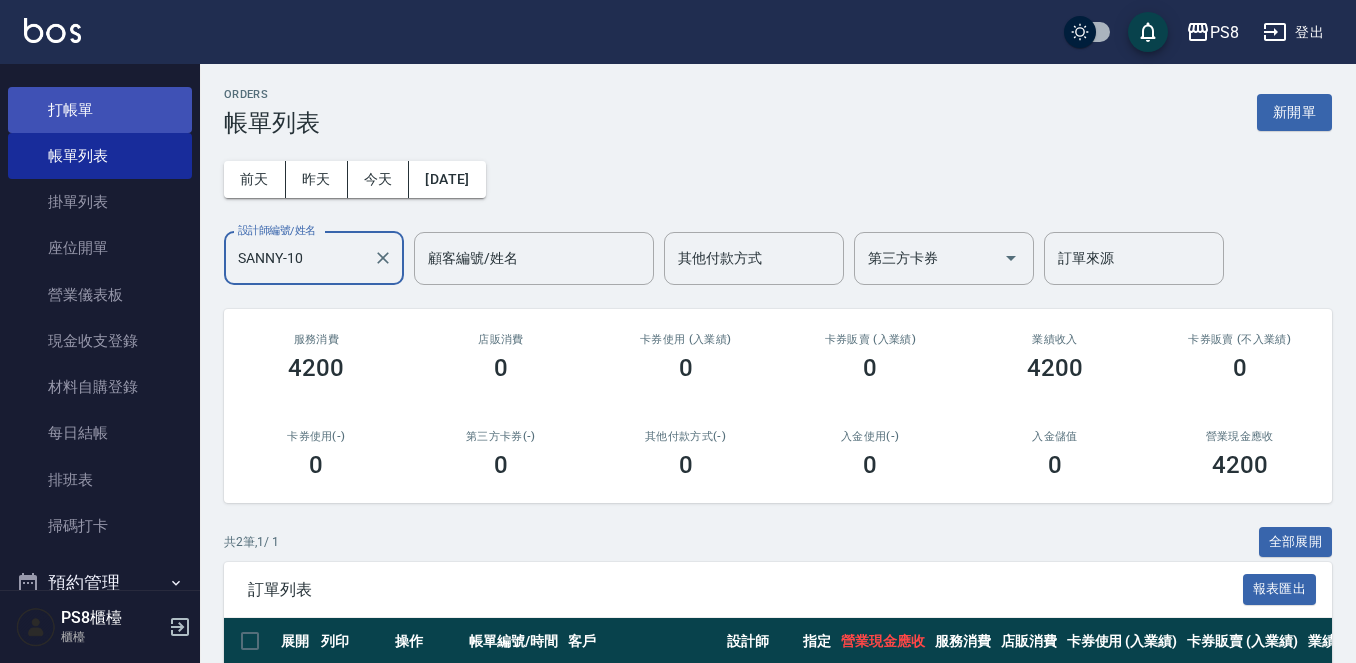 type on "SANNY-10" 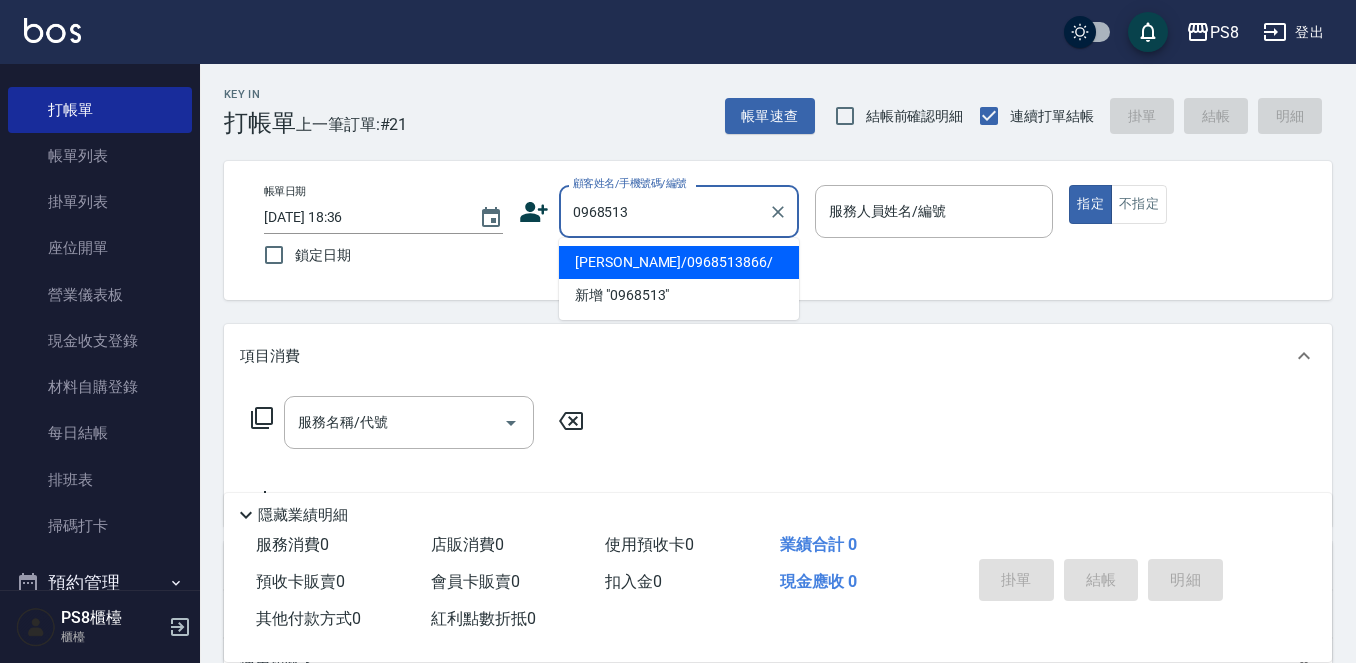 click on "劉姵均/0968513866/" at bounding box center [679, 262] 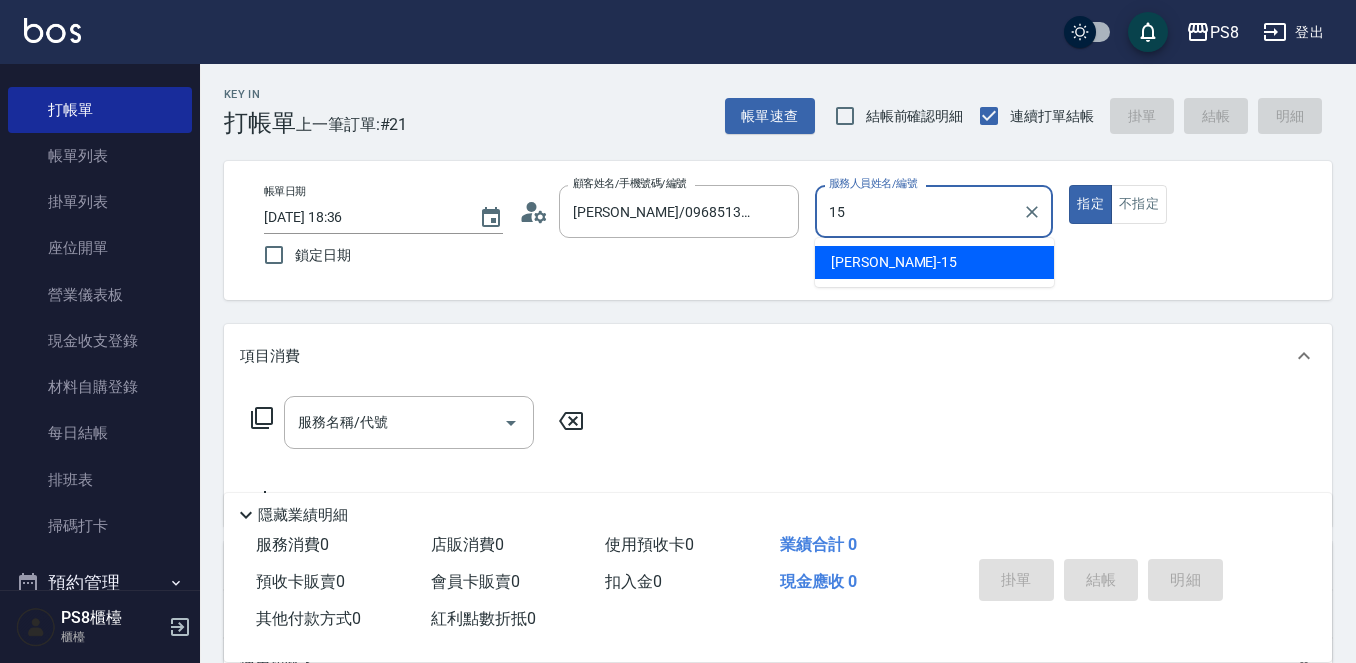 type on "EMMA-15" 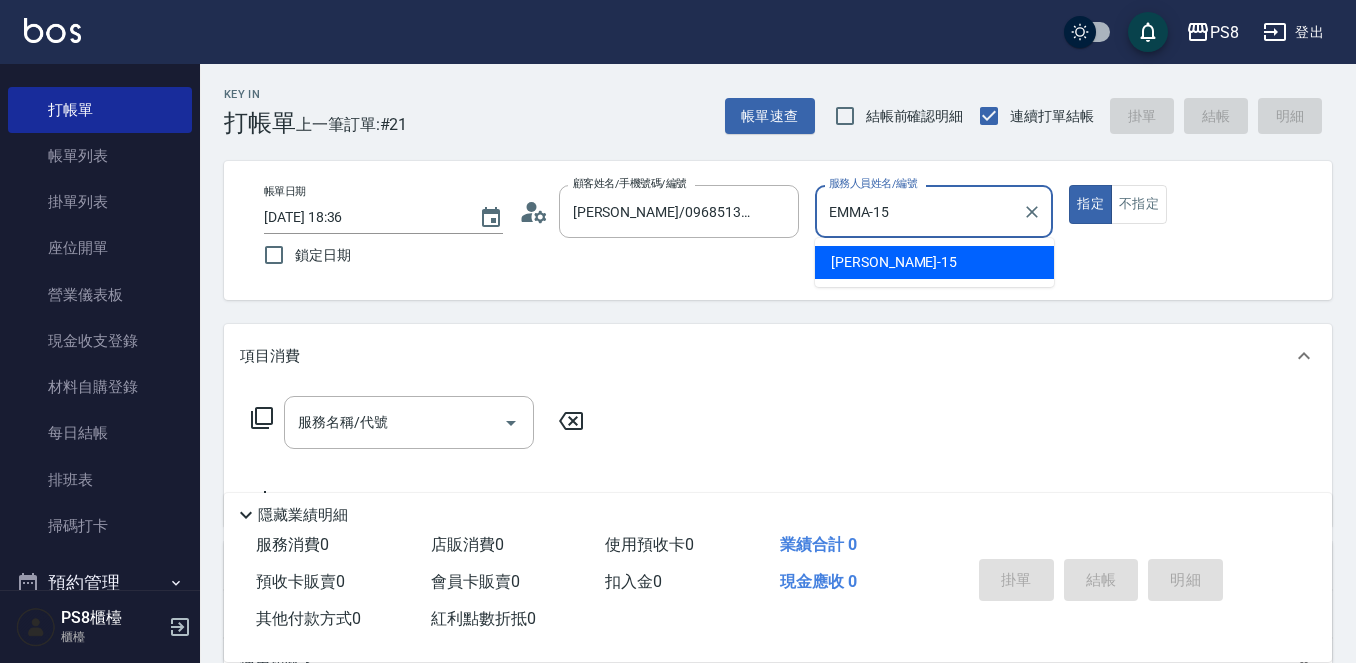 type on "true" 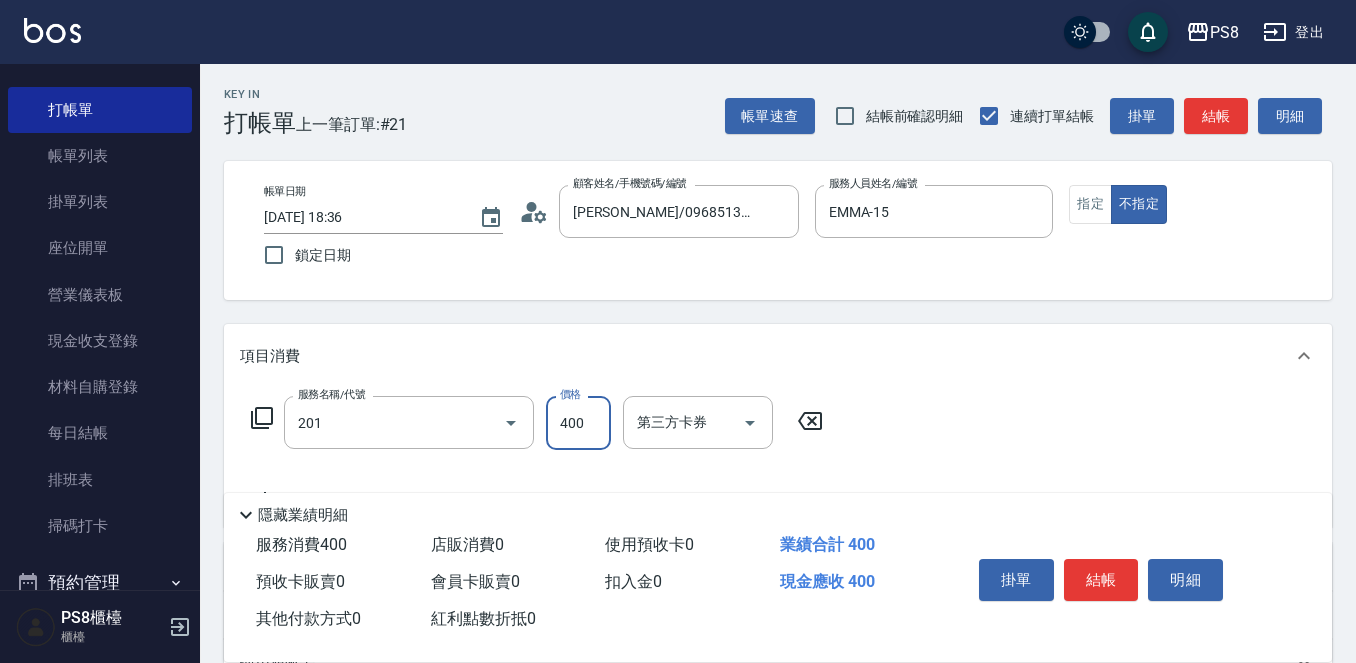 type on "洗剪400(201)" 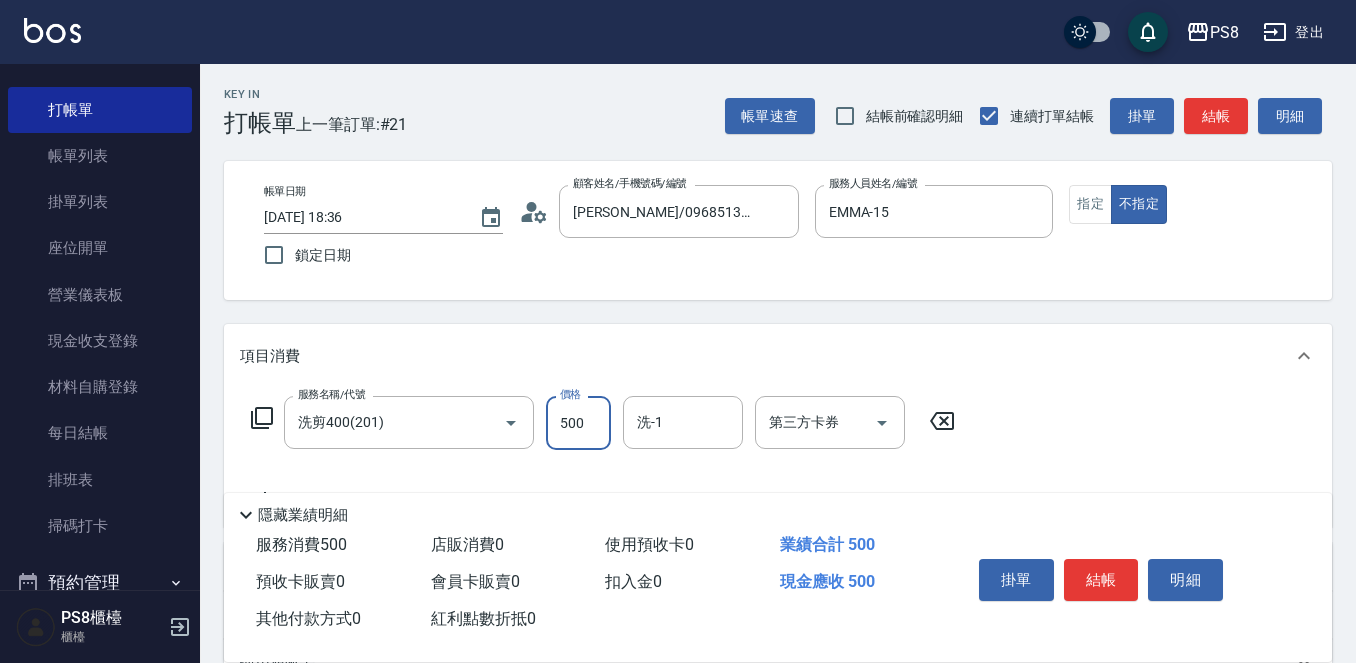 type on "500" 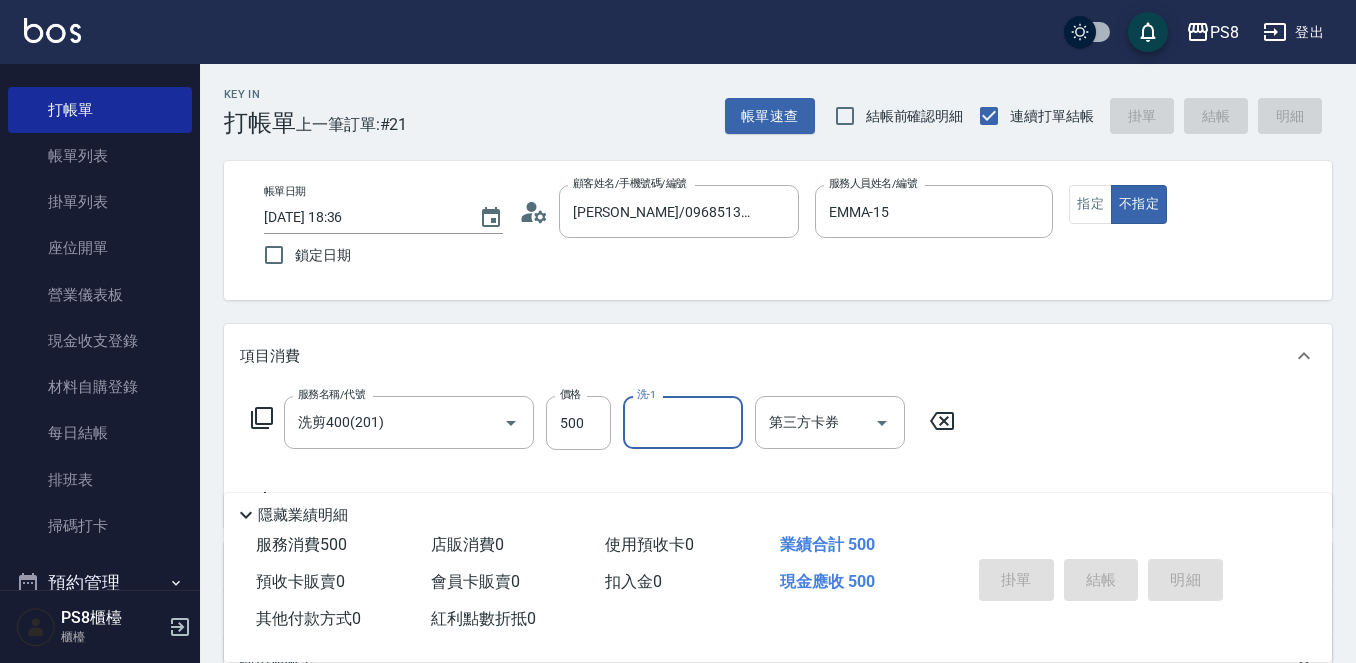 type on "2025/07/11 18:47" 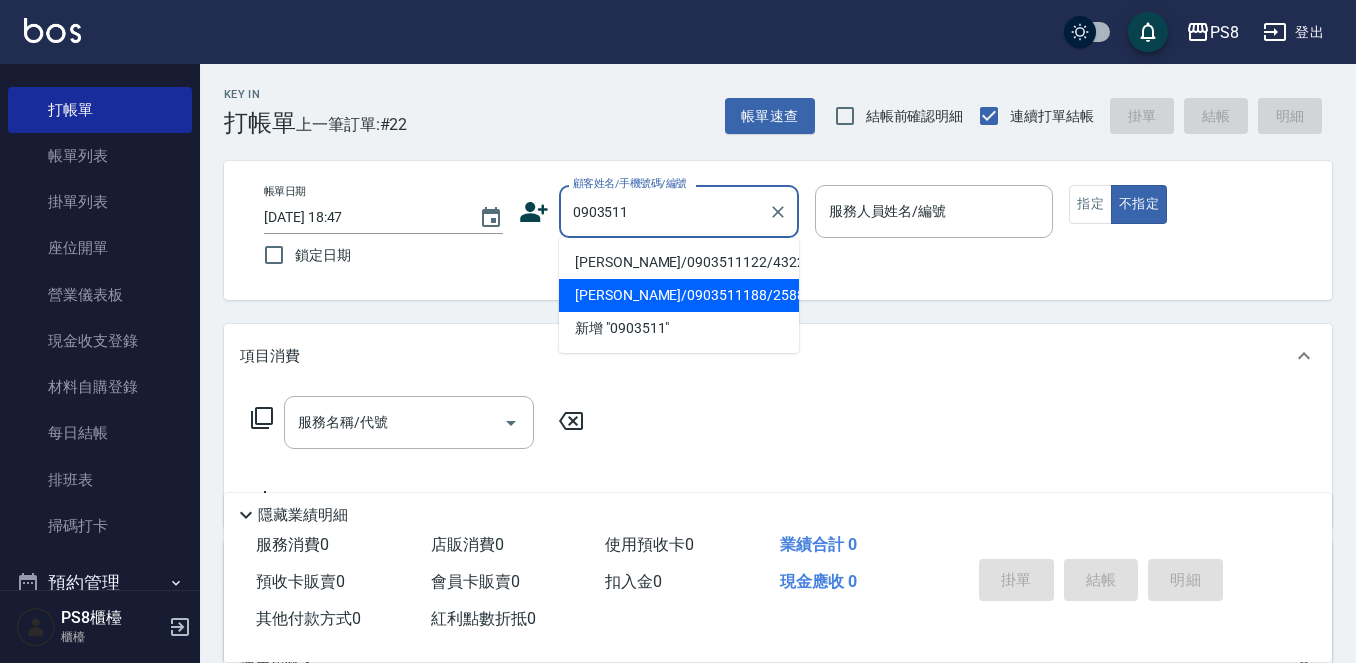 click on "簡彤羽/0903511188/2588" at bounding box center (679, 295) 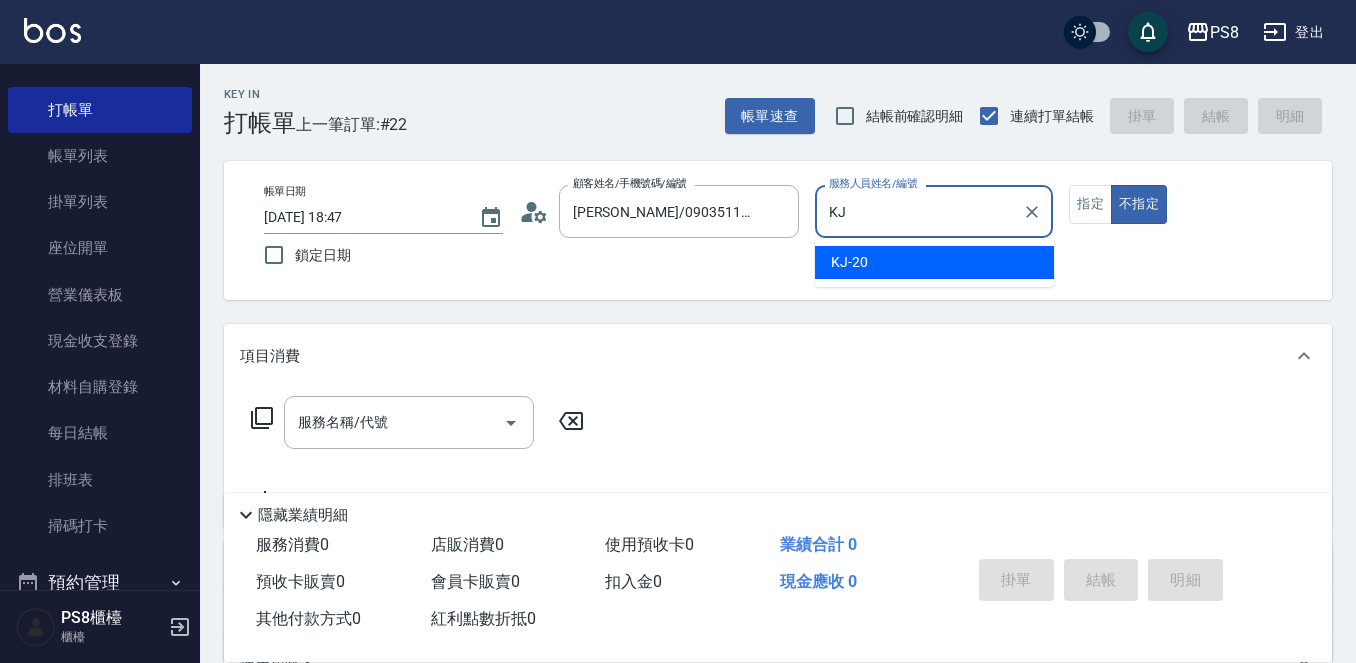 type on "K" 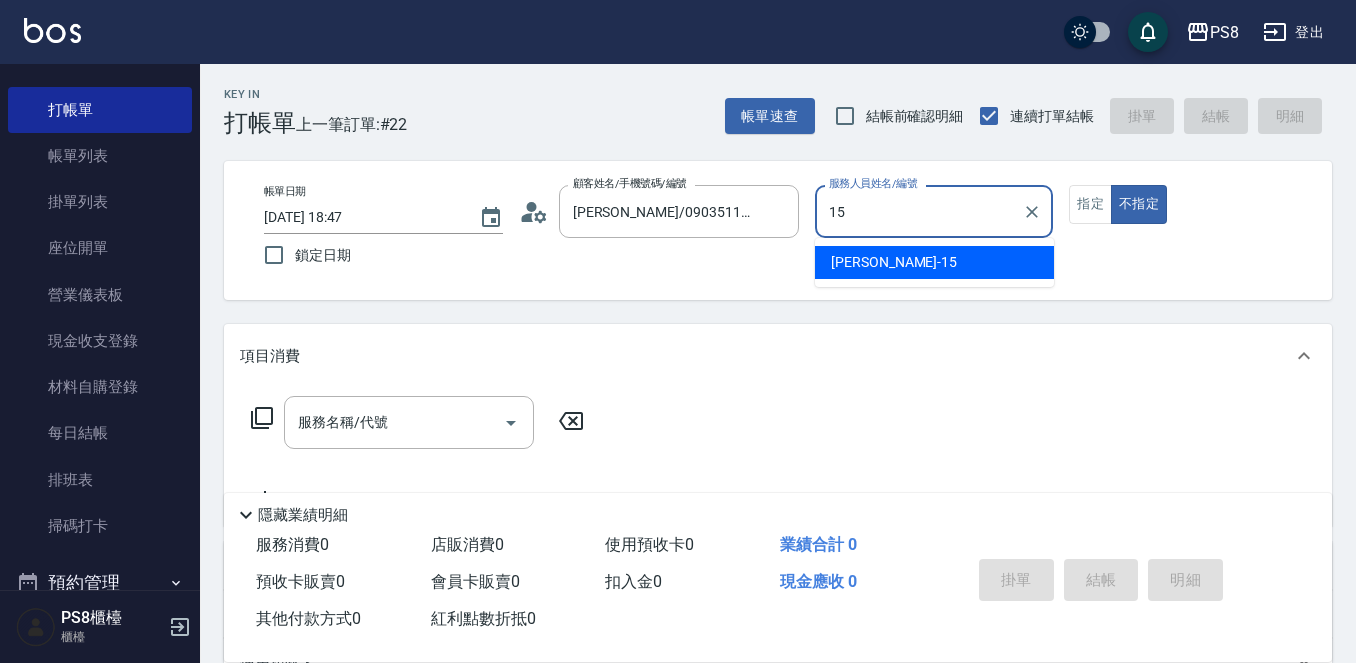 type on "EMMA-15" 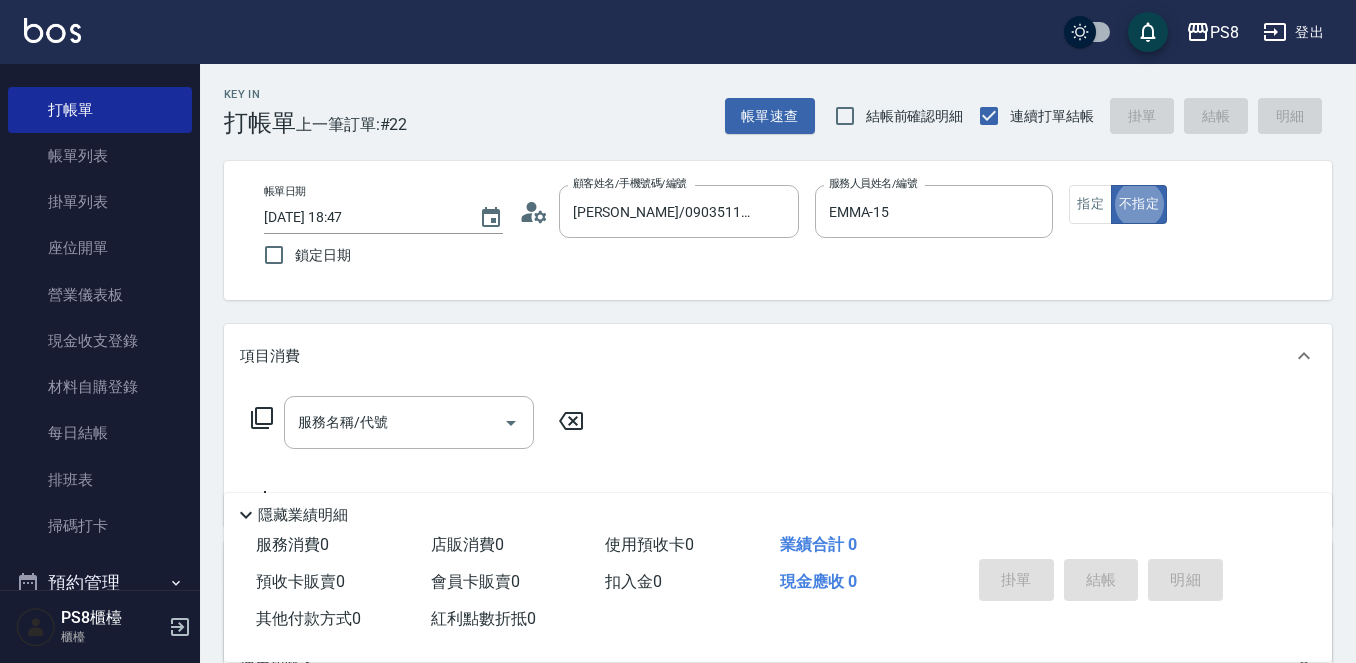 type on "false" 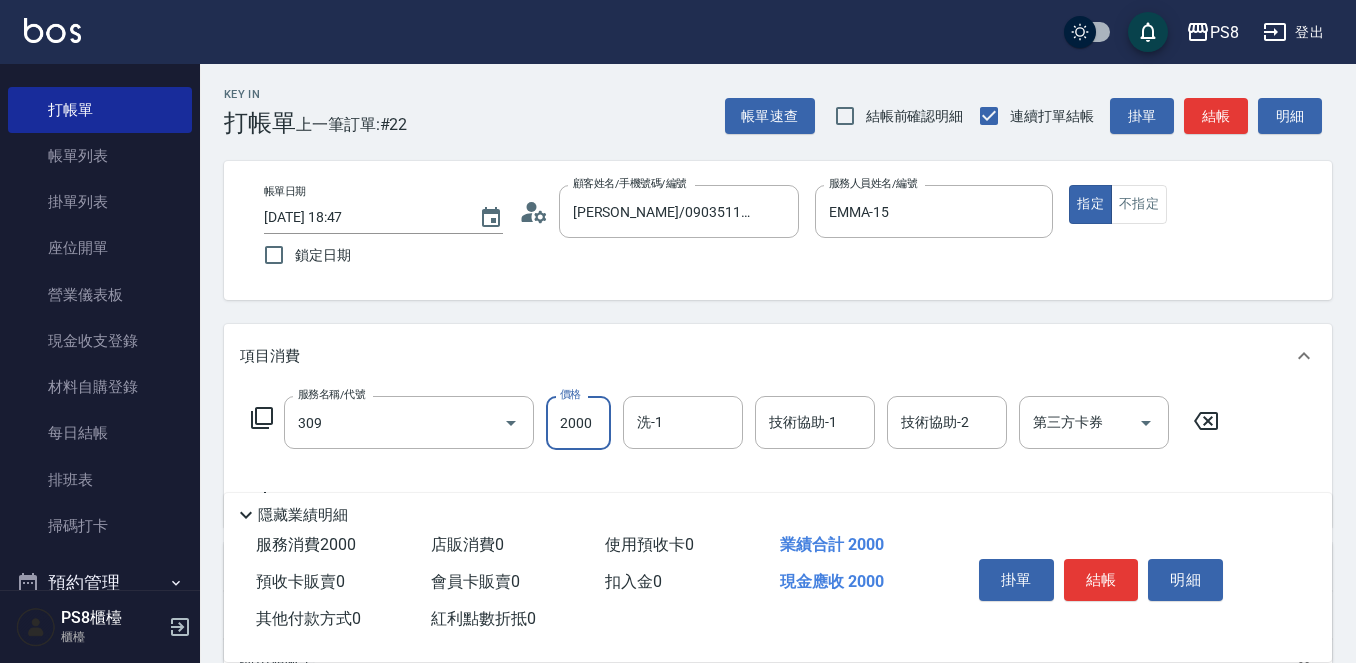type on "嚴選溫塑(309)" 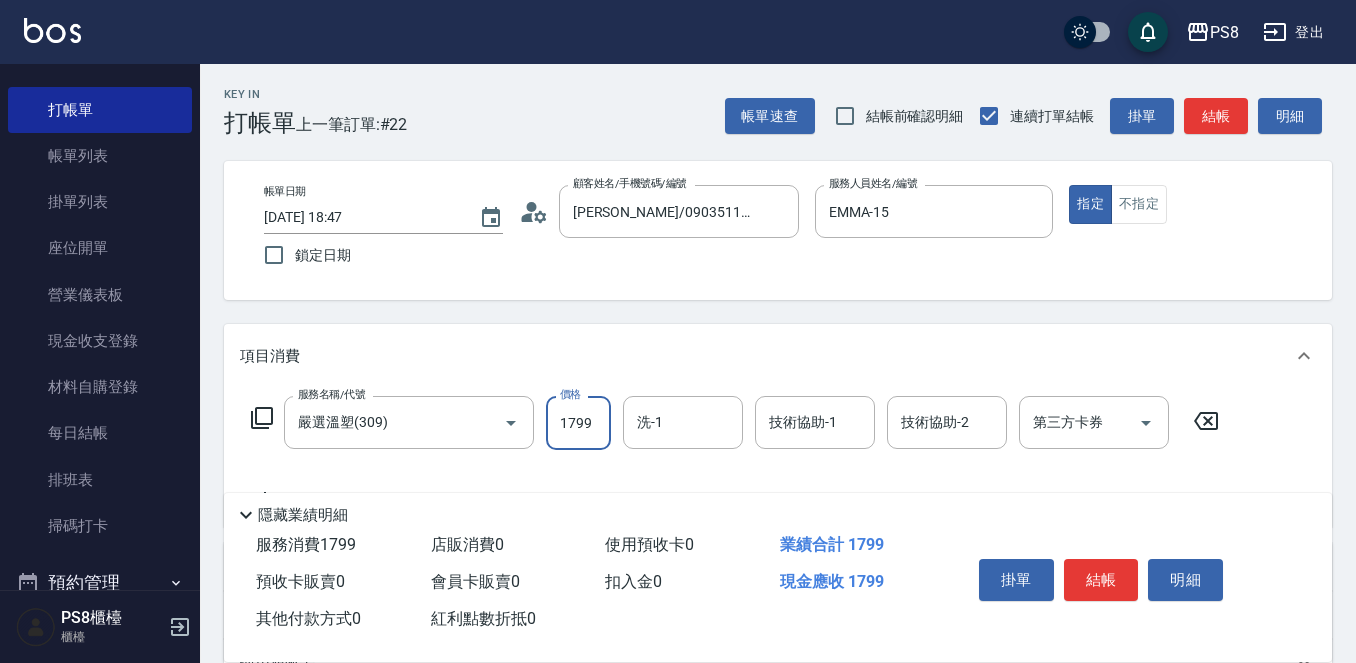 type on "1799" 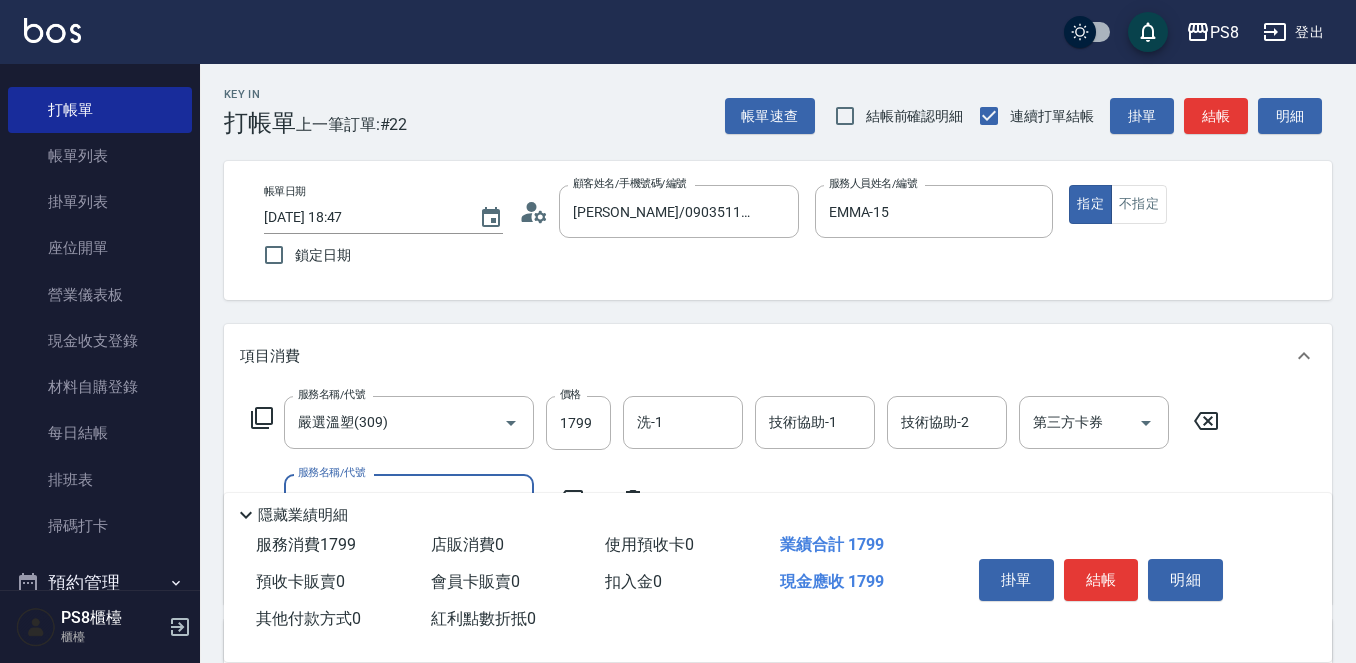 scroll, scrollTop: 100, scrollLeft: 0, axis: vertical 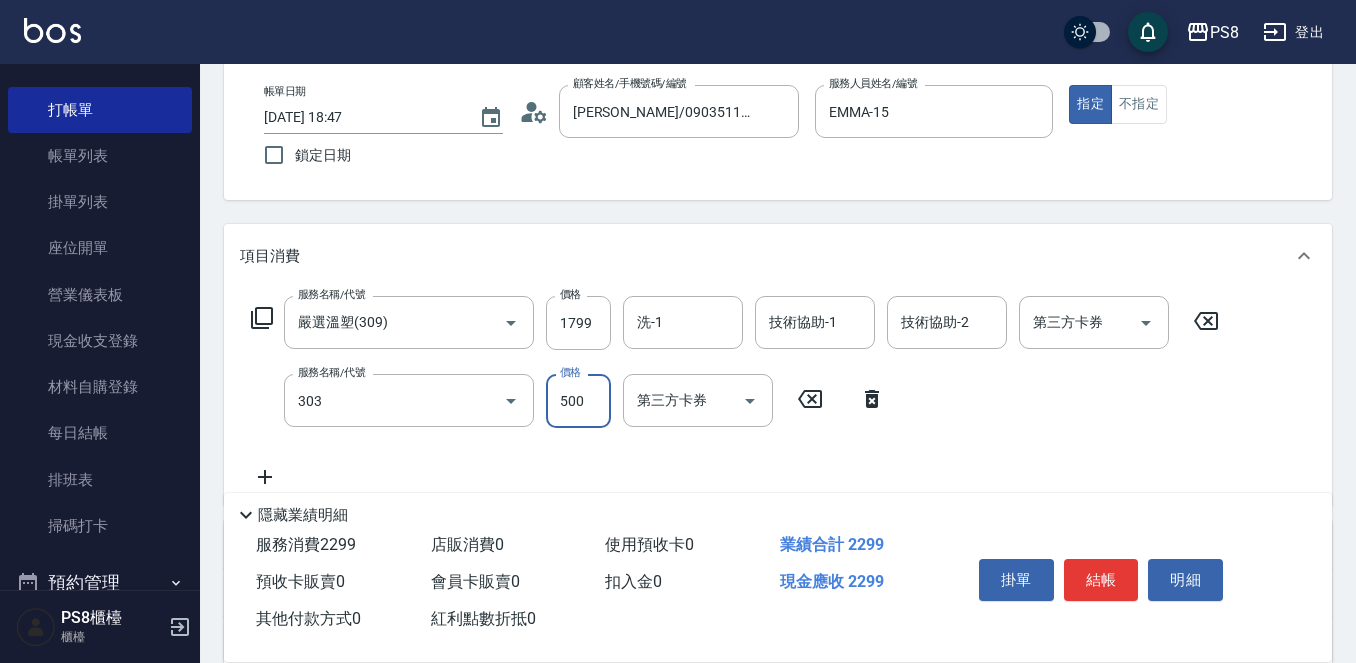 type on "局部燙(303)" 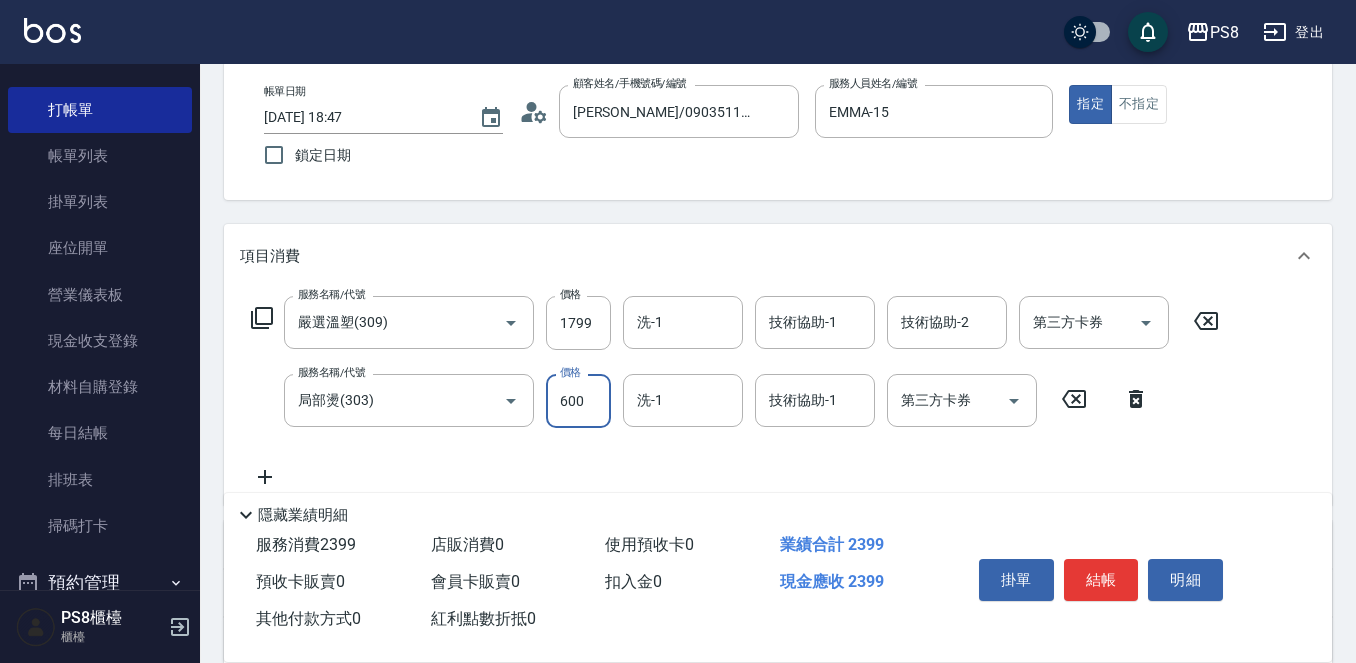 type on "600" 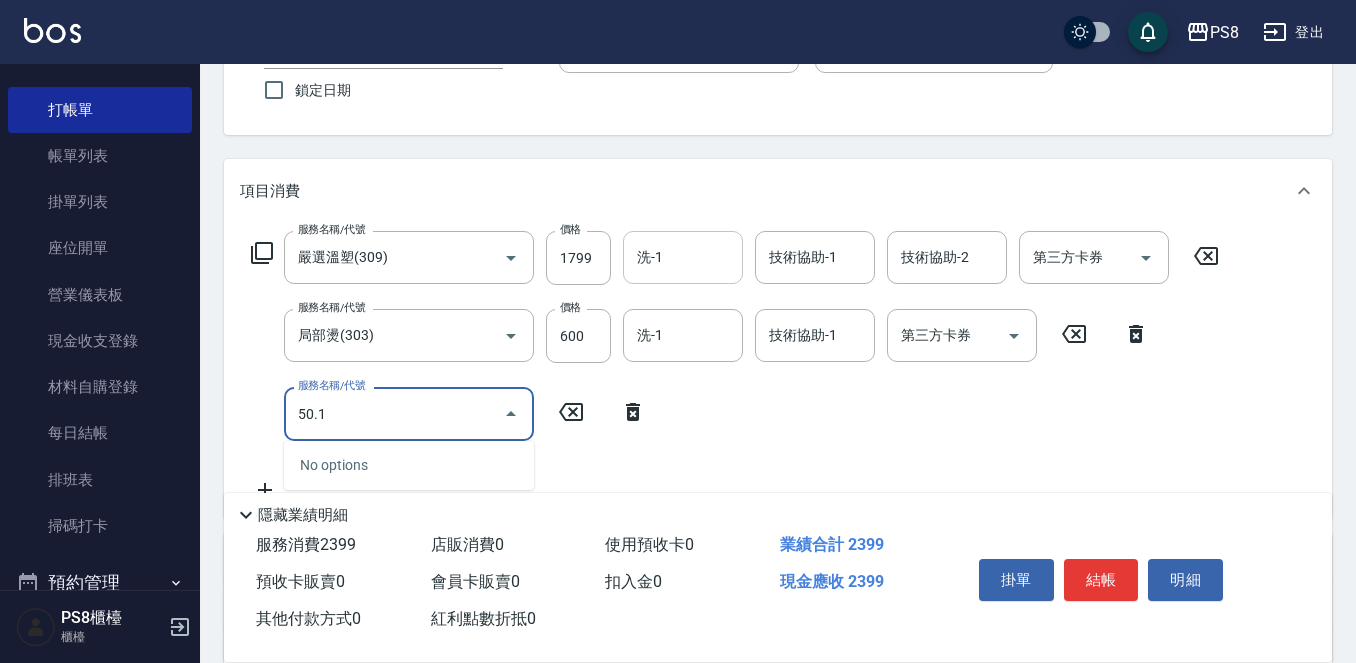 scroll, scrollTop: 200, scrollLeft: 0, axis: vertical 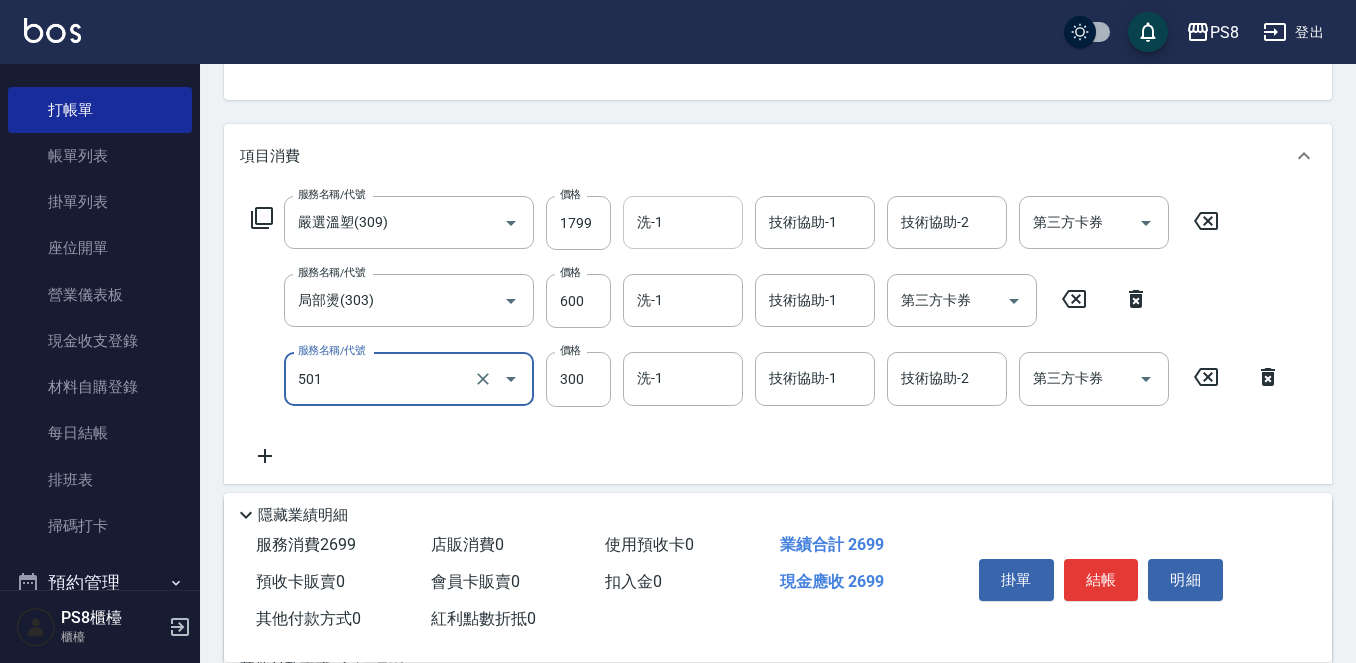 type on "自備護髮(501)" 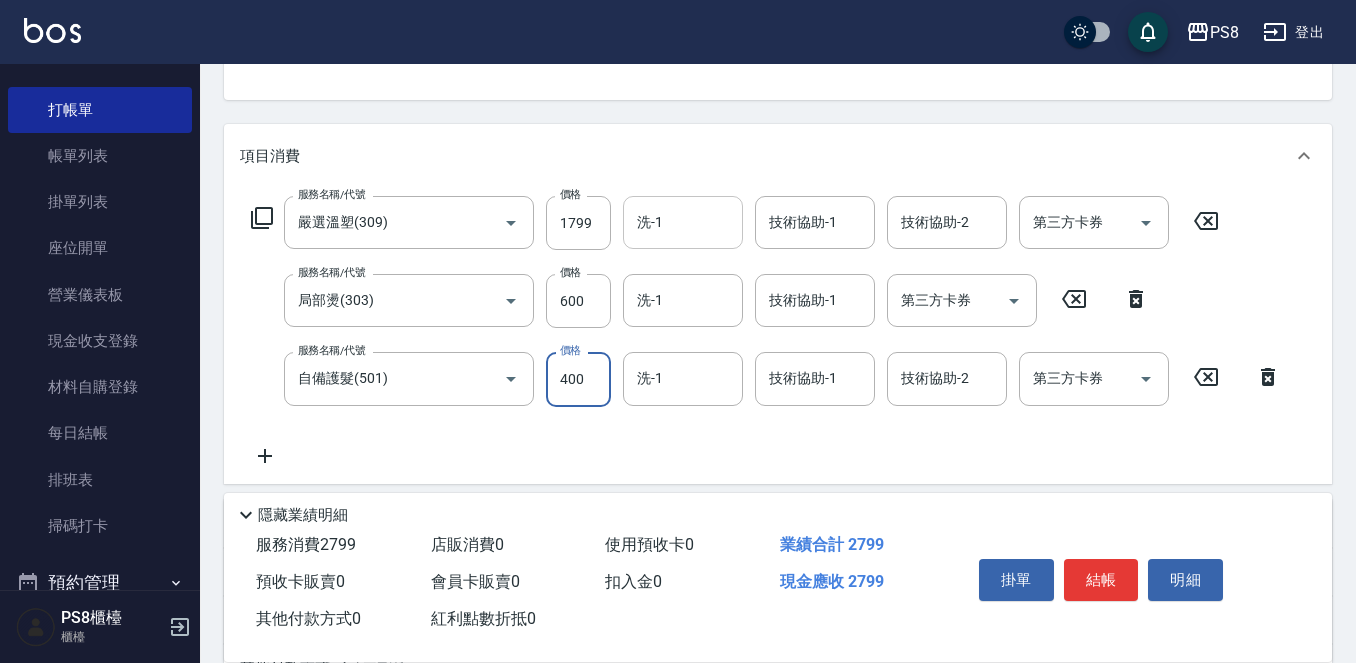 type on "400" 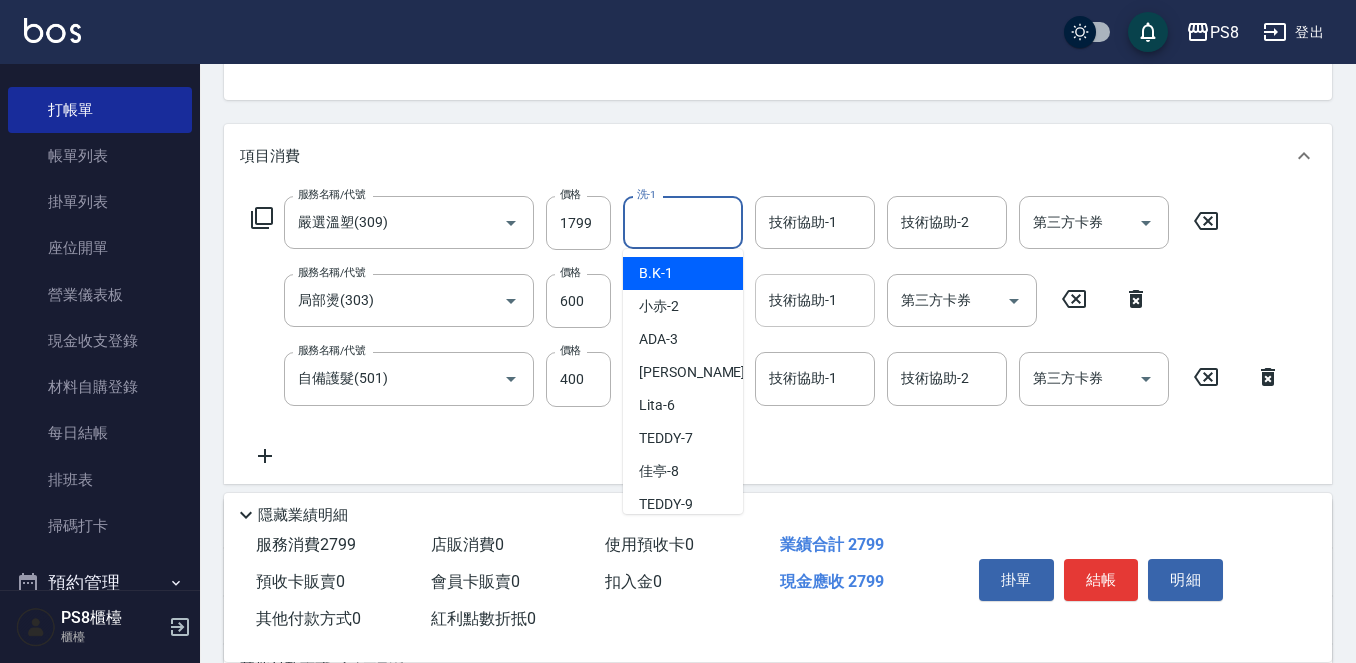 click on "技術協助-1 技術協助-1" at bounding box center (815, 300) 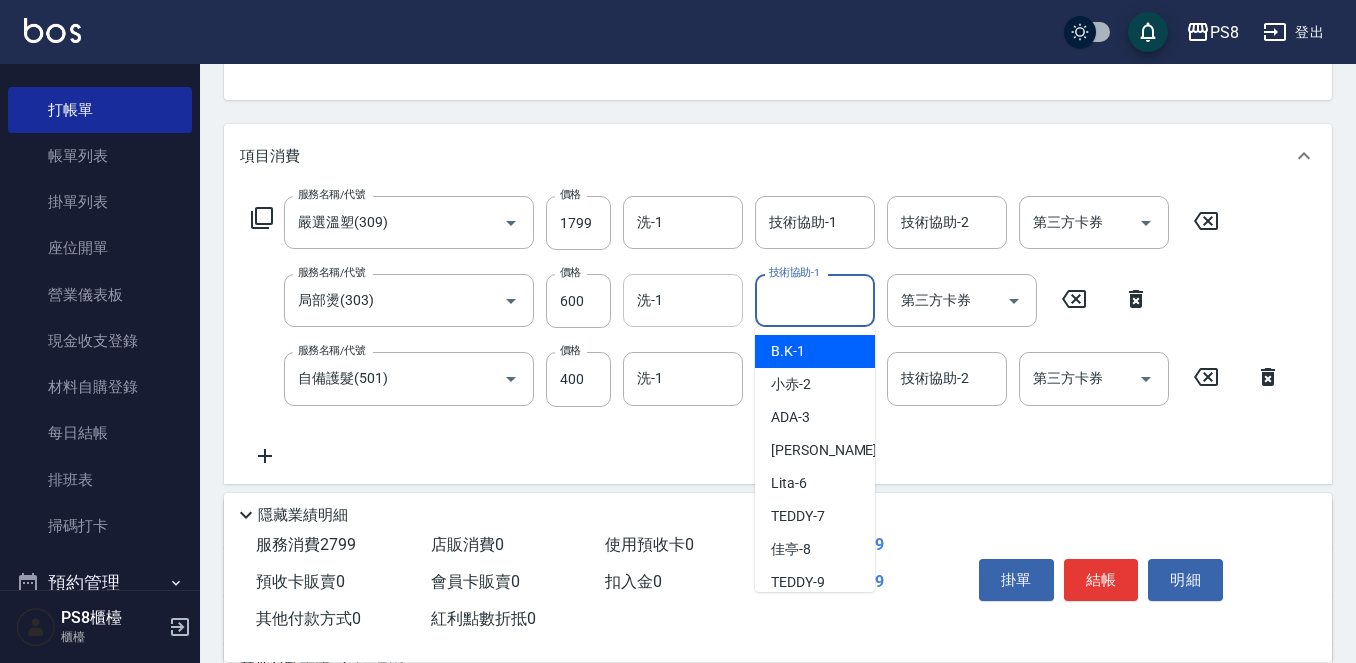 click on "洗-1" at bounding box center [683, 300] 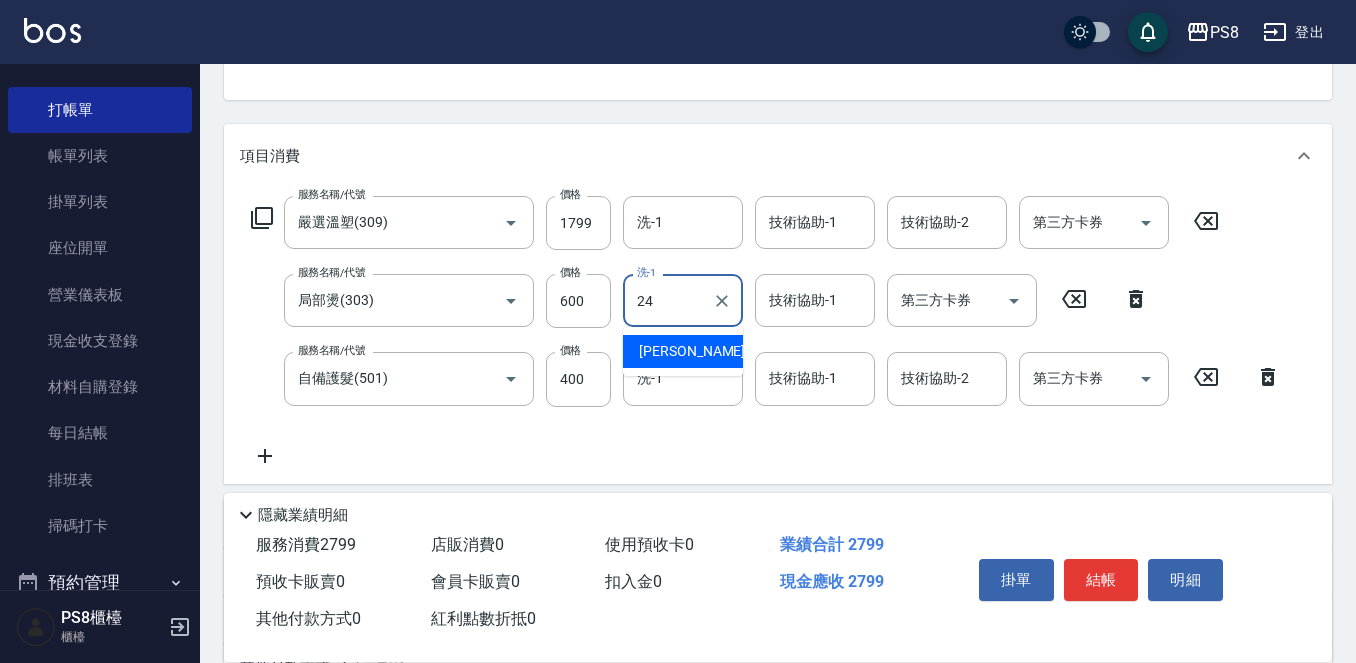 type on "婷婷-24" 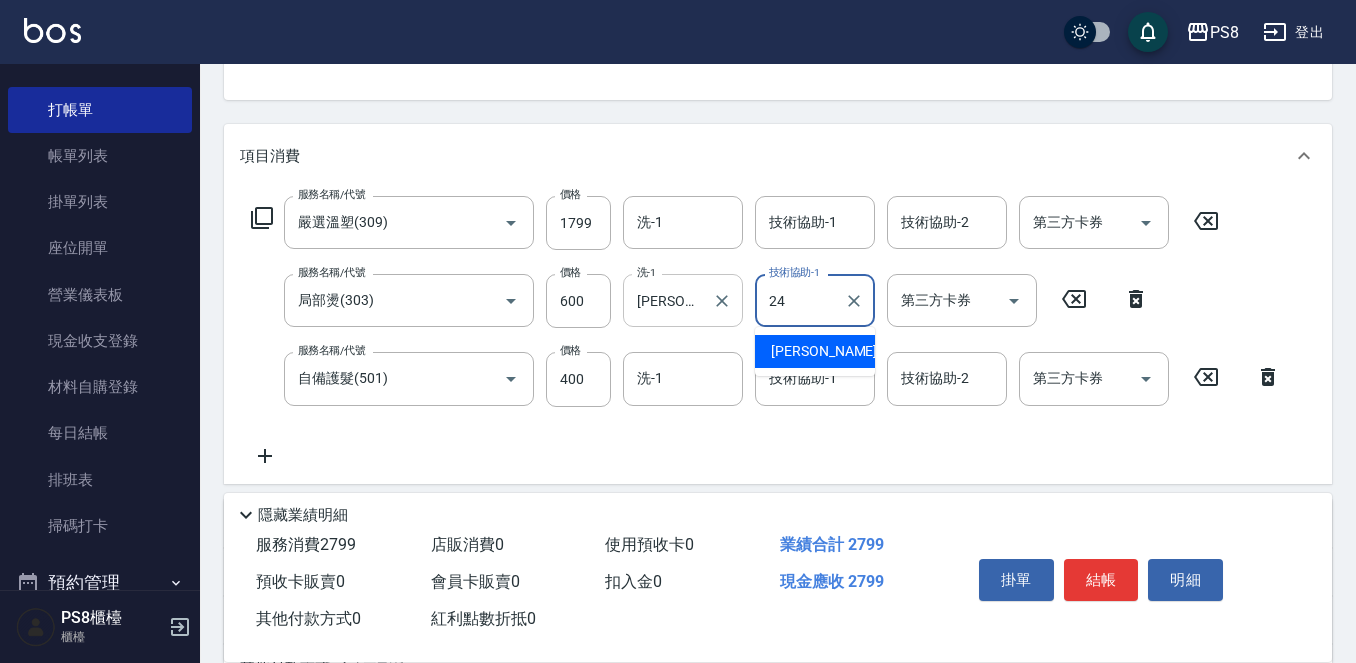 type on "婷婷-24" 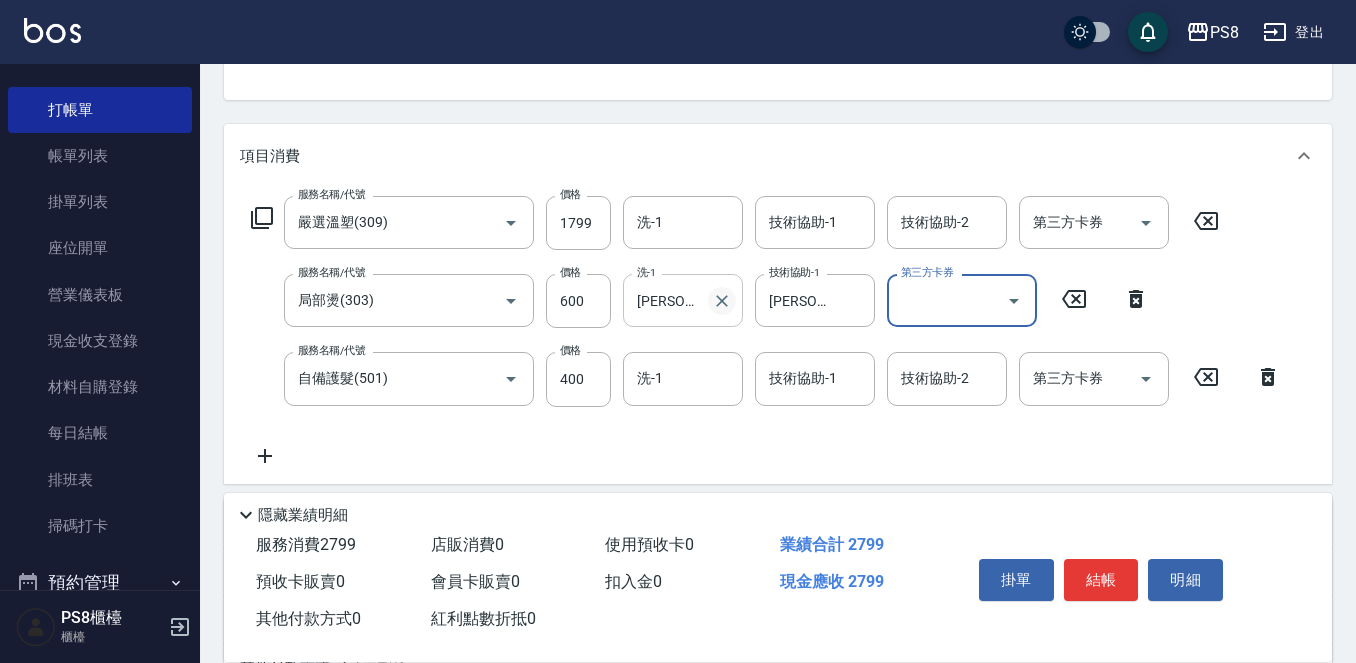 click 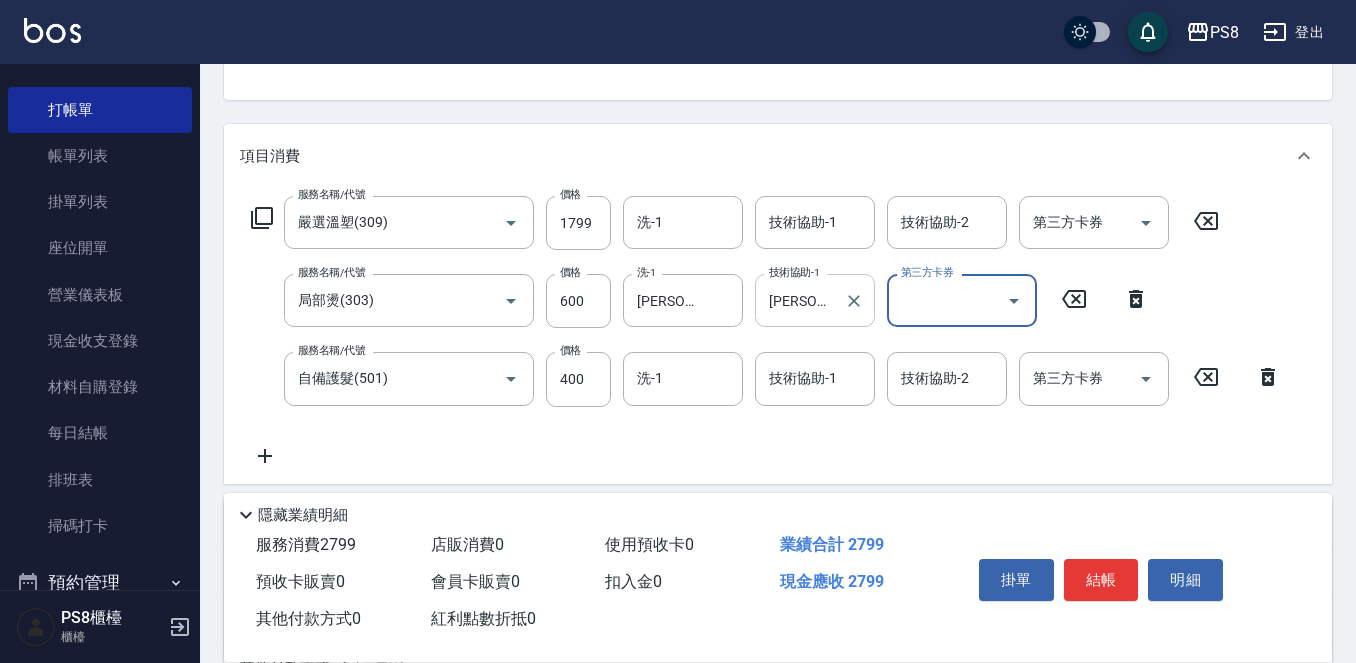type 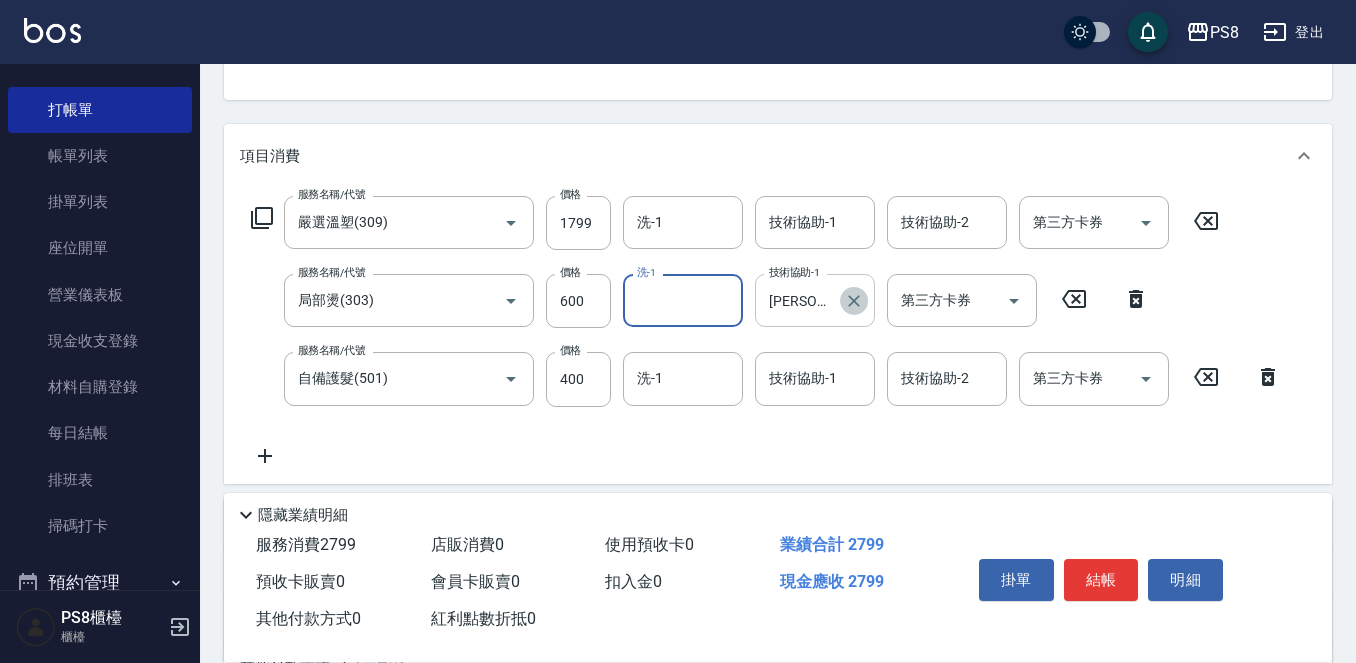 click 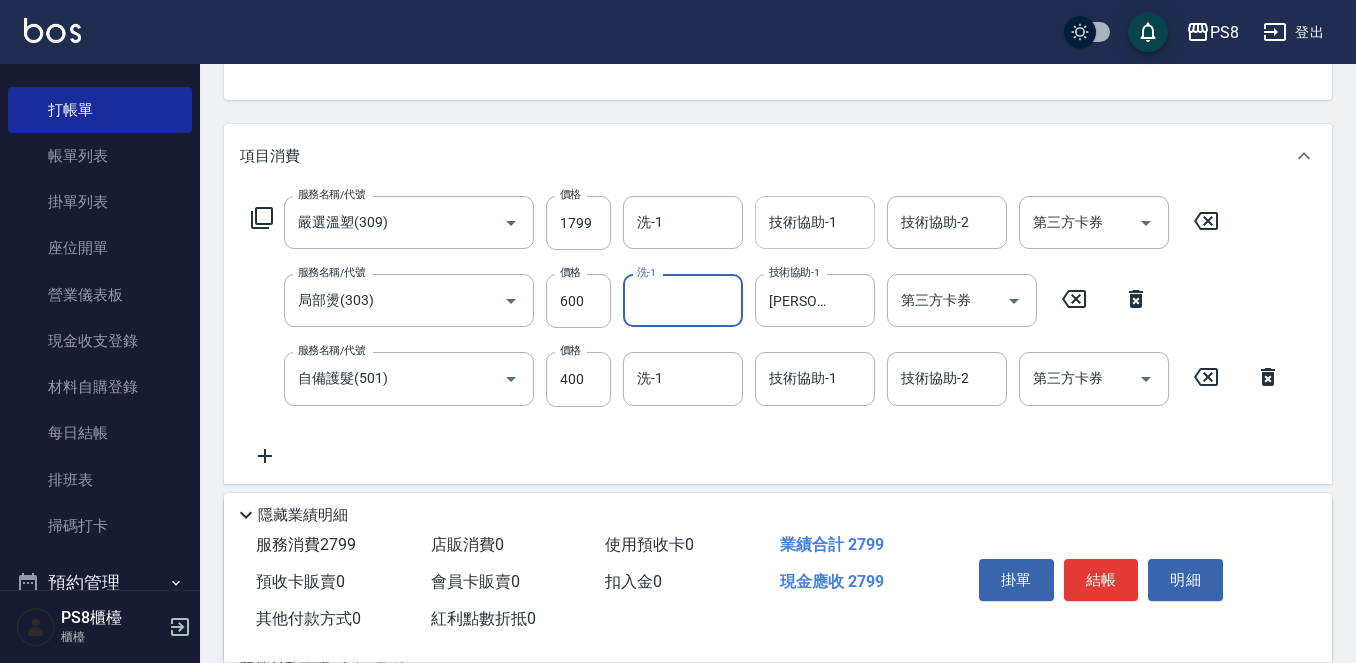 type 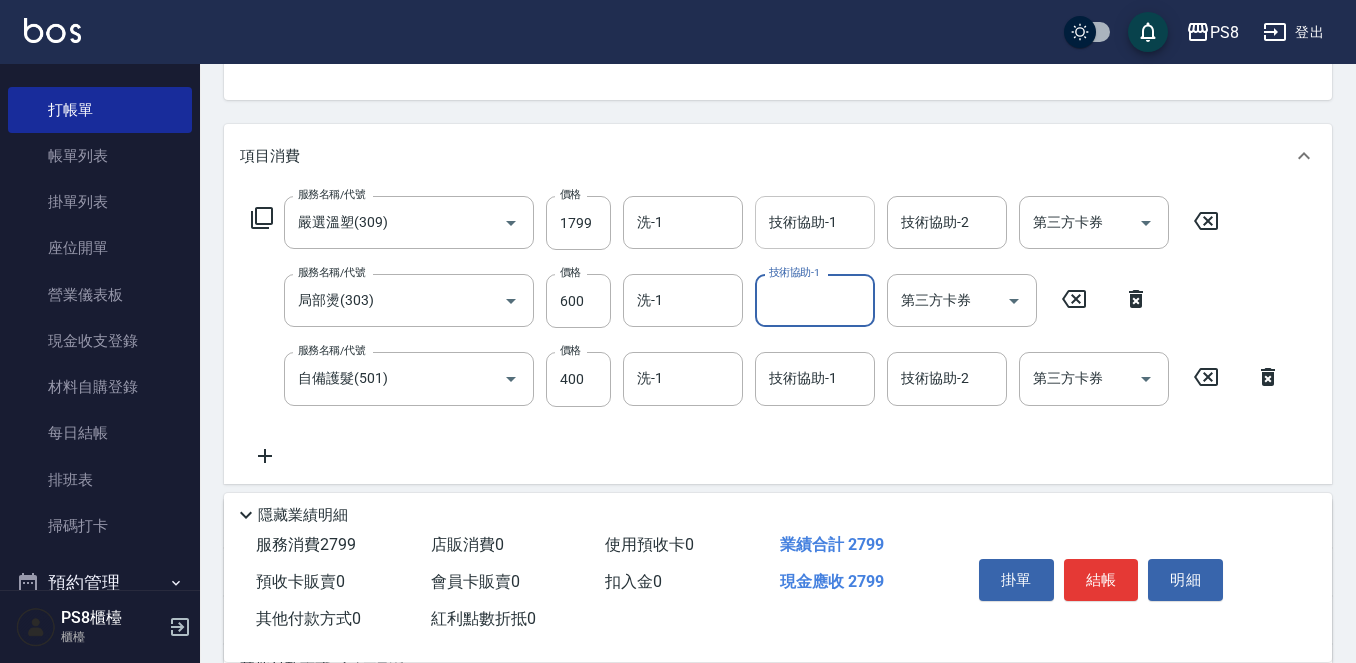 click on "技術協助-1" at bounding box center [815, 222] 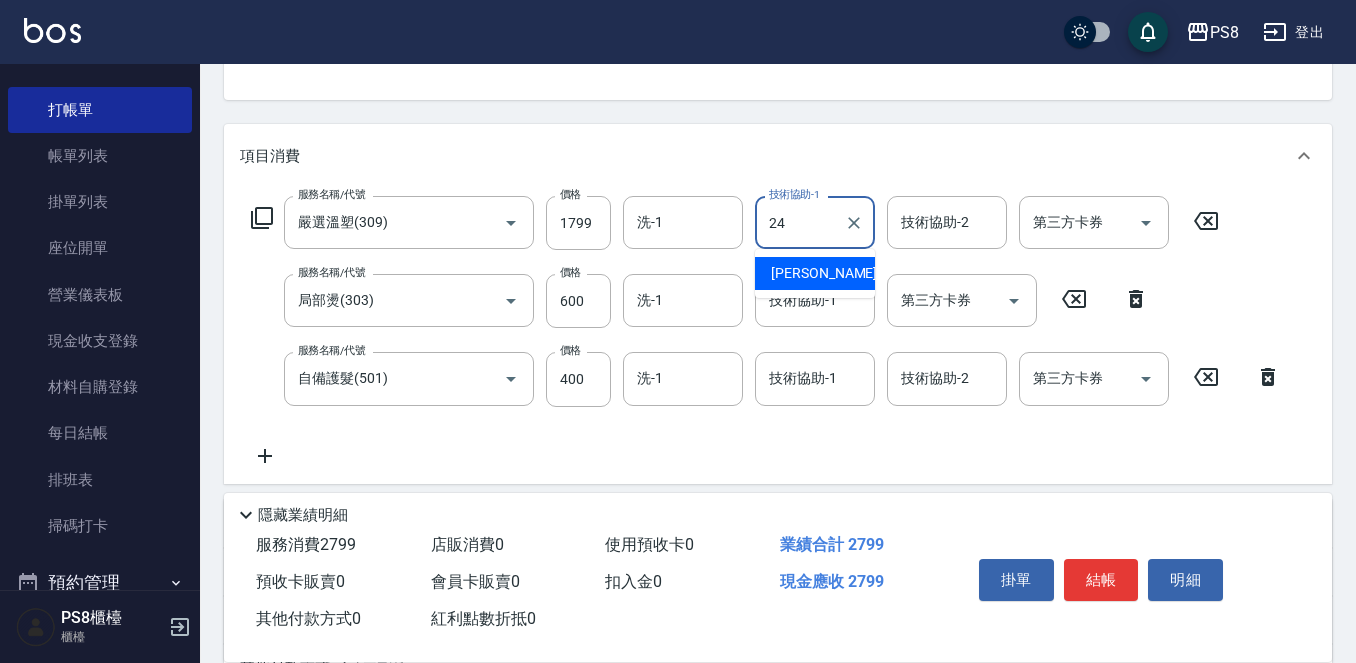 type on "婷婷-24" 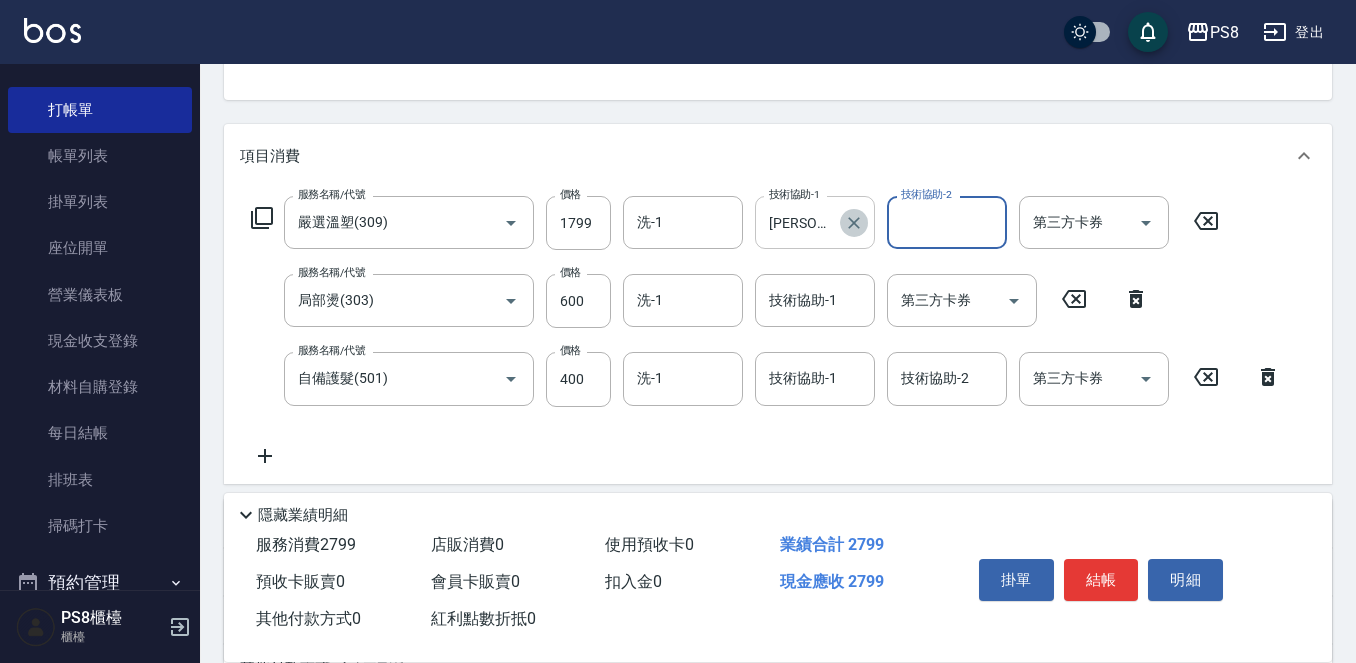 click at bounding box center (854, 223) 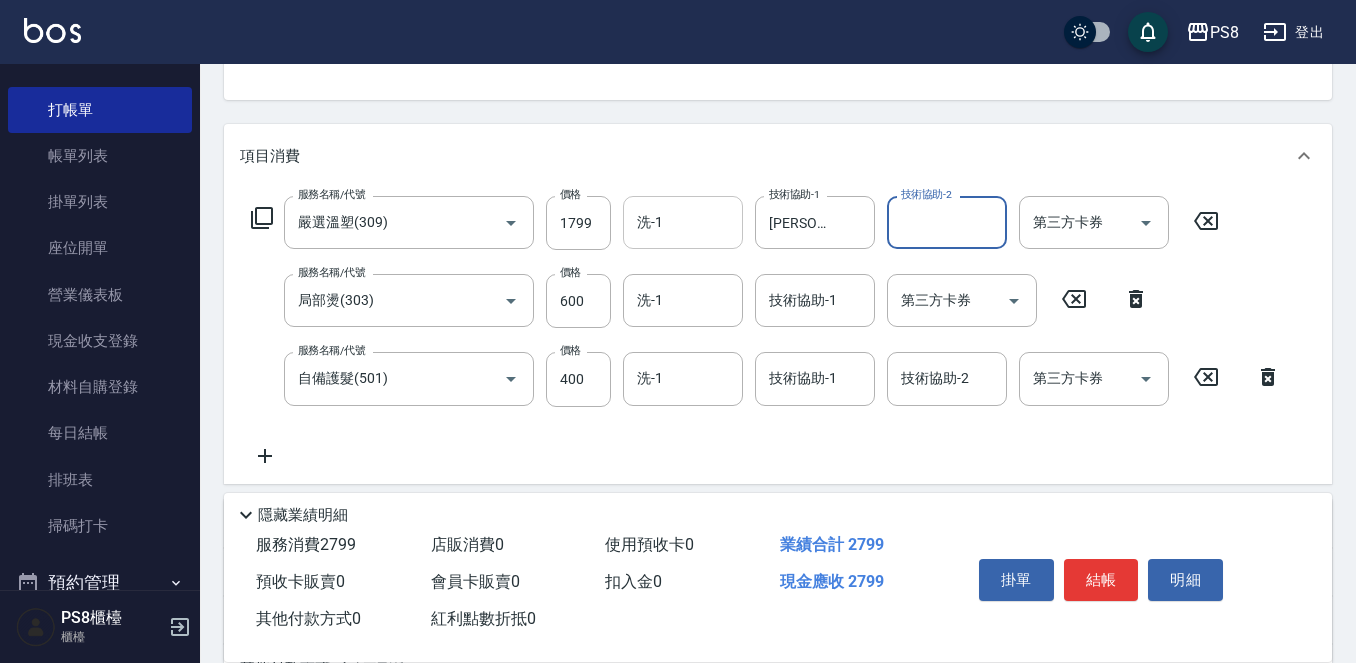 type 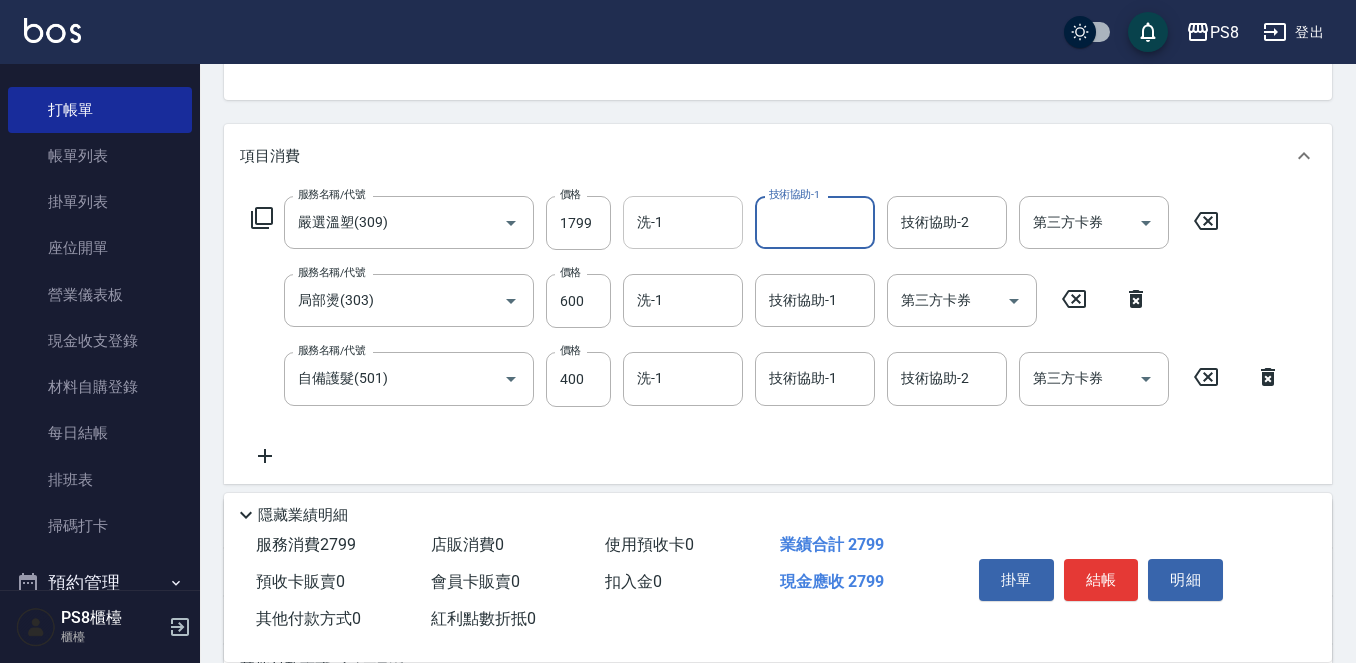 click on "洗-1" at bounding box center [683, 222] 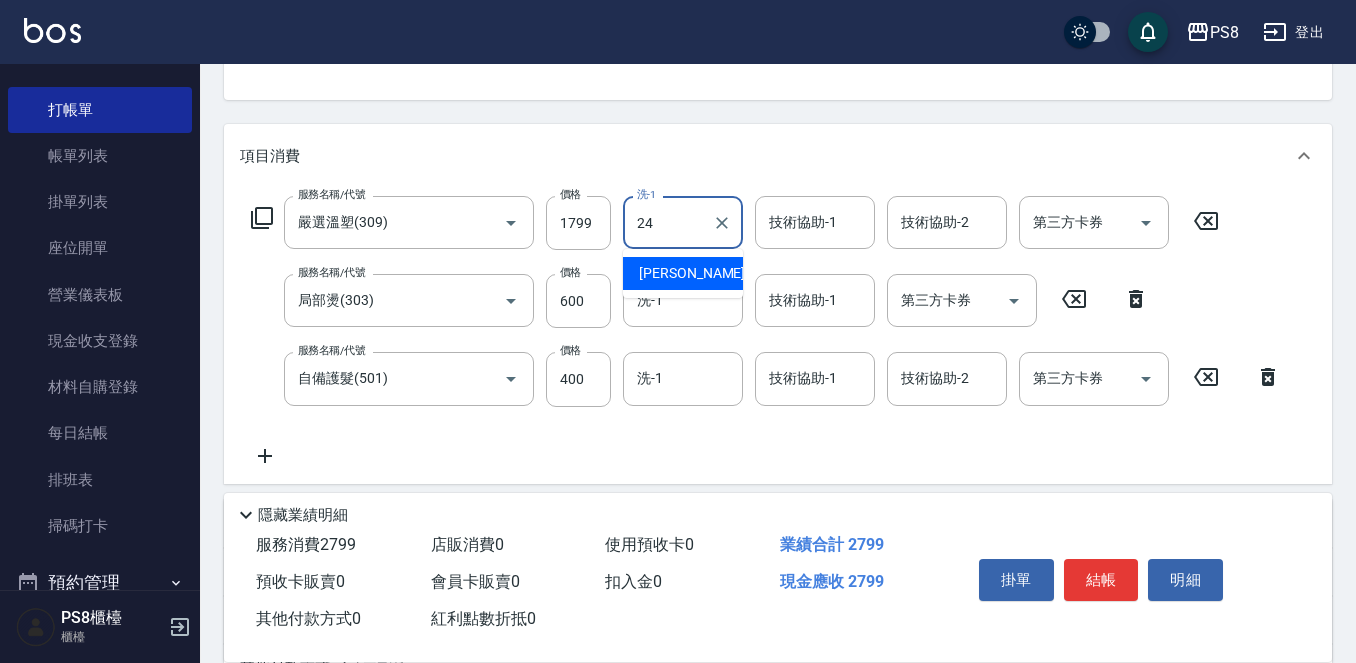 type on "婷婷-24" 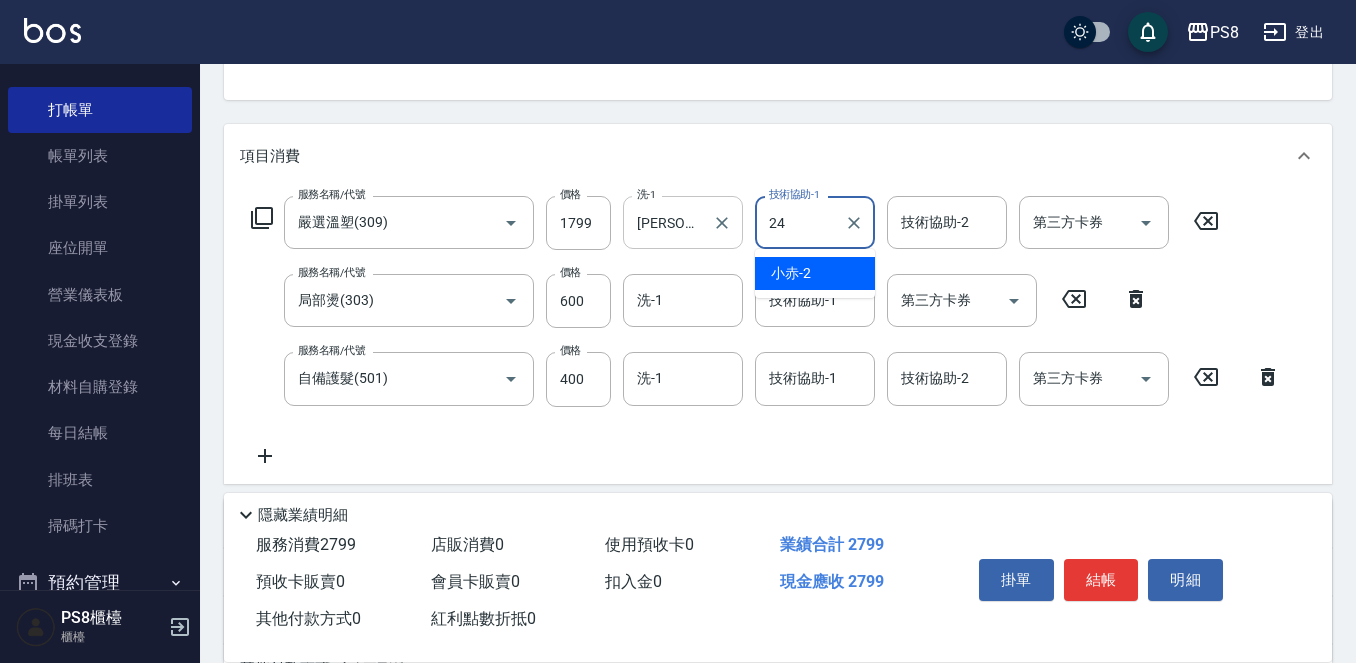 type on "婷婷-24" 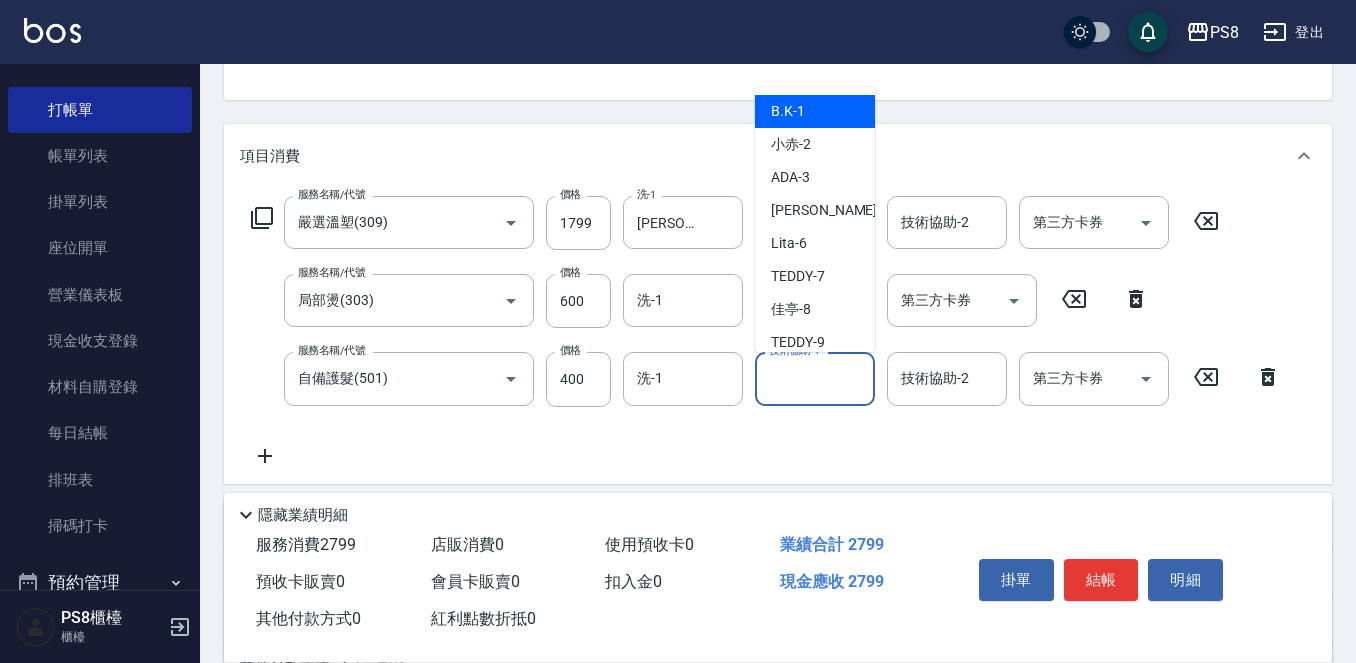 click on "技術協助-1 技術協助-1" at bounding box center [815, 378] 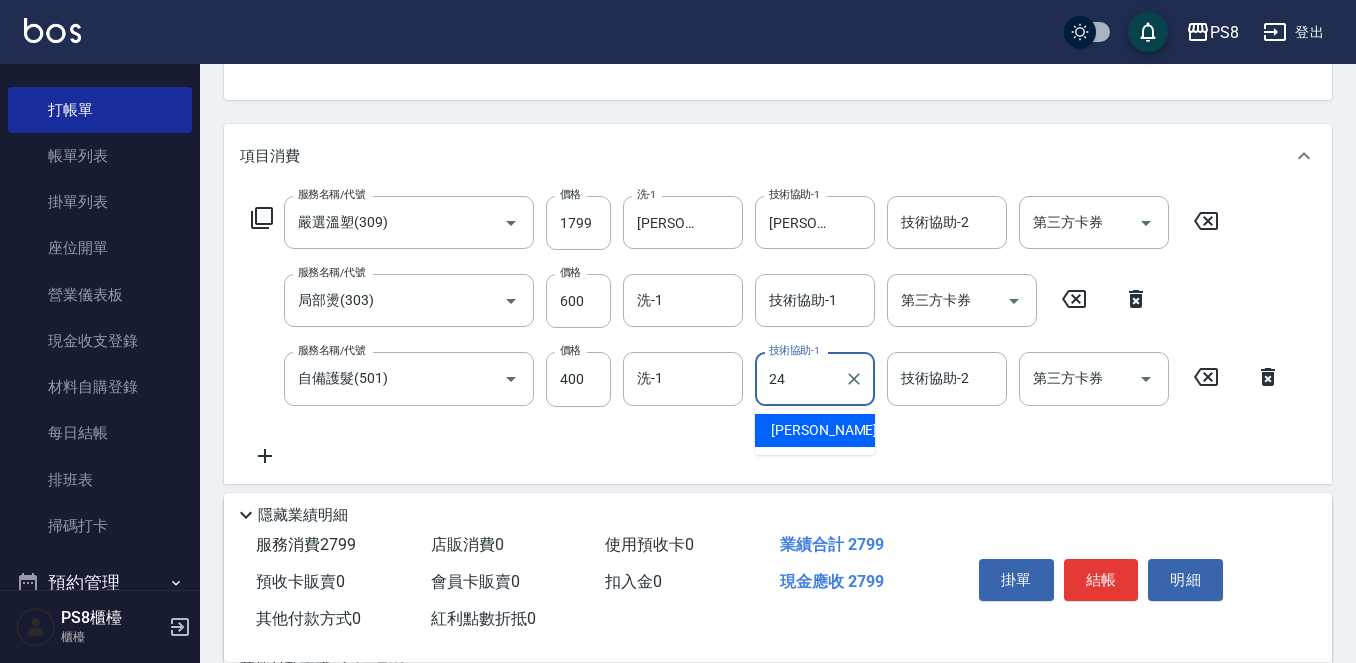 type on "婷婷-24" 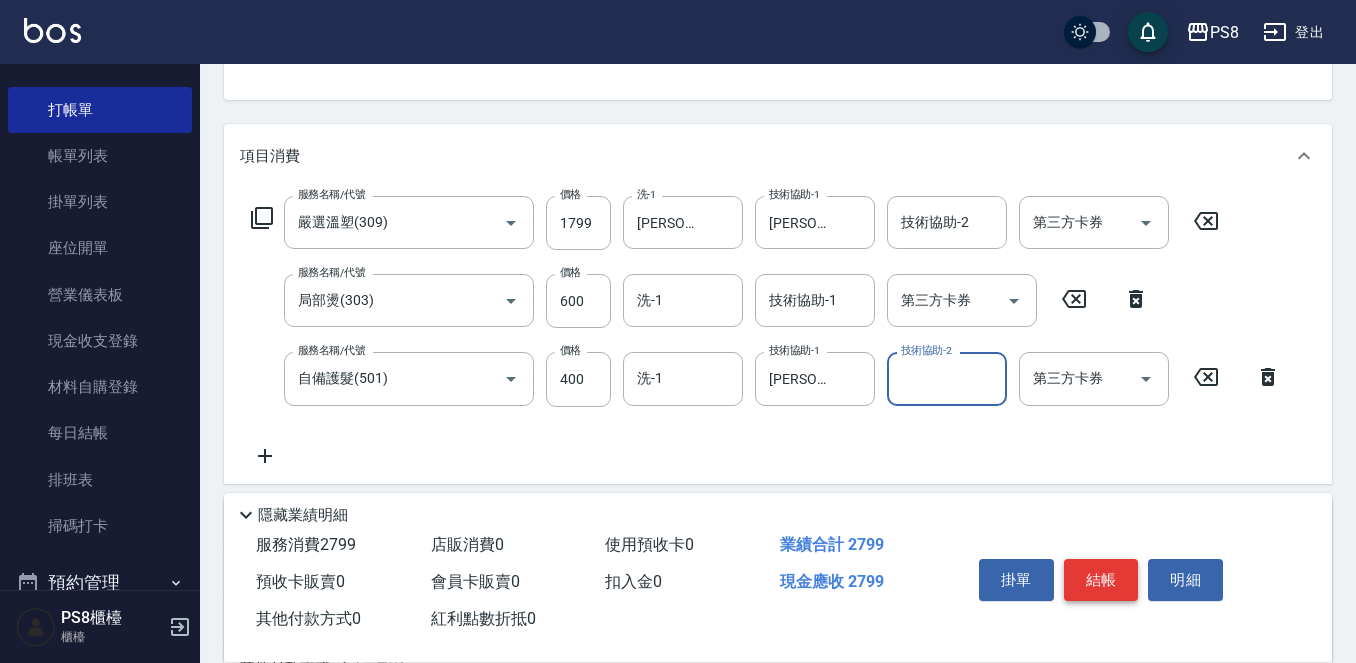 click on "結帳" at bounding box center (1101, 580) 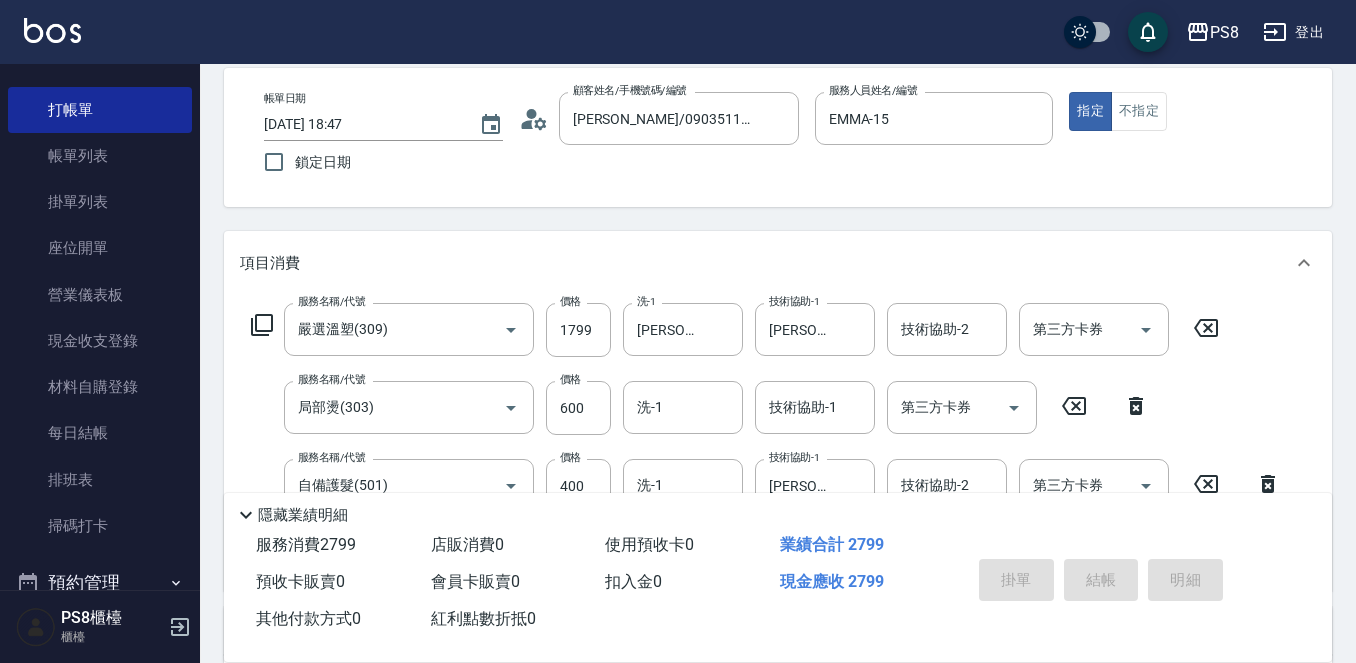 scroll, scrollTop: 0, scrollLeft: 0, axis: both 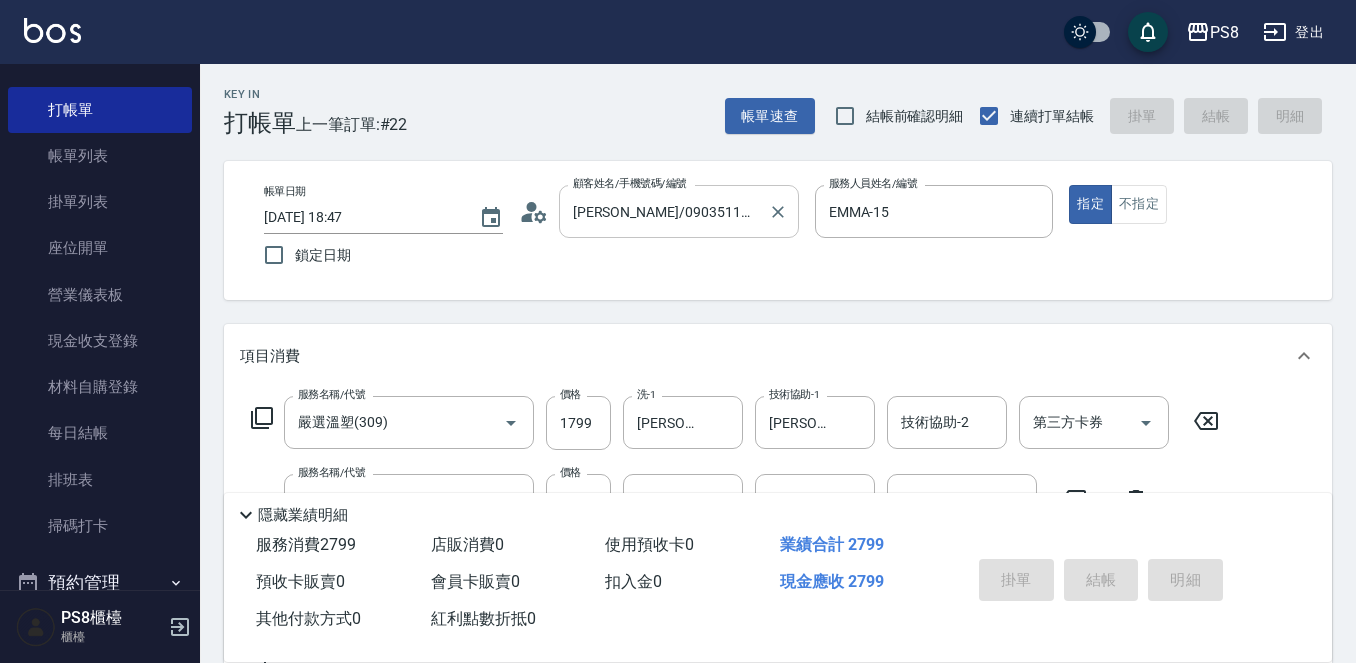 type on "2025/07/11 18:48" 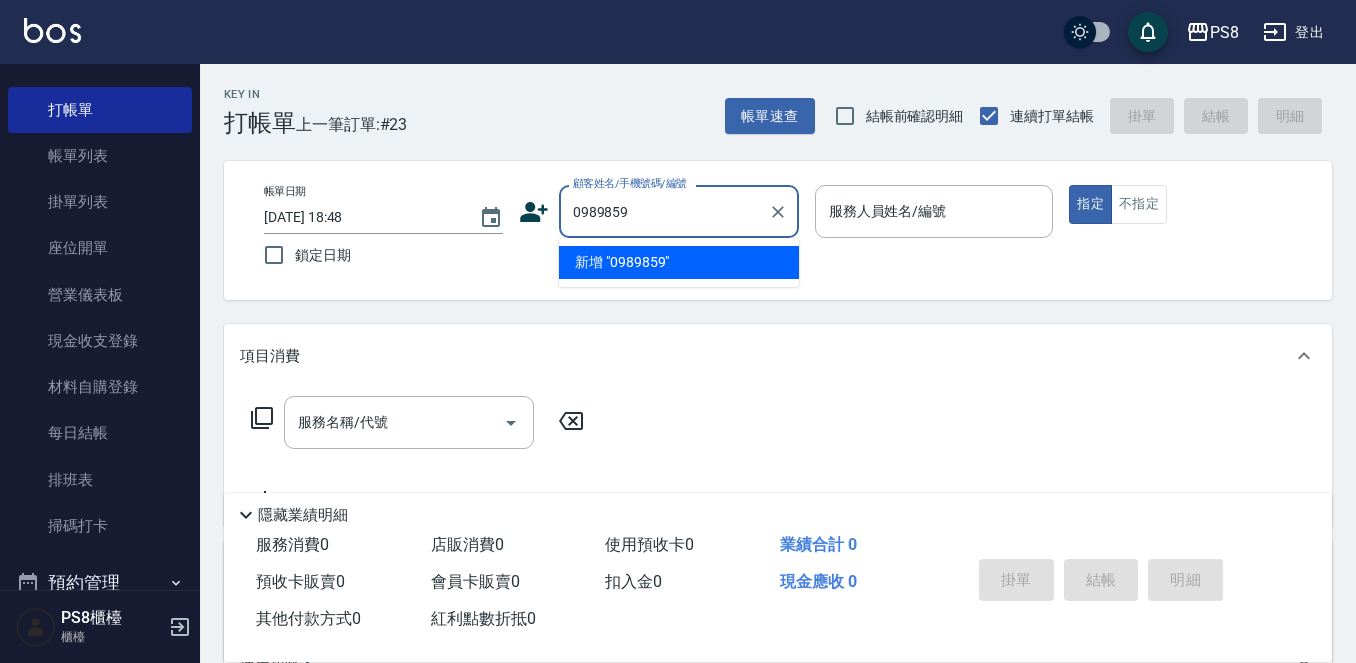 drag, startPoint x: 686, startPoint y: 191, endPoint x: 656, endPoint y: 199, distance: 31.04835 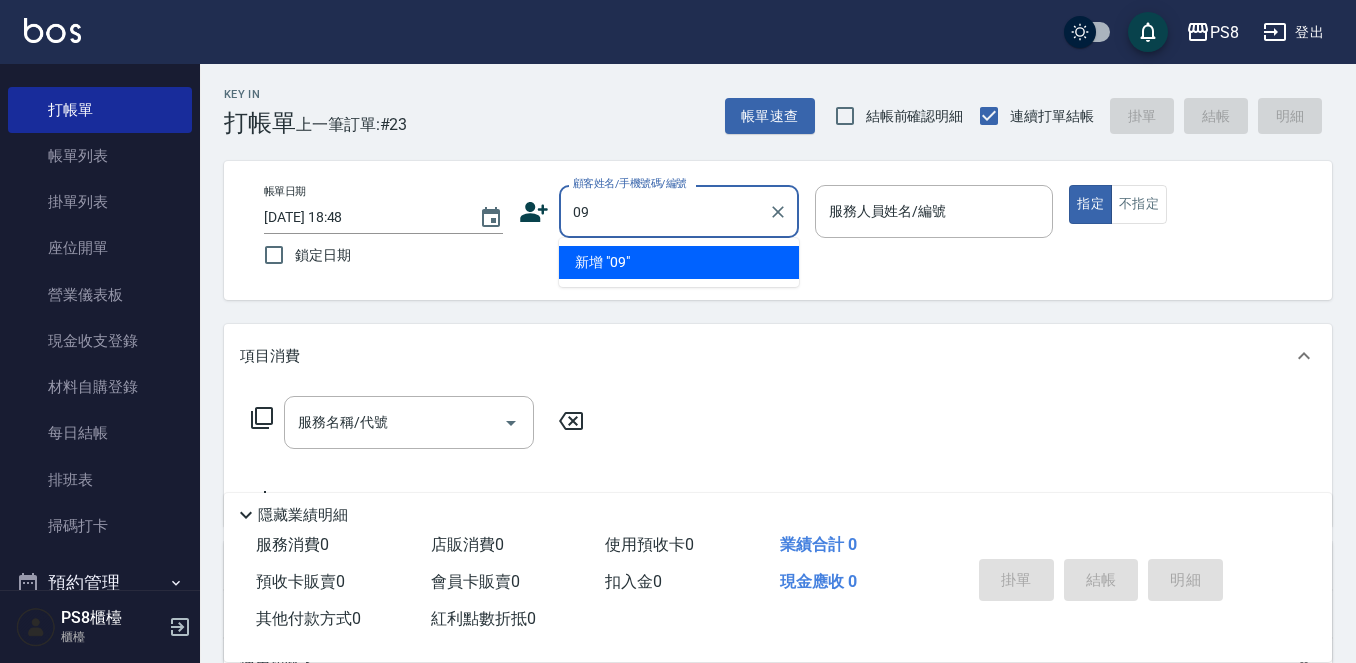 type on "0" 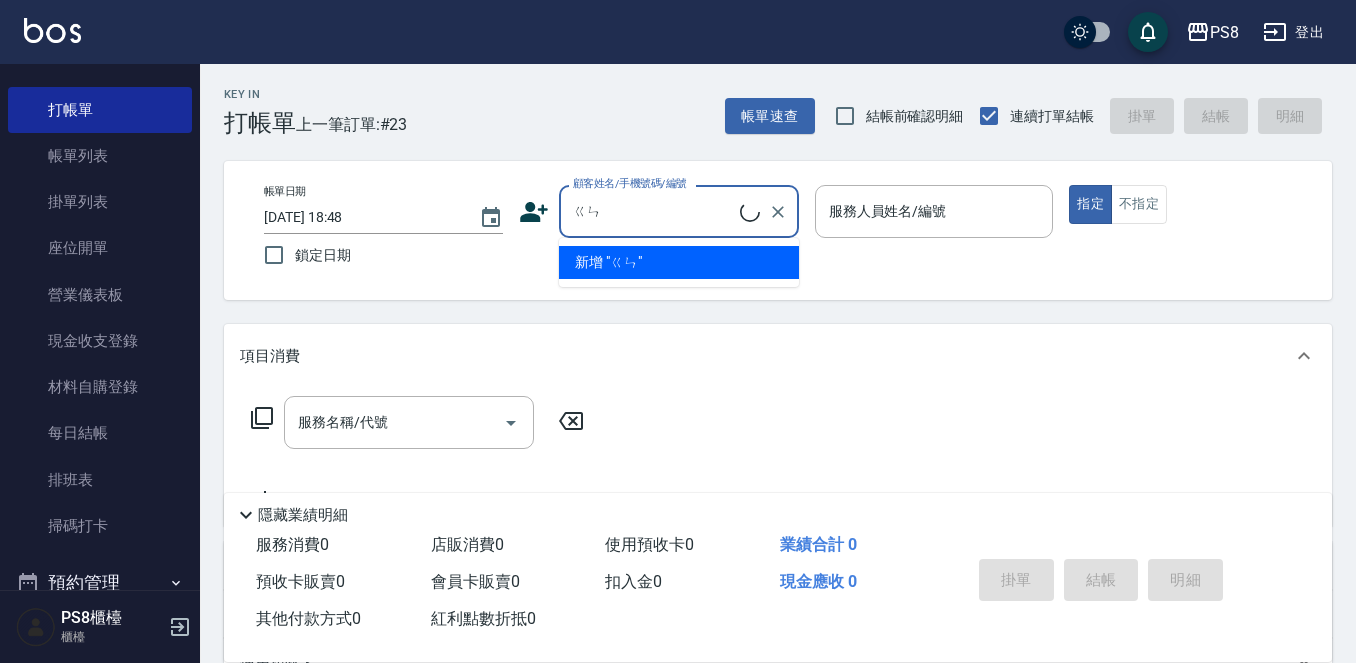 type on "艮" 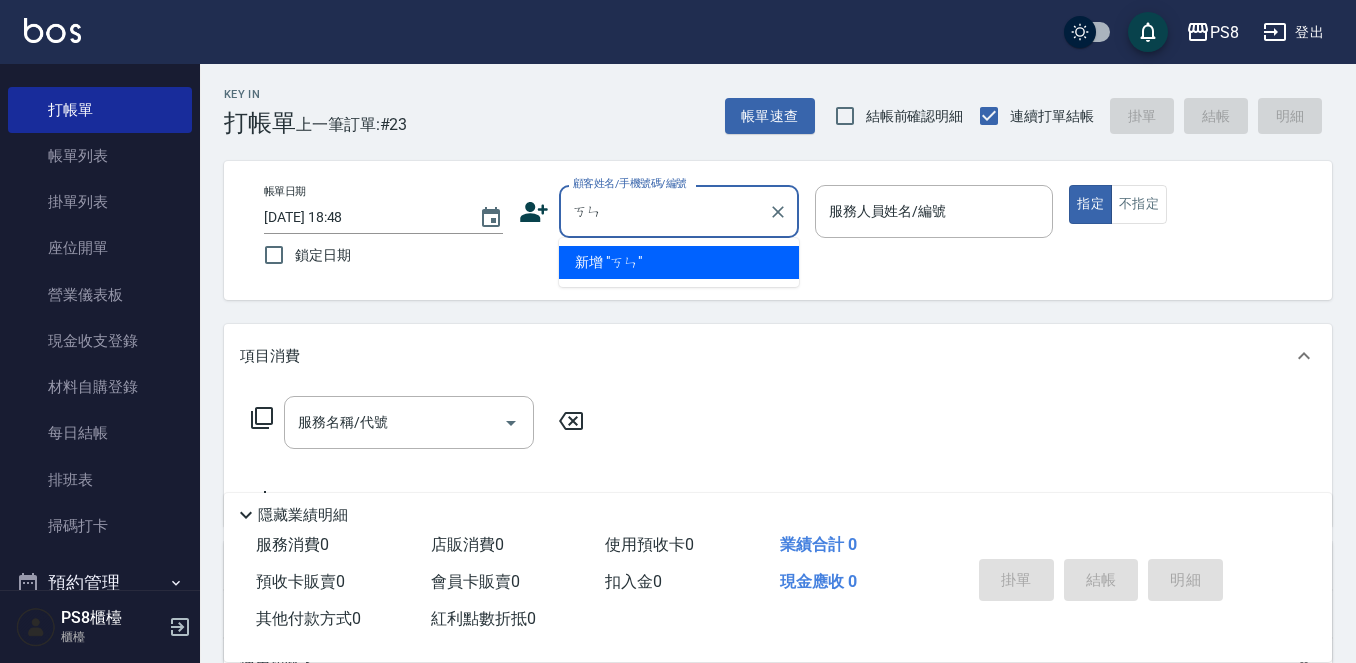 type on "肯" 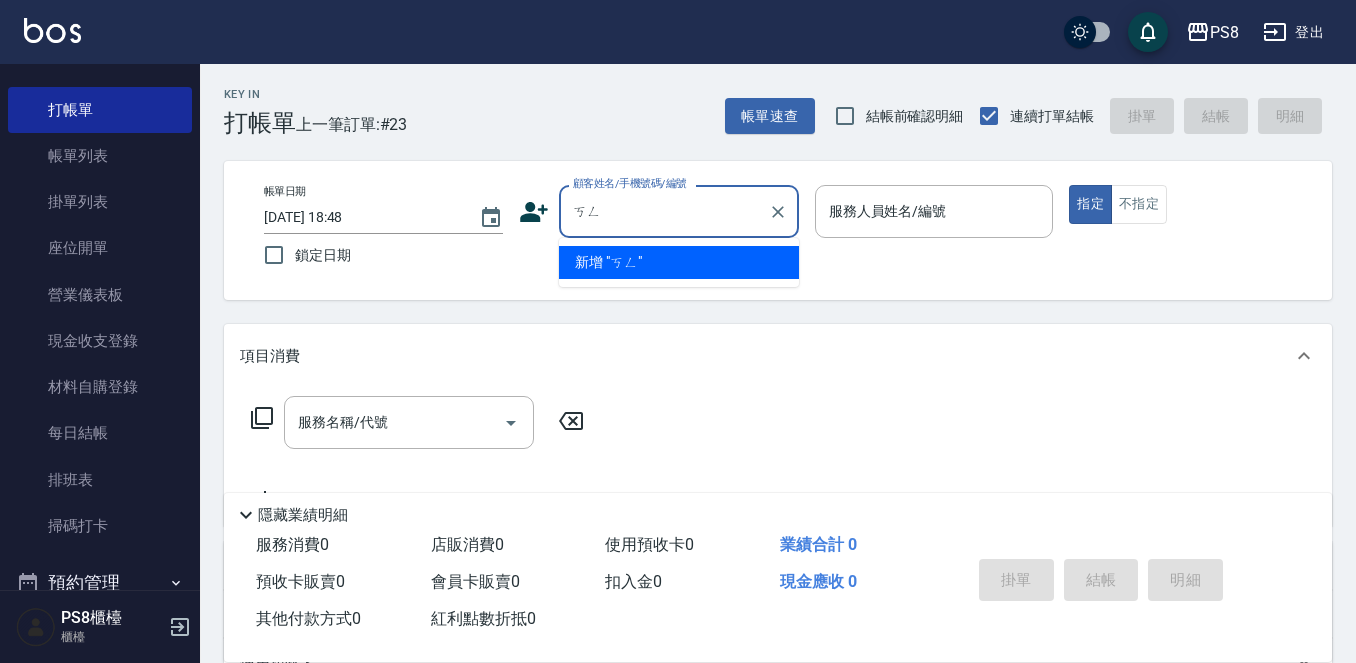 type on "挳" 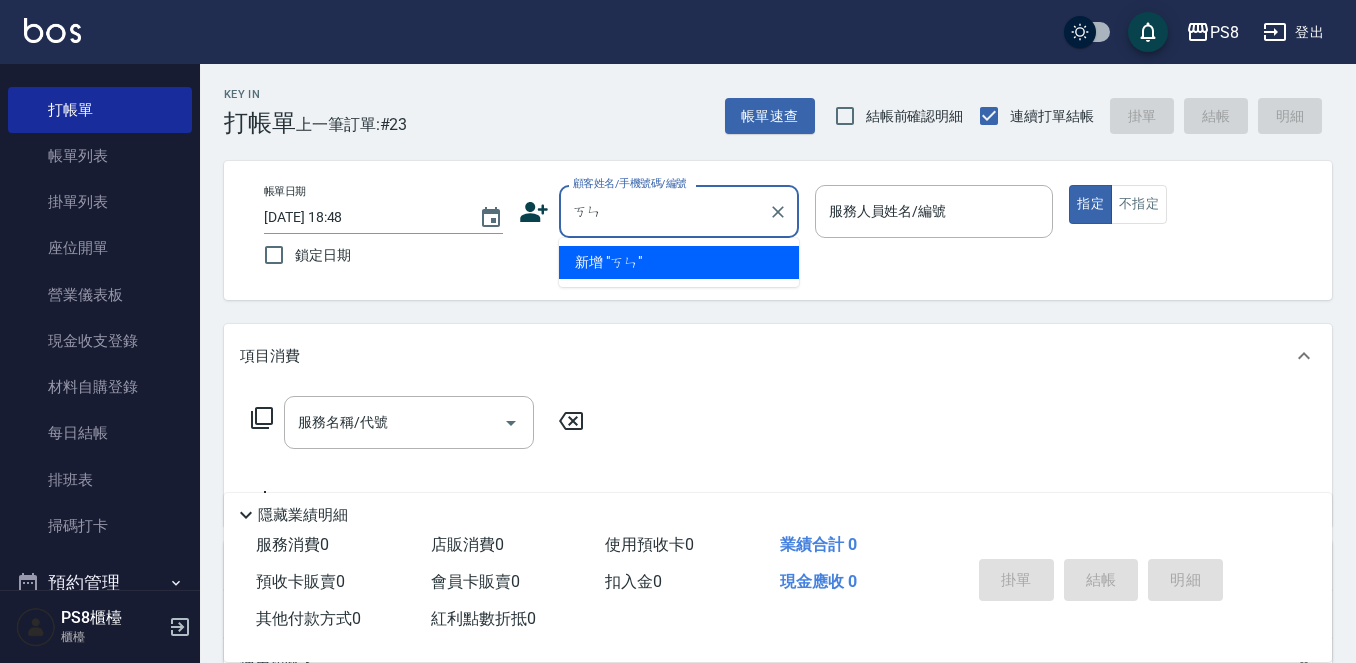 type on "肯" 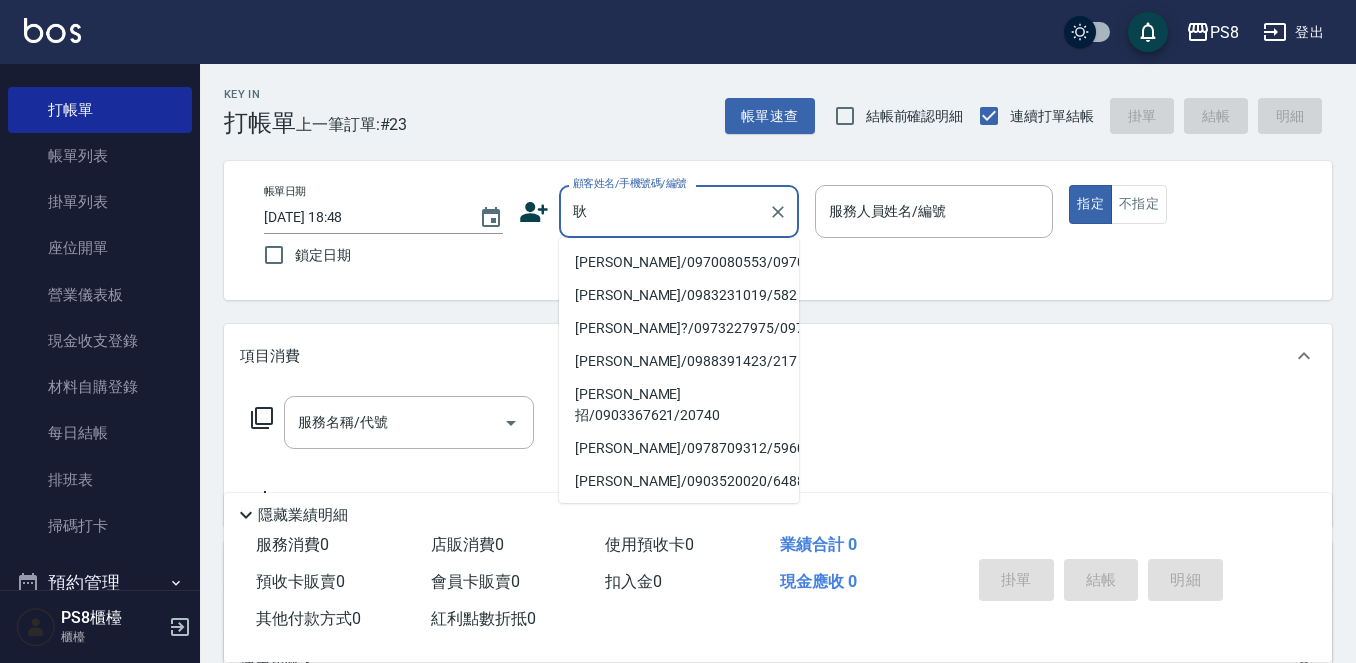 click on "蔣耿豪/0970080553/0970080553" at bounding box center (679, 262) 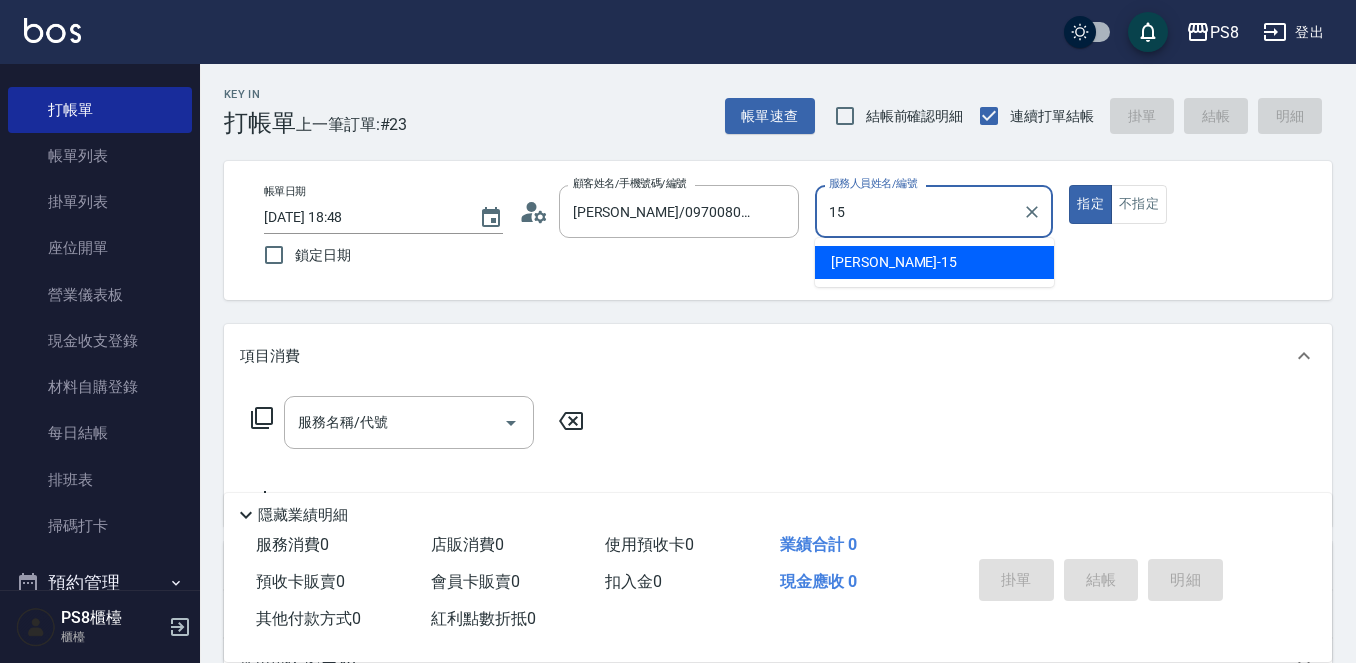 type on "EMMA-15" 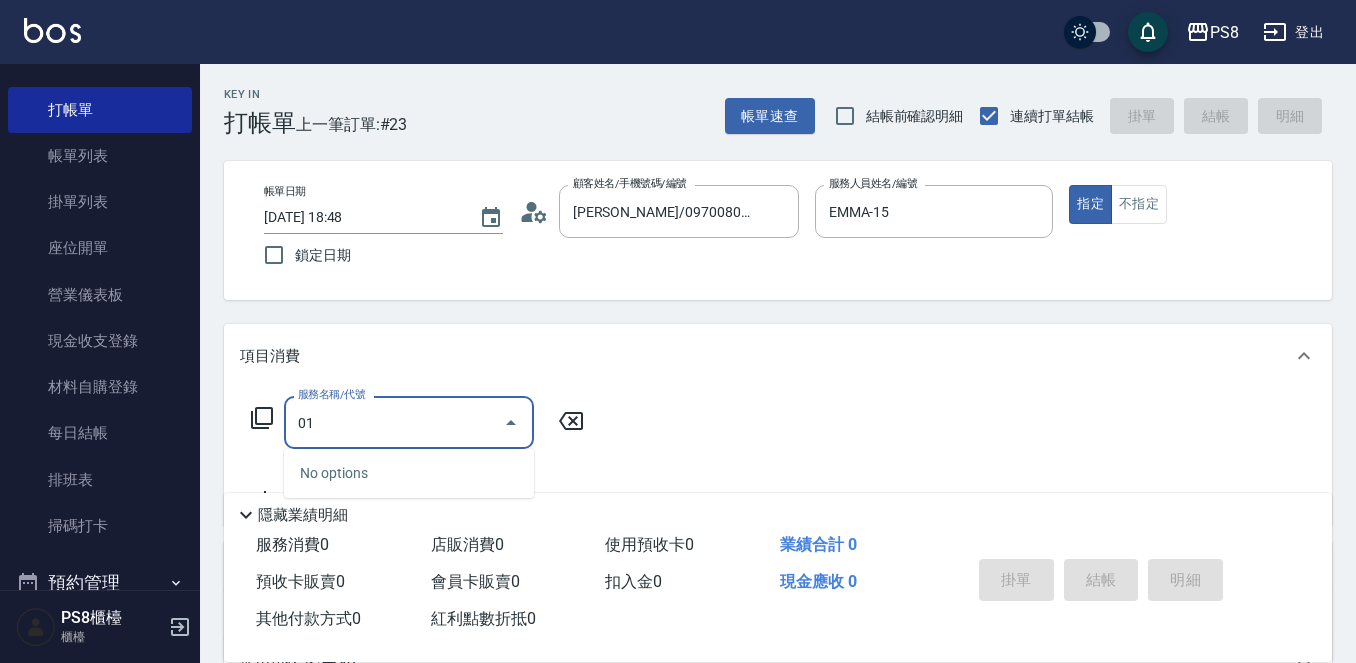 type on "0" 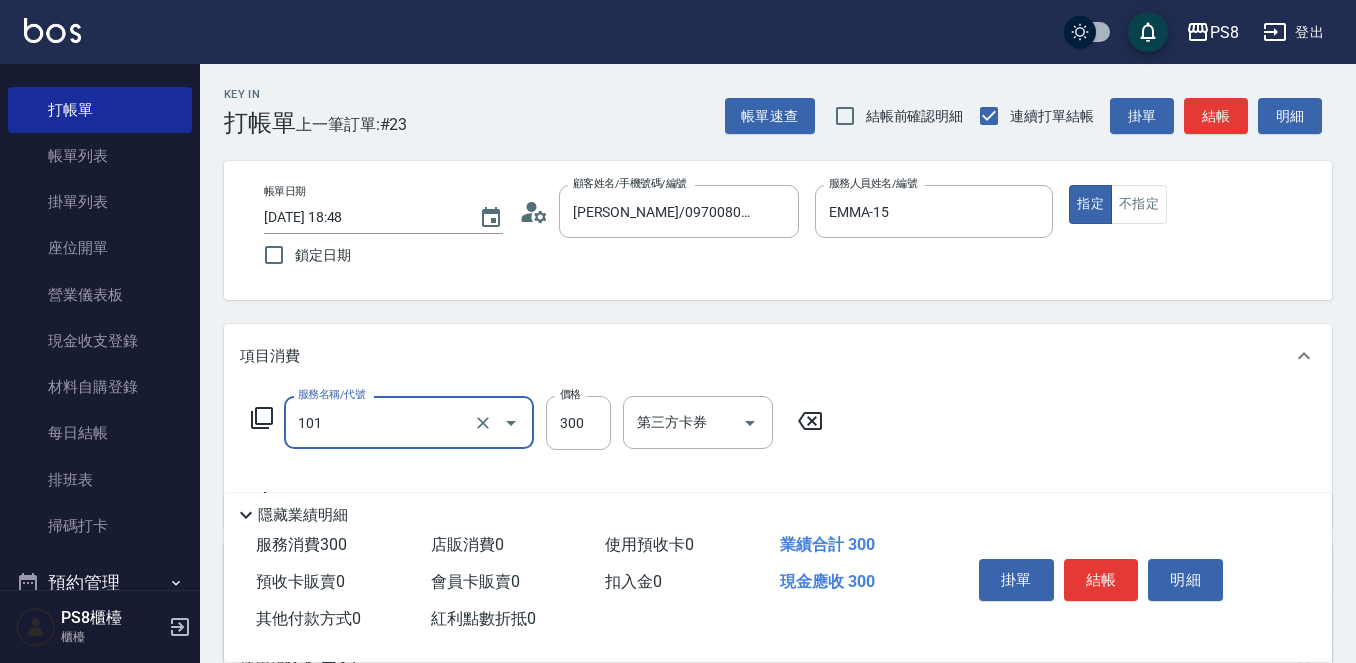 type on "洗髮(101)" 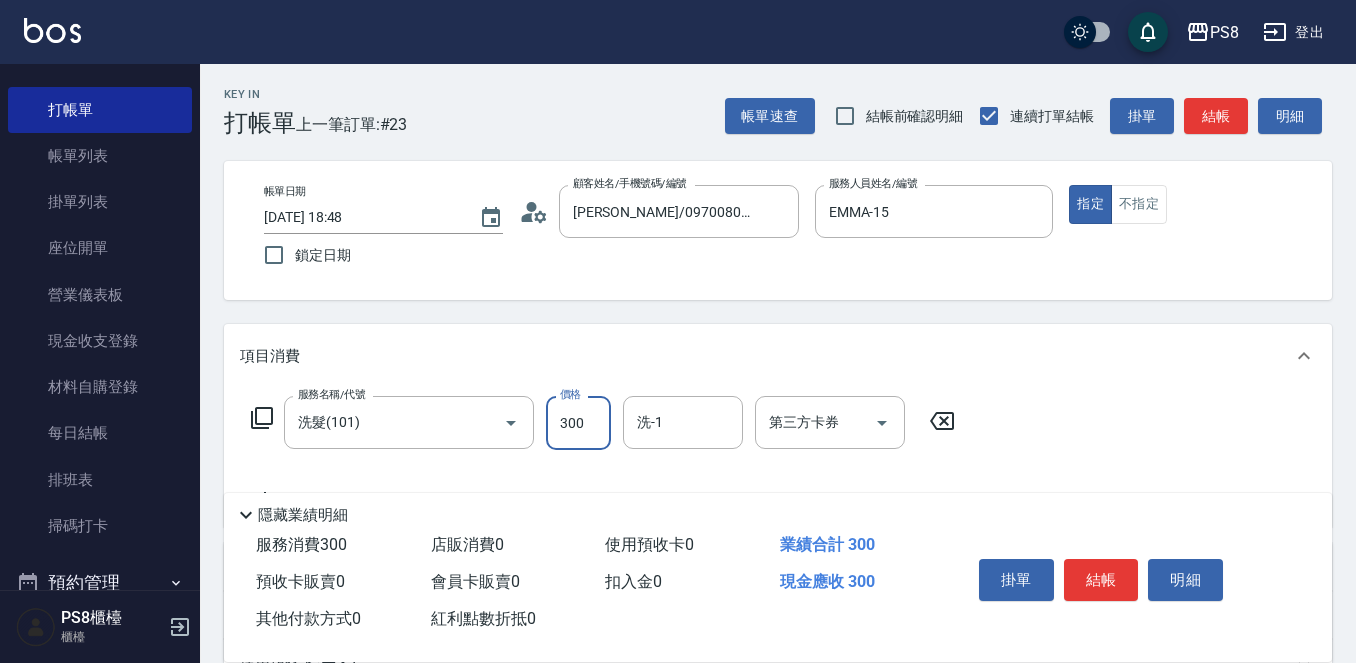 click on "300" at bounding box center (578, 423) 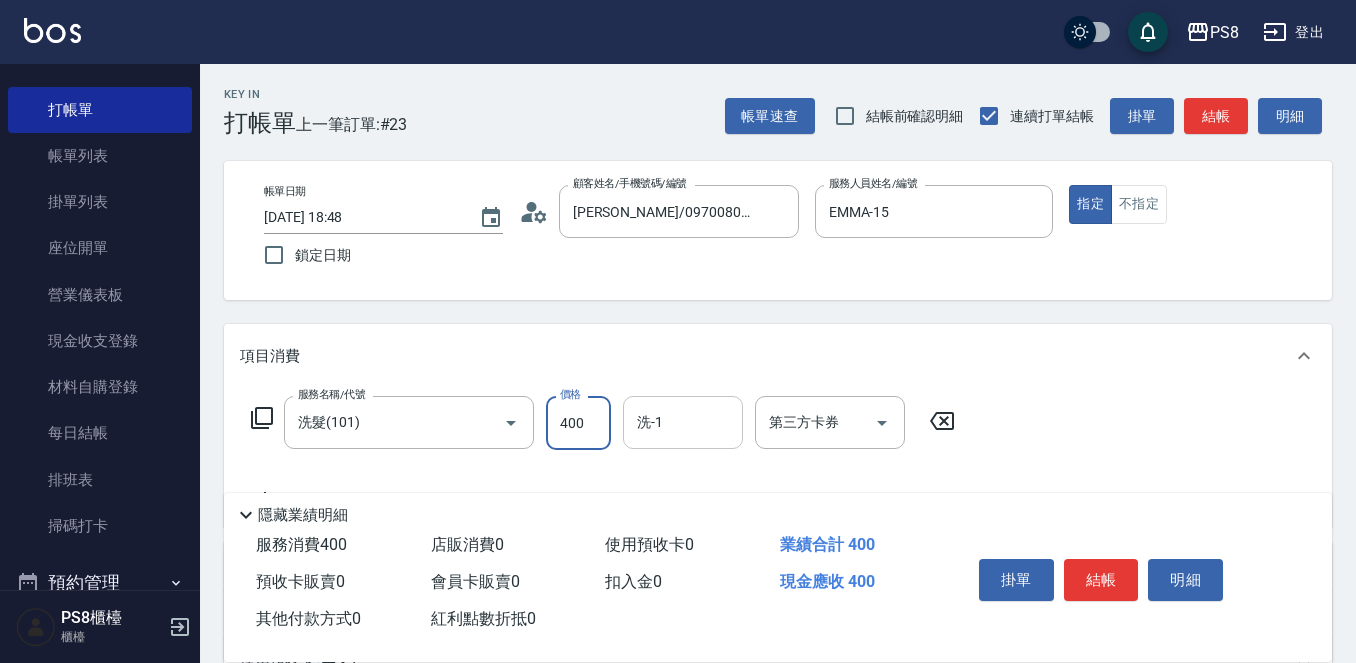 type on "400" 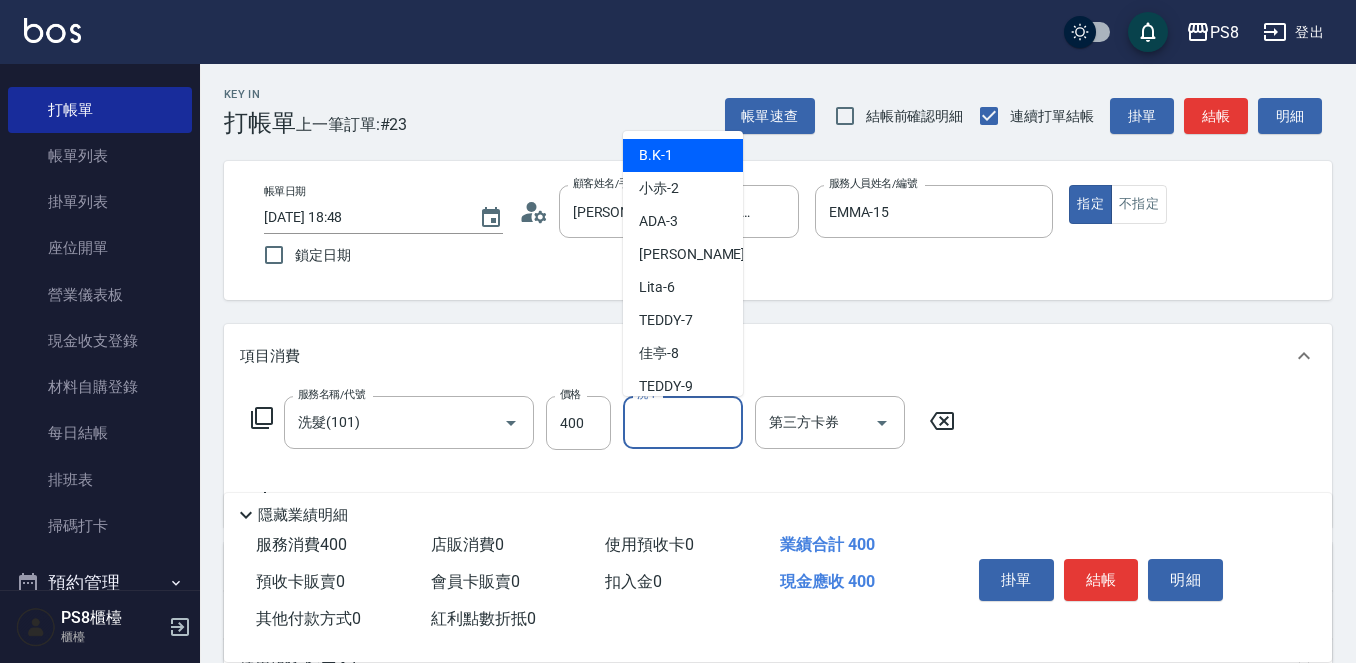 click on "洗-1" at bounding box center (683, 422) 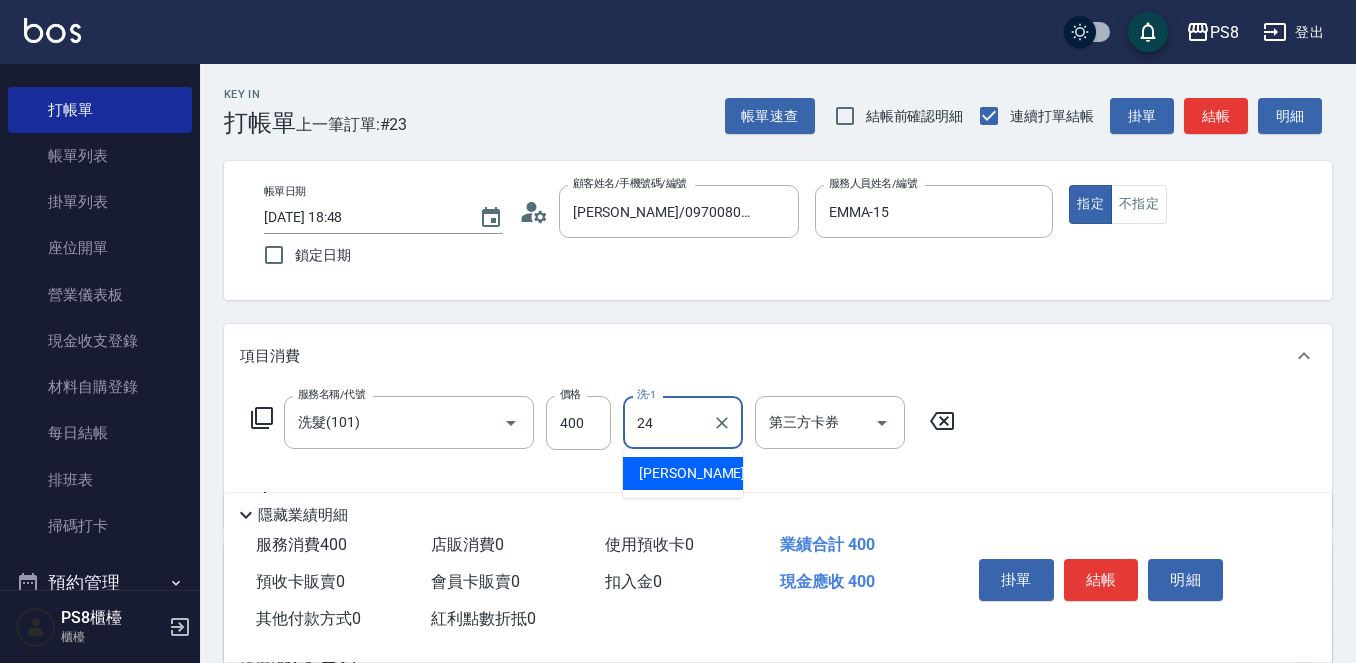 type on "婷婷-24" 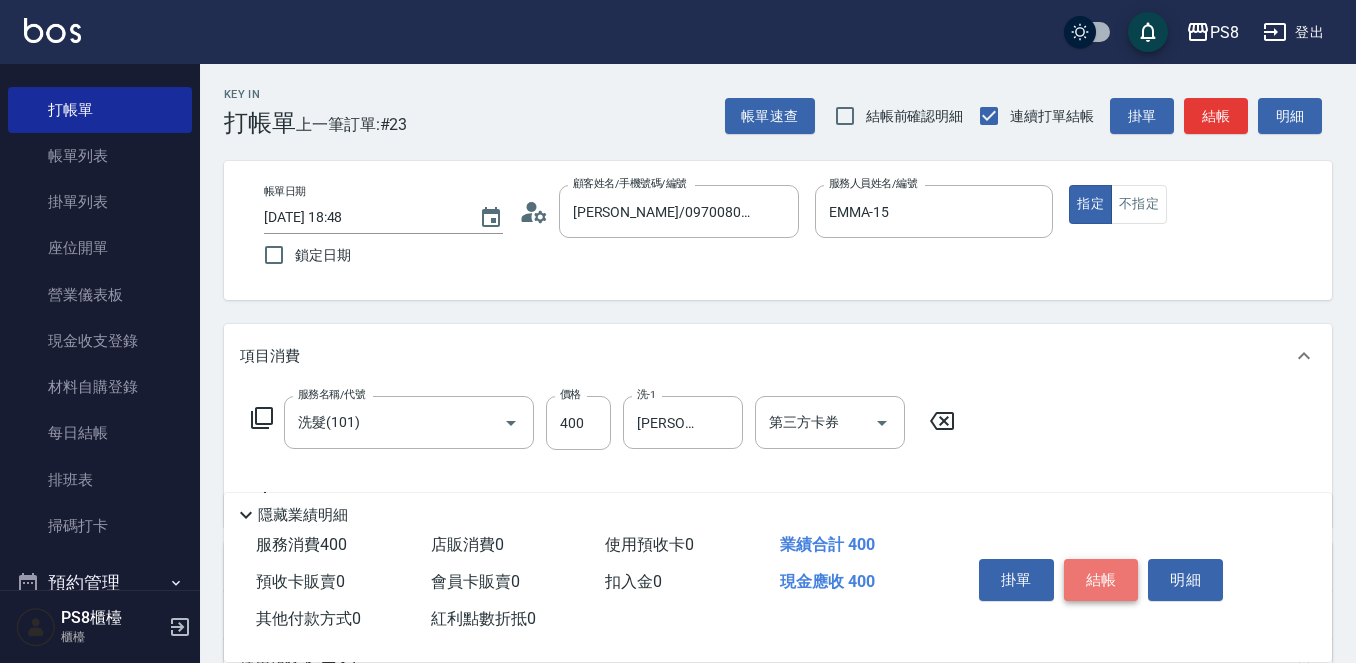 click on "結帳" at bounding box center [1101, 580] 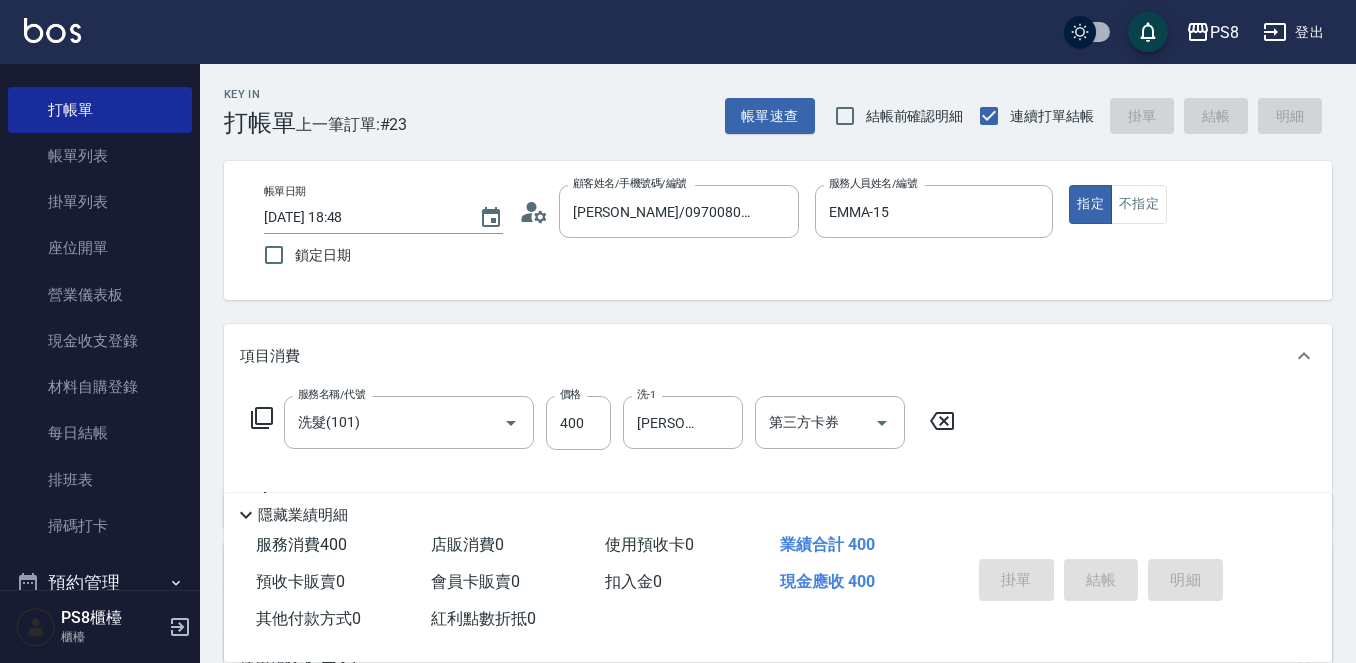 type on "2025/07/11 18:49" 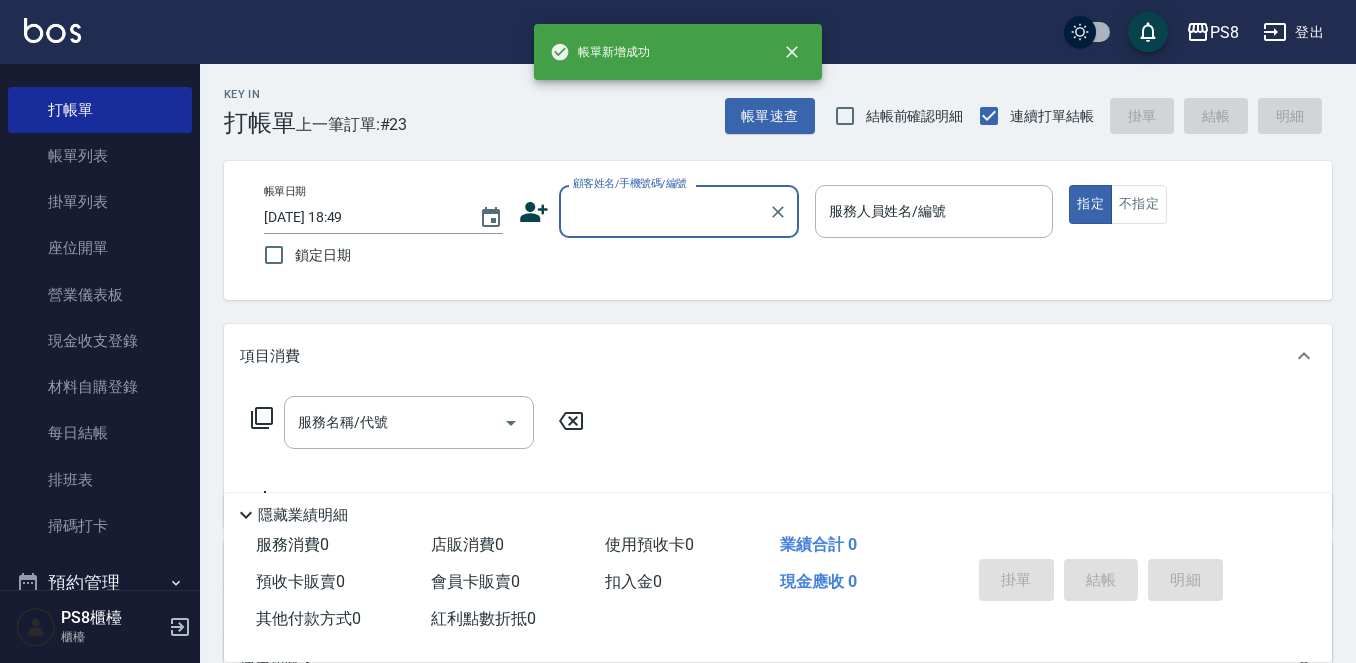 scroll, scrollTop: 0, scrollLeft: 0, axis: both 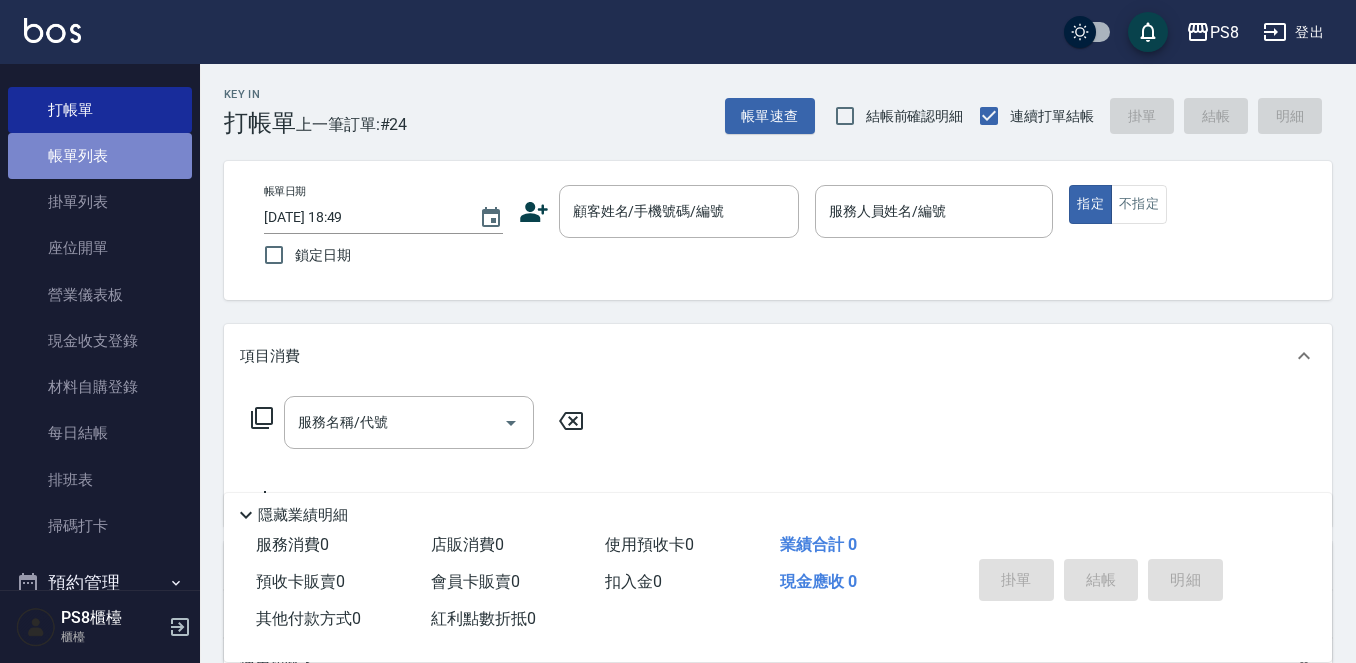 click on "帳單列表" at bounding box center (100, 156) 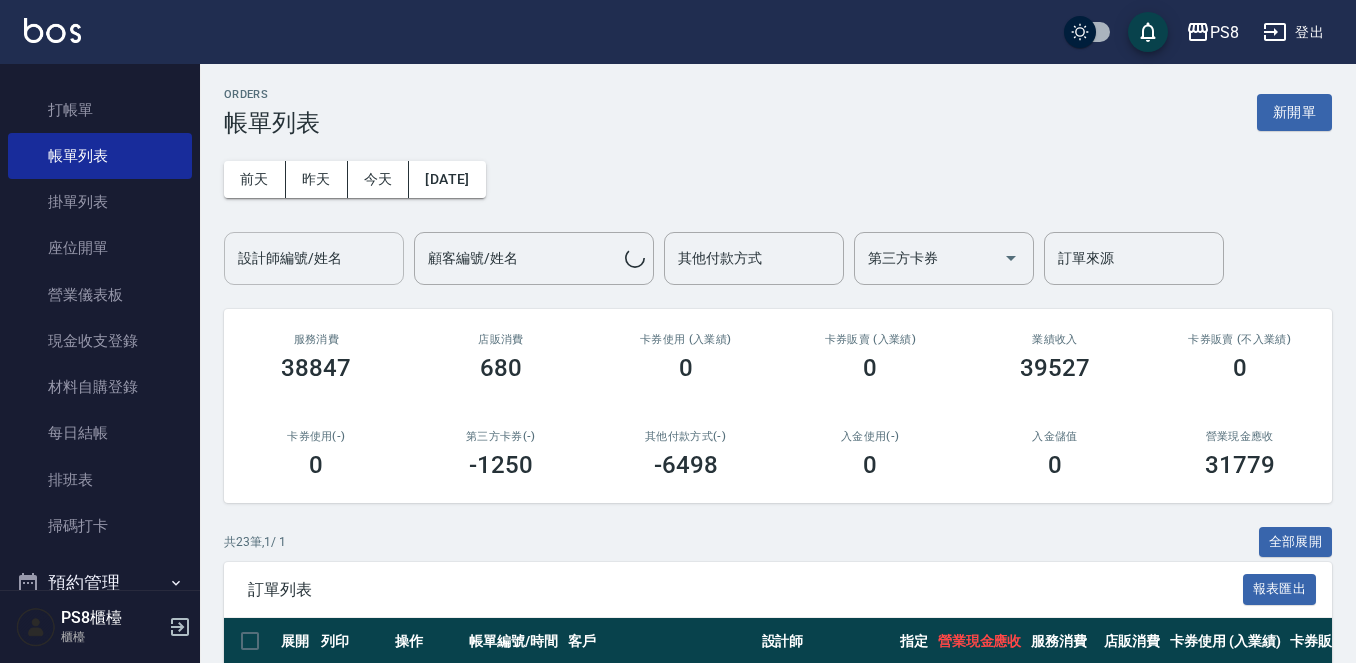 click on "設計師編號/姓名" at bounding box center [314, 258] 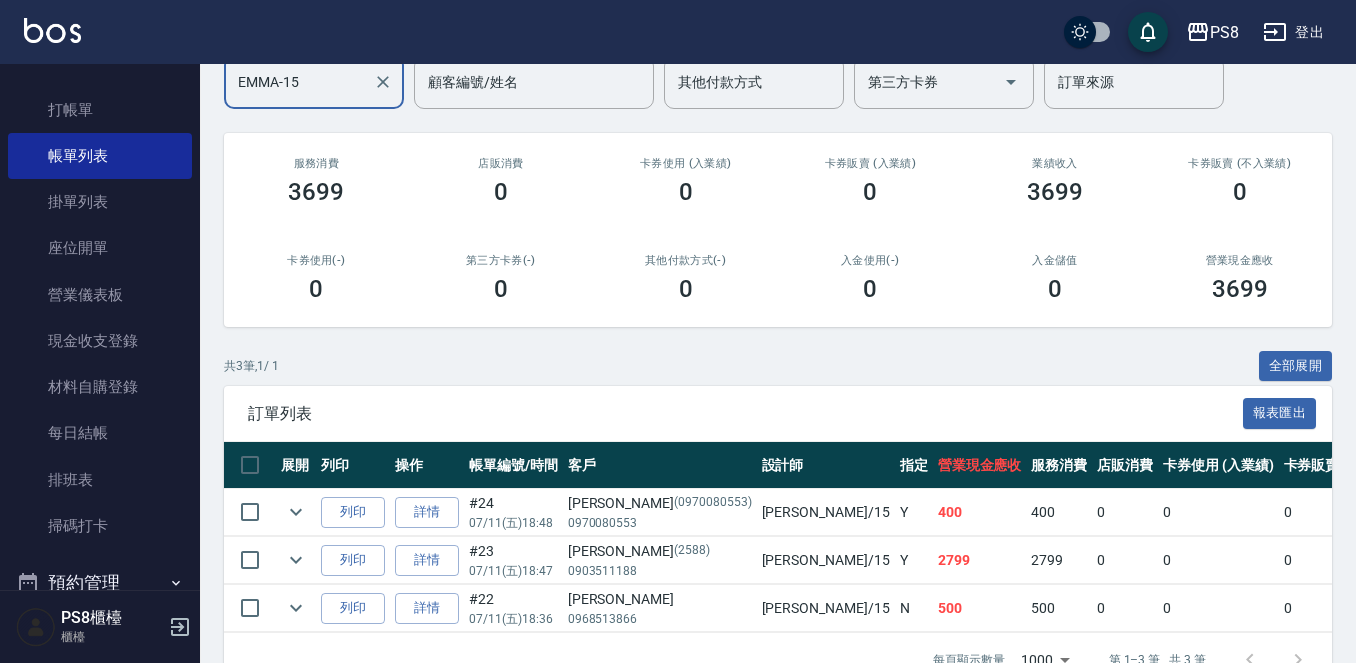 scroll, scrollTop: 141, scrollLeft: 0, axis: vertical 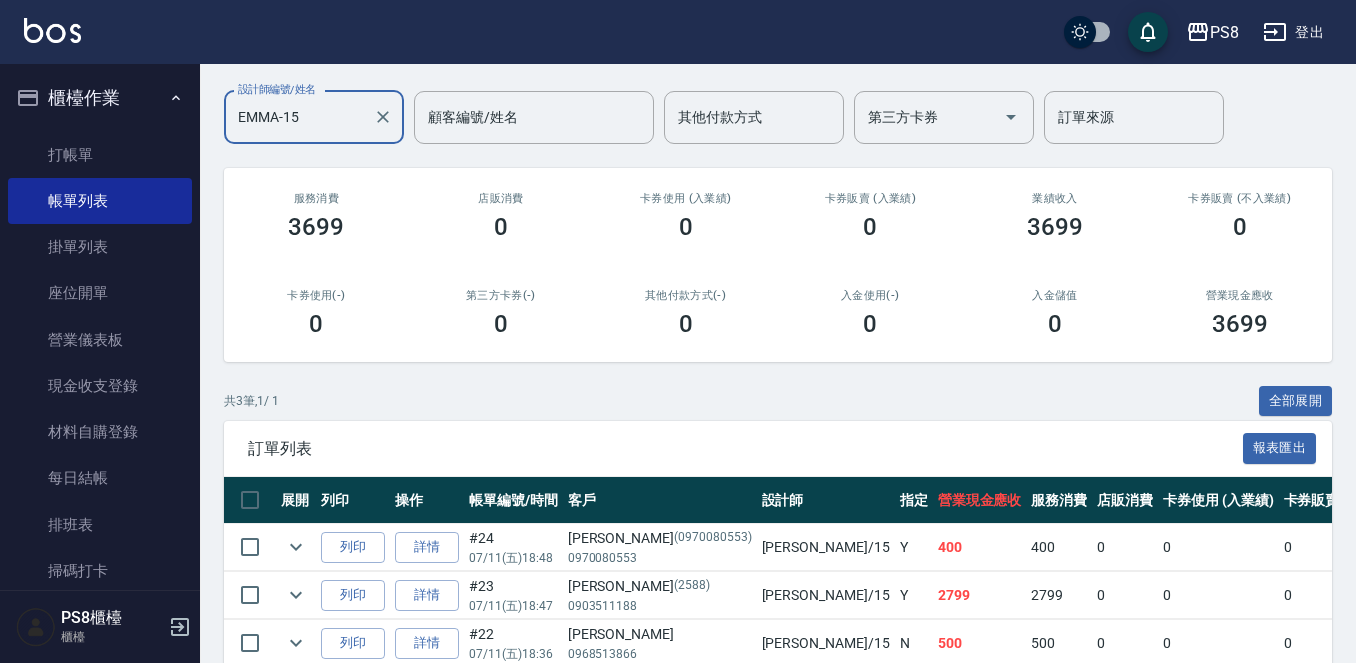type on "EMMA-15" 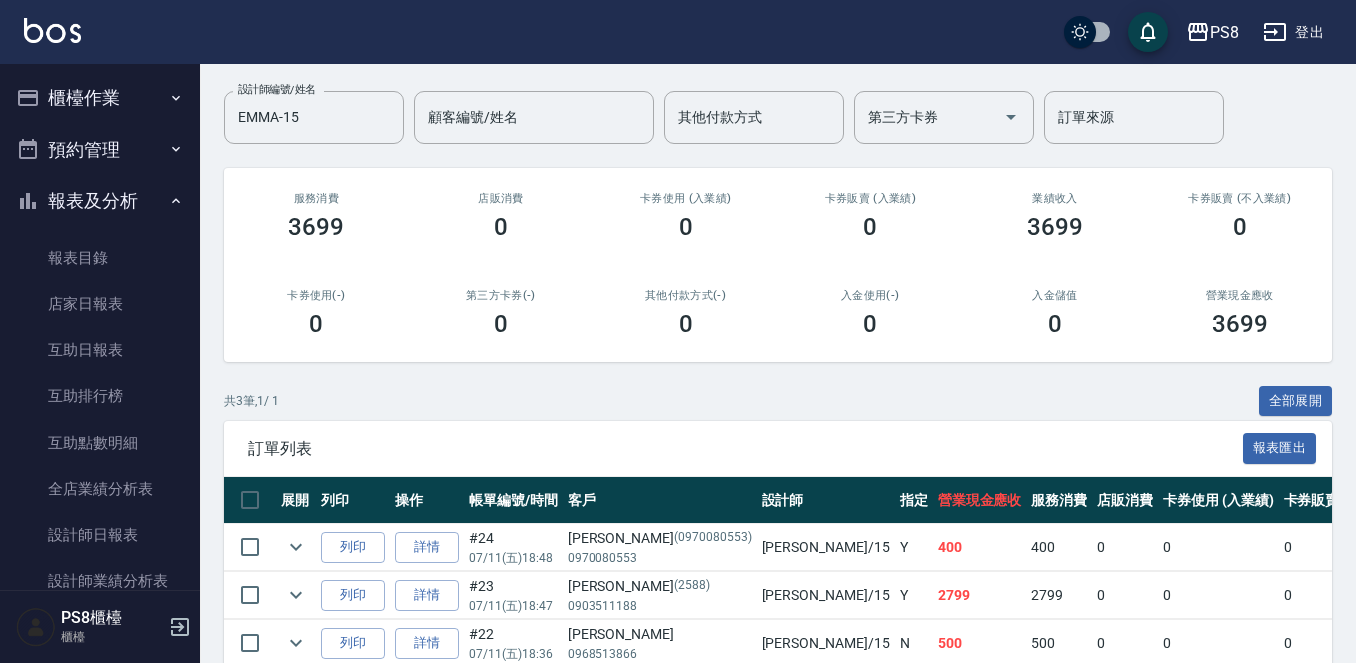 click on "報表及分析" at bounding box center [100, 201] 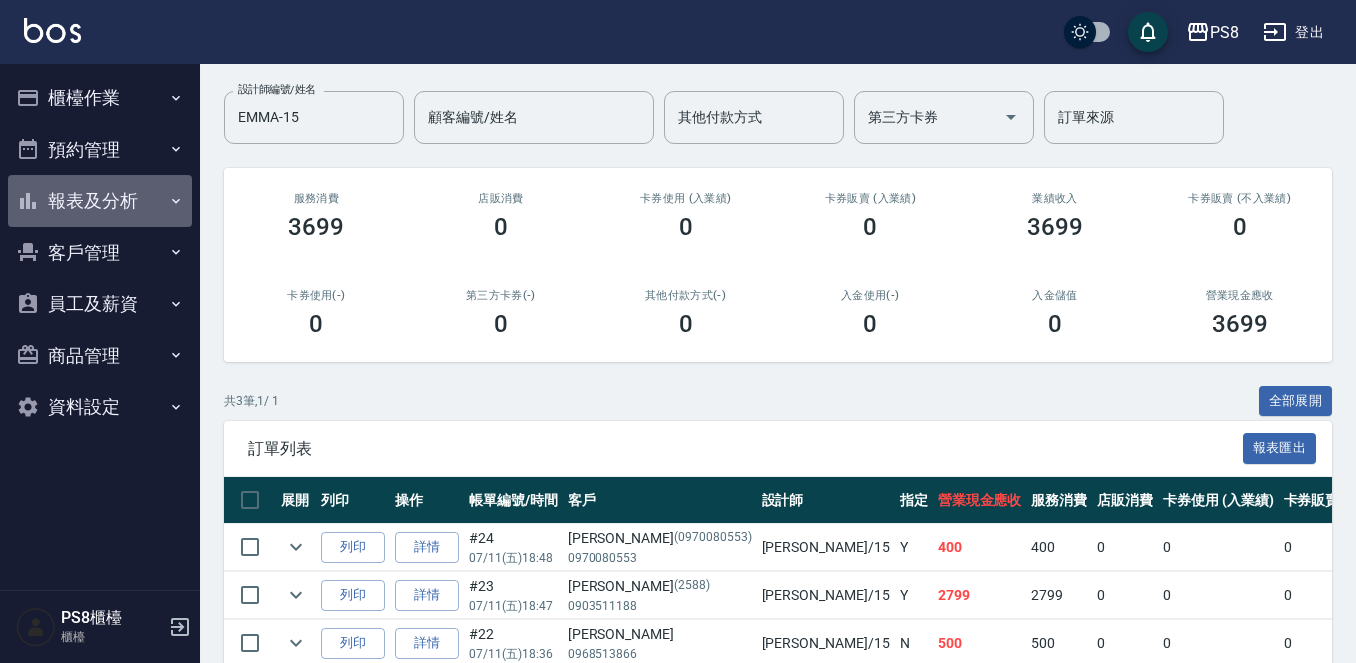 click on "報表及分析" at bounding box center (100, 201) 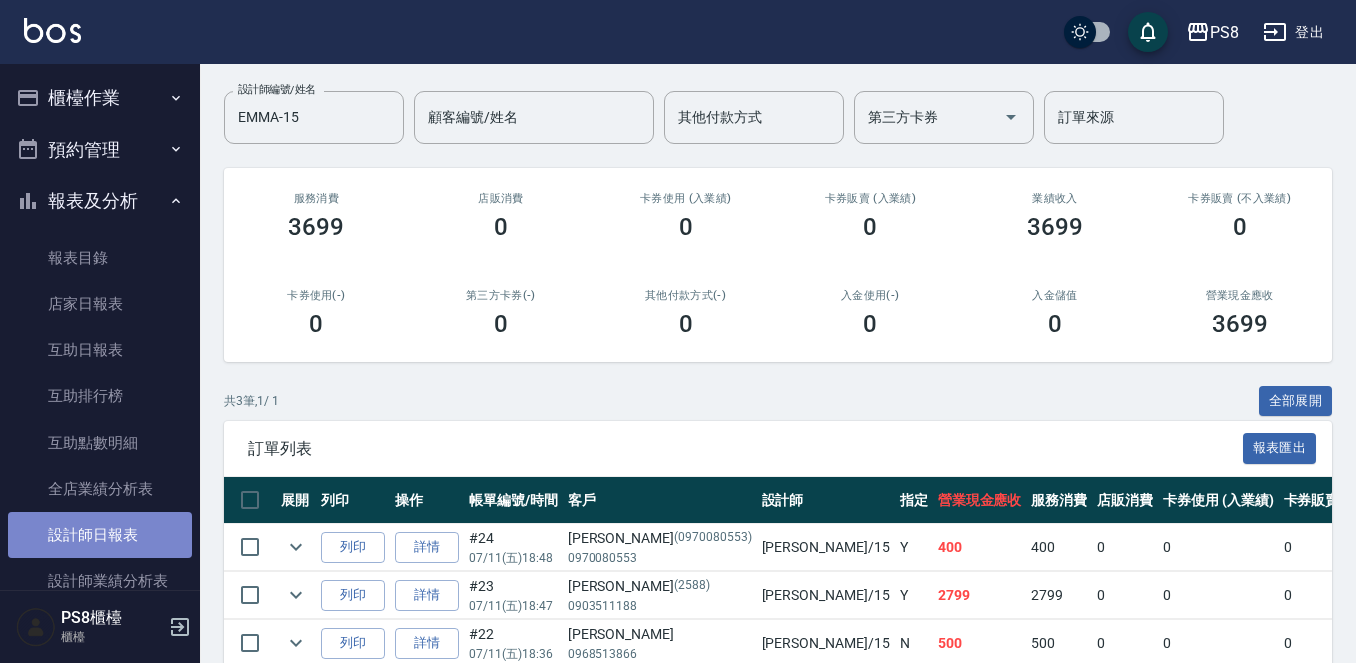 click on "設計師日報表" at bounding box center (100, 535) 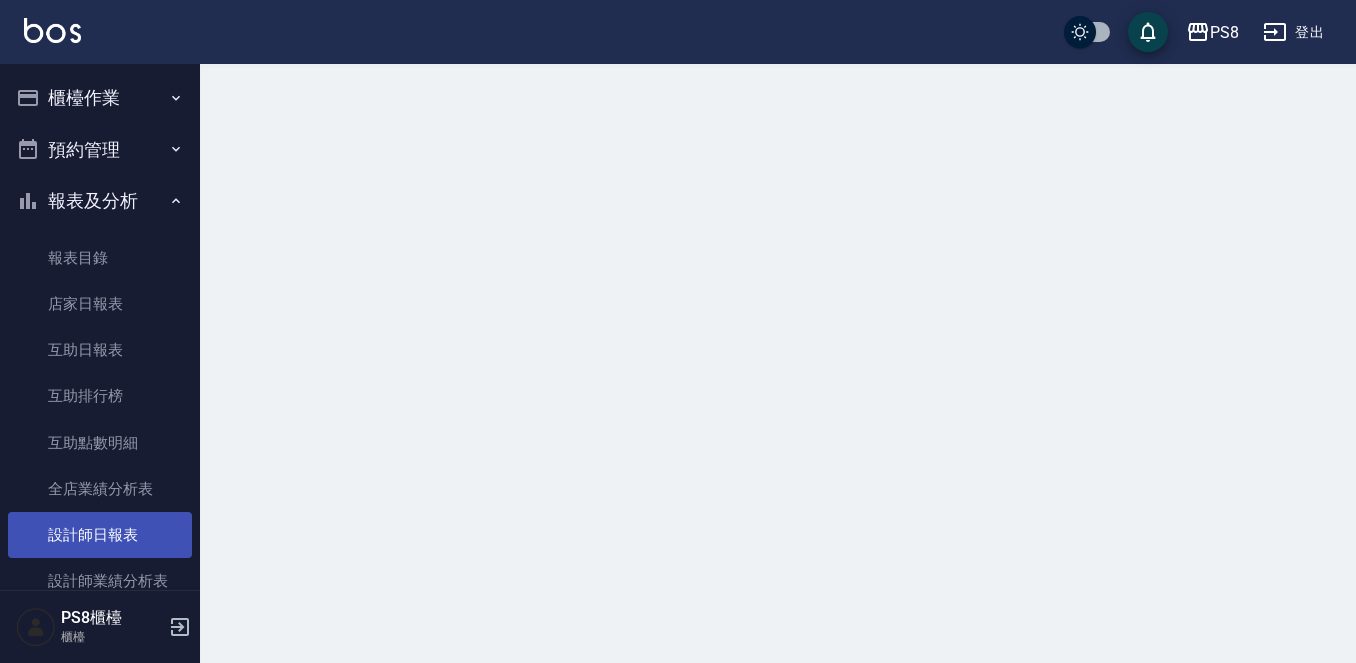 scroll, scrollTop: 0, scrollLeft: 0, axis: both 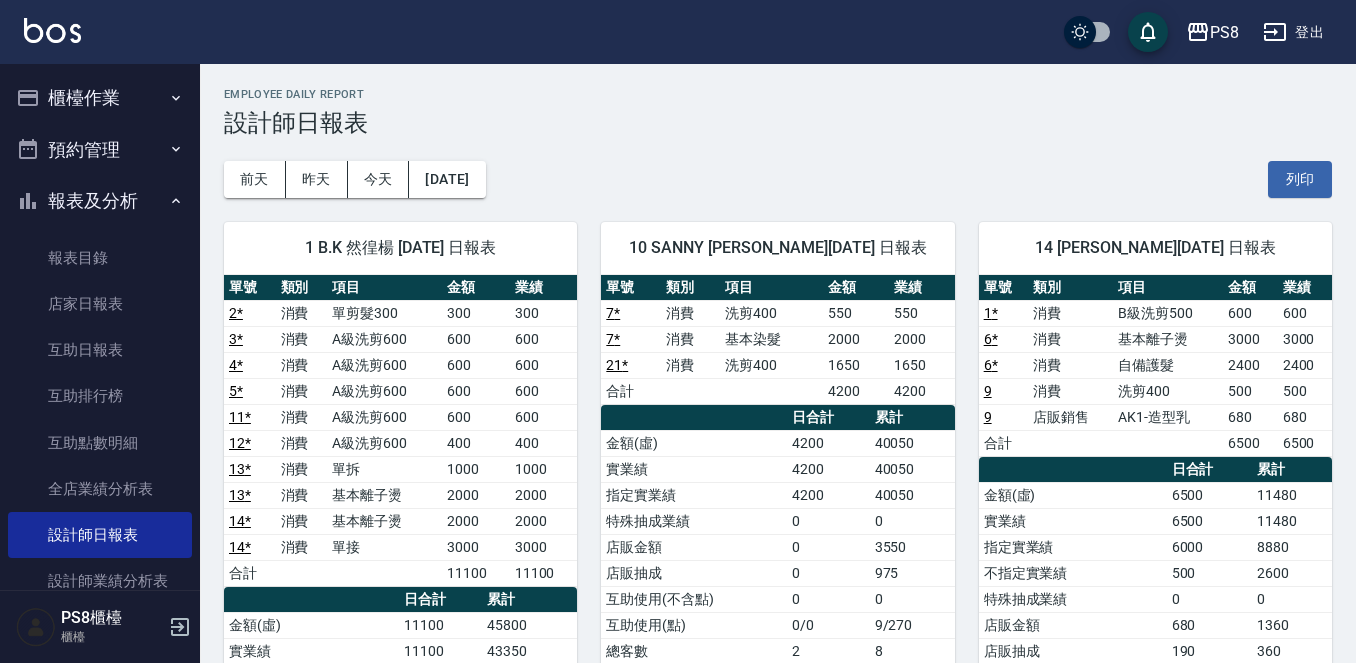 click on "前天 昨天 今天 2025/07/11 列印" at bounding box center [778, 179] 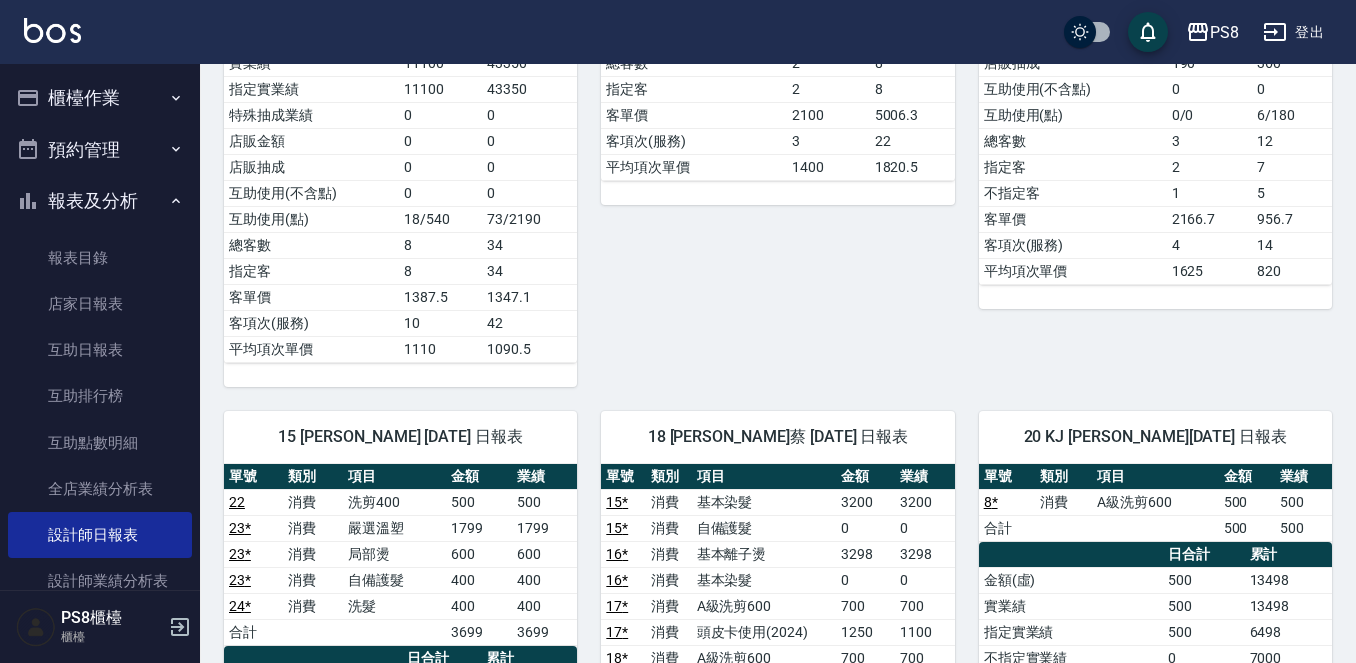 scroll, scrollTop: 900, scrollLeft: 0, axis: vertical 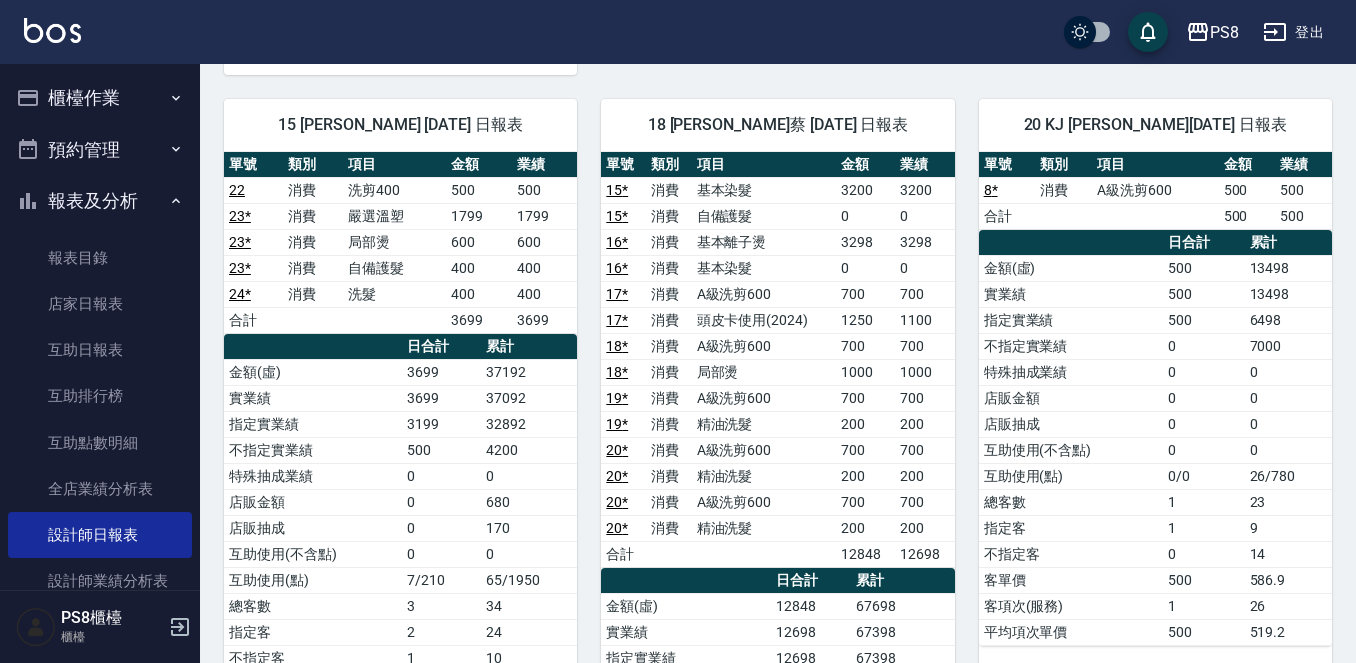 click on "PS8   2025-07-11   設計師日報表 列印時間： 2025-07-11-18:50 Employee Daily Report 設計師日報表 前天 昨天 今天 2025/07/11 列印 1 B.K 然徨楊 07/11/2025 日報表  單號 類別 項目 金額 業績 2 * 消費 單剪髮300 300 300 3 * 消費 A級洗剪600 600 600 4 * 消費 A級洗剪600 600 600 5 * 消費 A級洗剪600 600 600 11 * 消費 A級洗剪600 600 600 12 * 消費 A級洗剪600 400 400 13 * 消費 單拆 1000 1000 13 * 消費 基本離子燙 2000 2000 14 * 消費 基本離子燙 2000 2000 14 * 消費 單接 3000 3000 合計 11100 11100 日合計 累計 金額(虛) 11100 45800 實業績 11100 43350 指定實業績 11100 43350 特殊抽成業績 0 0 店販金額 0 0 店販抽成 0 0 互助使用(不含點) 0 0 互助使用(點) 18/540 73/2190 總客數 8 34 指定客 8 34 客單價 1387.5 1347.1 客項次(服務) 10 42 平均項次單價 1110 1090.5 10 SANNY 李恩彤 07/11/2025 日報表  單號 類別 項目 金額 業績 7 * 消費 洗剪400 550 550 7 * 消費 基本染髮 *" at bounding box center (778, 72) 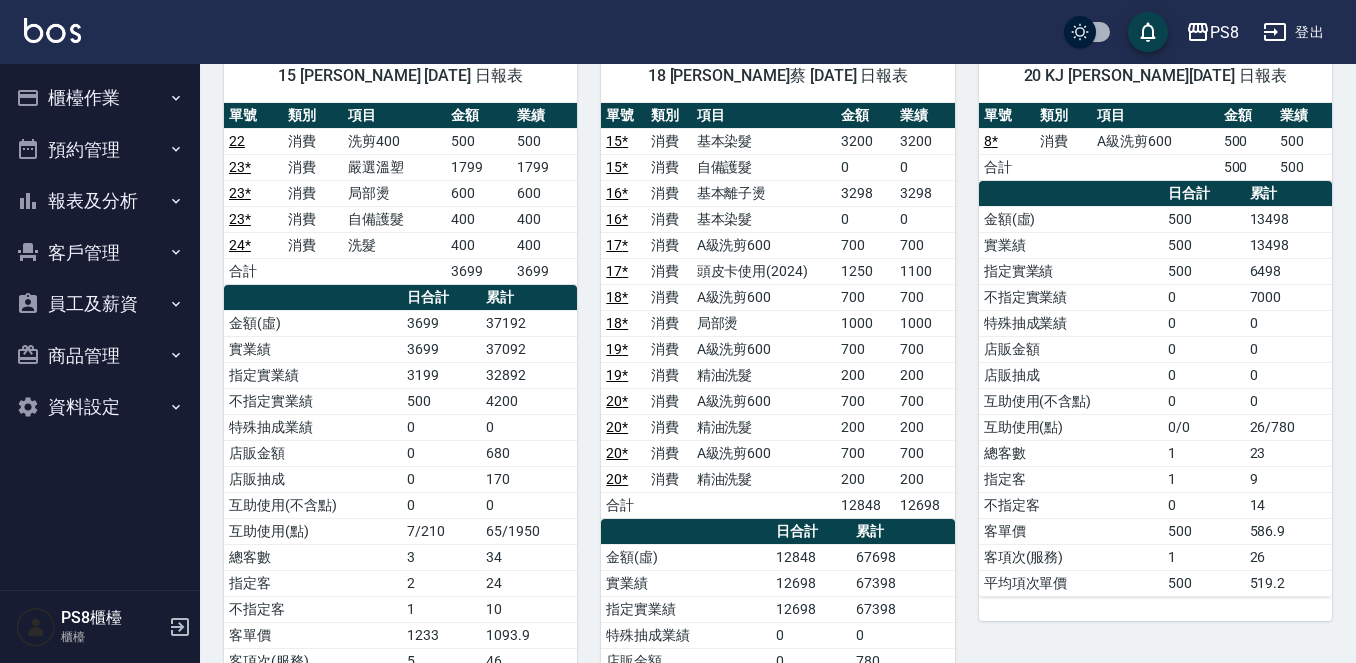 scroll, scrollTop: 900, scrollLeft: 0, axis: vertical 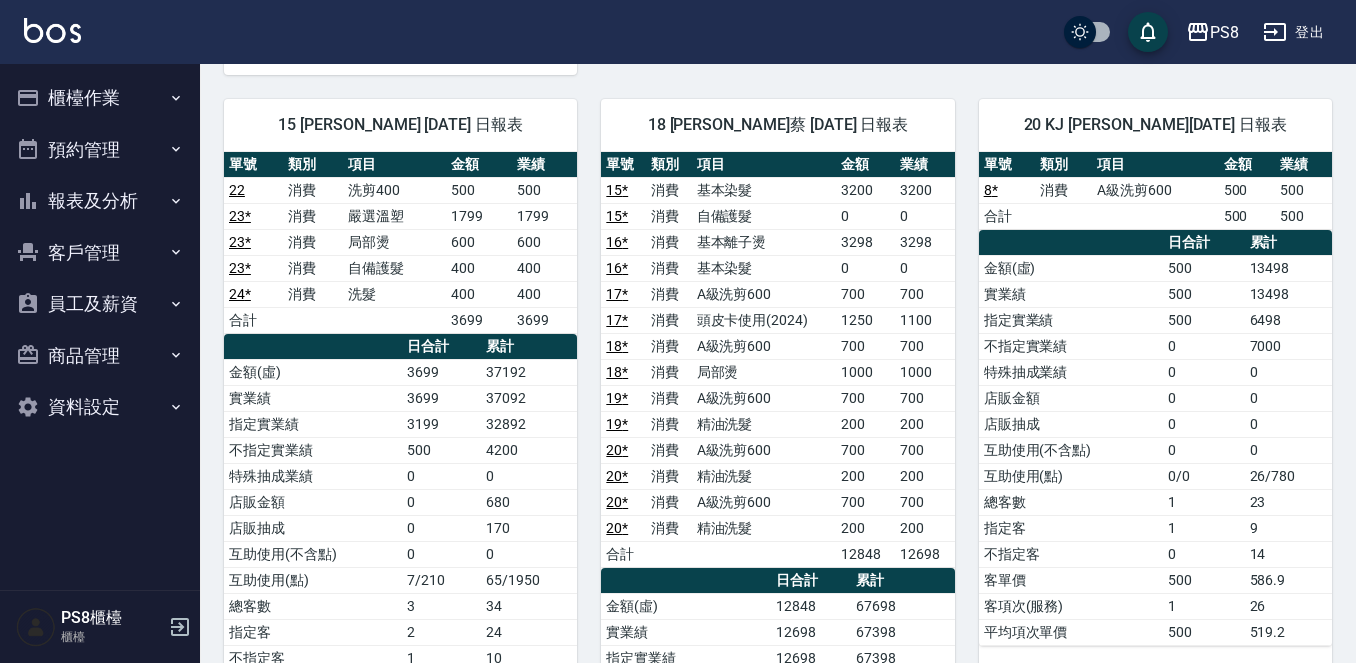 click on "櫃檯作業" at bounding box center [100, 98] 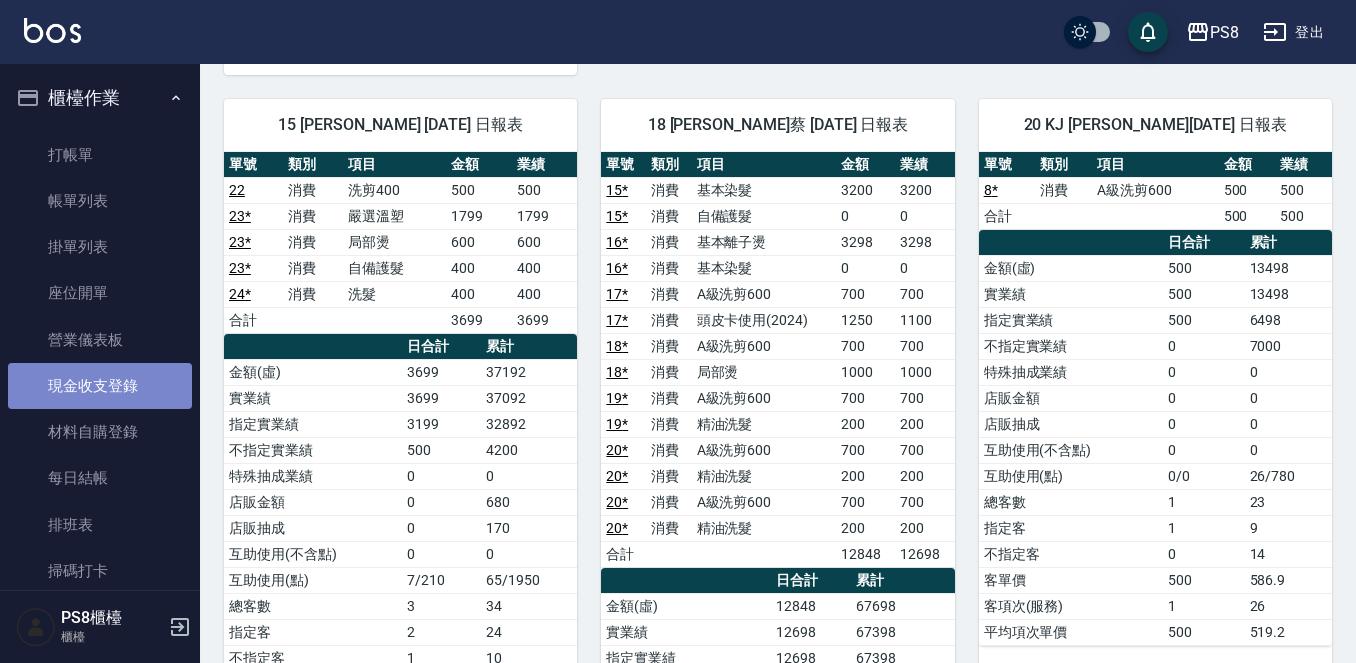 click on "現金收支登錄" at bounding box center (100, 386) 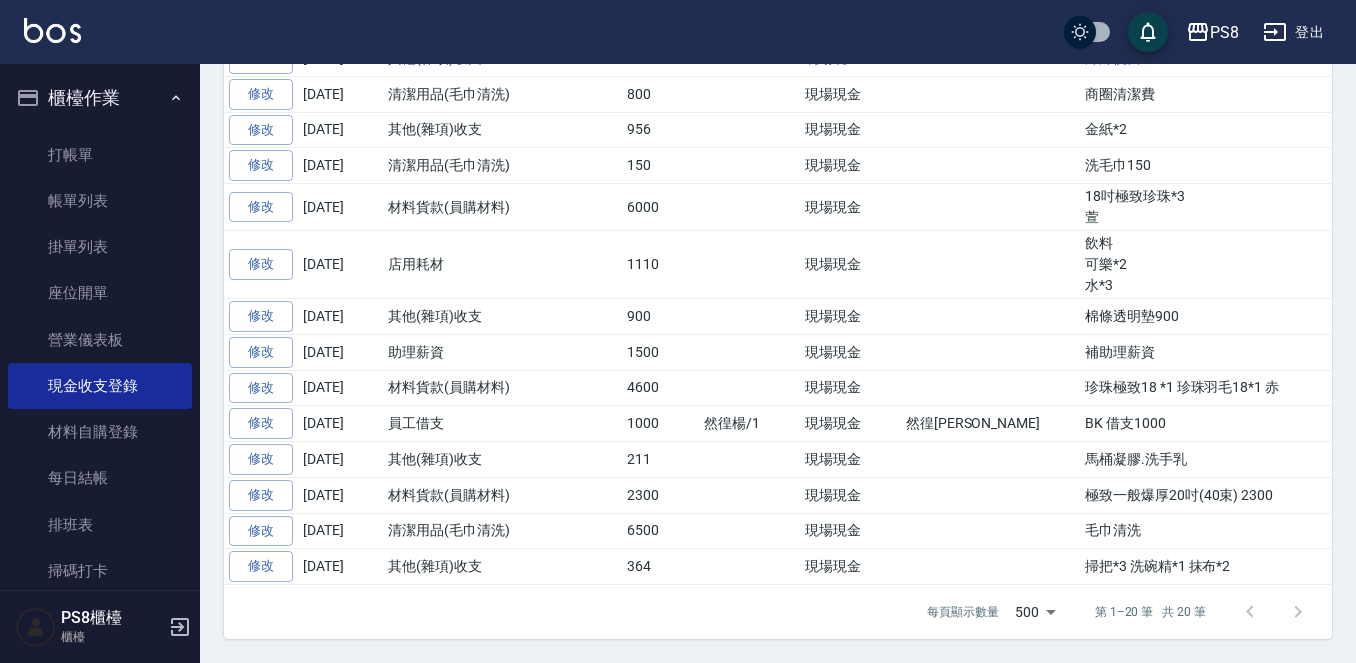 scroll, scrollTop: 0, scrollLeft: 0, axis: both 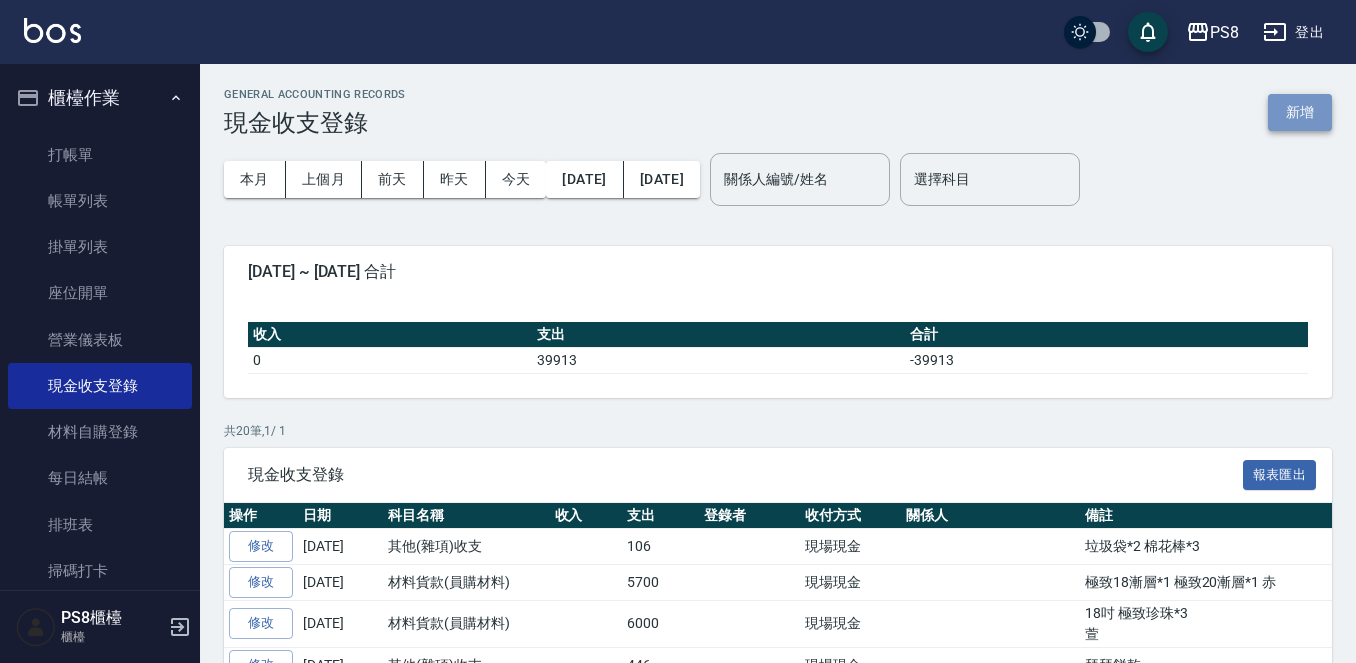click on "新增" at bounding box center [1300, 112] 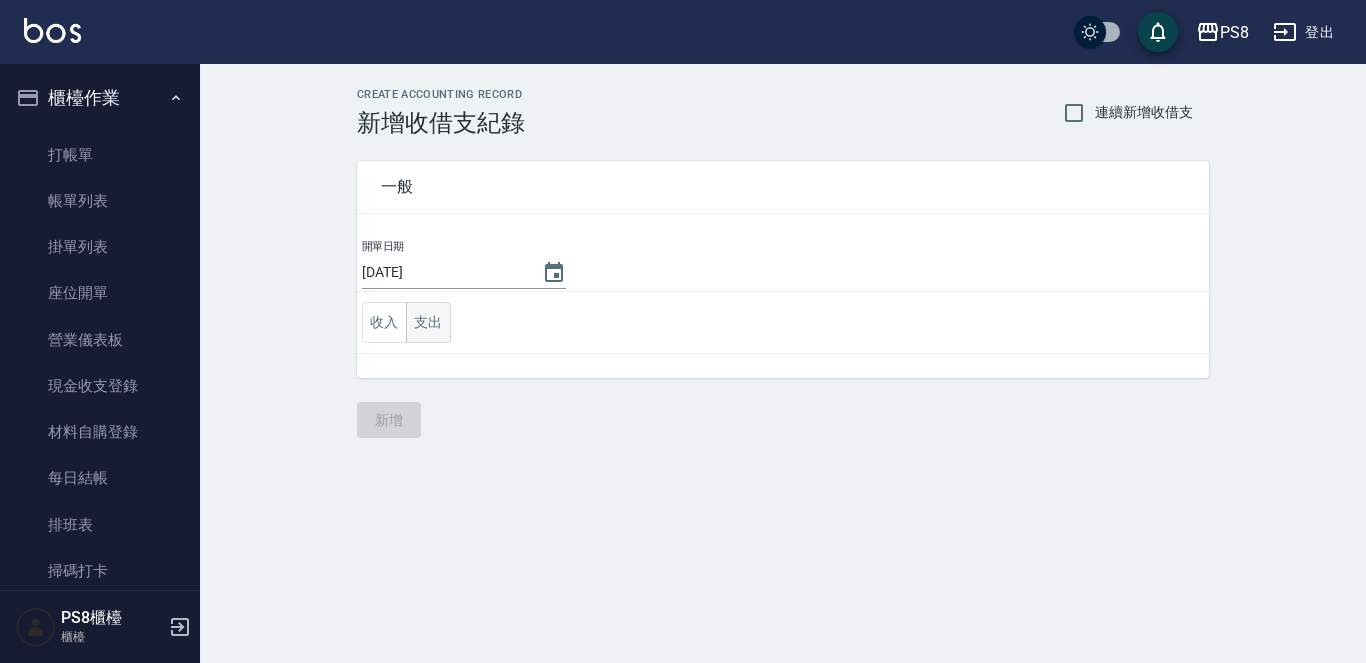 click on "支出" at bounding box center [428, 322] 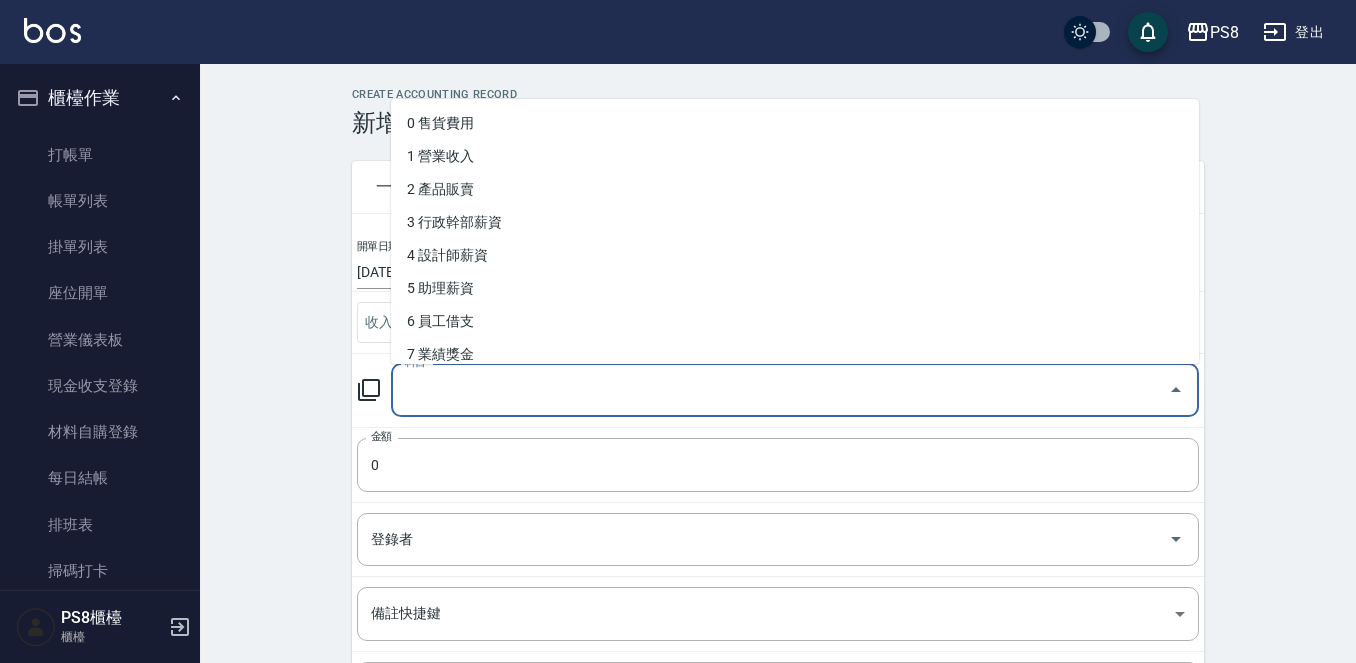 click on "科目" at bounding box center [780, 390] 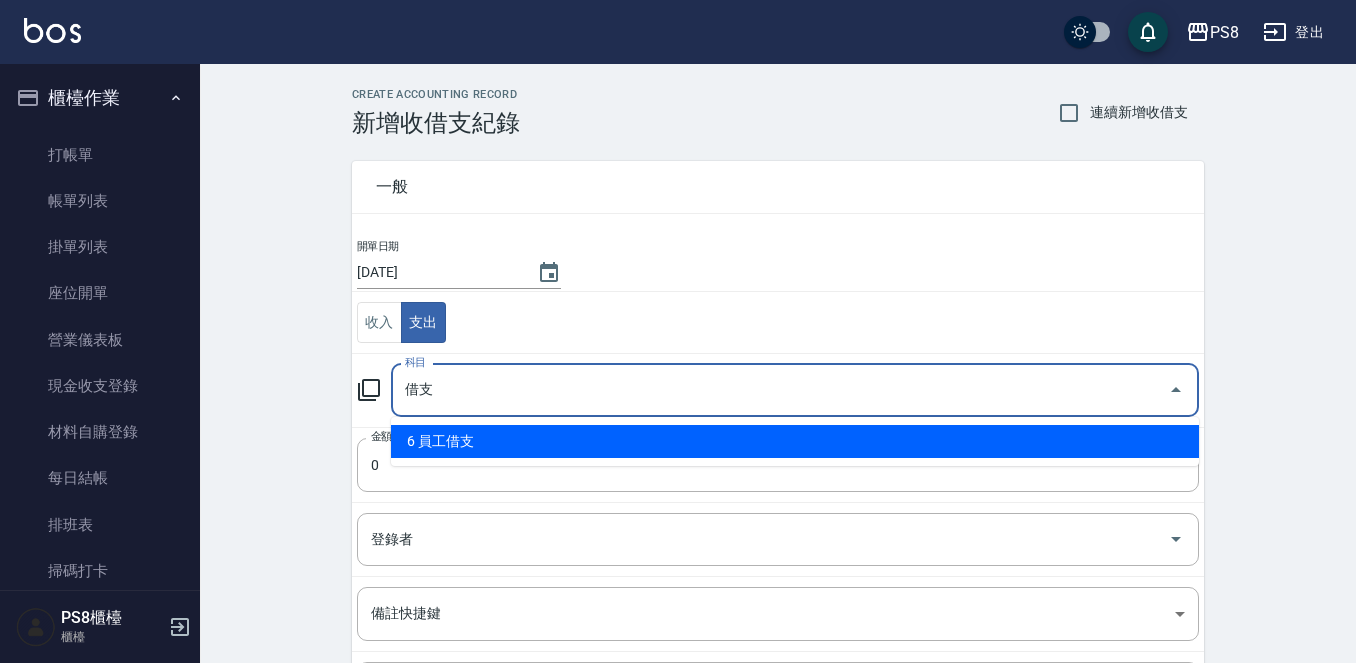 click on "6 員工借支" at bounding box center [795, 441] 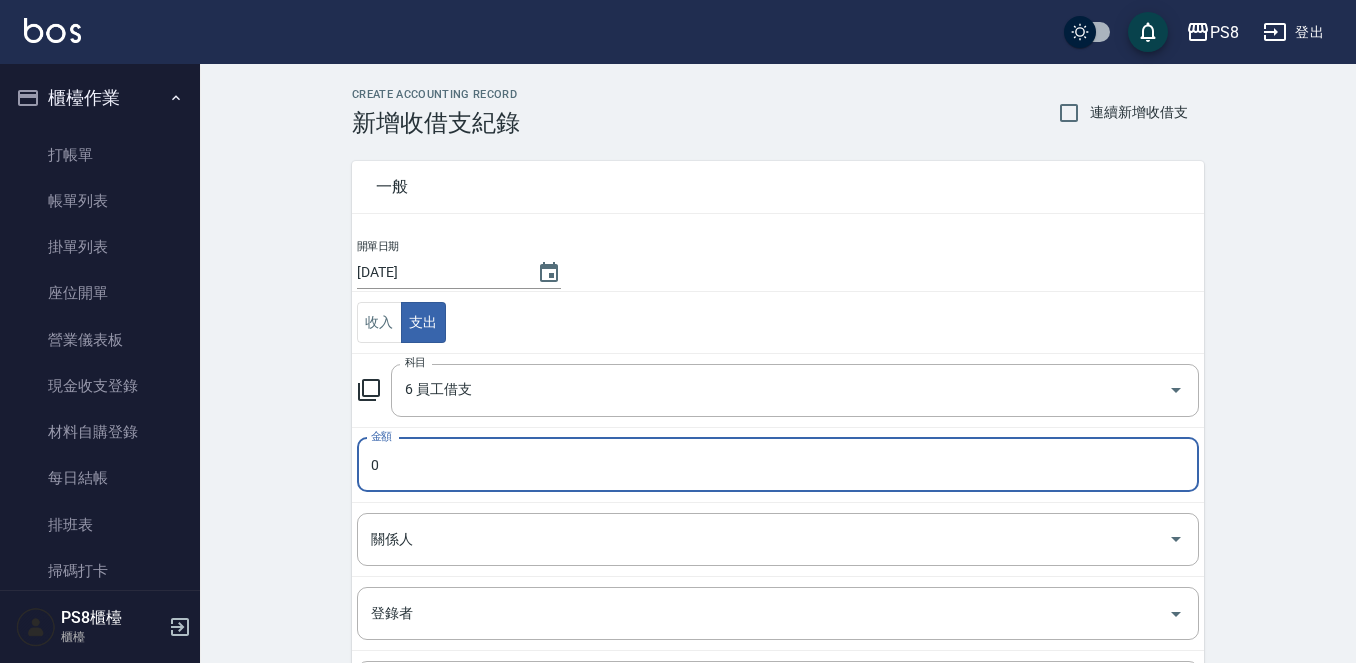 click on "0" at bounding box center [778, 465] 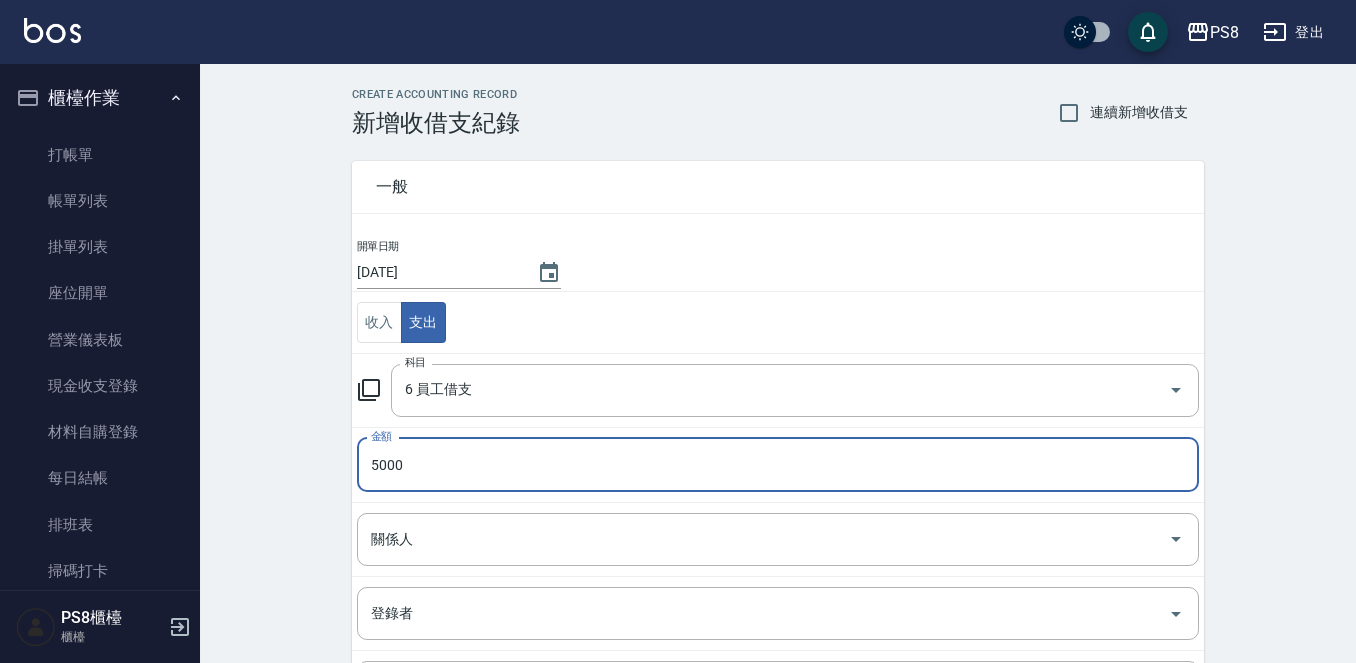 type on "5000" 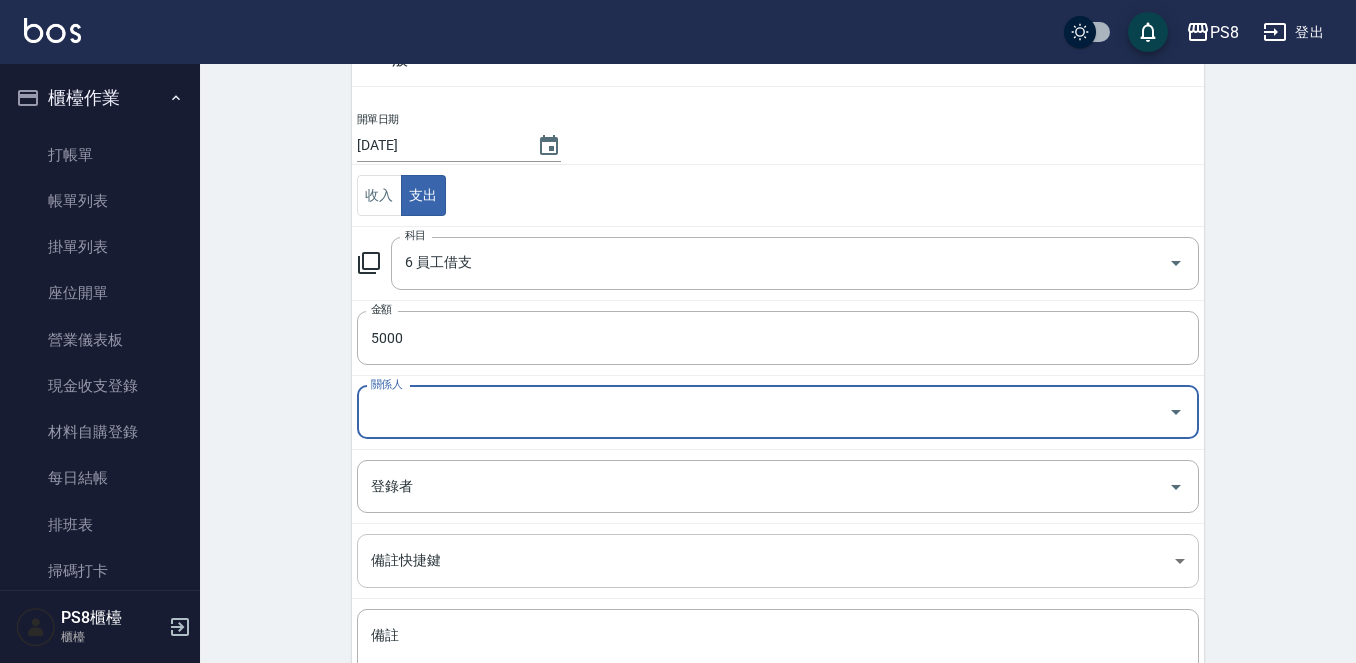 scroll, scrollTop: 200, scrollLeft: 0, axis: vertical 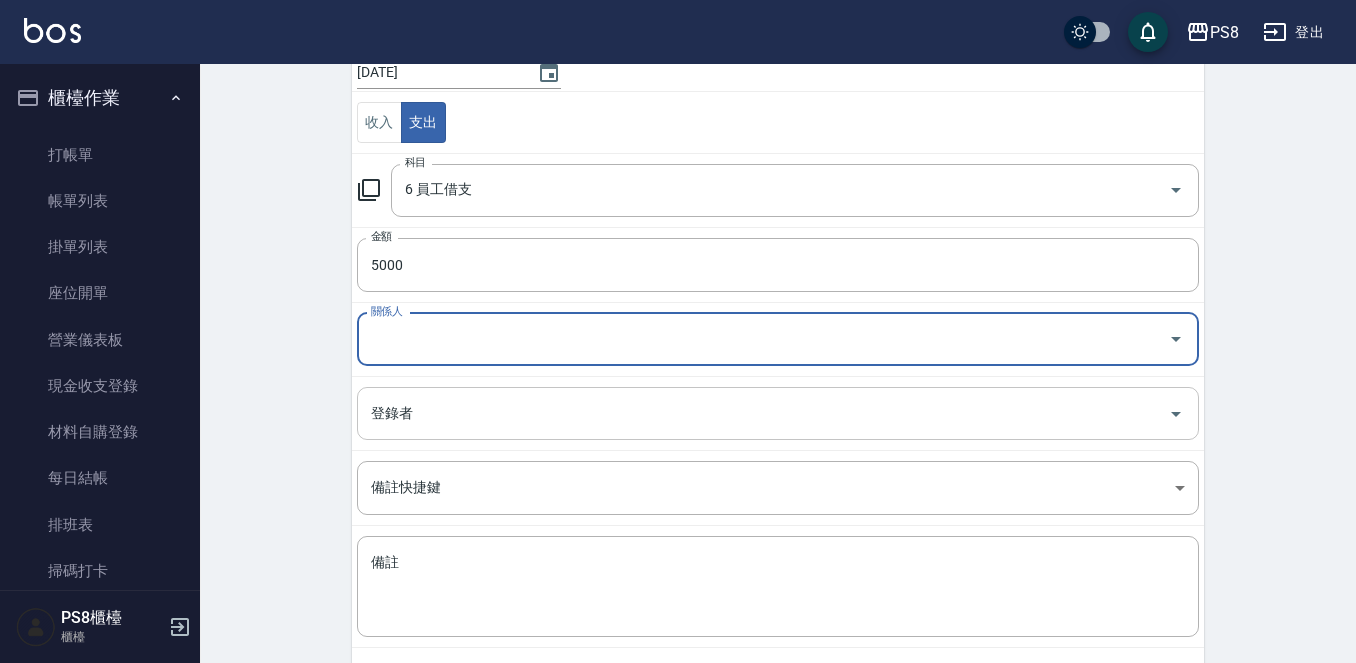 click on "登錄者" at bounding box center [763, 413] 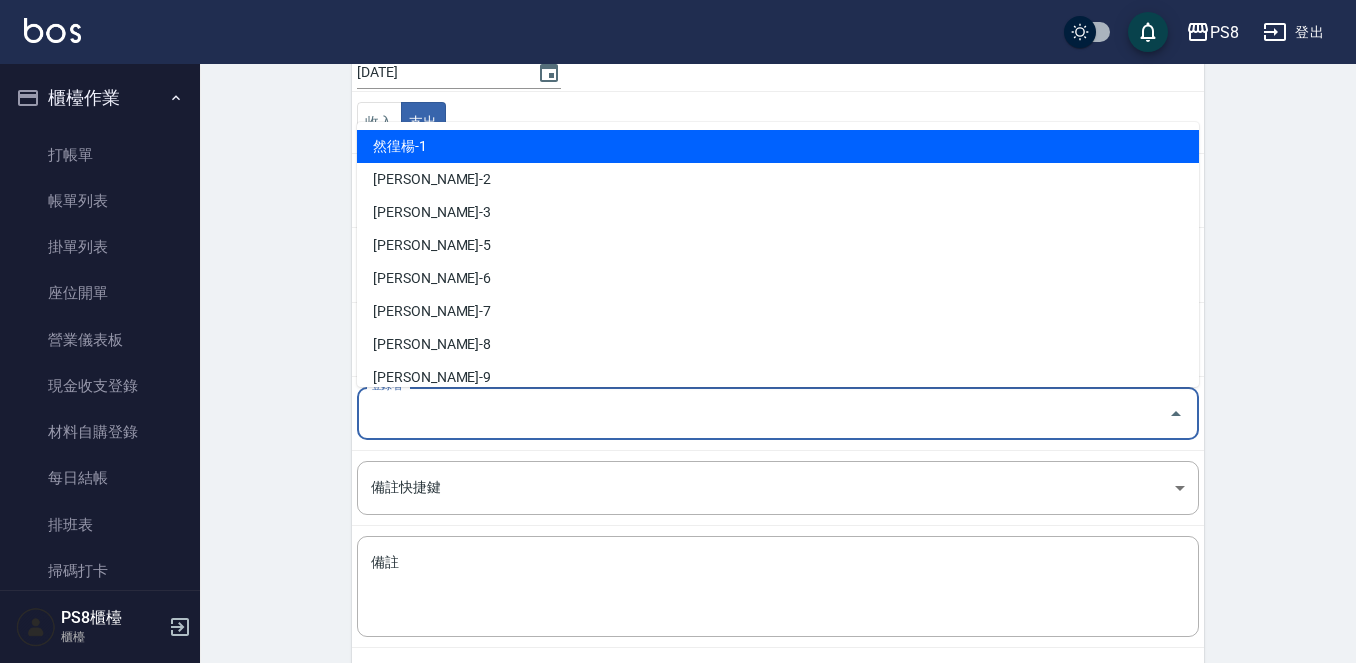 click on "然徨楊-1" at bounding box center (778, 146) 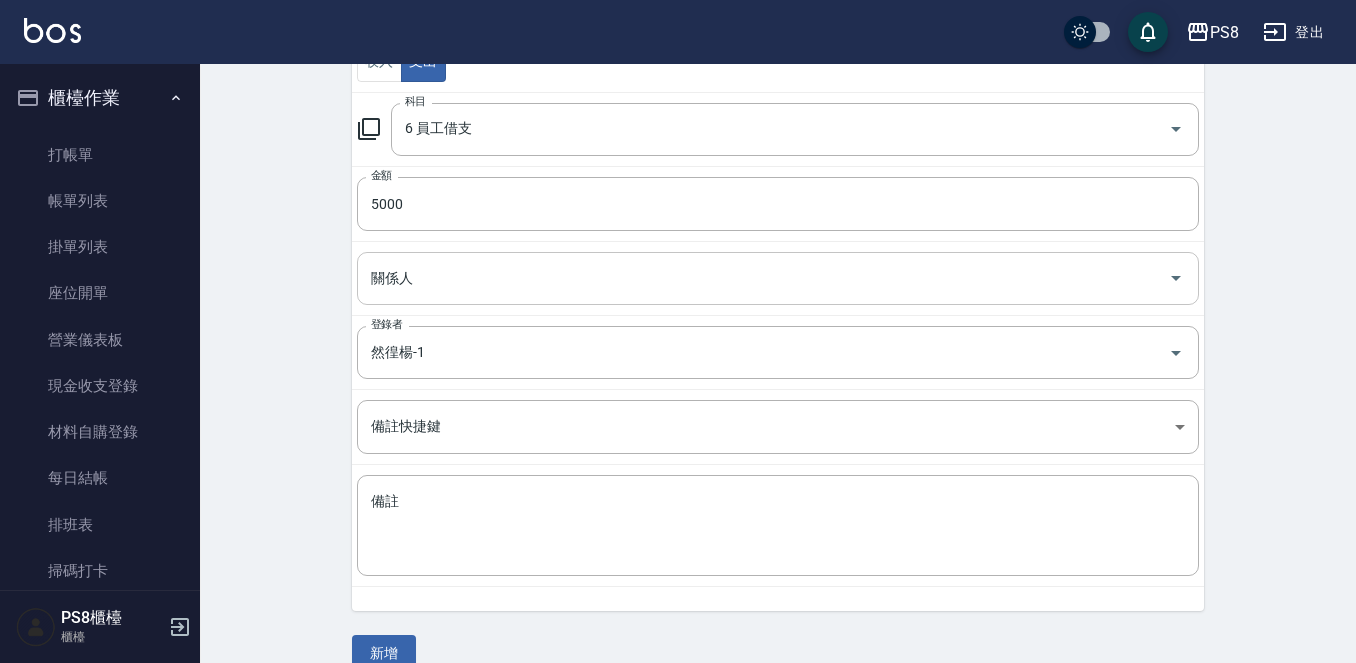 scroll, scrollTop: 294, scrollLeft: 0, axis: vertical 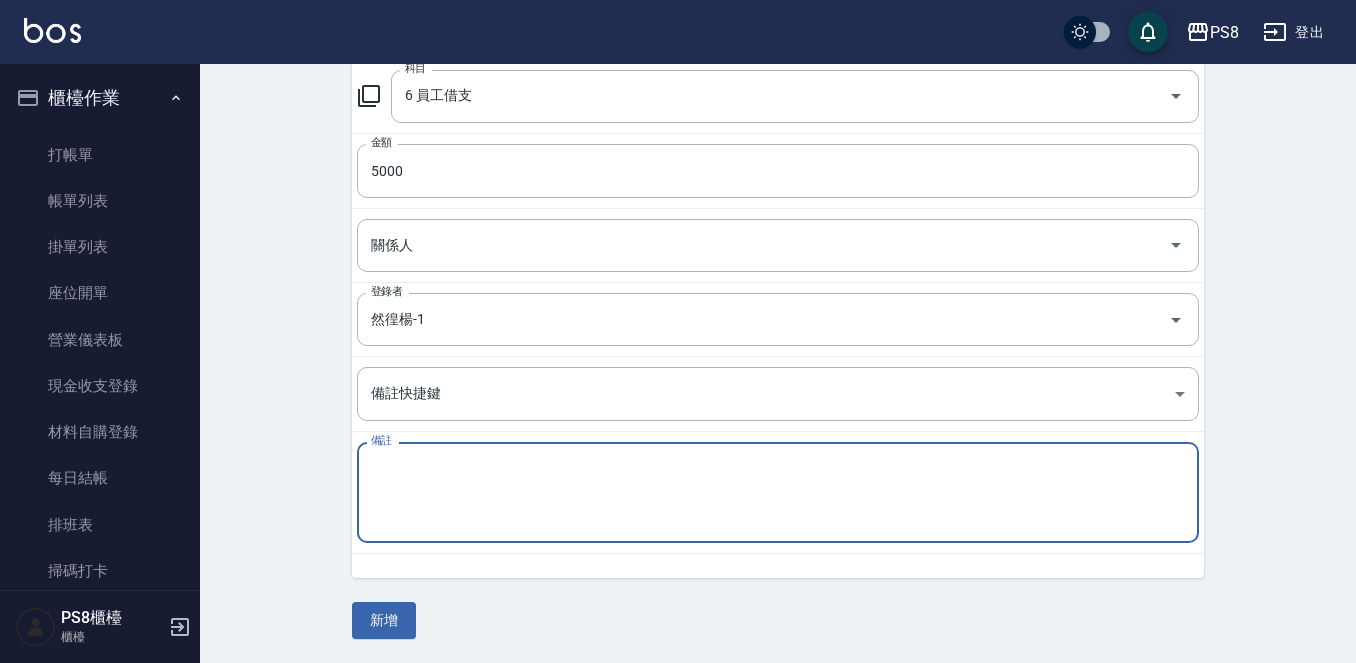 click on "備註" at bounding box center (778, 493) 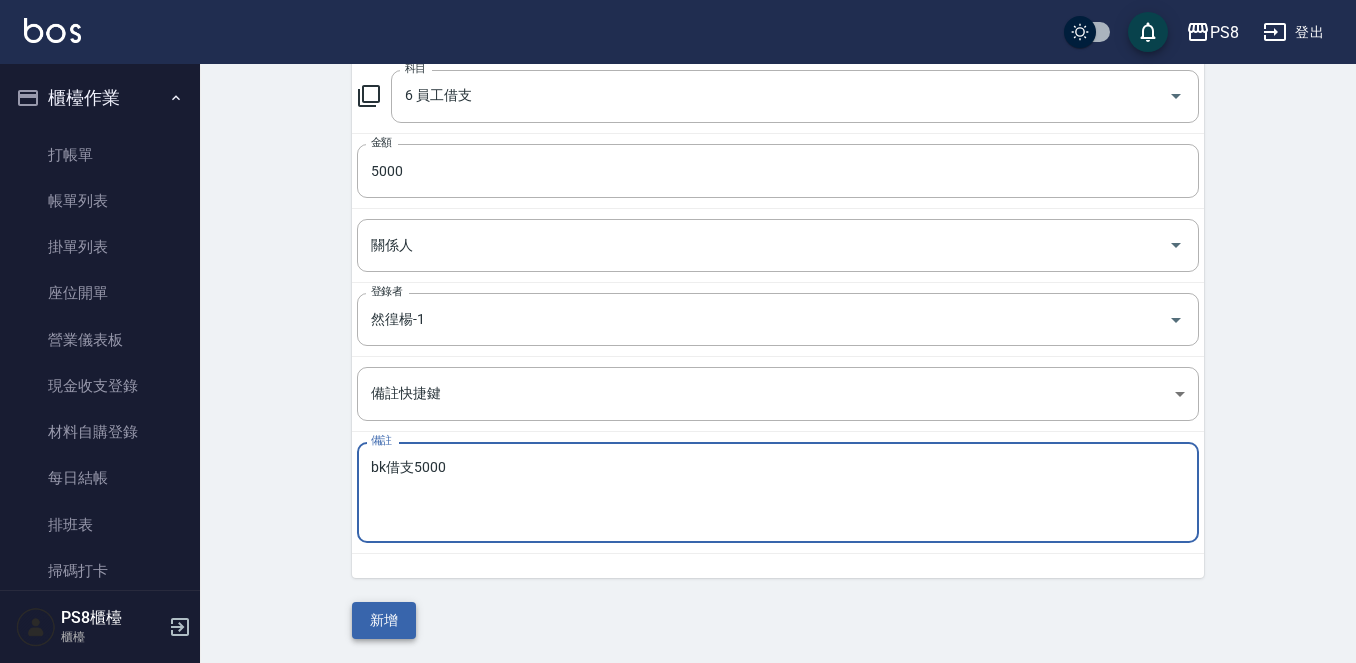 type on "bk借支5000" 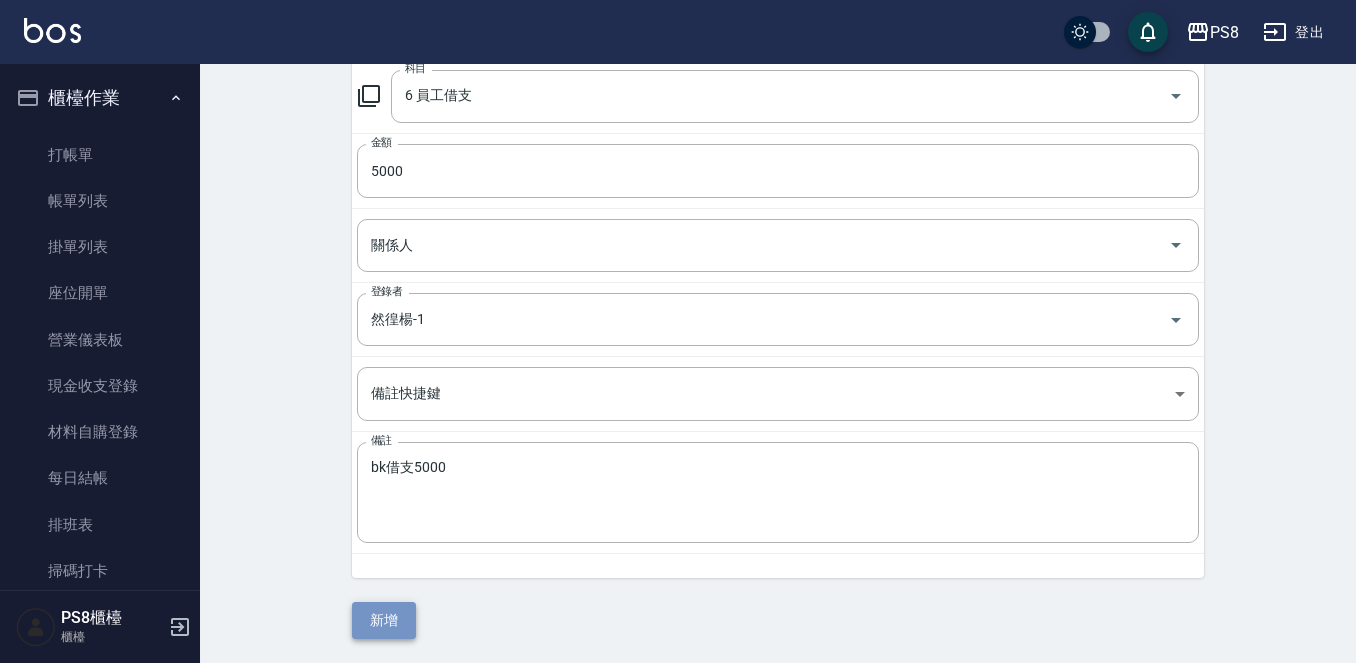 click on "新增" at bounding box center (384, 620) 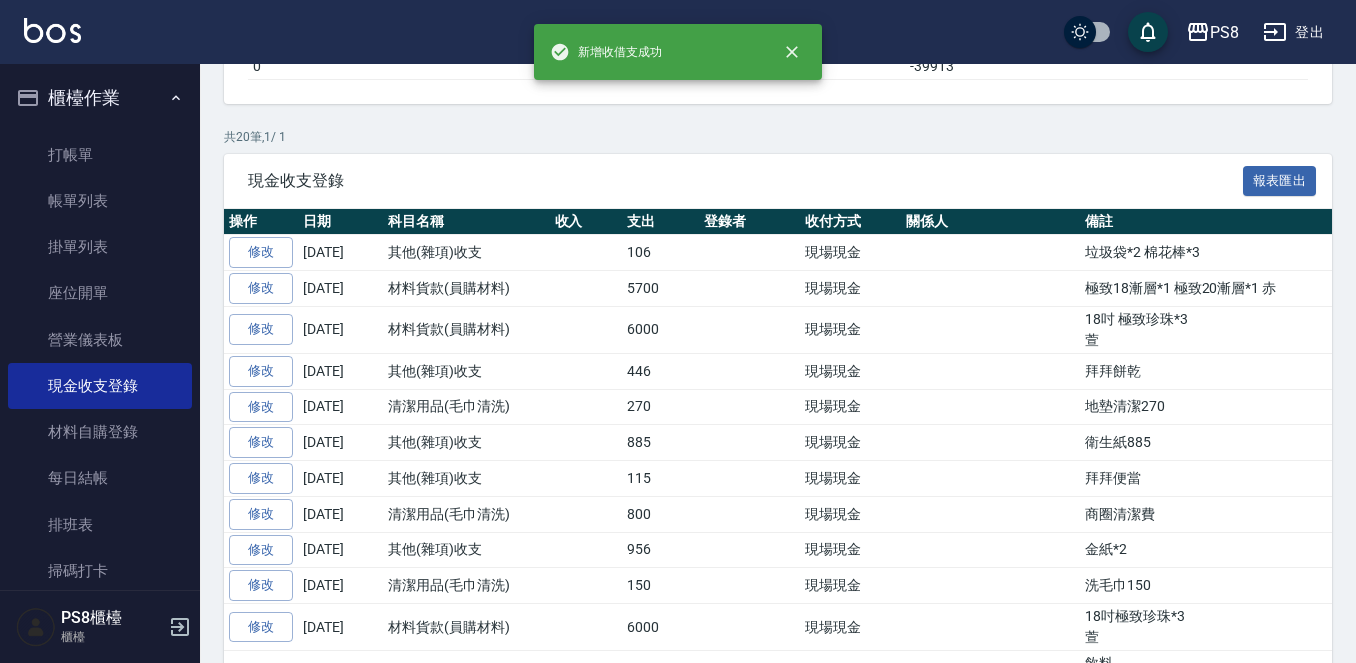 scroll, scrollTop: 0, scrollLeft: 0, axis: both 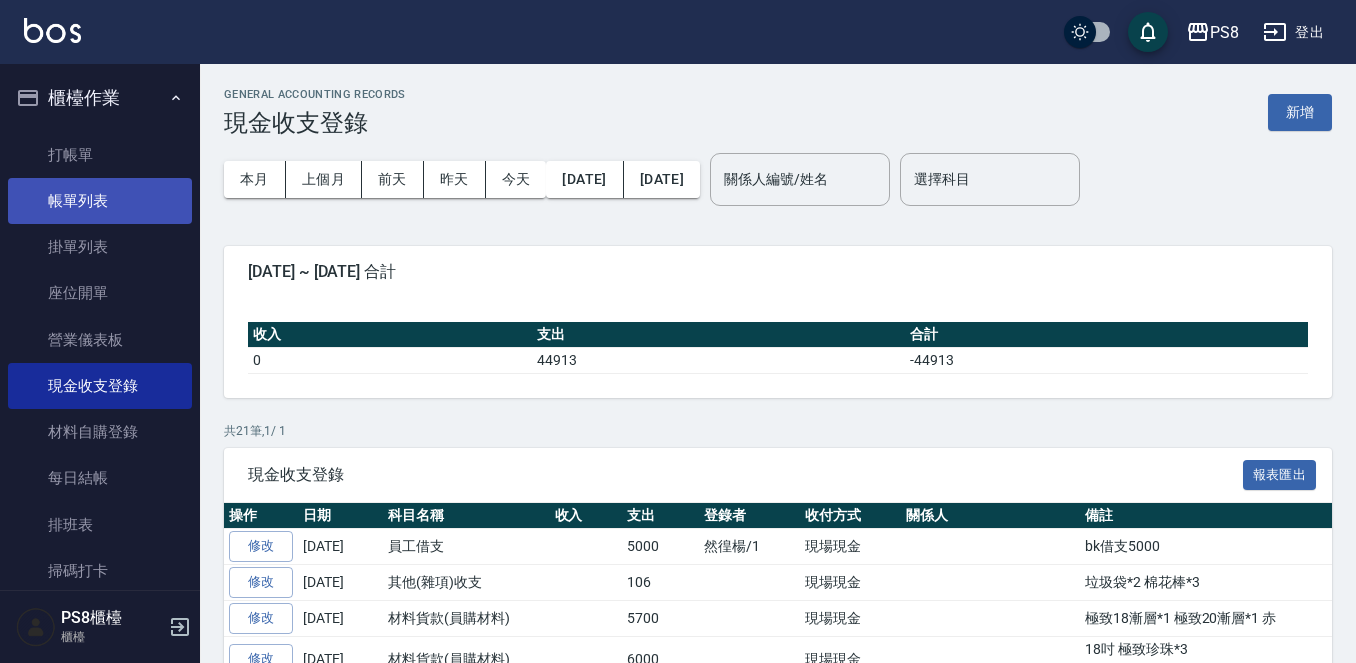 click on "帳單列表" at bounding box center (100, 201) 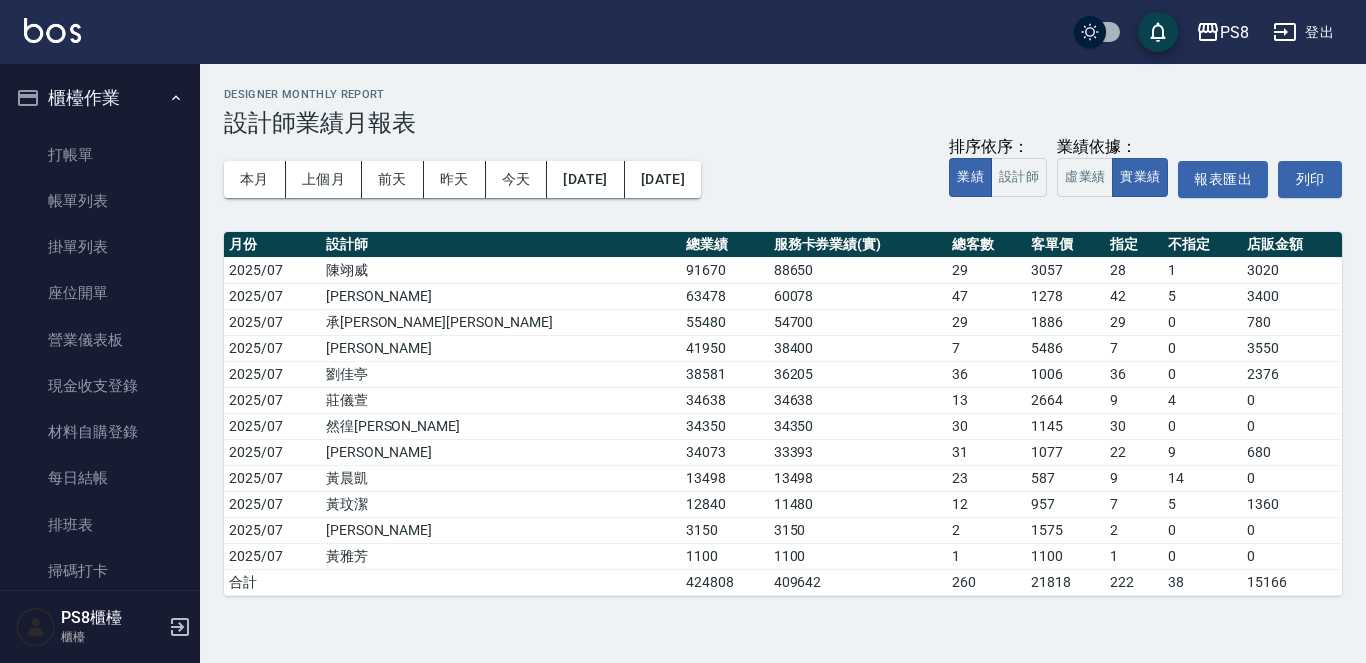 scroll, scrollTop: 0, scrollLeft: 0, axis: both 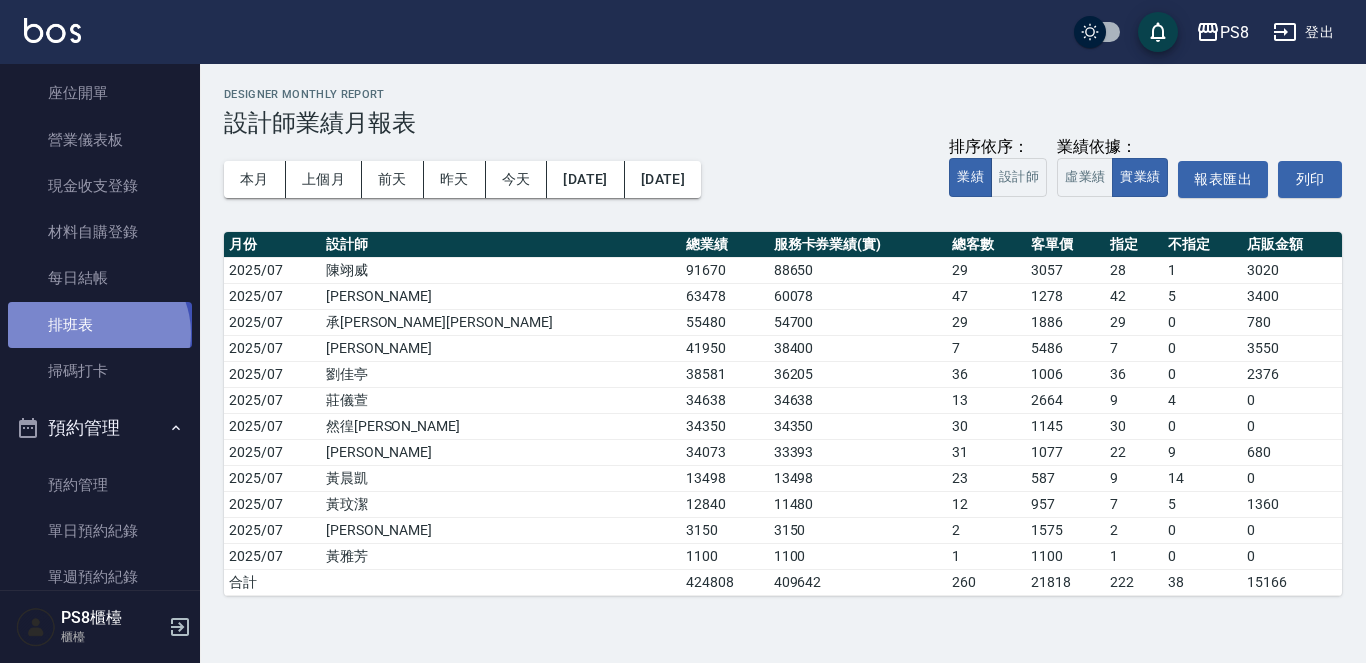 click on "排班表" at bounding box center (100, 325) 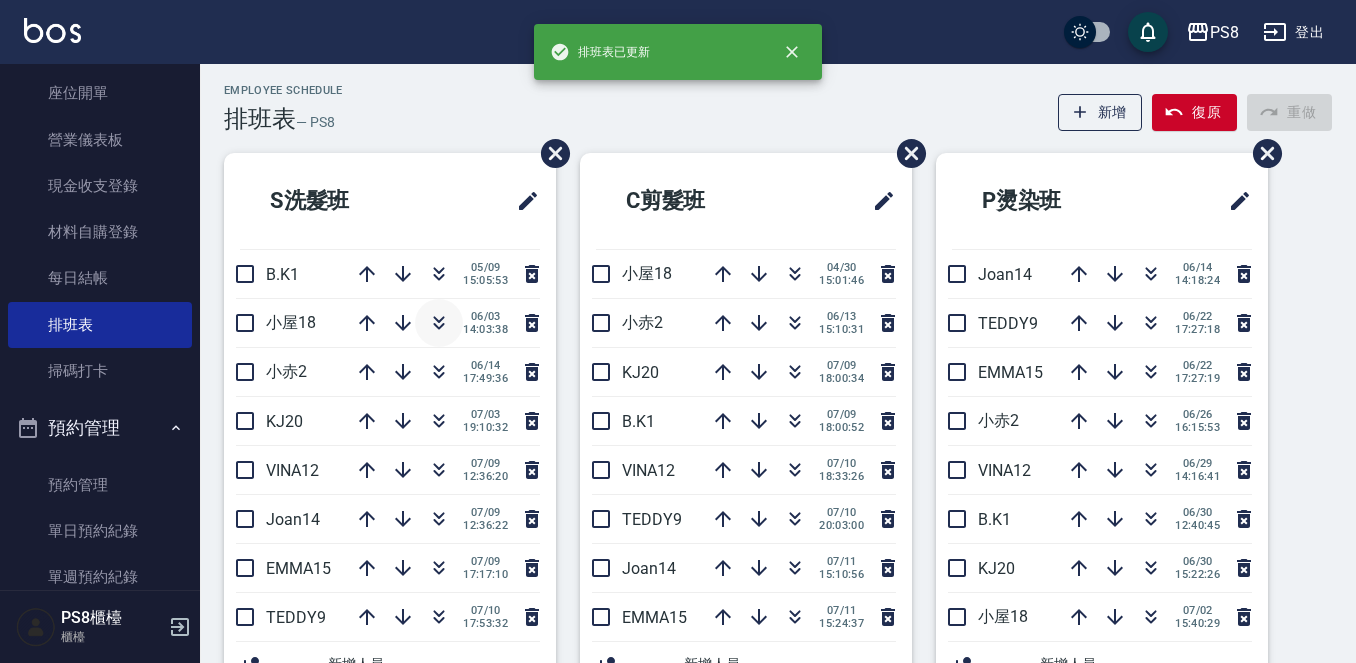 scroll, scrollTop: 100, scrollLeft: 0, axis: vertical 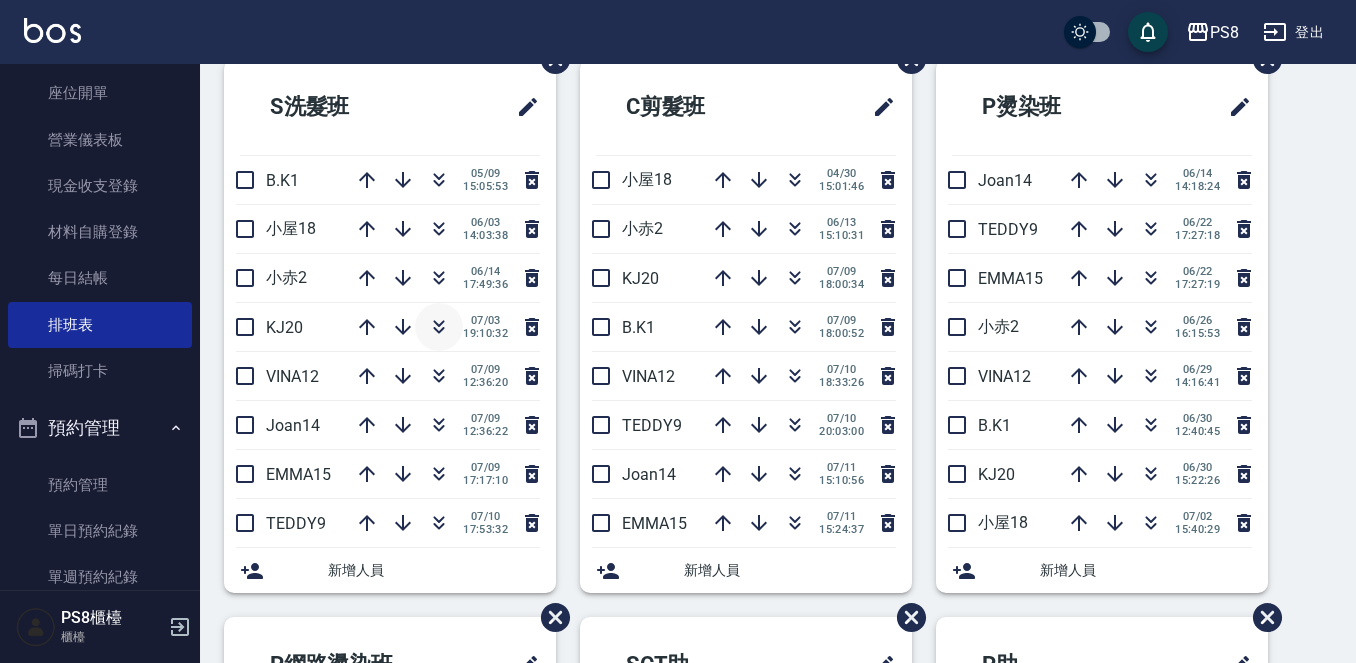 click 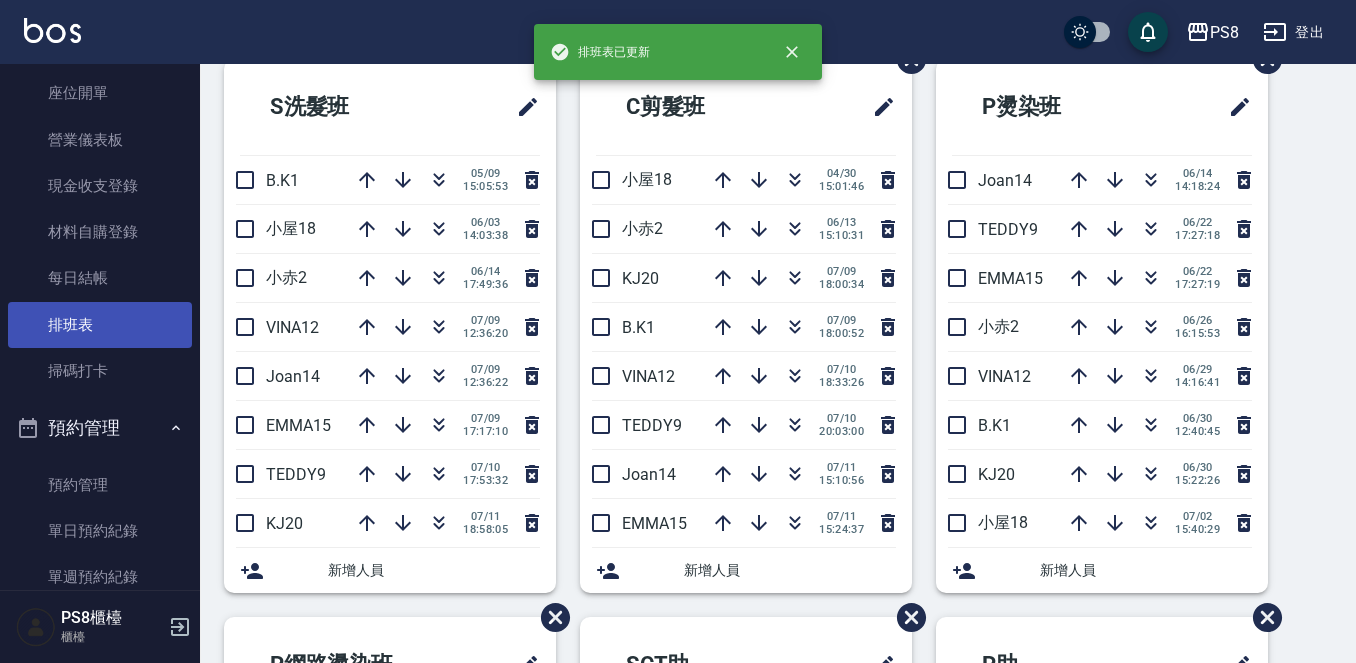 scroll, scrollTop: 1000, scrollLeft: 0, axis: vertical 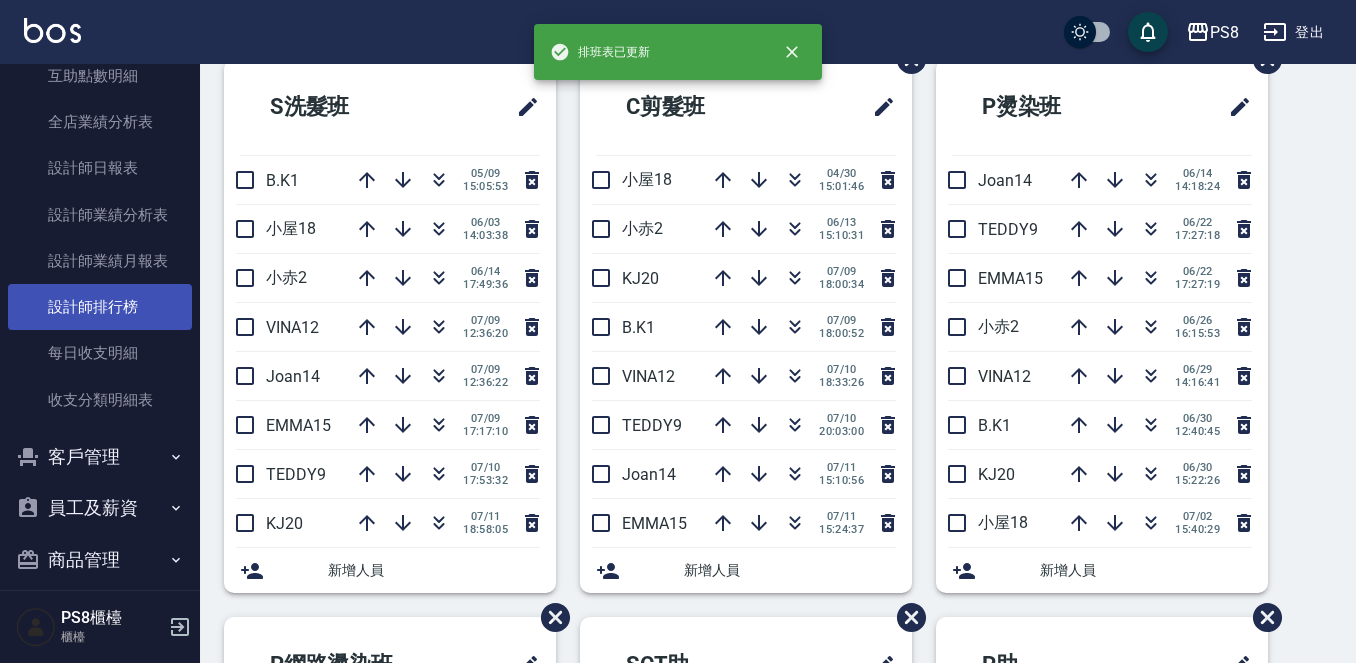 click on "設計師排行榜" at bounding box center (100, 307) 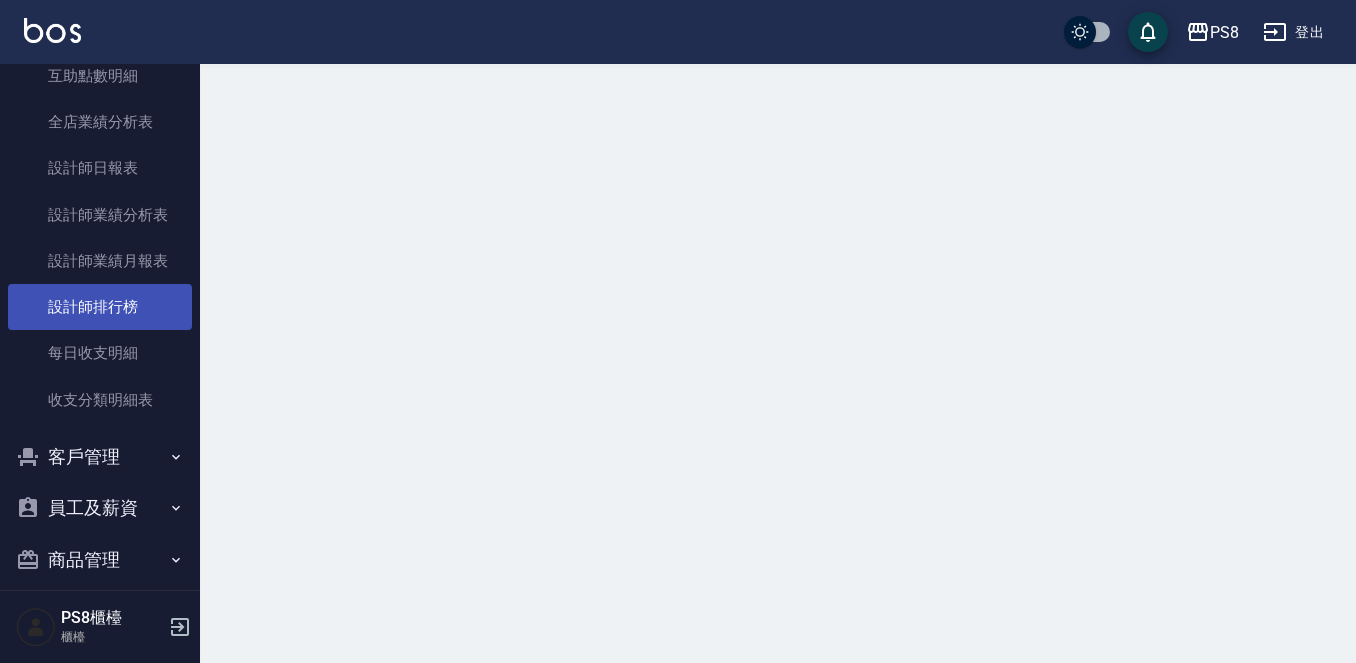 scroll, scrollTop: 0, scrollLeft: 0, axis: both 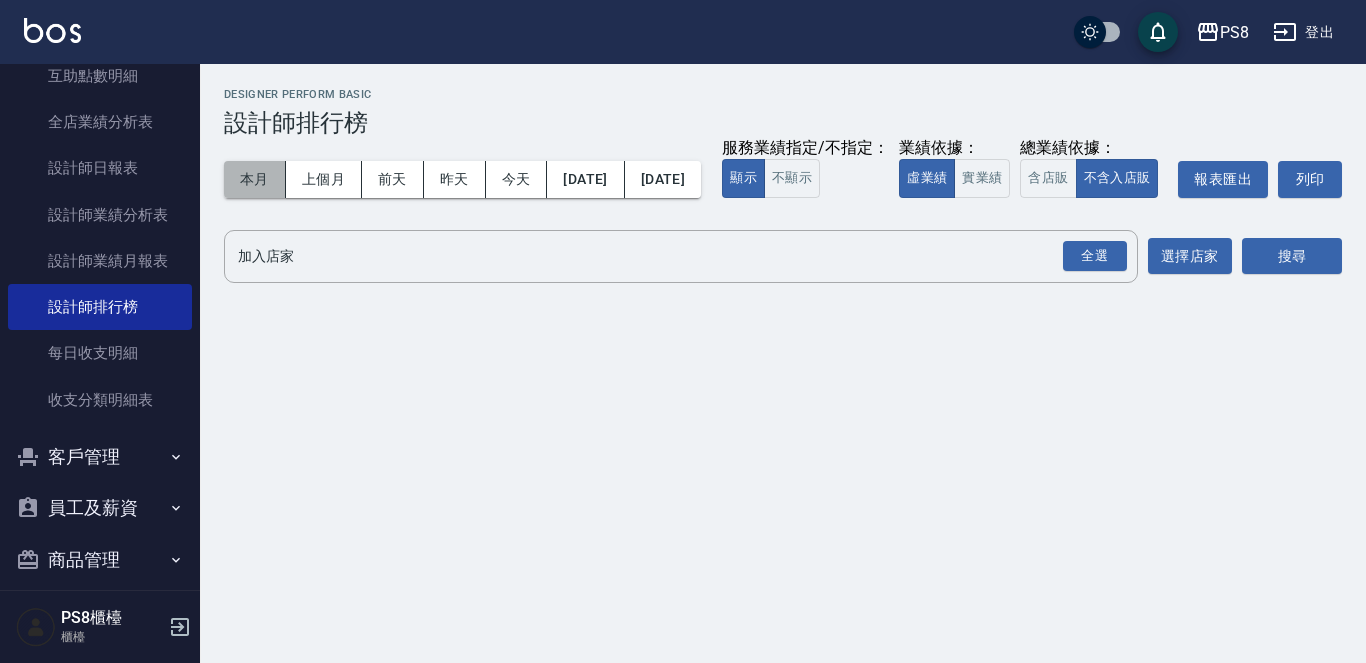 click on "本月" at bounding box center (255, 179) 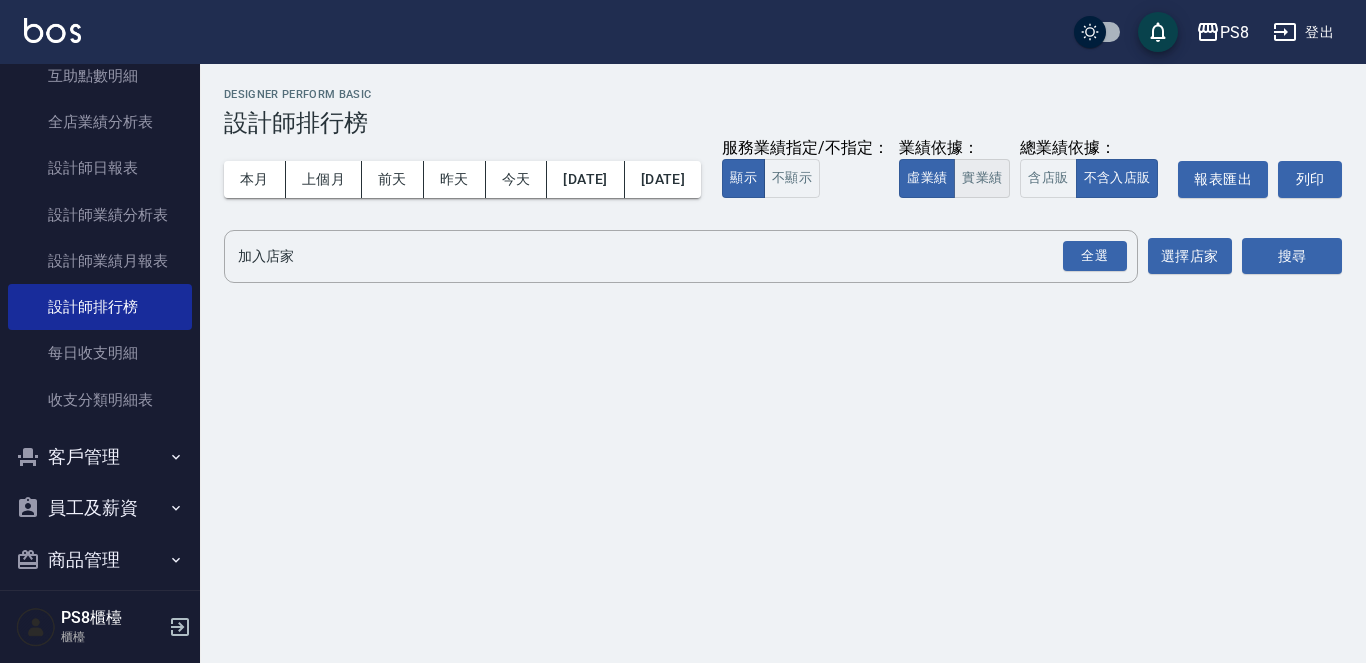 click on "實業績" at bounding box center [982, 178] 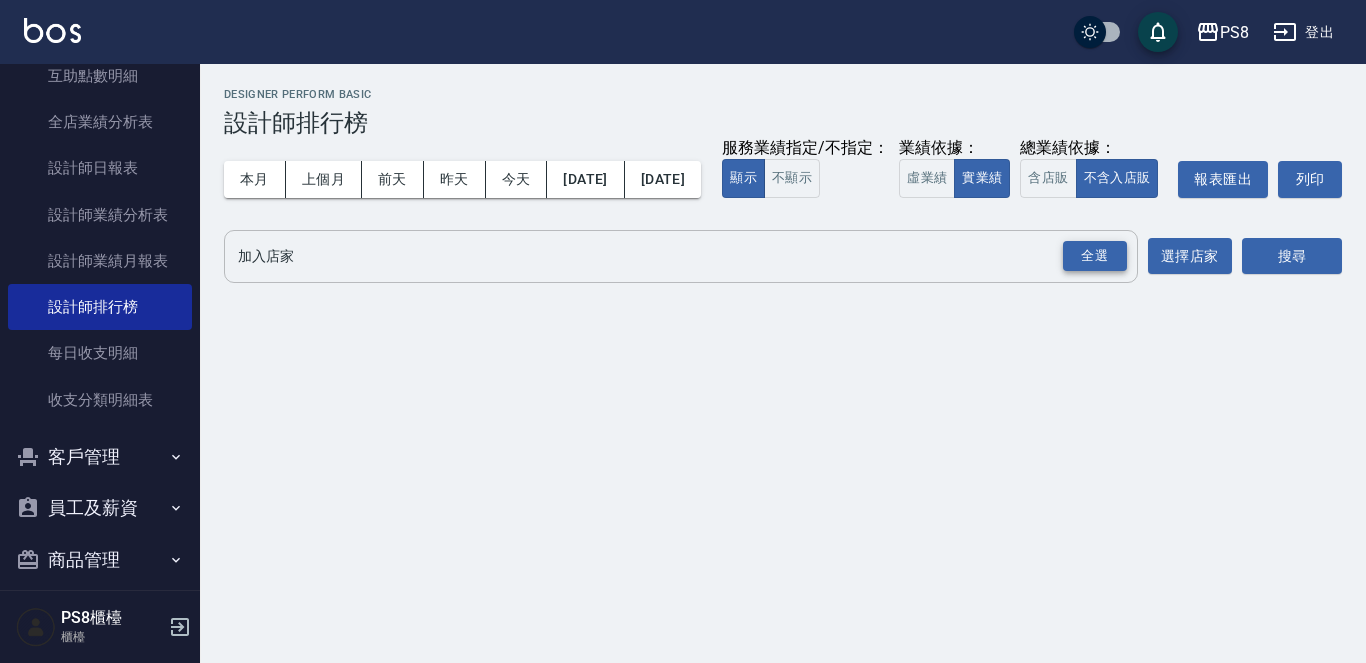 click on "全選" at bounding box center (1095, 256) 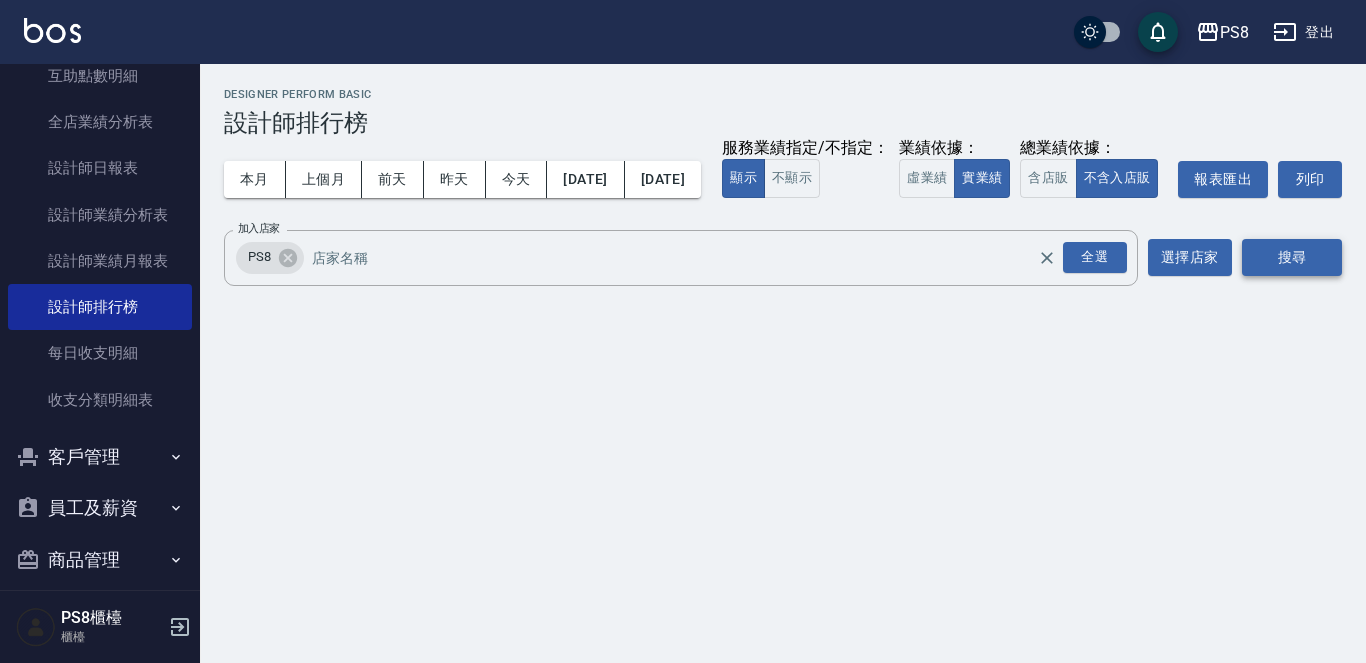 click on "搜尋" at bounding box center [1292, 257] 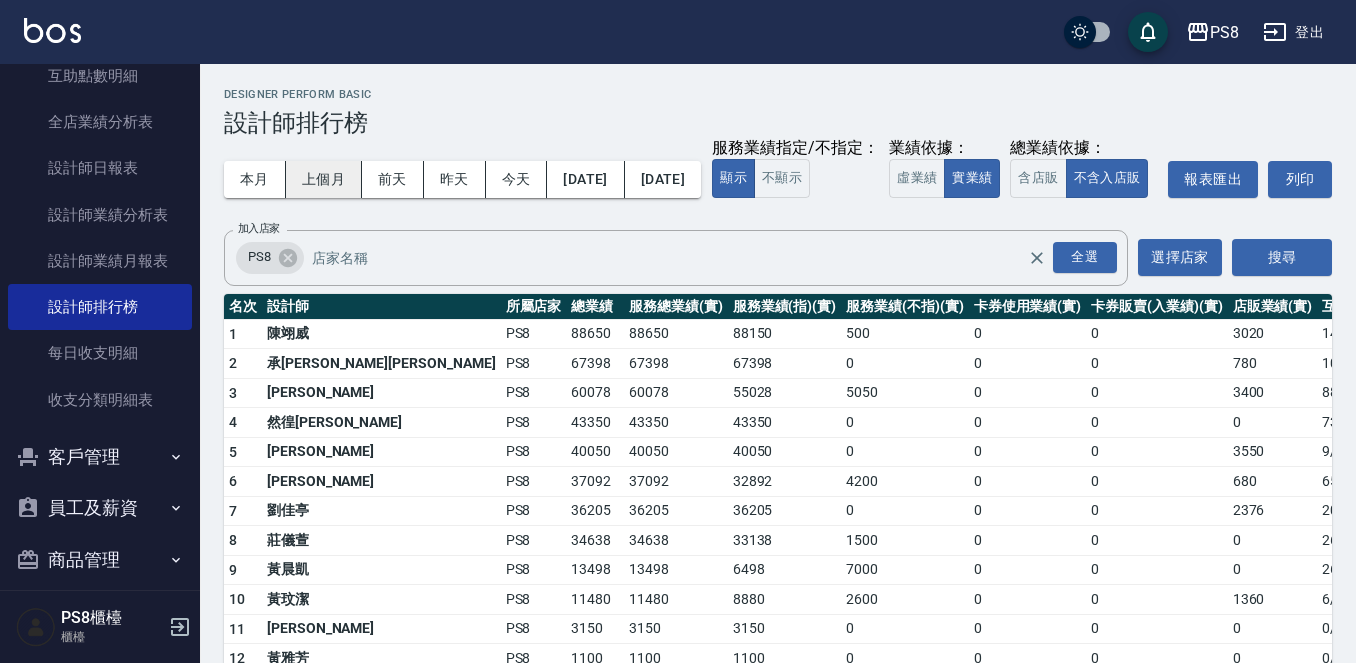 click on "上個月" at bounding box center [324, 179] 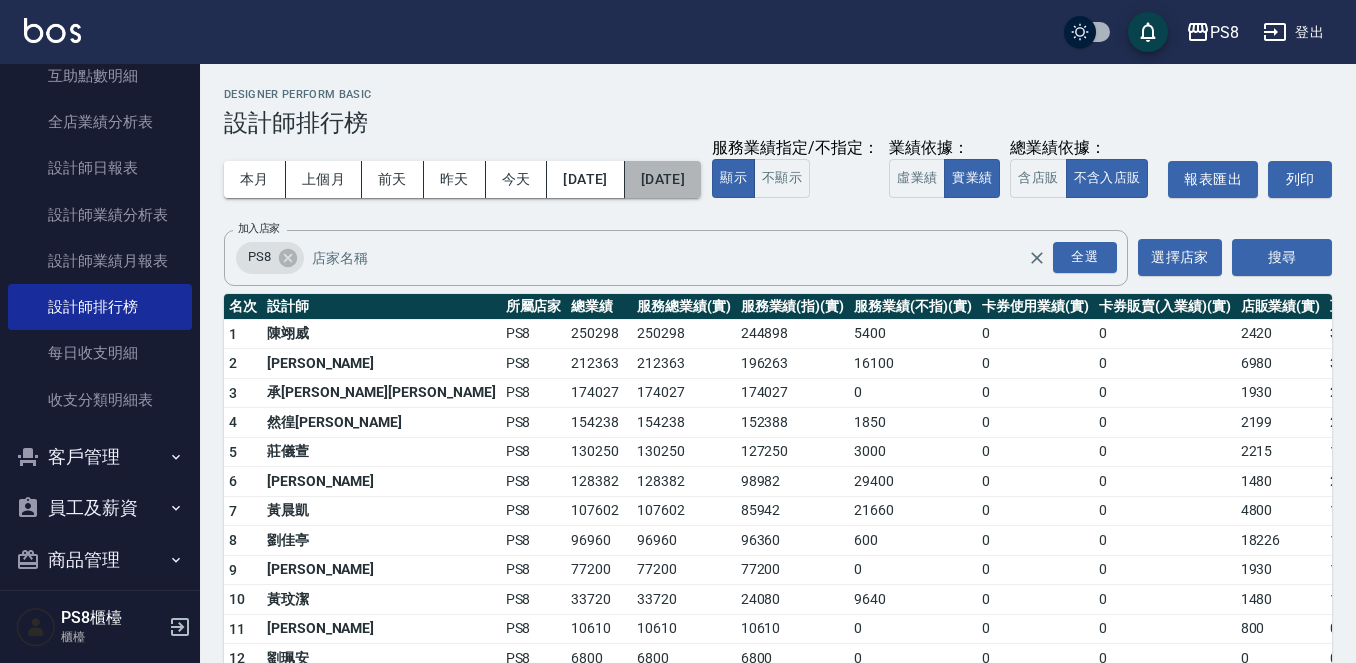 click on "[DATE]" at bounding box center (663, 179) 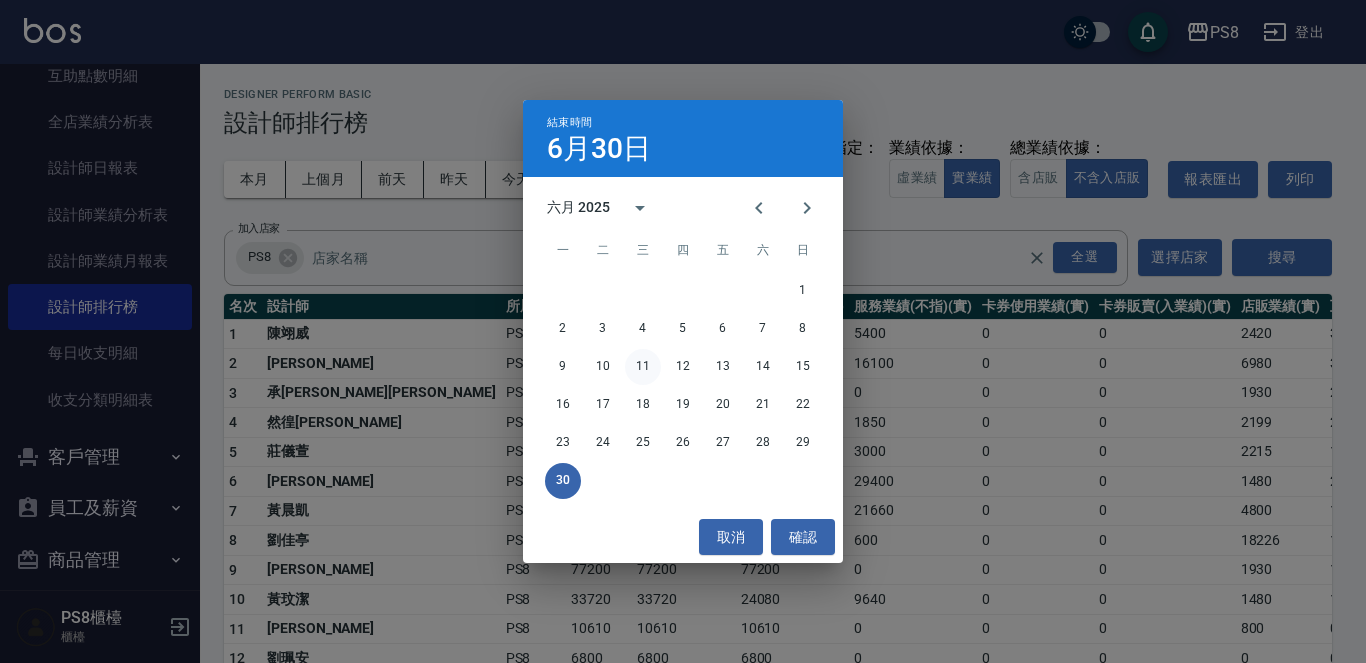 click on "11" at bounding box center [643, 367] 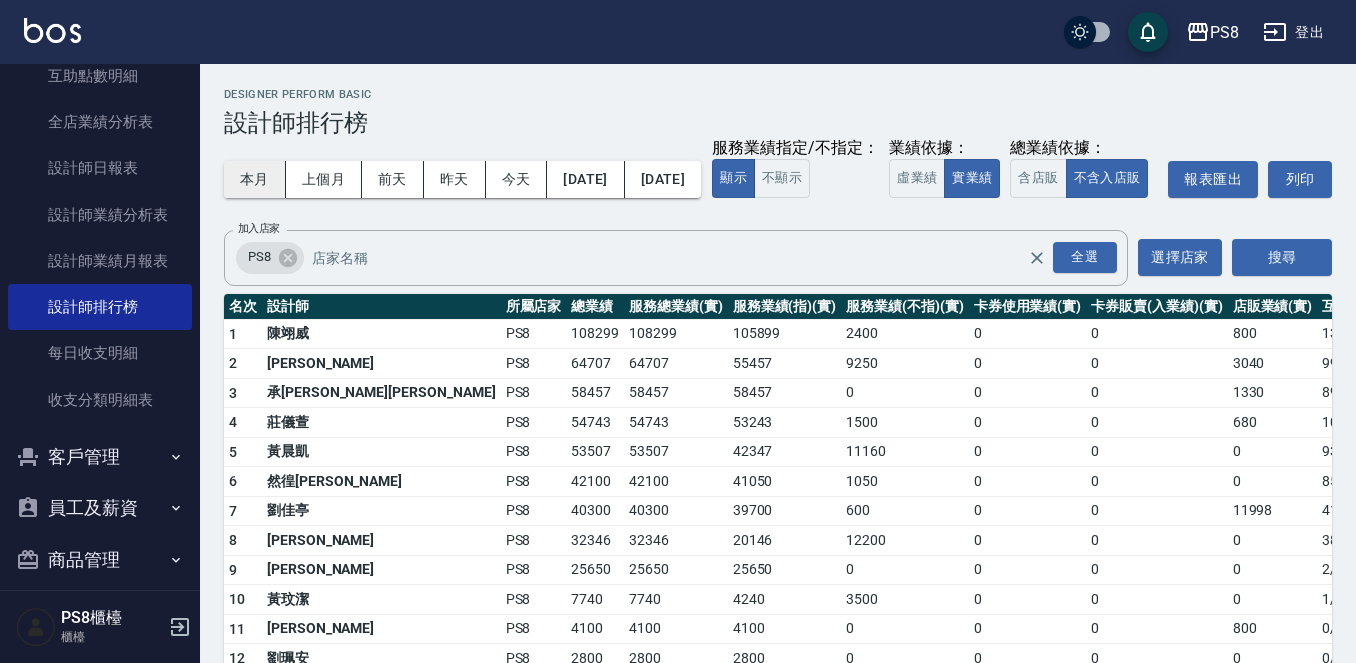 click on "本月" at bounding box center (255, 179) 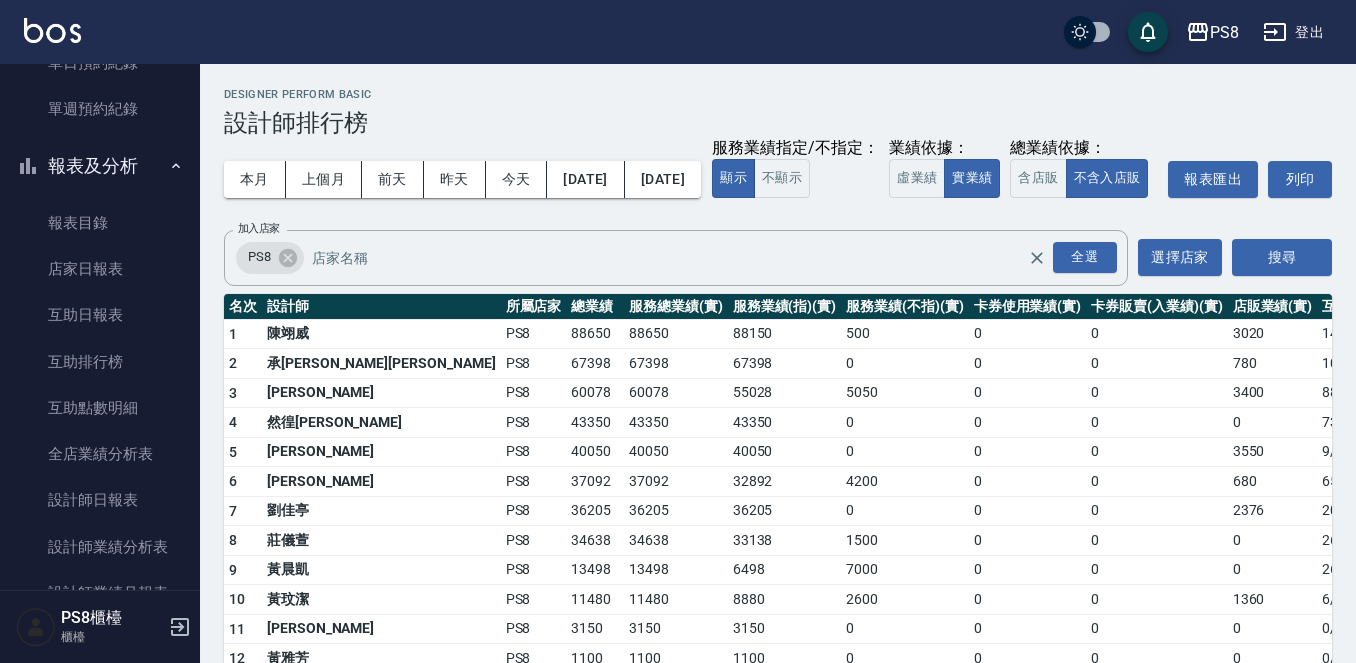 scroll, scrollTop: 0, scrollLeft: 0, axis: both 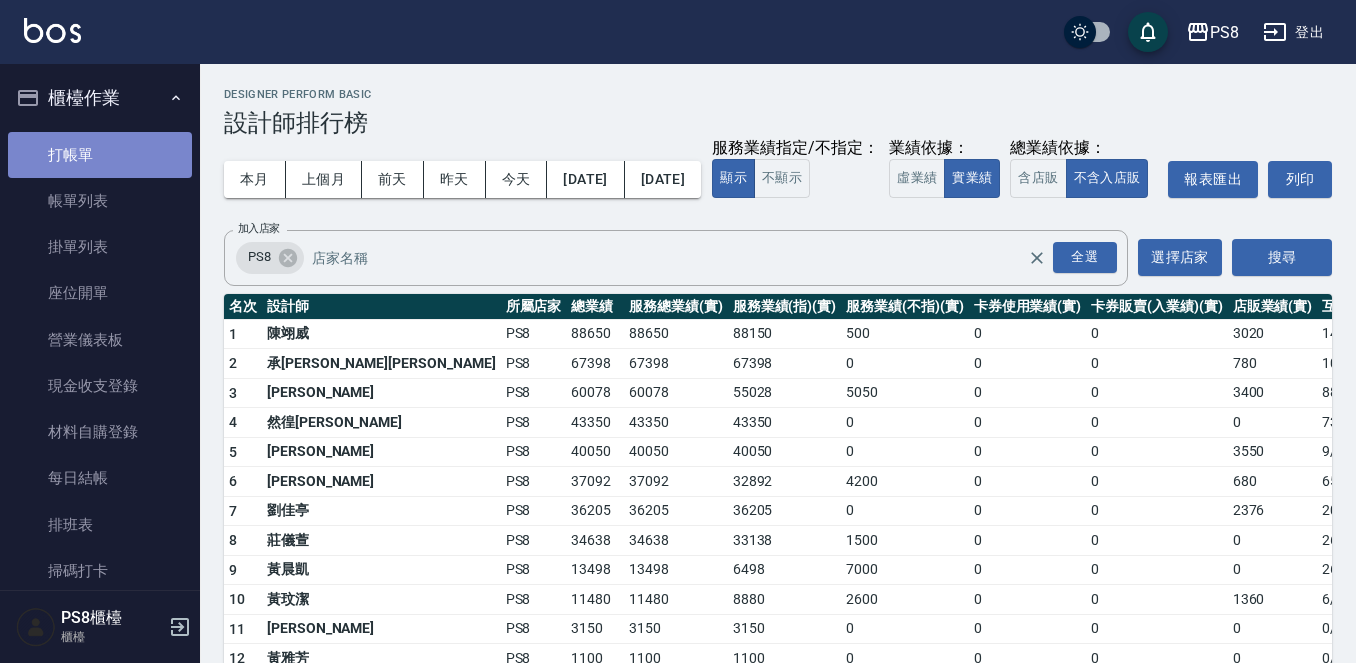 click on "打帳單" at bounding box center [100, 155] 